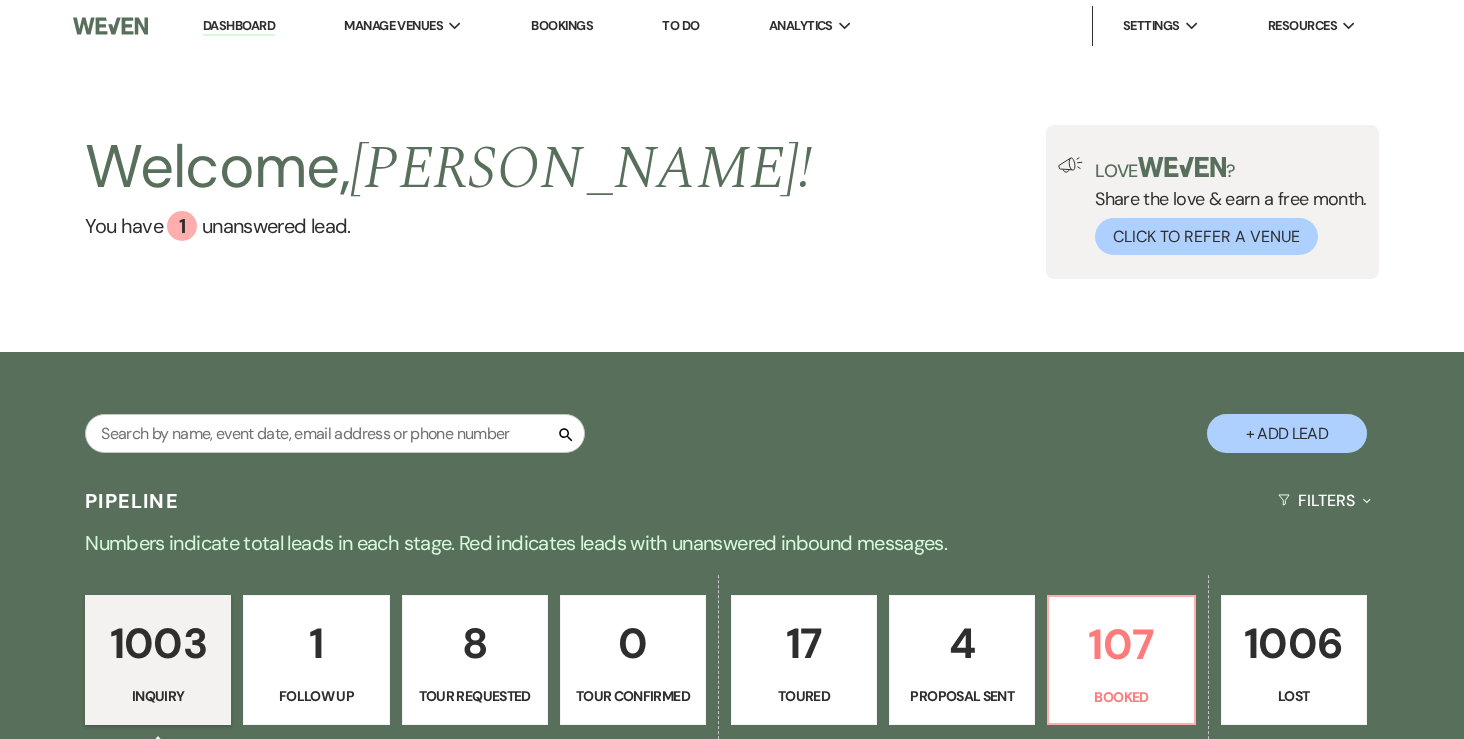 scroll, scrollTop: 0, scrollLeft: 0, axis: both 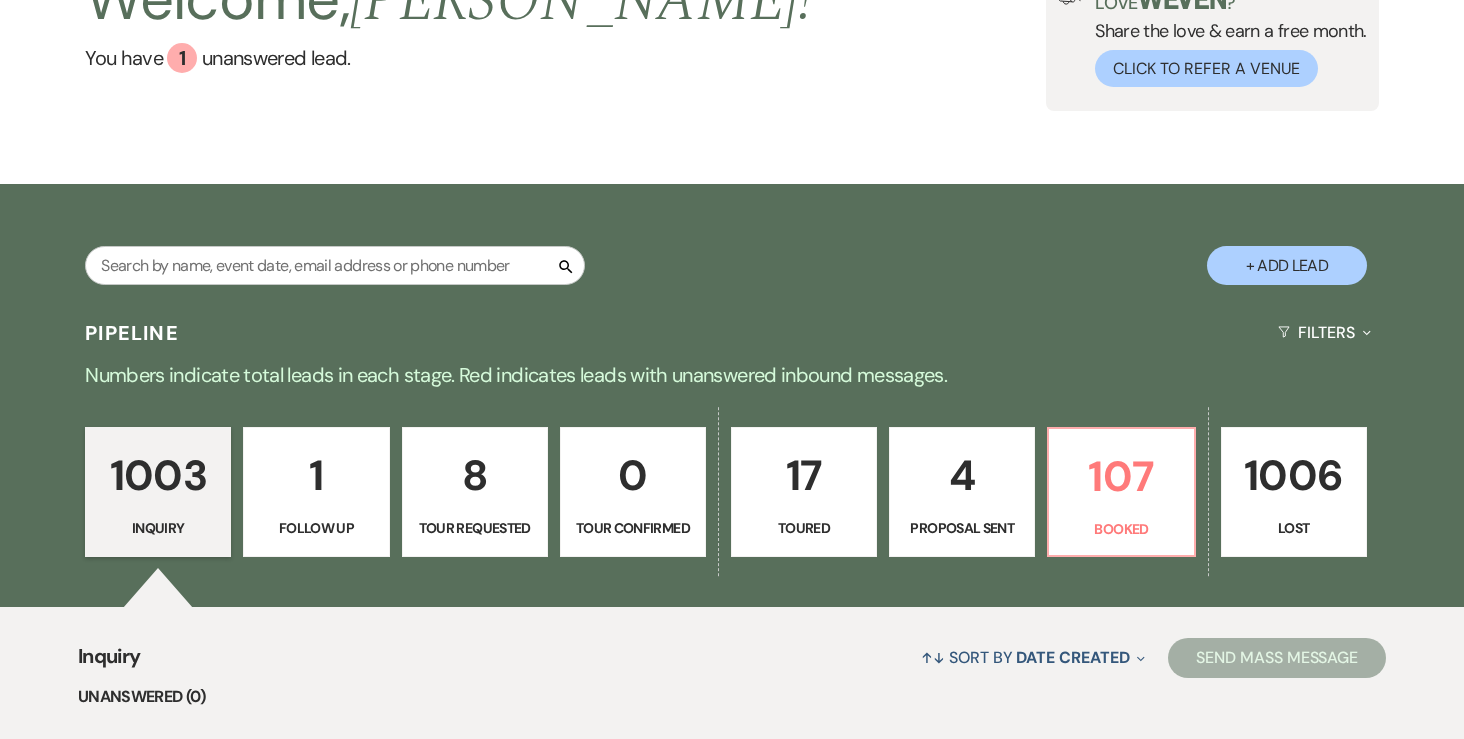 click on "17" at bounding box center [804, 475] 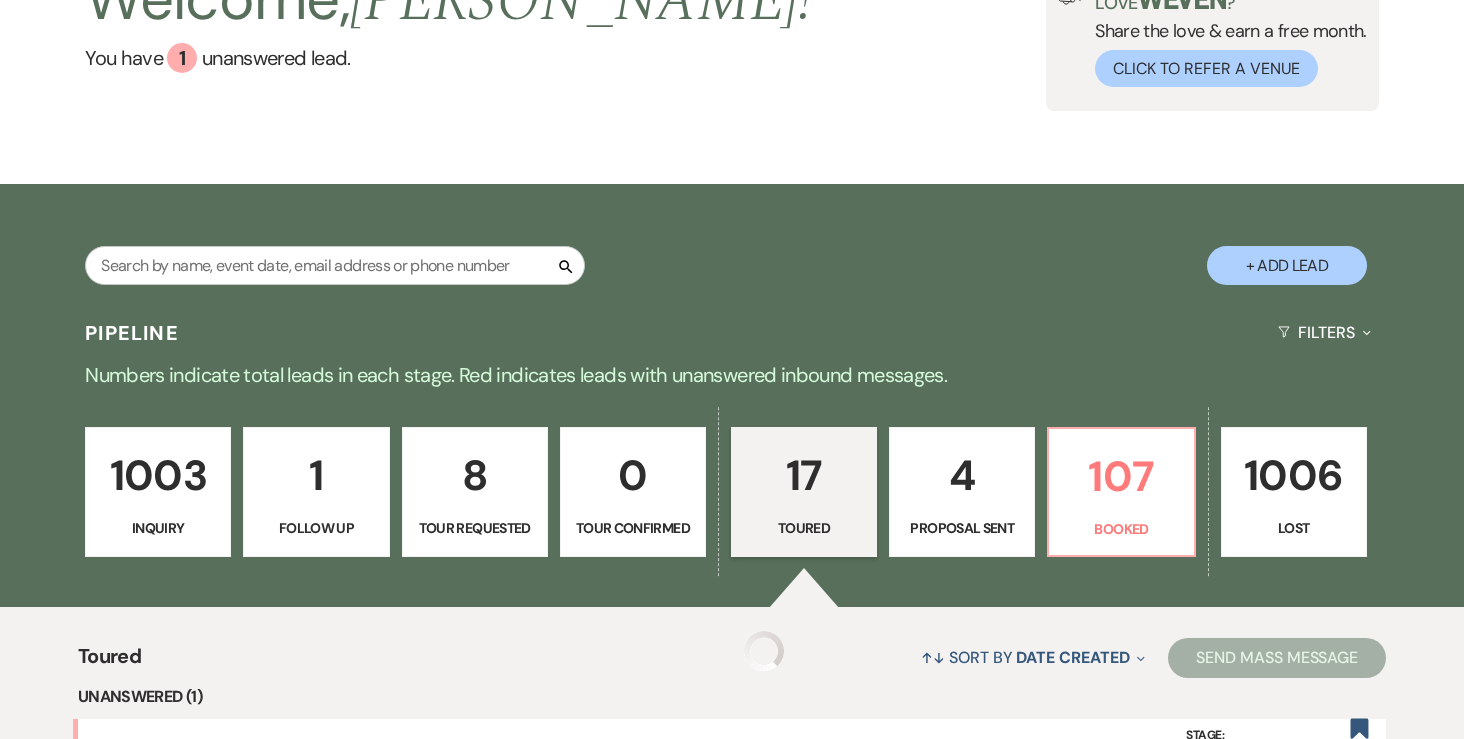 select on "5" 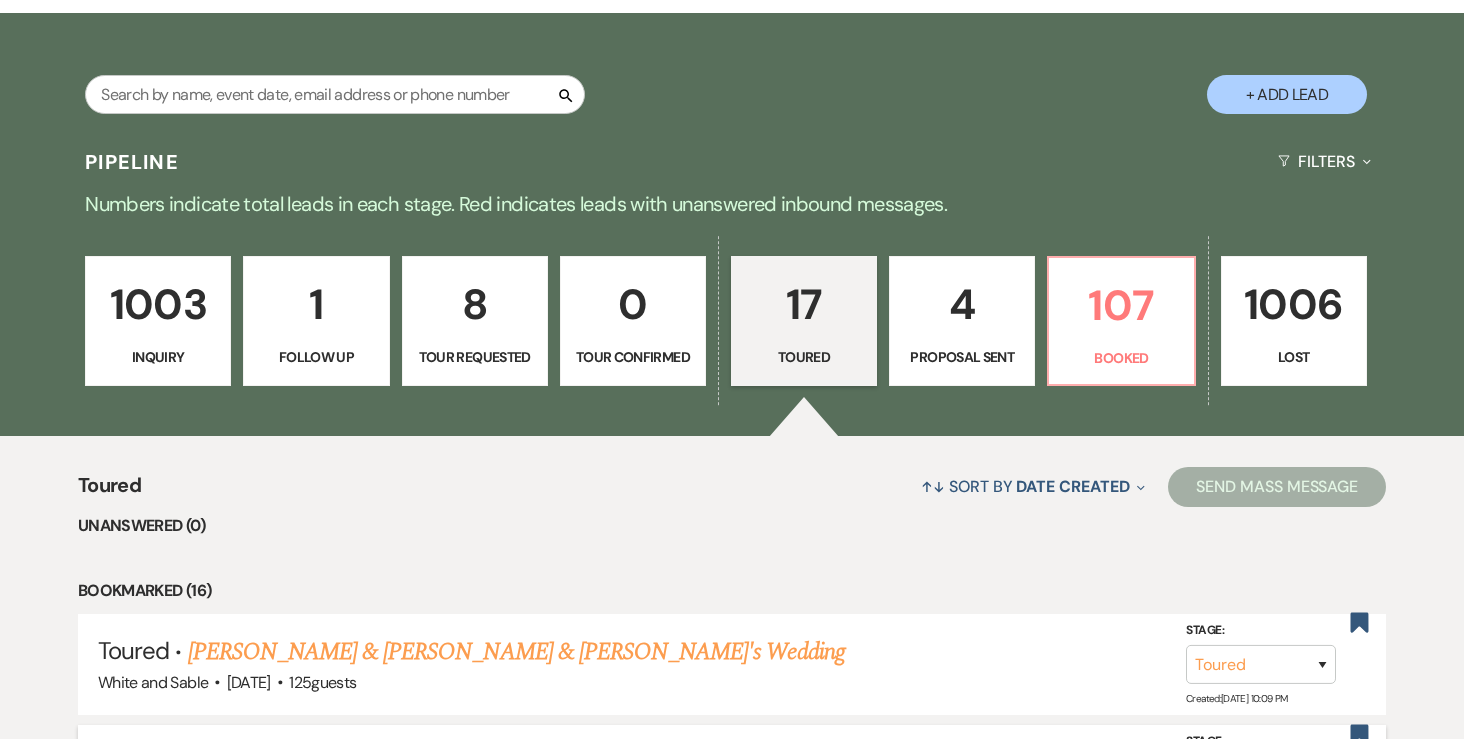 scroll, scrollTop: 0, scrollLeft: 0, axis: both 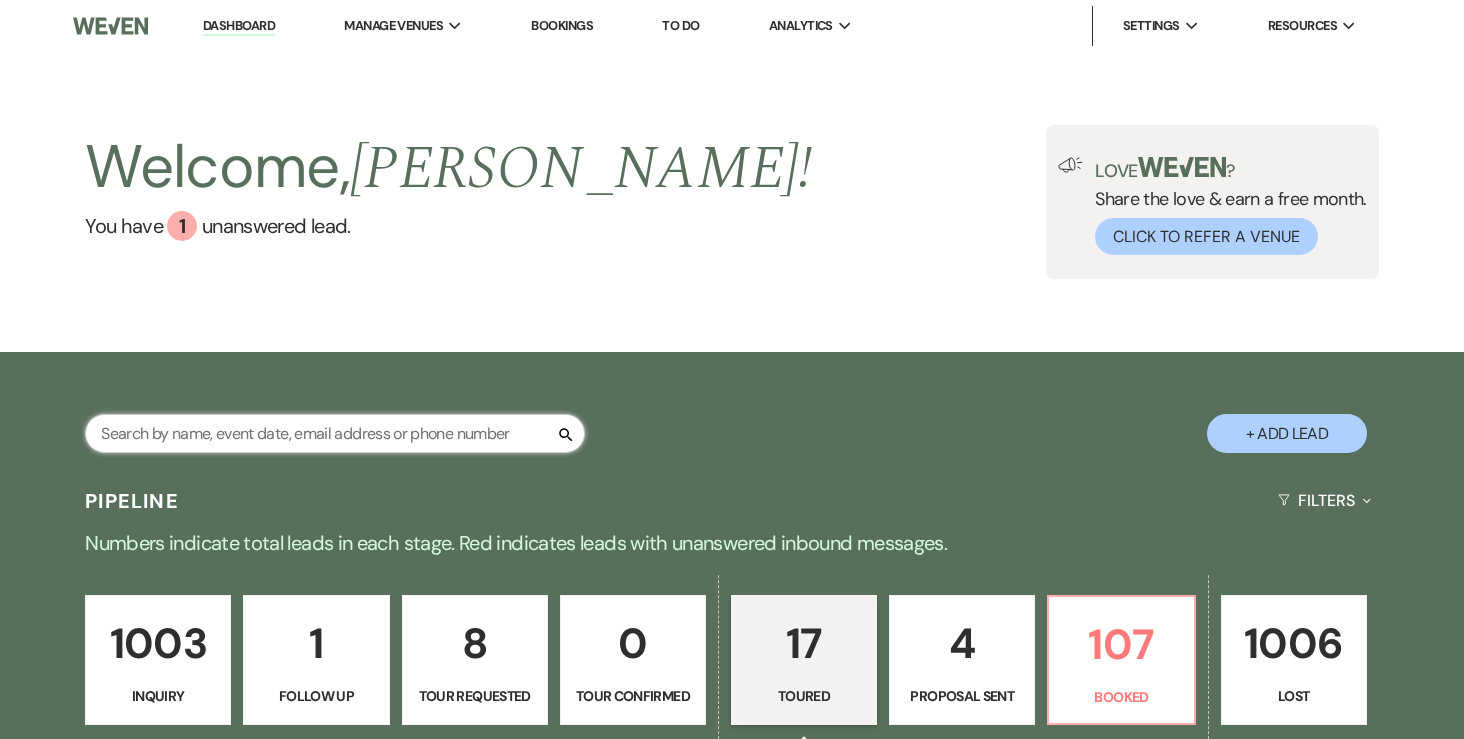 click at bounding box center [335, 433] 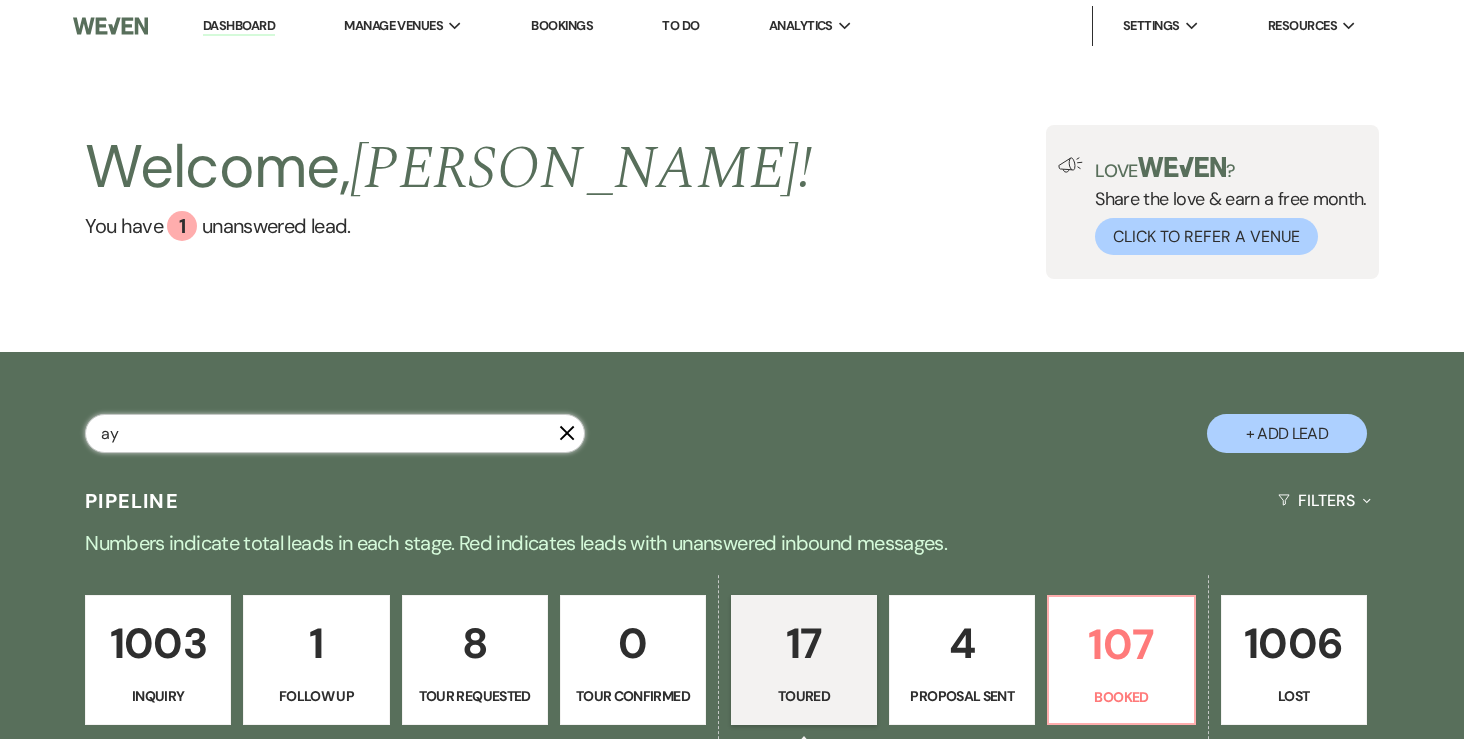 type on "a" 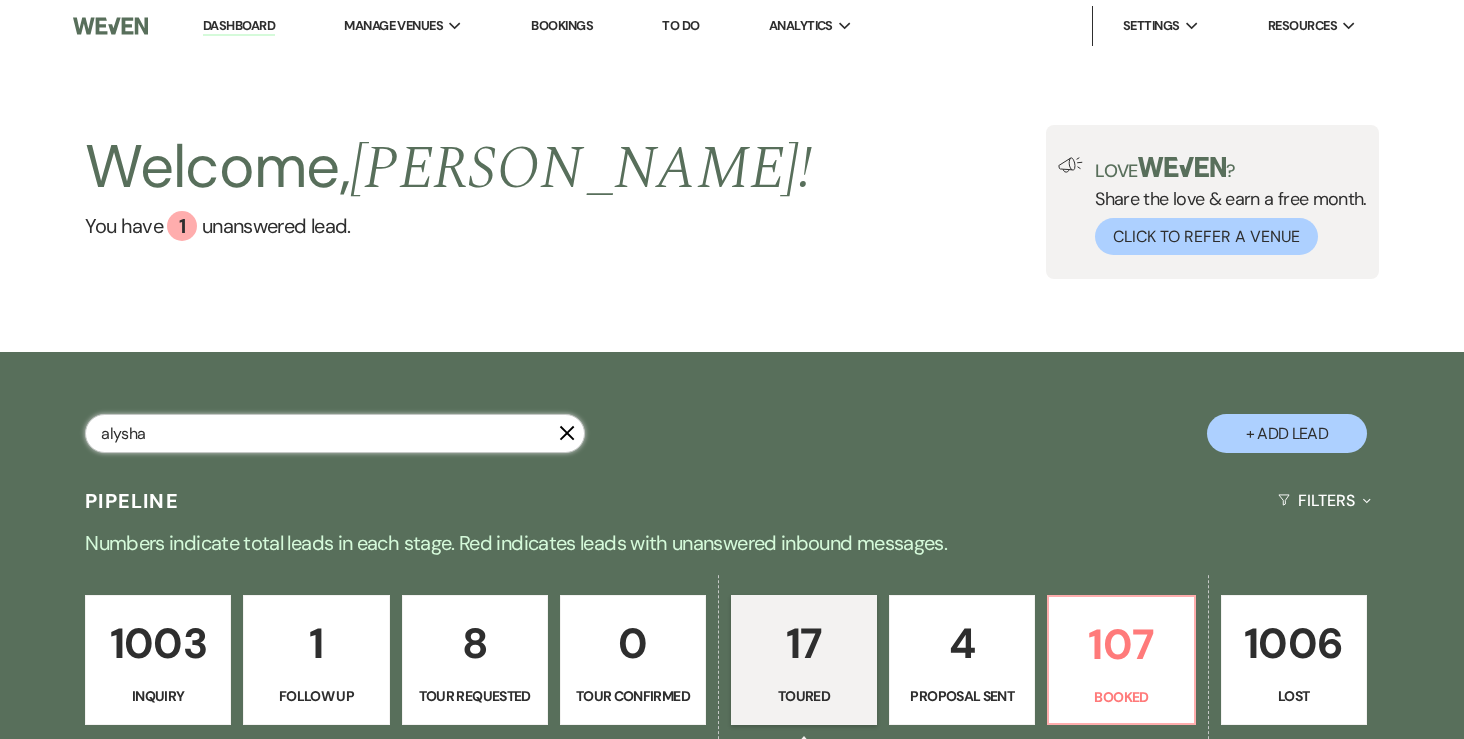 type on "alysha" 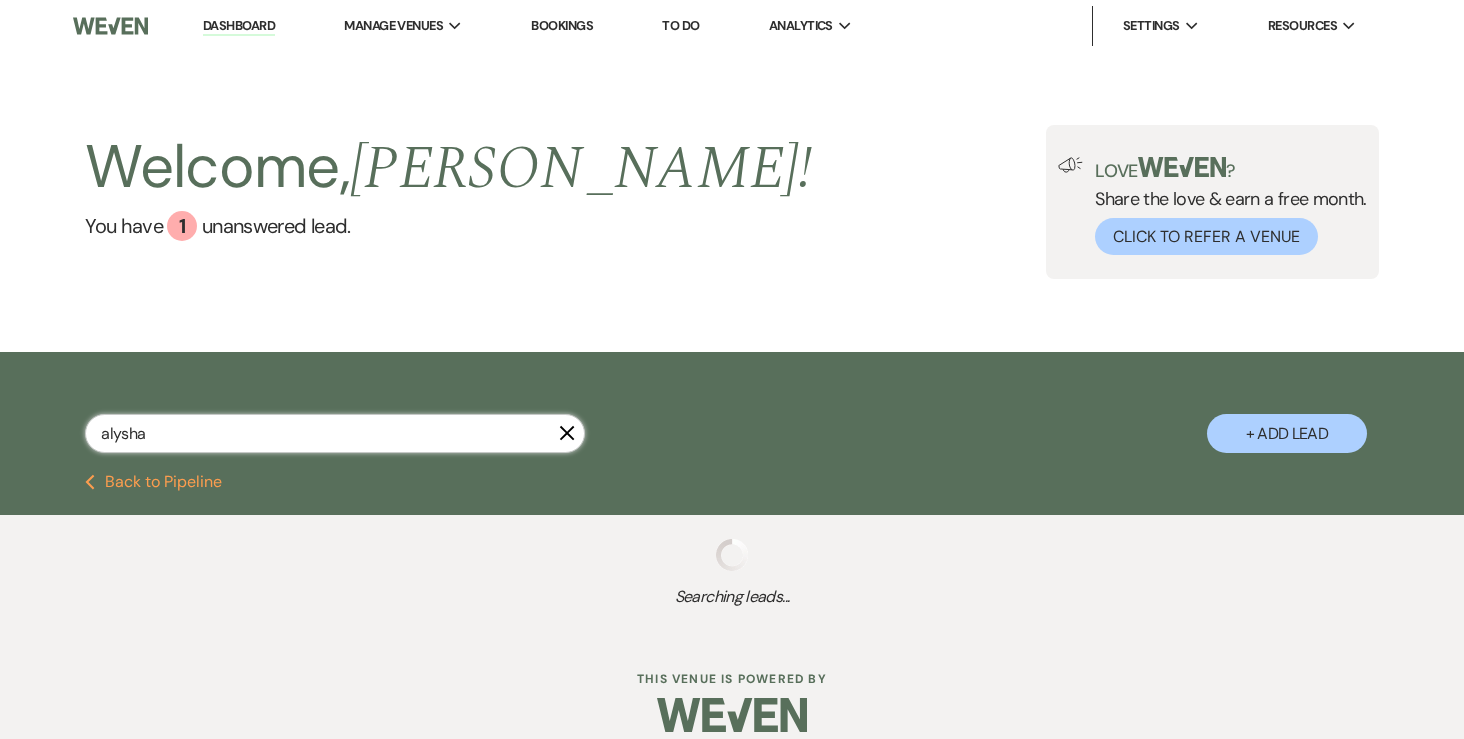 scroll, scrollTop: 65, scrollLeft: 0, axis: vertical 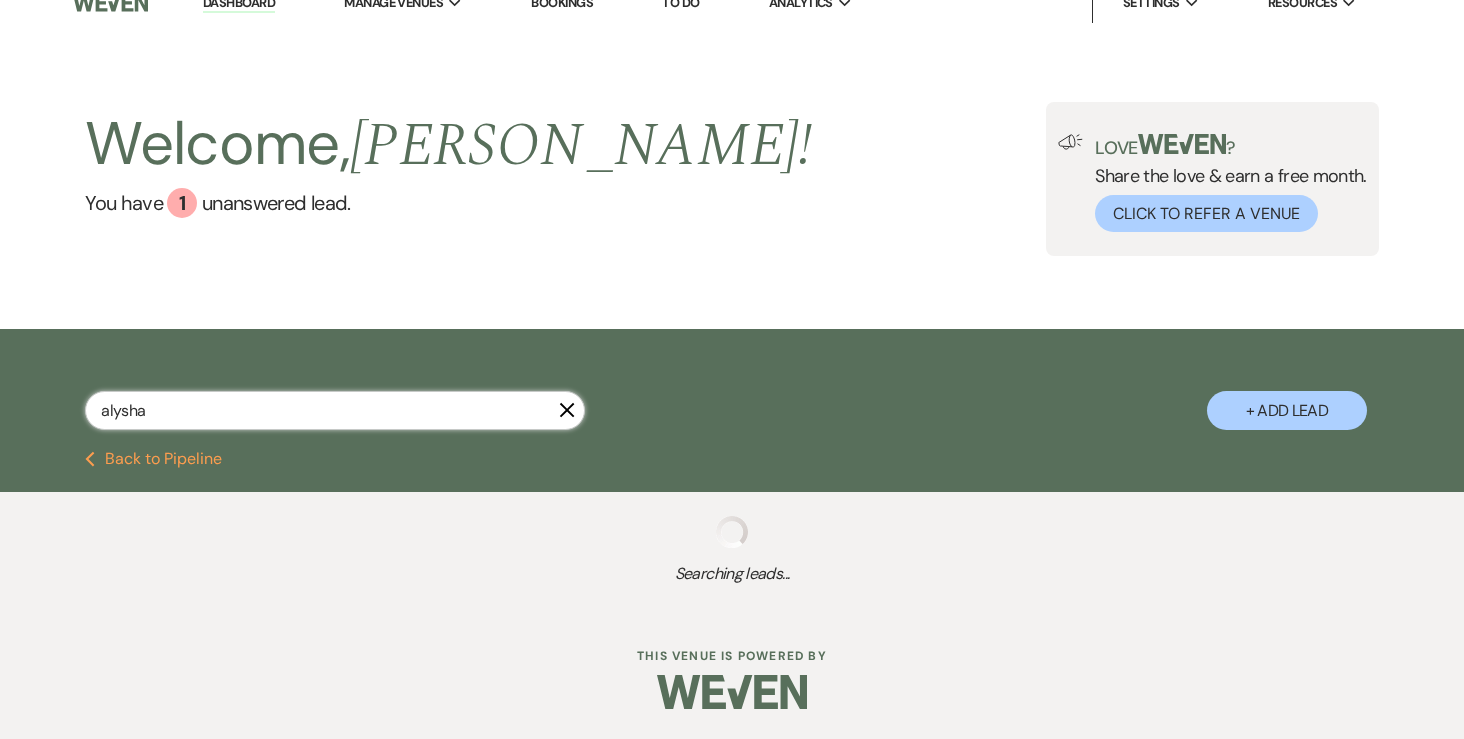 select on "5" 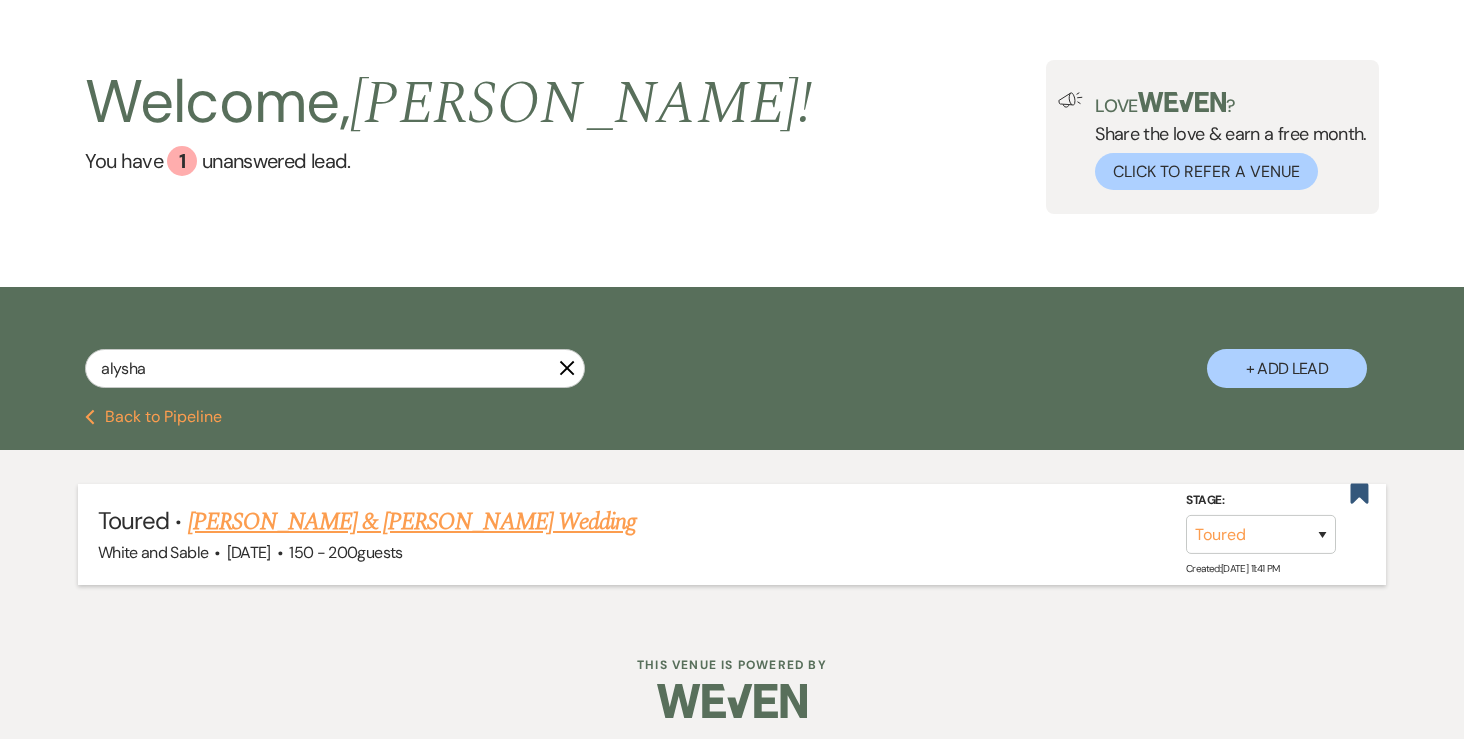 click on "150 - 200  guests" at bounding box center [345, 552] 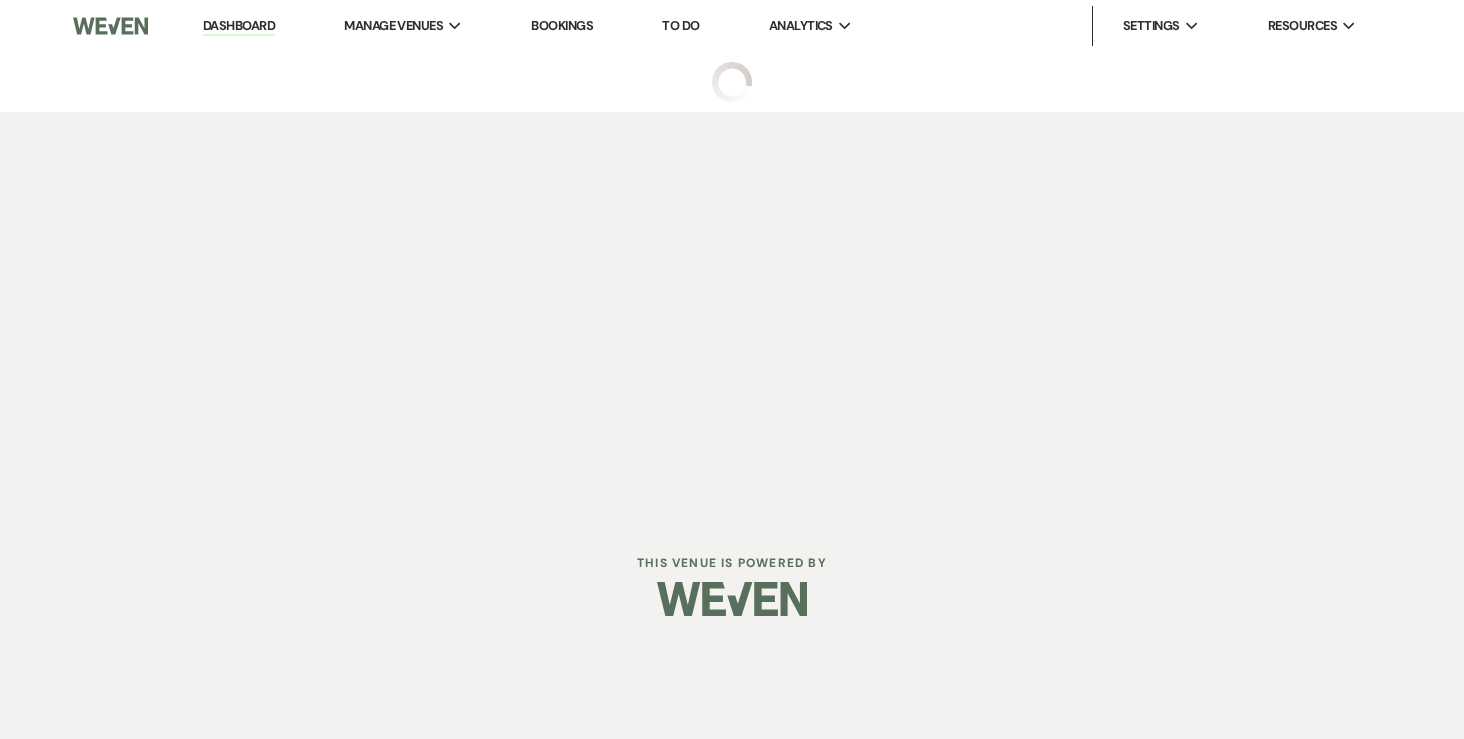 scroll, scrollTop: 0, scrollLeft: 0, axis: both 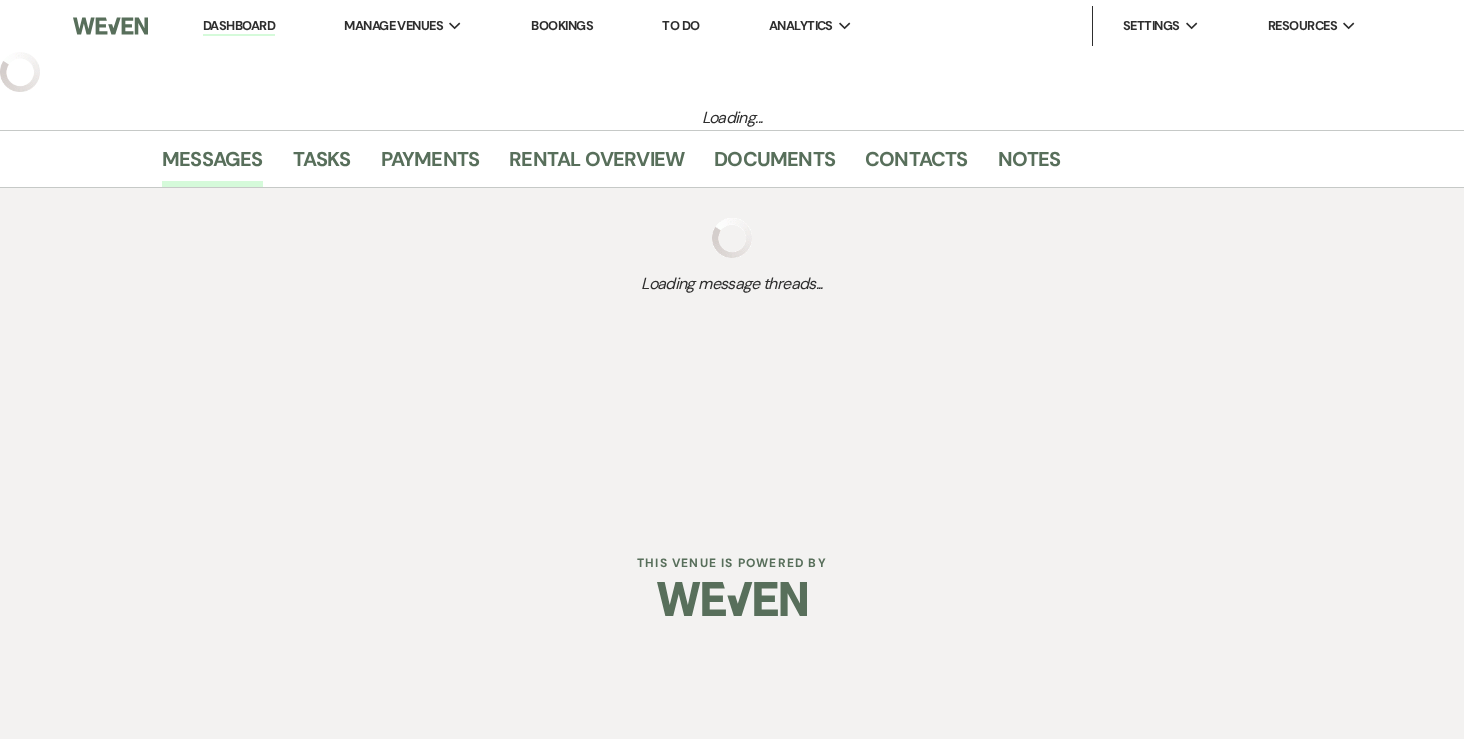 select on "5" 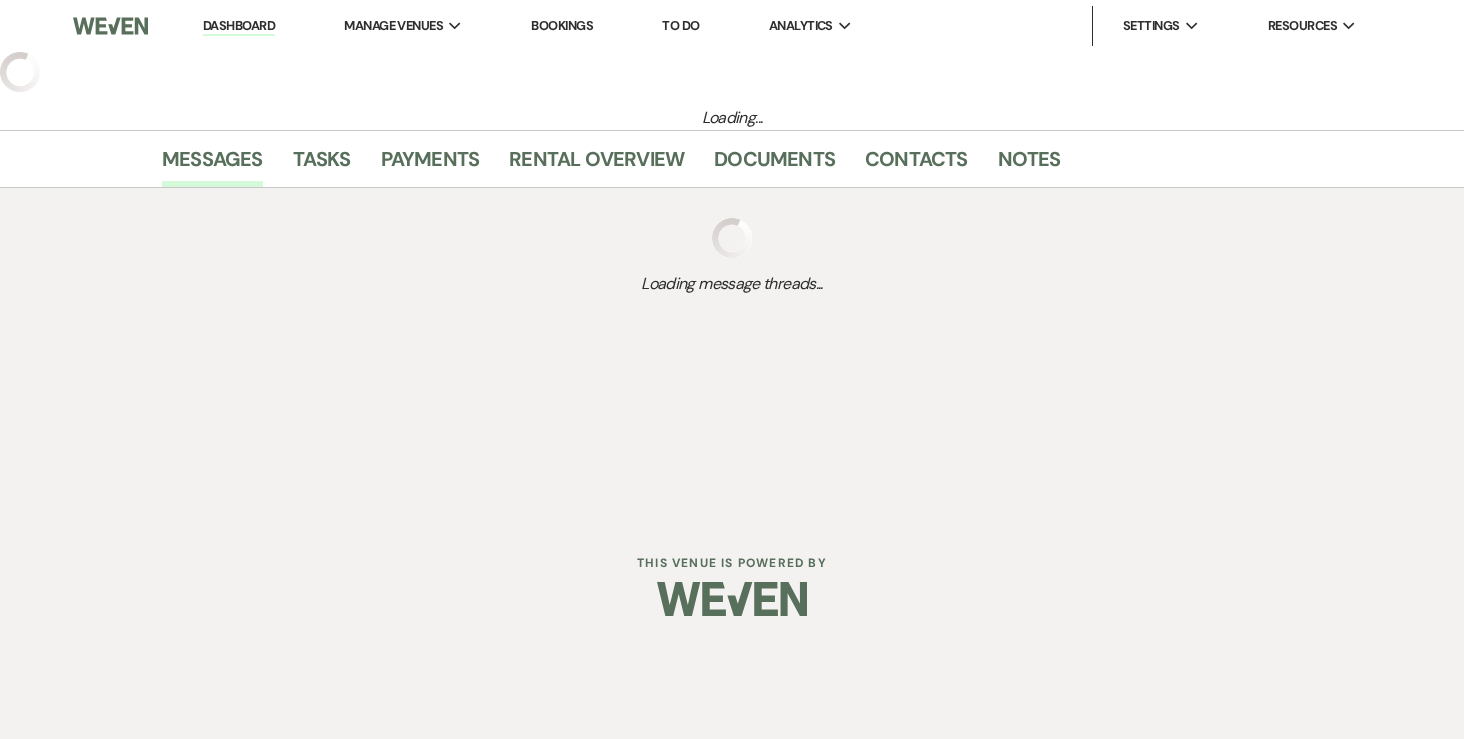select on "5" 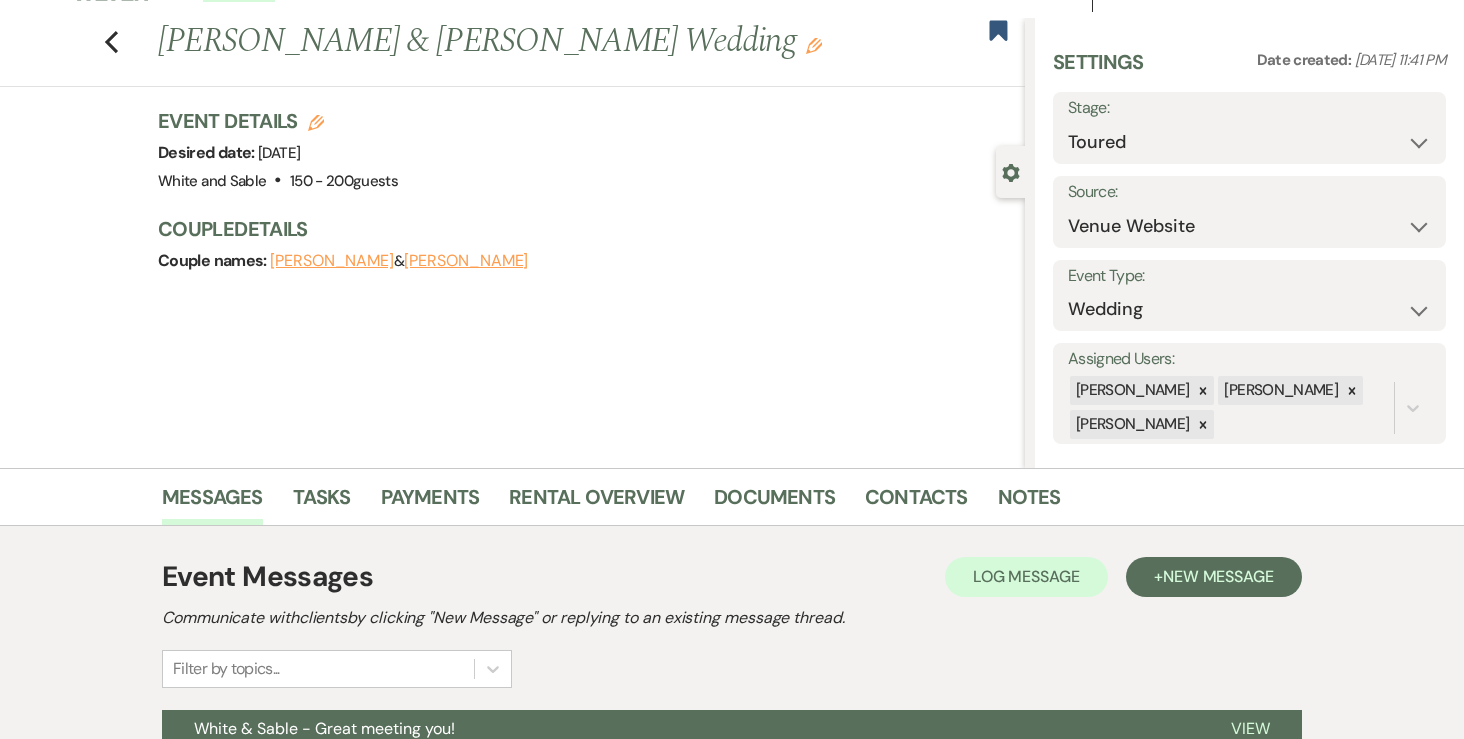 scroll, scrollTop: 32, scrollLeft: 0, axis: vertical 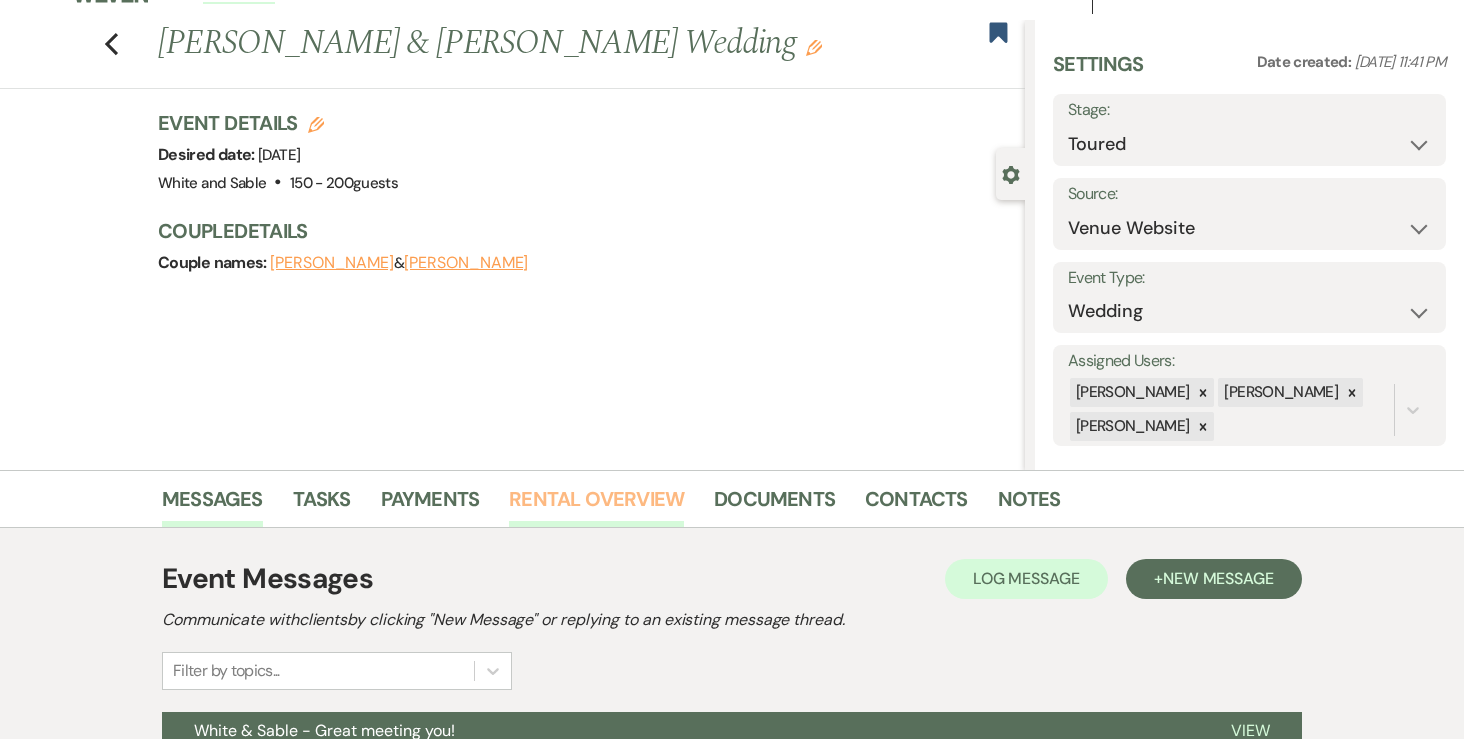 click on "Rental Overview" at bounding box center (596, 505) 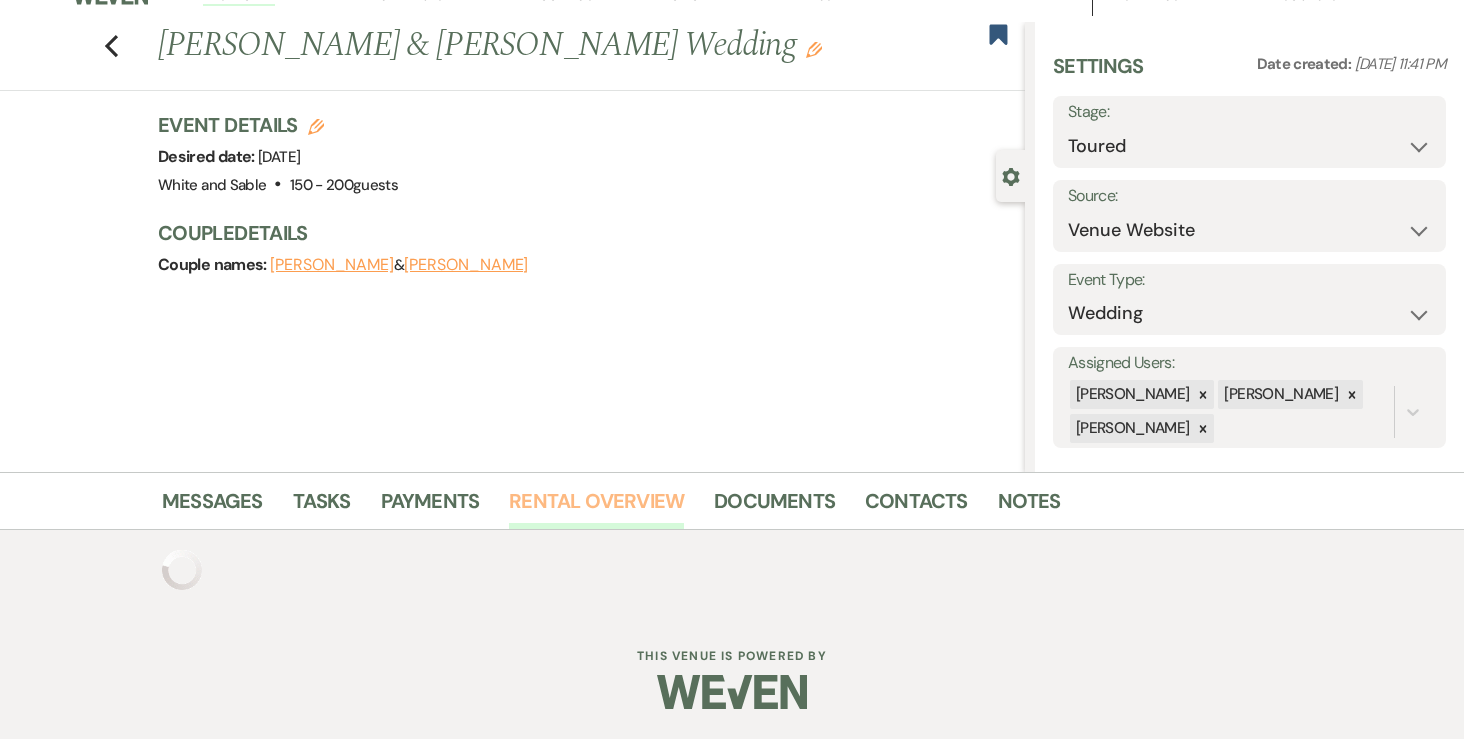 scroll, scrollTop: 189, scrollLeft: 0, axis: vertical 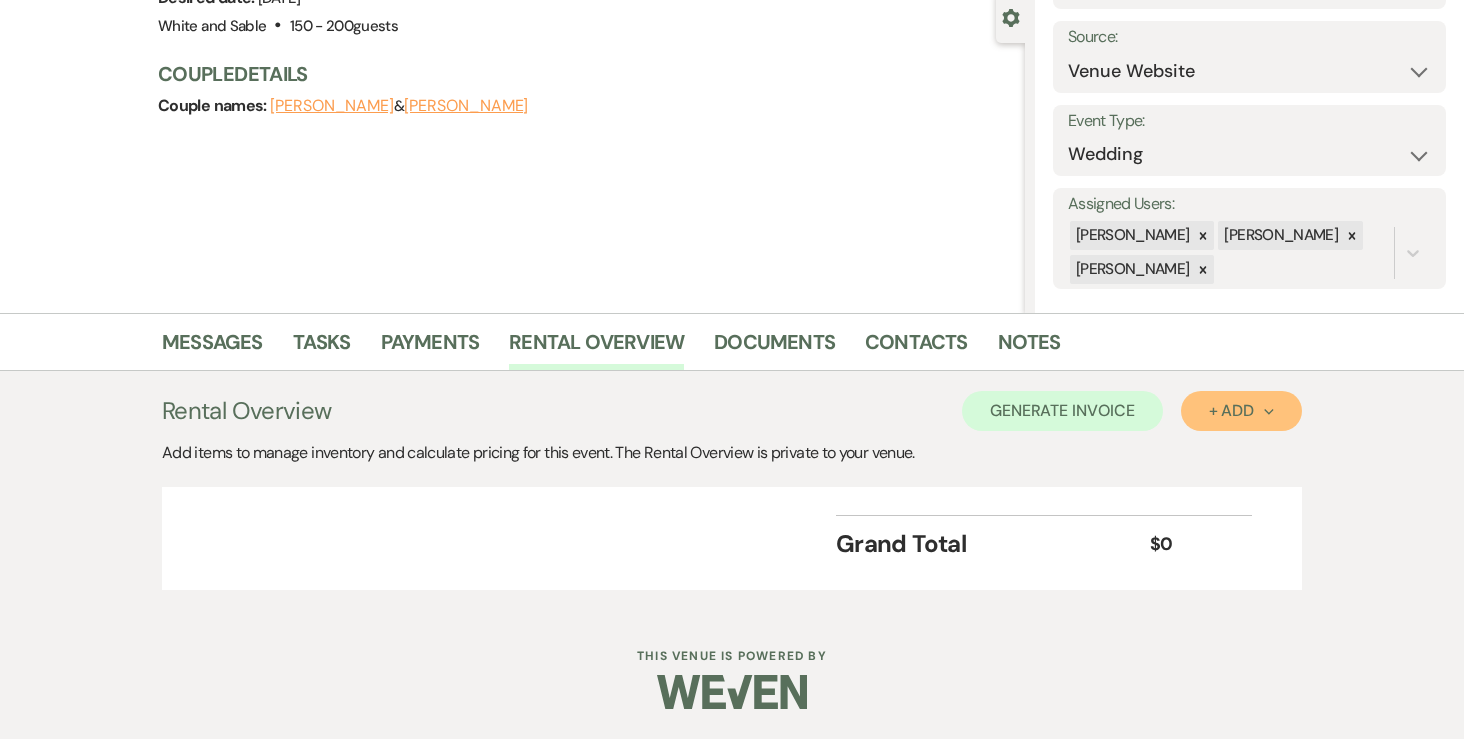 click on "+ Add Next" at bounding box center (1241, 411) 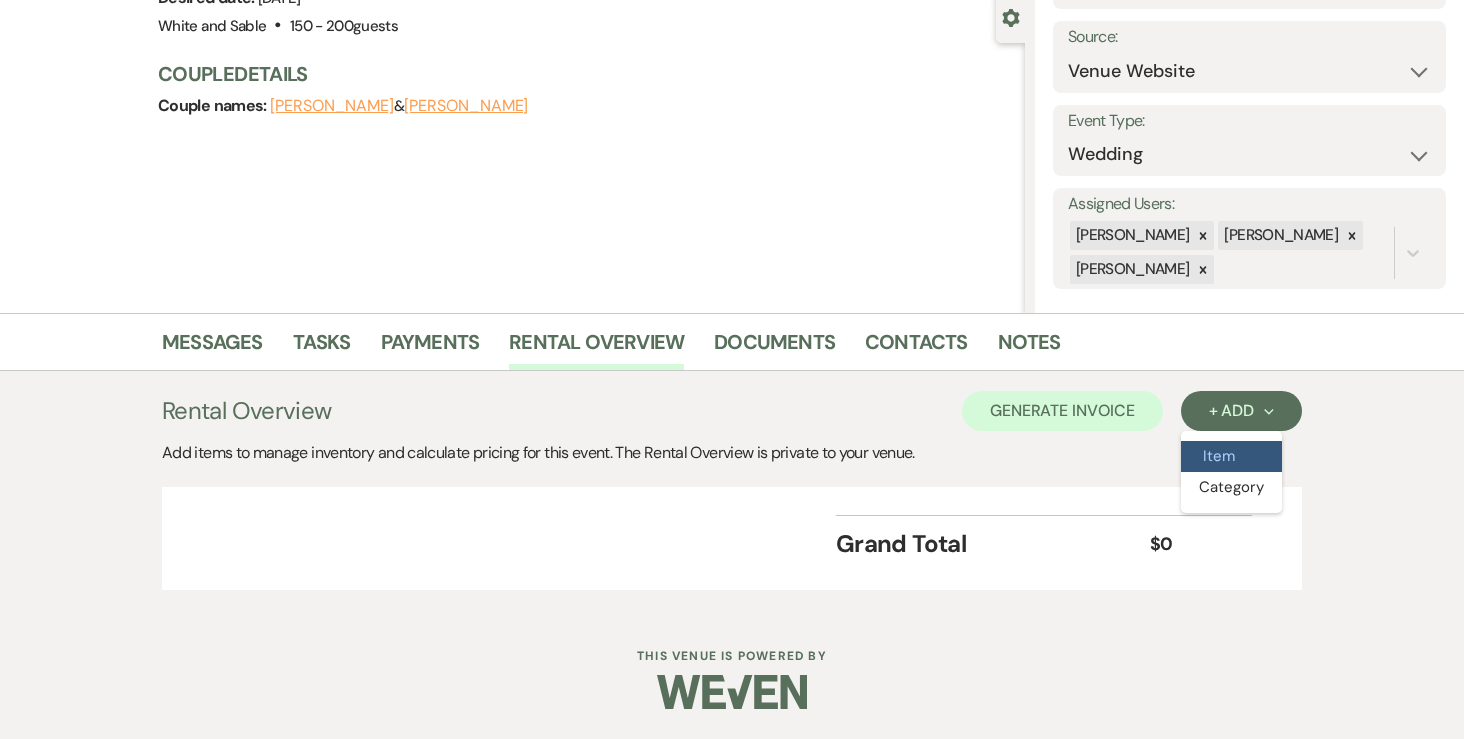 click on "Item" at bounding box center [1231, 456] 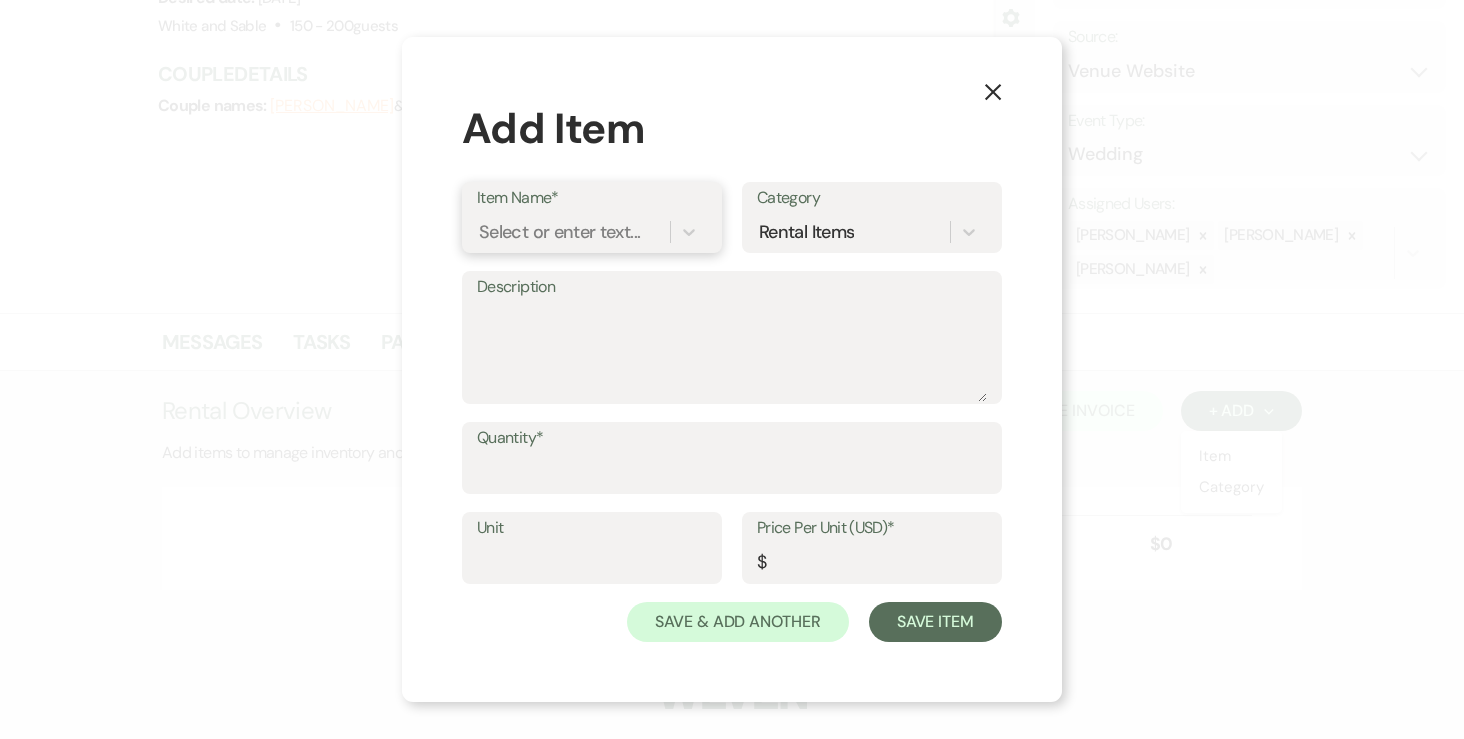 click on "Select or enter text..." at bounding box center [559, 232] 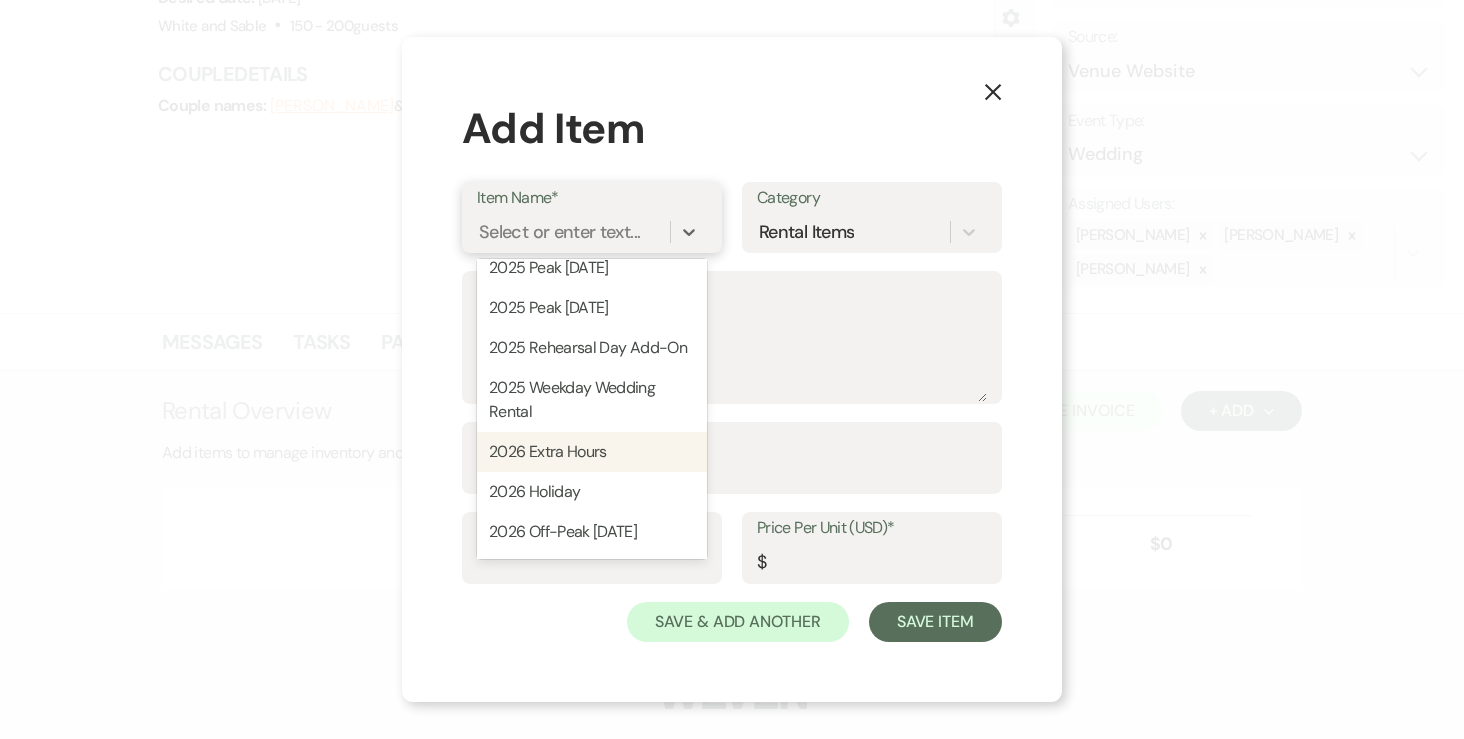 scroll, scrollTop: 267, scrollLeft: 0, axis: vertical 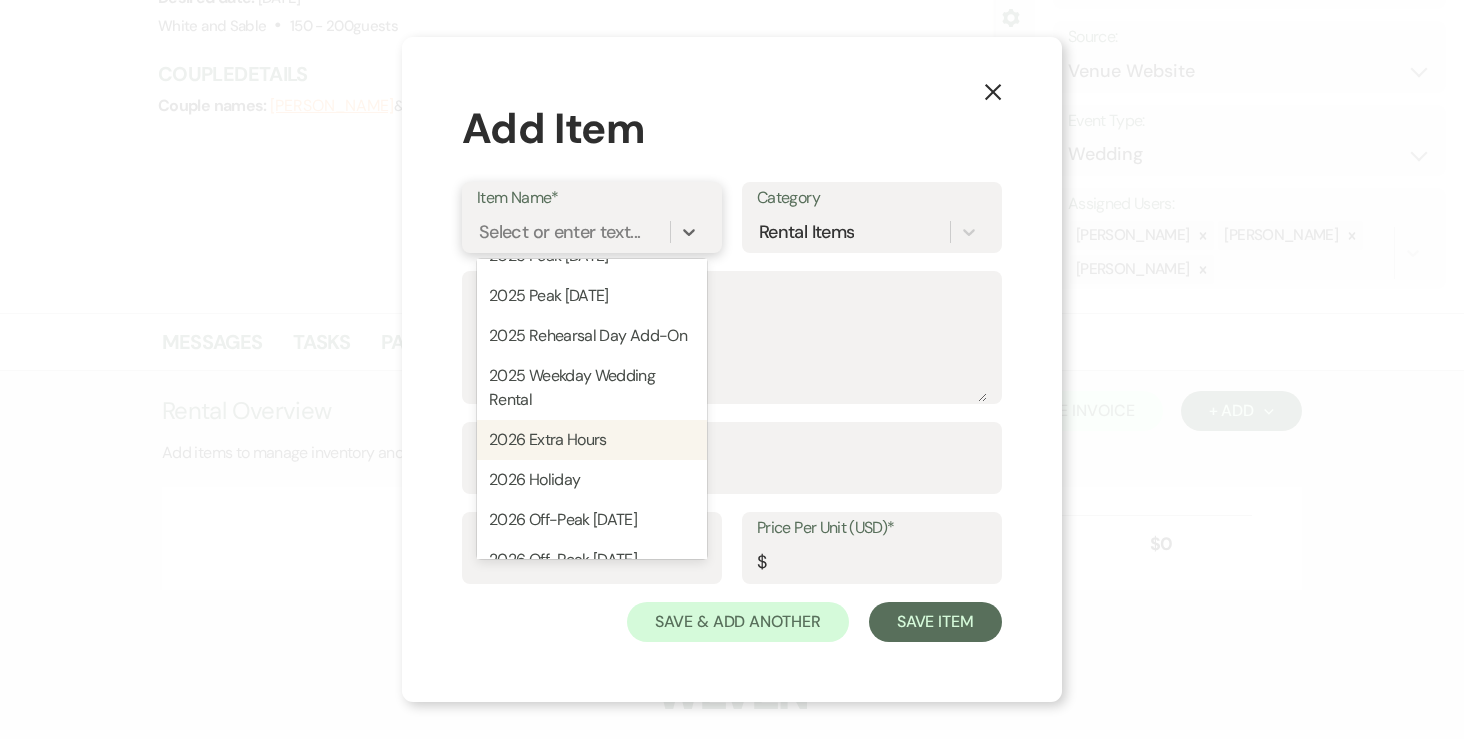 click on "2026 Extra Hours" at bounding box center [592, 440] 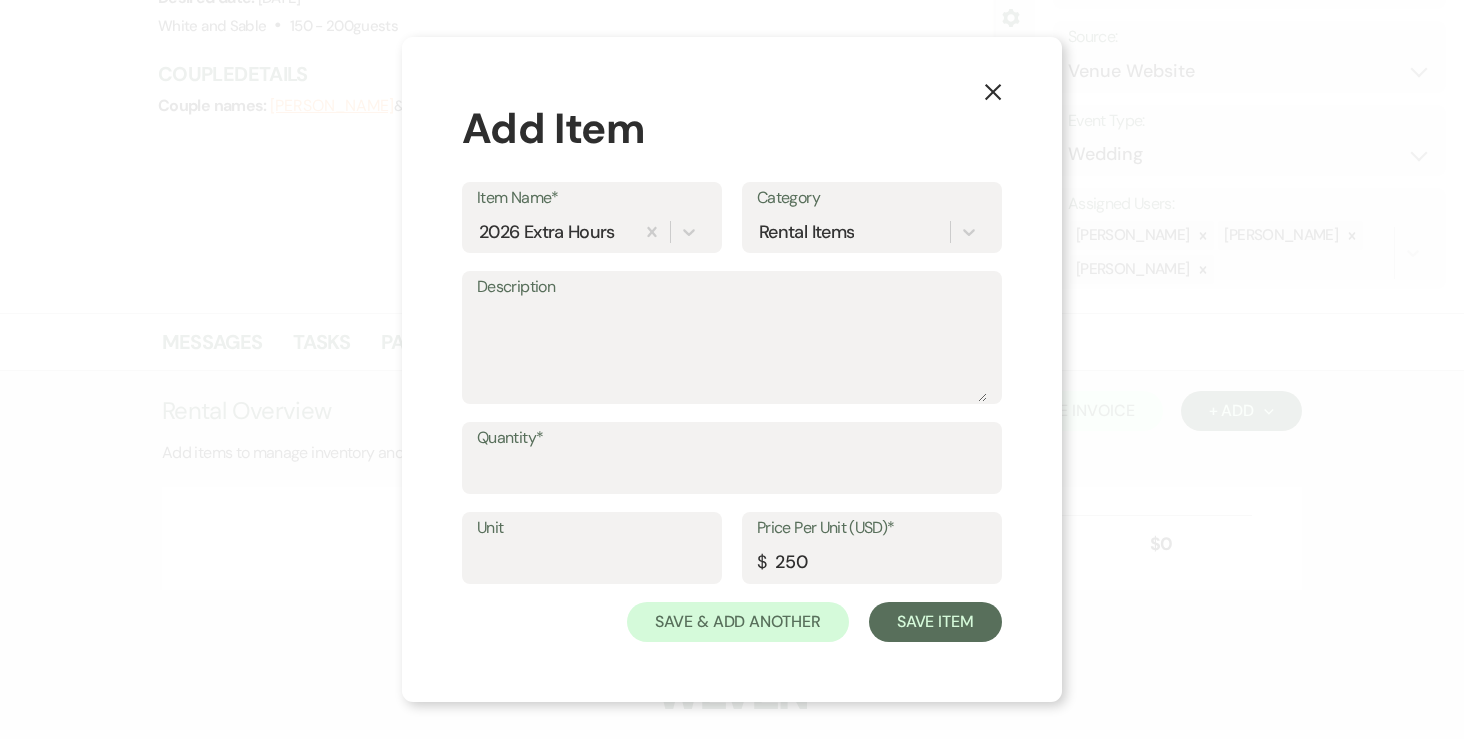 click 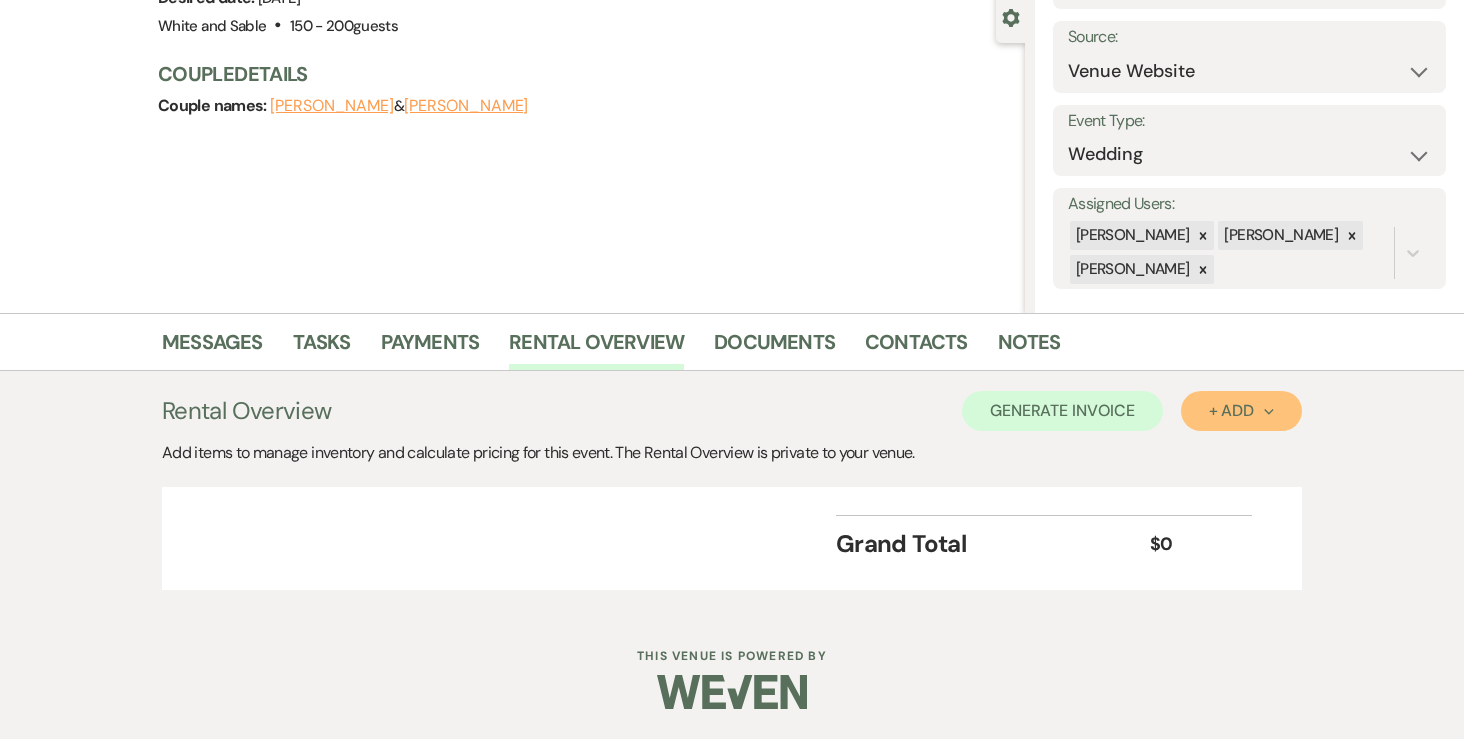 click on "+ Add Next" at bounding box center [1241, 411] 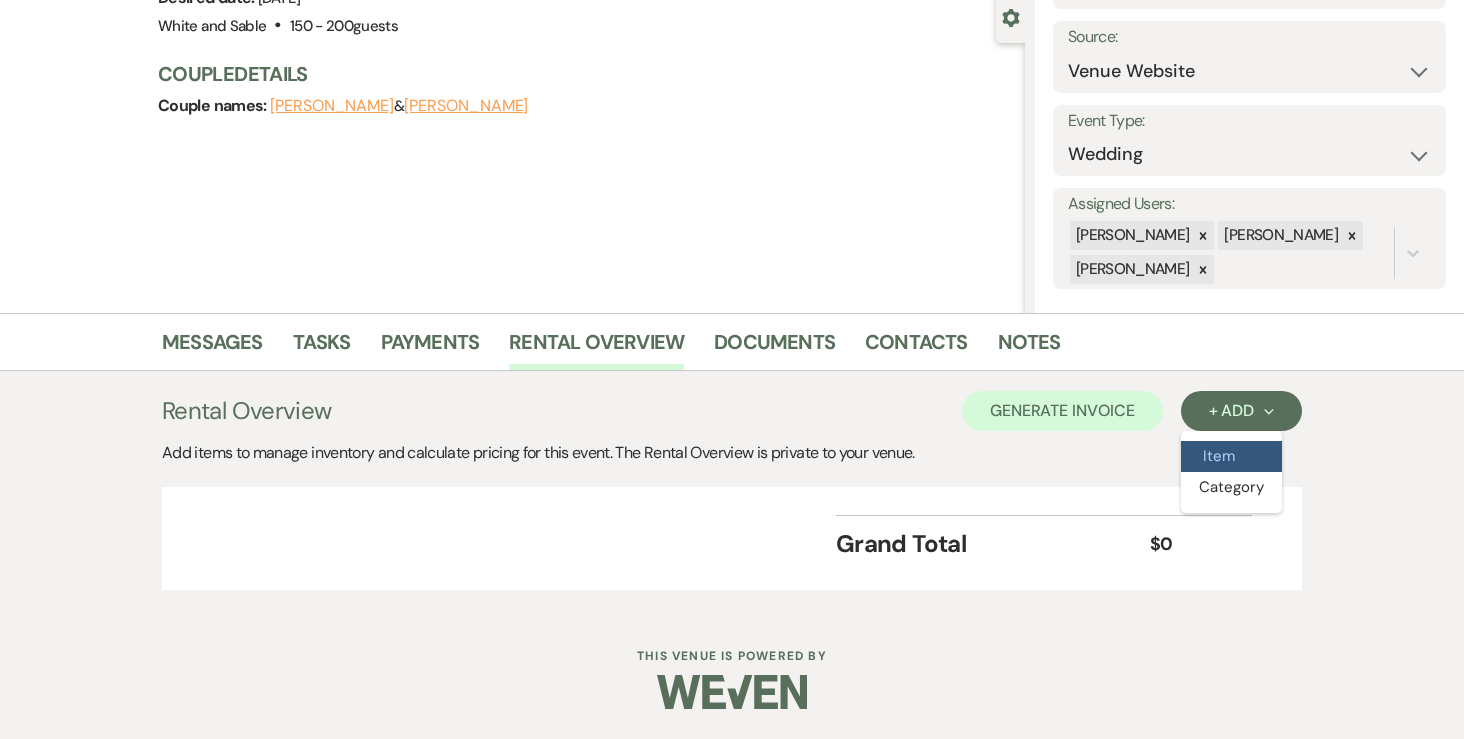click on "Item" at bounding box center (1231, 456) 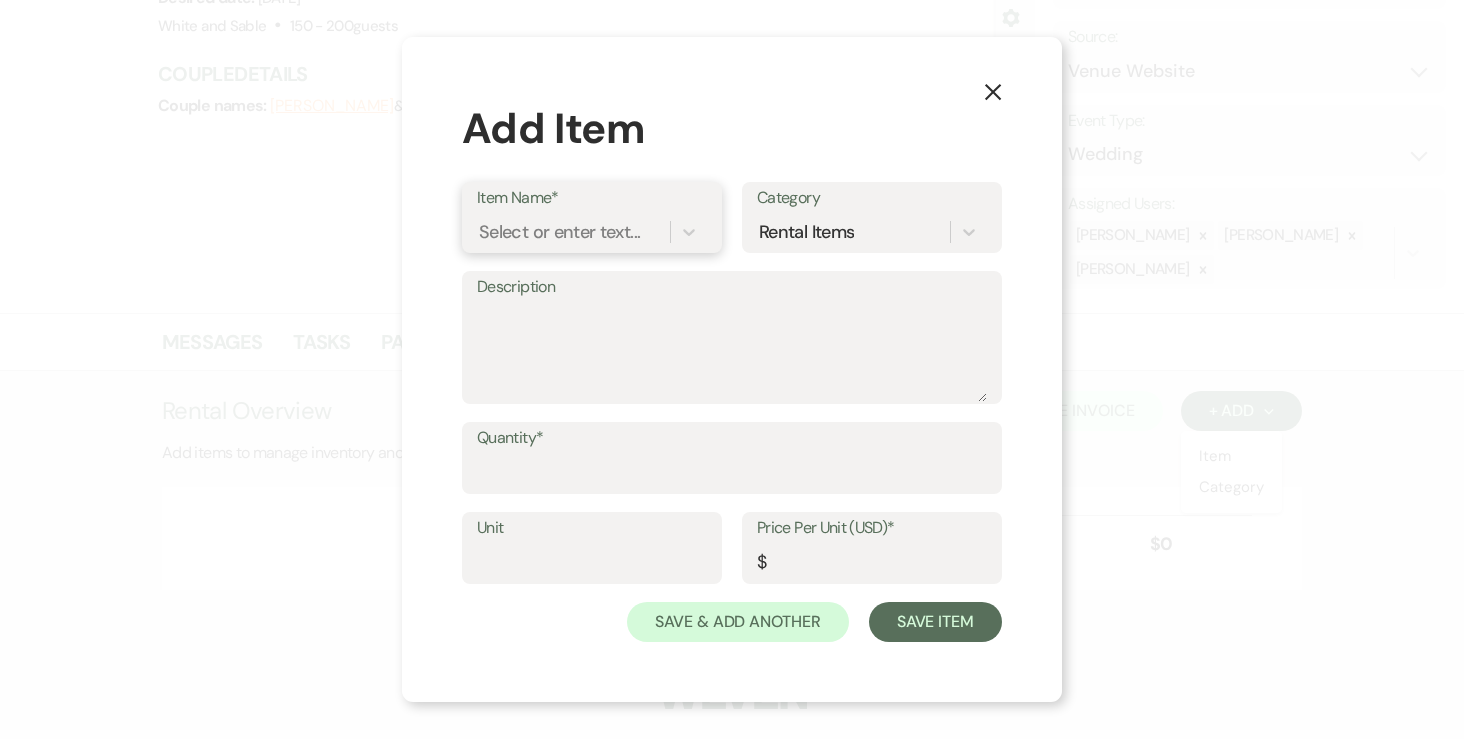 click on "Select or enter text..." at bounding box center (559, 232) 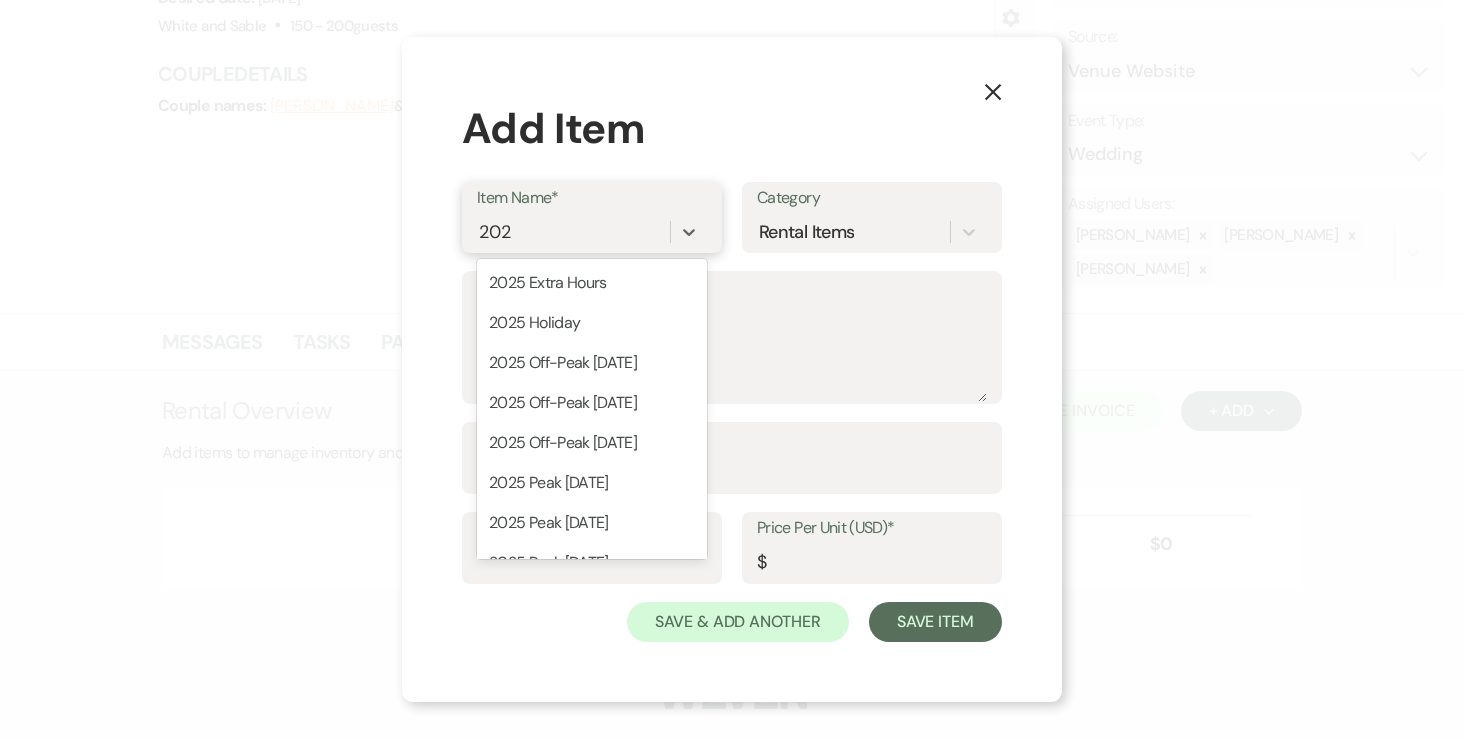 type on "2026" 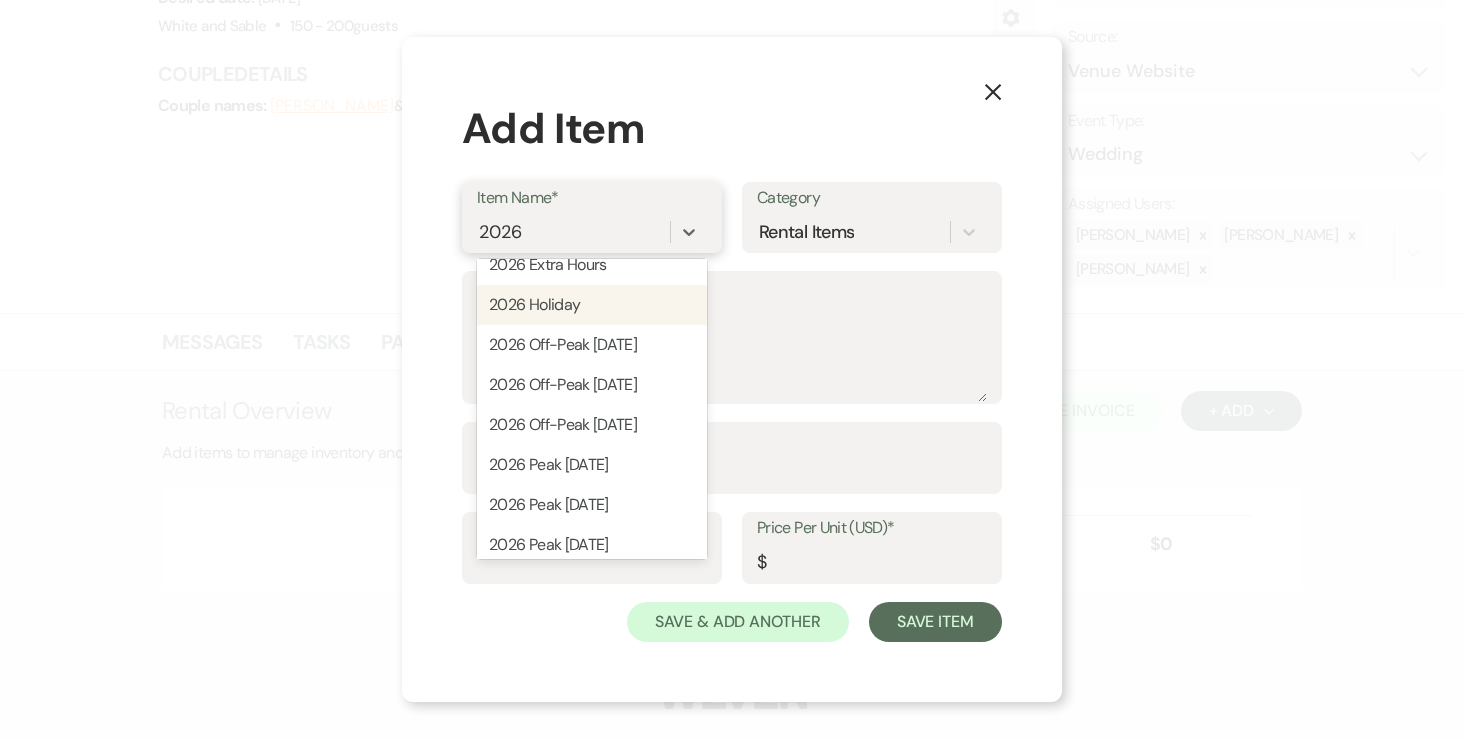 scroll, scrollTop: 0, scrollLeft: 0, axis: both 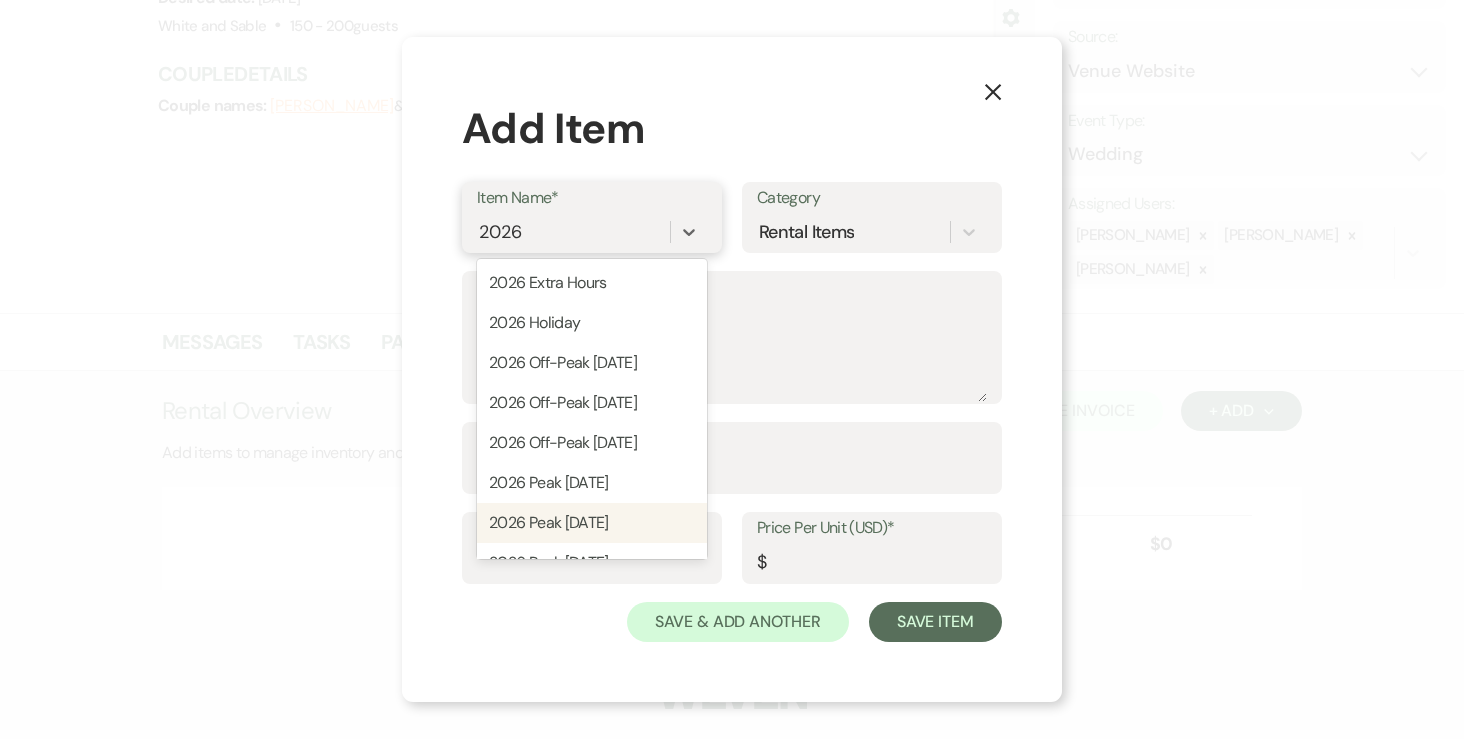 click on "2026 Peak Saturday" at bounding box center [592, 523] 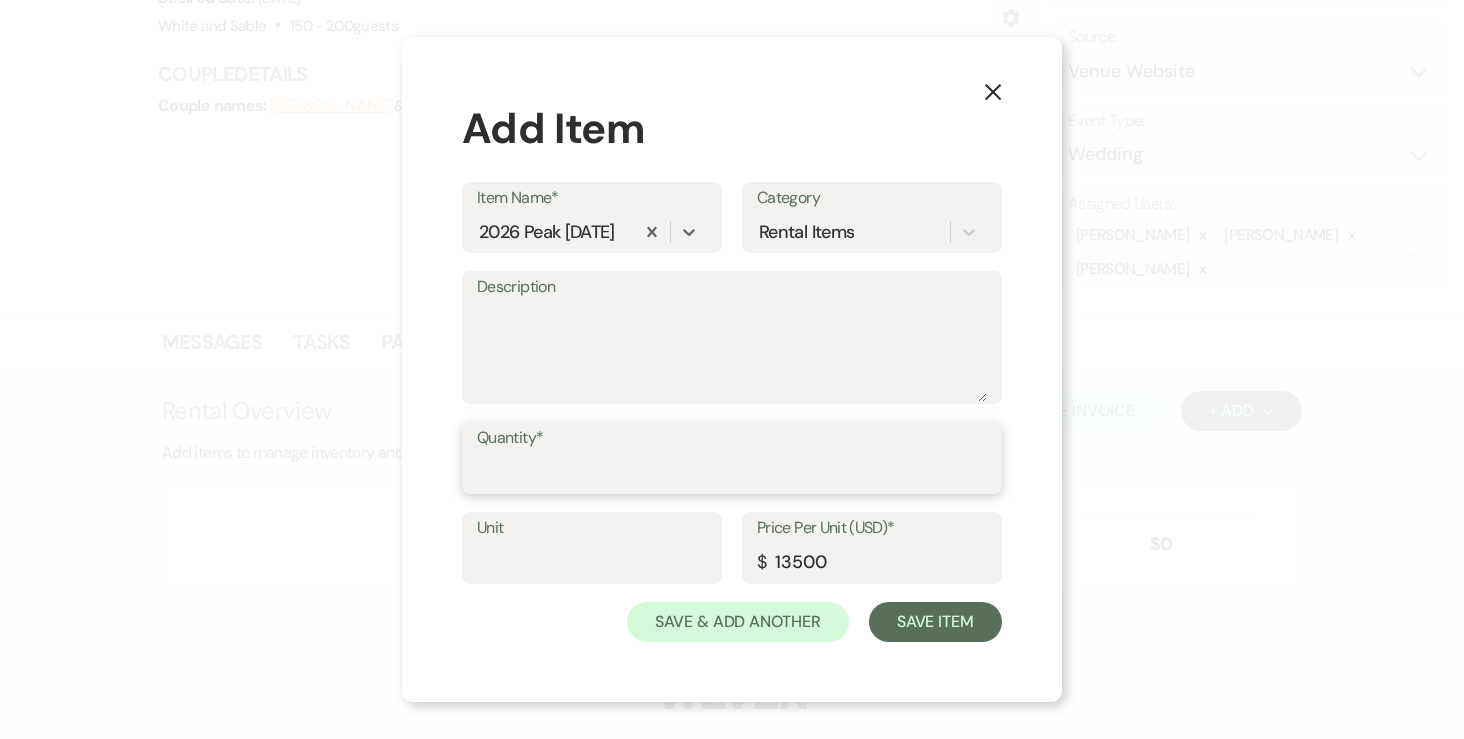click on "Quantity*" at bounding box center [732, 472] 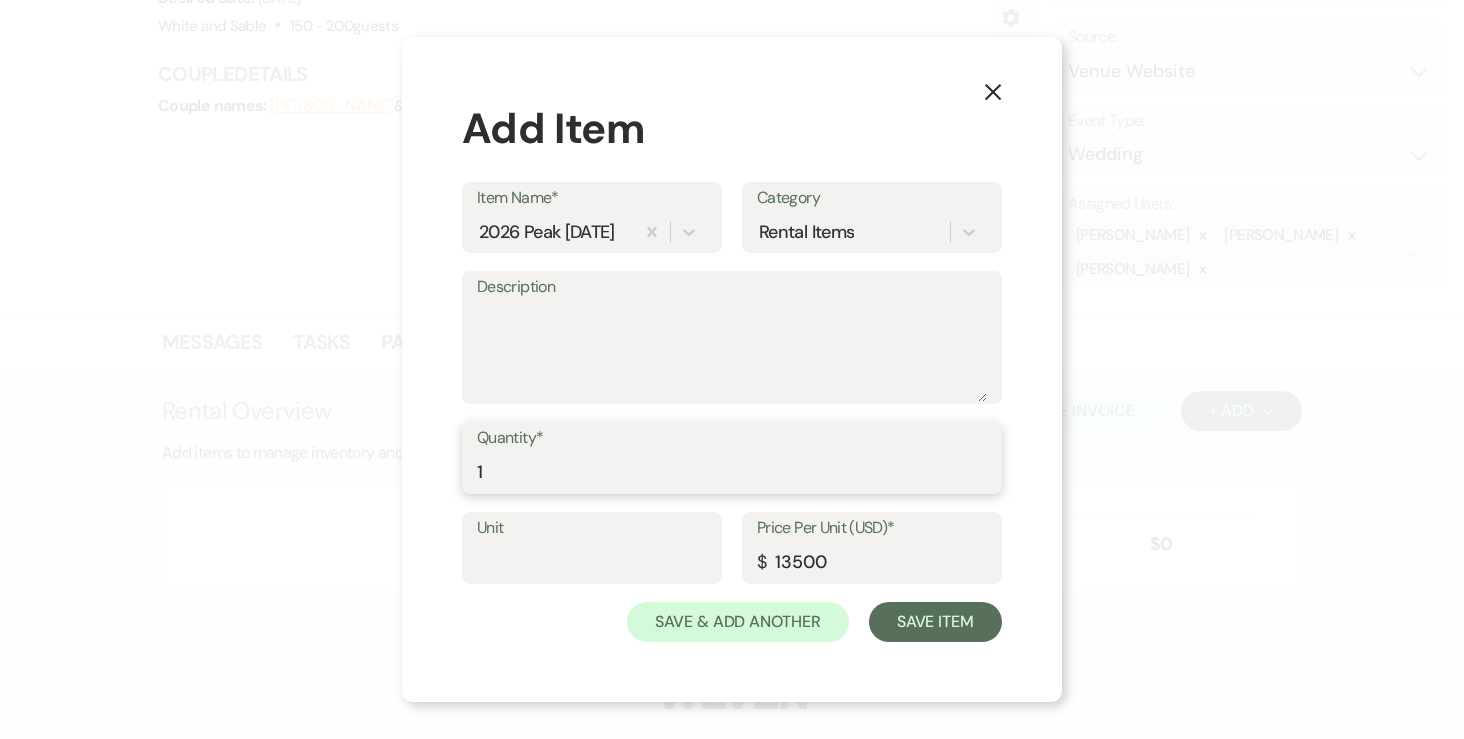 type on "1" 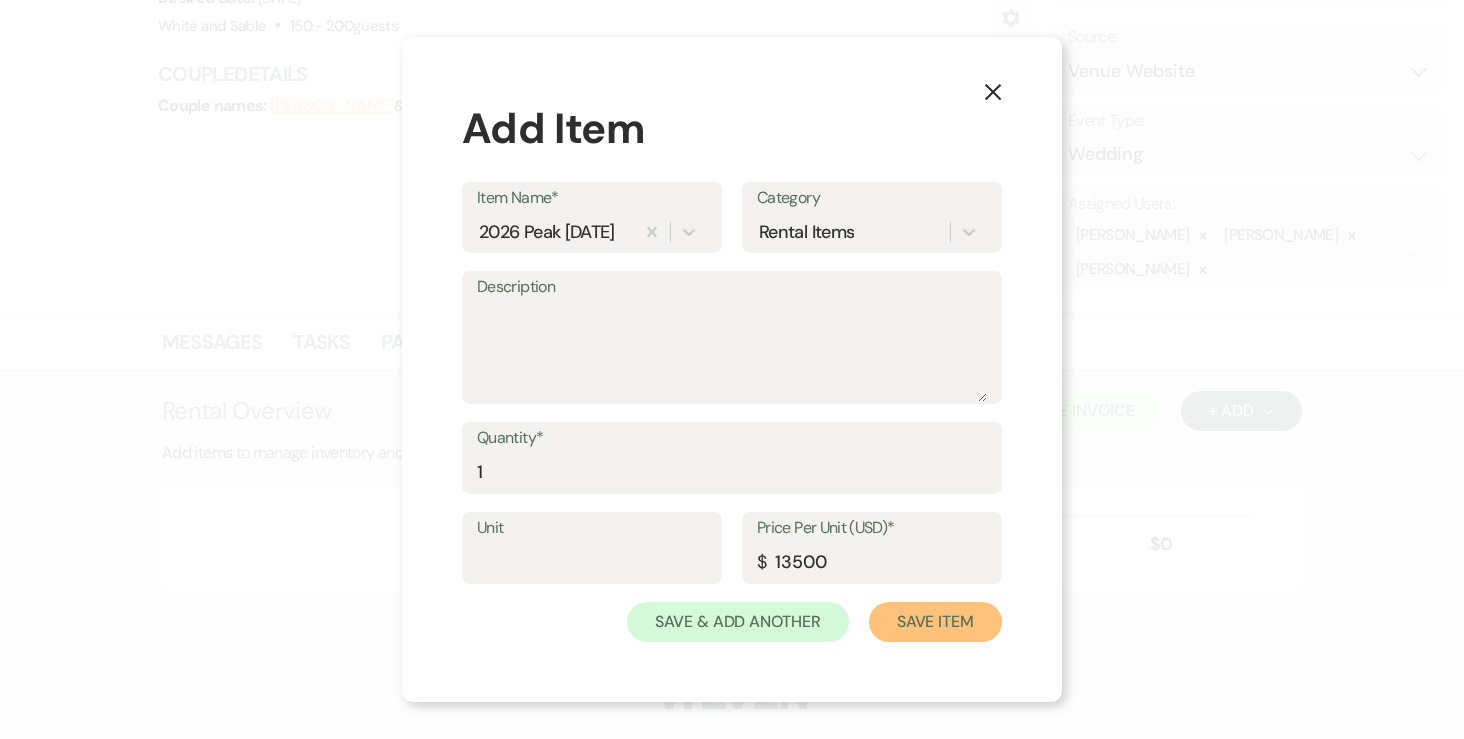 click on "Save Item" at bounding box center (935, 622) 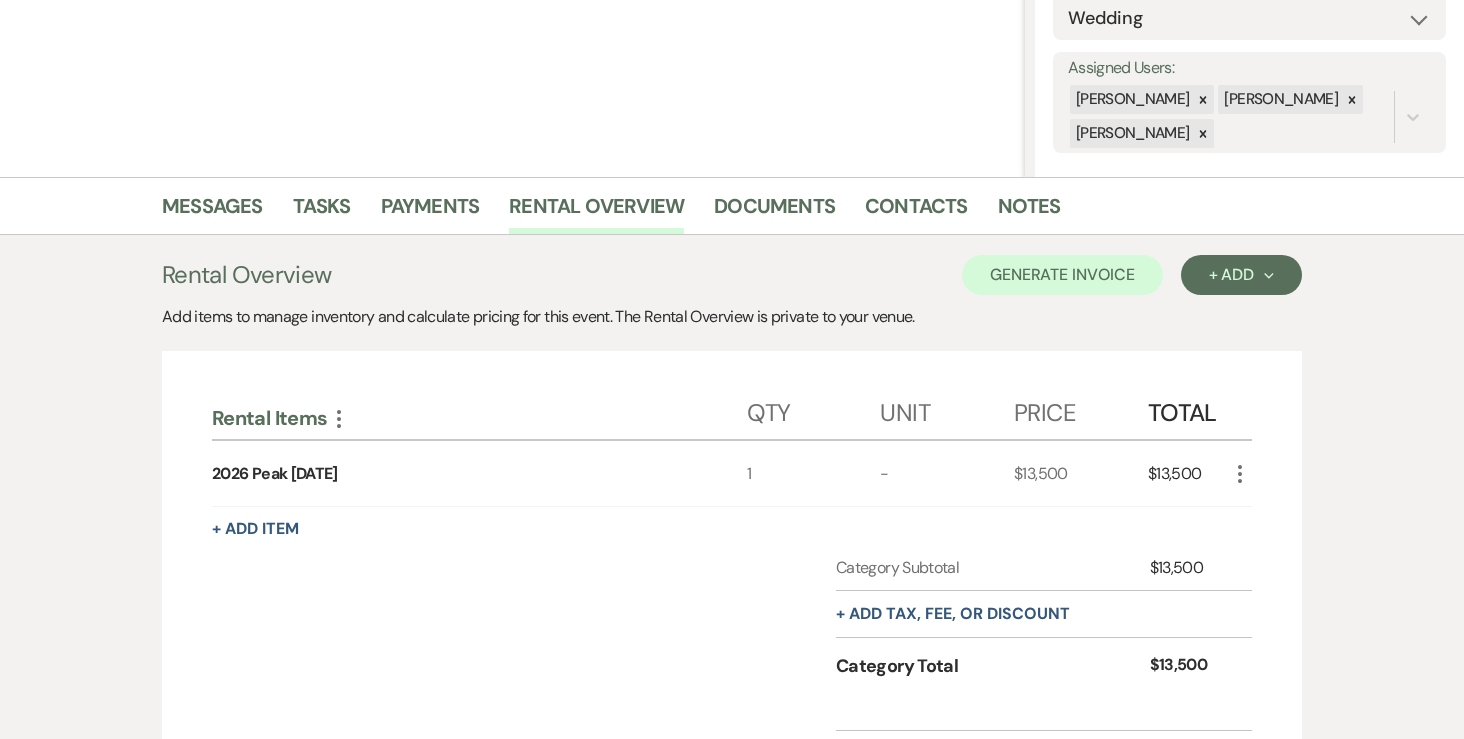 scroll, scrollTop: 326, scrollLeft: 0, axis: vertical 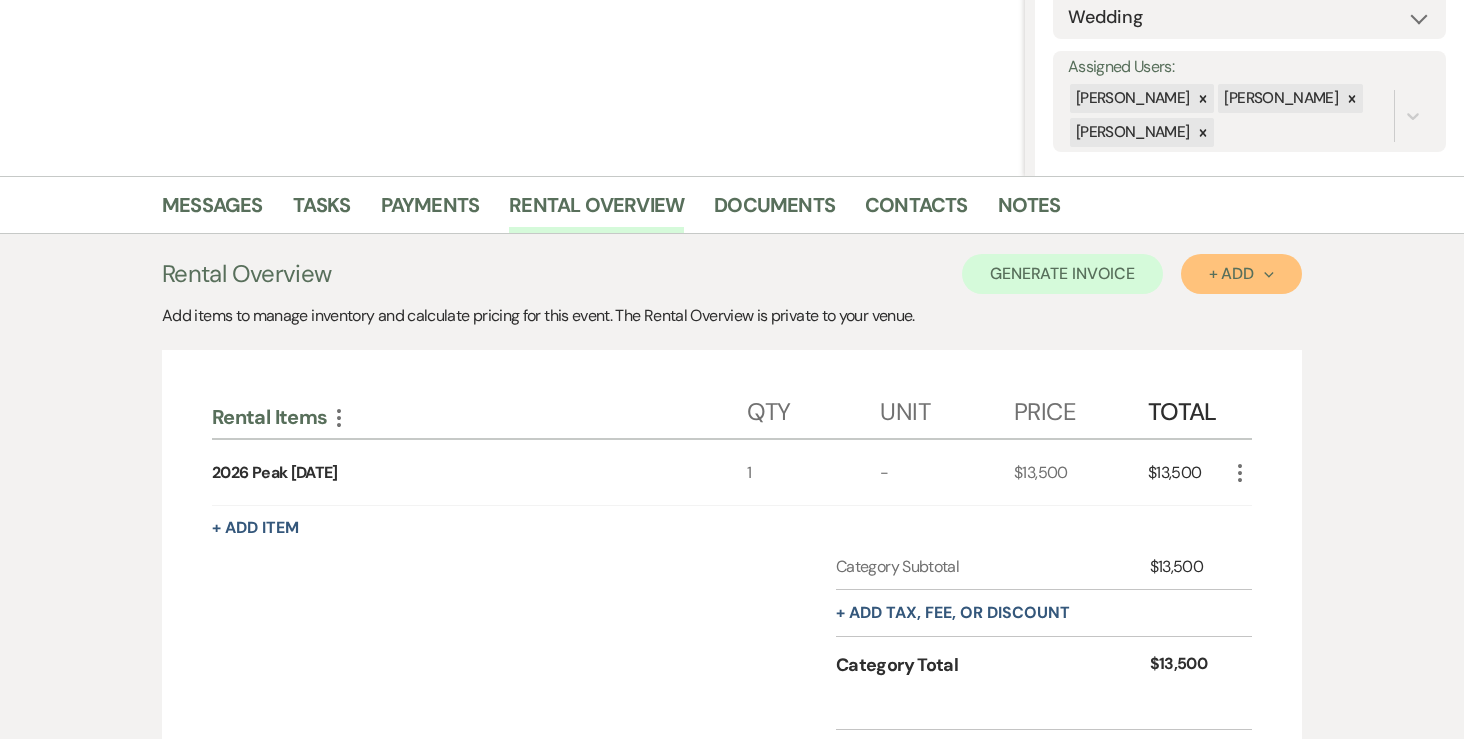 click on "+ Add Next" at bounding box center [1241, 274] 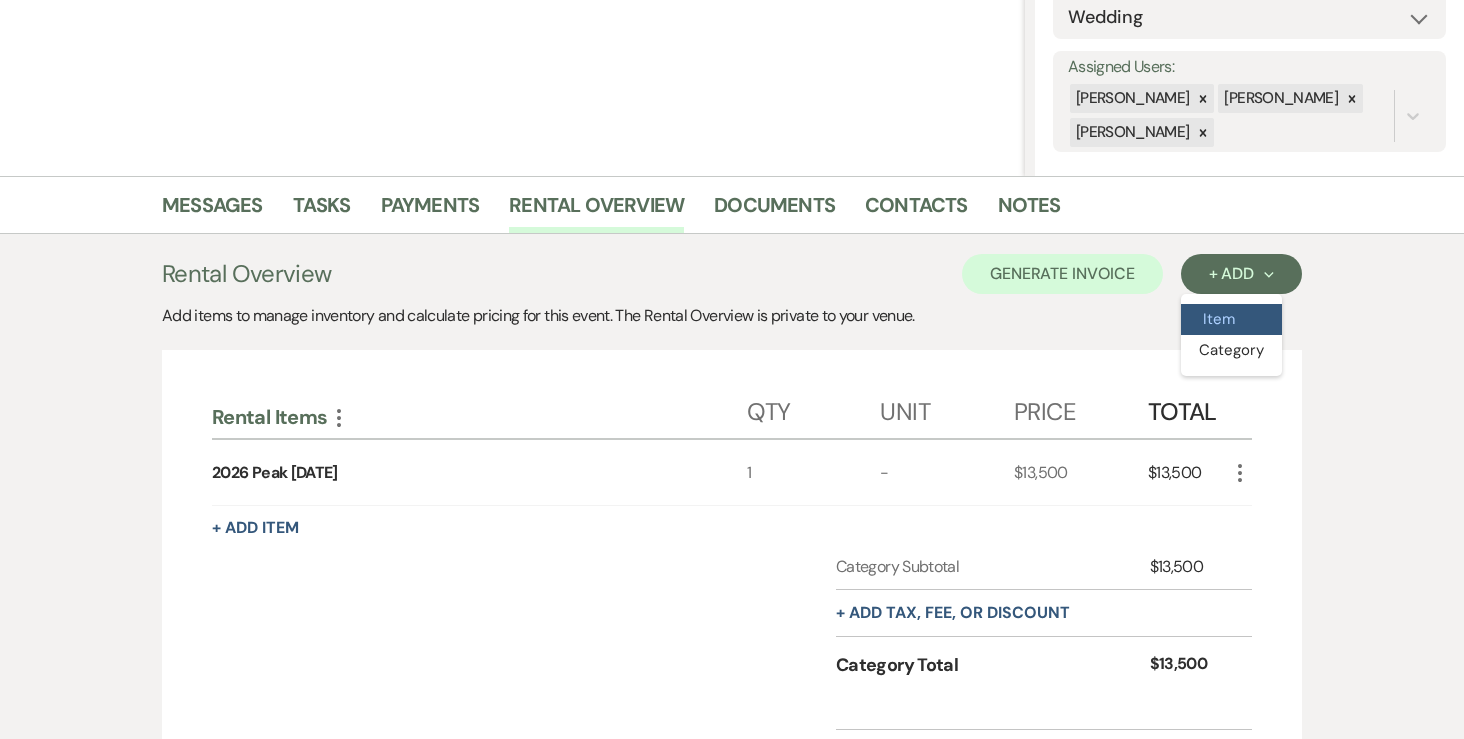 click on "Item" at bounding box center [1231, 319] 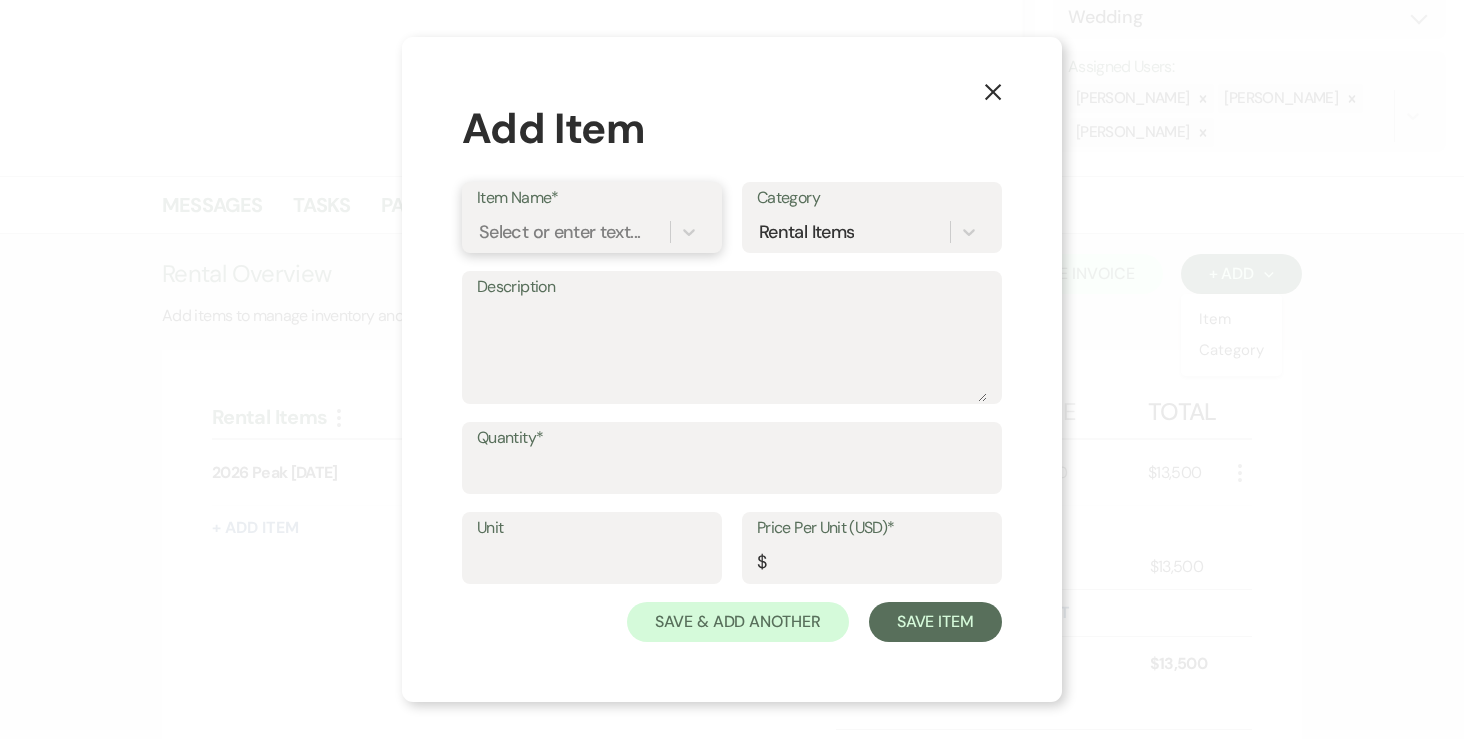 click on "Select or enter text..." at bounding box center (559, 232) 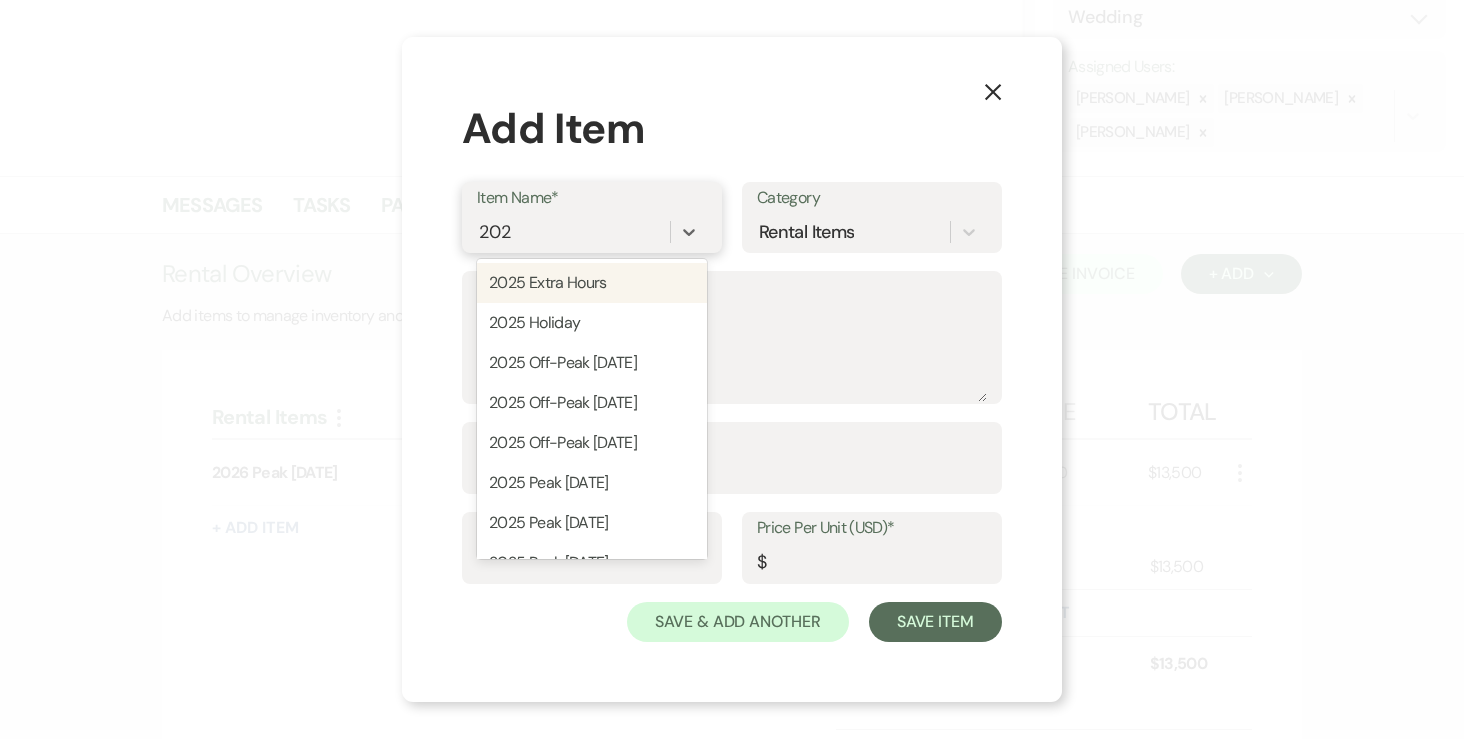 type on "2026" 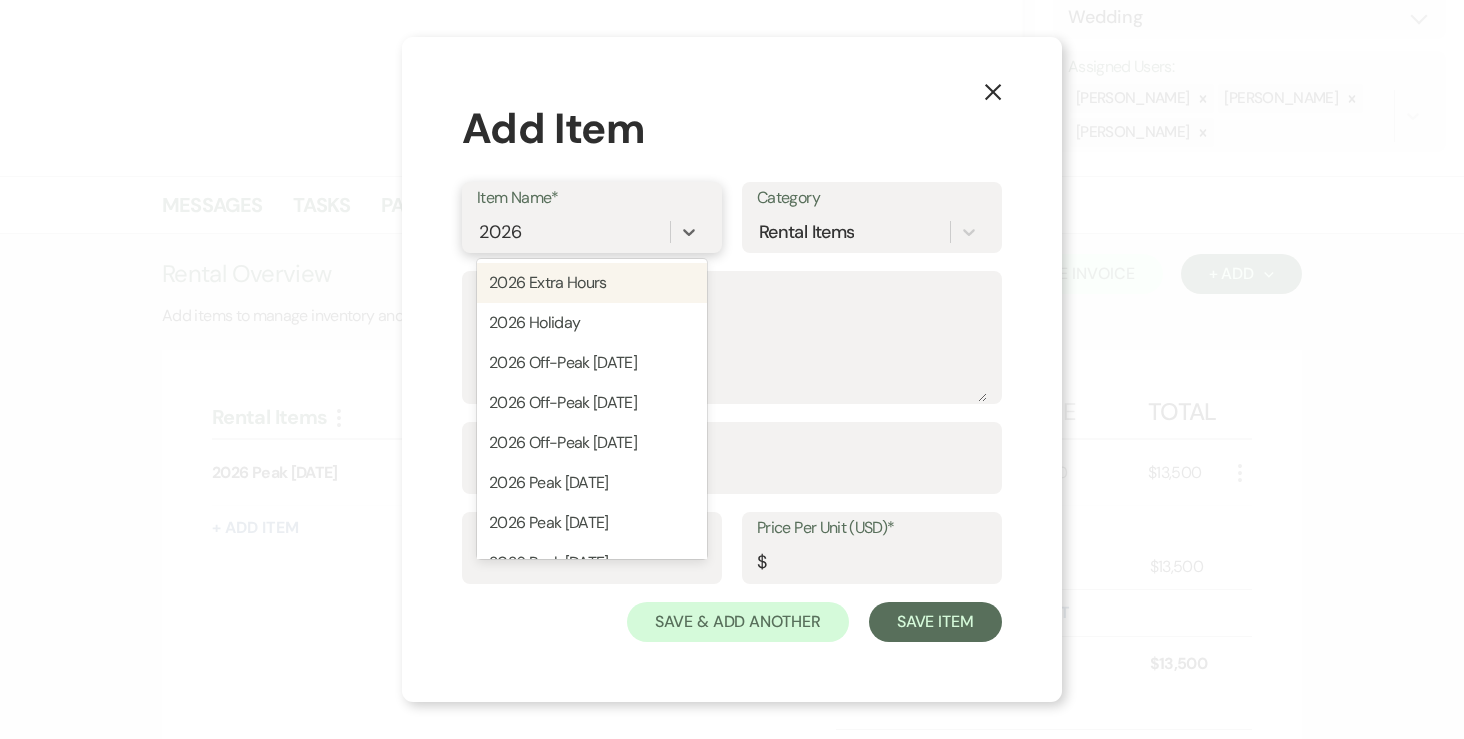 click on "2026 Extra Hours" at bounding box center [592, 283] 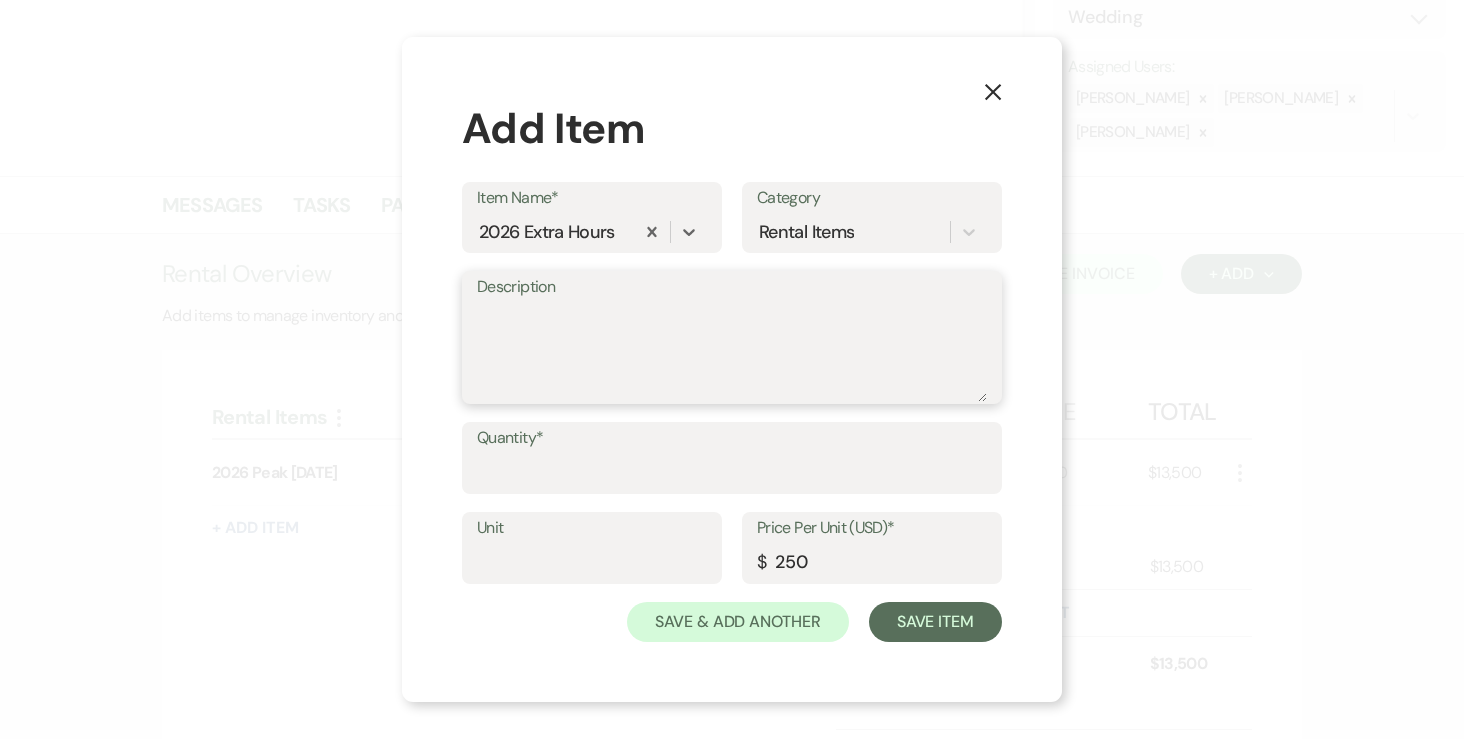 click on "Description" at bounding box center (732, 352) 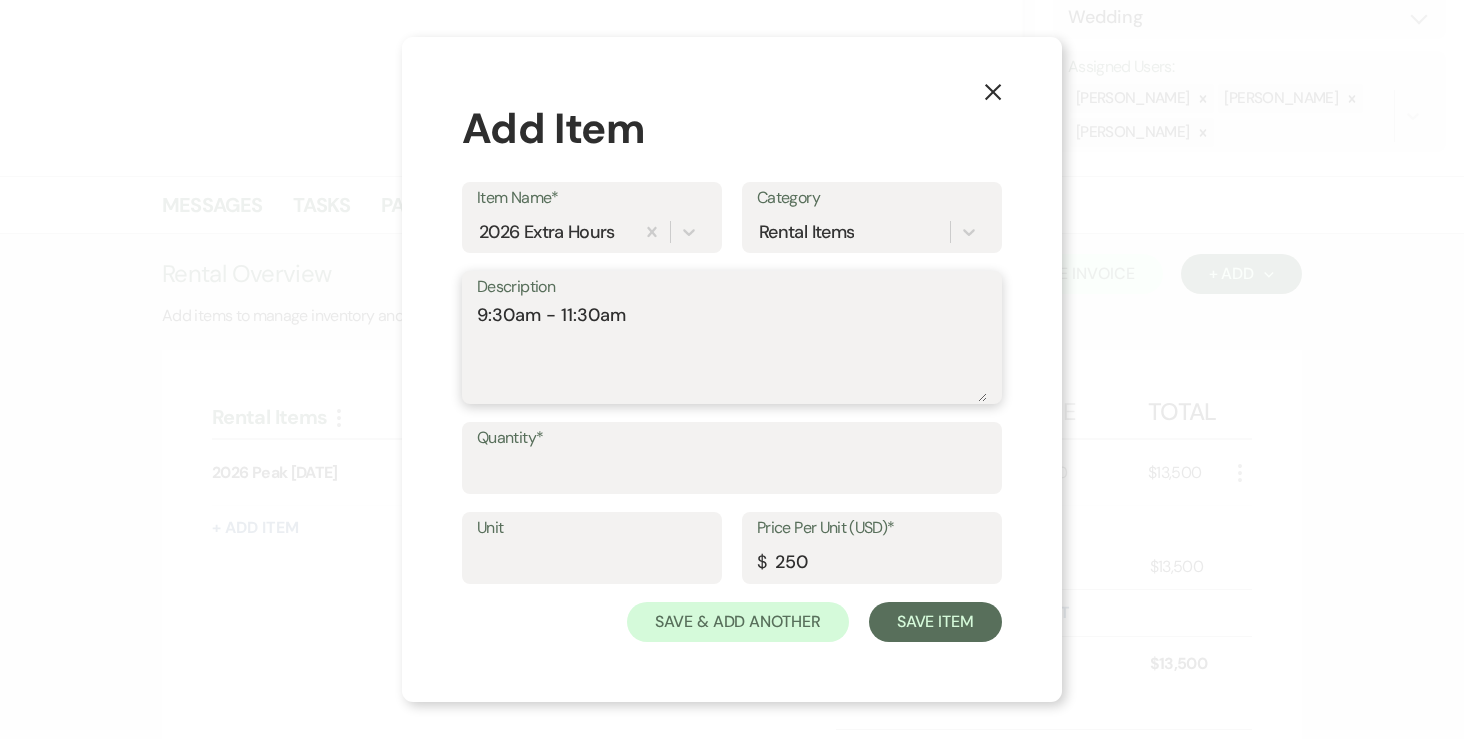 type on "9:30am - 11:30am" 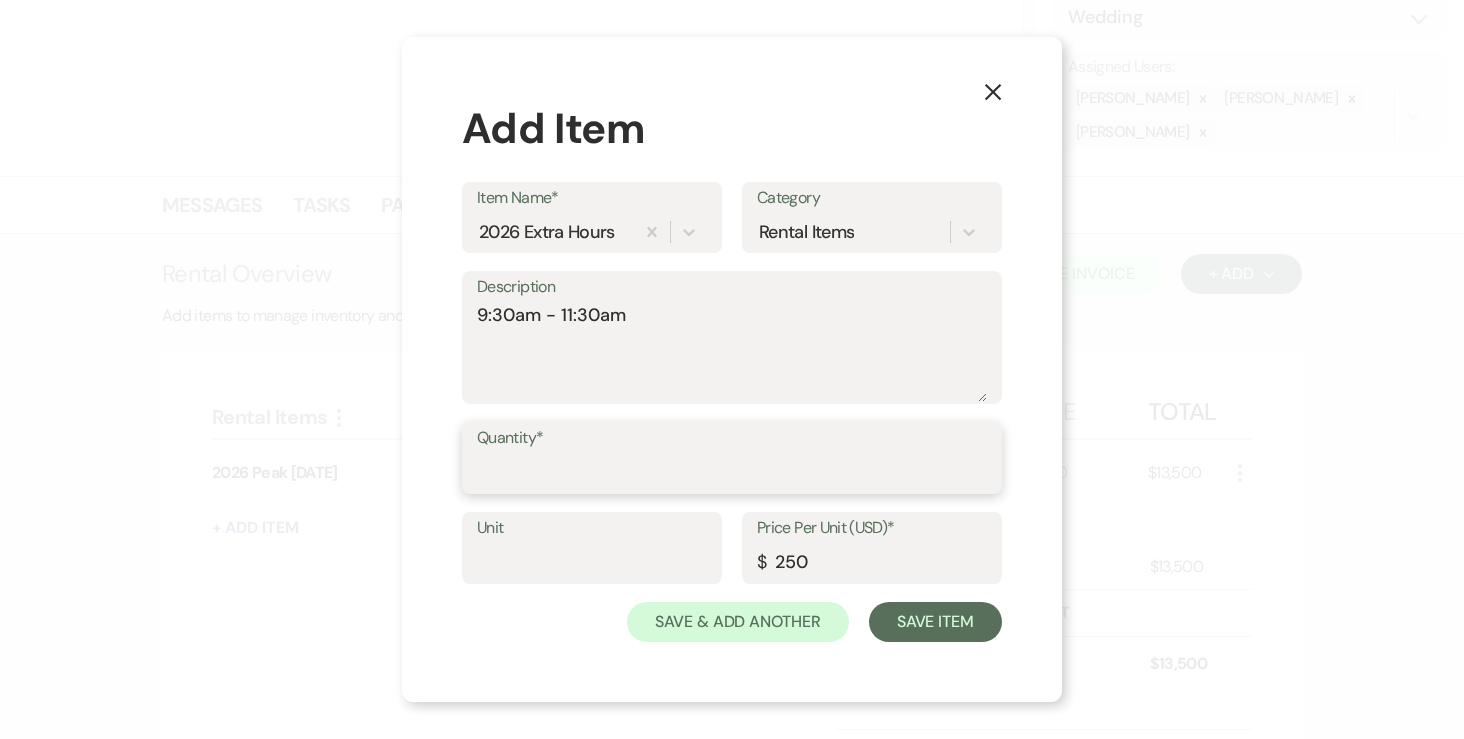 click on "Quantity*" at bounding box center [732, 472] 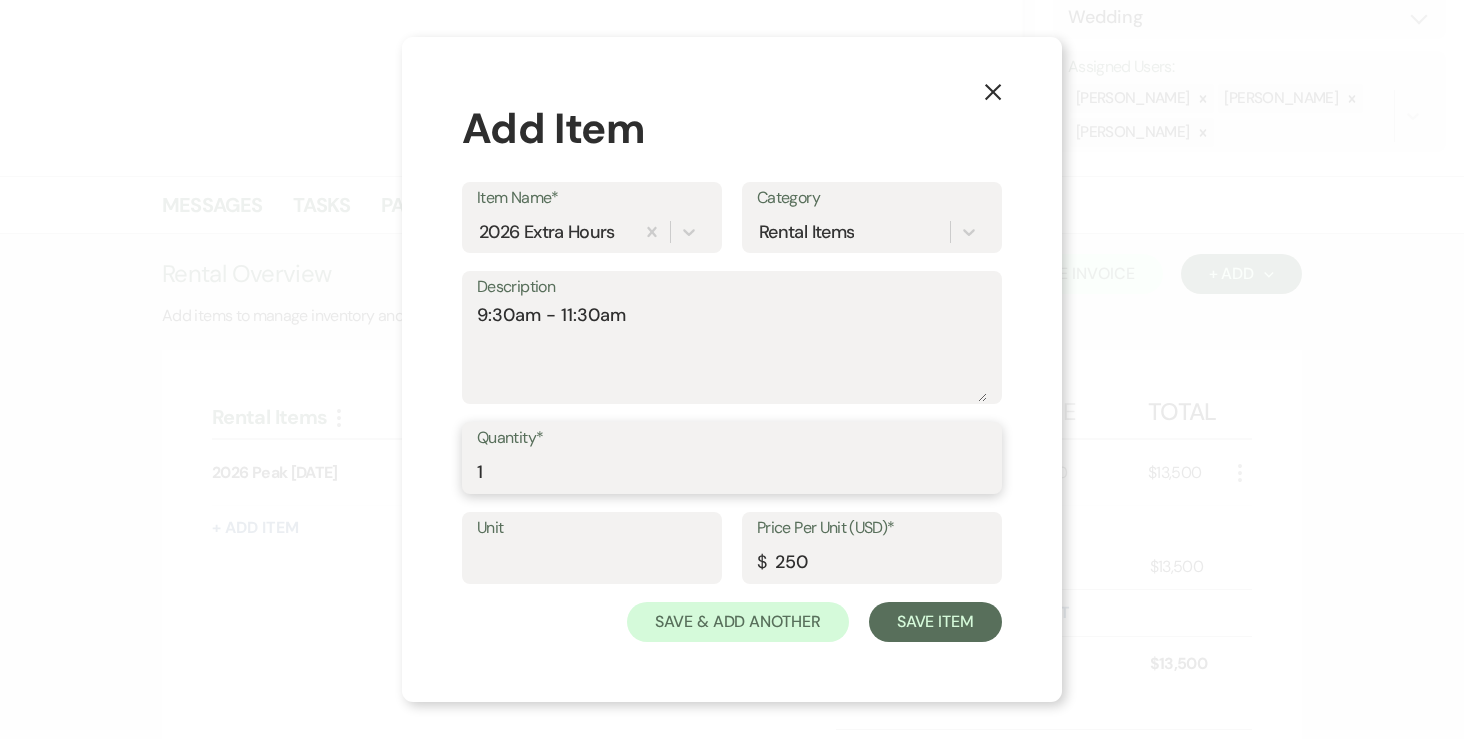 type on "1" 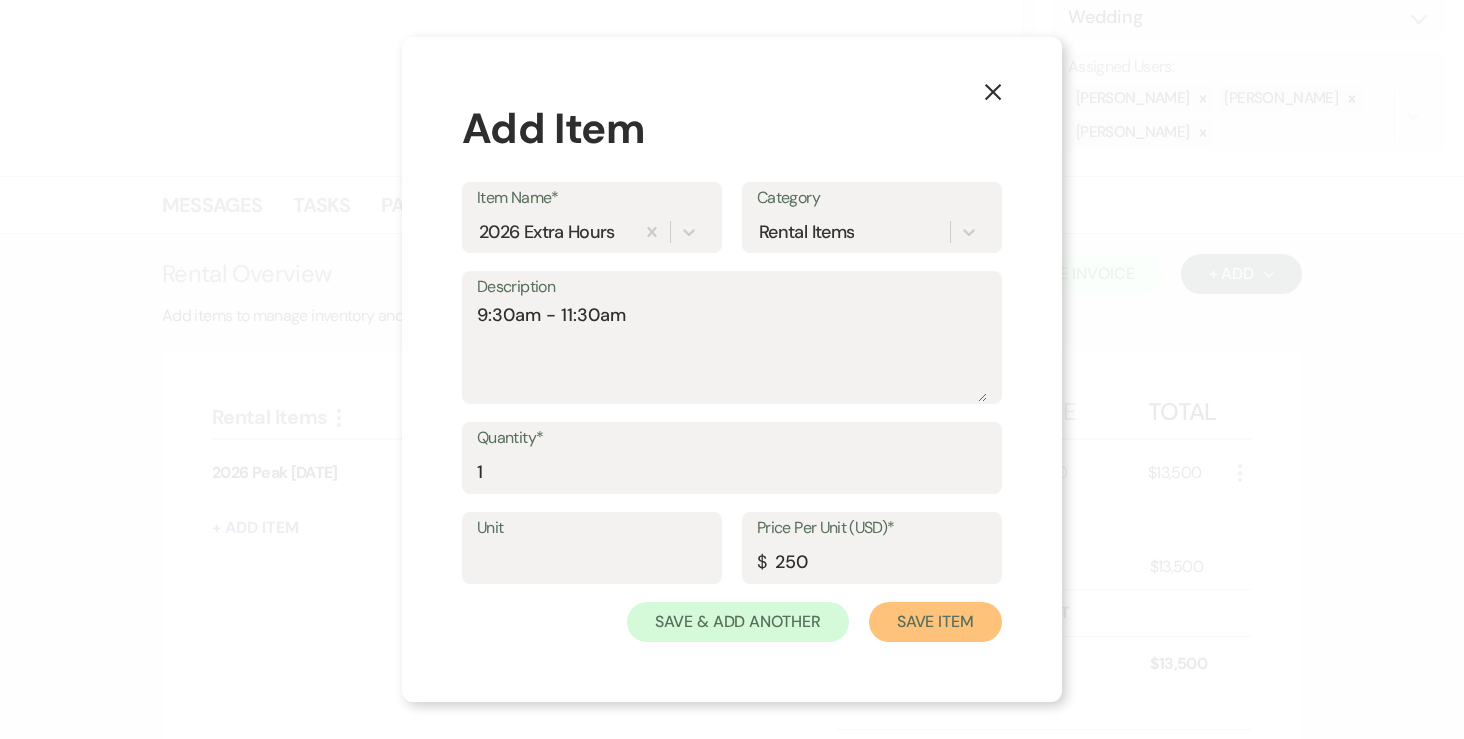 click on "Save Item" at bounding box center (935, 622) 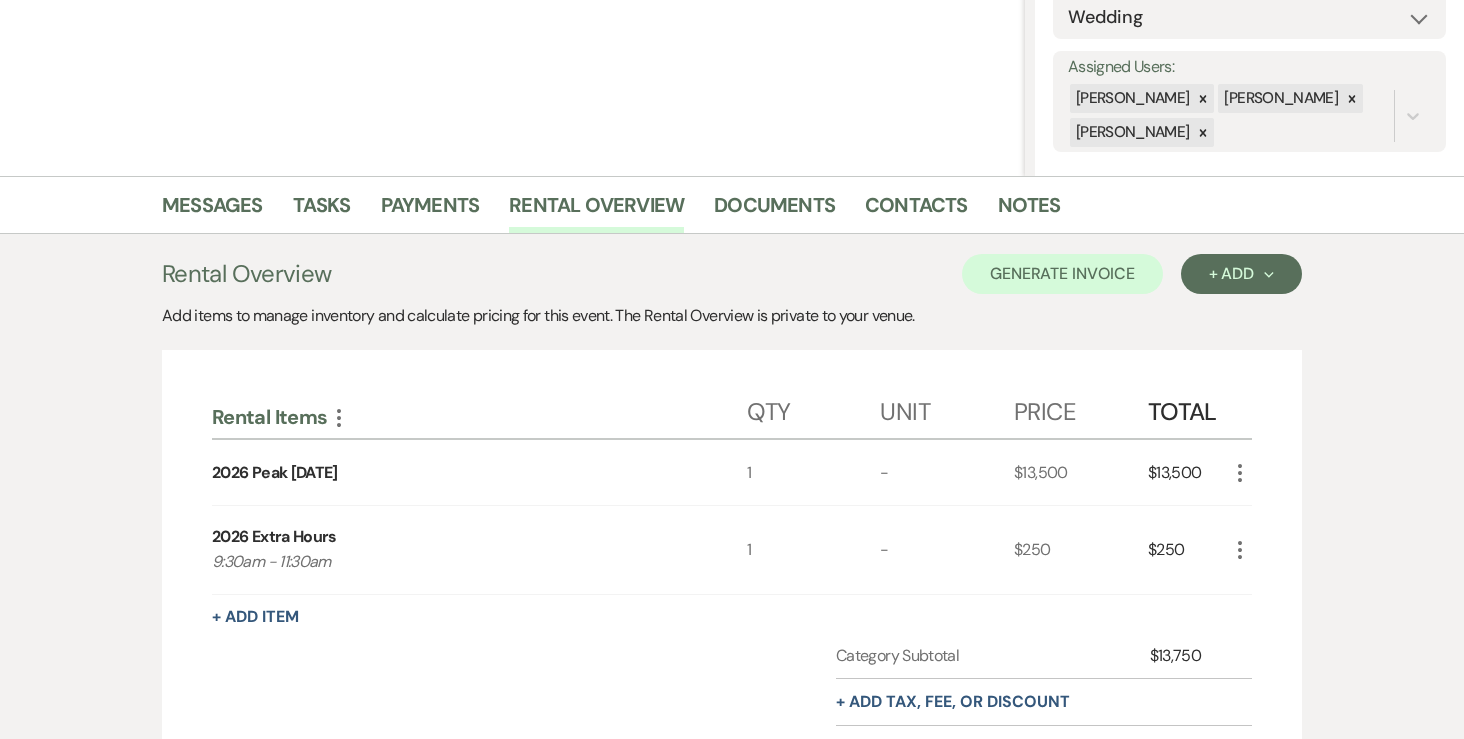 click on "More" 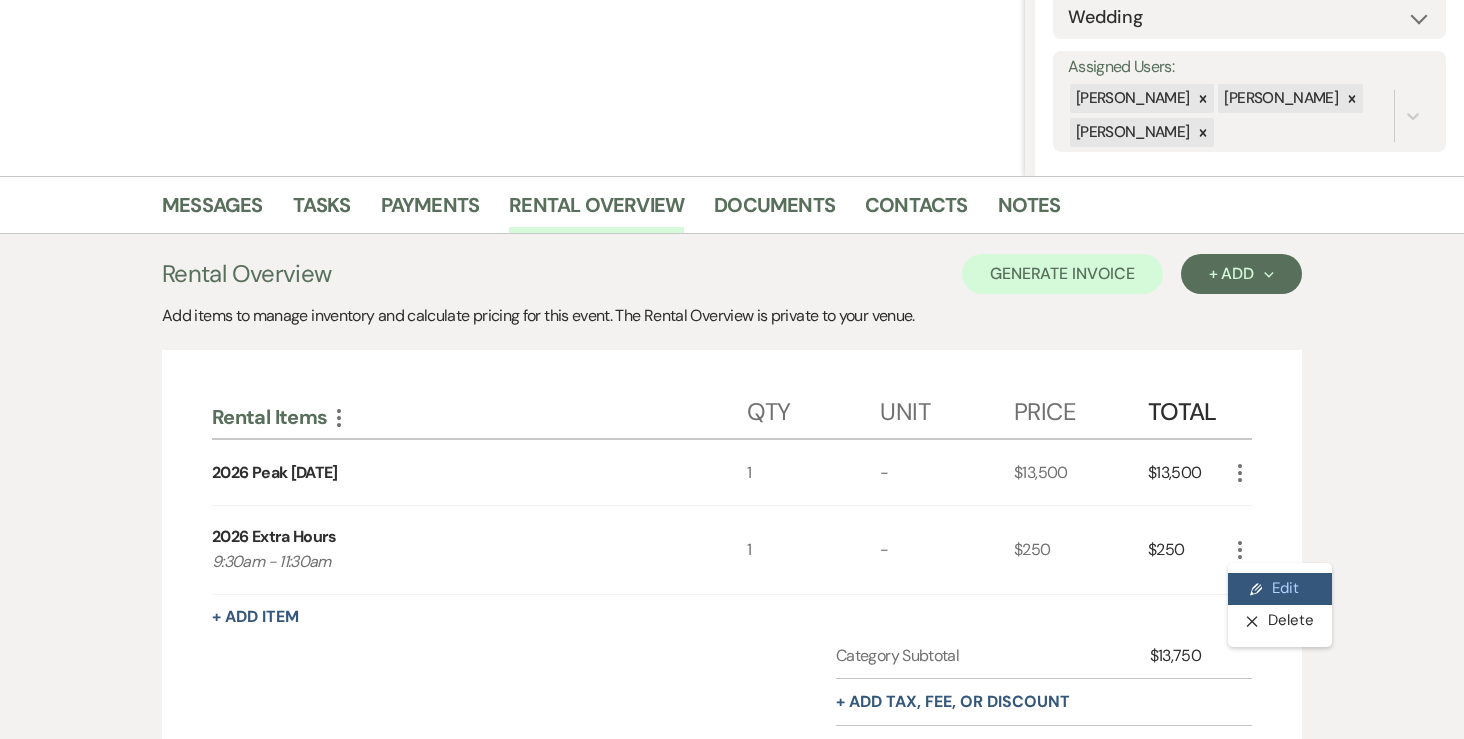 click on "Pencil Edit" at bounding box center [1280, 589] 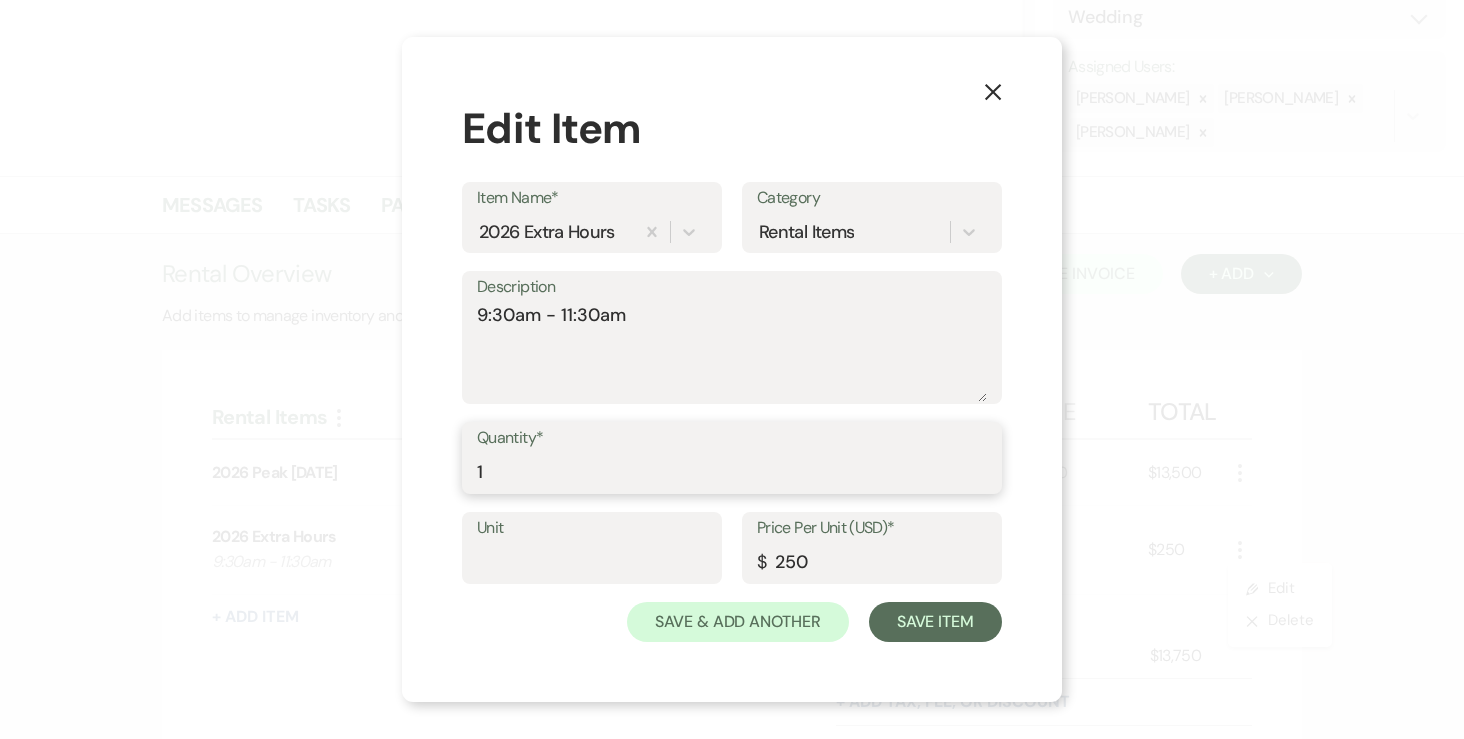 click on "1" at bounding box center (732, 472) 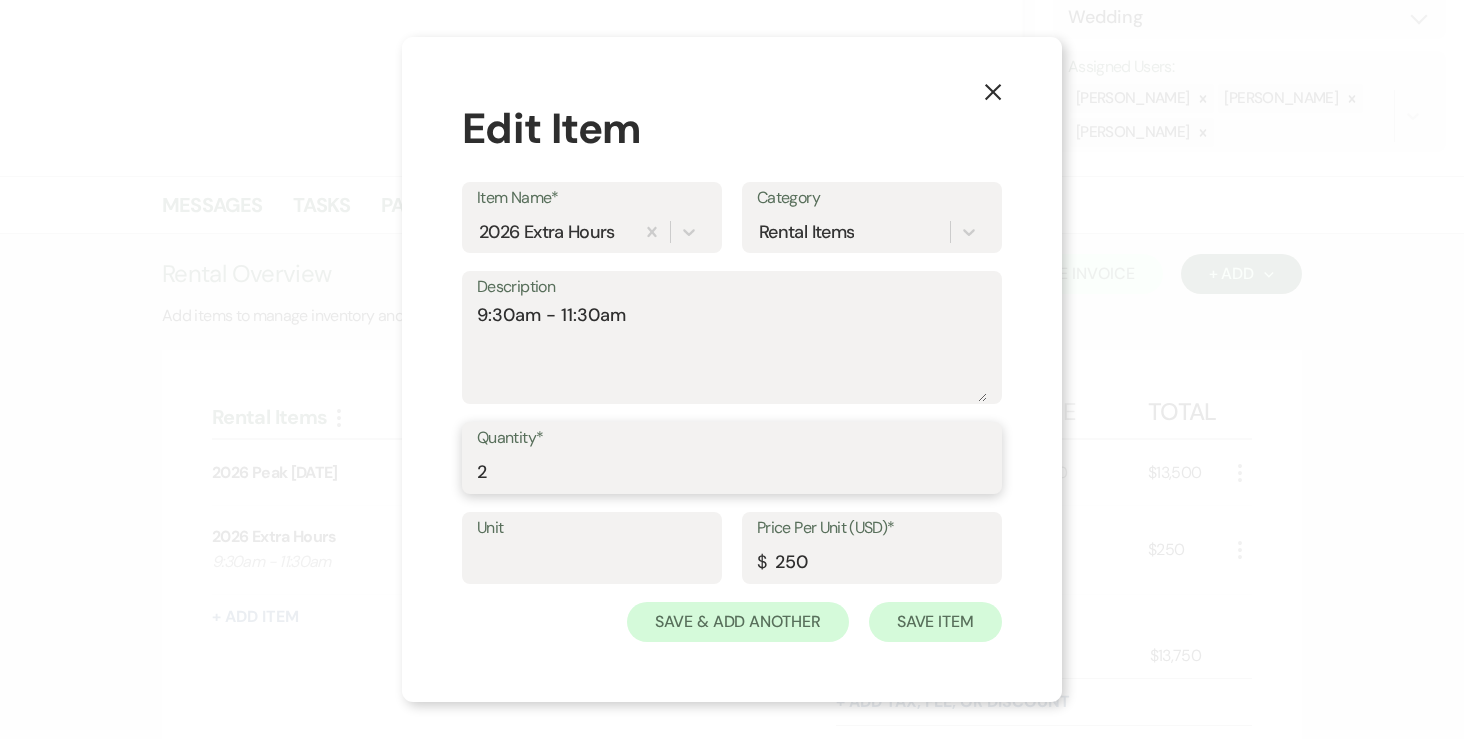 type on "2" 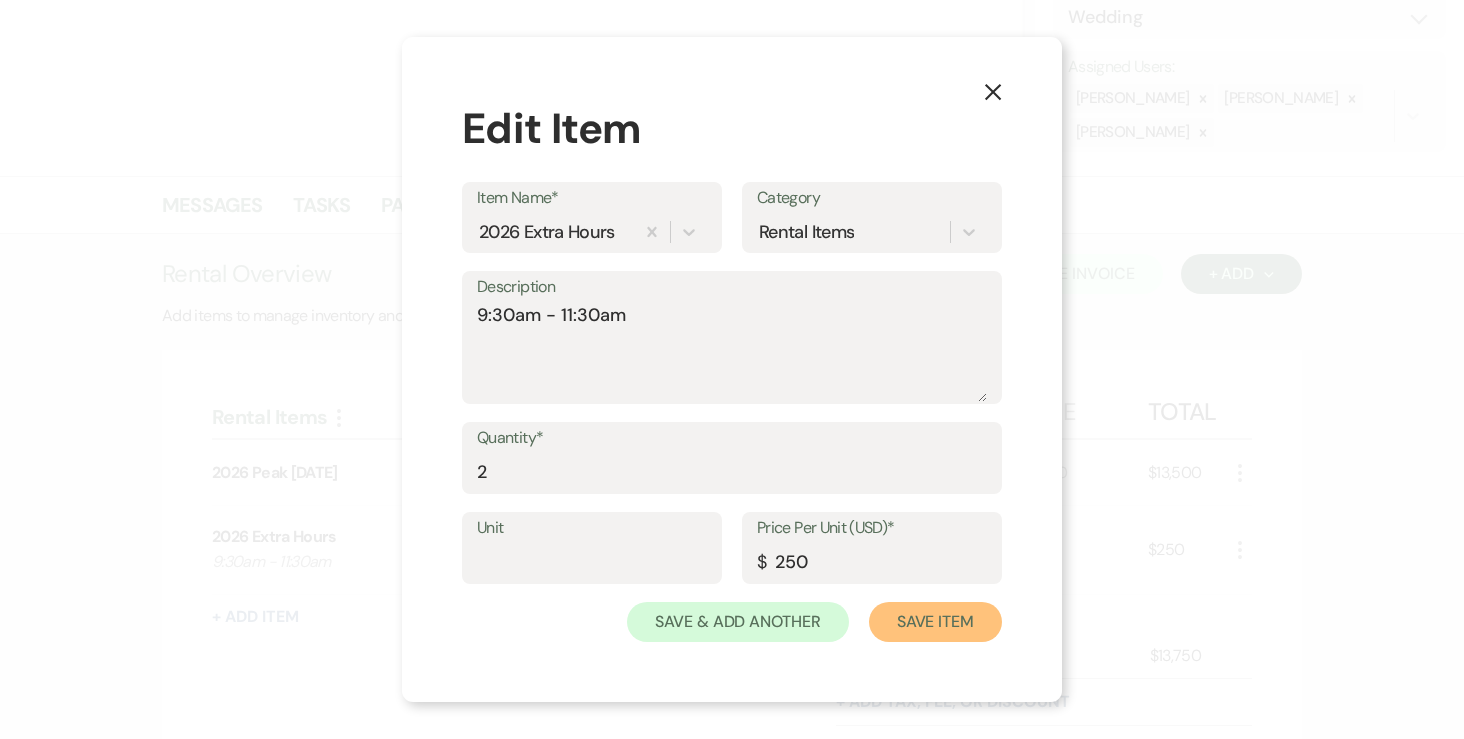 click on "Save Item" at bounding box center [935, 622] 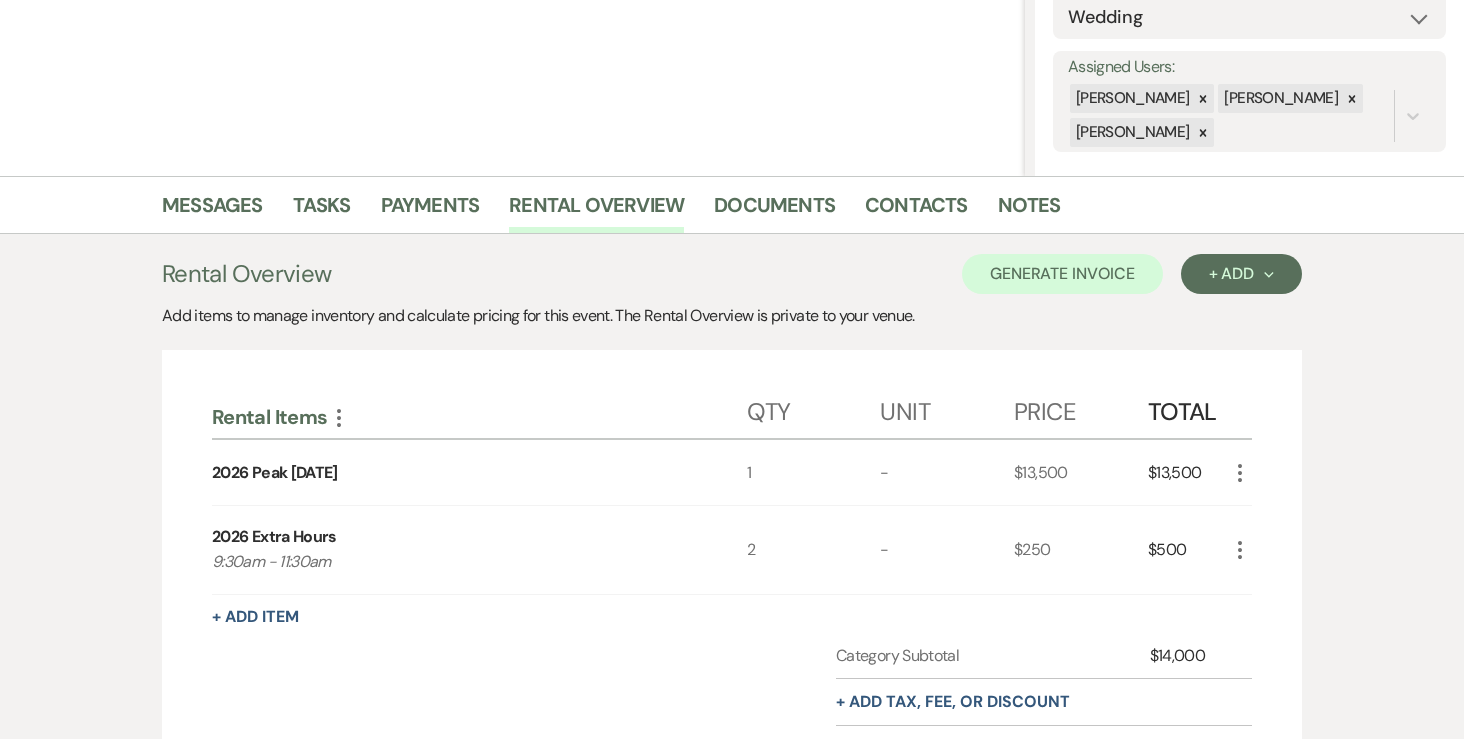 click 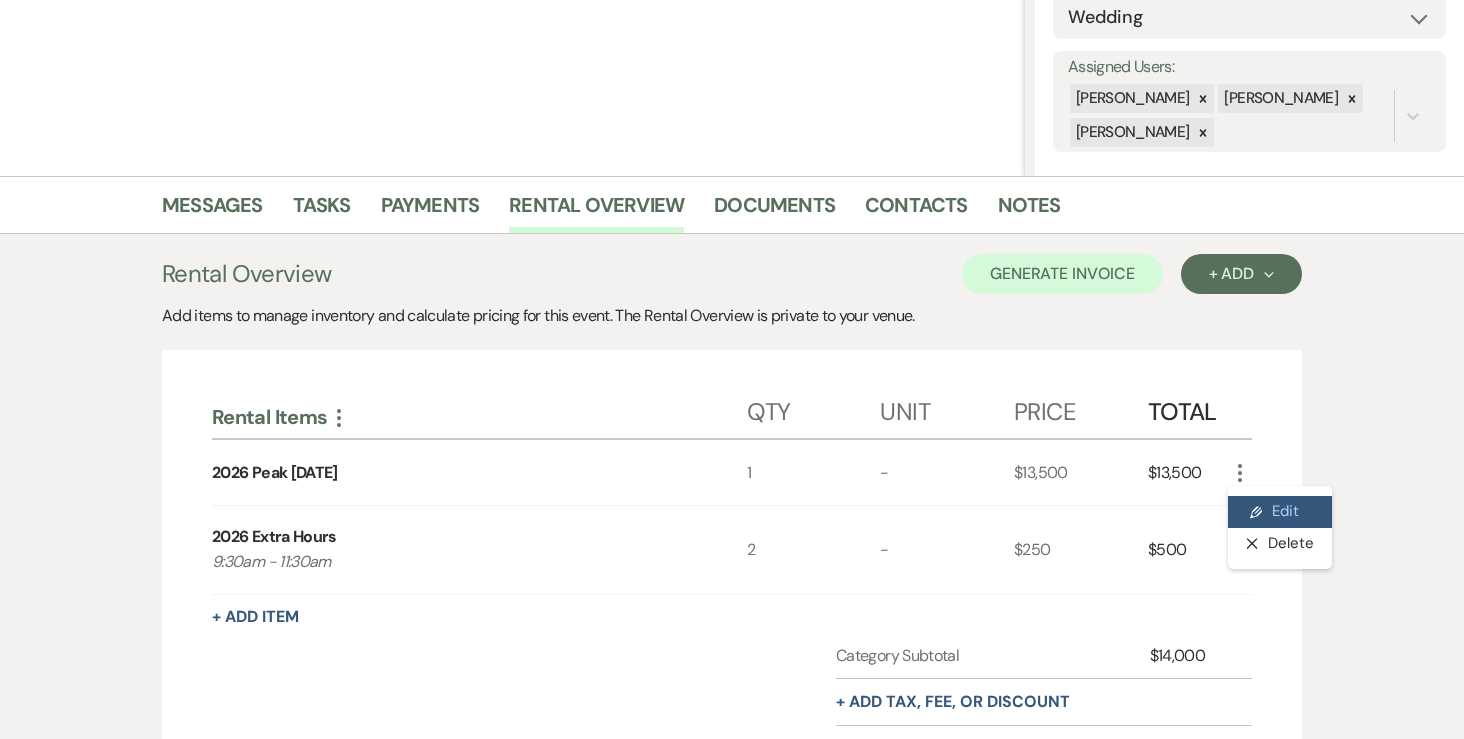 click on "Pencil" 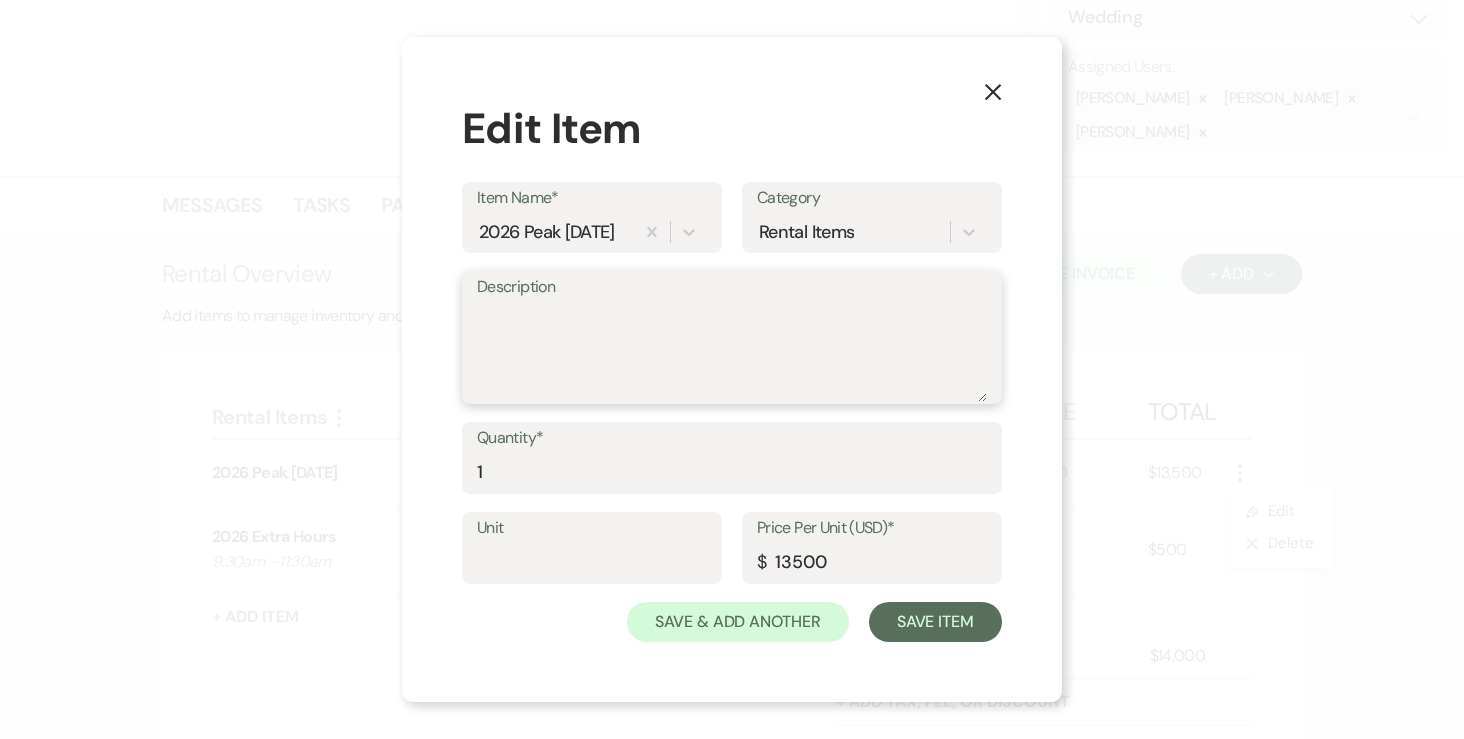 click on "Description" at bounding box center [732, 352] 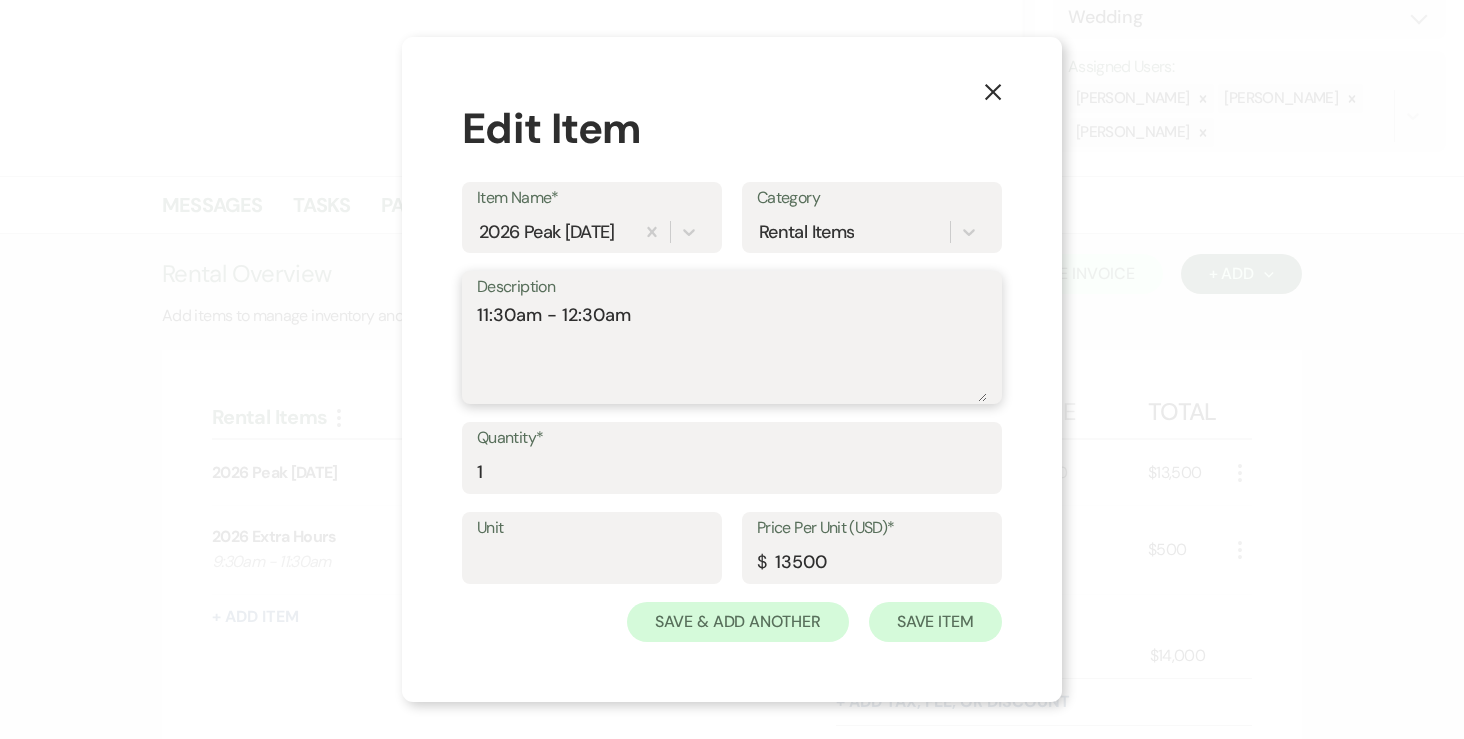 type on "11:30am - 12:30am" 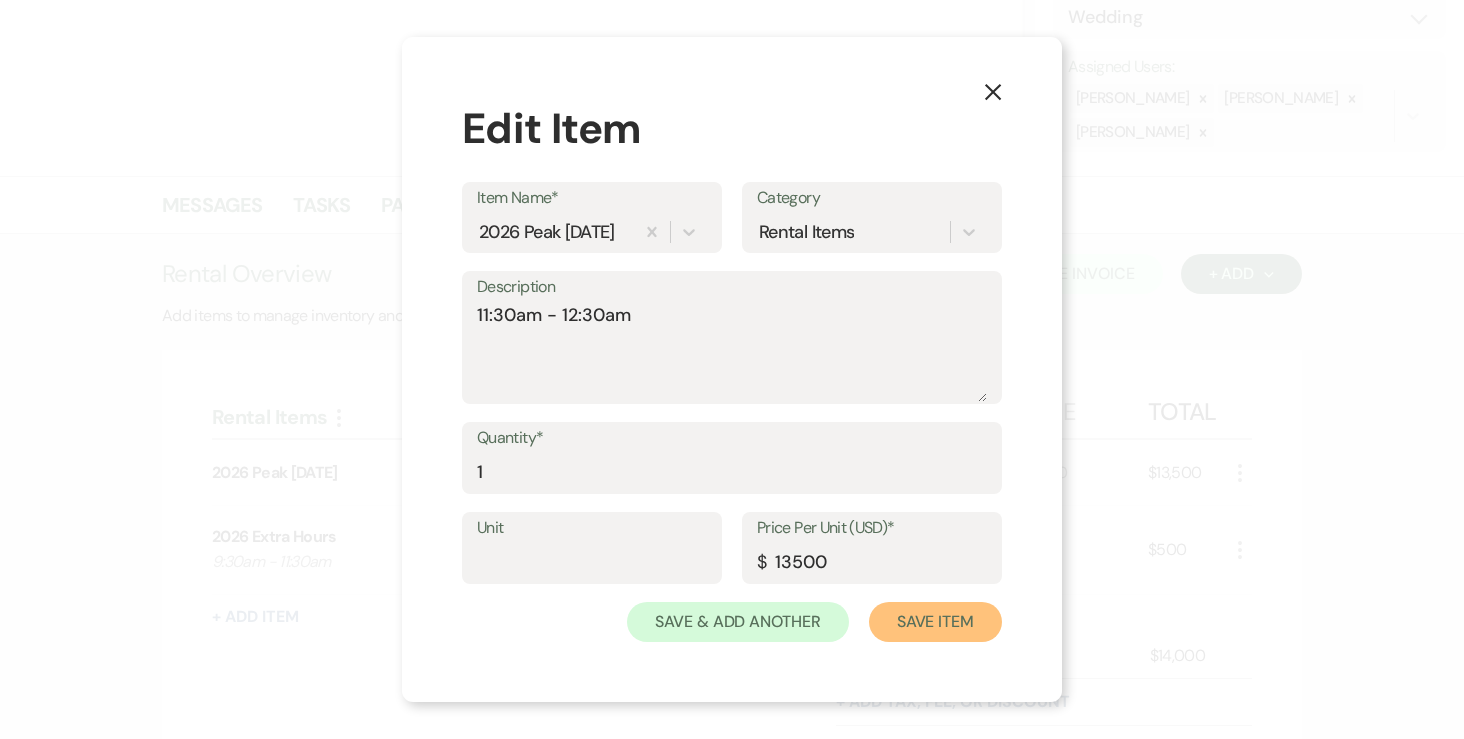 click on "Save Item" at bounding box center (935, 622) 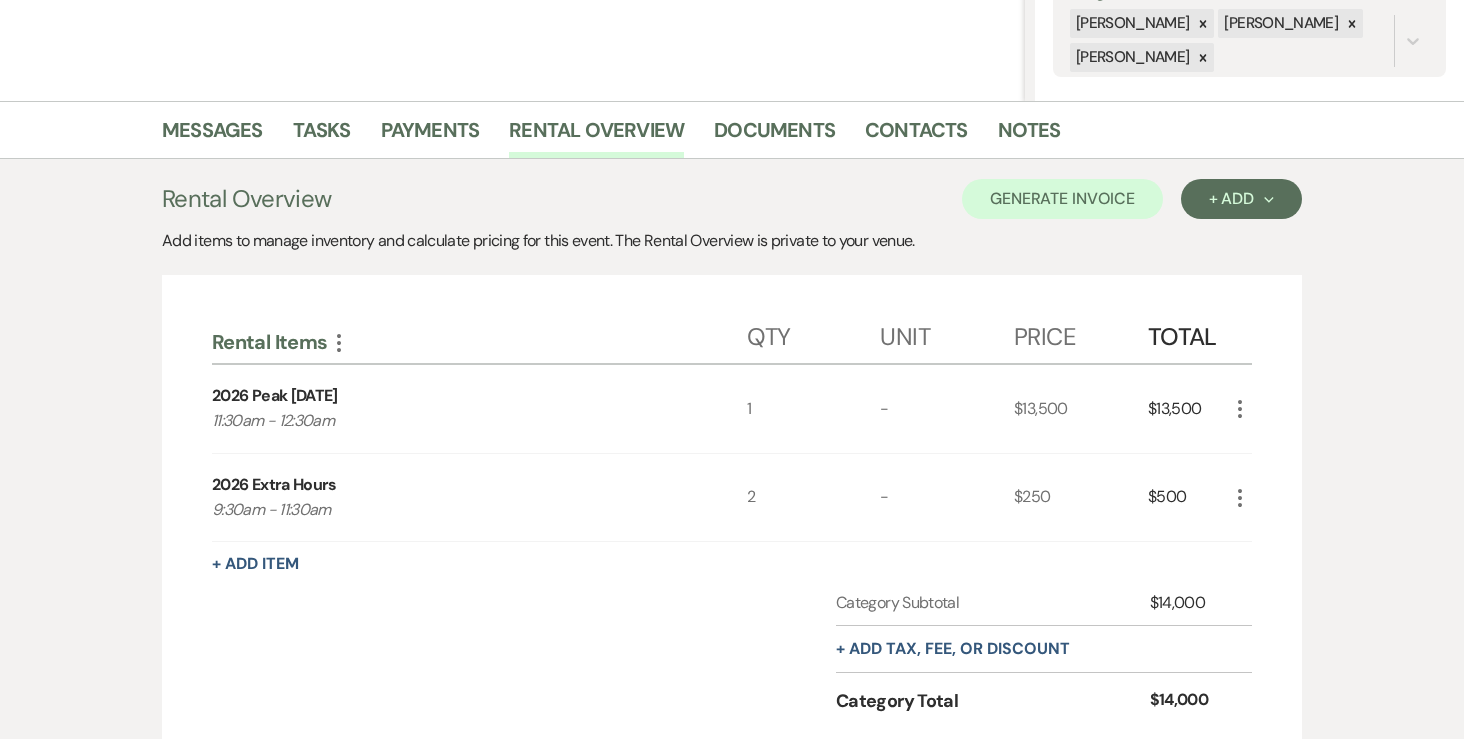 scroll, scrollTop: 311, scrollLeft: 0, axis: vertical 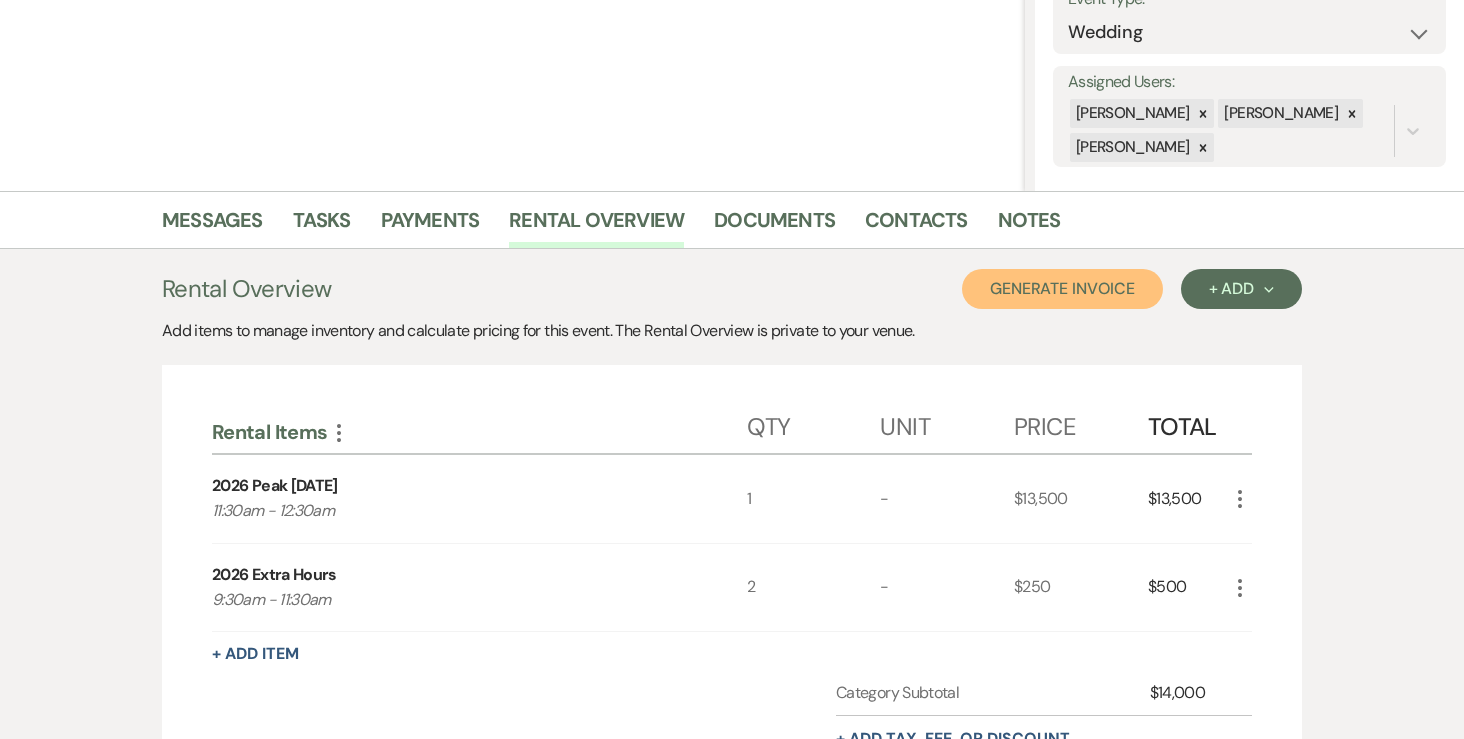 click on "Generate Invoice" at bounding box center [1062, 289] 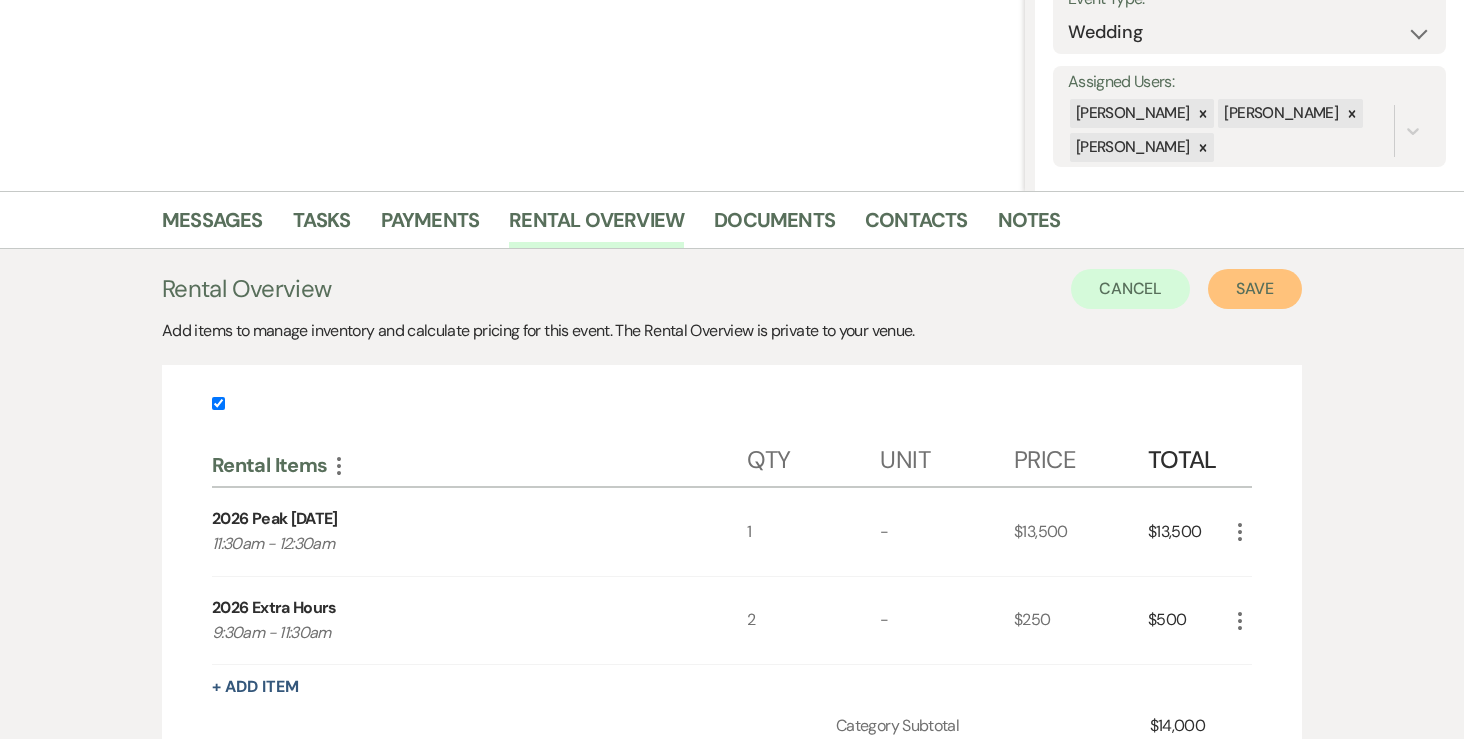 click on "Save" at bounding box center (1255, 289) 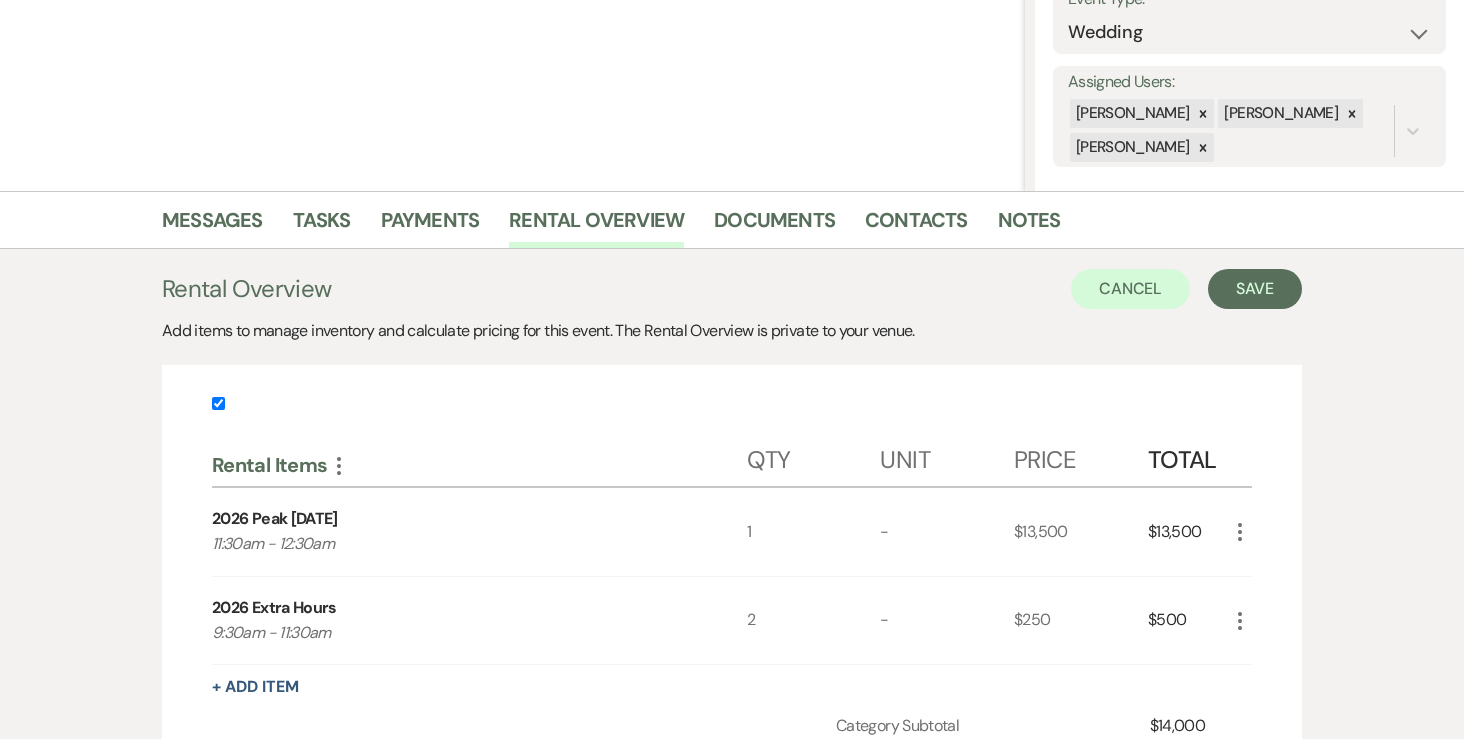 scroll, scrollTop: 0, scrollLeft: 0, axis: both 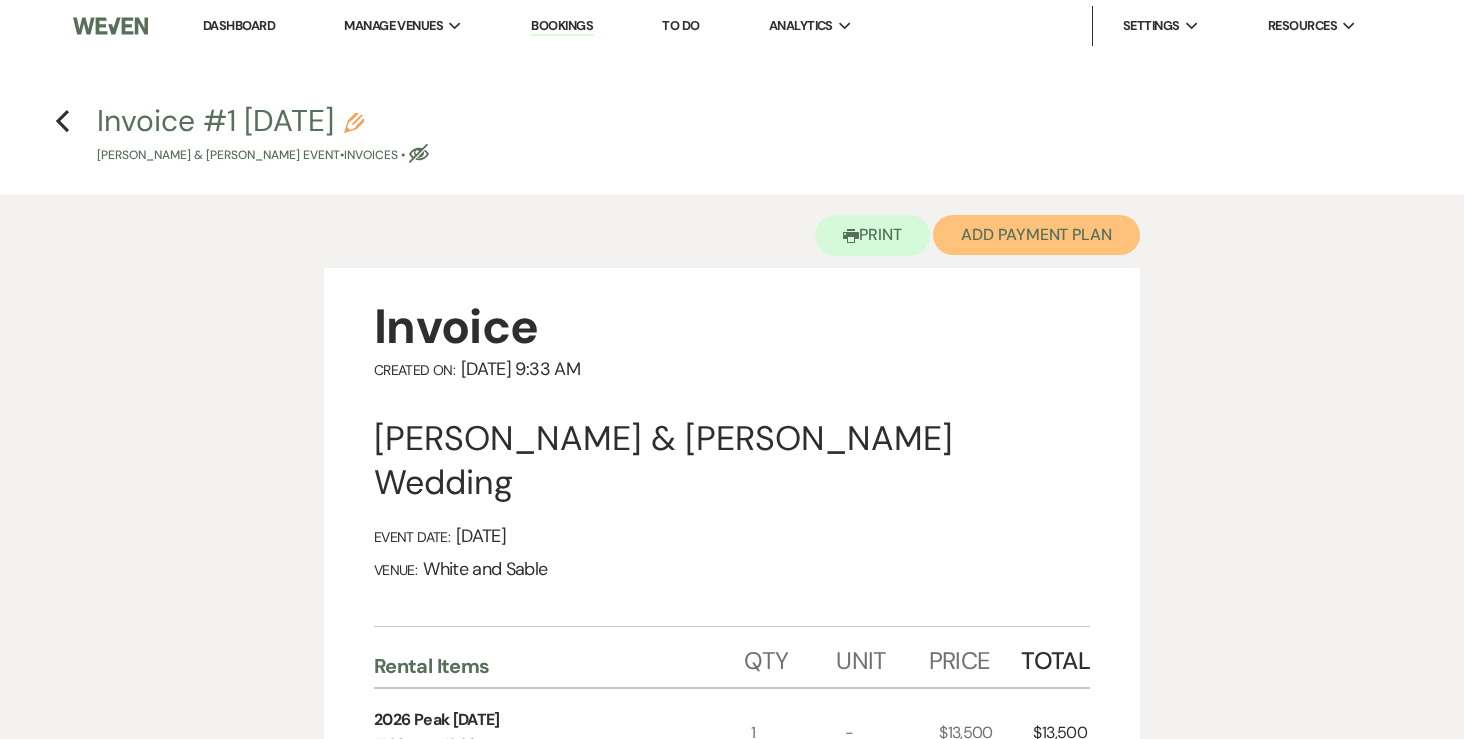 click on "Add Payment Plan" at bounding box center (1036, 235) 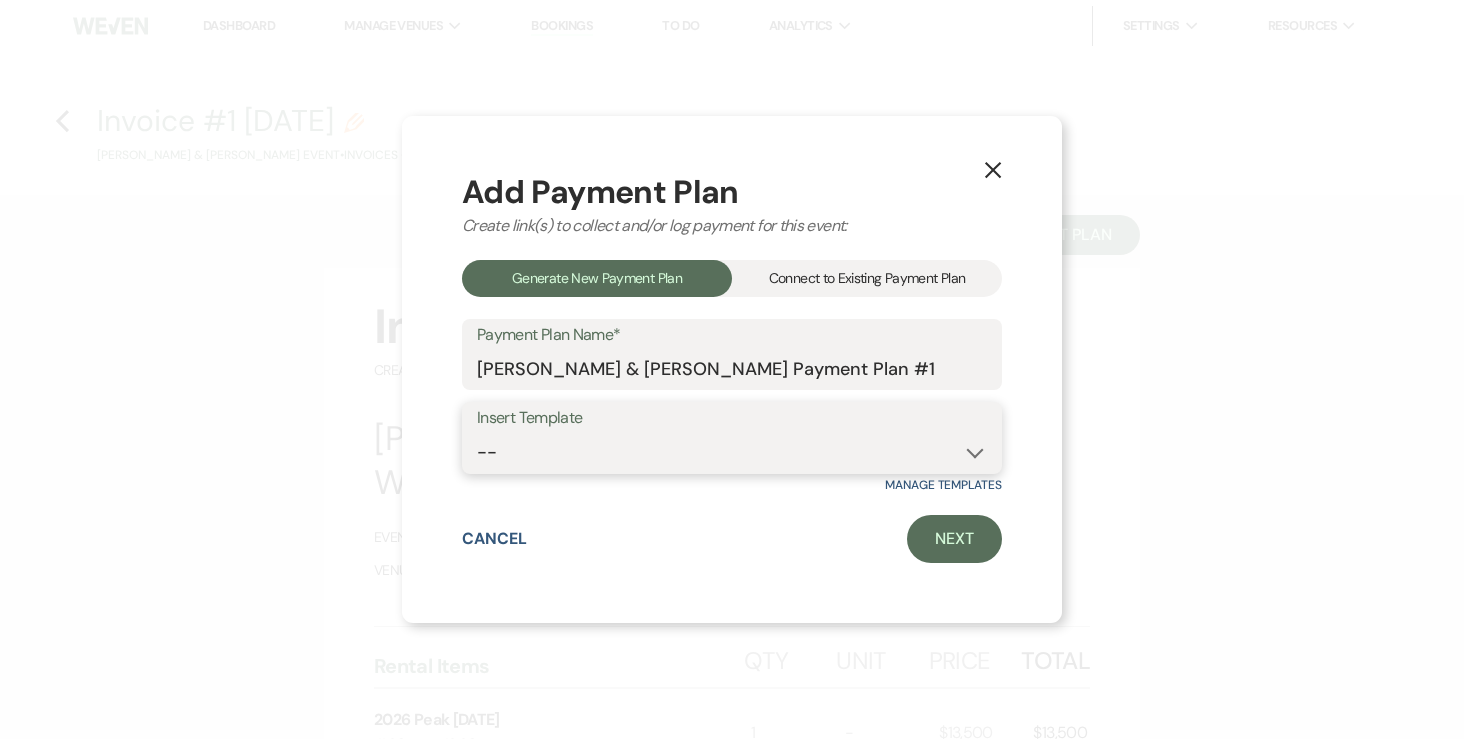 click on "-- Wedding Payments - Credit Card (3% Fee) Wedding Payments - ACH/Check/Cash" at bounding box center [732, 452] 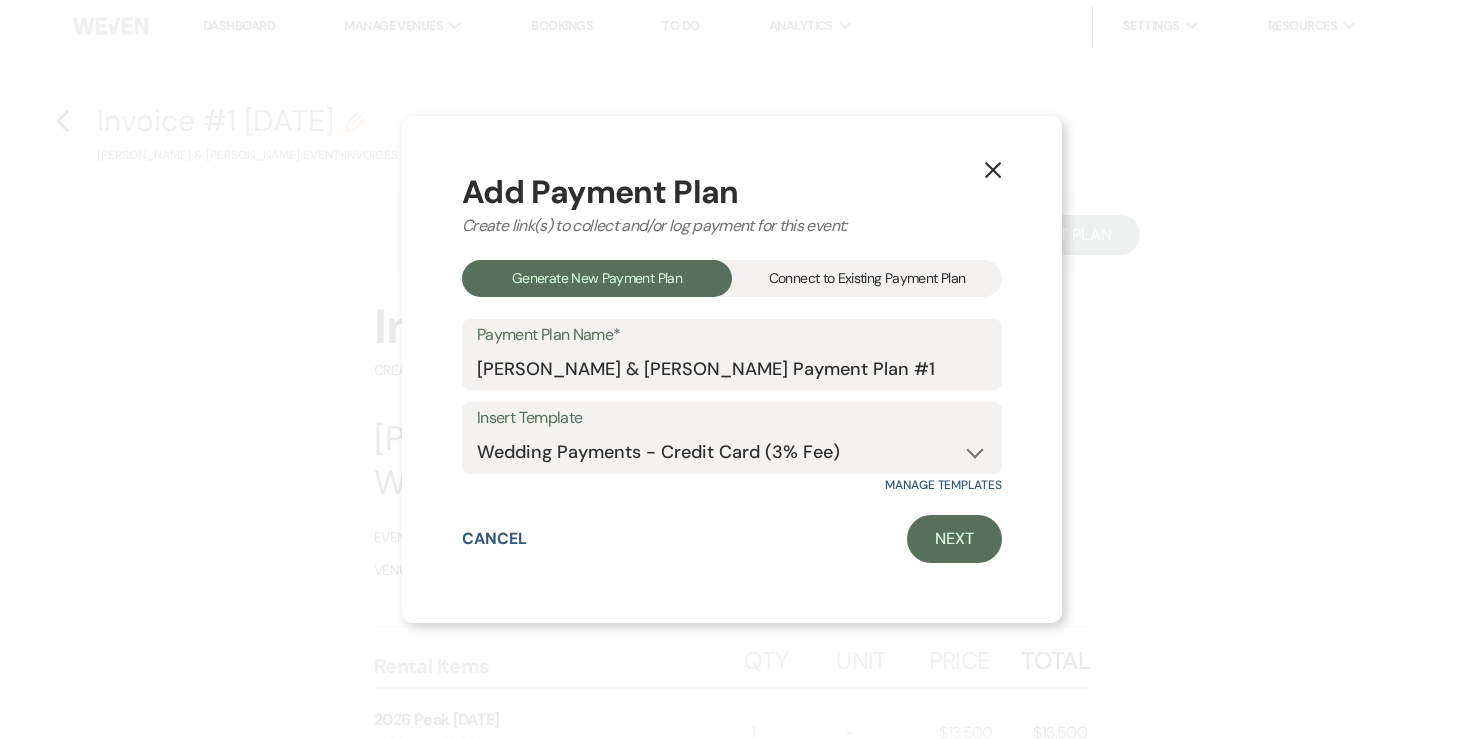 click on "X" 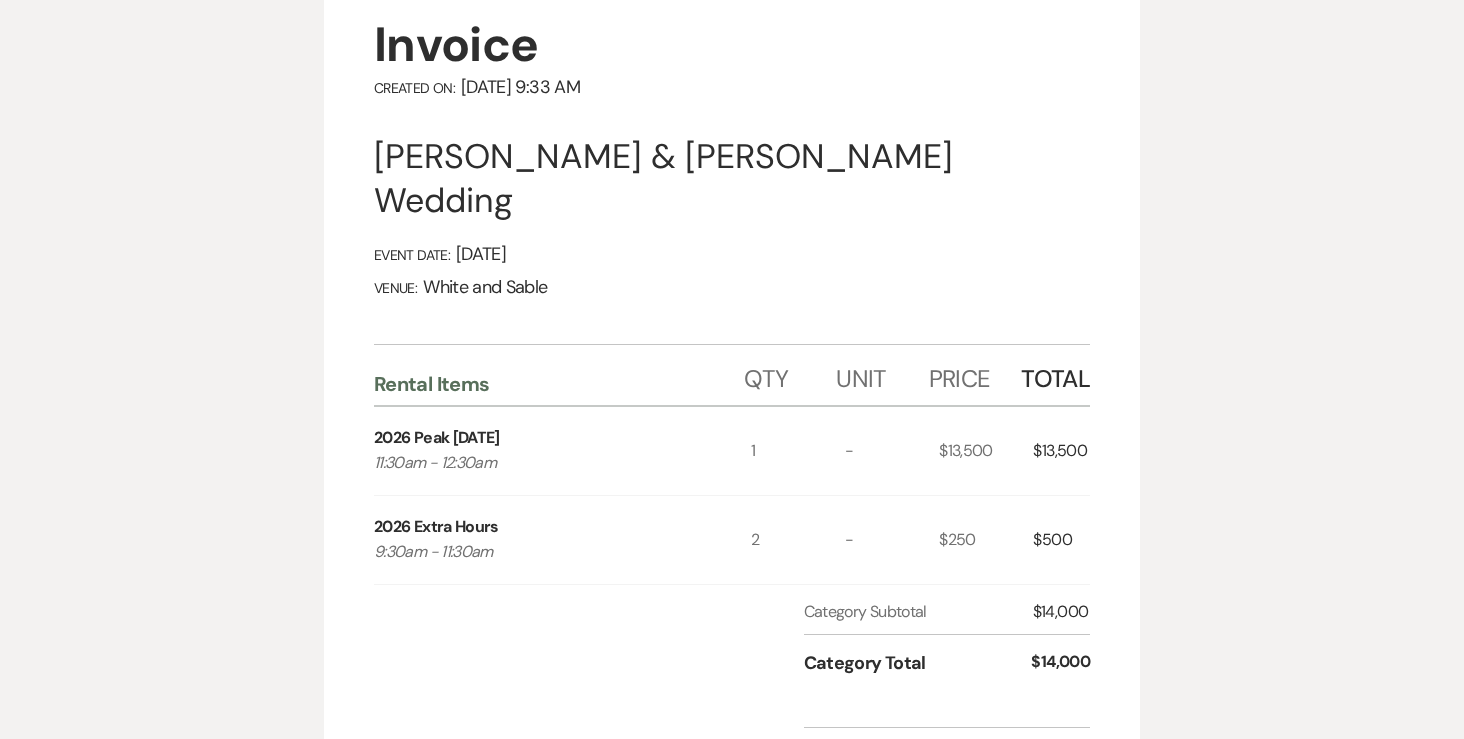 scroll, scrollTop: 0, scrollLeft: 0, axis: both 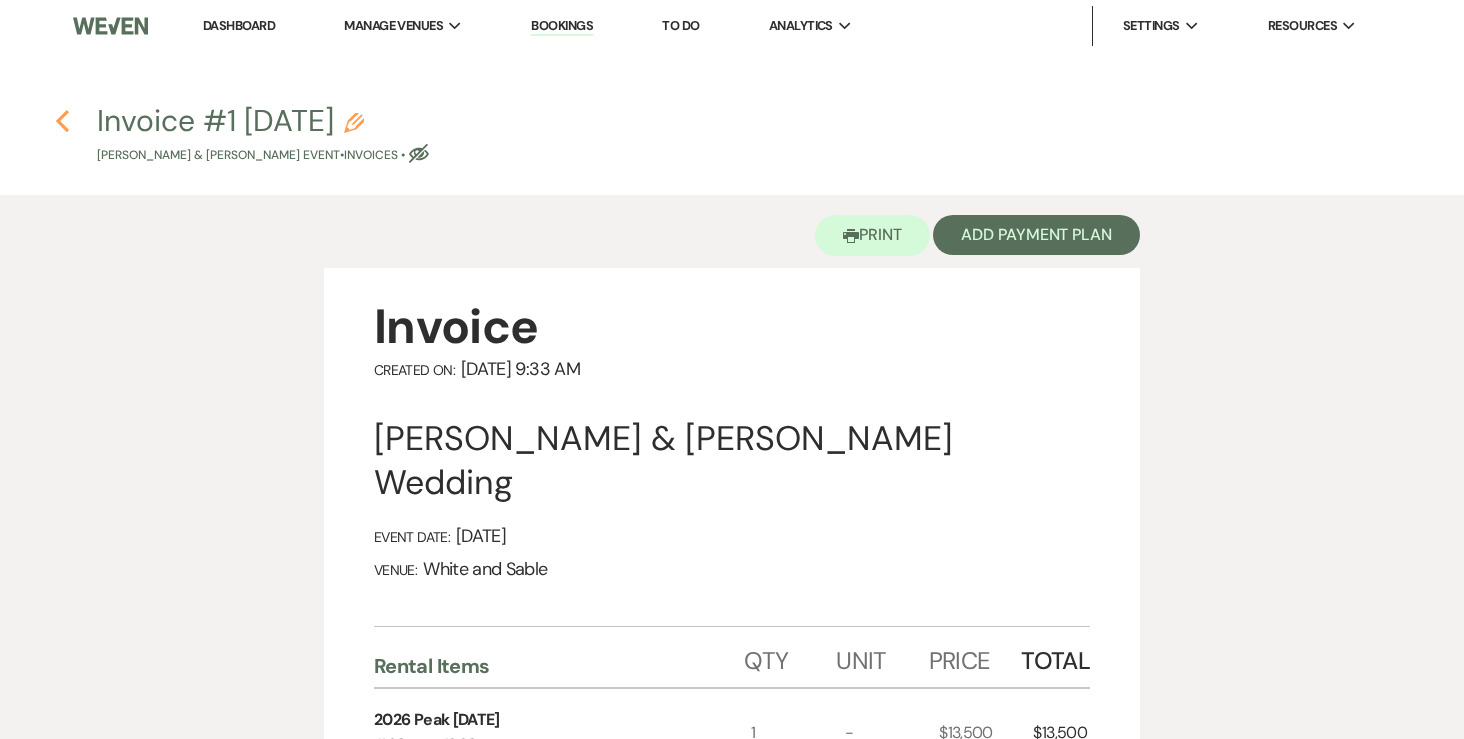click 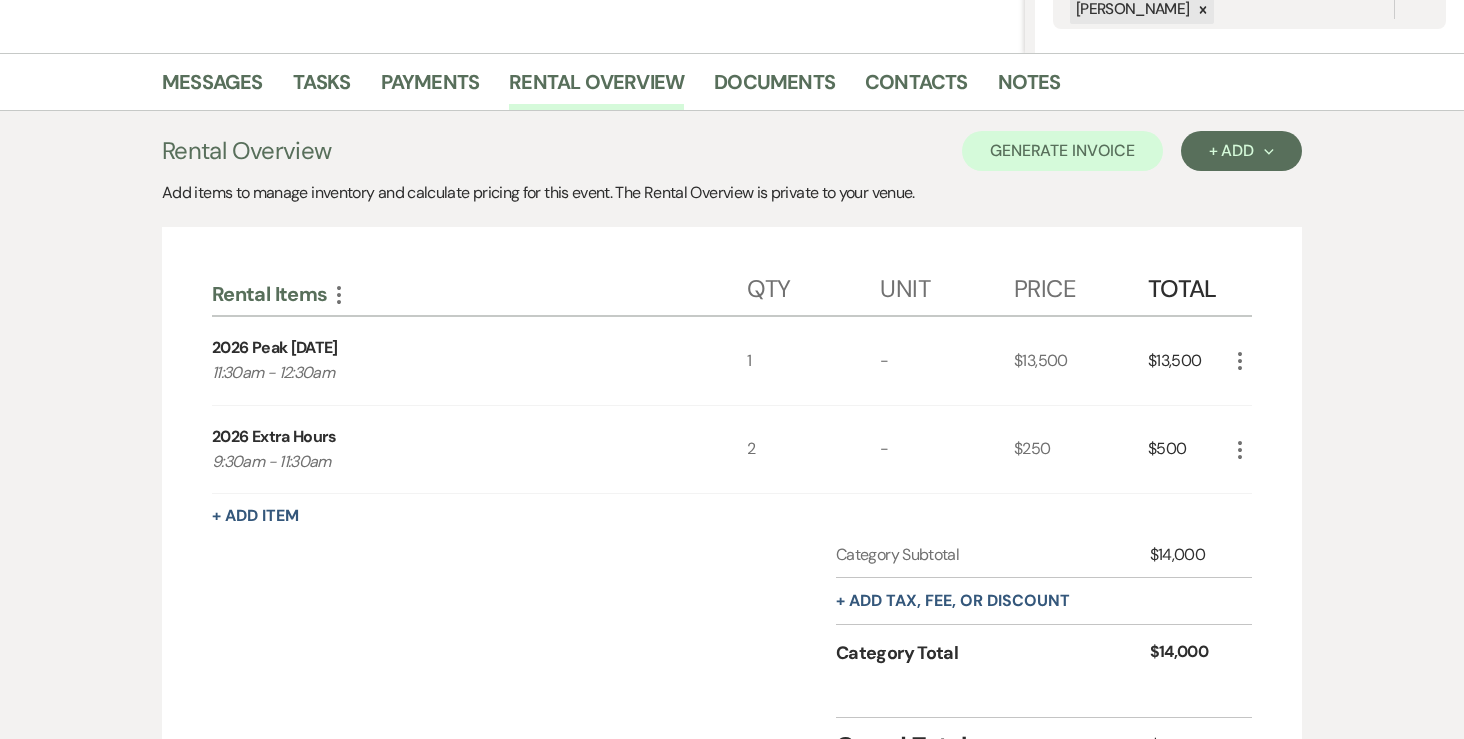 scroll, scrollTop: 451, scrollLeft: 0, axis: vertical 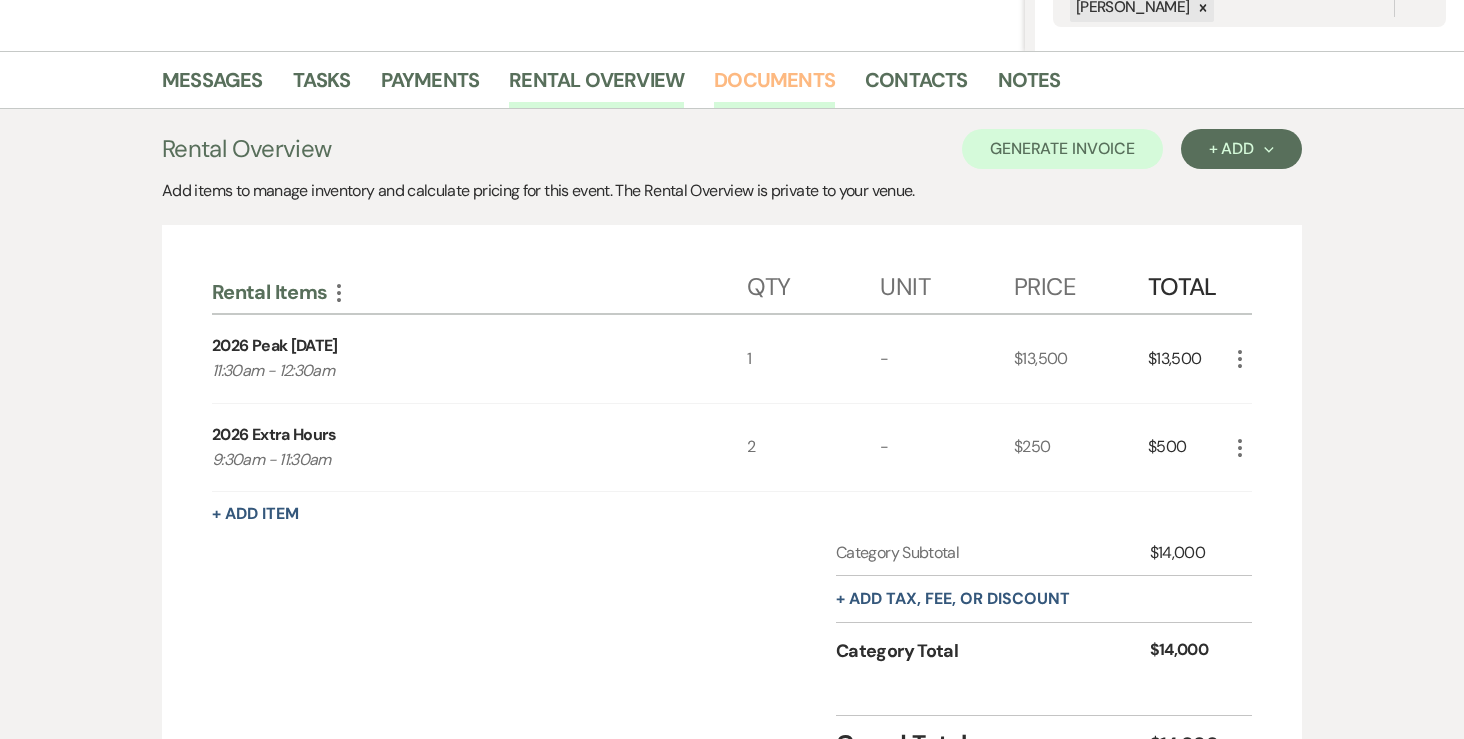 click on "Documents" at bounding box center [774, 86] 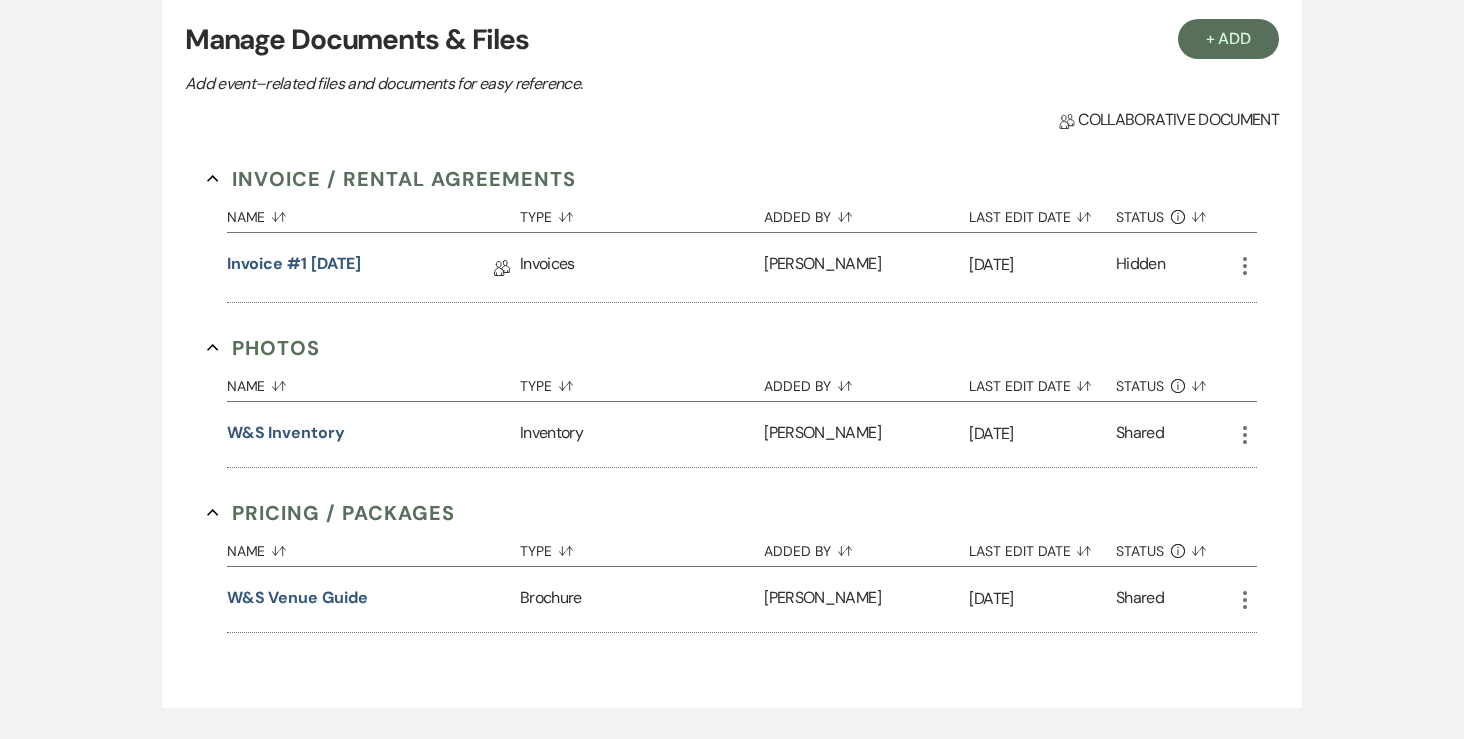 scroll, scrollTop: 595, scrollLeft: 0, axis: vertical 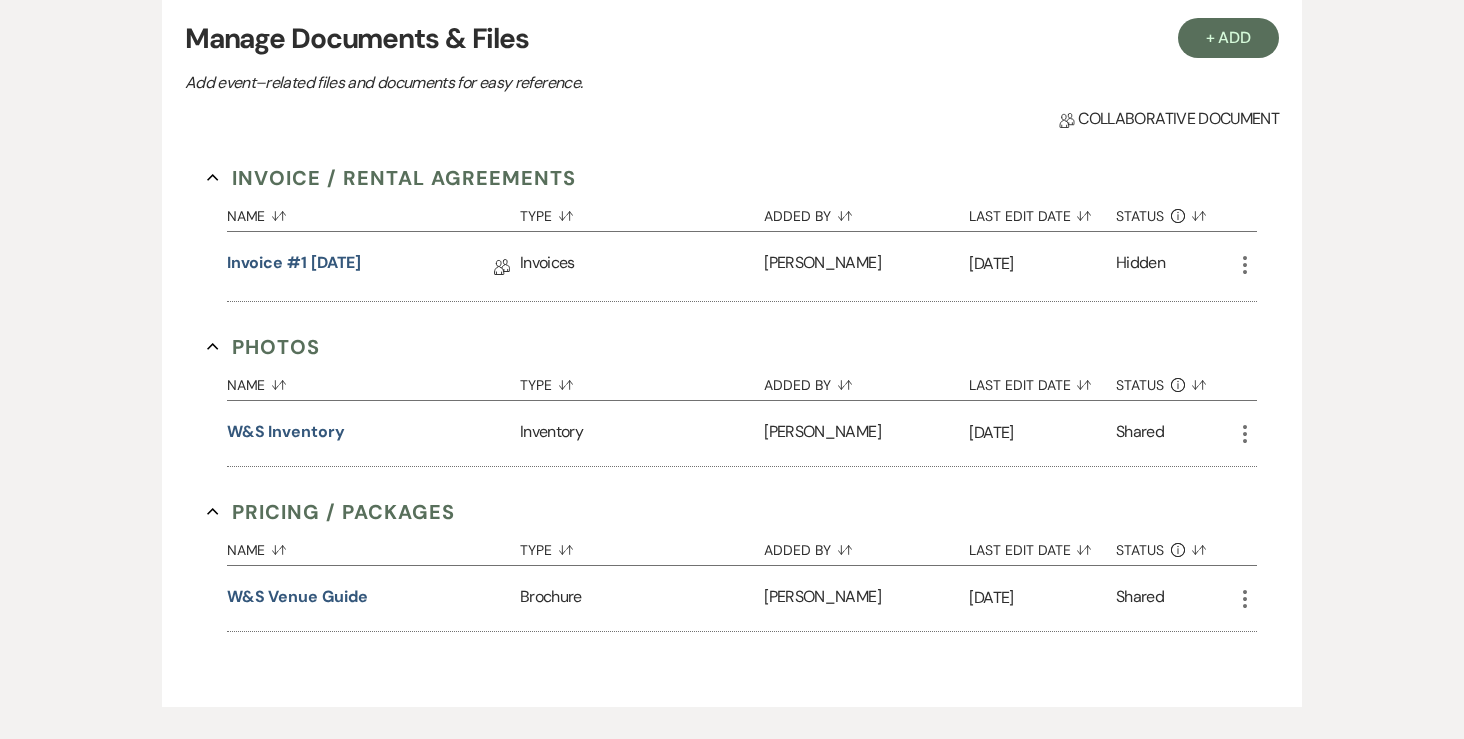 click on "More" 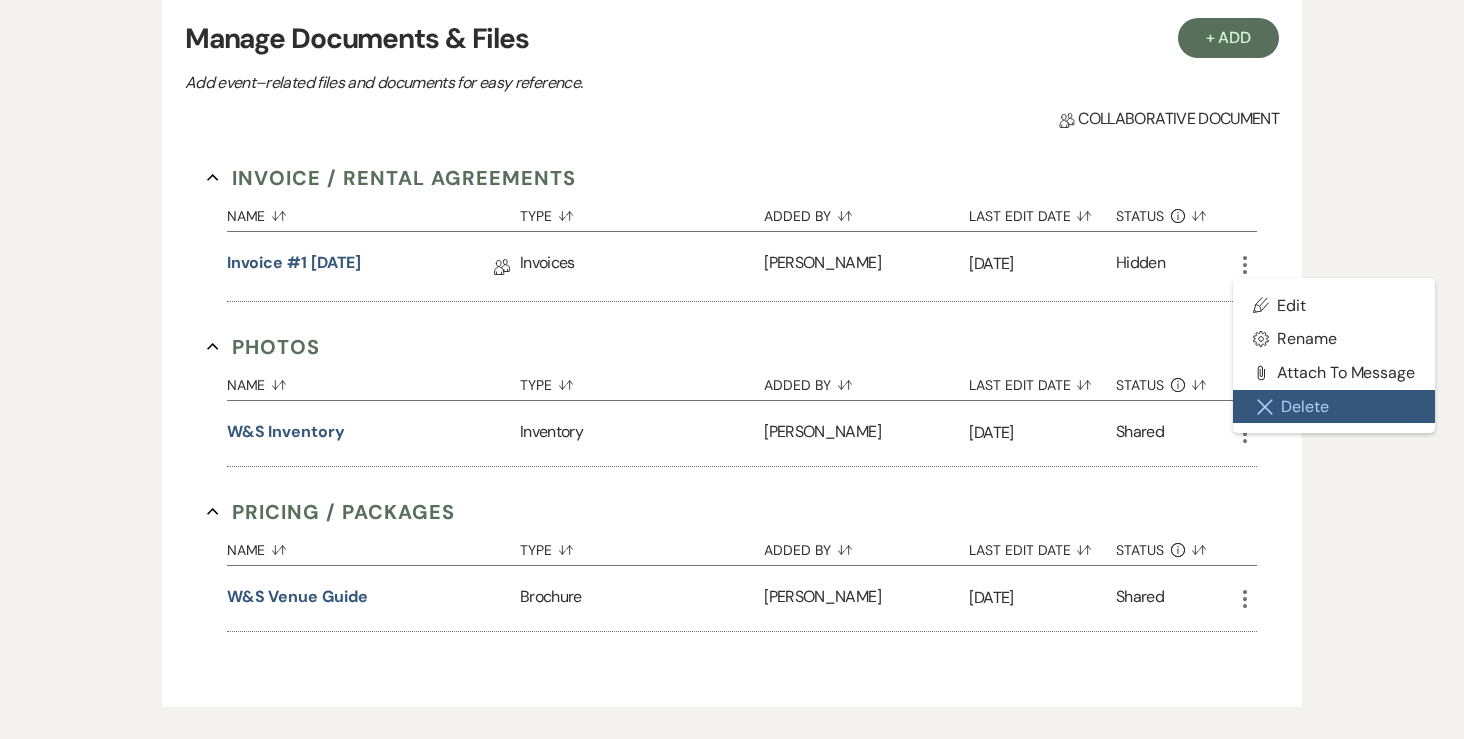 click on "Close Delete X Delete" at bounding box center [1334, 407] 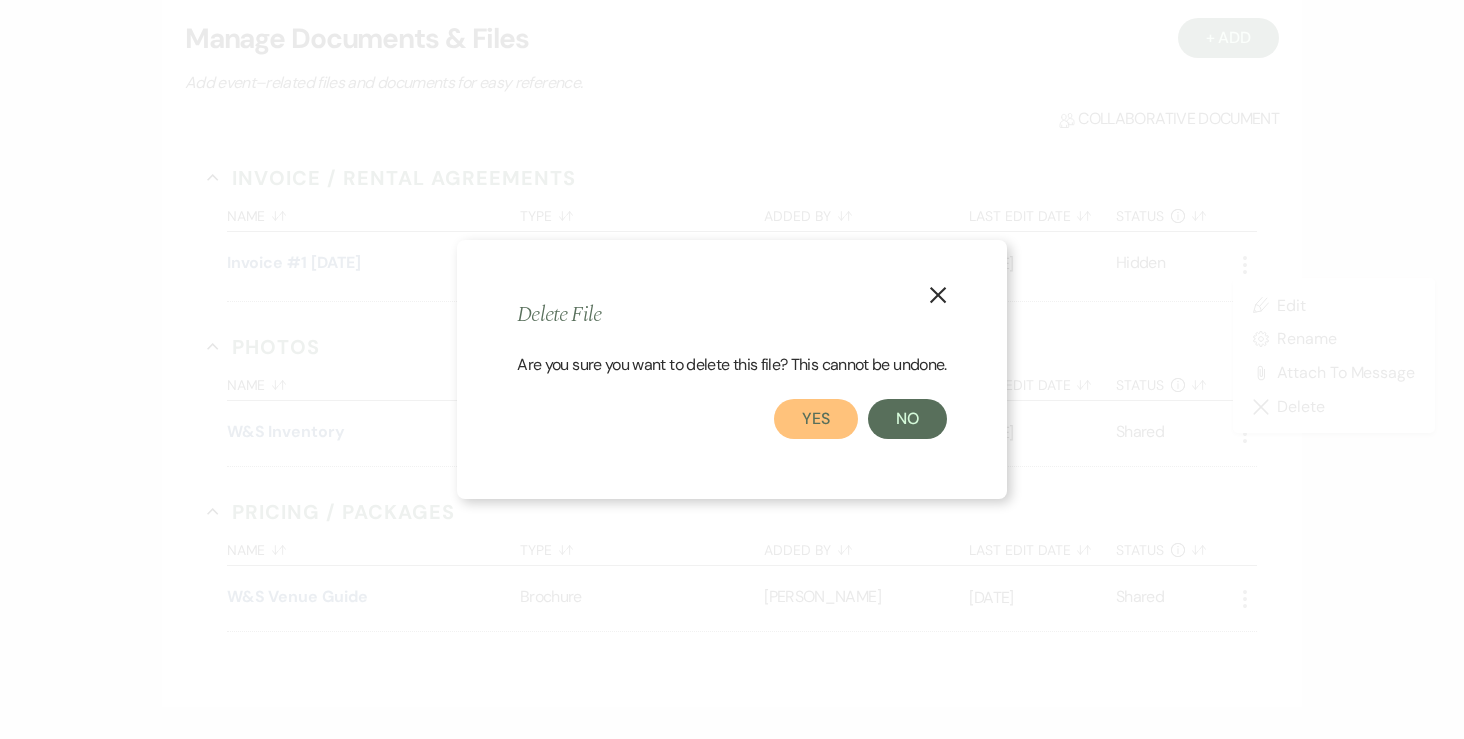 click on "Yes" at bounding box center [816, 419] 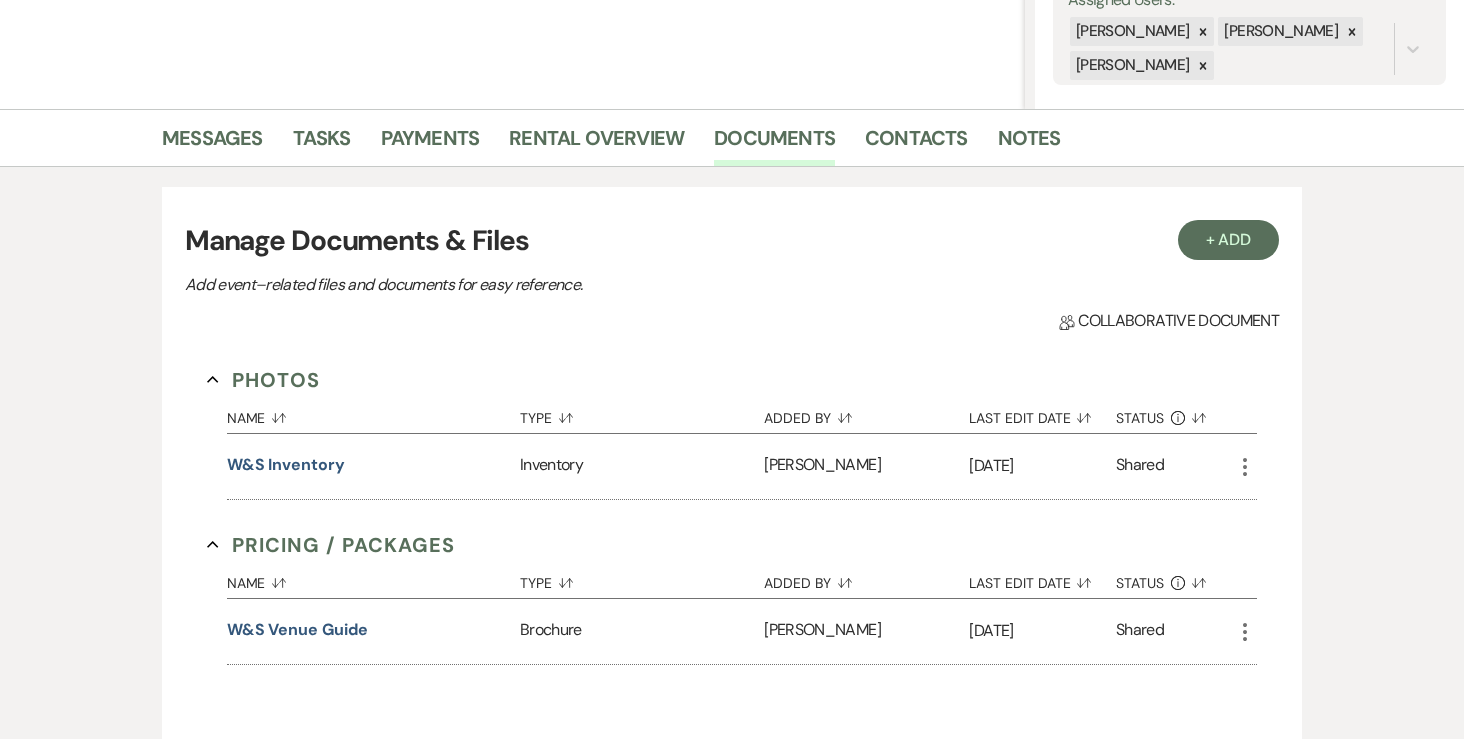 scroll, scrollTop: 354, scrollLeft: 0, axis: vertical 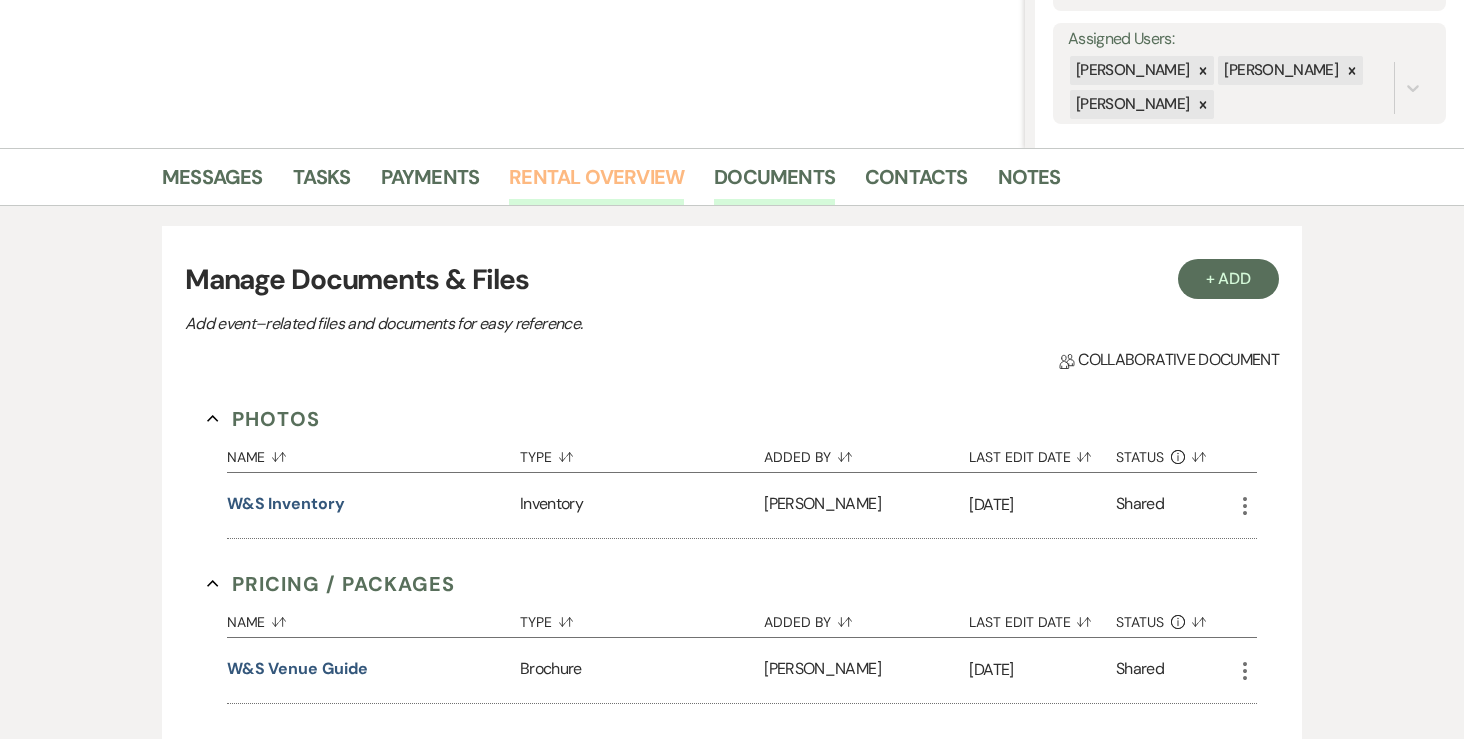 click on "Rental Overview" at bounding box center (596, 183) 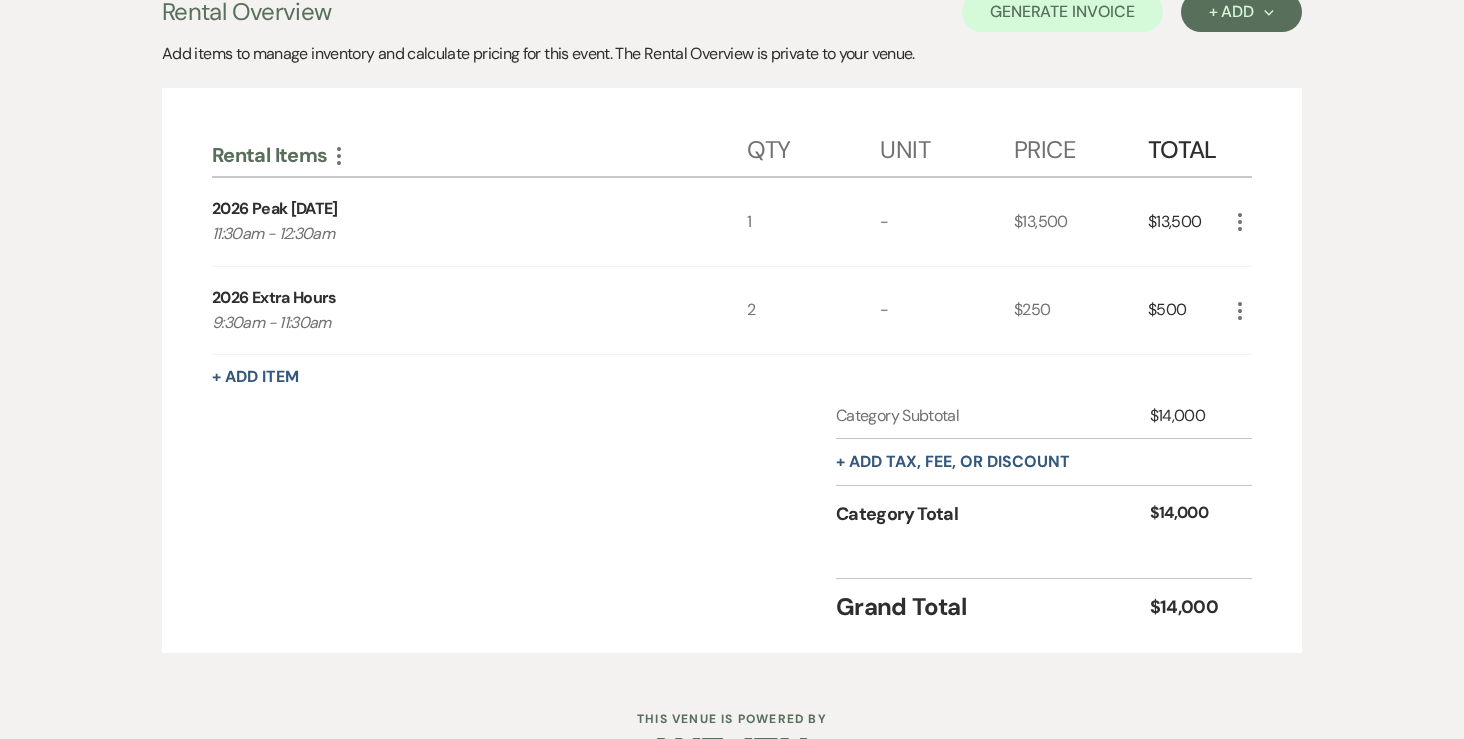 scroll, scrollTop: 651, scrollLeft: 0, axis: vertical 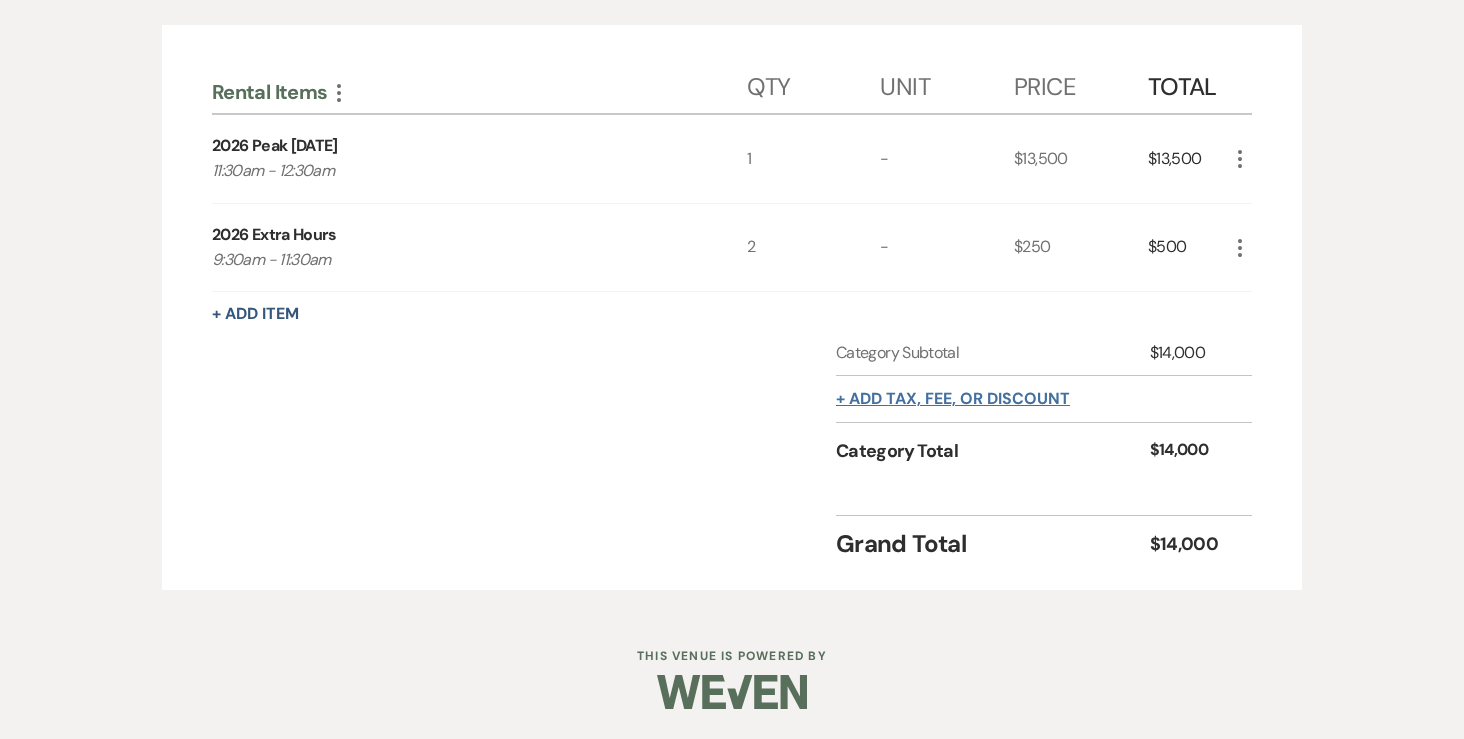 click on "+ Add tax, fee, or discount" at bounding box center [953, 399] 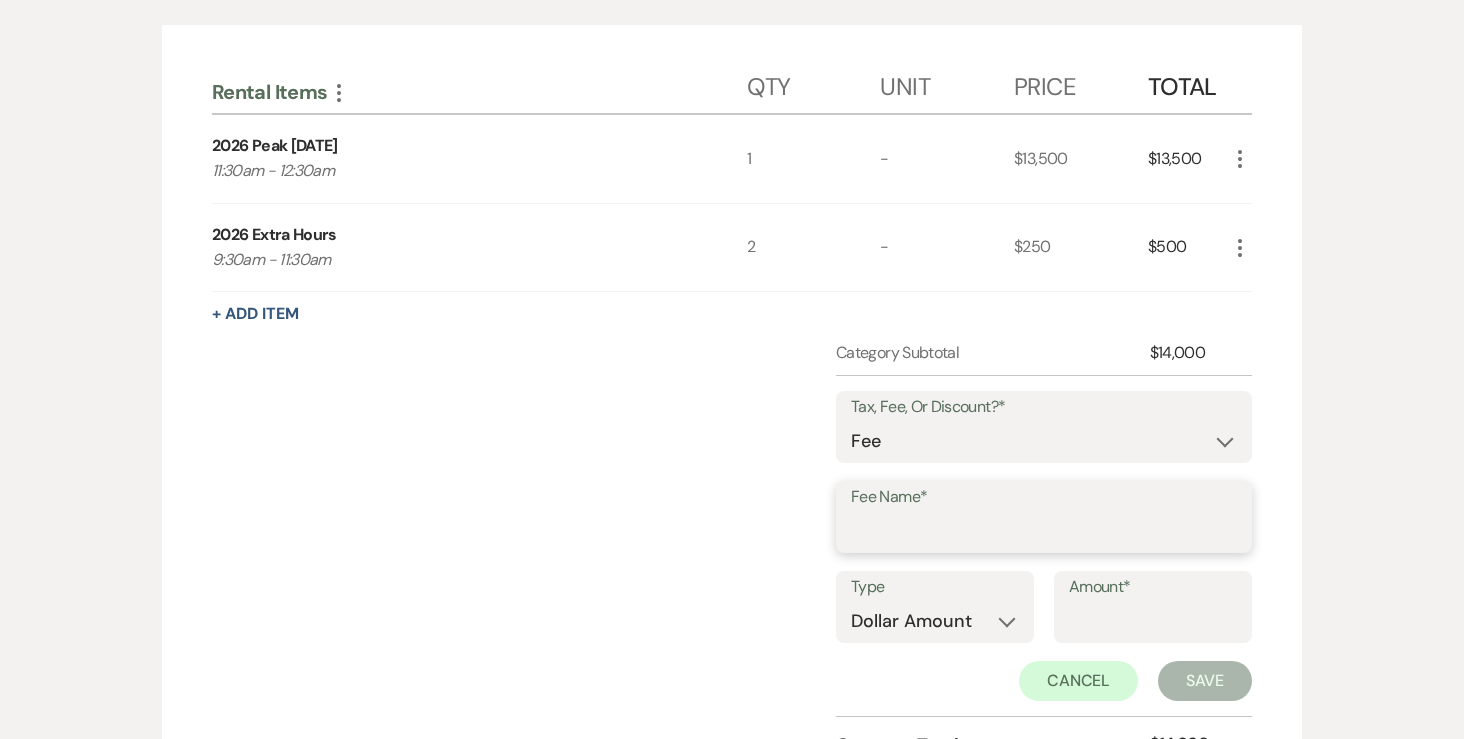 click on "Fee Name*" at bounding box center (1044, 531) 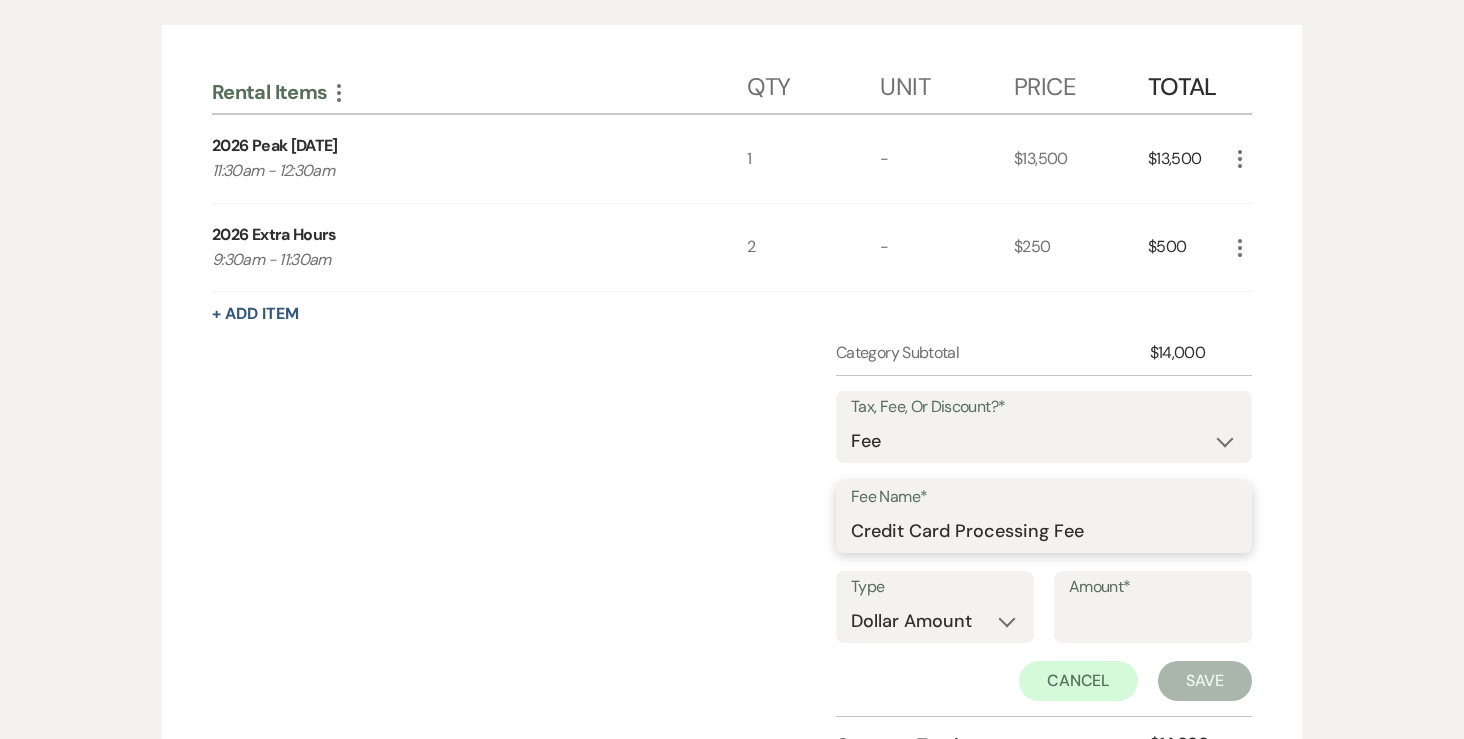 click on "Credit Card Processing Fee" at bounding box center (1044, 531) 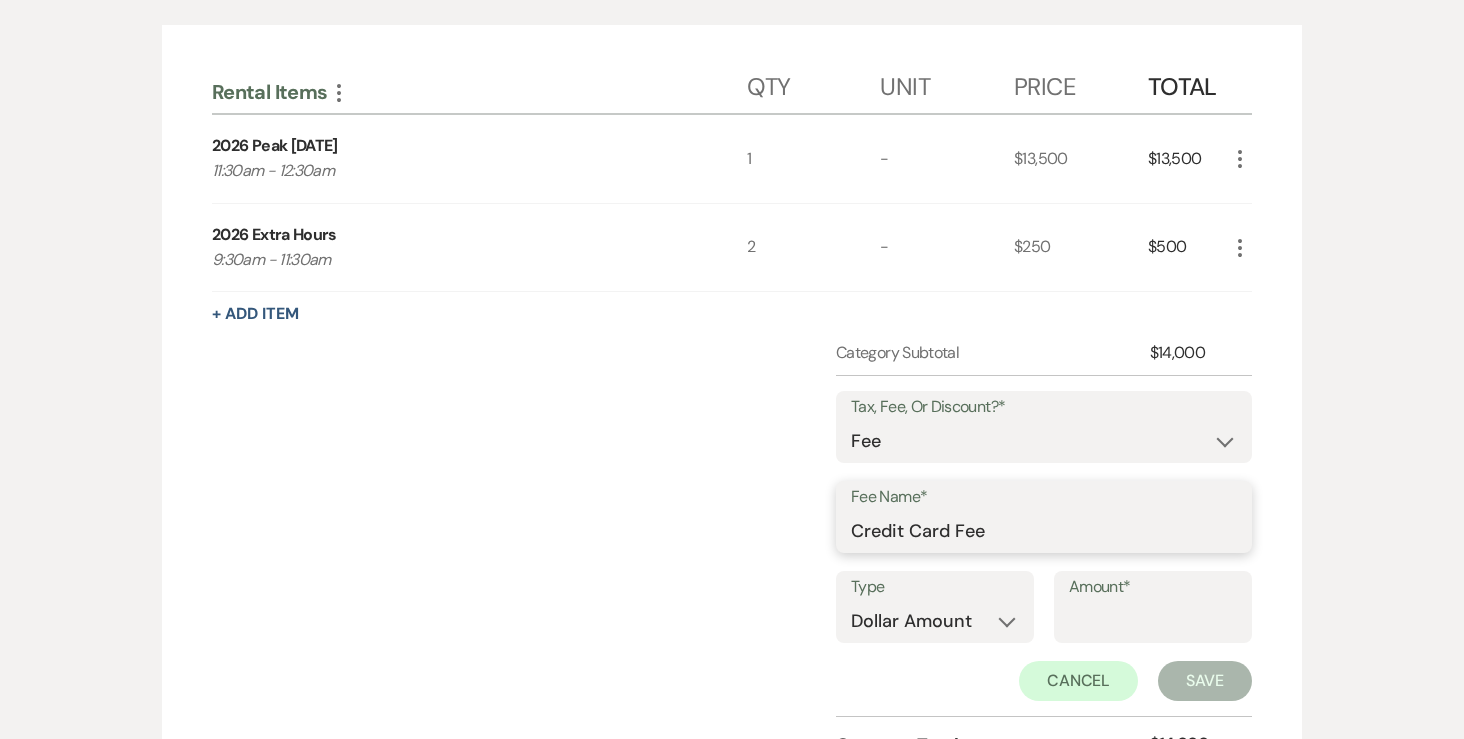 type on "Credit Card Fee" 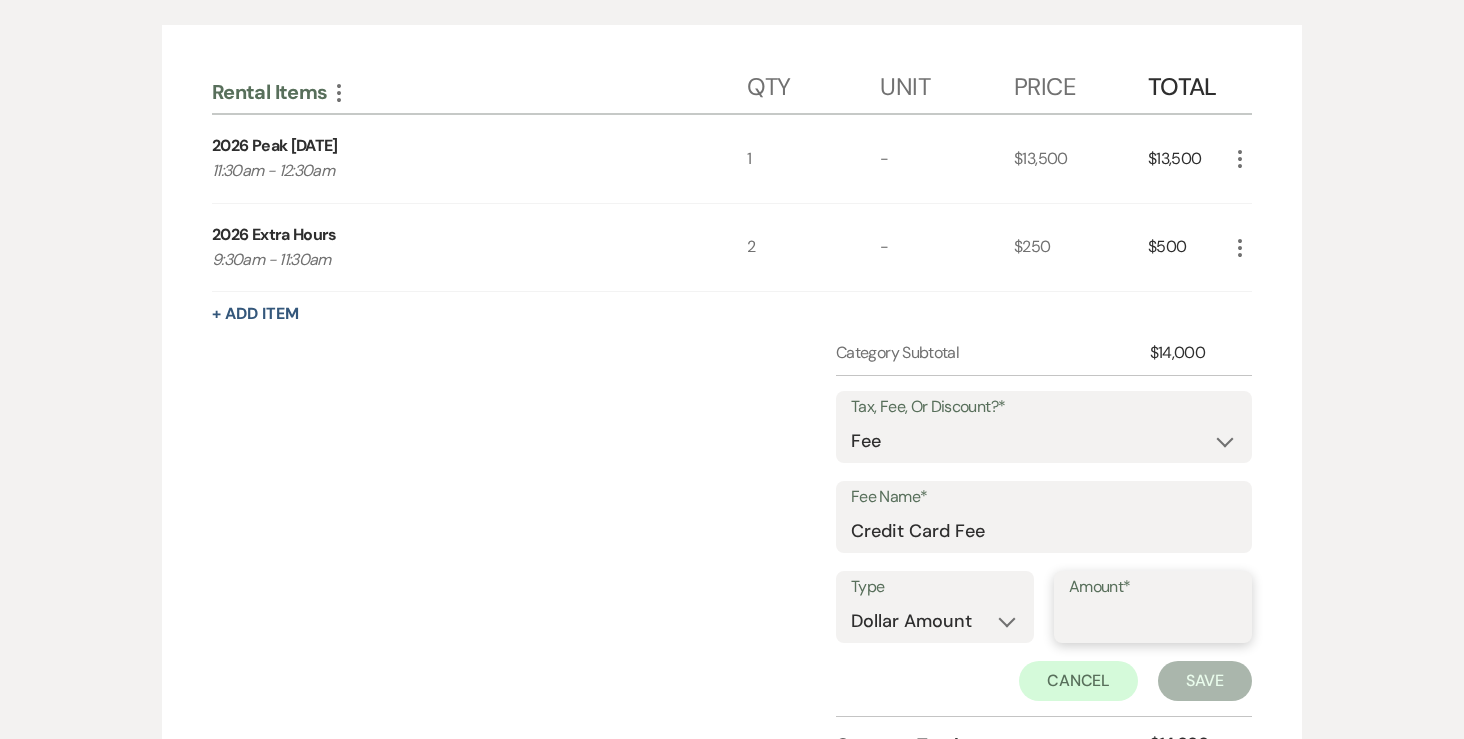 click on "Amount*" at bounding box center (1153, 621) 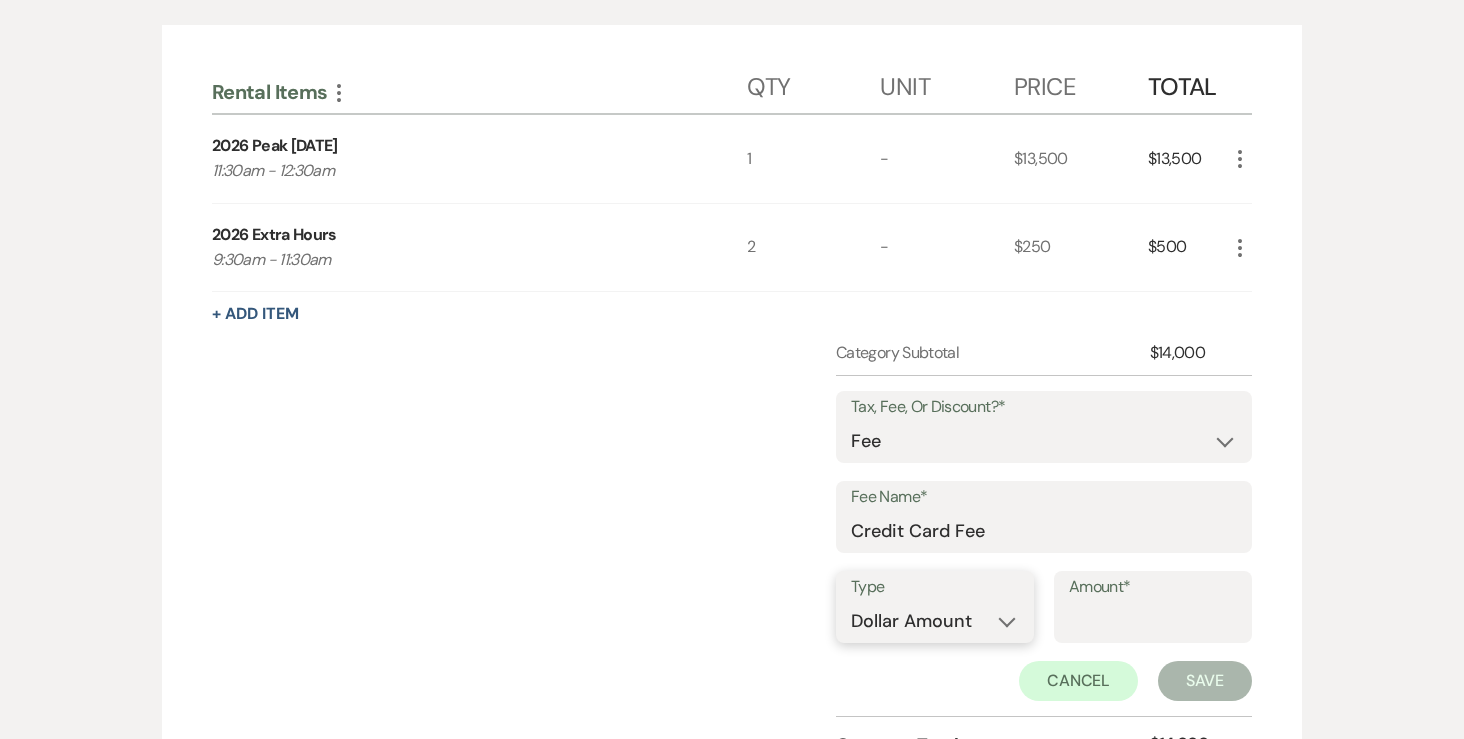 click on "Dollar Amount Percentage" at bounding box center (935, 621) 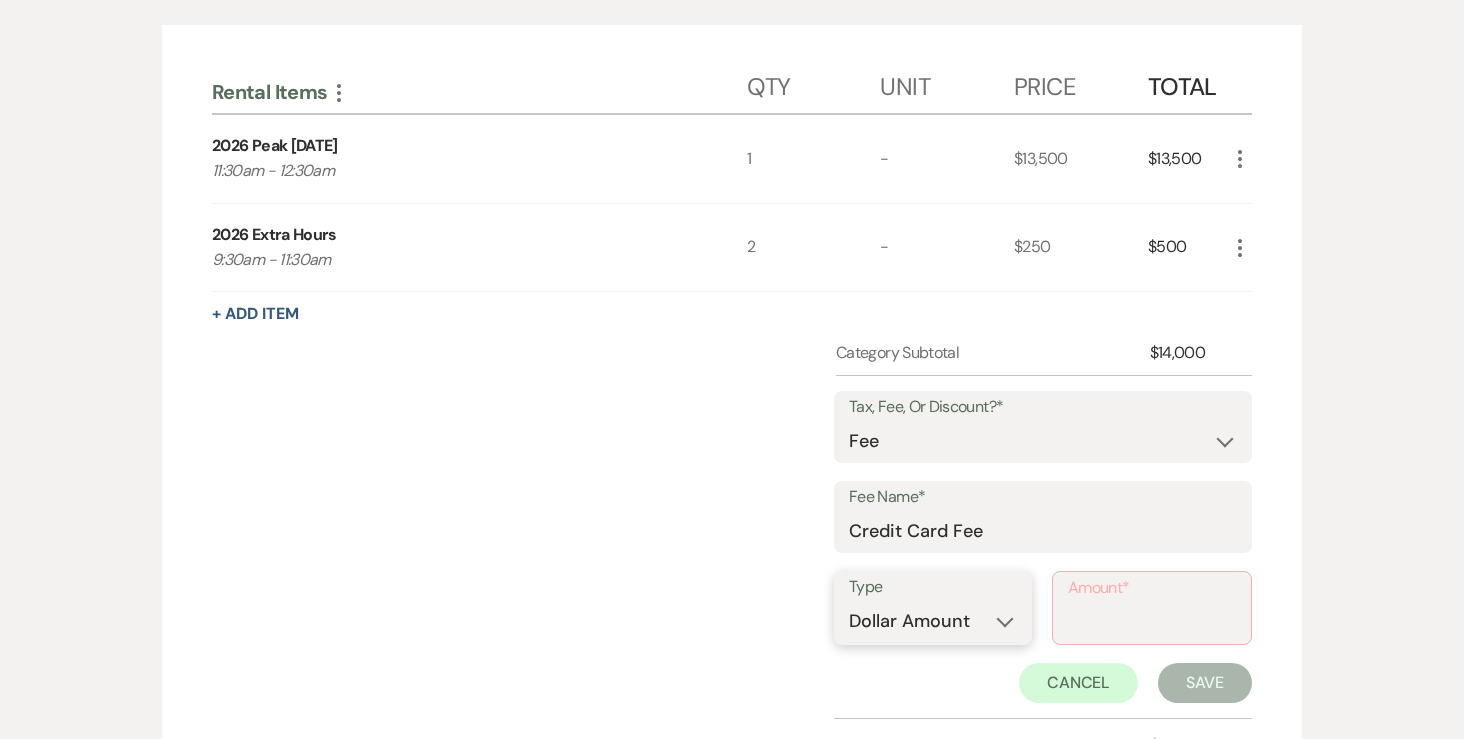 select on "false" 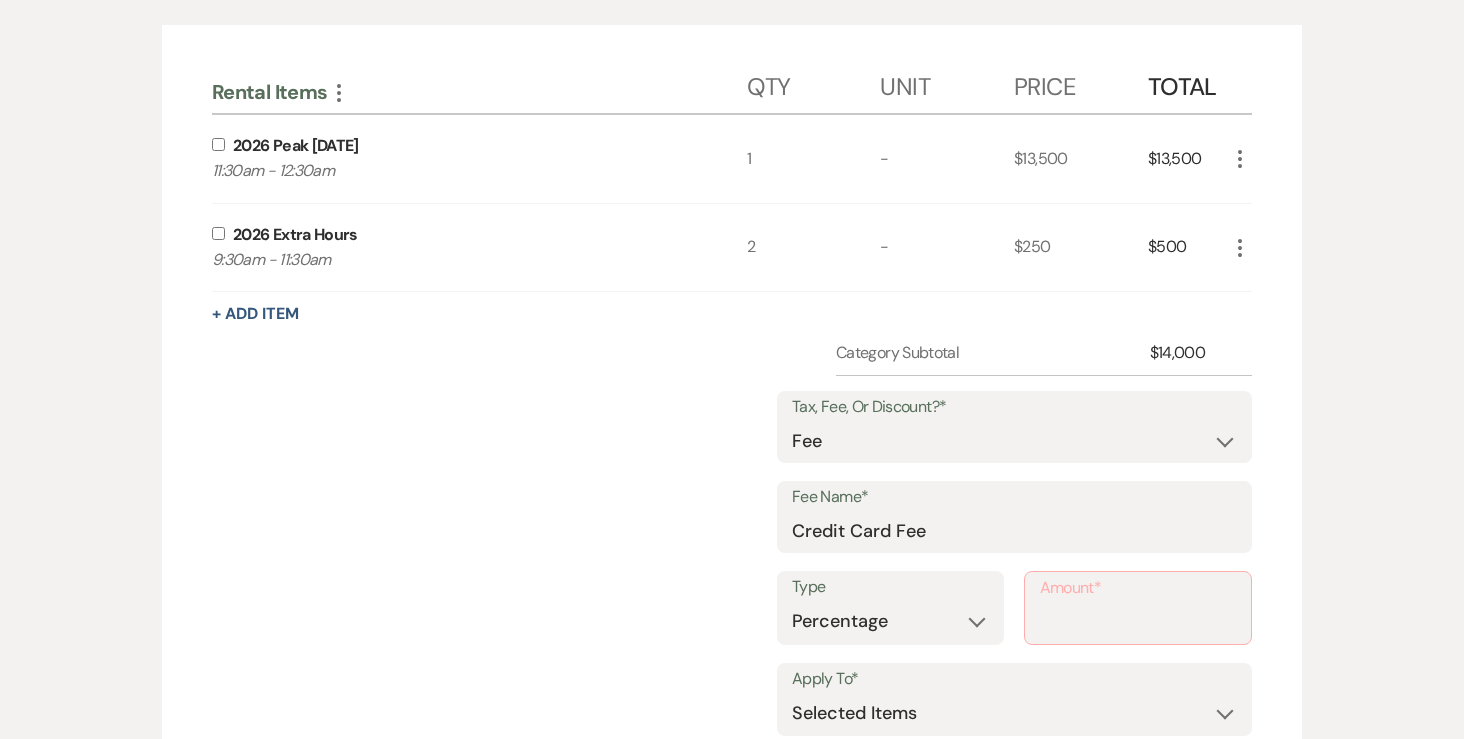 click on "Amount*" at bounding box center (1138, 622) 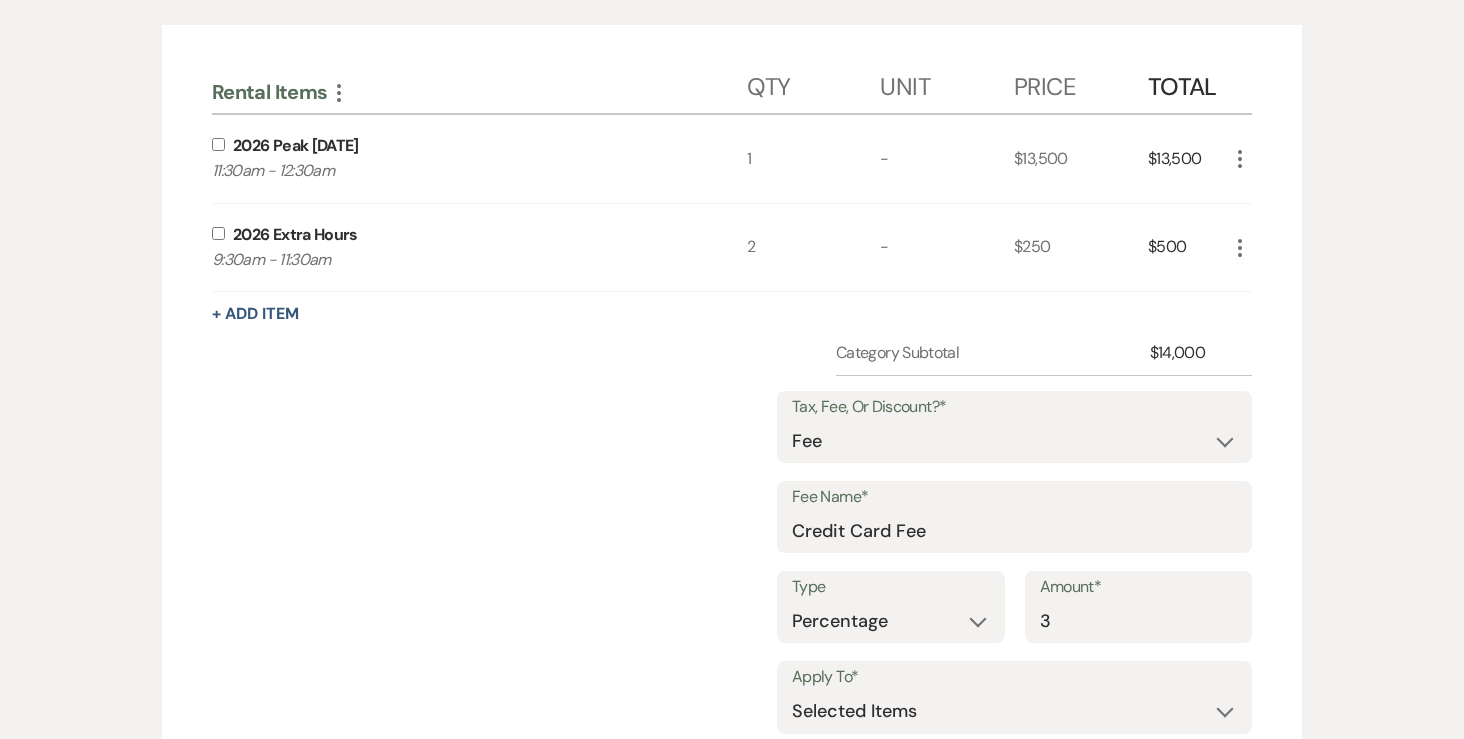 type on "3" 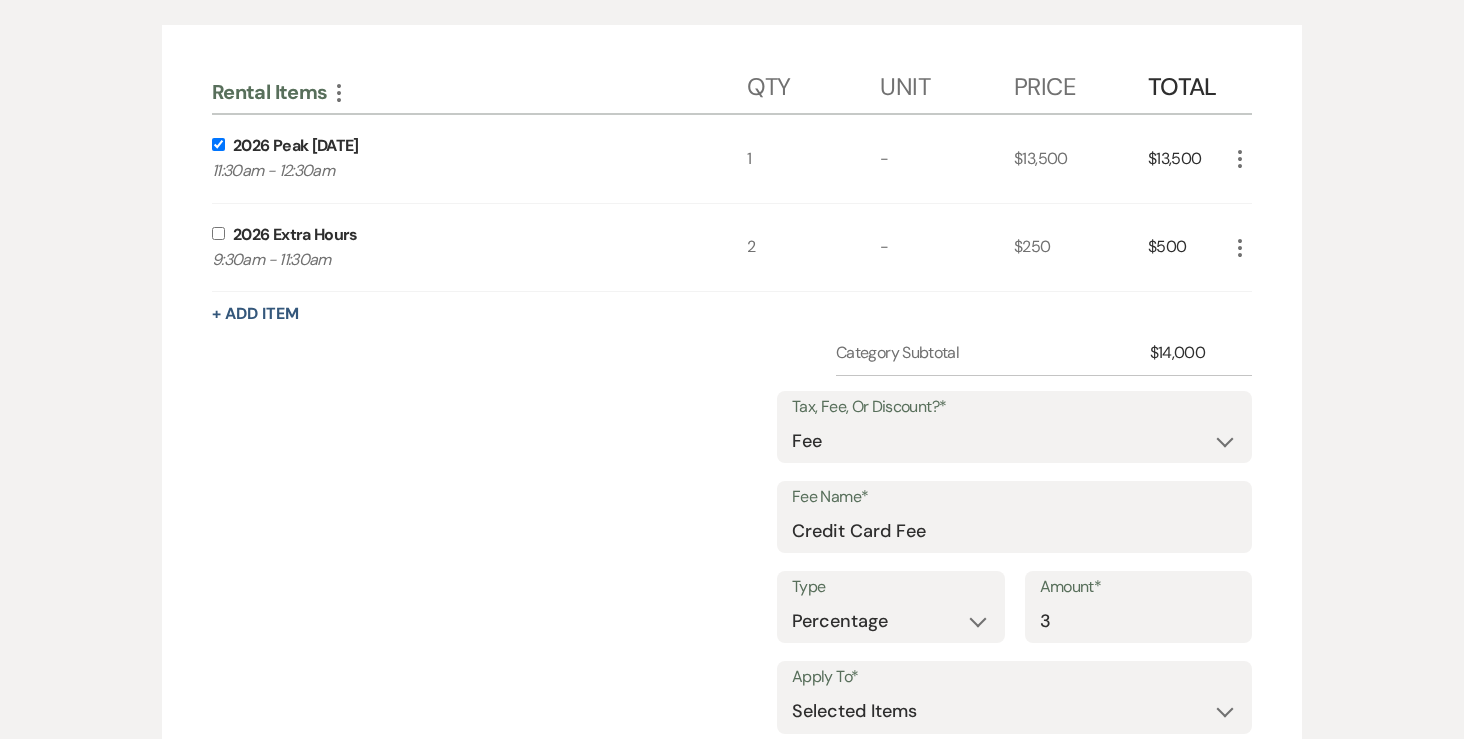 checkbox on "true" 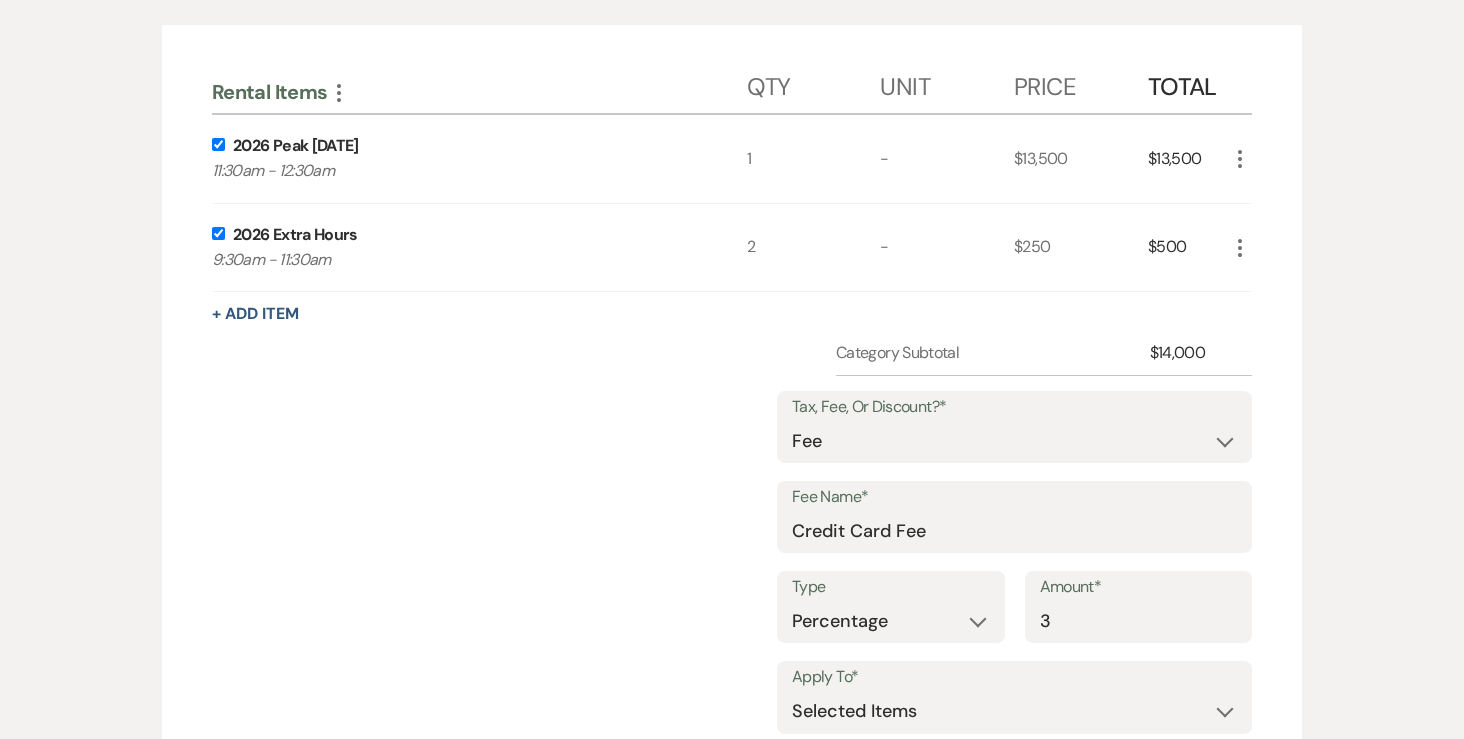 checkbox on "true" 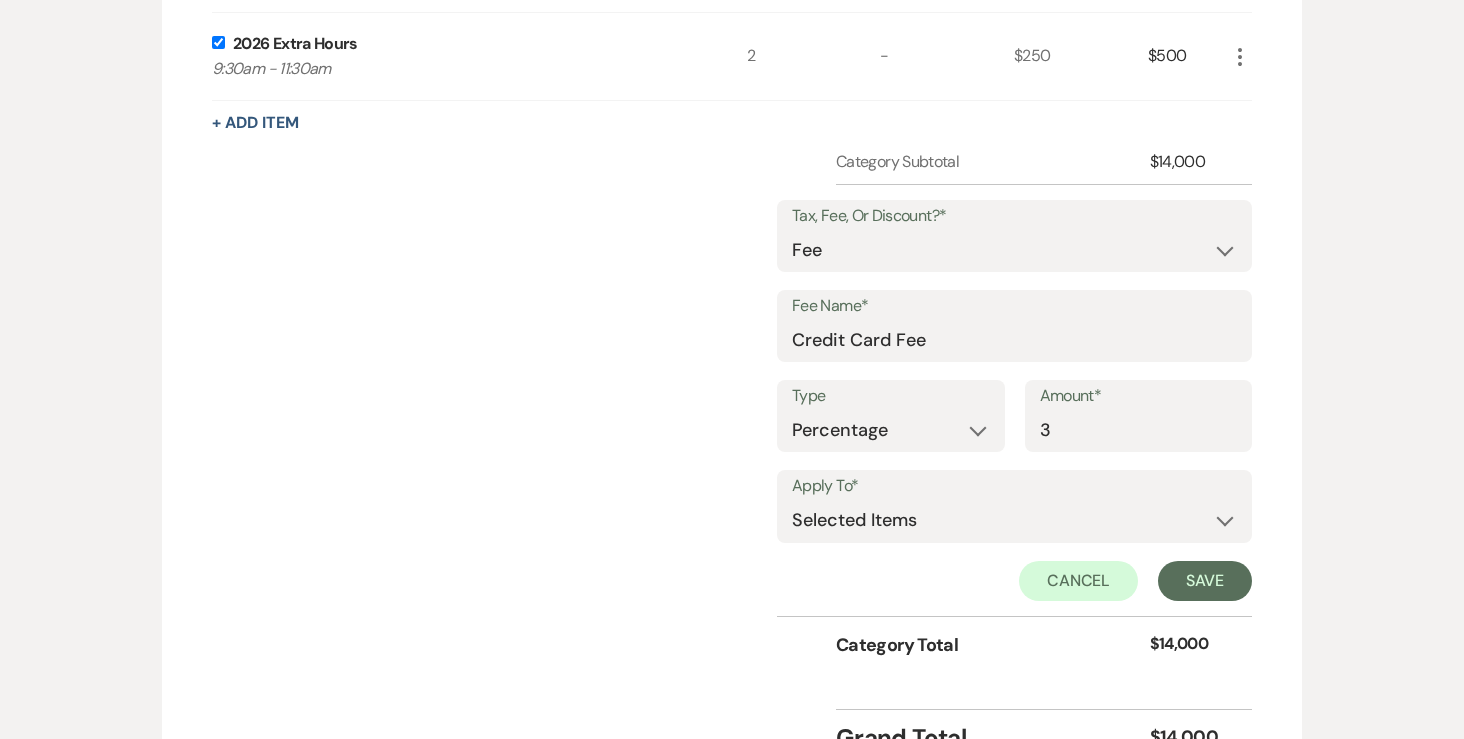 scroll, scrollTop: 885, scrollLeft: 0, axis: vertical 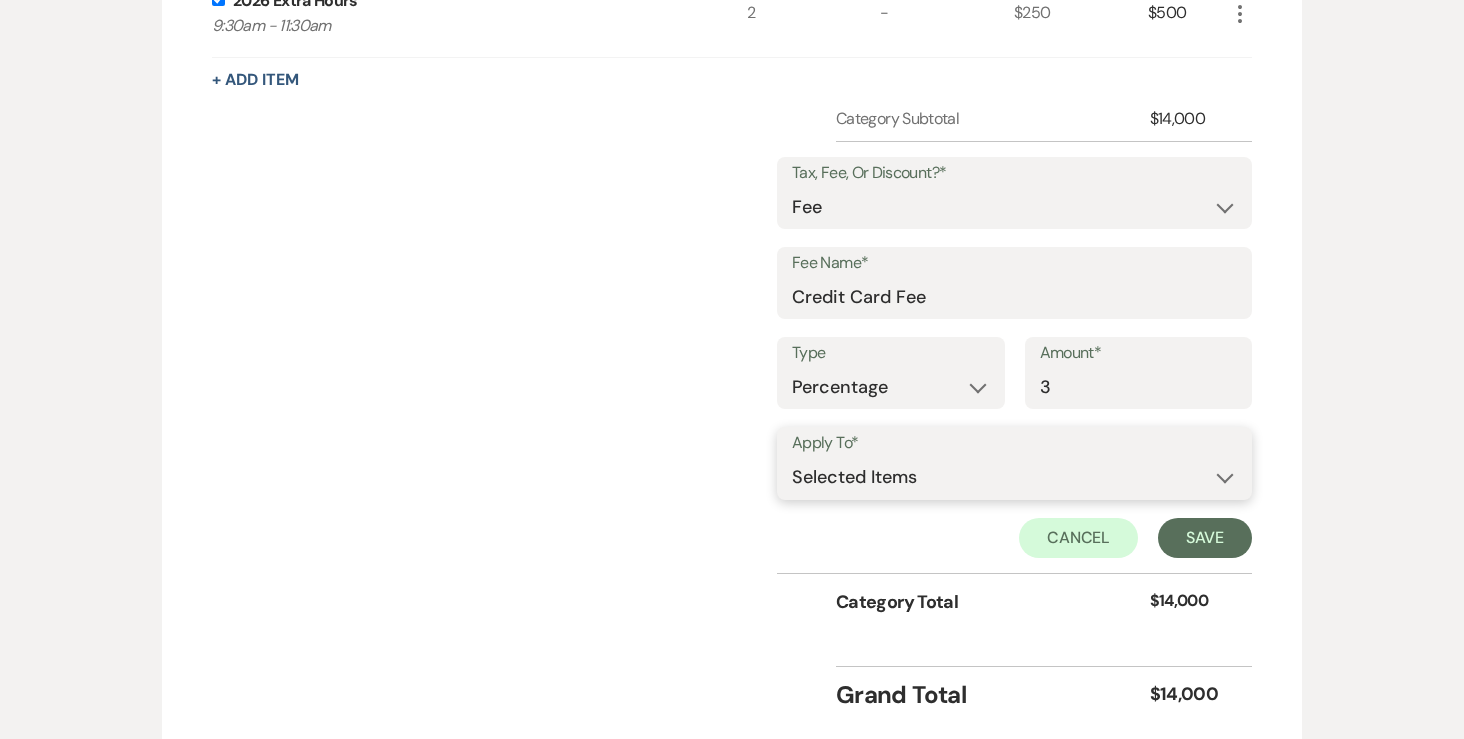 click on "Selected Items Category Subtotal (before all Taxes/Fees/Discounts) Category Total (after all Taxes/Fees/Discounts)" at bounding box center [1014, 478] 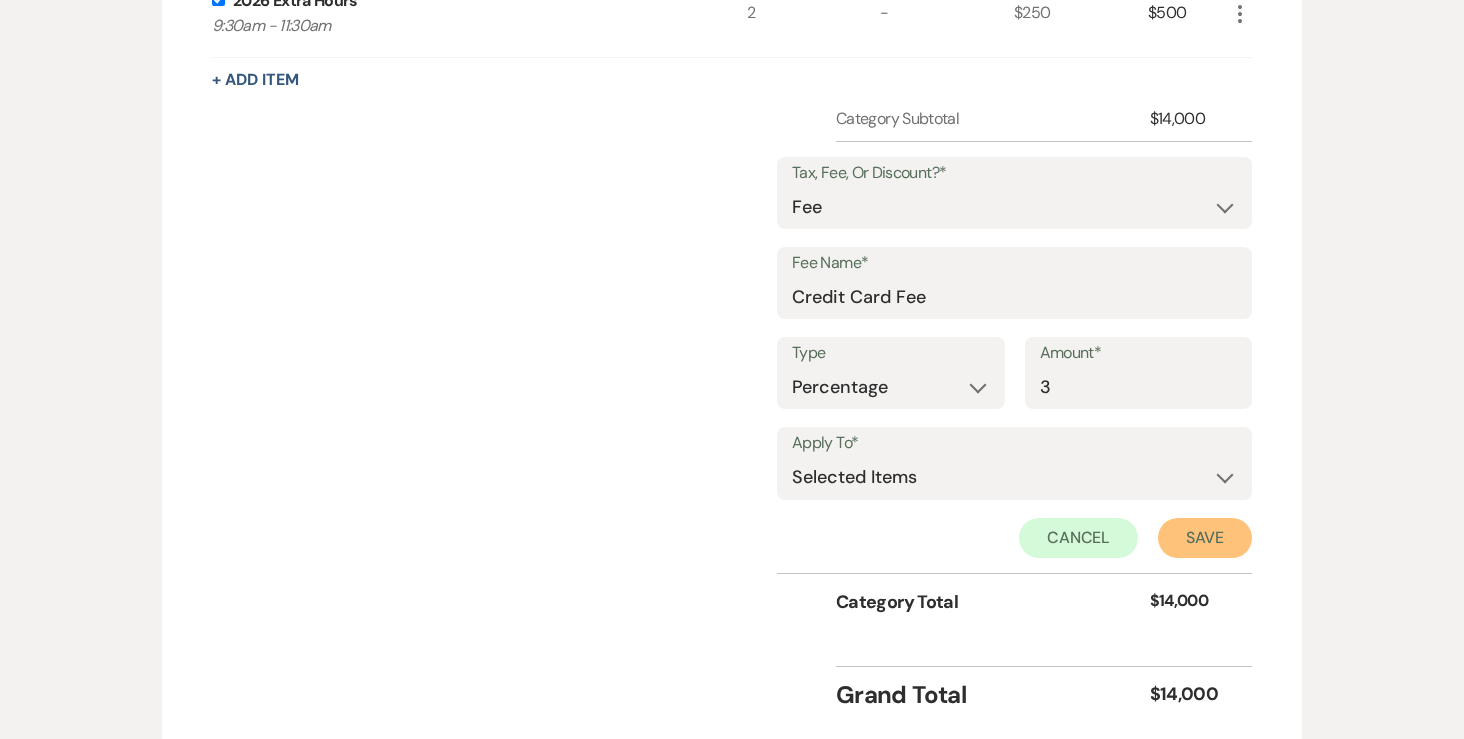 click on "Save" at bounding box center (1205, 538) 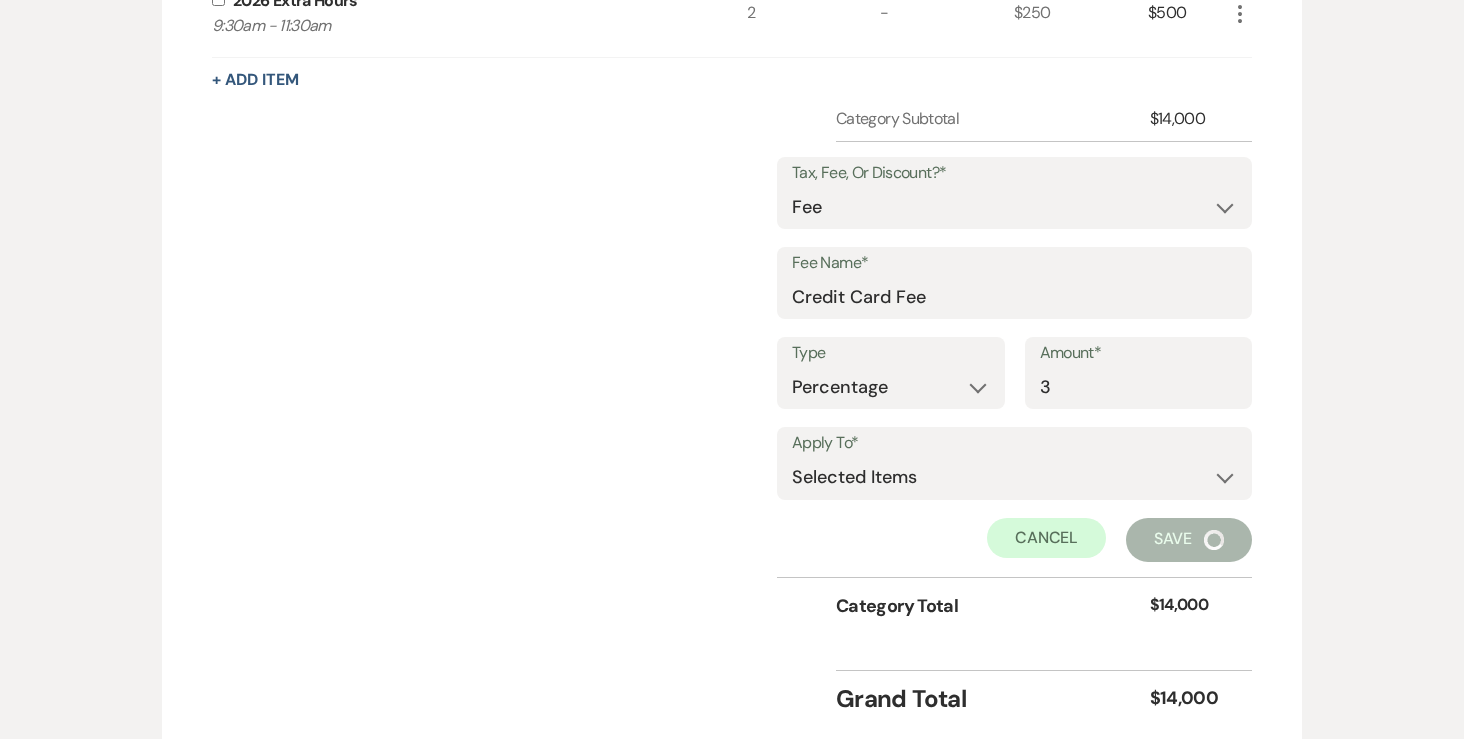 scroll, scrollTop: 703, scrollLeft: 0, axis: vertical 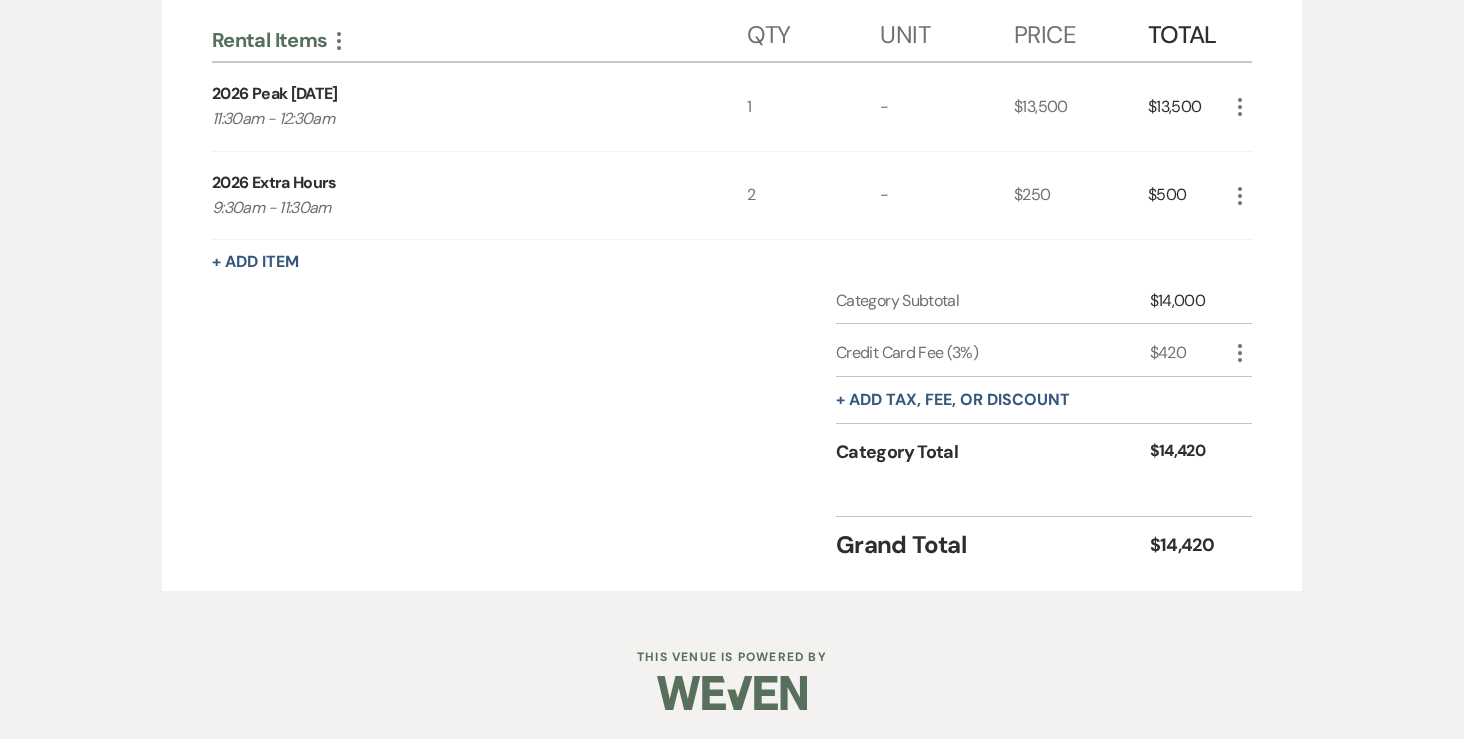 click on "Credit Card Fee (3%)" at bounding box center [993, 353] 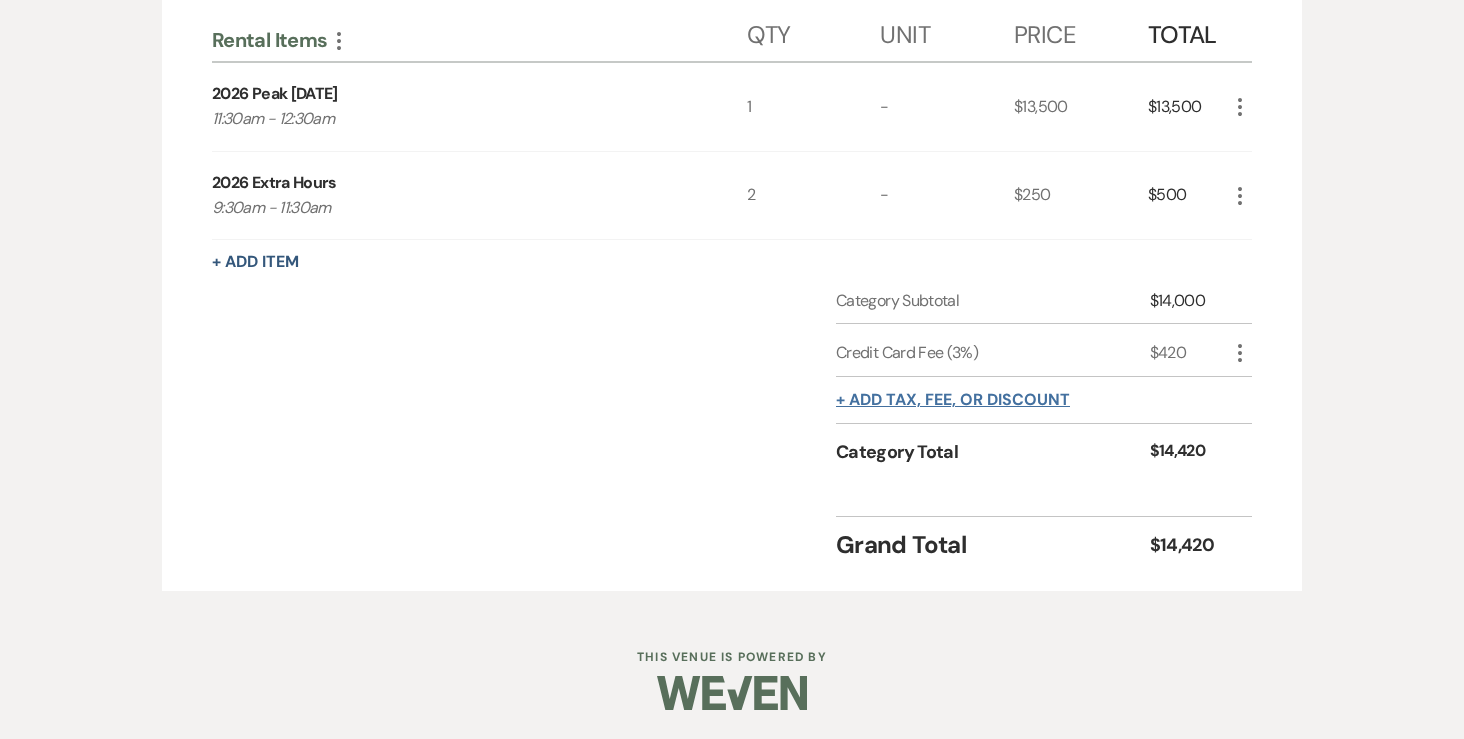click on "+ Add tax, fee, or discount" at bounding box center [953, 400] 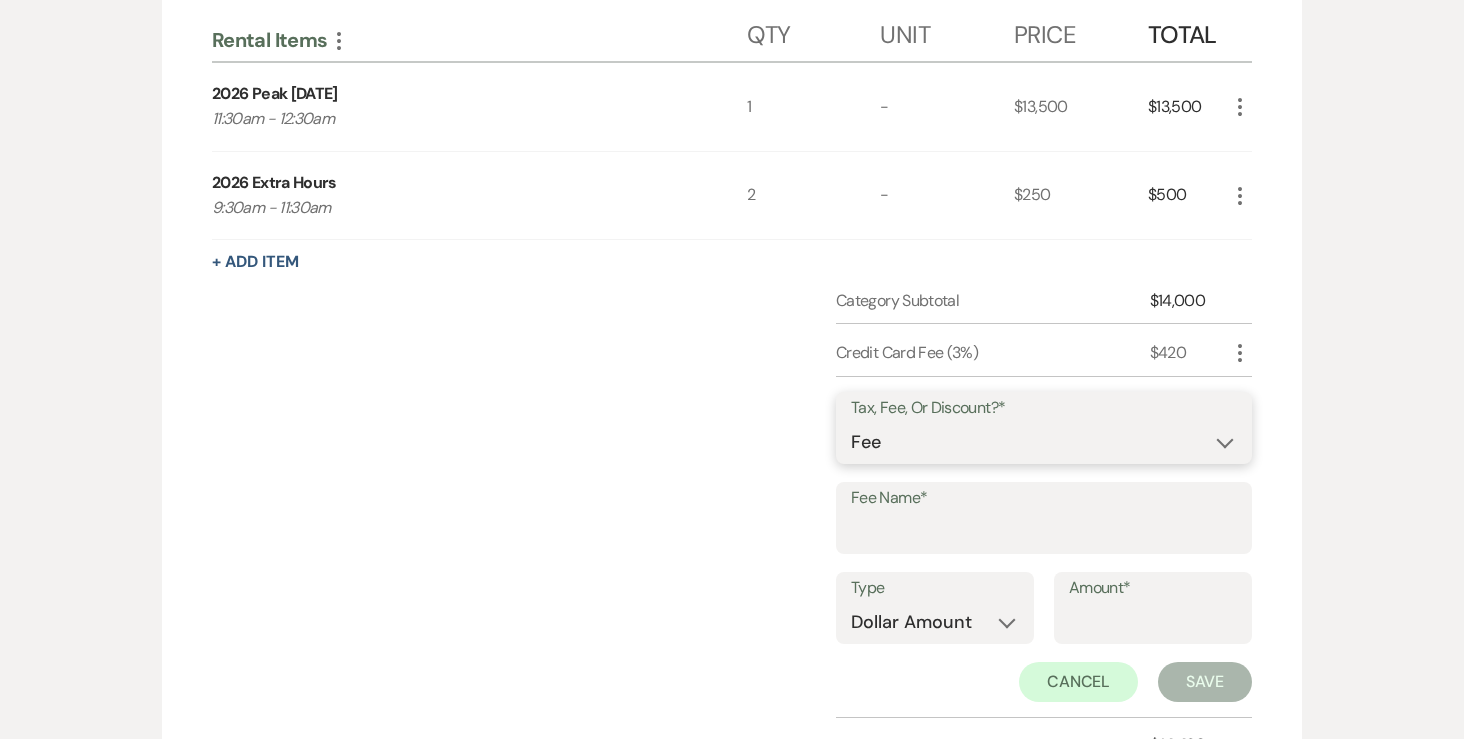 click on "Fee Discount Tax" at bounding box center (1044, 442) 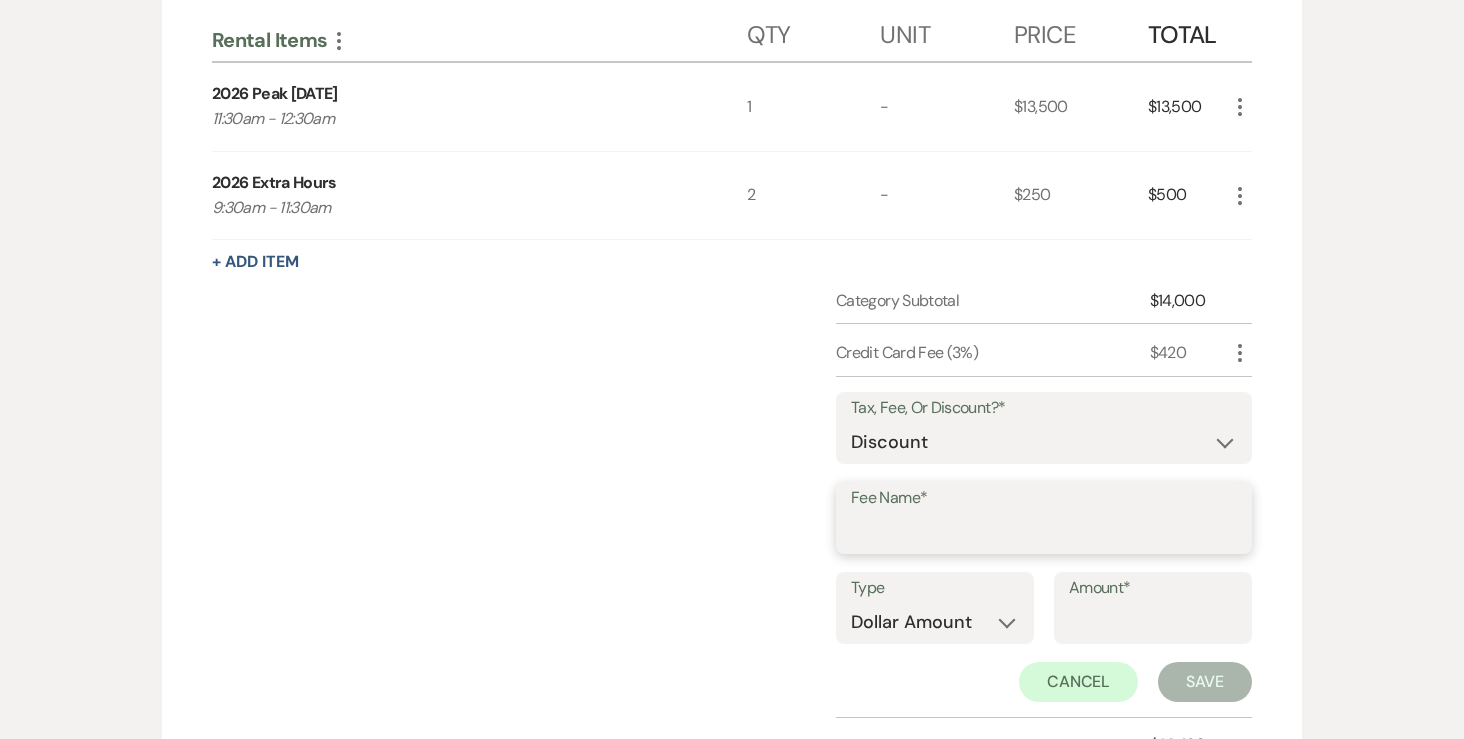 click on "Fee Name*" at bounding box center [1044, 532] 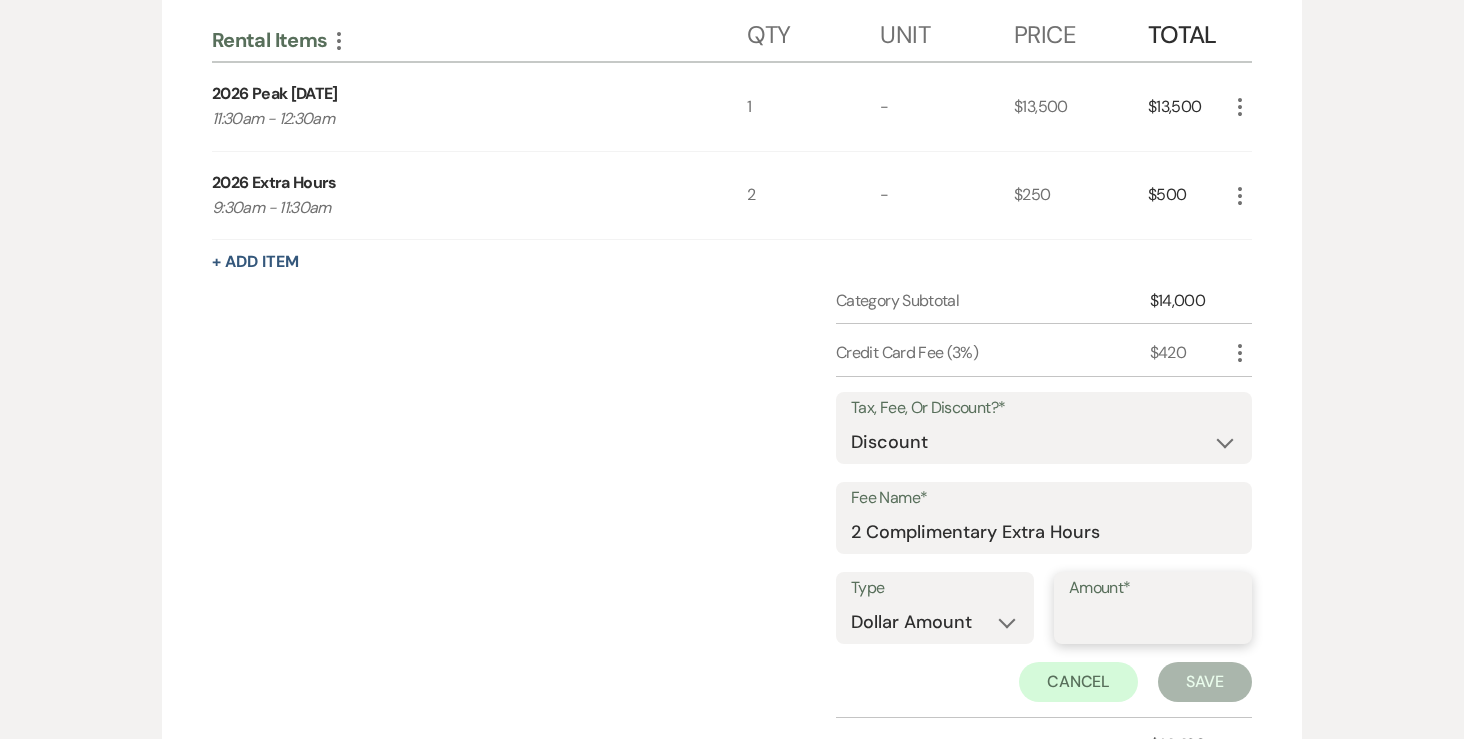 click on "Amount*" at bounding box center [1153, 622] 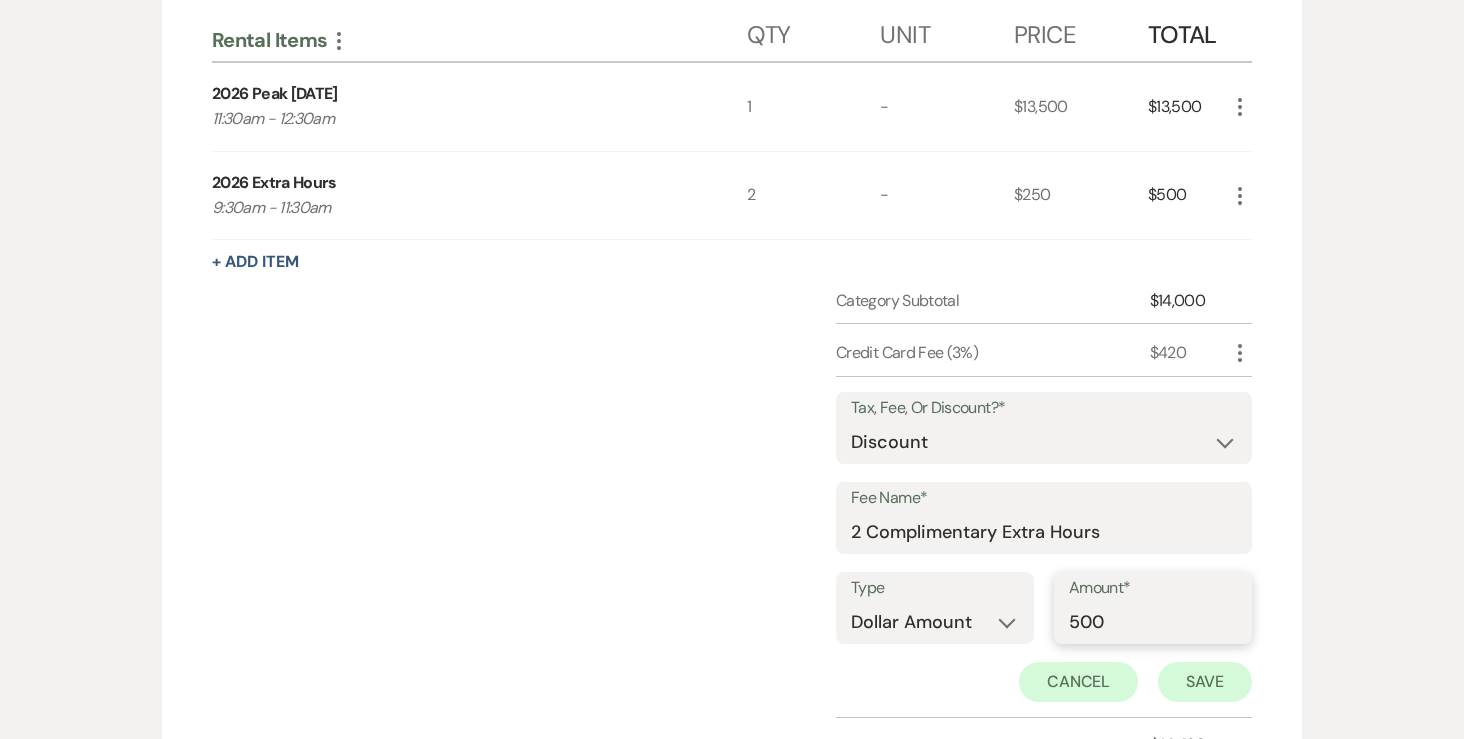 type on "500" 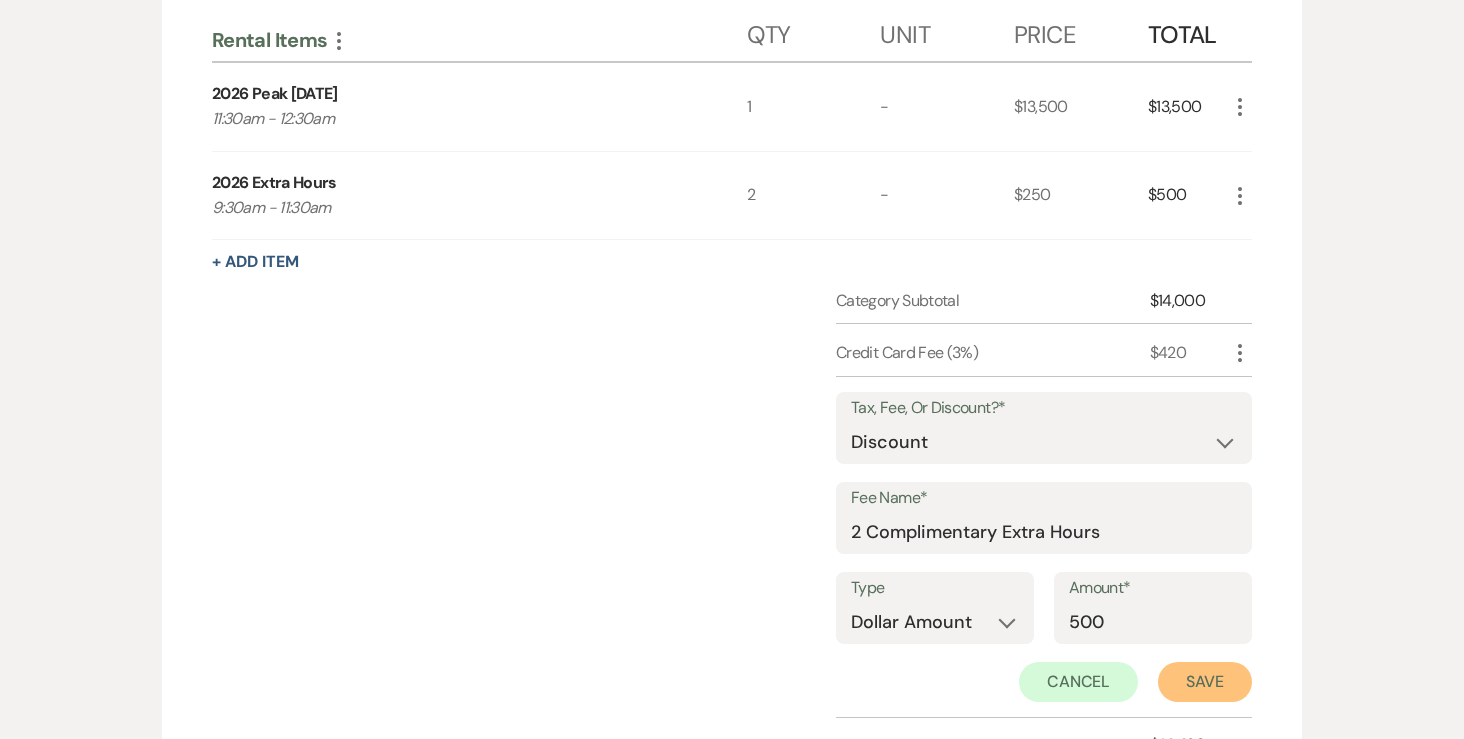 click on "Save" at bounding box center [1205, 682] 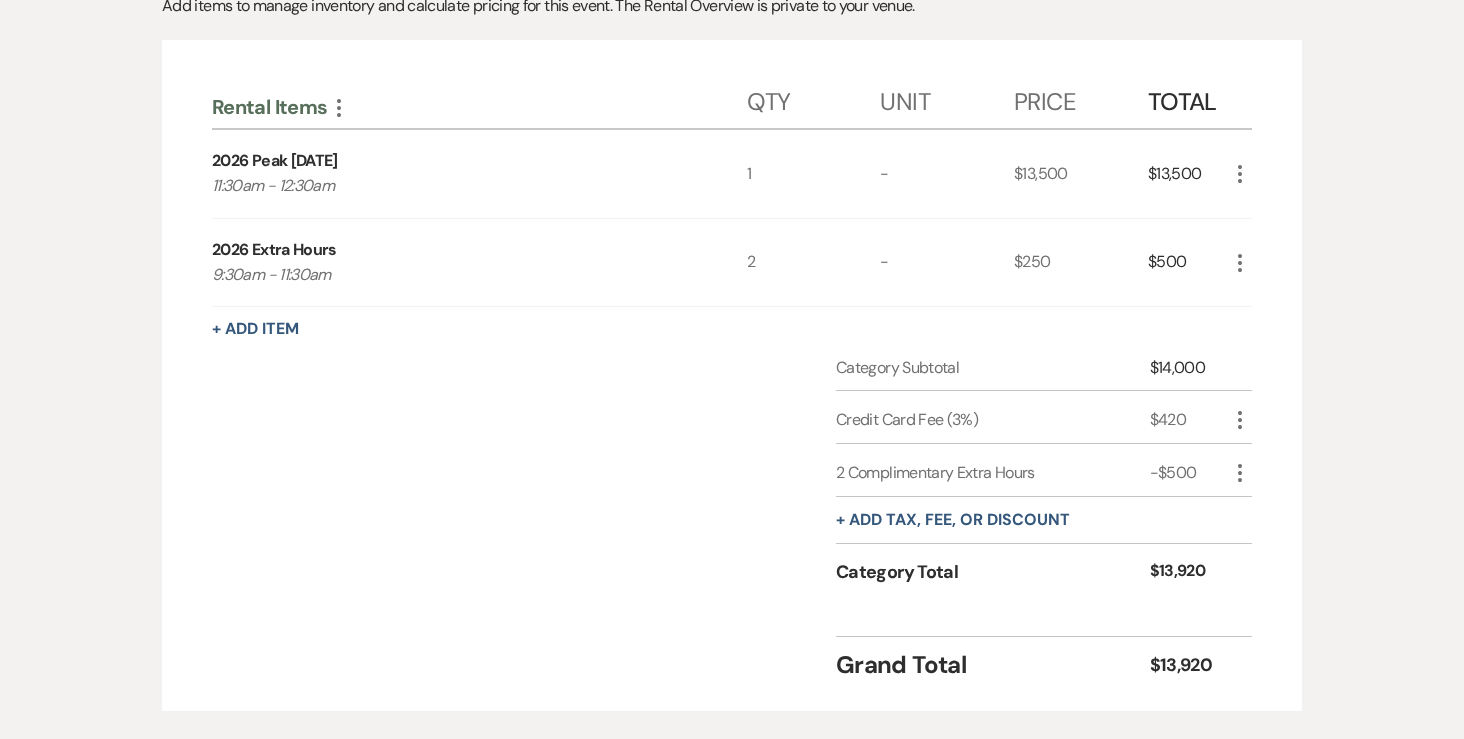 scroll, scrollTop: 631, scrollLeft: 0, axis: vertical 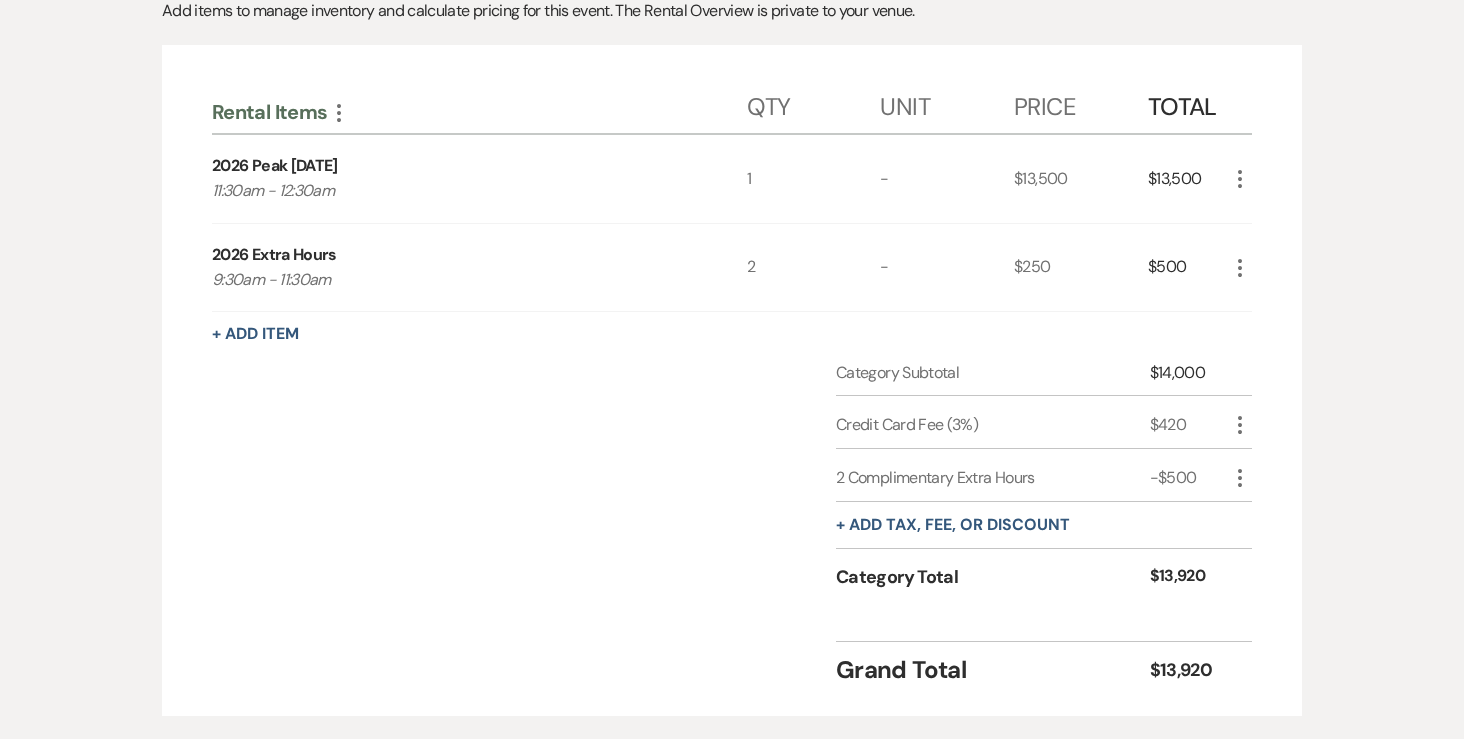 click 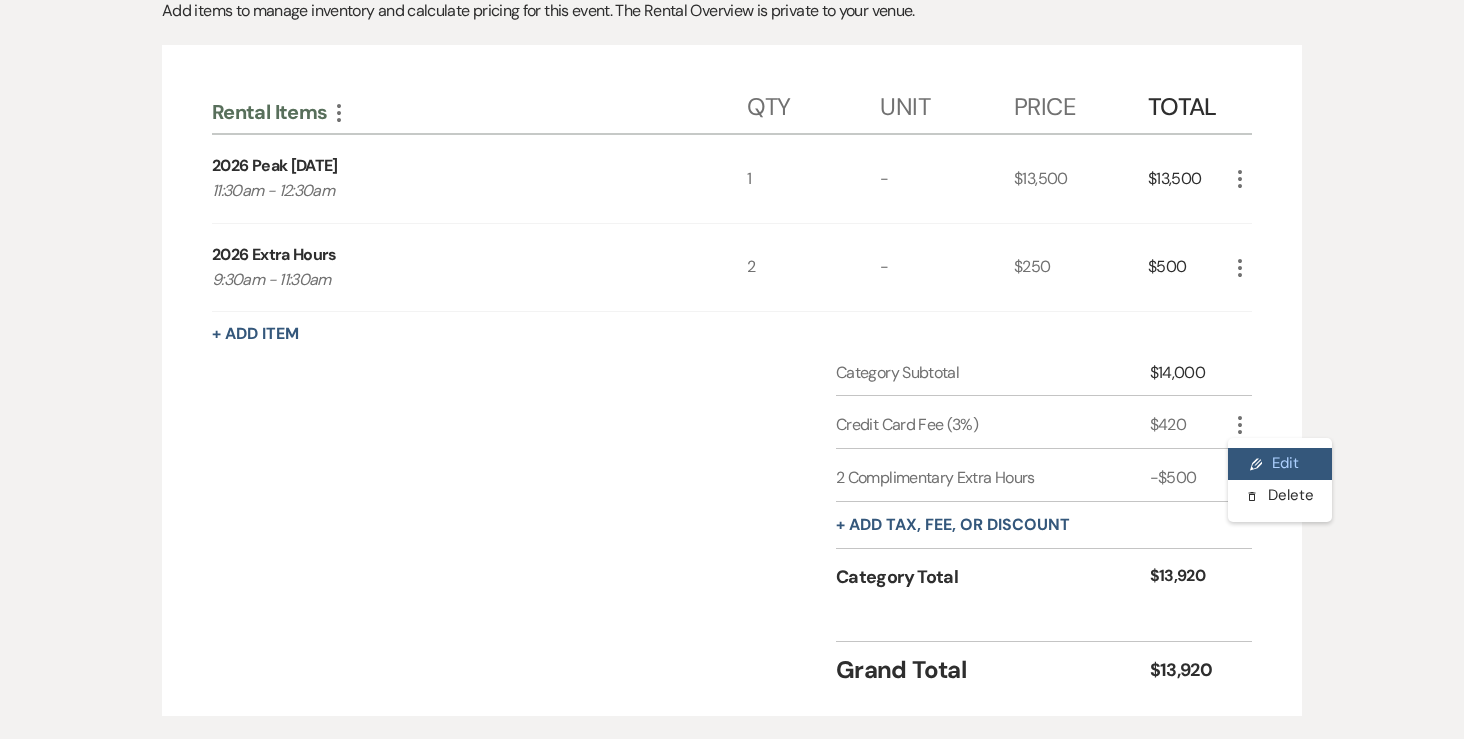 click on "Pencil Edit" at bounding box center (1280, 464) 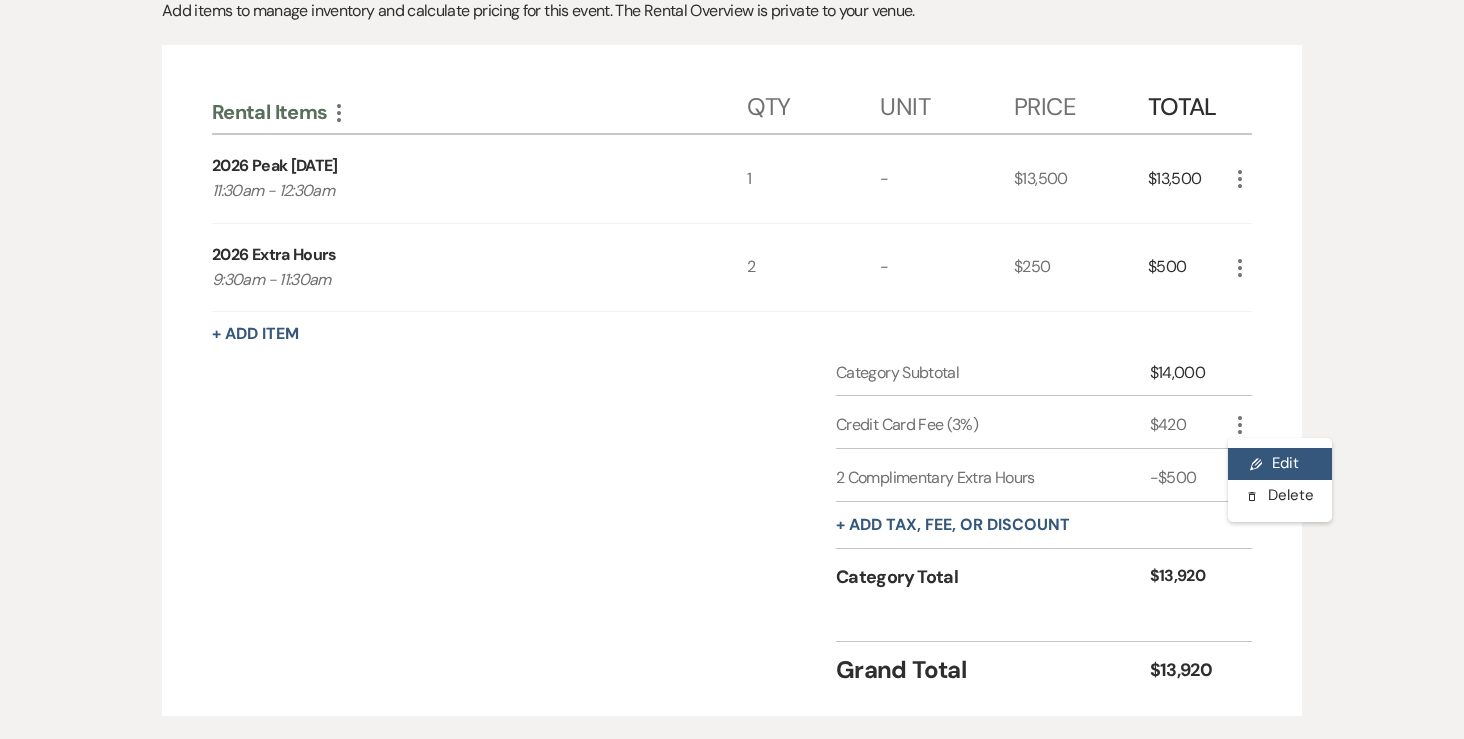 select on "false" 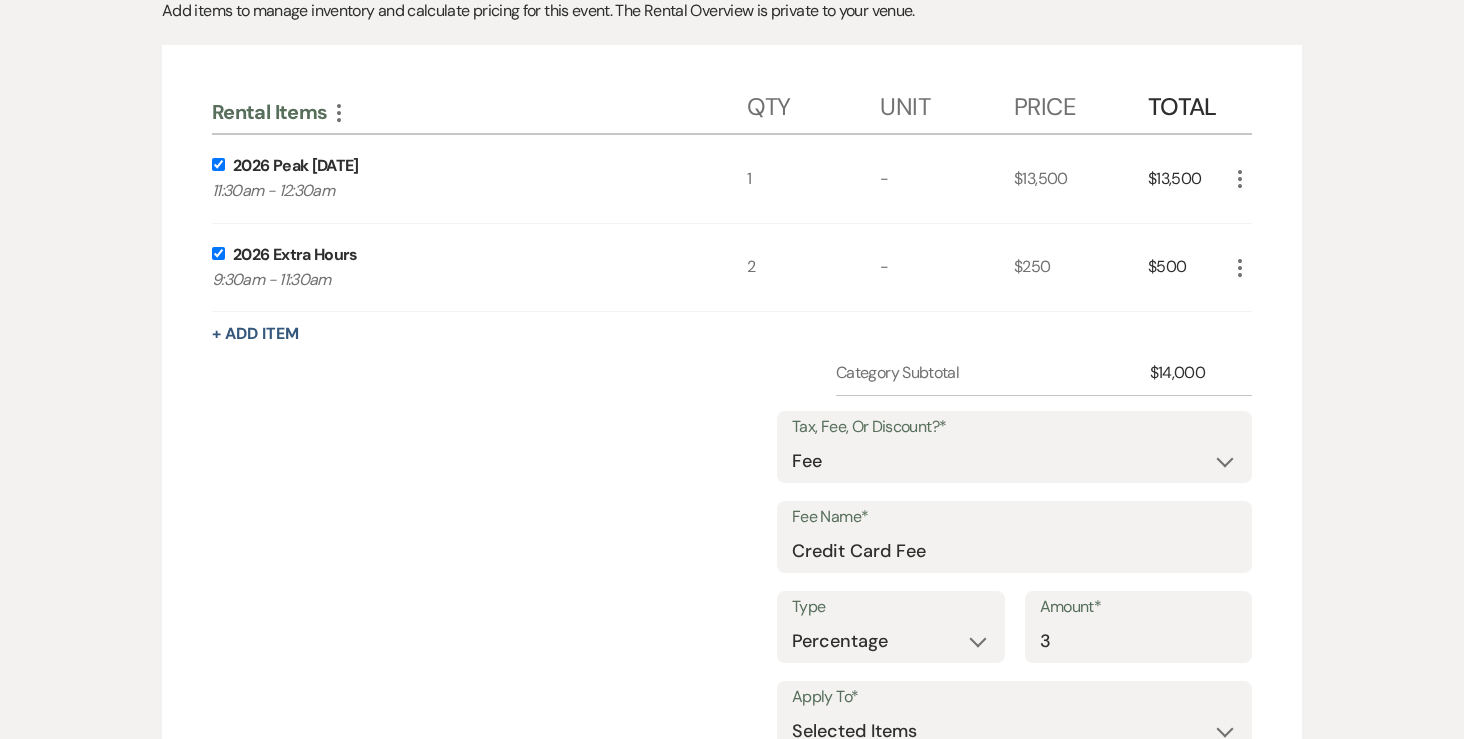 scroll, scrollTop: 783, scrollLeft: 0, axis: vertical 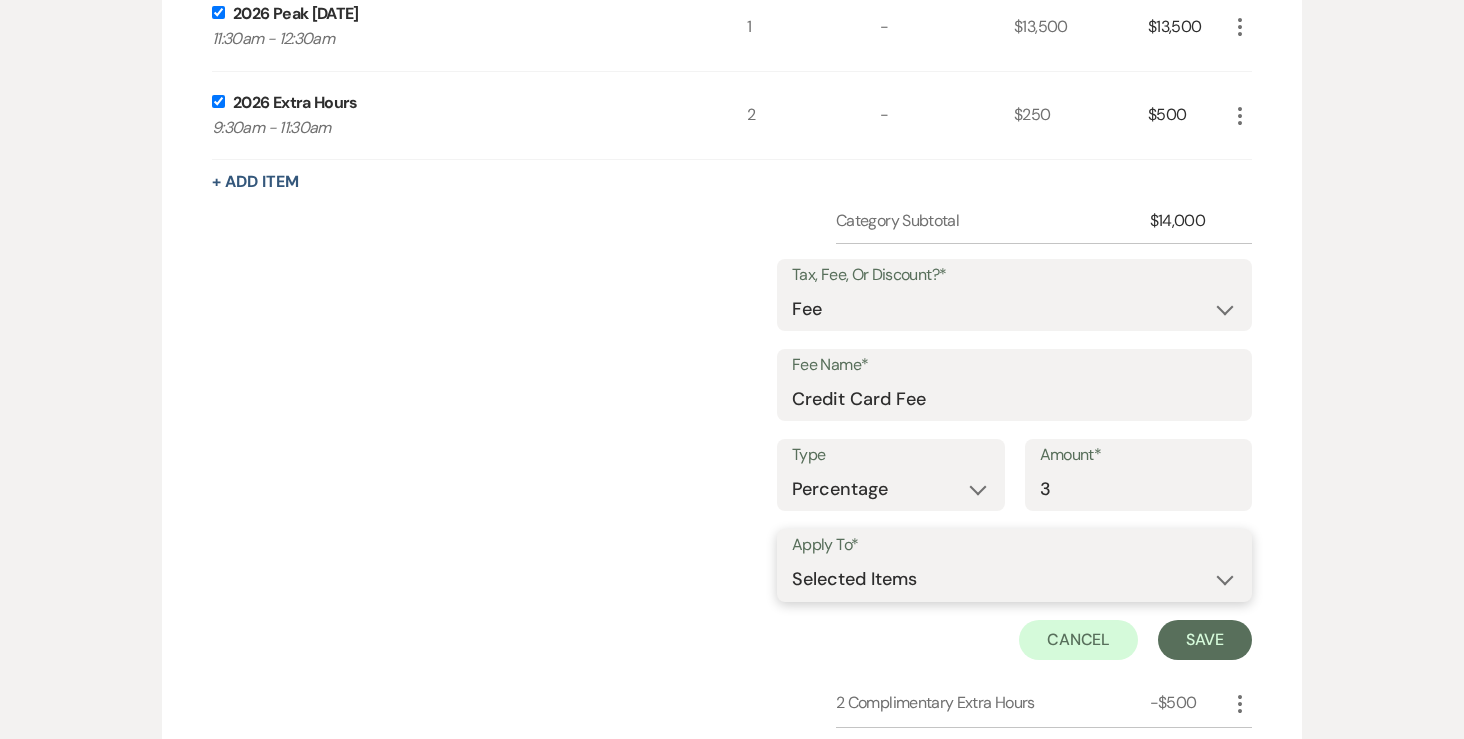 click on "Selected Items Category Subtotal (before all Taxes/Fees/Discounts) Category Total (after all Taxes/Fees/Discounts)" at bounding box center [1014, 580] 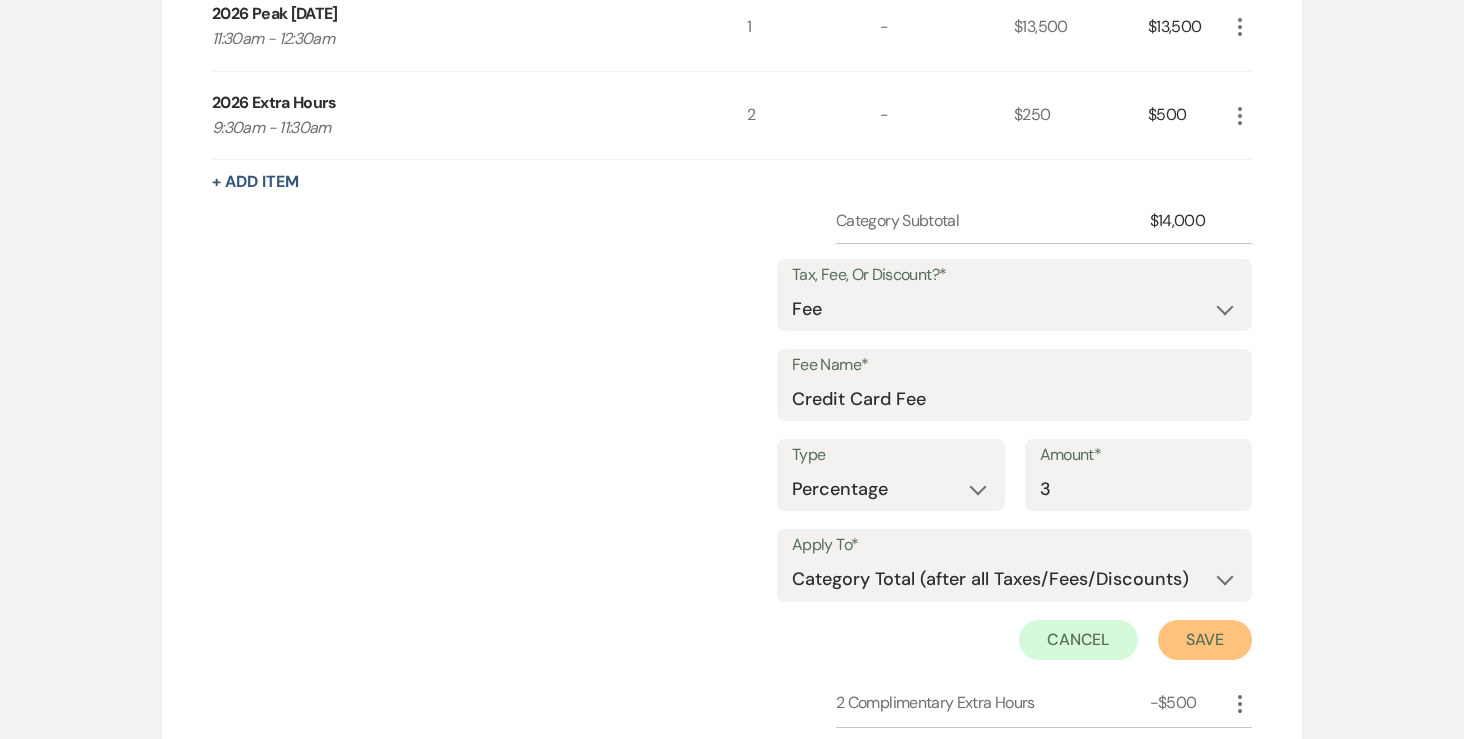 click on "Save" at bounding box center (1205, 640) 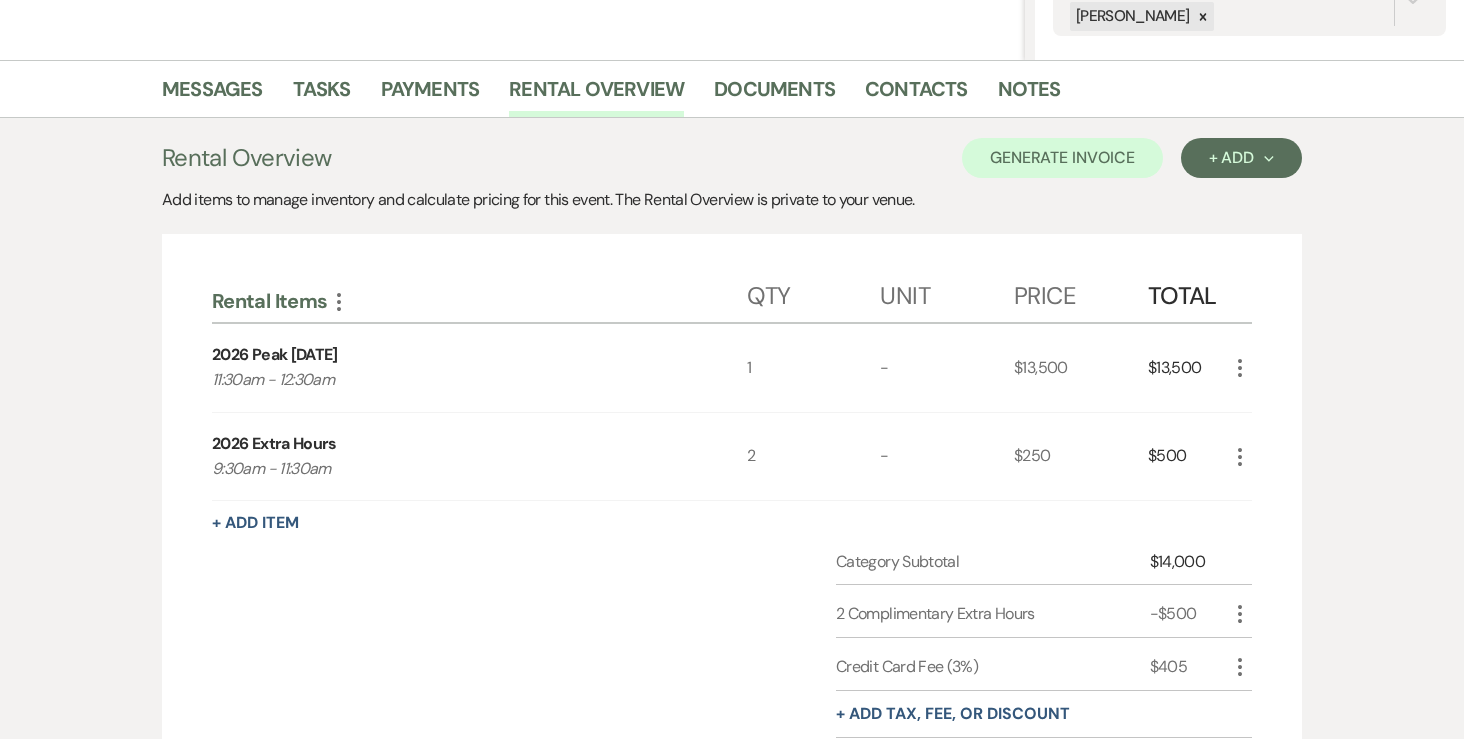 scroll, scrollTop: 415, scrollLeft: 0, axis: vertical 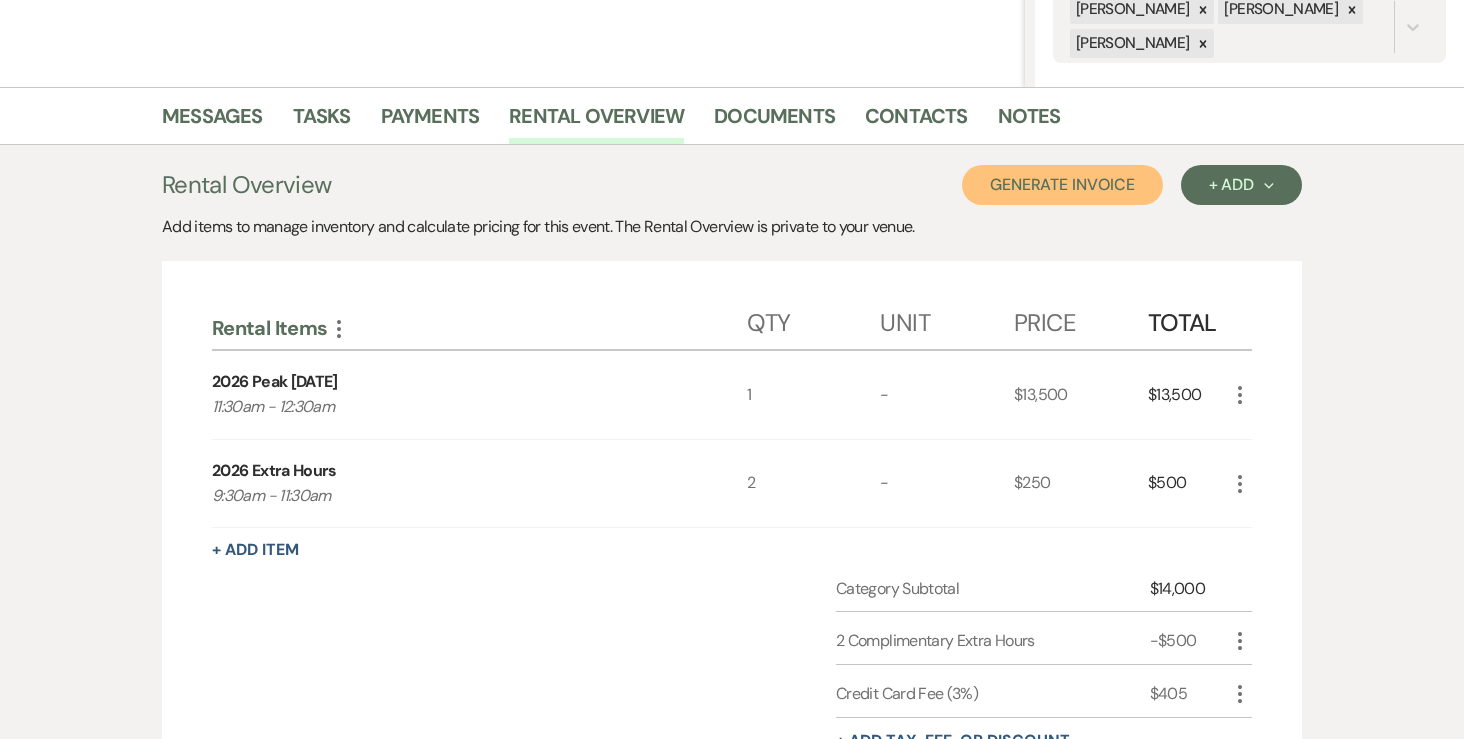 click on "Generate Invoice" at bounding box center [1062, 185] 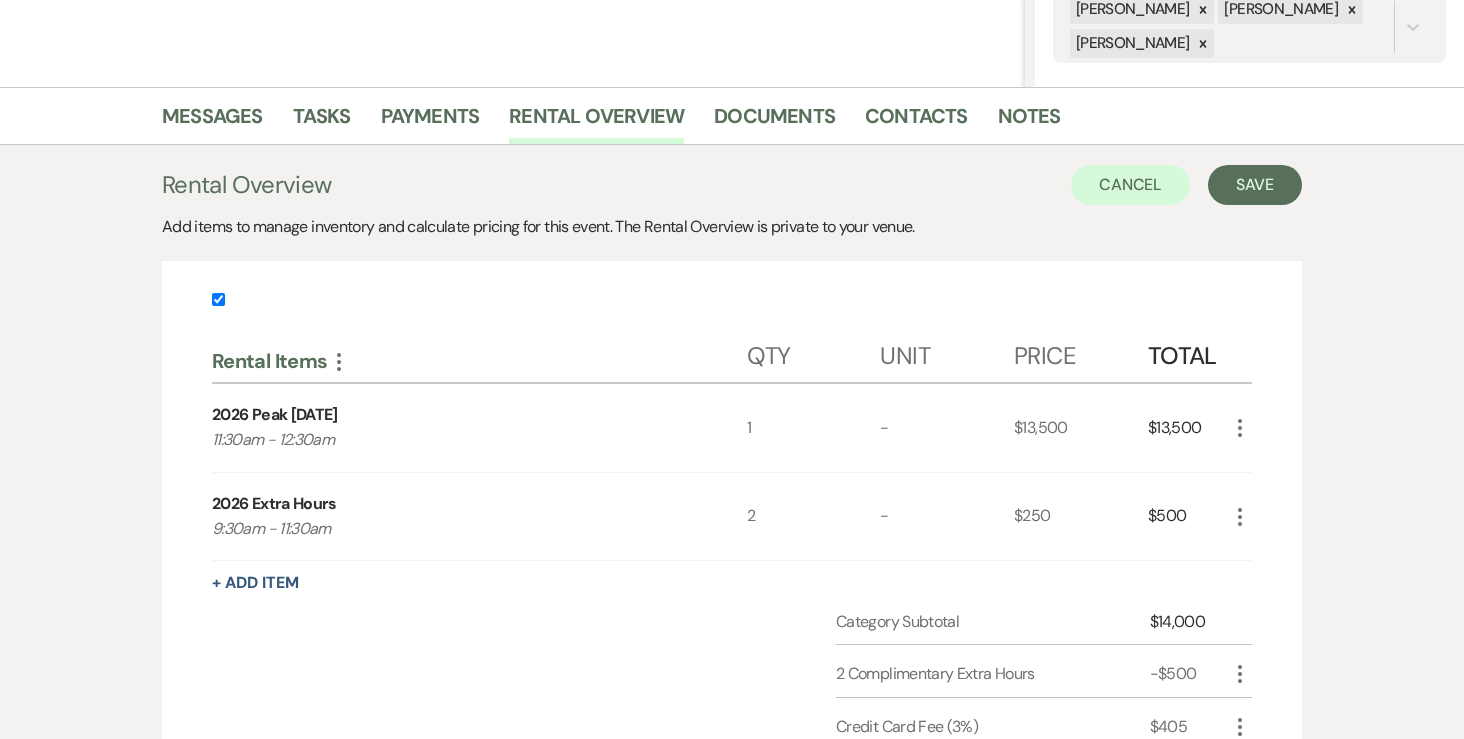 click on "Rental Overview Cancel Save Add items to manage inventory and calculate pricing for this event. The Rental Overview is private to your venue.   Rental Items More Qty Unit Price Total 2026 Peak Saturday 11:30am - 12:30am 1 - $13,500 $13,500 More 2026 Extra Hours 9:30am - 11:30am 2 - $250 $500 More + Add Item Category Subtotal $14,000 2 Complimentary Extra Hours -$500 More Credit Card Fee (3%) $405 More + Add tax, fee, or discount Category Total $13,905 Grand Total $13,905" at bounding box center (732, 565) 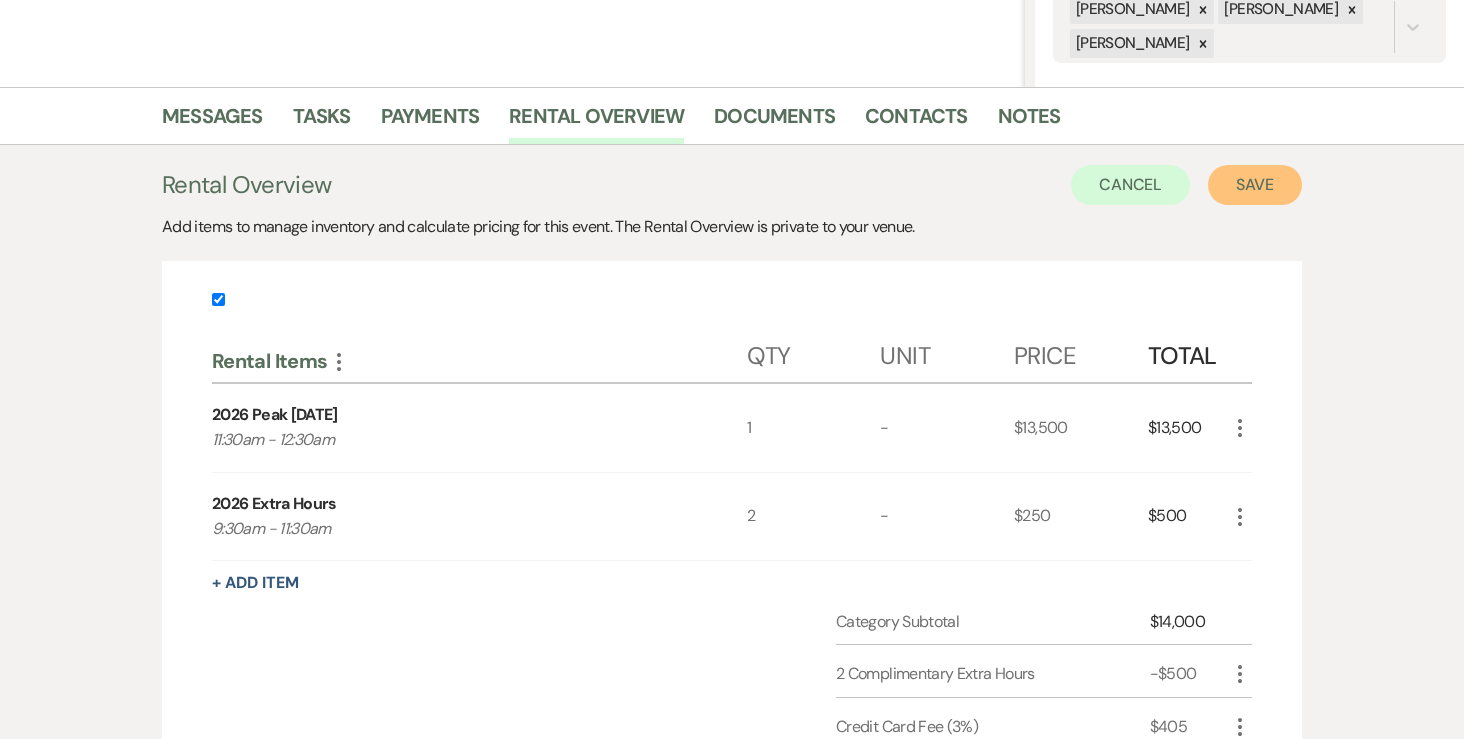 click on "Save" at bounding box center [1255, 185] 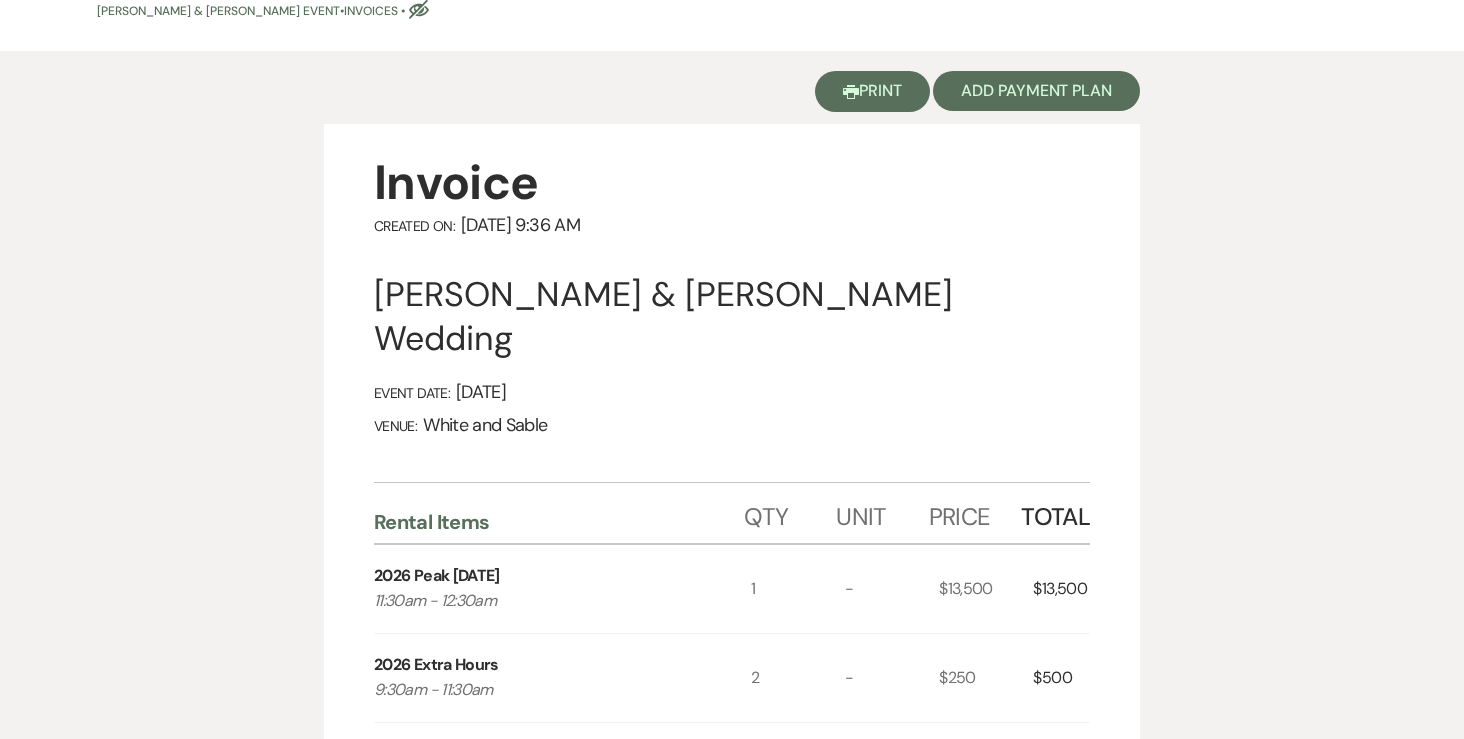 scroll, scrollTop: 208, scrollLeft: 0, axis: vertical 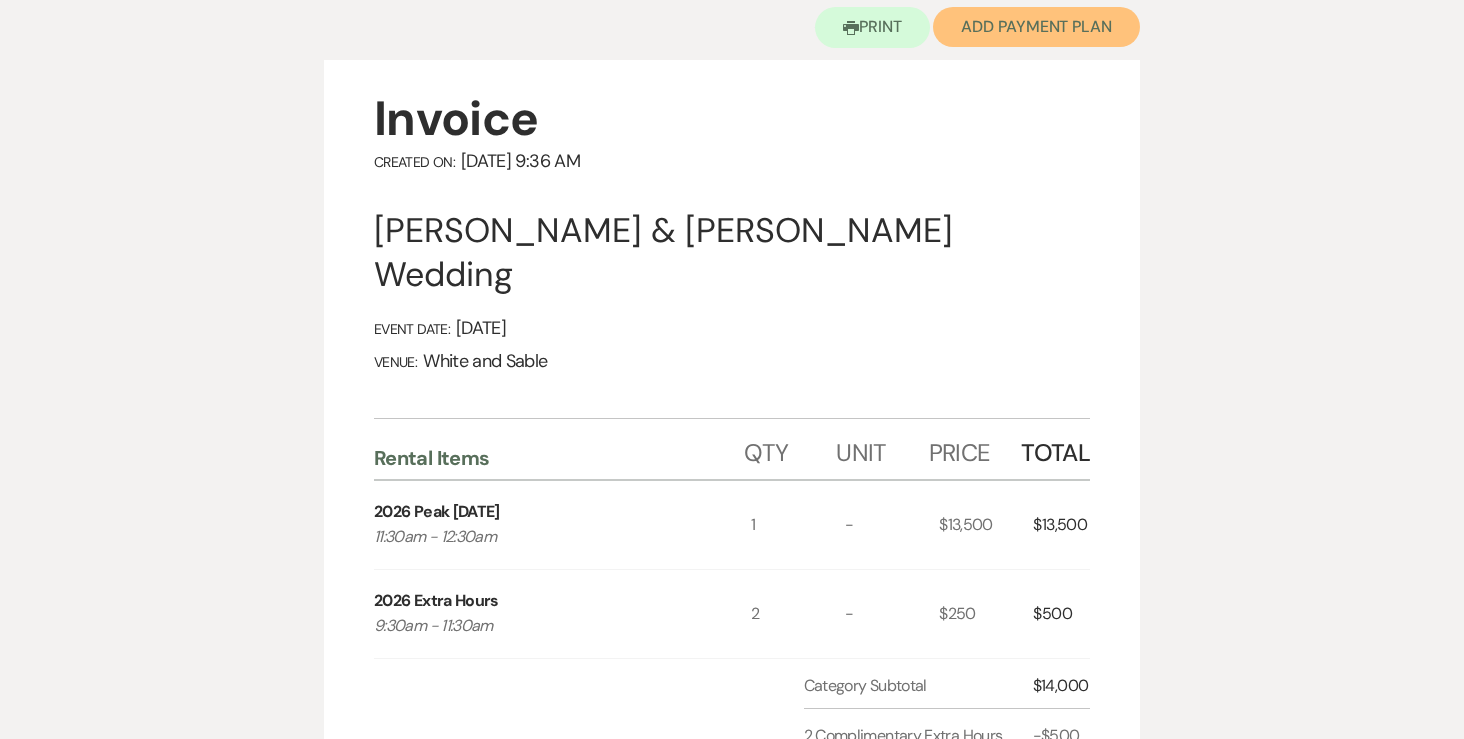 click on "Add Payment Plan" at bounding box center (1036, 27) 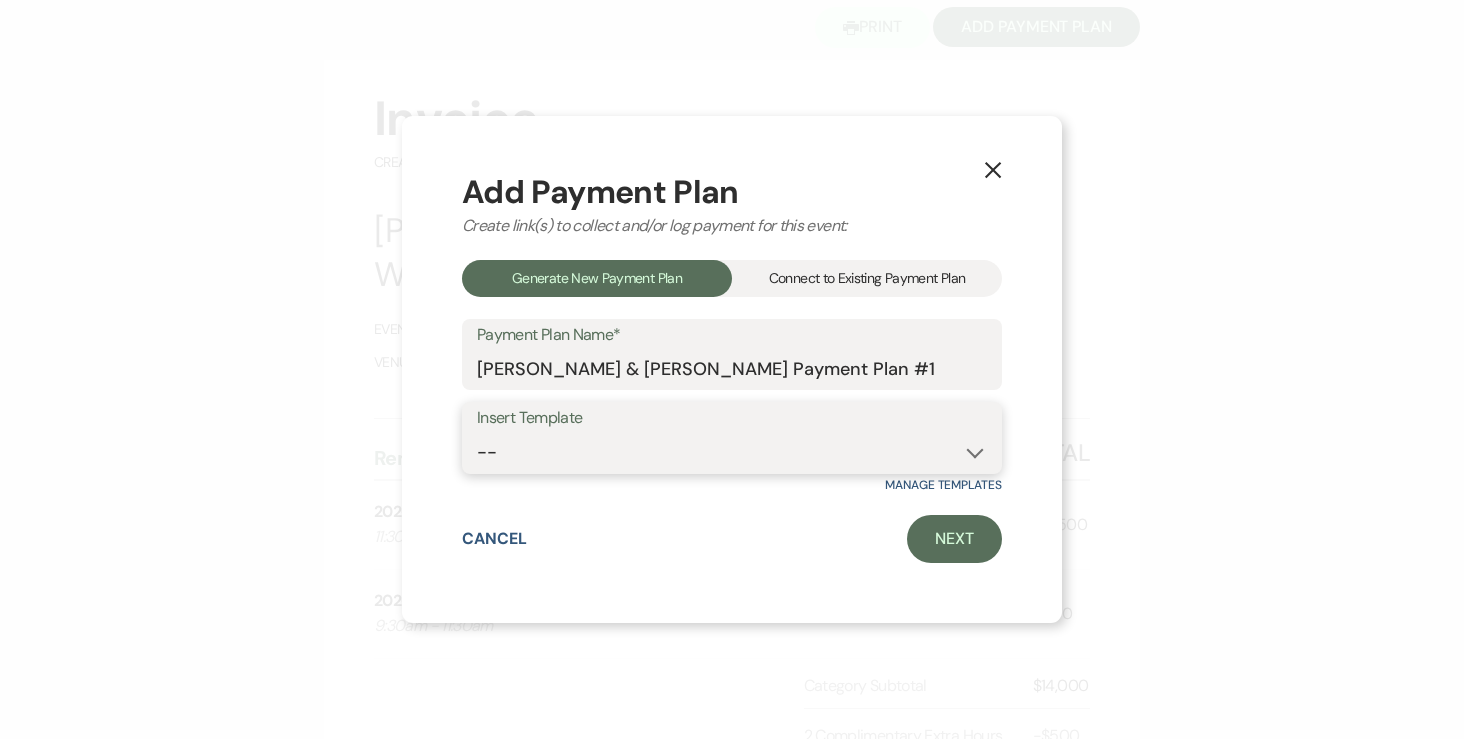 click on "-- Wedding Payments - Credit Card (3% Fee) Wedding Payments - ACH/Check/Cash" at bounding box center [732, 452] 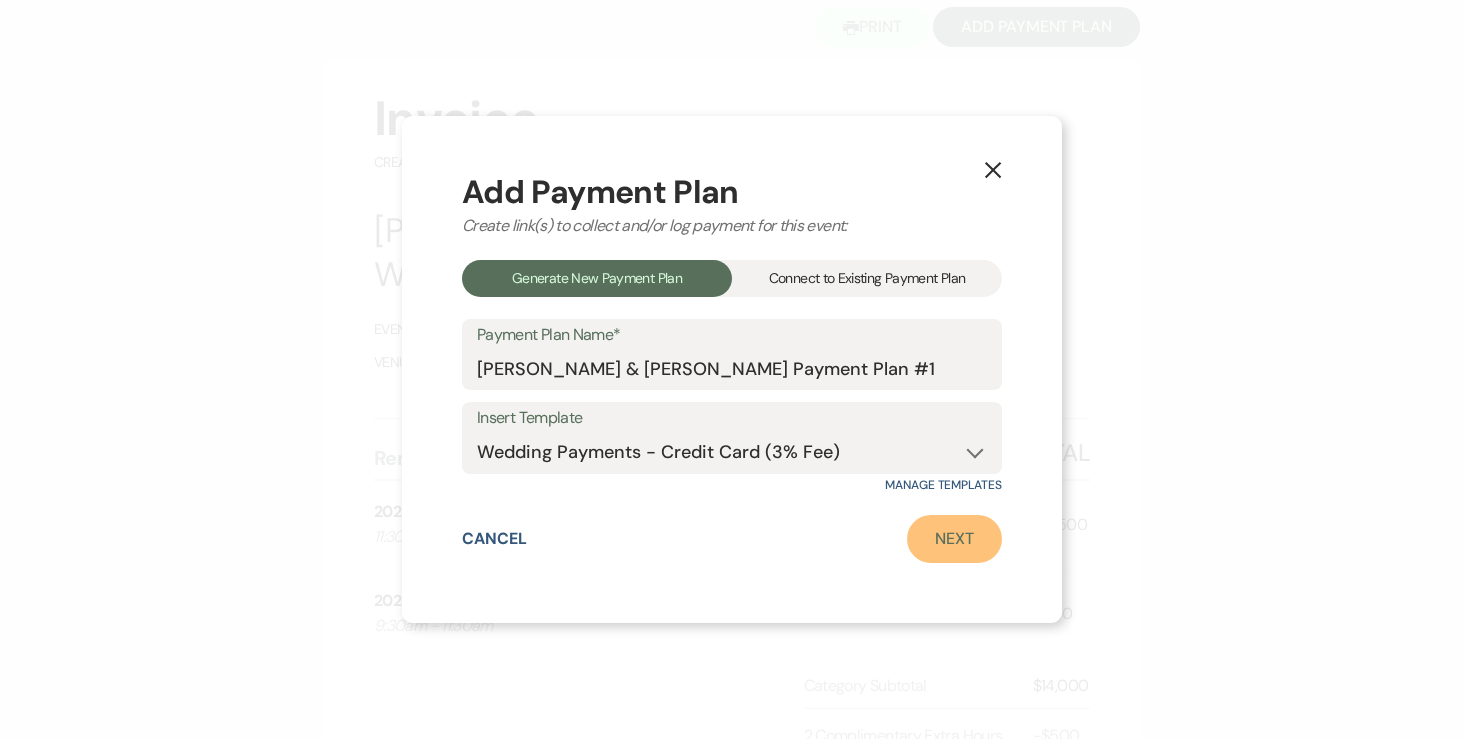 click on "Next" at bounding box center (954, 539) 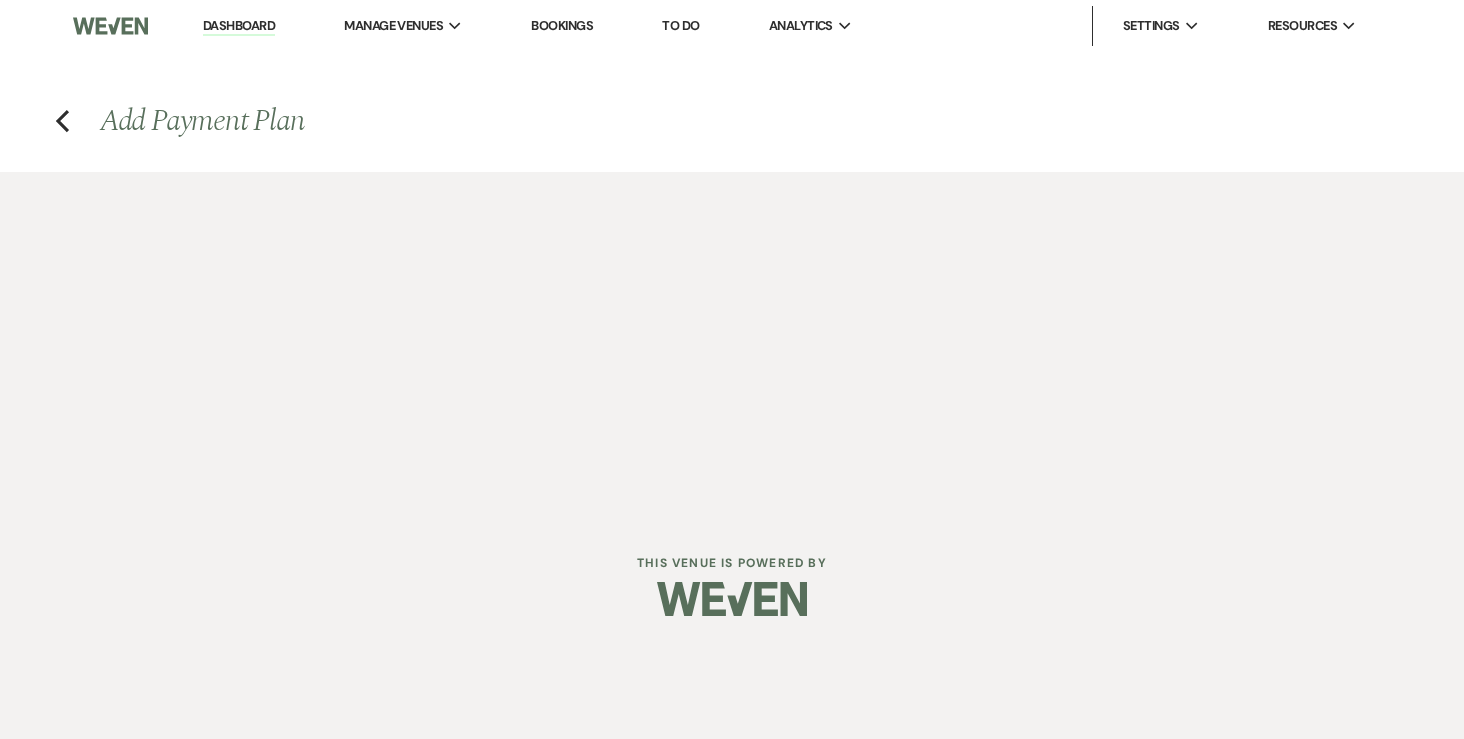 scroll, scrollTop: 0, scrollLeft: 0, axis: both 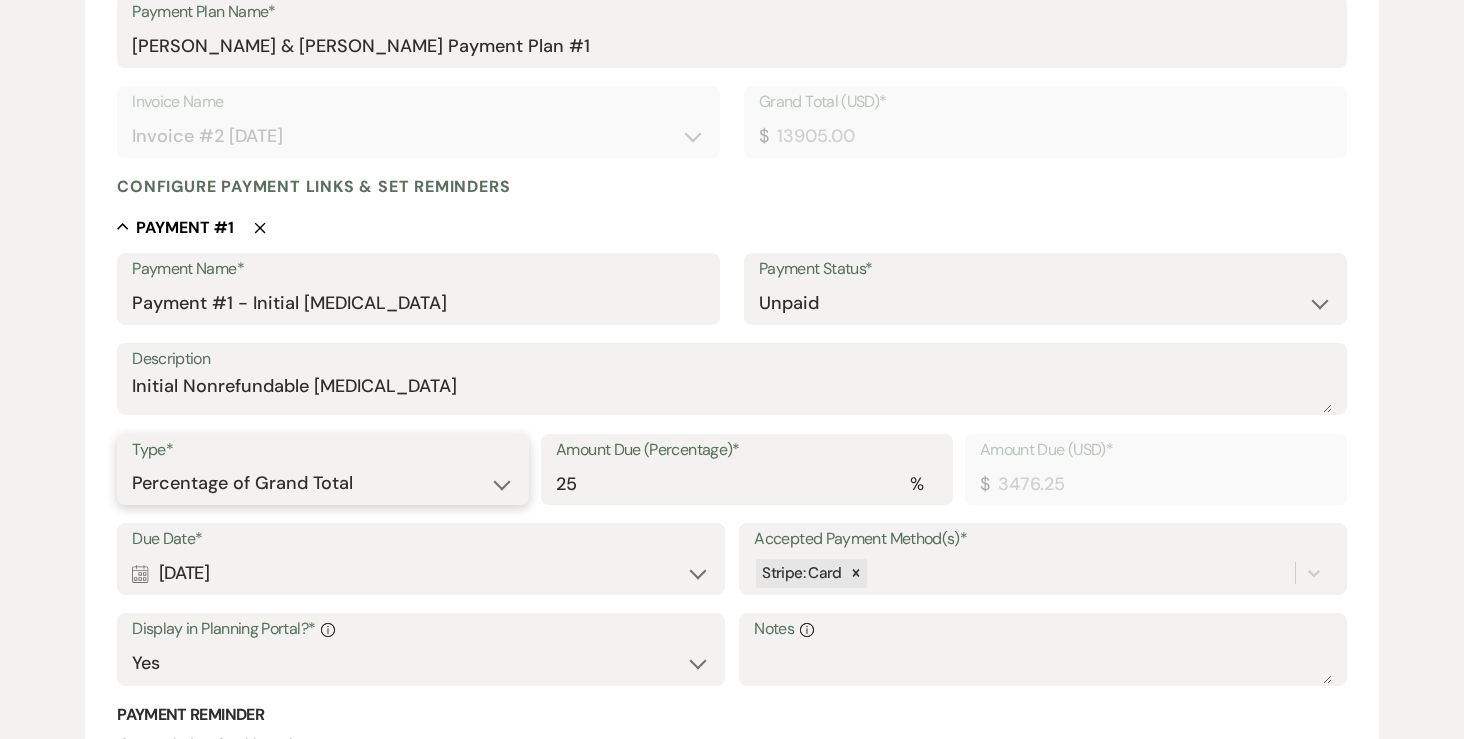 click on "Dollar Amount Percentage of Grand Total" at bounding box center [323, 483] 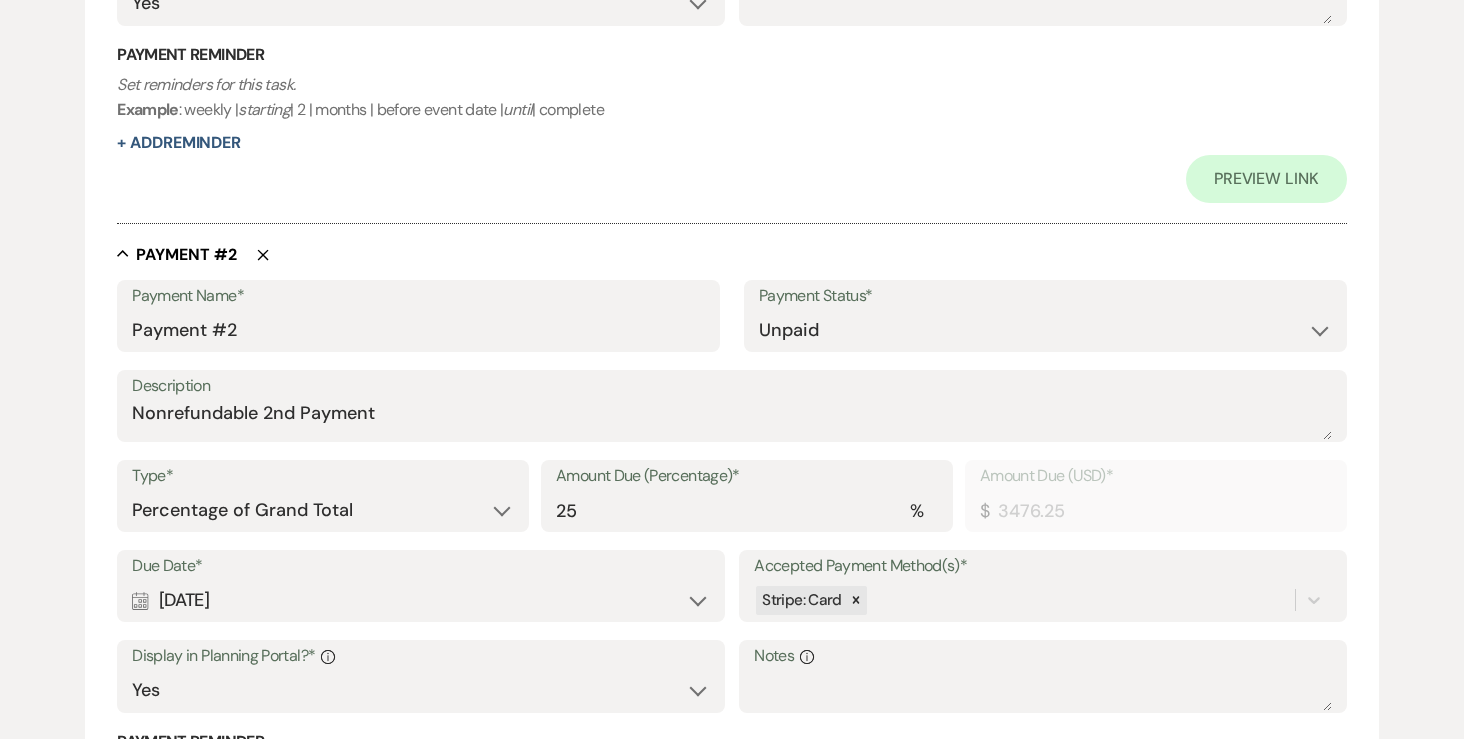 scroll, scrollTop: 1017, scrollLeft: 0, axis: vertical 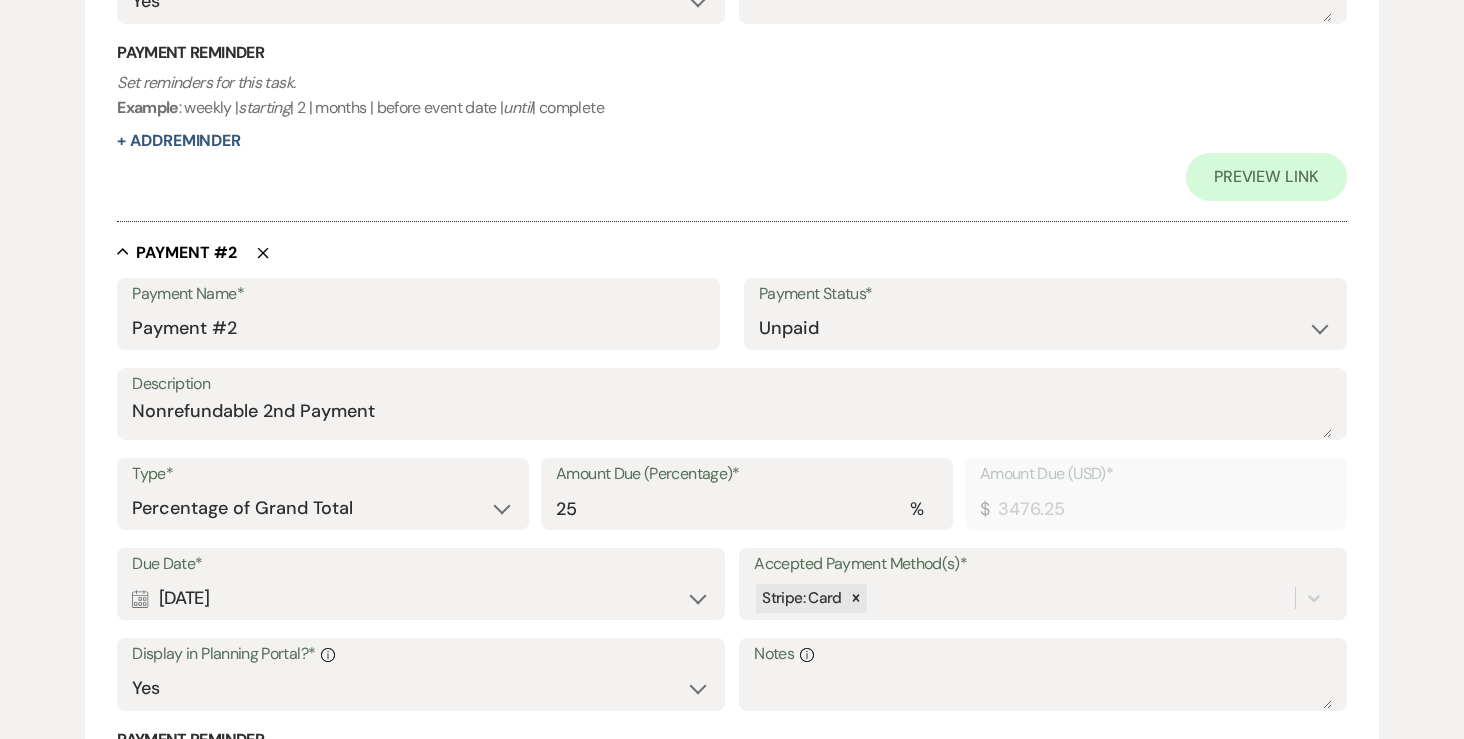 click on "Type* Dollar Amount Percentage of Grand Total" at bounding box center [323, 494] 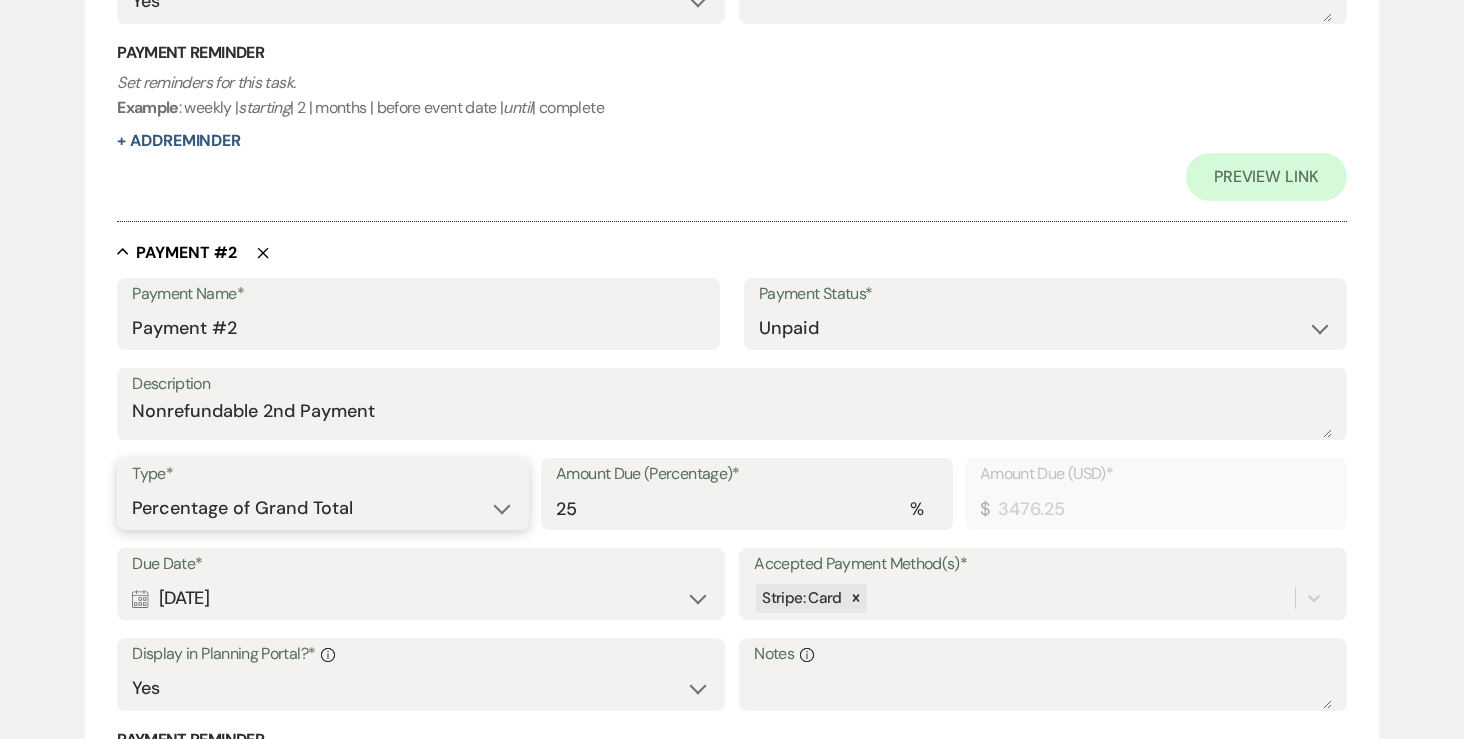 click on "Dollar Amount Percentage of Grand Total" at bounding box center (323, 508) 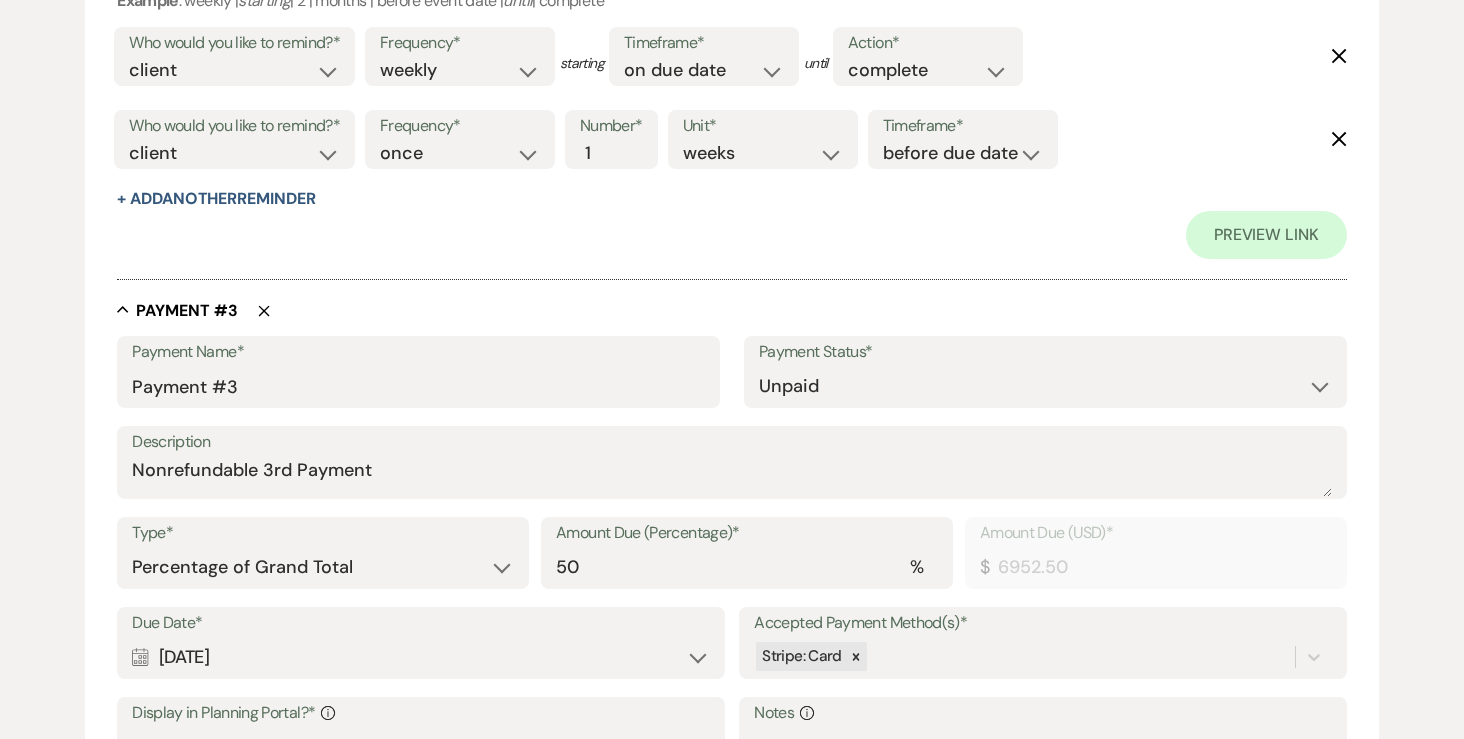 scroll, scrollTop: 1816, scrollLeft: 0, axis: vertical 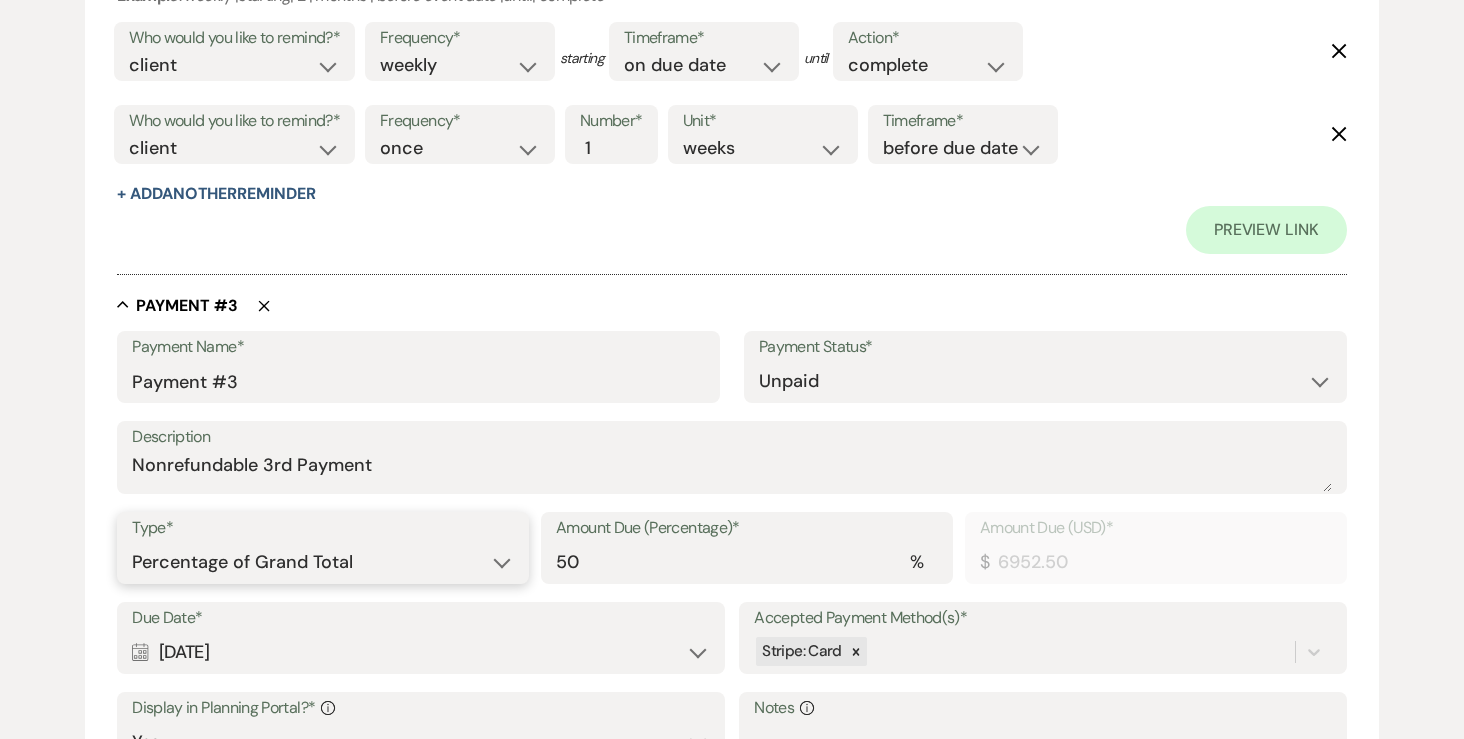 click on "Dollar Amount Percentage of Grand Total" at bounding box center (323, 562) 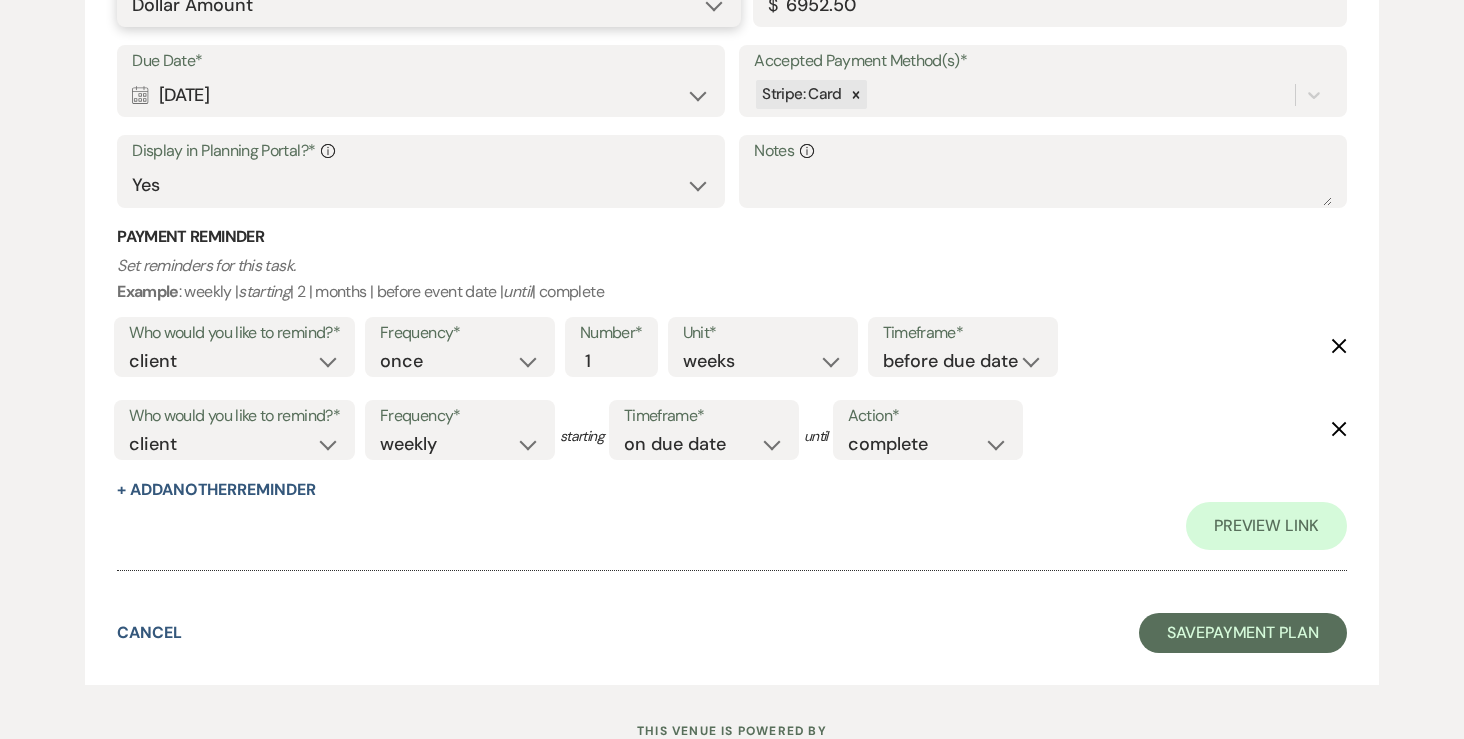 scroll, scrollTop: 2386, scrollLeft: 0, axis: vertical 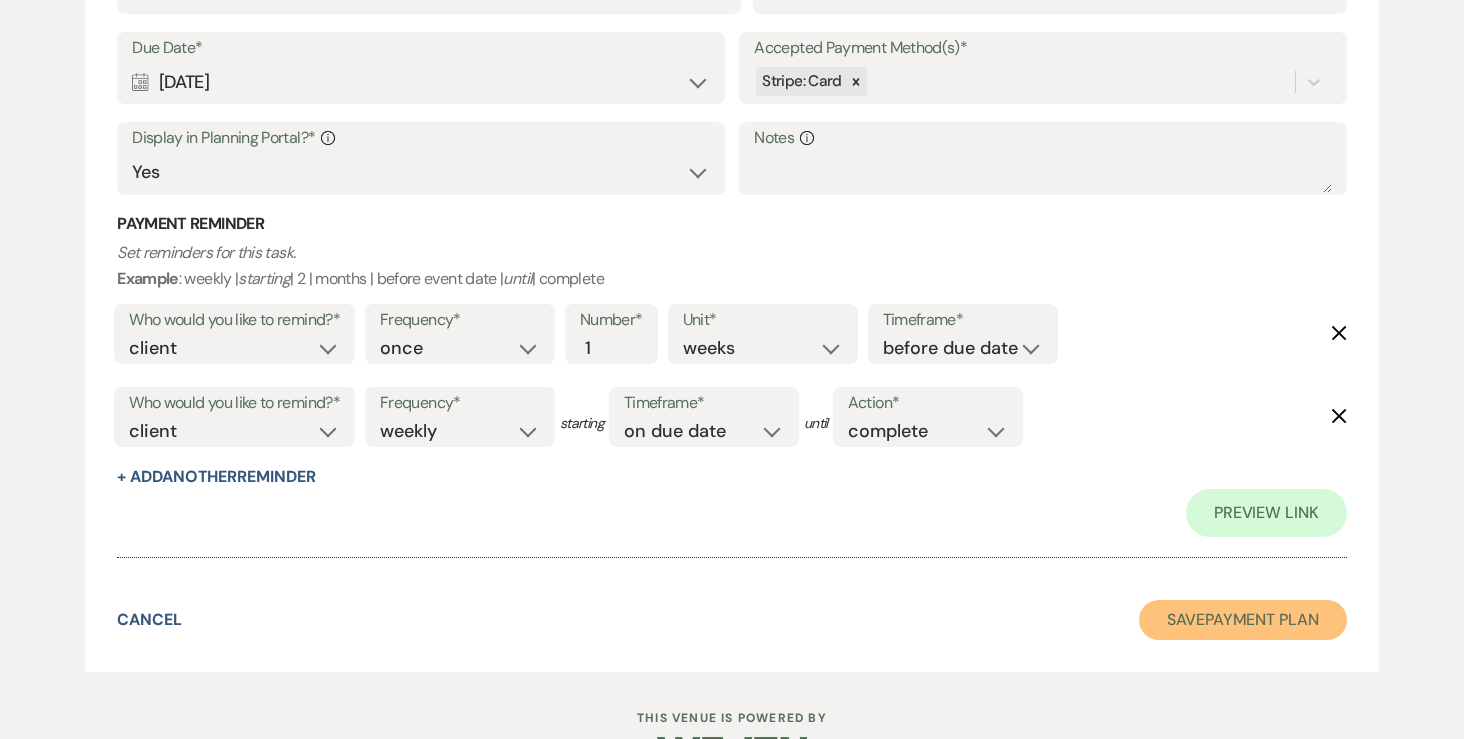 click on "Save  Payment Plan" at bounding box center [1243, 620] 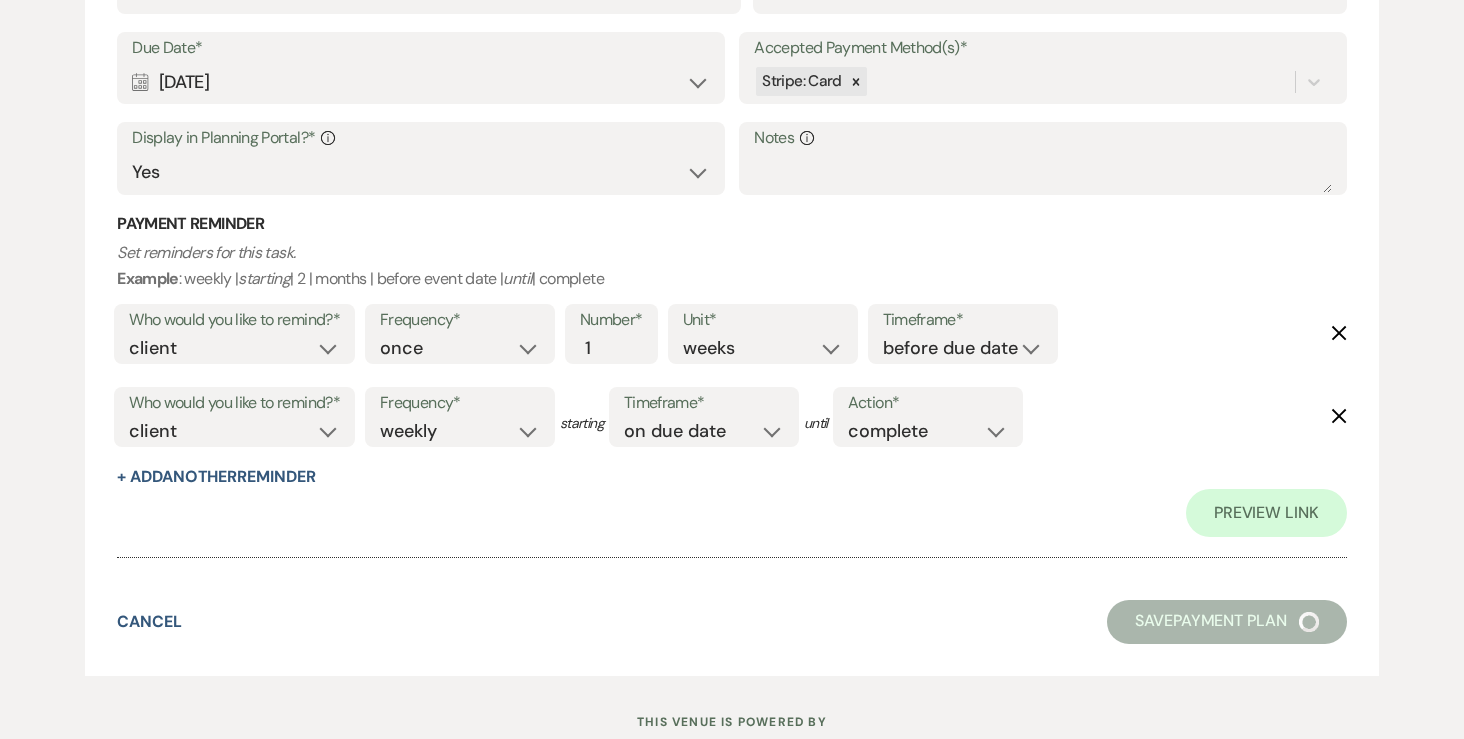 scroll, scrollTop: 0, scrollLeft: 0, axis: both 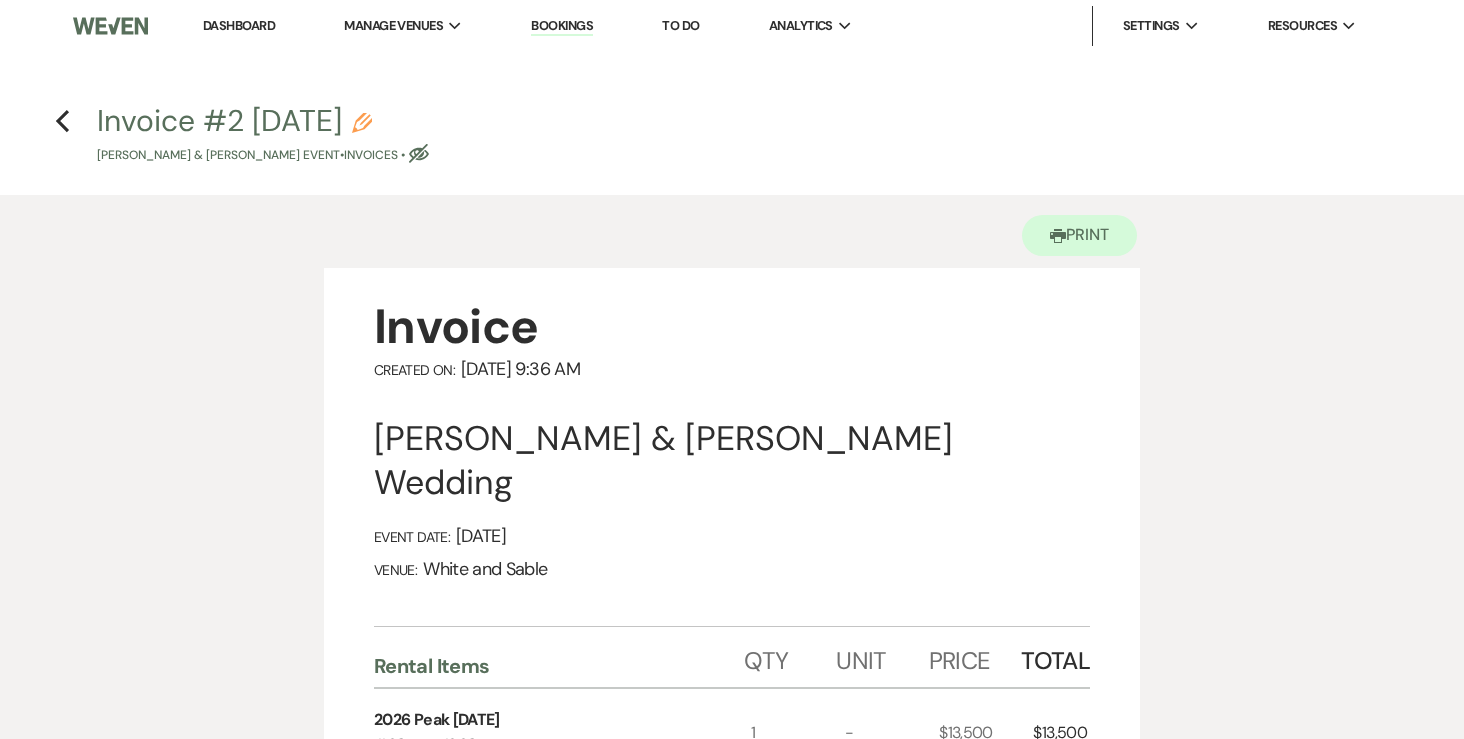 click on "Pencil" 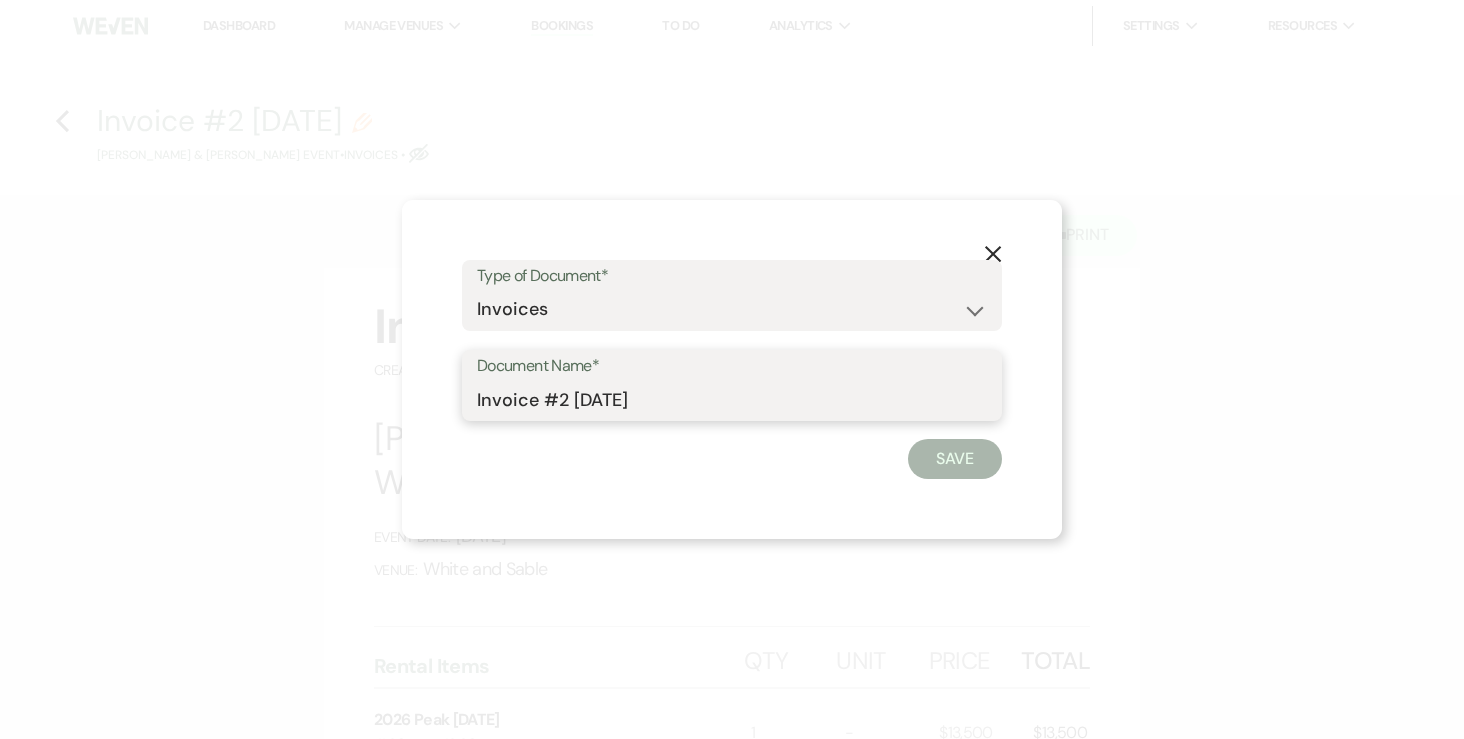 click on "Invoice #2 7-15-2025" at bounding box center [732, 399] 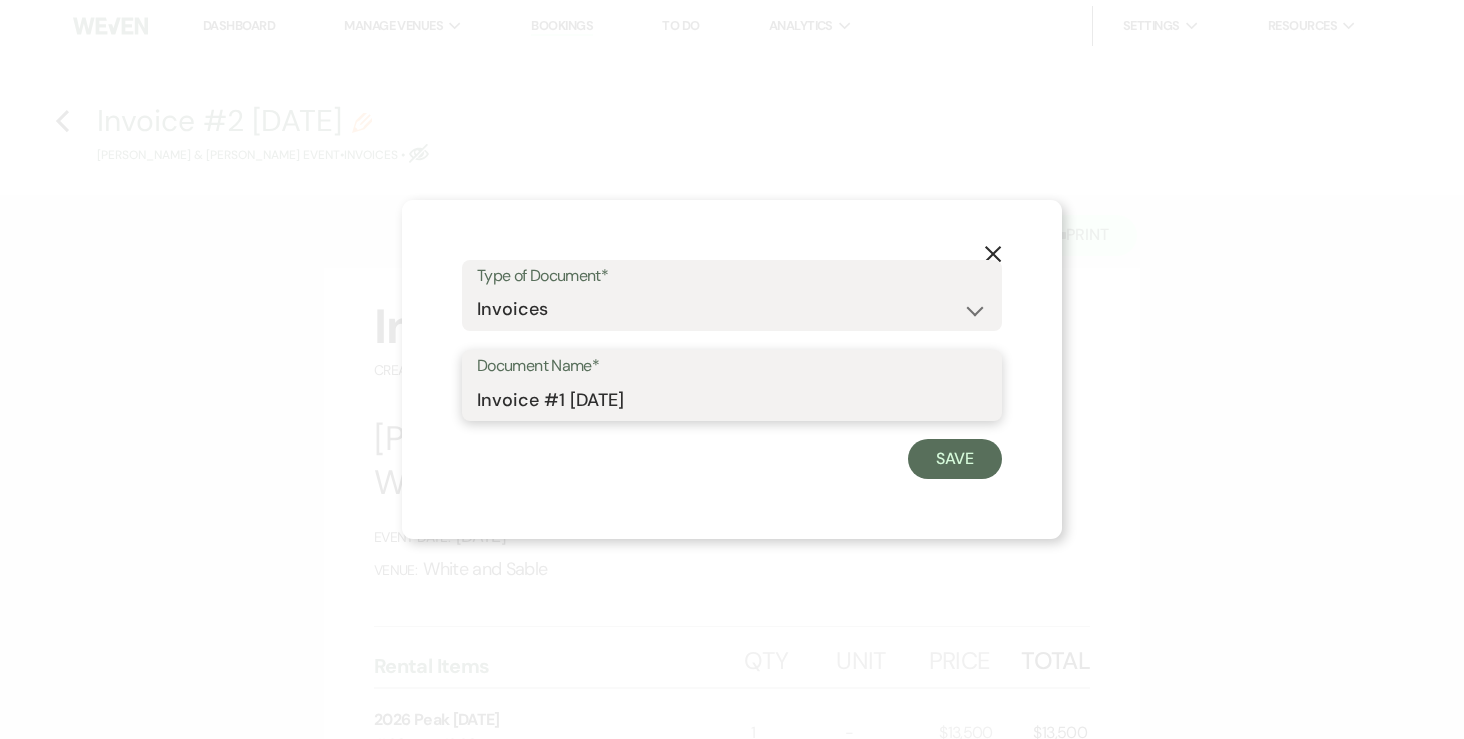 click on "Invoice #1 7-15-2025" at bounding box center (732, 399) 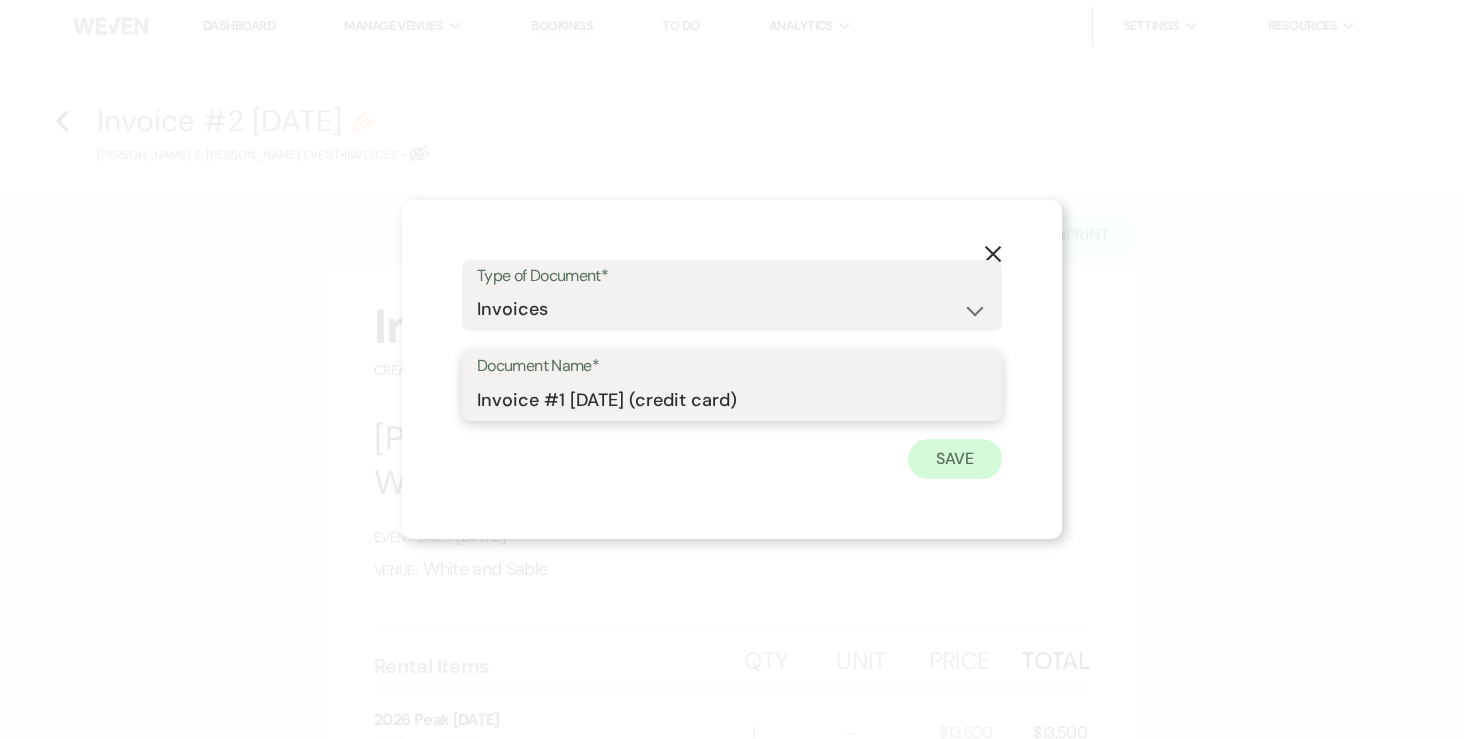 type on "Invoice #1 7-15-2025 (credit card)" 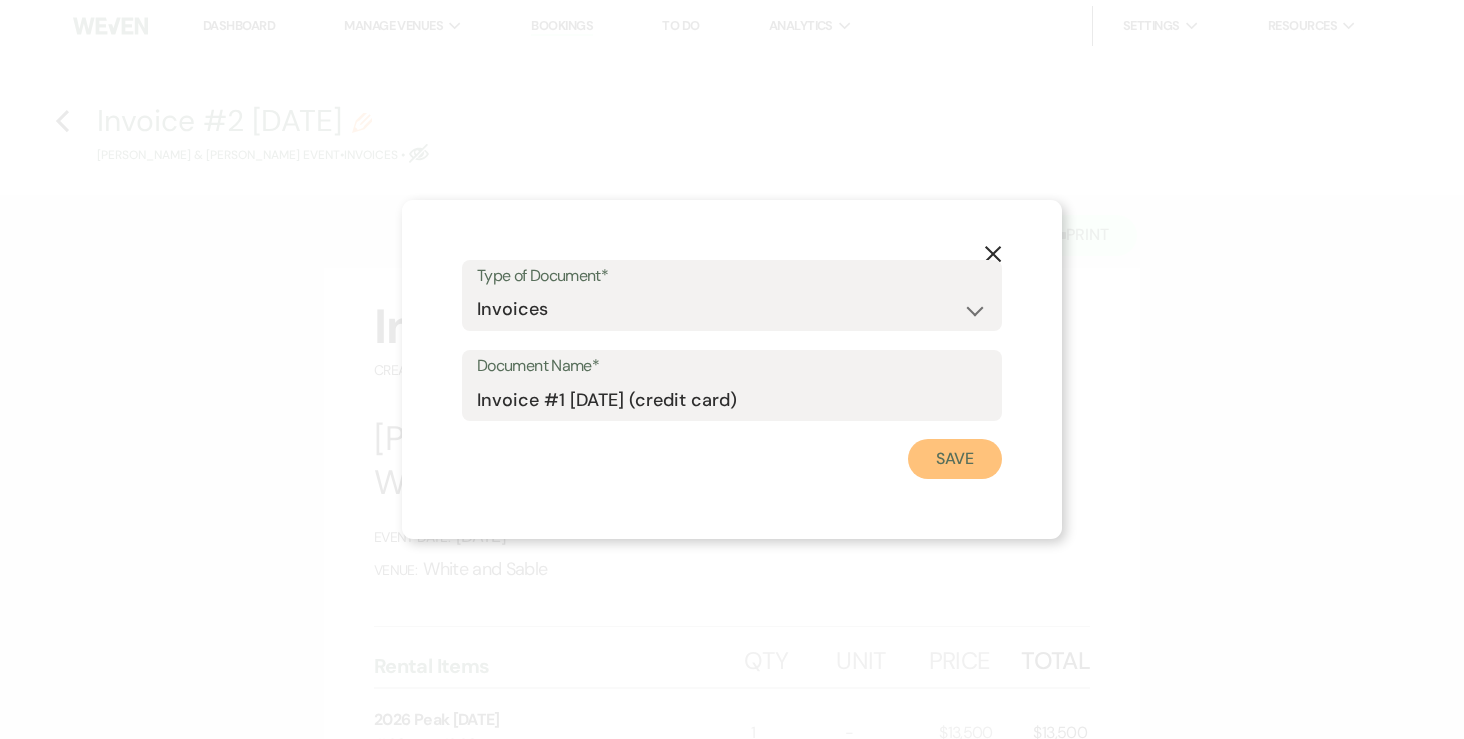 click on "Save" at bounding box center [955, 459] 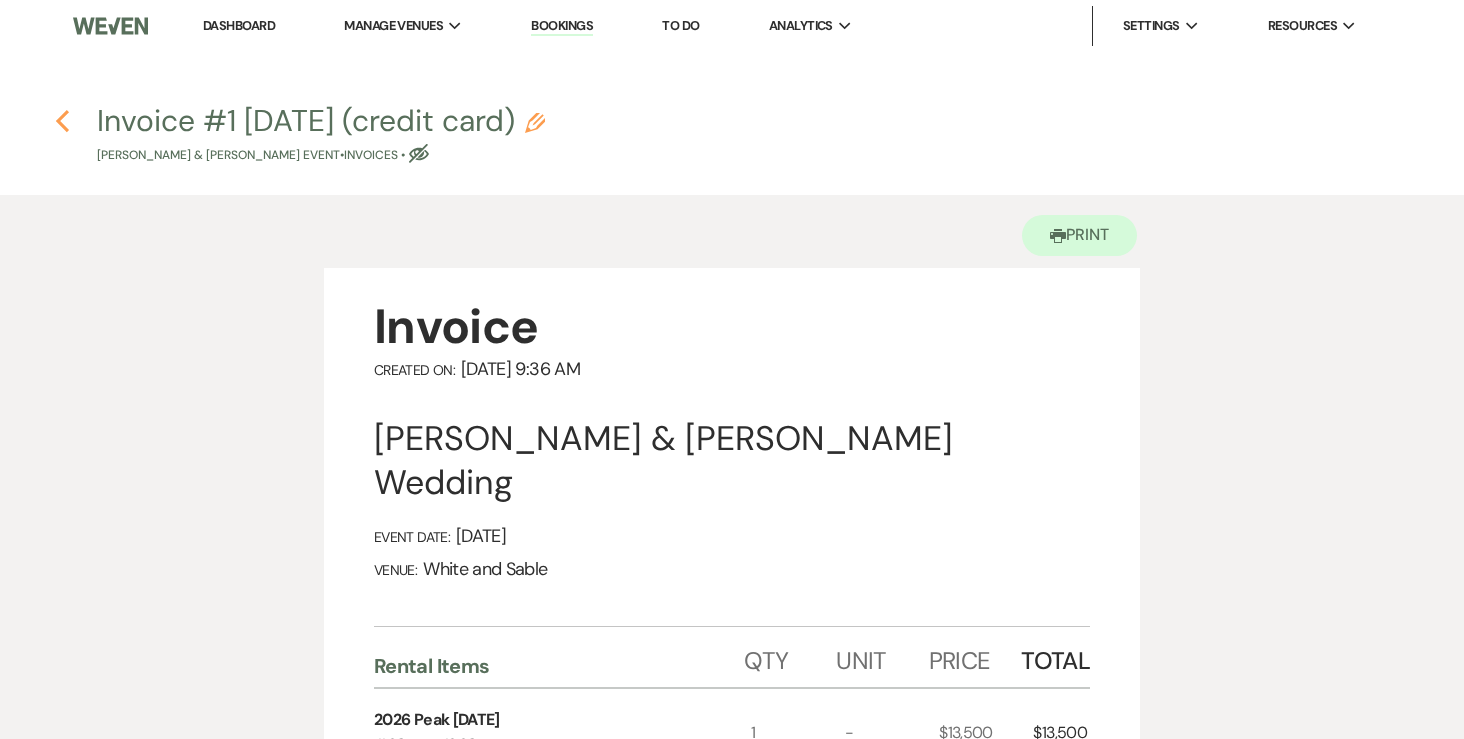 click on "Previous" 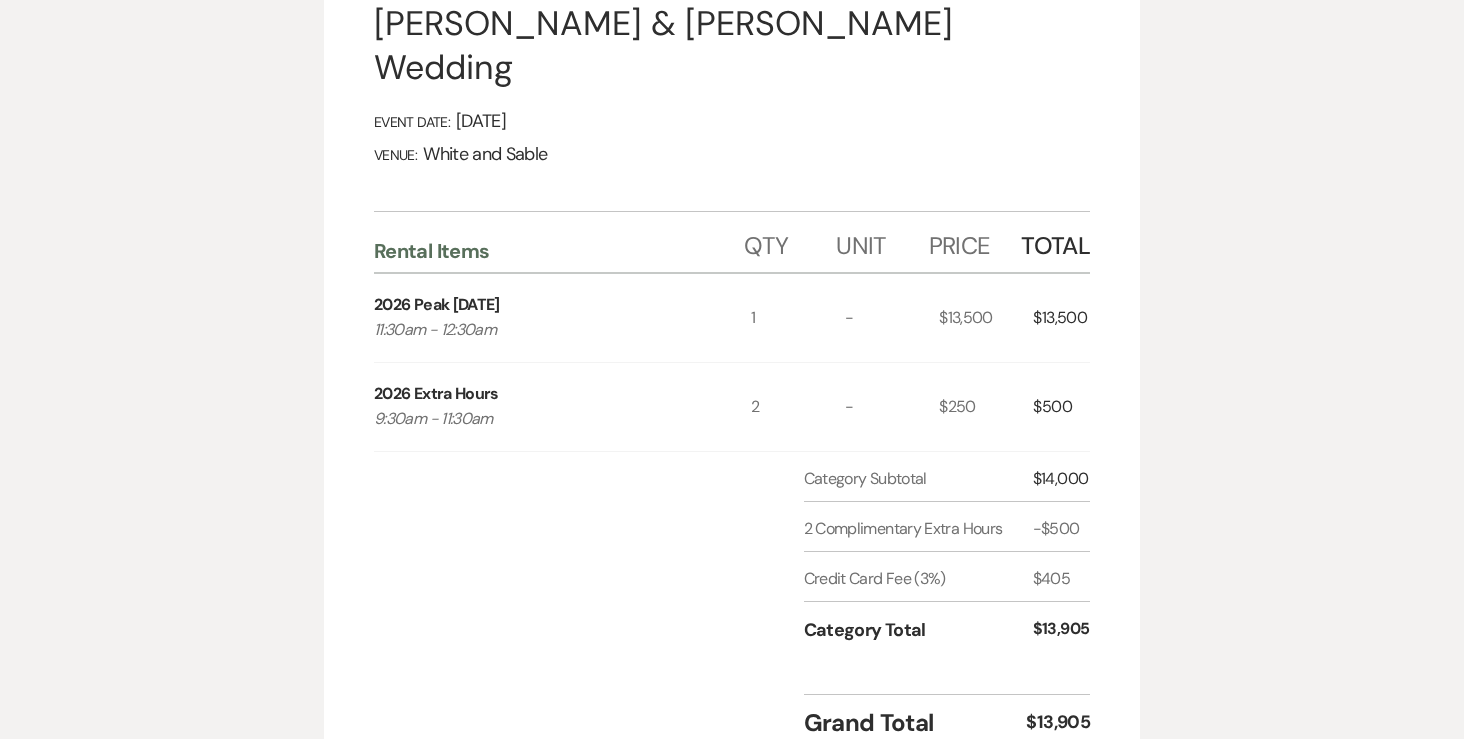 select on "5" 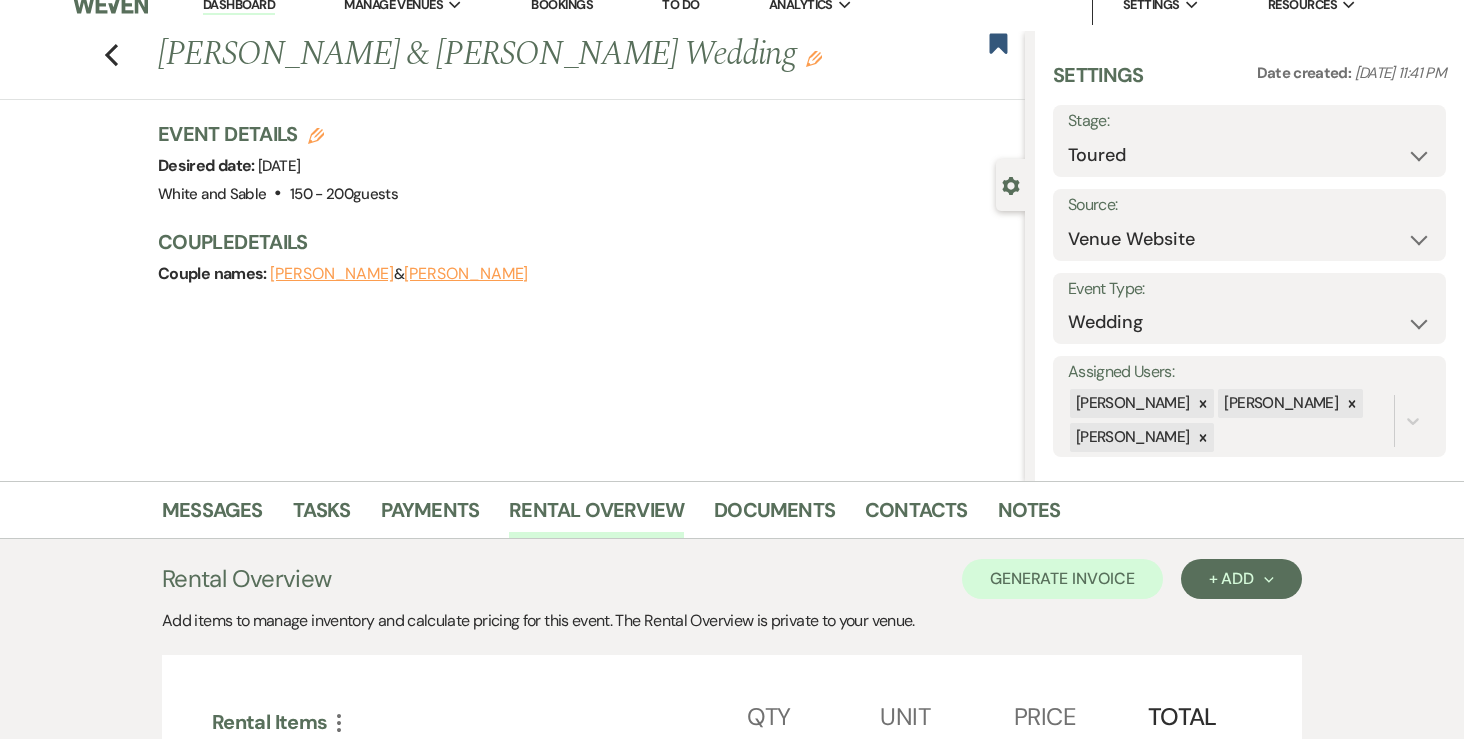 scroll, scrollTop: 0, scrollLeft: 0, axis: both 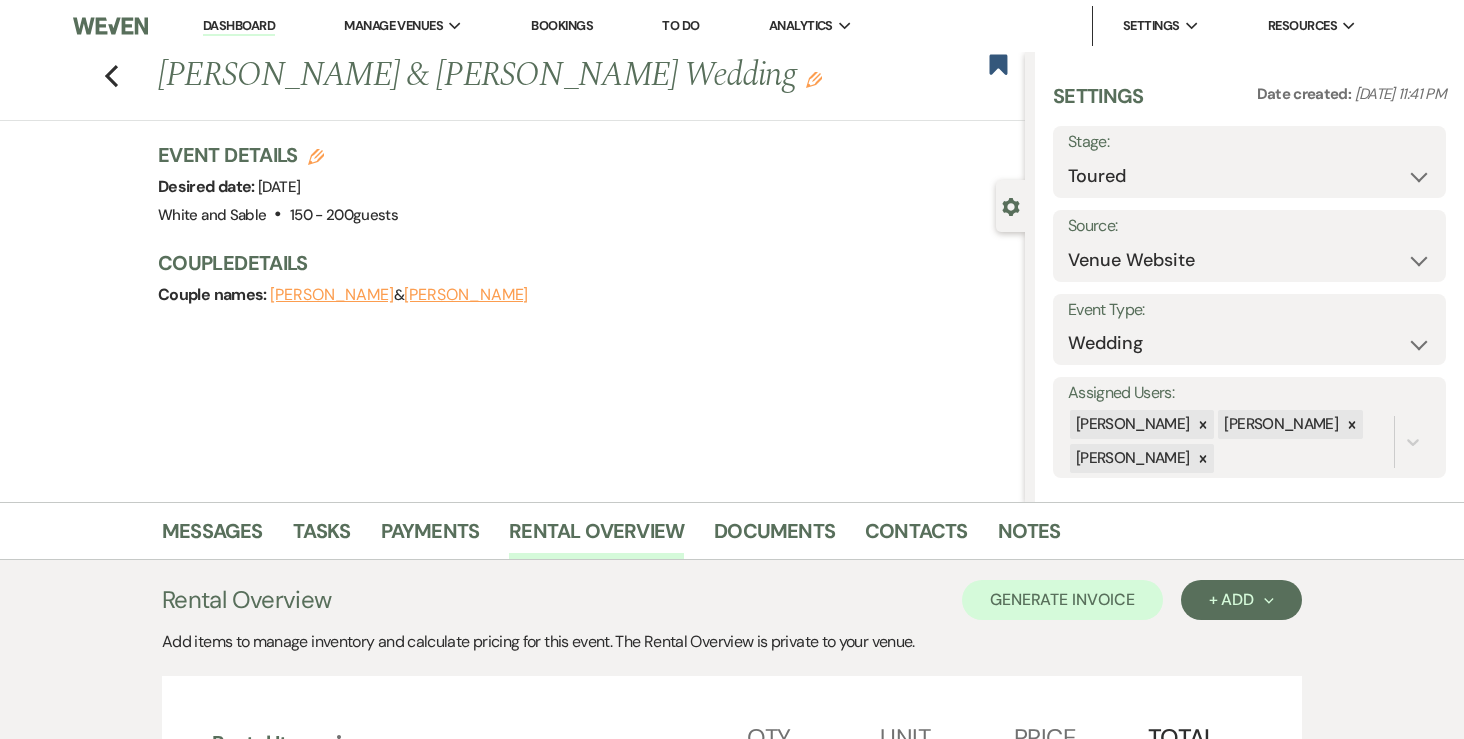 click on "Edit" 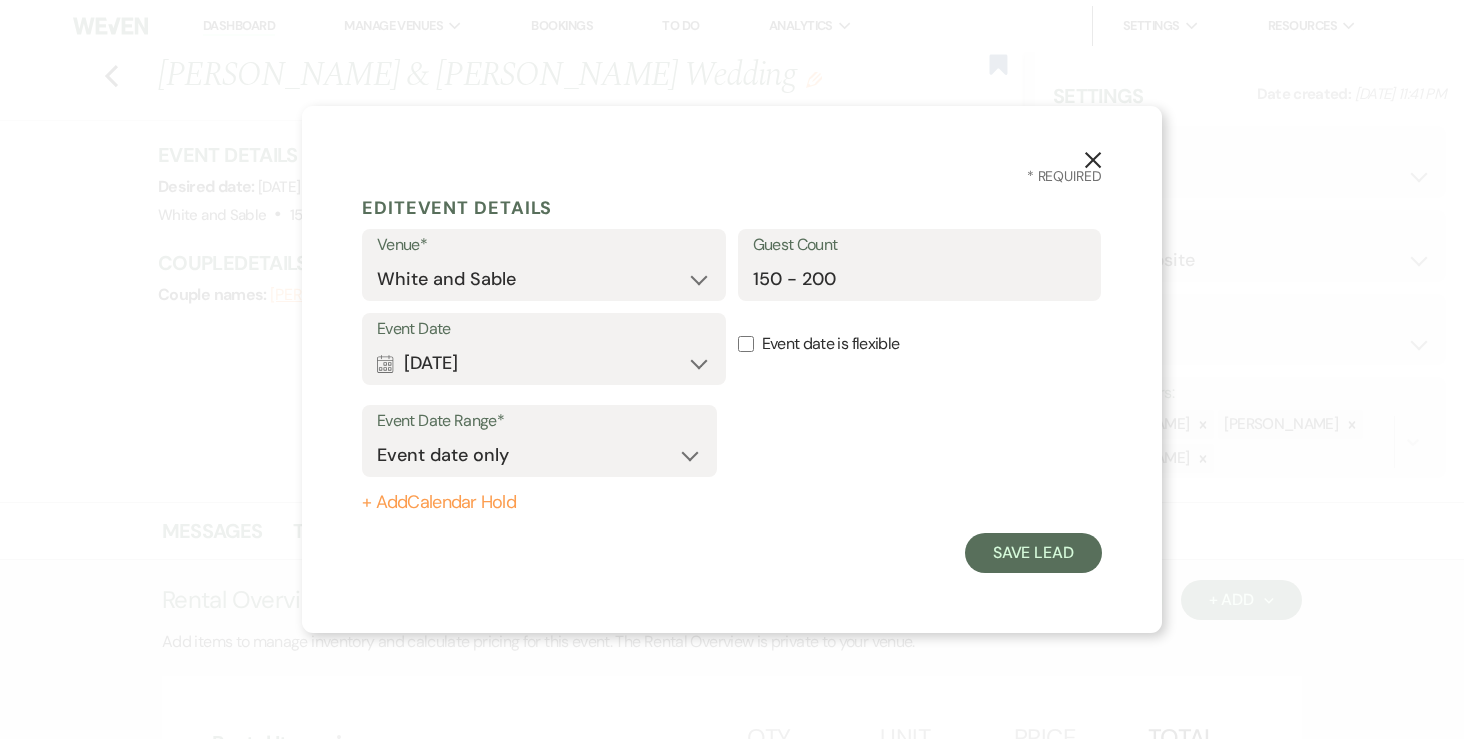 click on "Event Date Range* Event date only Event date and + Add  Calendar Hold" at bounding box center (732, 455) 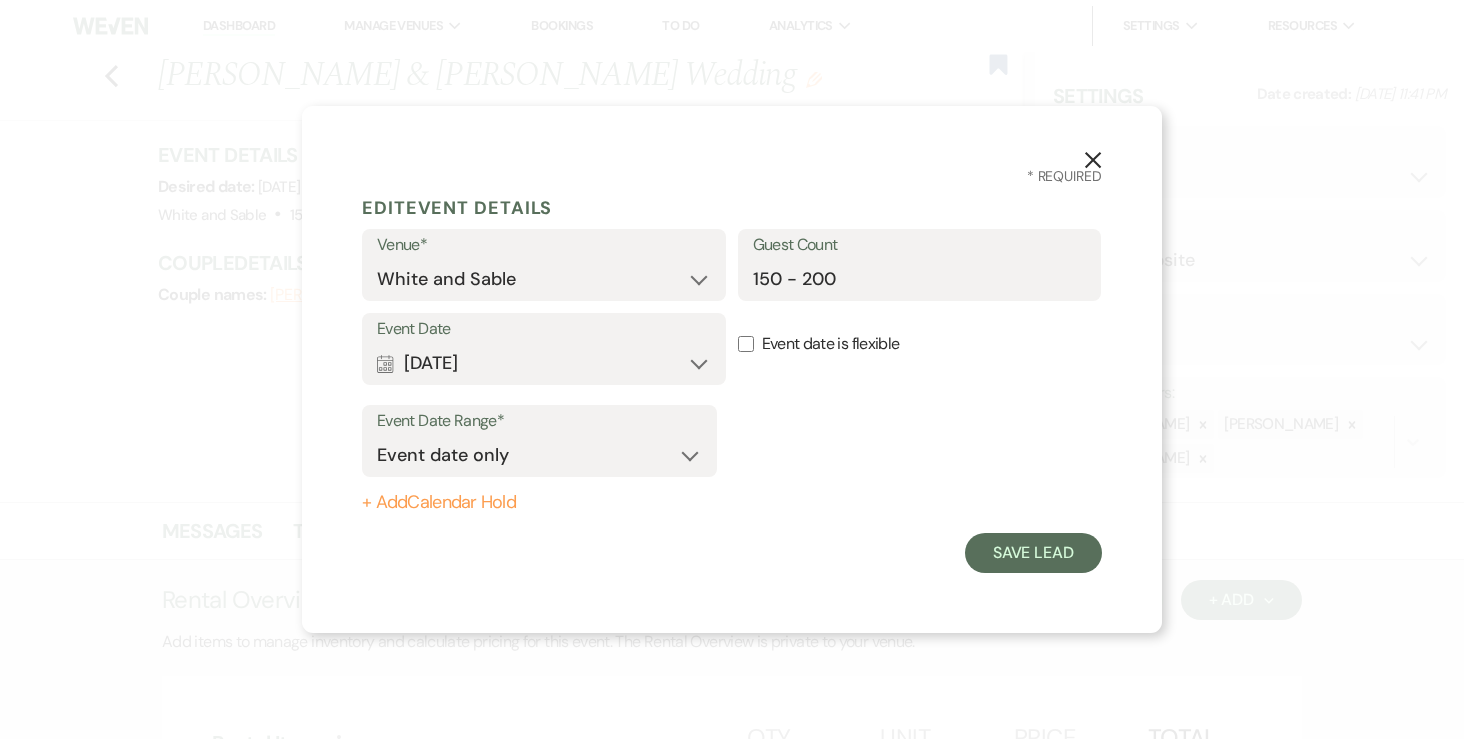 click on "+ Add  Calendar Hold" at bounding box center [539, 503] 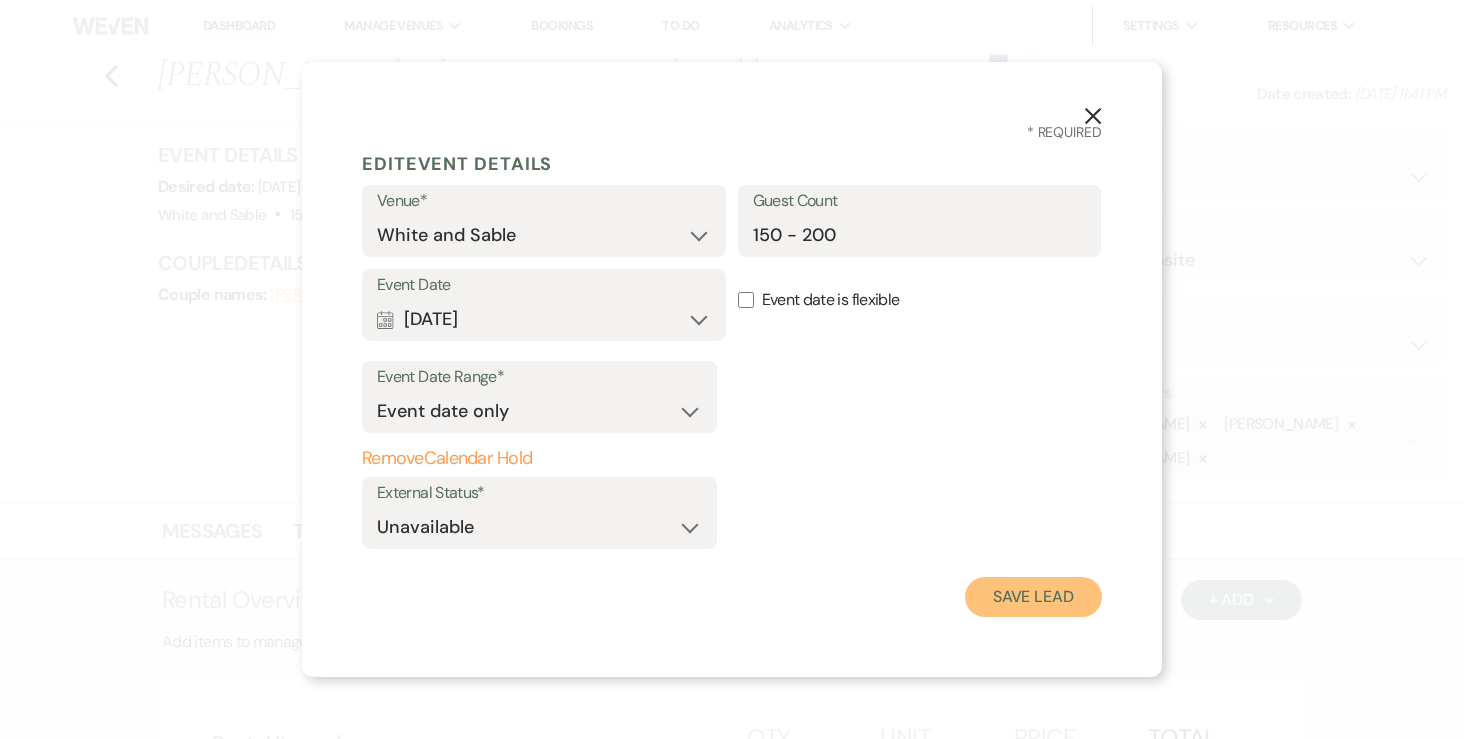 click on "Save Lead" at bounding box center (1033, 597) 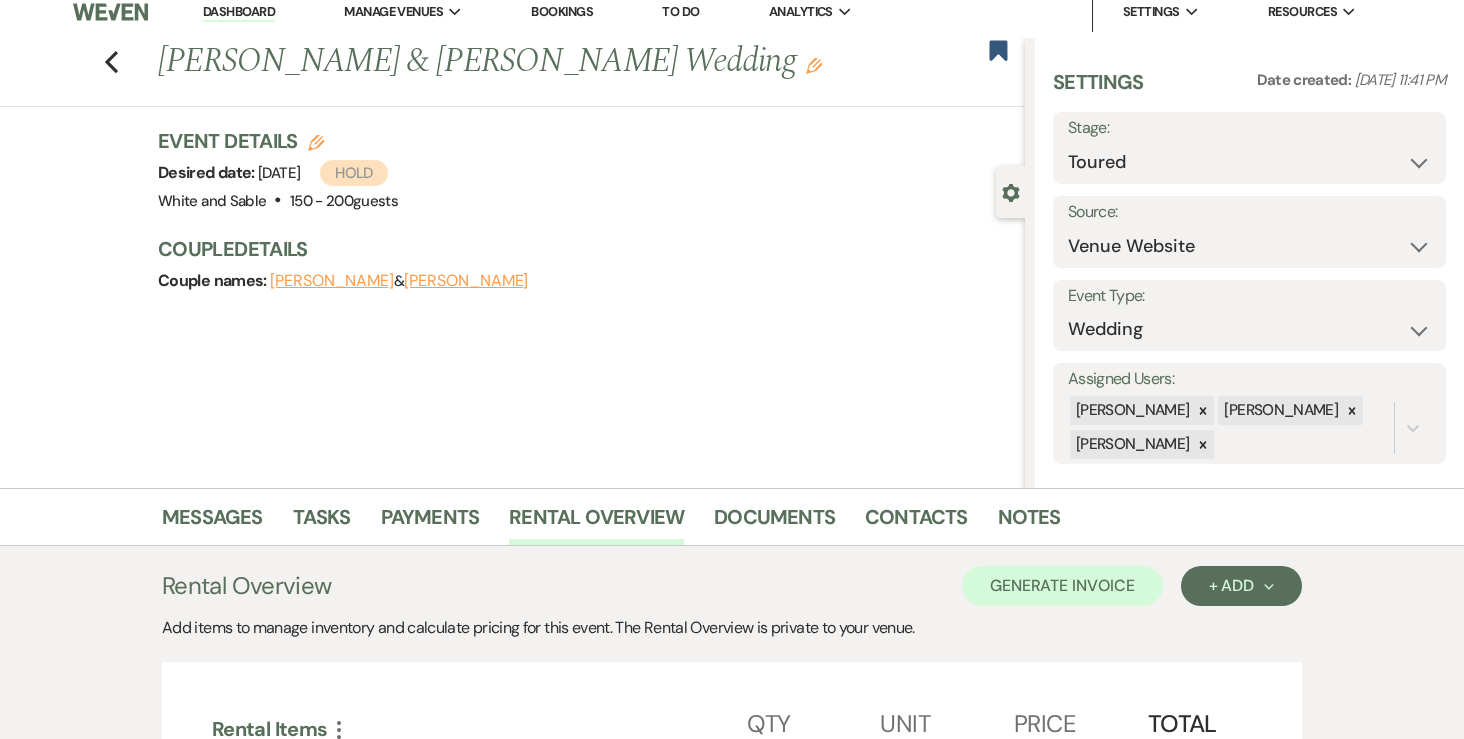 scroll, scrollTop: 17, scrollLeft: 0, axis: vertical 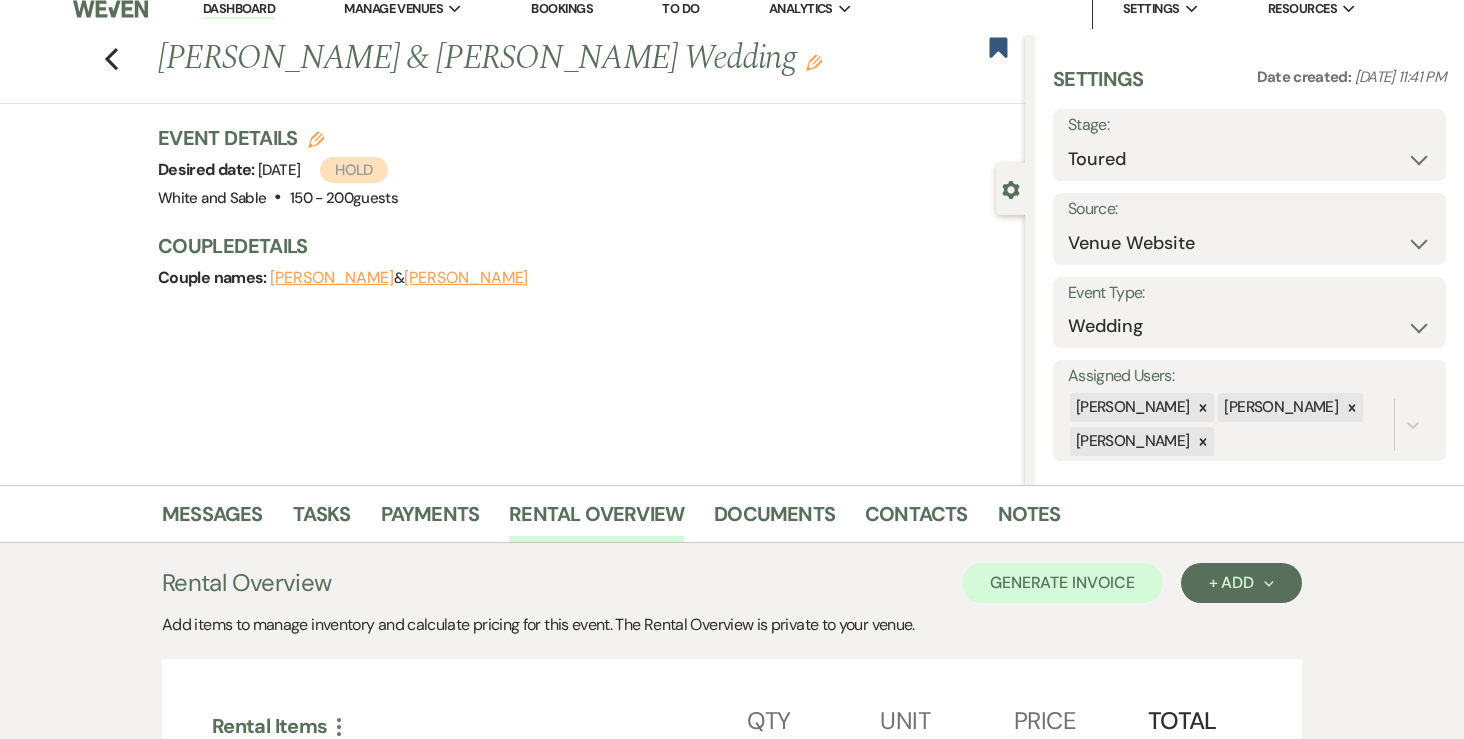 click 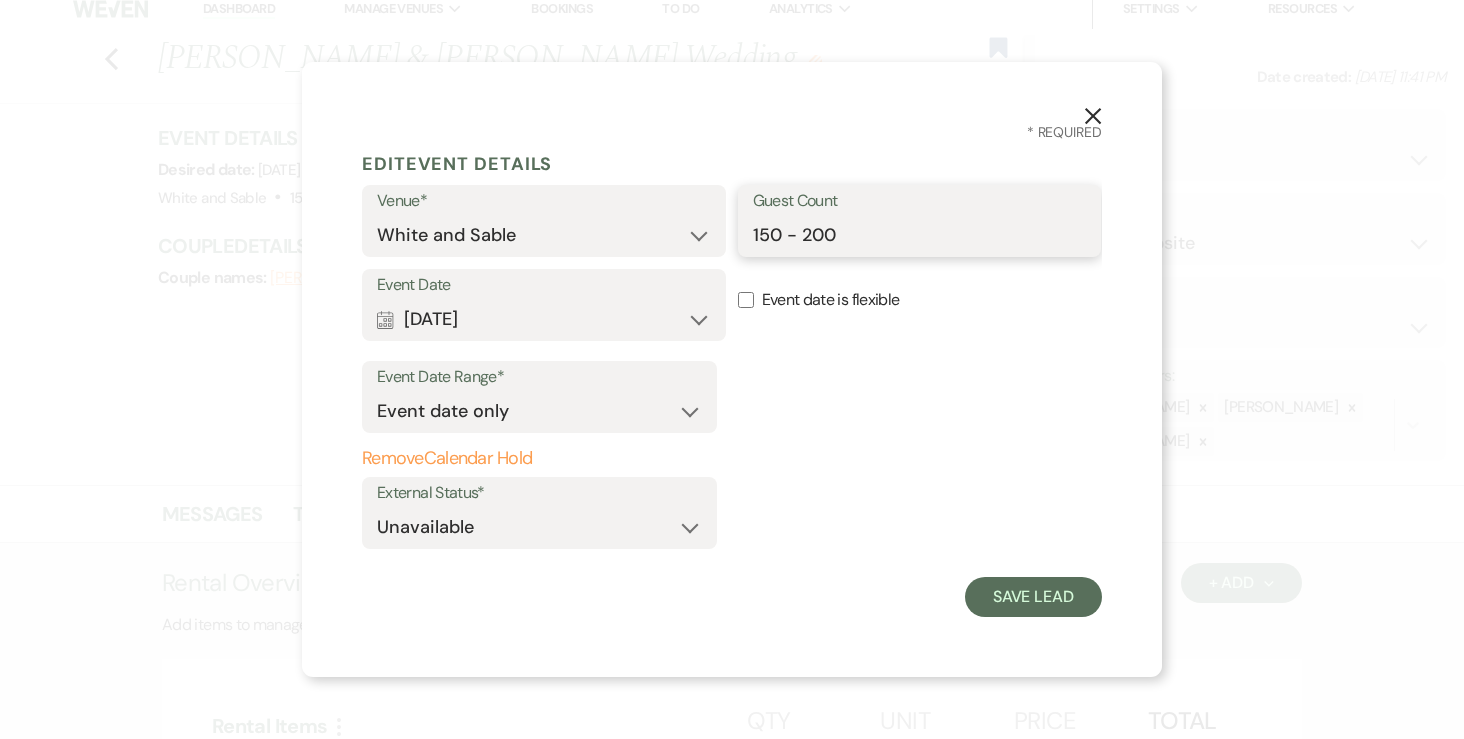 click on "150 - 200" at bounding box center (920, 235) 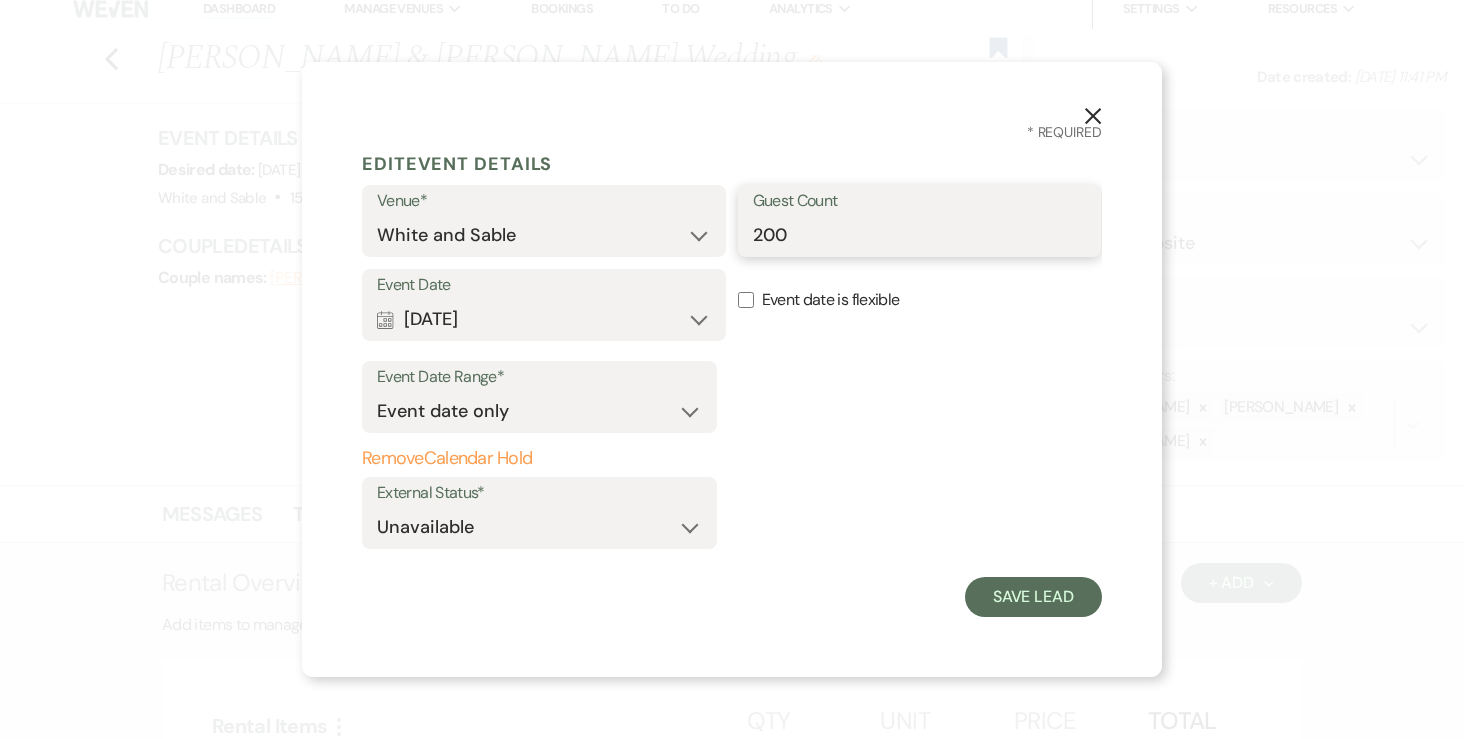 type on "200" 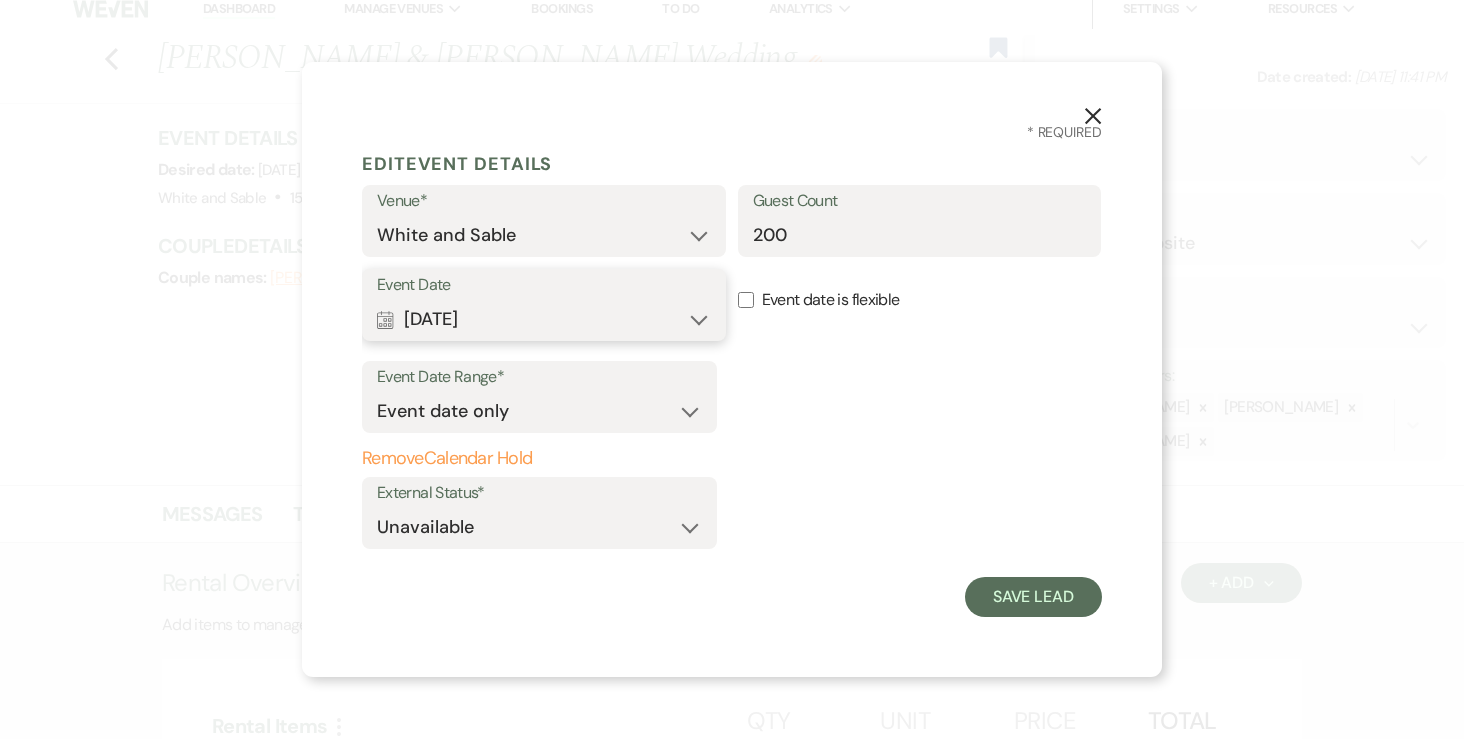 type 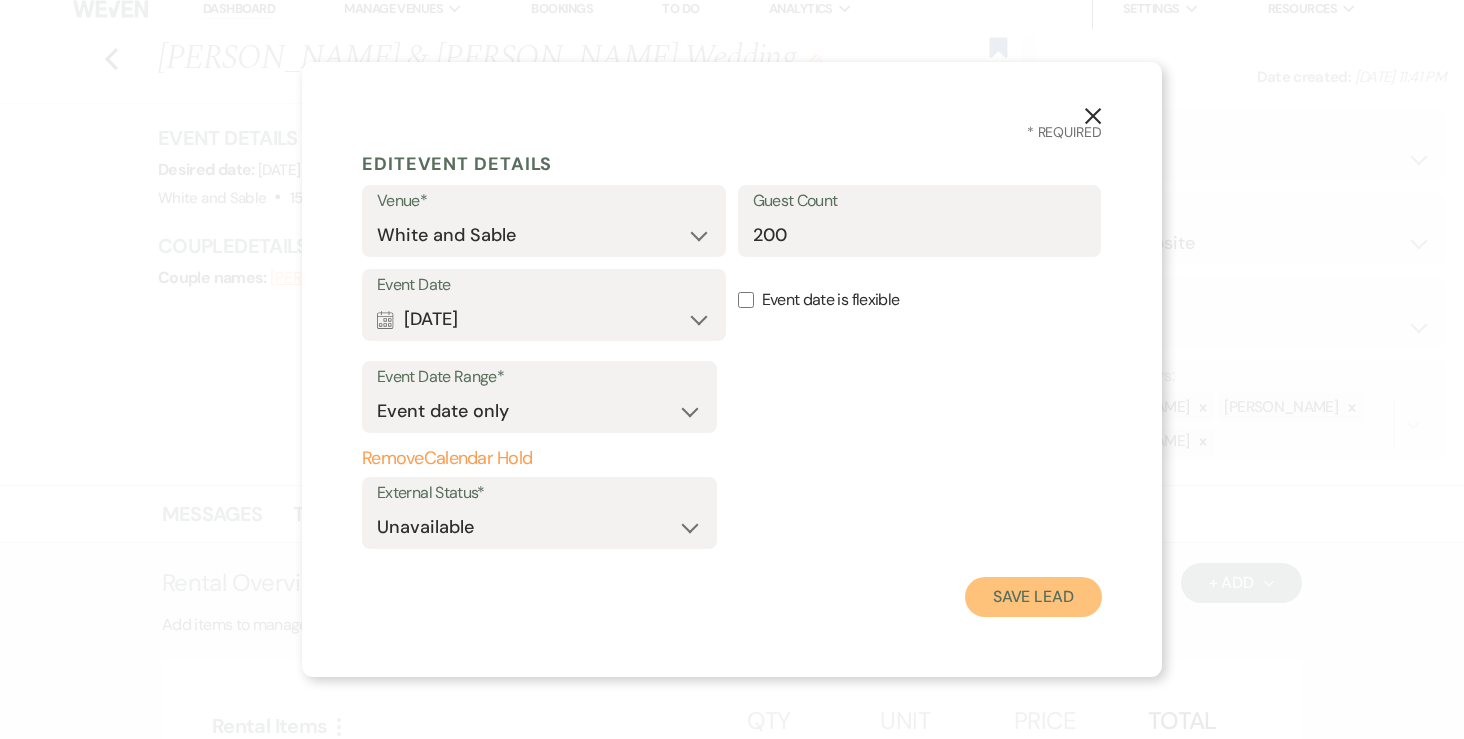 click on "Save Lead" at bounding box center [1033, 597] 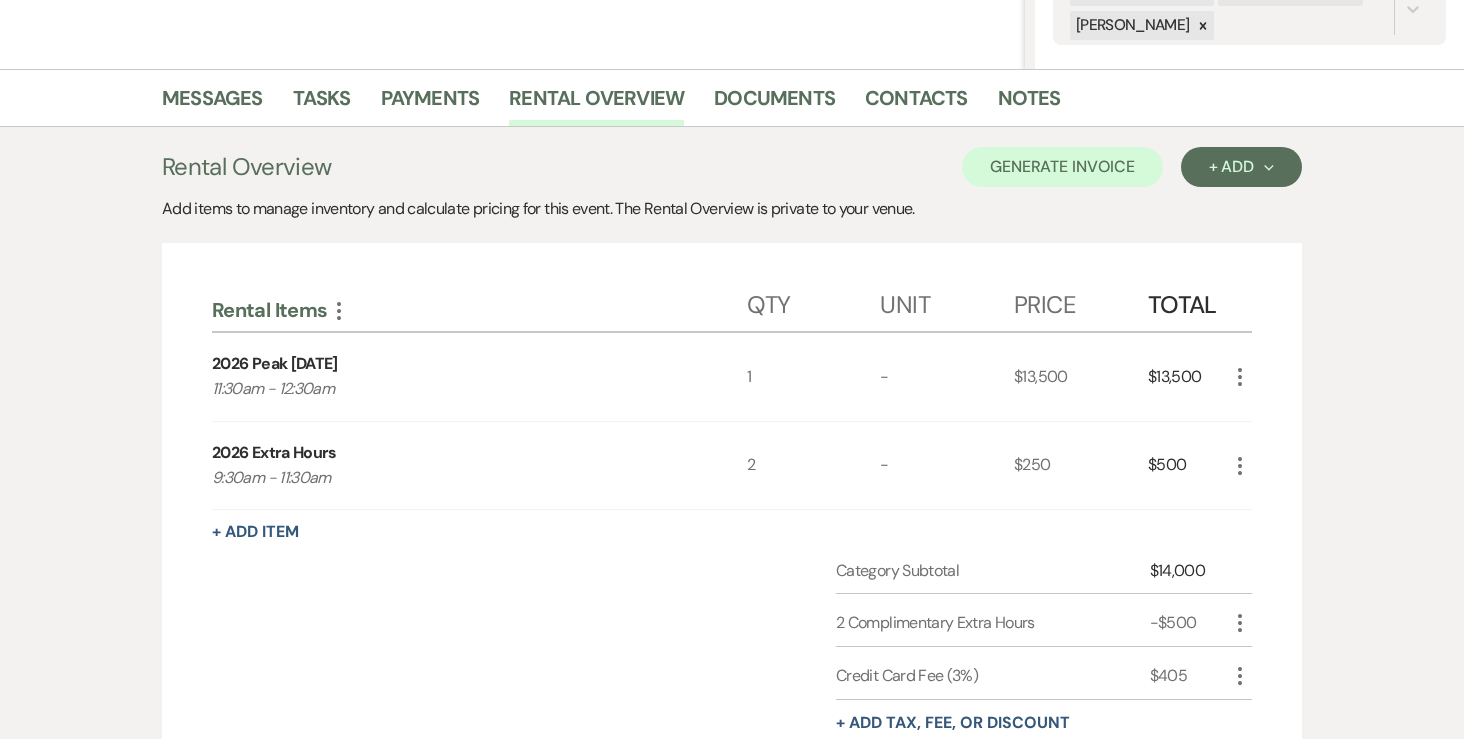 scroll, scrollTop: 436, scrollLeft: 0, axis: vertical 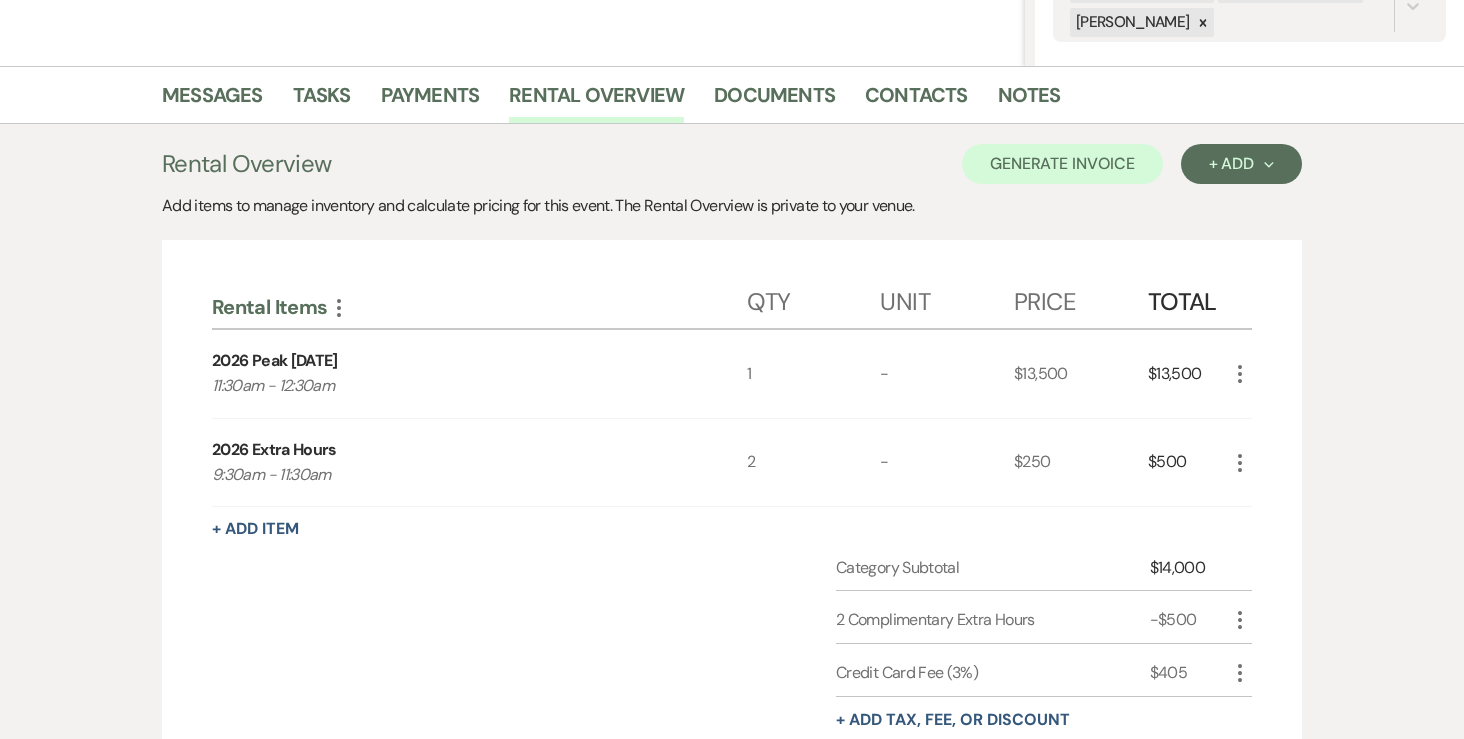 click on "Rental Overview Generate Invoice + Add Next Add items to manage inventory and calculate pricing for this event. The Rental Overview is private to your venue. Rental Items More Qty Unit Price Total 2026 Peak Saturday 11:30am - 12:30am 1 - $13,500 $13,500 More 2026 Extra Hours 9:30am - 11:30am 2 - $250 $500 More + Add Item Category Subtotal $14,000 2 Complimentary Extra Hours -$500 More Credit Card Fee (3%) $405 More + Add tax, fee, or discount Category Total $13,905 Grand Total $13,905" at bounding box center [732, 527] 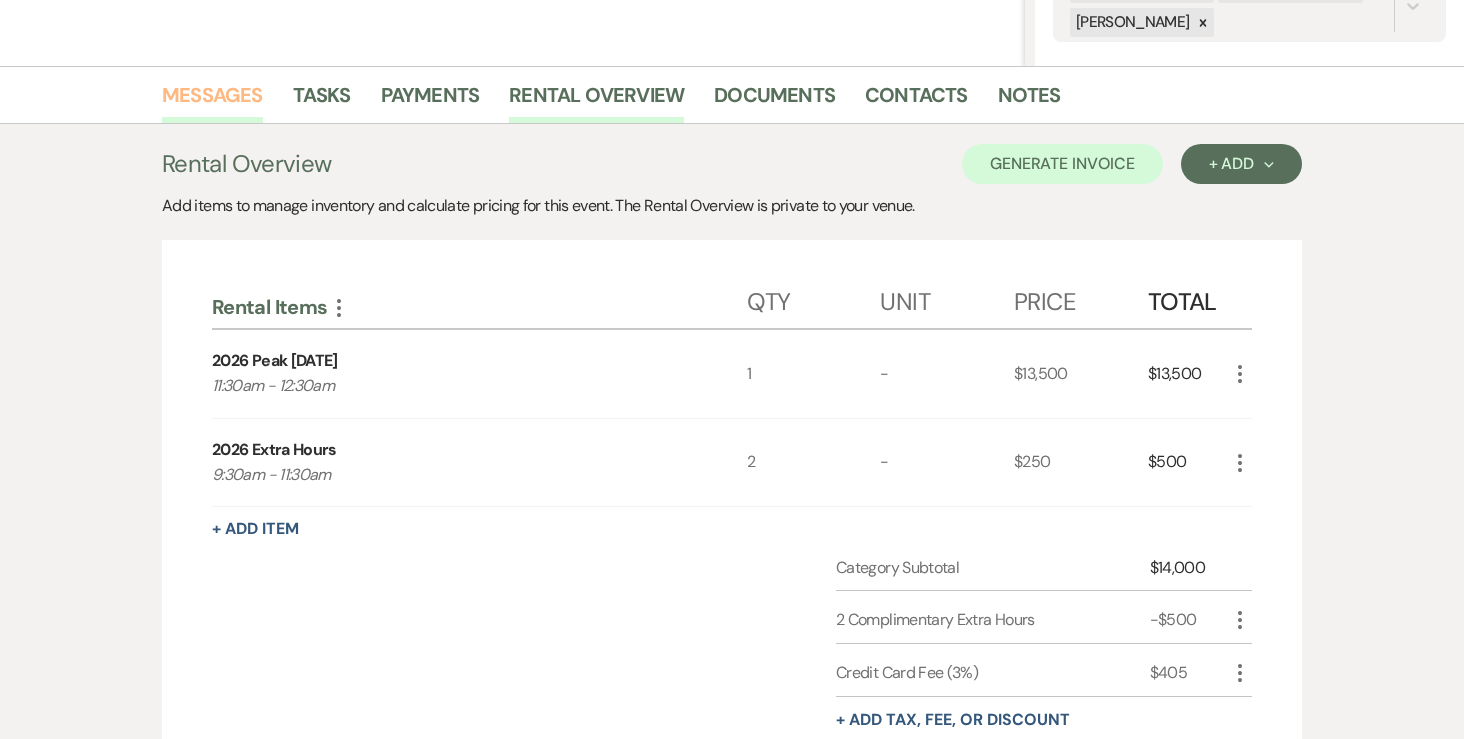 click on "Messages" at bounding box center (212, 101) 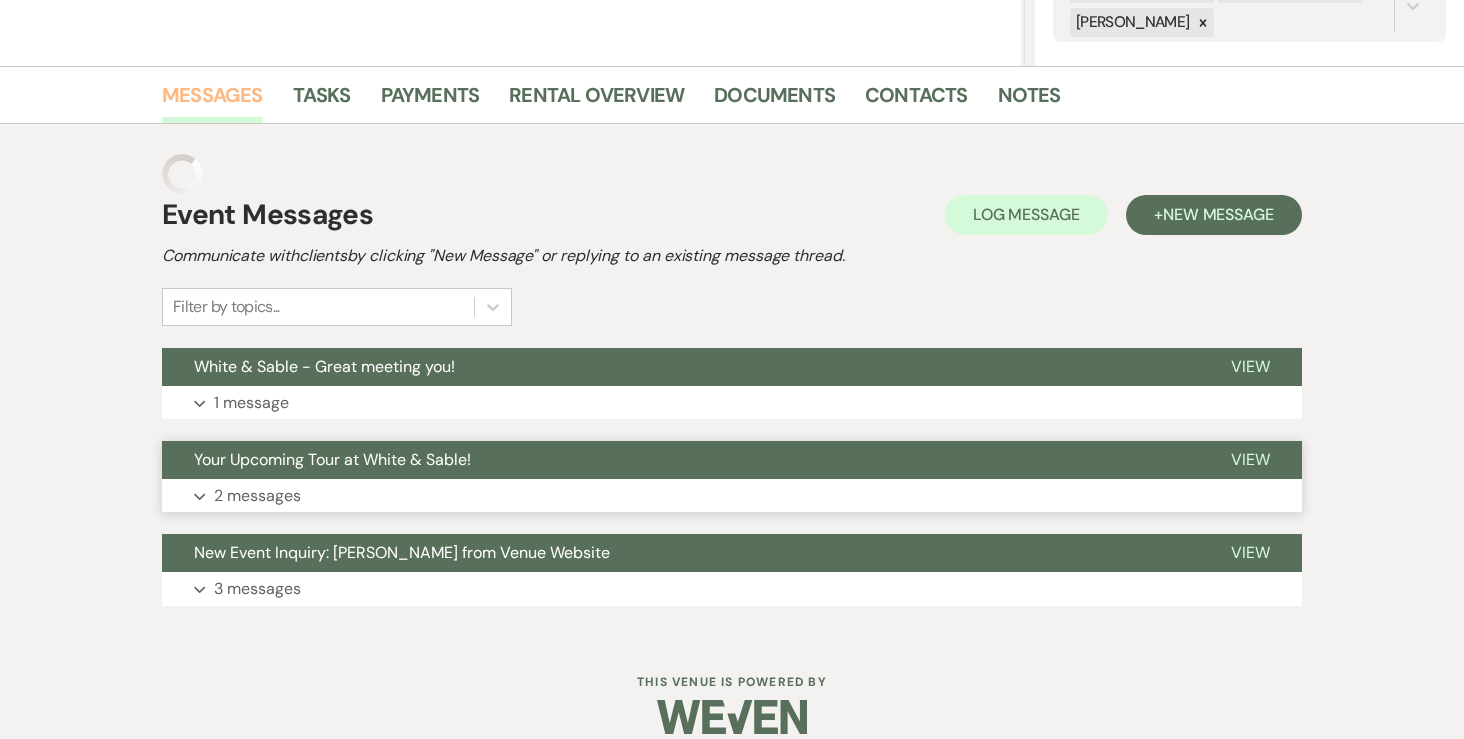 scroll, scrollTop: 421, scrollLeft: 0, axis: vertical 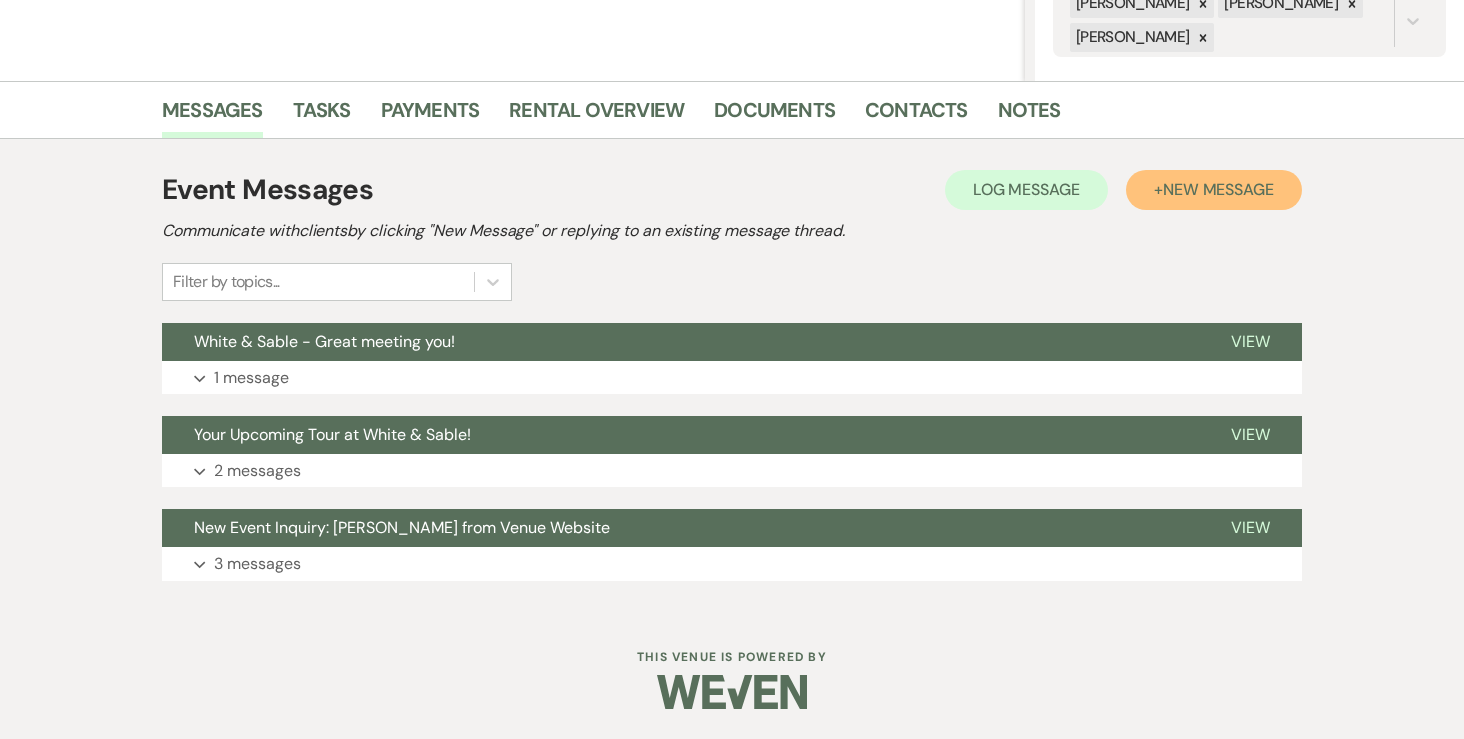click on "New Message" at bounding box center [1218, 189] 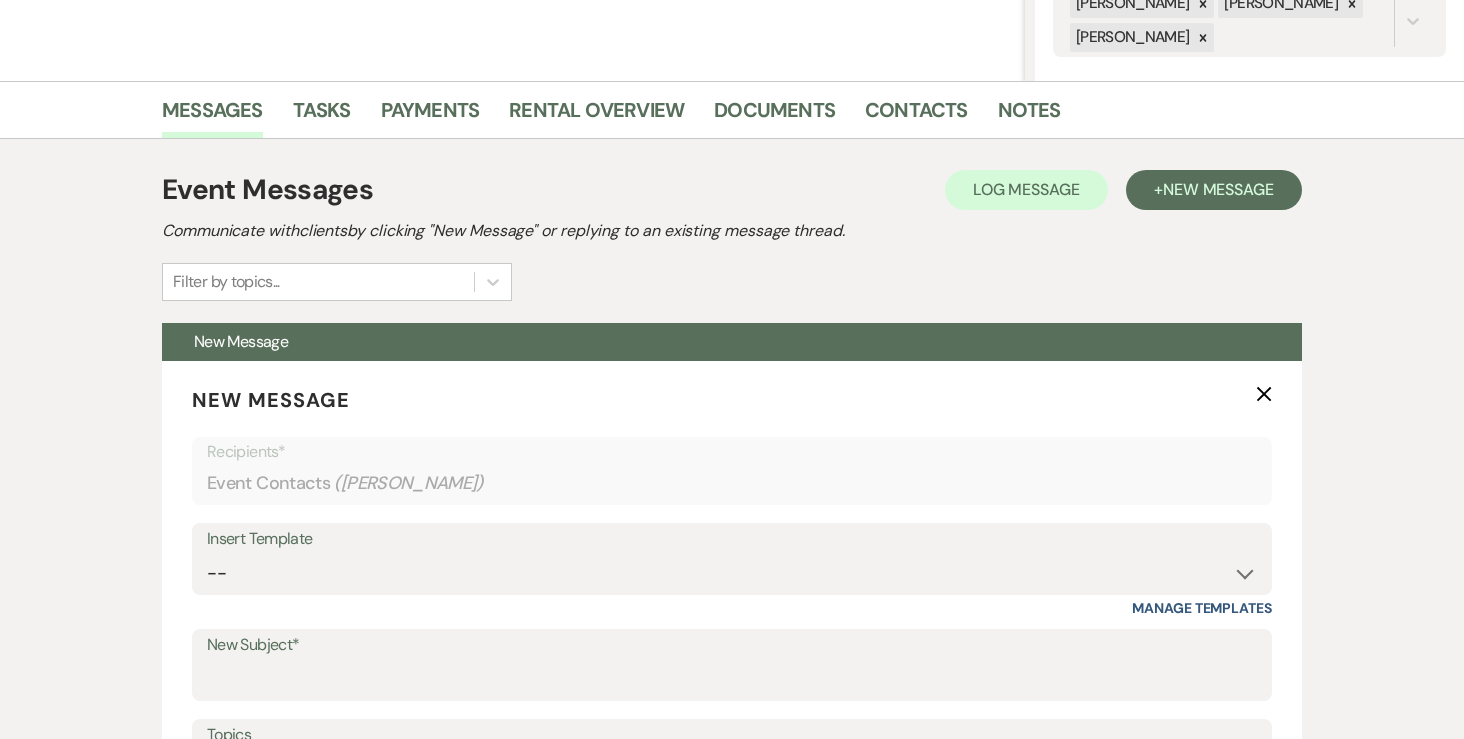 click on "Event Messages   Log Log Message +  New Message" at bounding box center (732, 190) 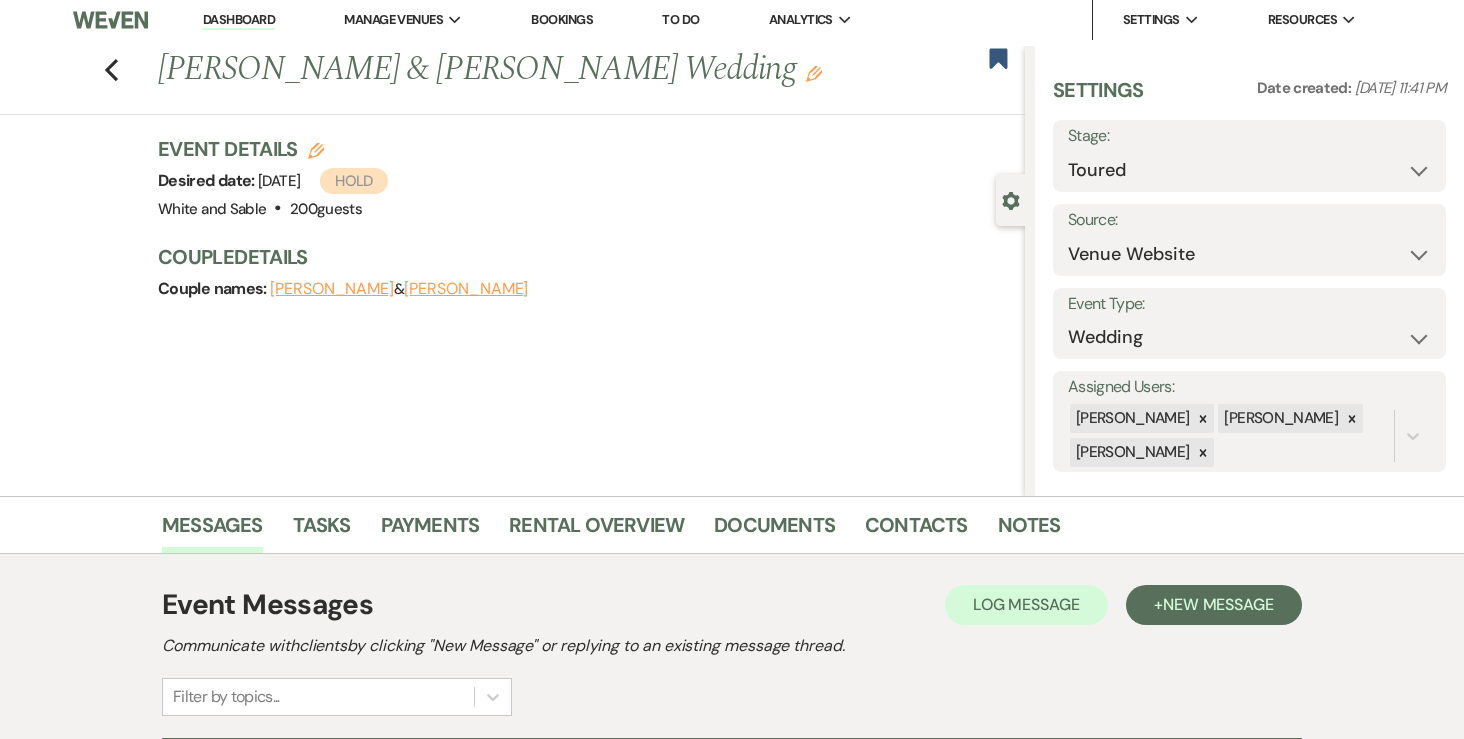 scroll, scrollTop: 0, scrollLeft: 0, axis: both 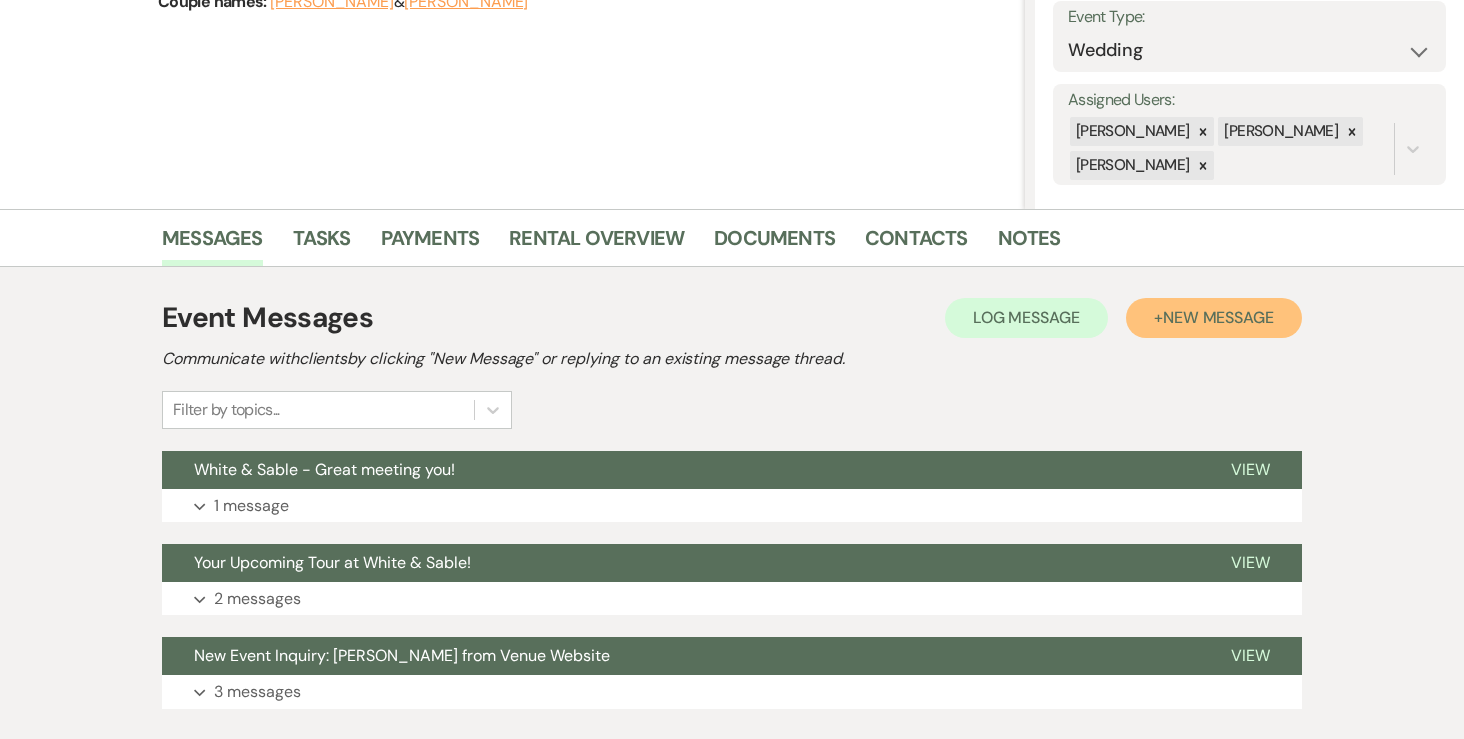 click on "+  New Message" at bounding box center (1214, 318) 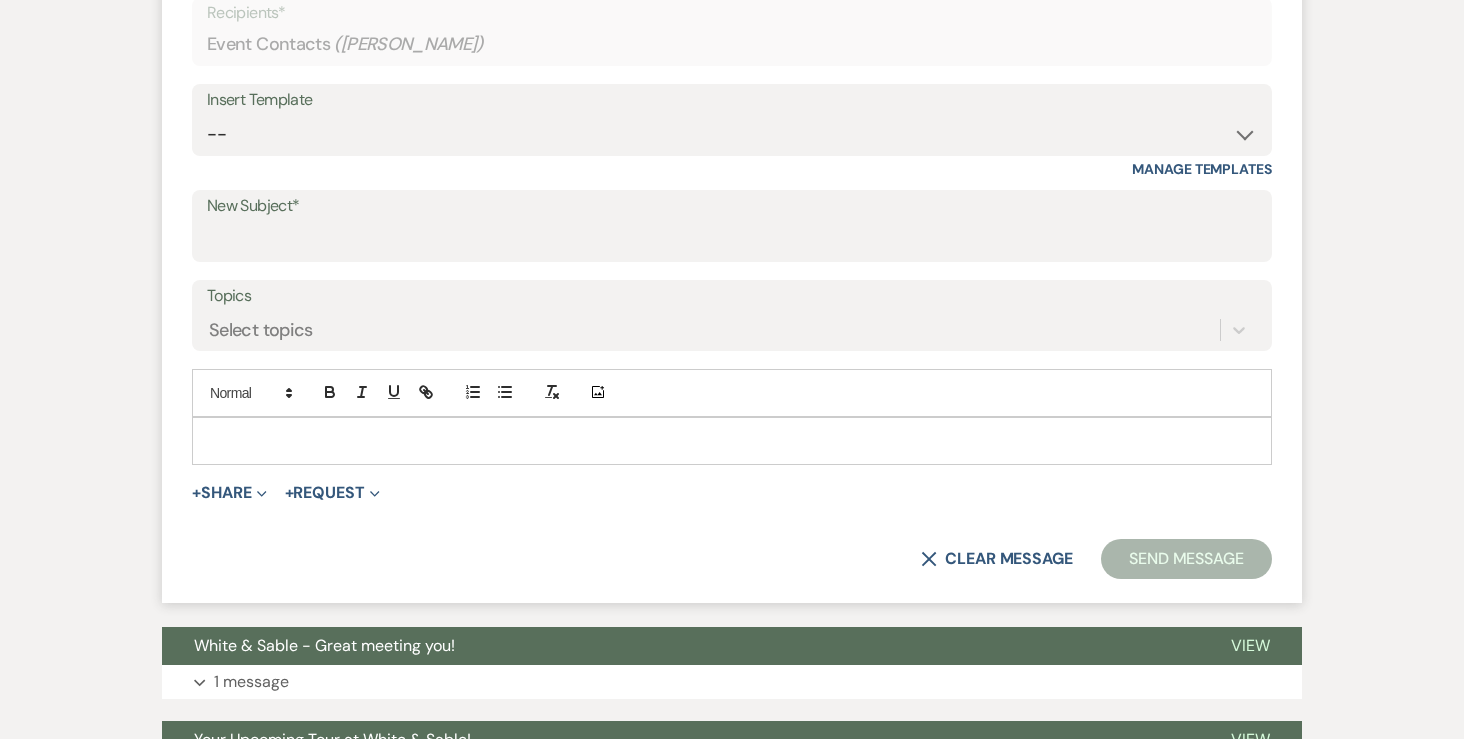 scroll, scrollTop: 809, scrollLeft: 0, axis: vertical 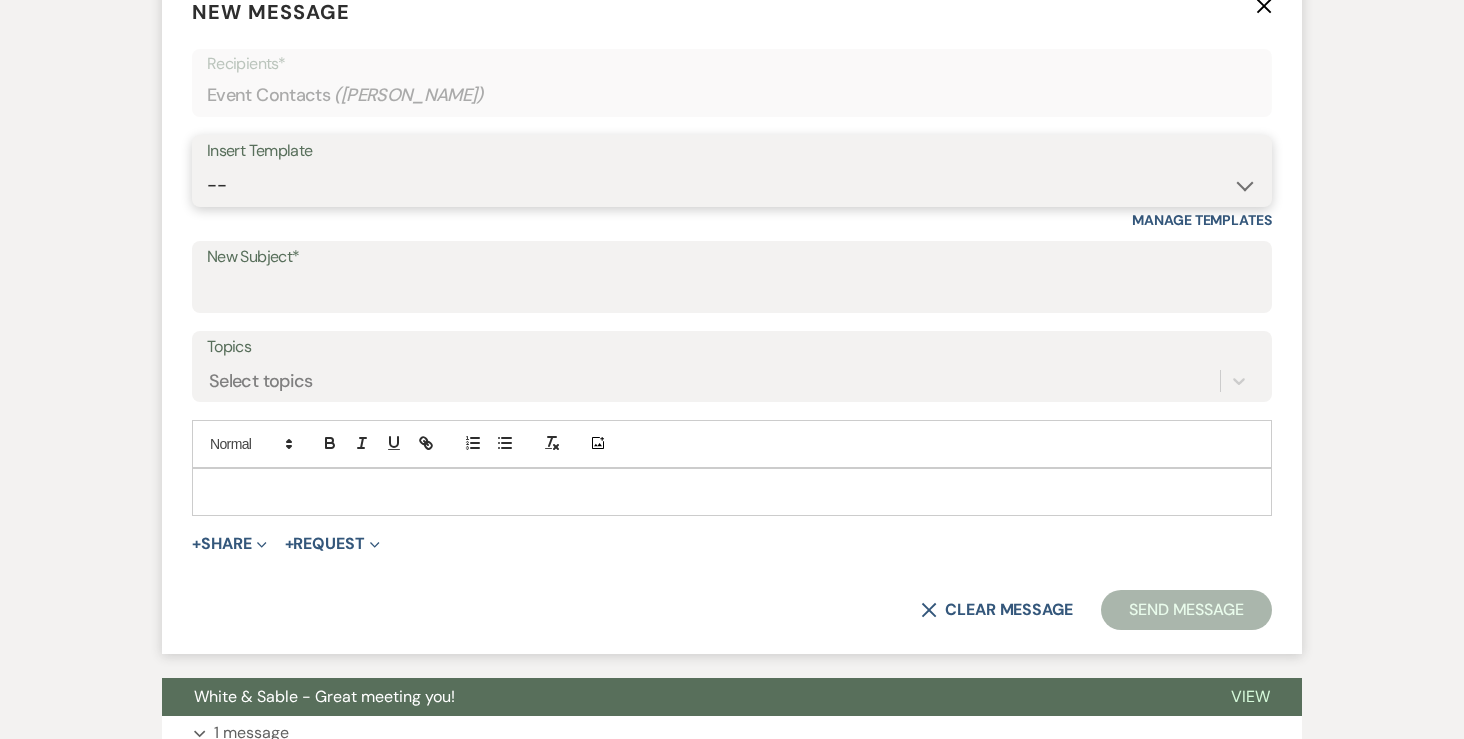 click on "-- Inquiry Response (Venue Guide) Schedule - Venue Tour Appt Confirmation Schedule - Venue Tour Appt Reminder Tour - Reschedule Tour - Follow-Up (Venue Guide) Proposal - Wedding Wedding Onboarding - Welcome Guide and Weven Planning Portal Introduction Inquiry Follow-Up: 5 Tips for Stress-Free Planning Inquiry - Available Dates Inquiry Follow-Up: Tour Invitation Inquiry Follow-Up: Unique Features Inquiry Follow-Up: Planning at W&S Insurance Exception Response Friday Weddings Sunday Weddings Baseball Poop or get off toliet (Venue Guide) Concession Speech Onboarding - Welcome Magazine and Weven Planning Portal Introduction (NON-Wedding Events) Day-of Coordinators Schedule - Venue IN-PERSON Tour Appt Confirmation Outside Food Info Cooper Films Thursday Weddings Hire a Host / Host a Toast Follow-follow up Recommended Vendors Weekend Tours Catering Guidelines & Vendor COI Requirements Inventory List to Booked Couples Cancellation Form Teresa Template Client Communication (parents requesting calls) - NEED TO EDIT" at bounding box center [732, 185] 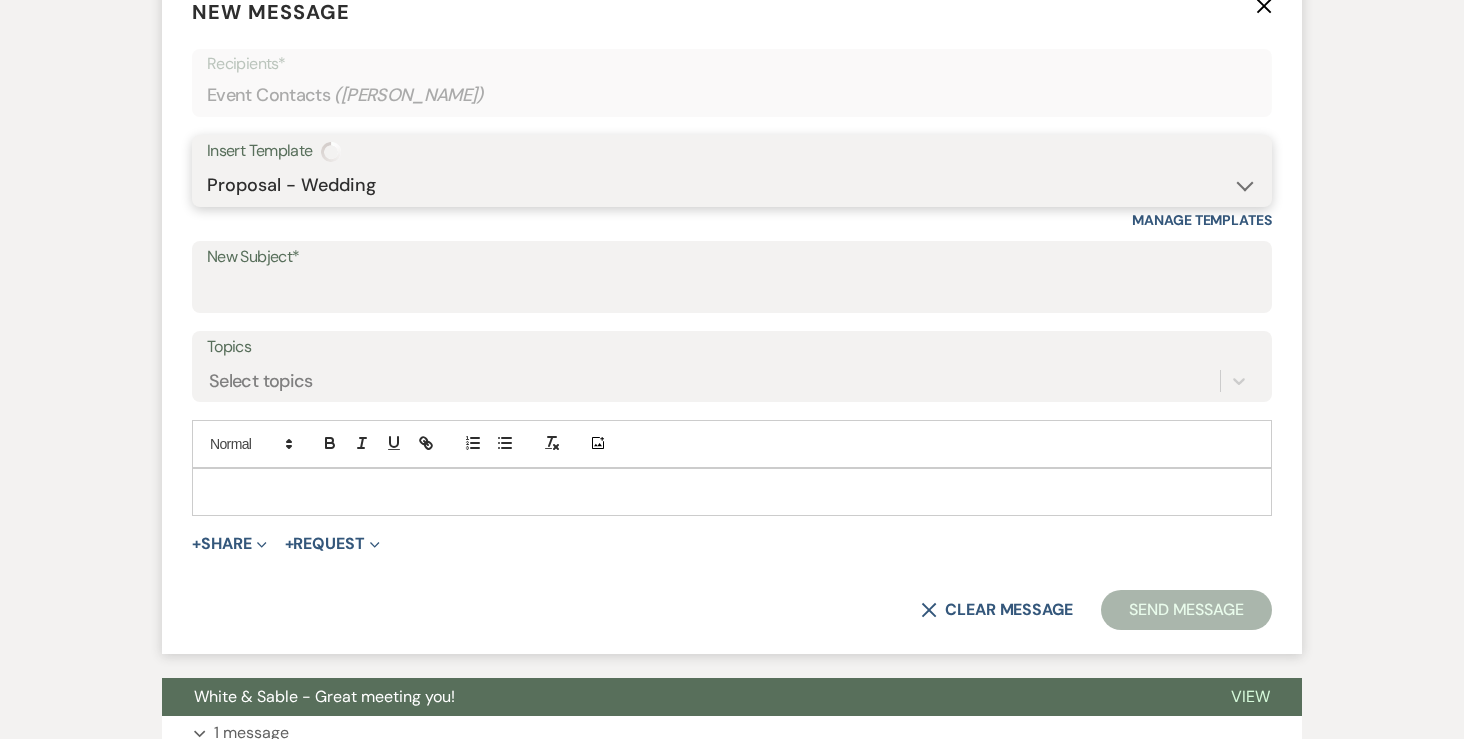 type on "Next Steps for Booking: Your wedding day contract from White & Sable!" 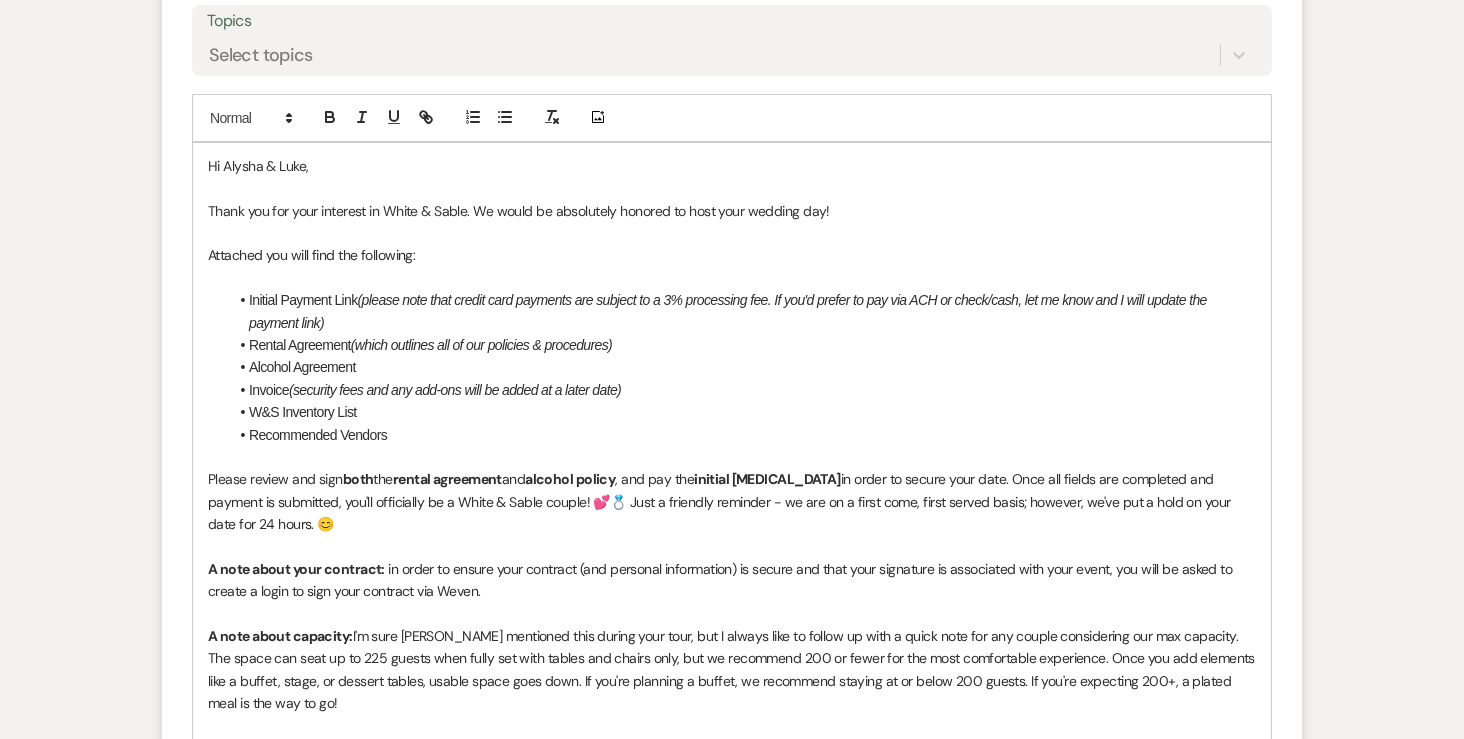 scroll, scrollTop: 1138, scrollLeft: 0, axis: vertical 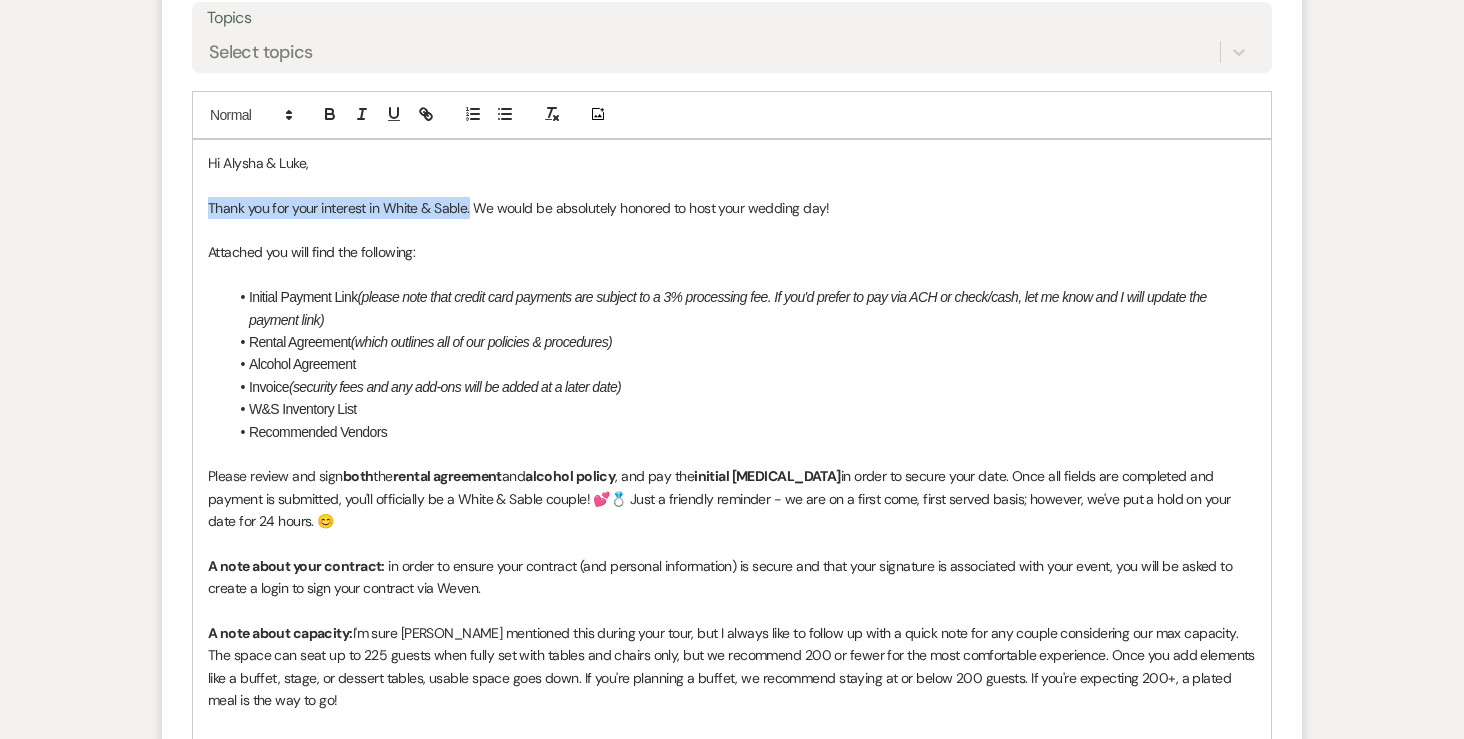drag, startPoint x: 469, startPoint y: 204, endPoint x: 176, endPoint y: 206, distance: 293.00684 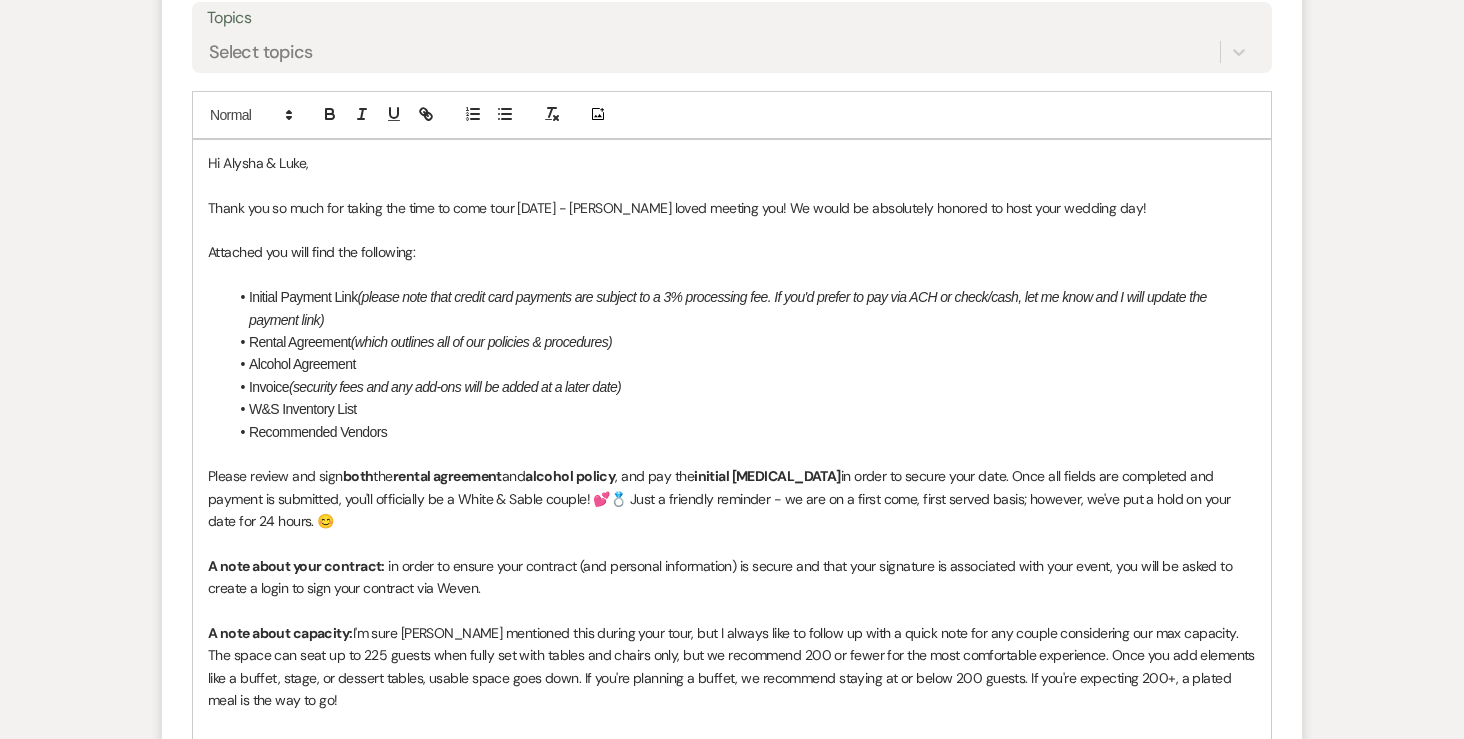 click on "Thank you so much for taking the time to come tour yesterday - Landon loved meeting you! We would be absolutely honored to host your wedding day!" at bounding box center (732, 208) 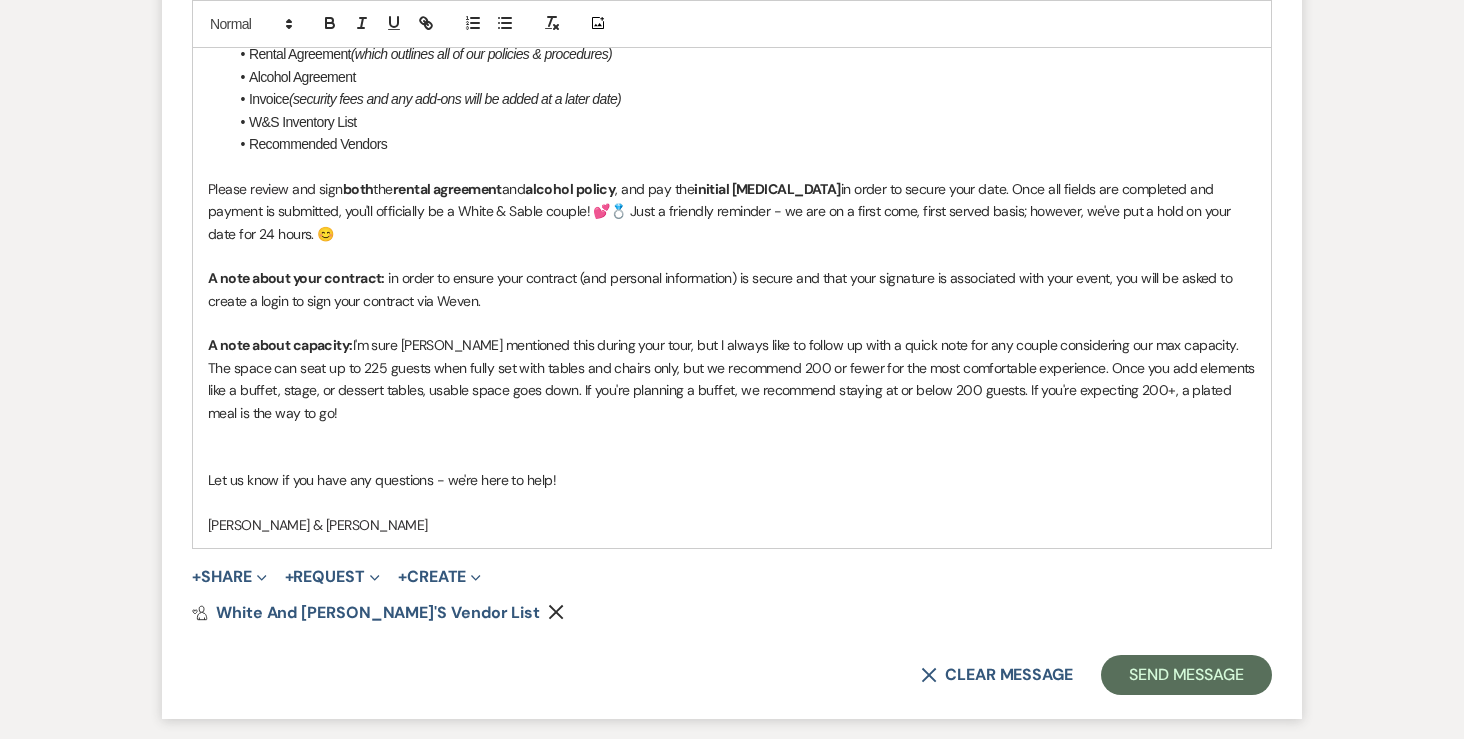 scroll, scrollTop: 1450, scrollLeft: 0, axis: vertical 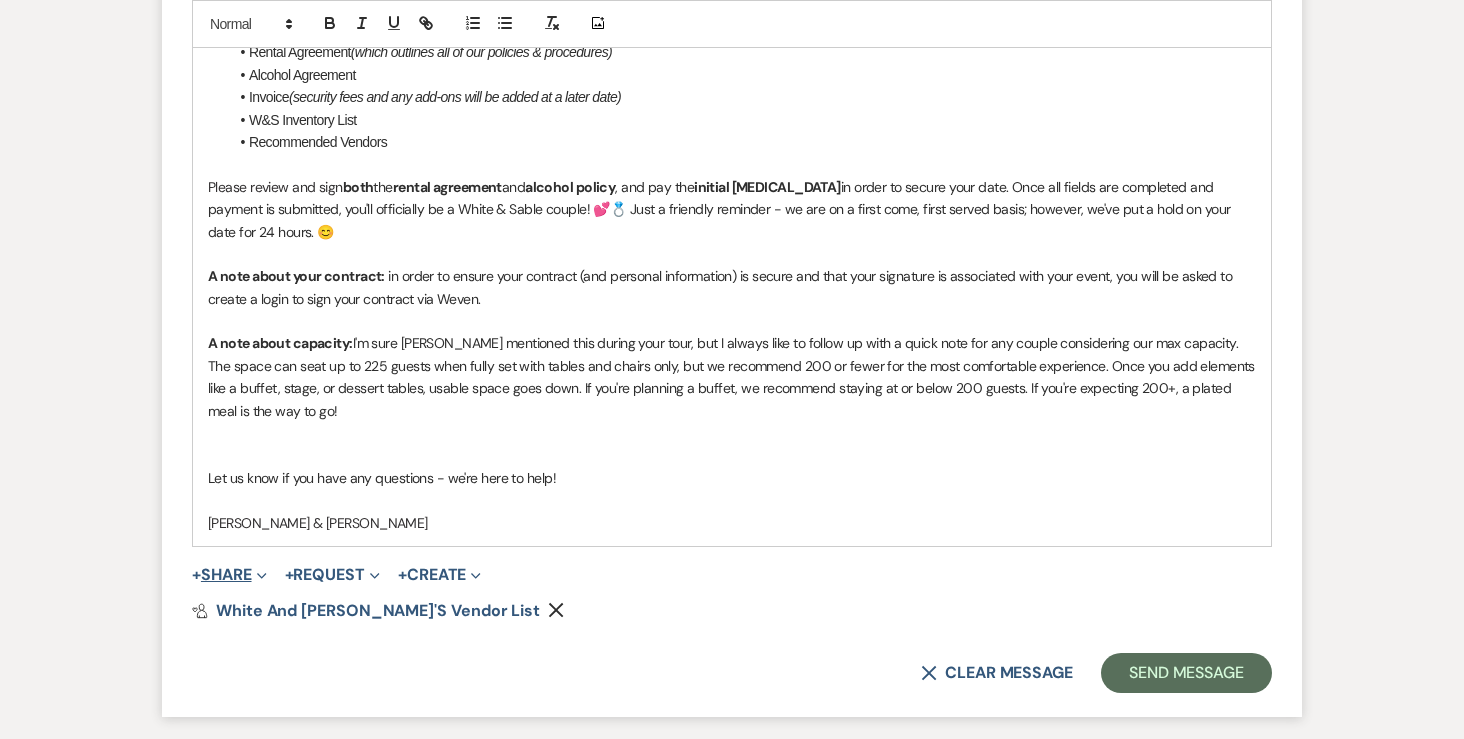click on "+  Share Expand" at bounding box center [229, 575] 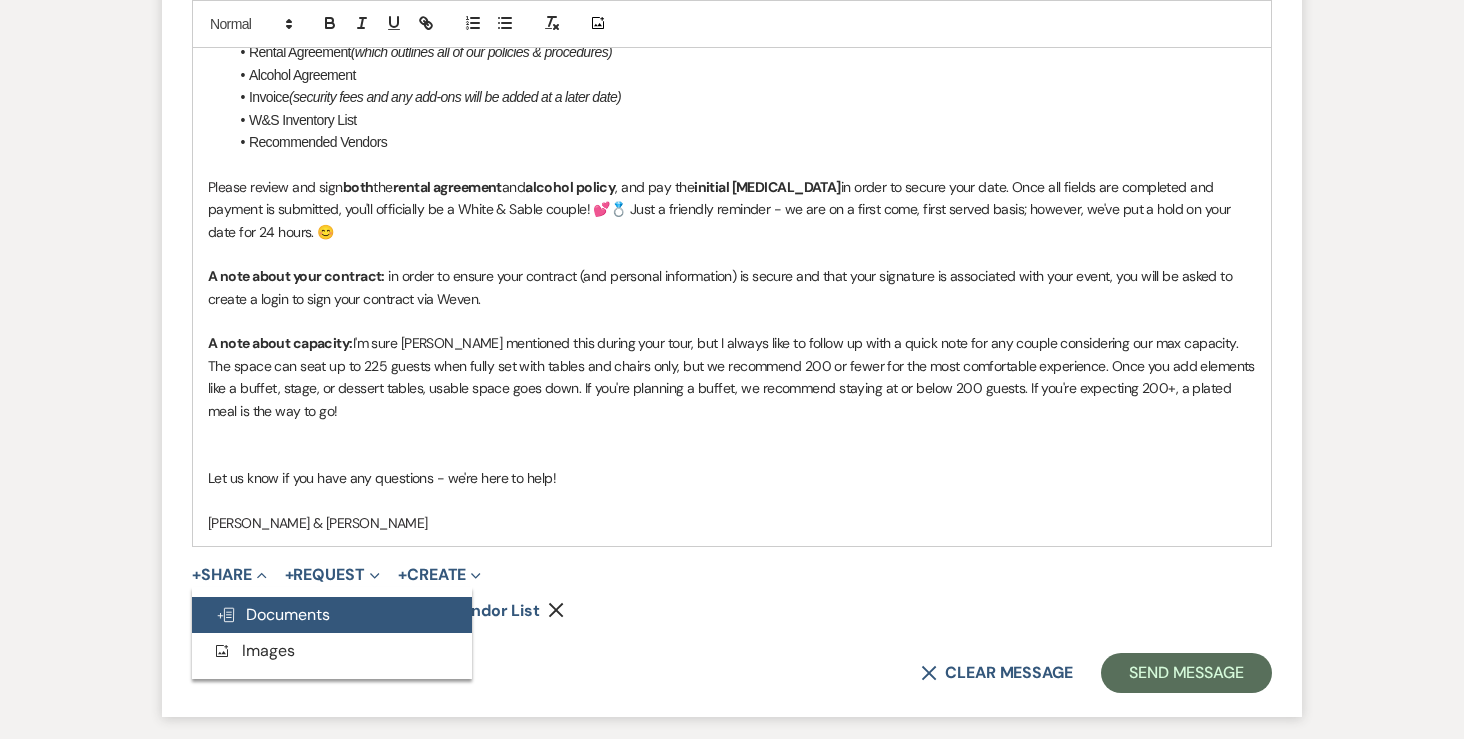 click on "Doc Upload Documents" at bounding box center (273, 614) 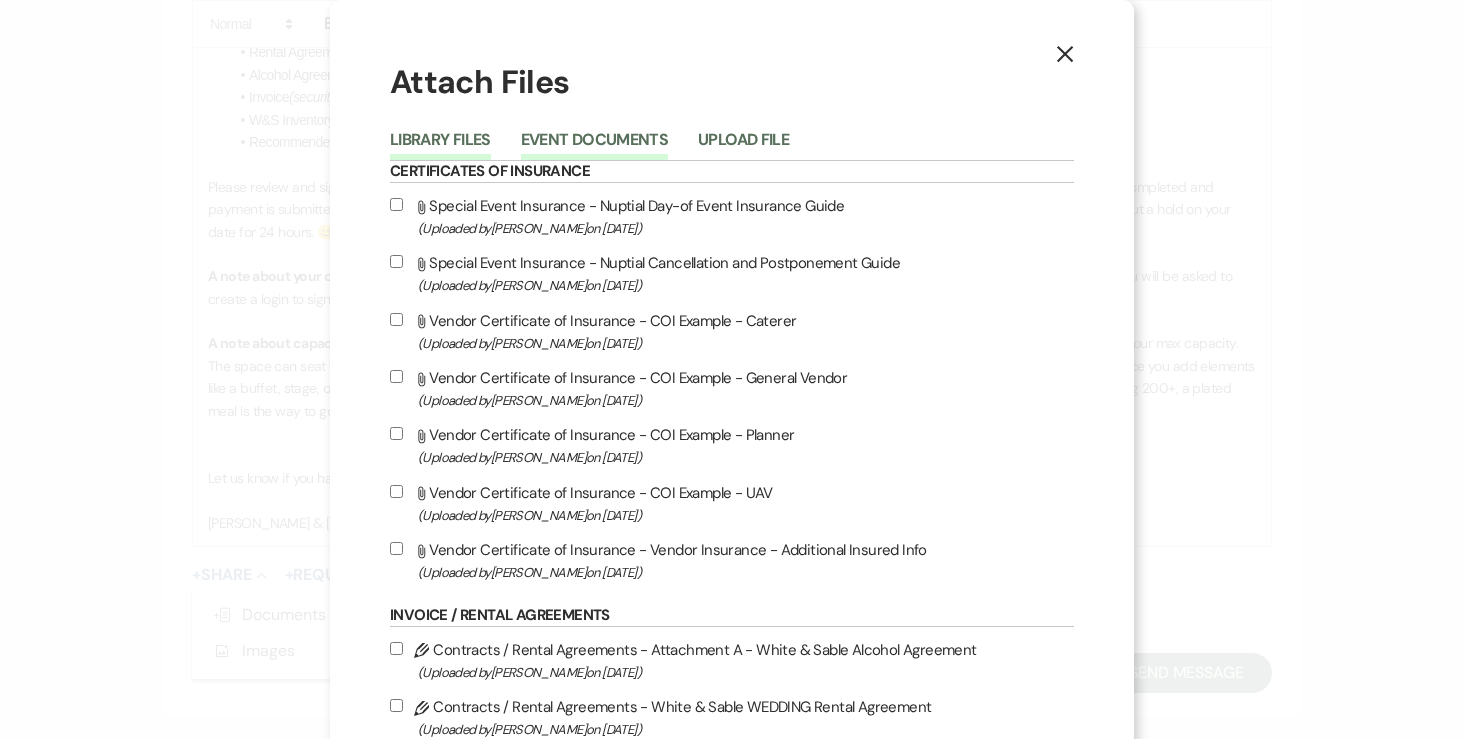 click on "Event Documents" at bounding box center [594, 146] 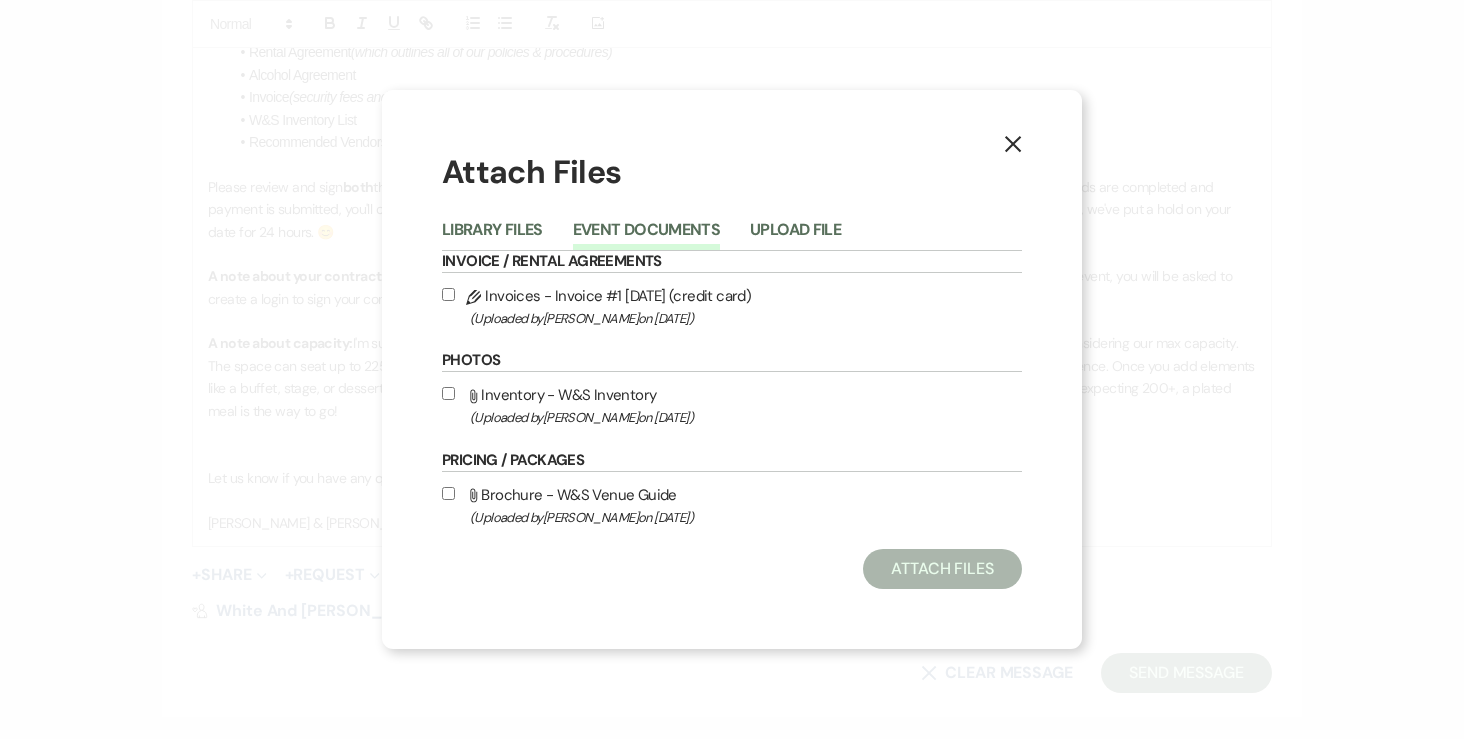 click on "X" 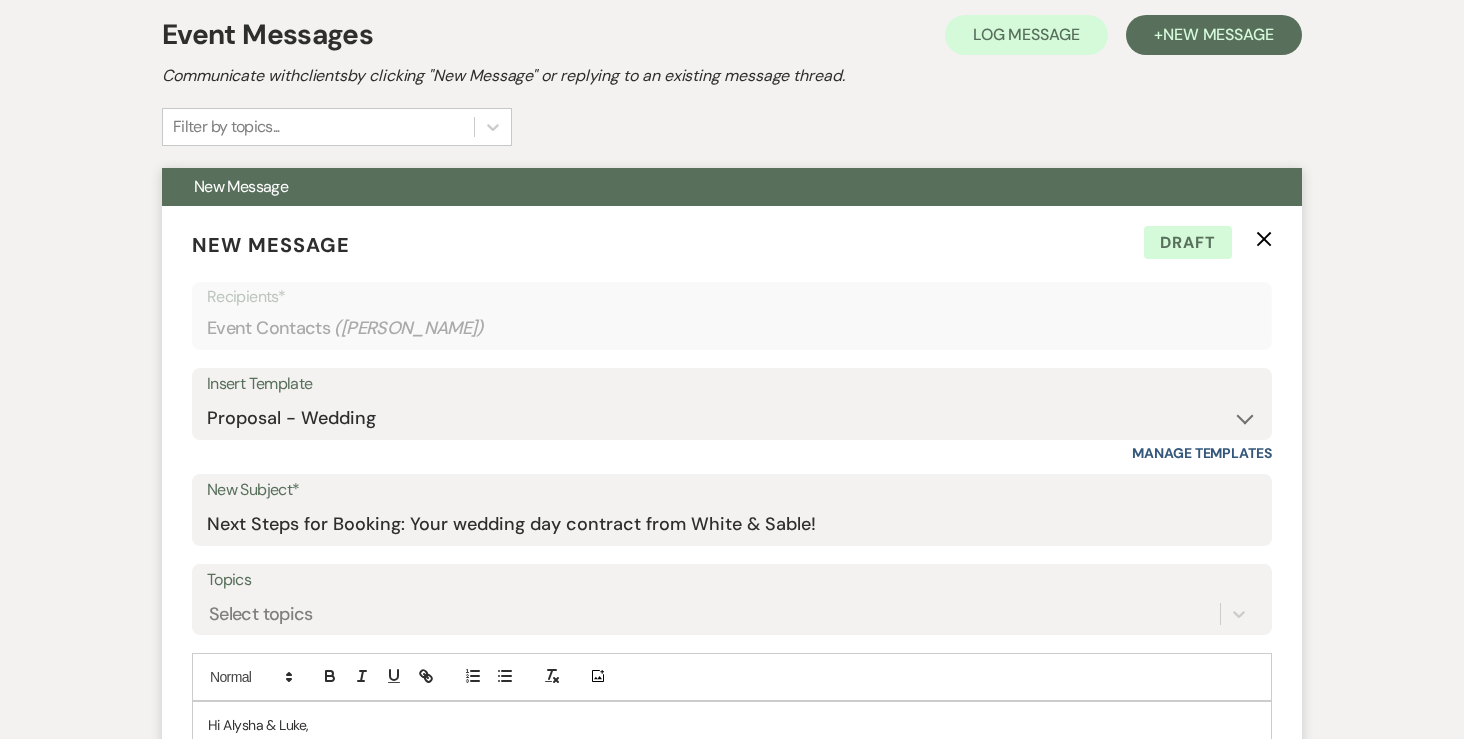 scroll, scrollTop: 463, scrollLeft: 0, axis: vertical 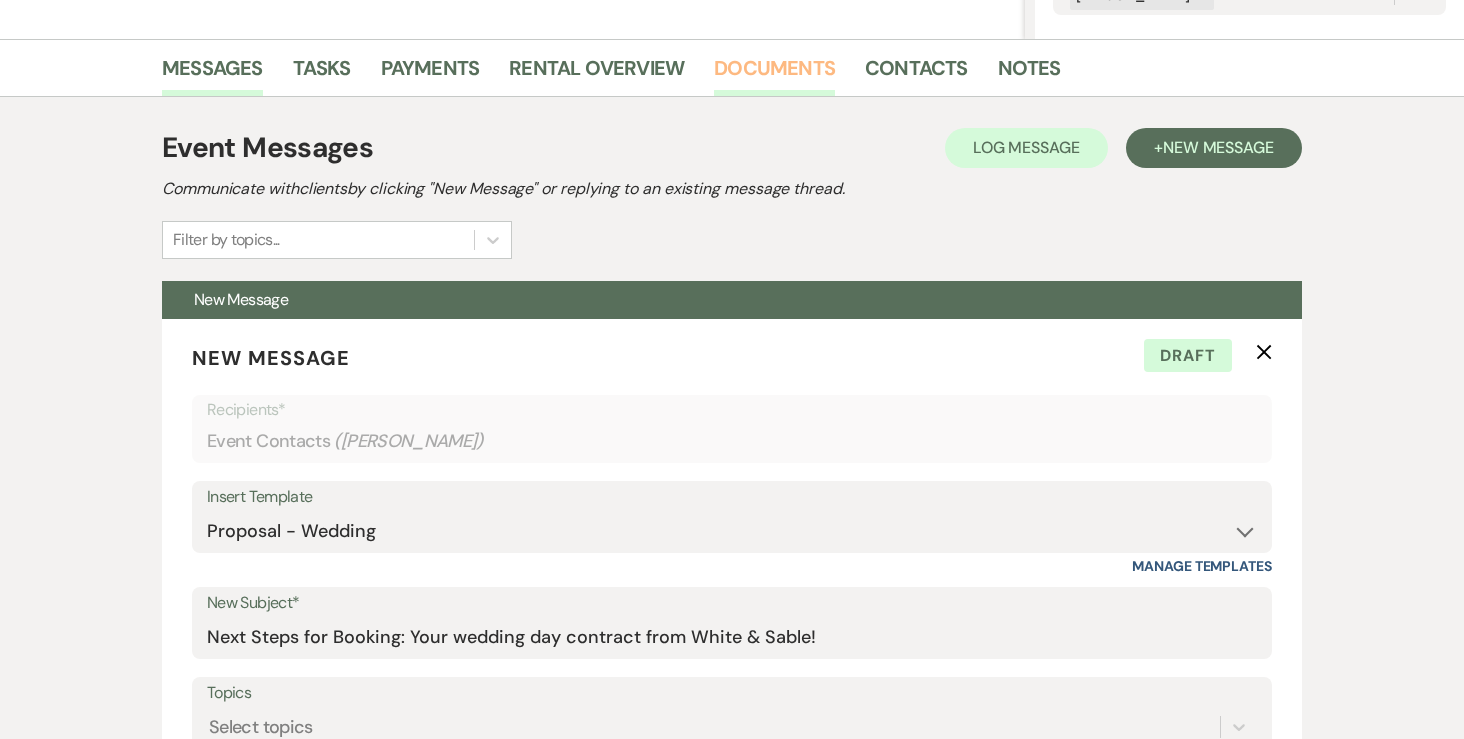 click on "Documents" at bounding box center [774, 74] 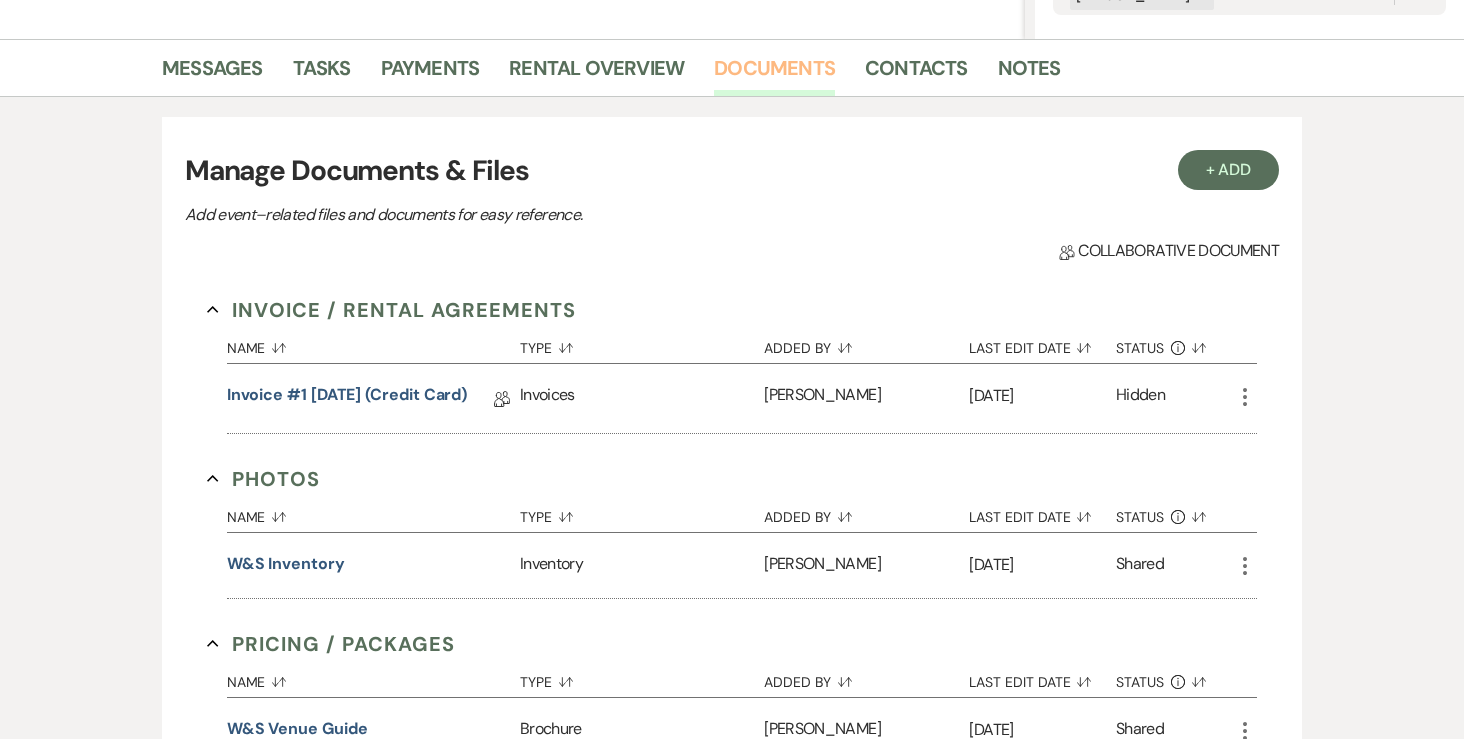 scroll, scrollTop: 464, scrollLeft: 0, axis: vertical 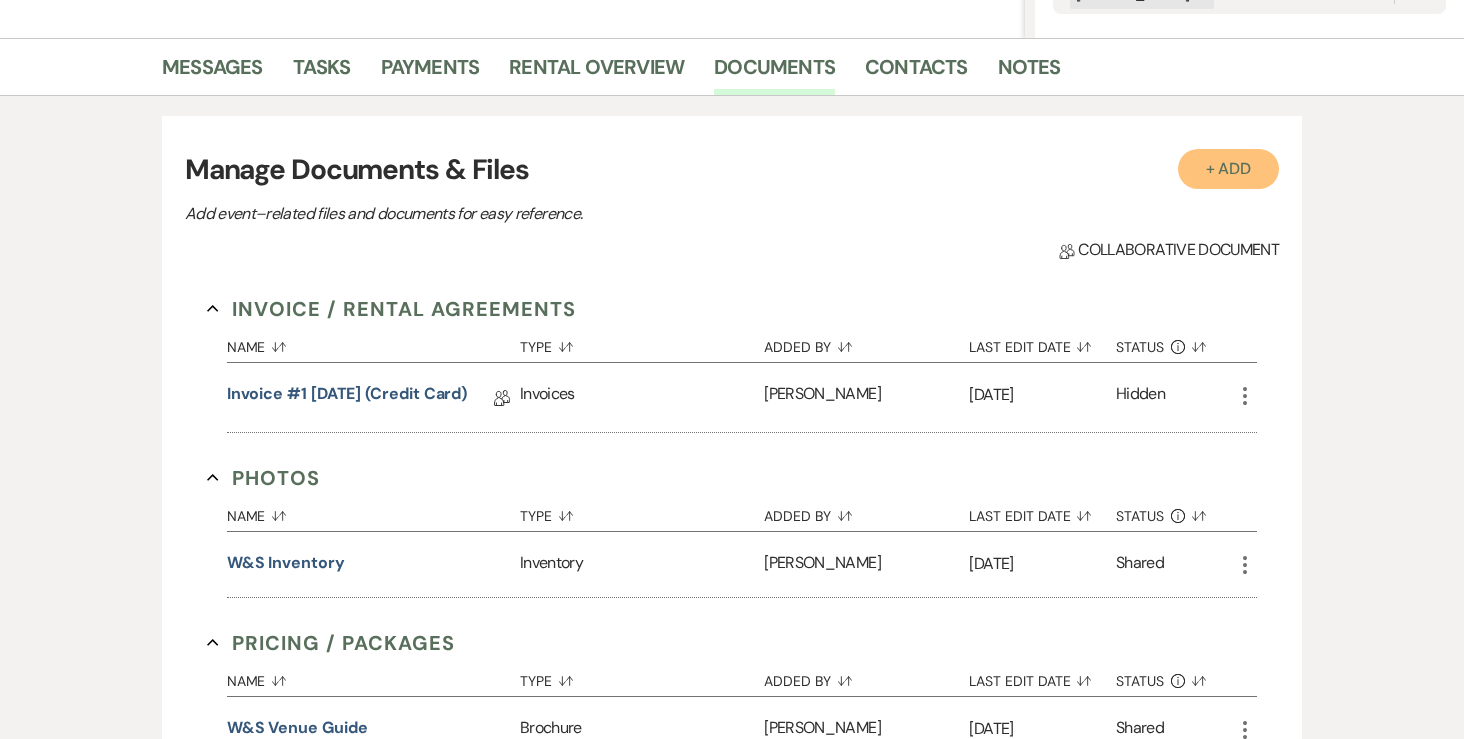 click on "+ Add" at bounding box center (1229, 169) 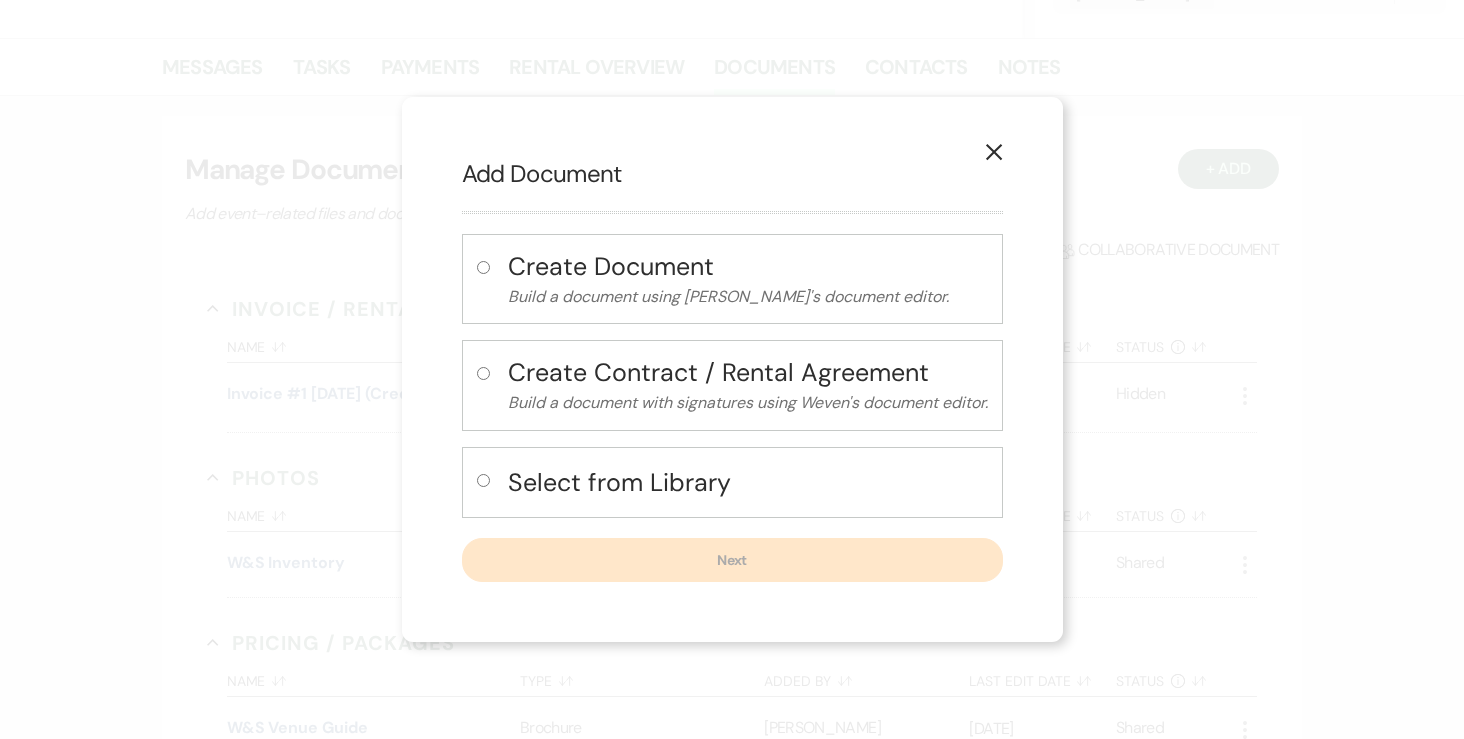 click at bounding box center (487, 486) 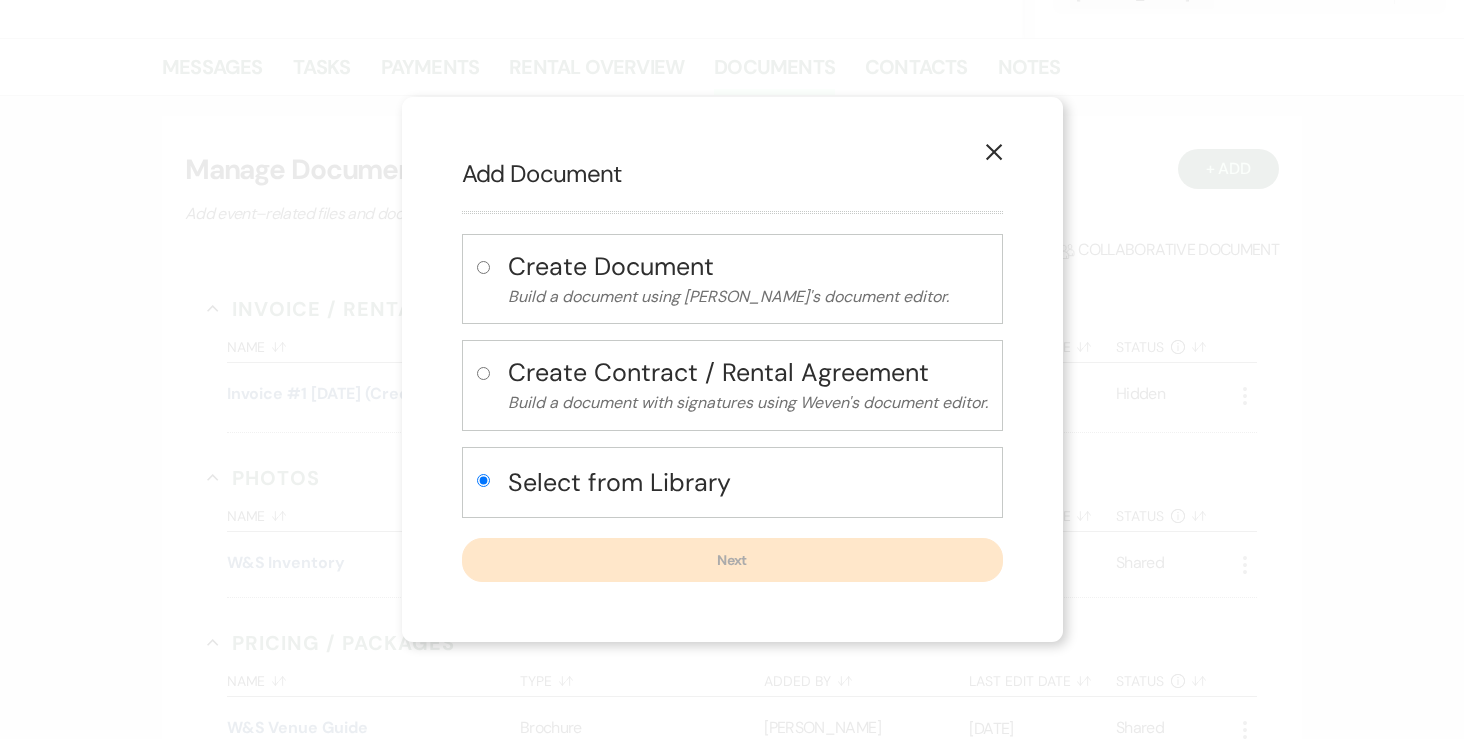 radio on "true" 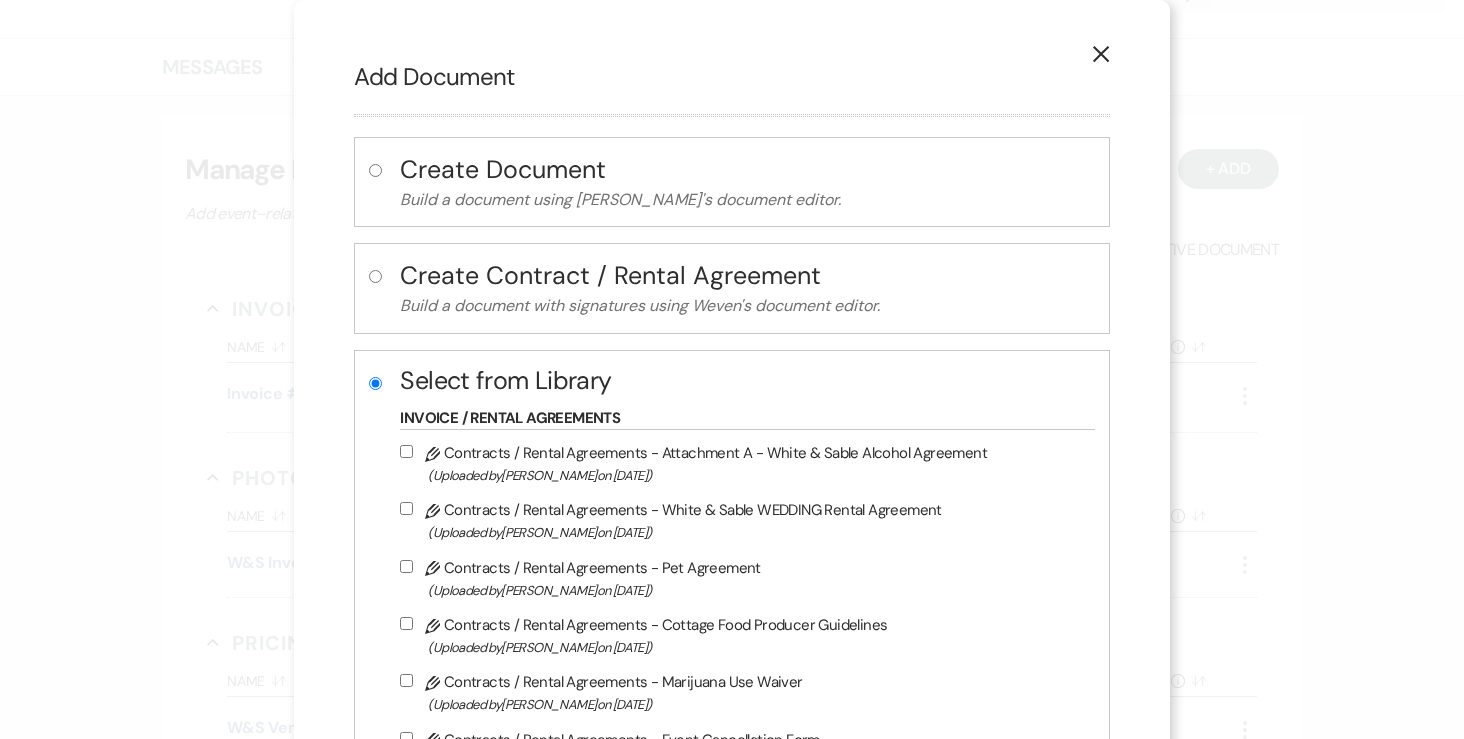 click on "Pencil Contracts / Rental Agreements - White & Sable WEDDING Rental Agreement (Uploaded by  Angela Oldenburger  on   Apr 1st, 2024 )" at bounding box center (406, 508) 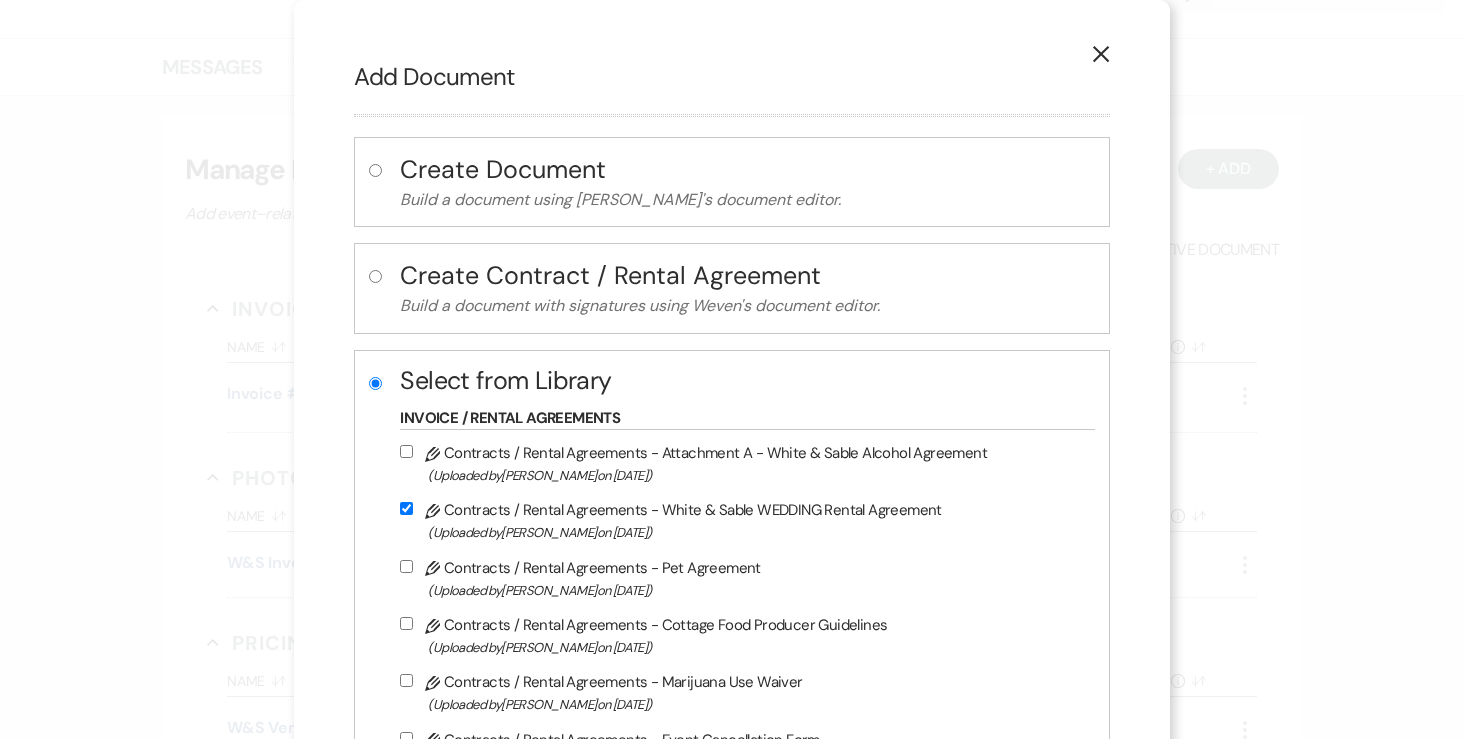 checkbox on "true" 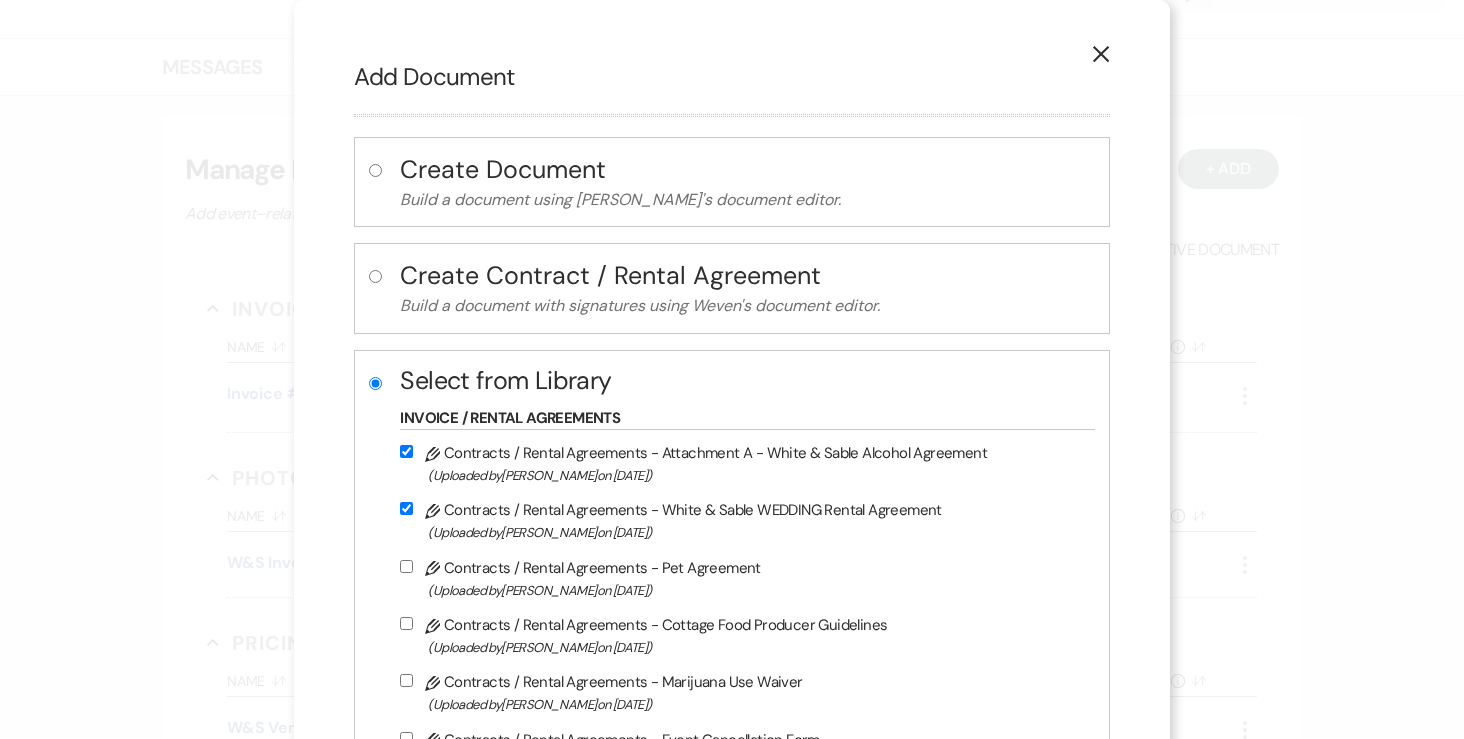 checkbox on "true" 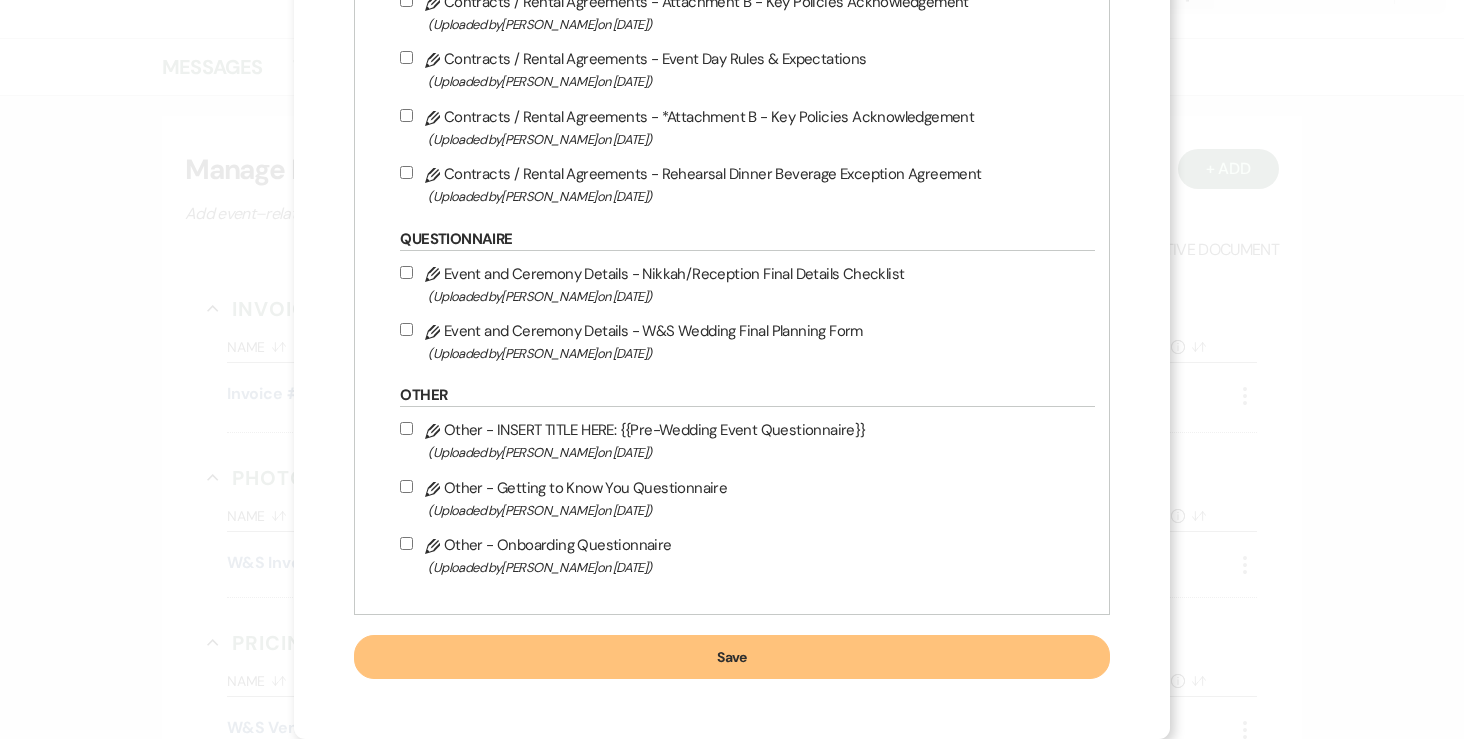 click on "Save" at bounding box center [731, 657] 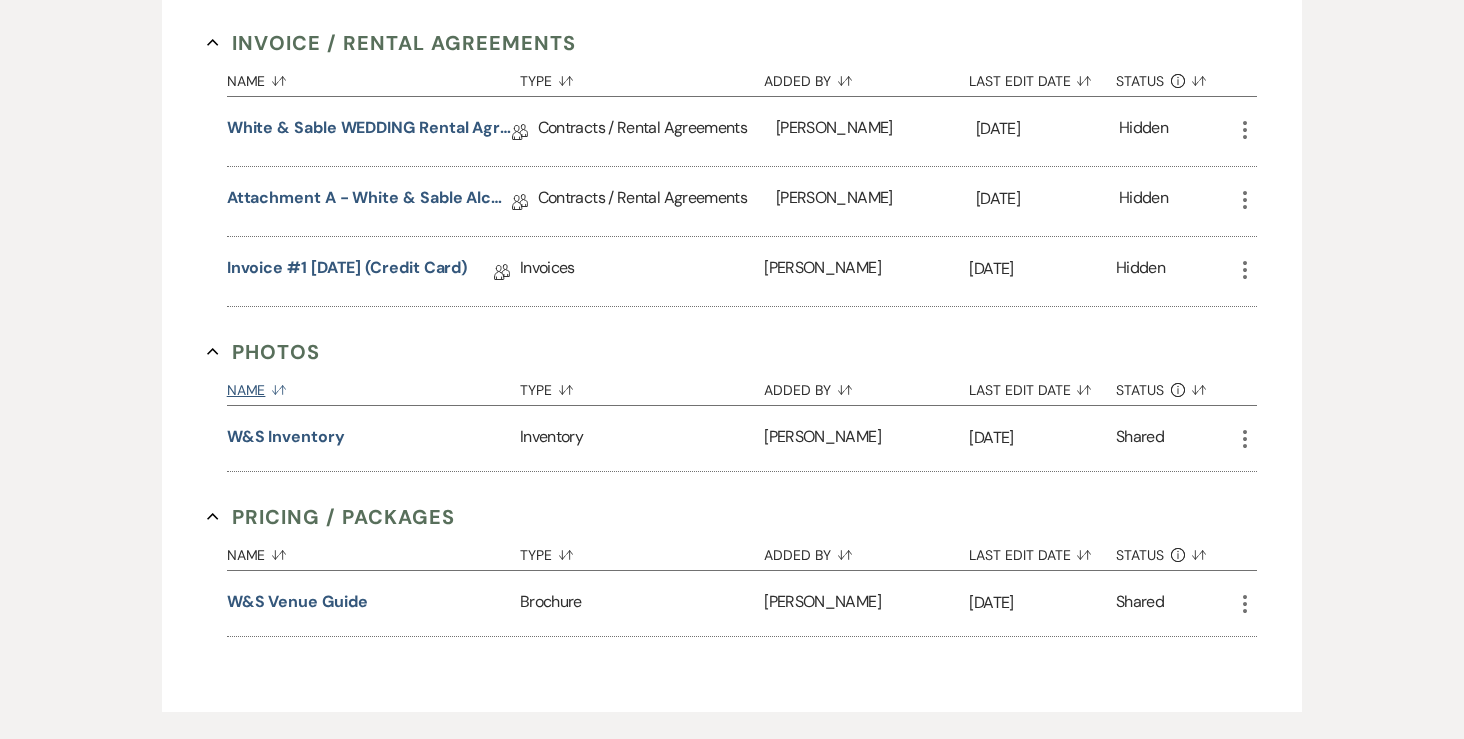 scroll, scrollTop: 731, scrollLeft: 0, axis: vertical 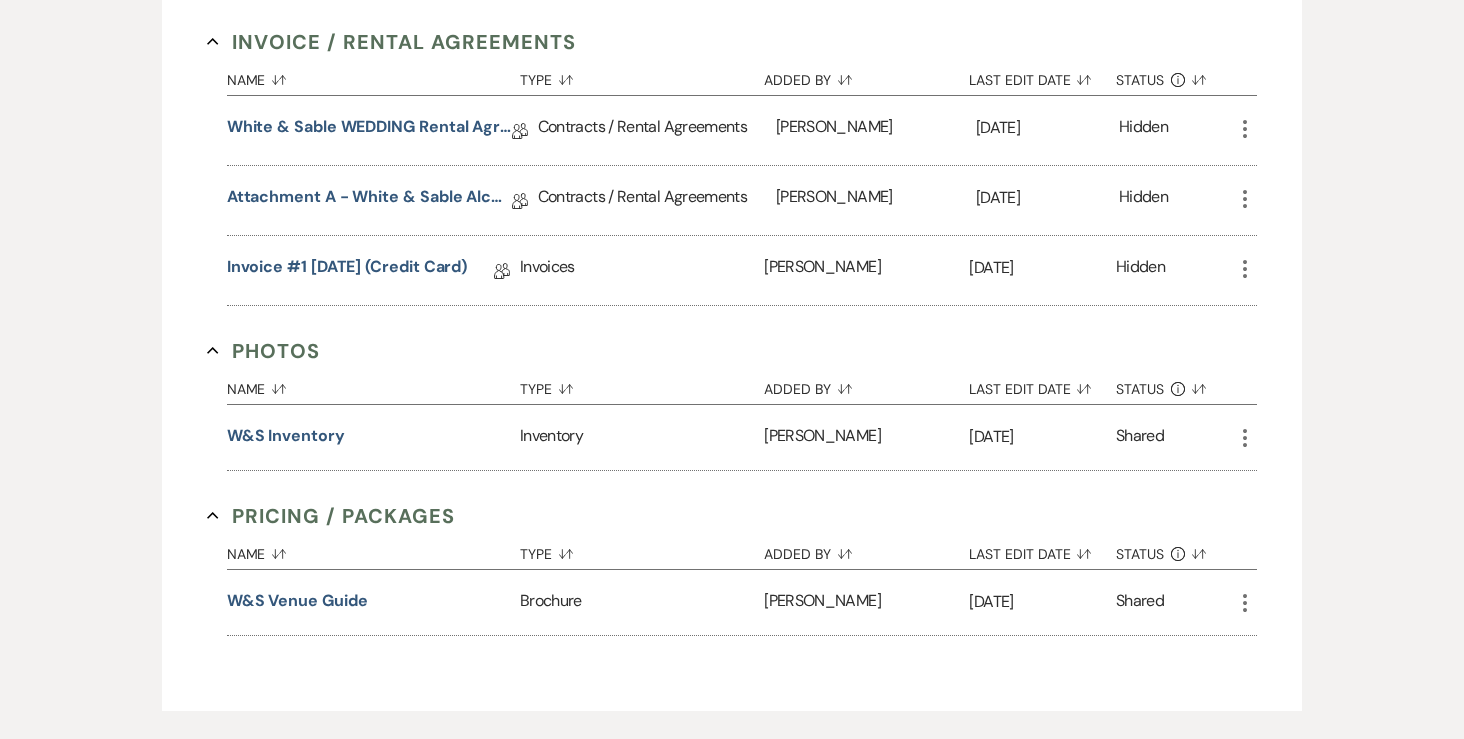 click on "White & Sable WEDDING Rental Agreement Collab Doc" at bounding box center (382, 130) 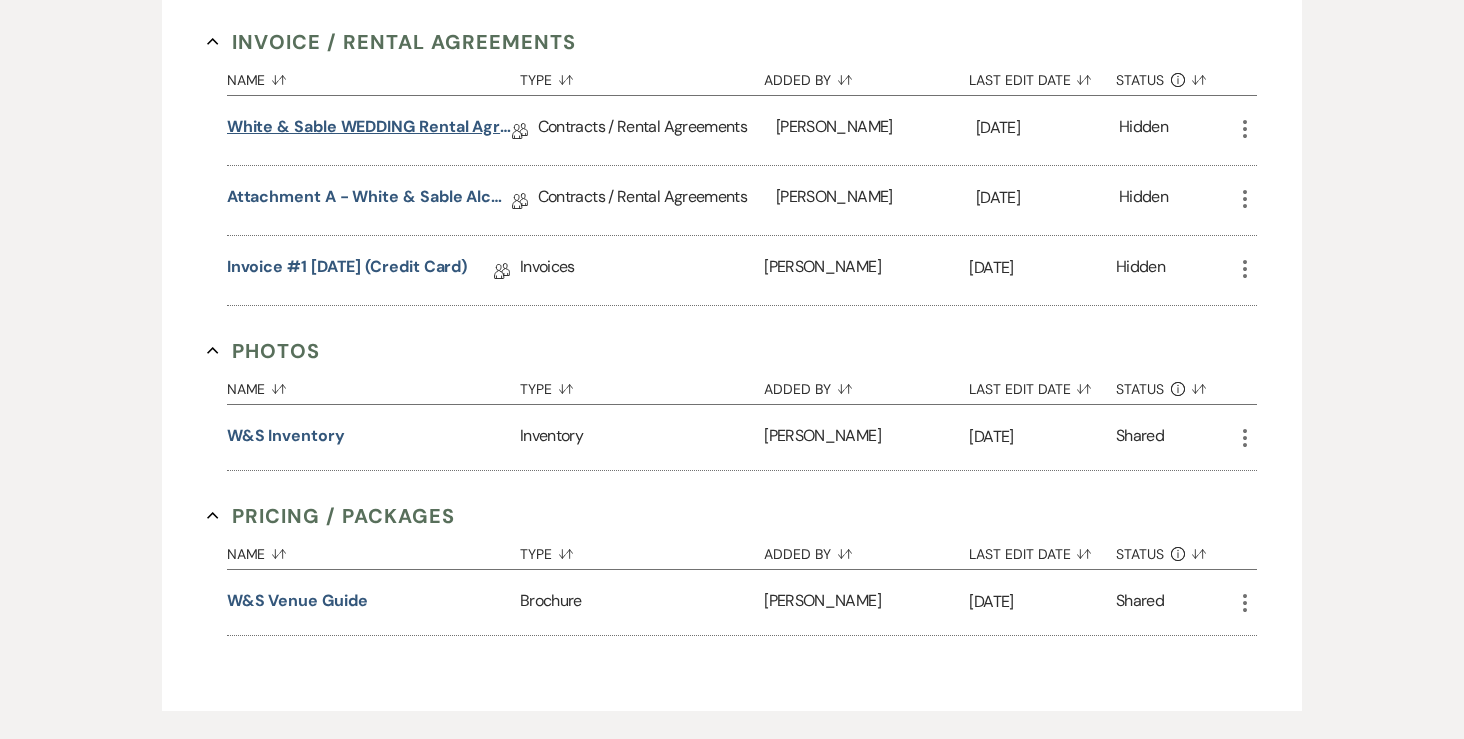 click on "White & Sable WEDDING Rental Agreement" at bounding box center [369, 130] 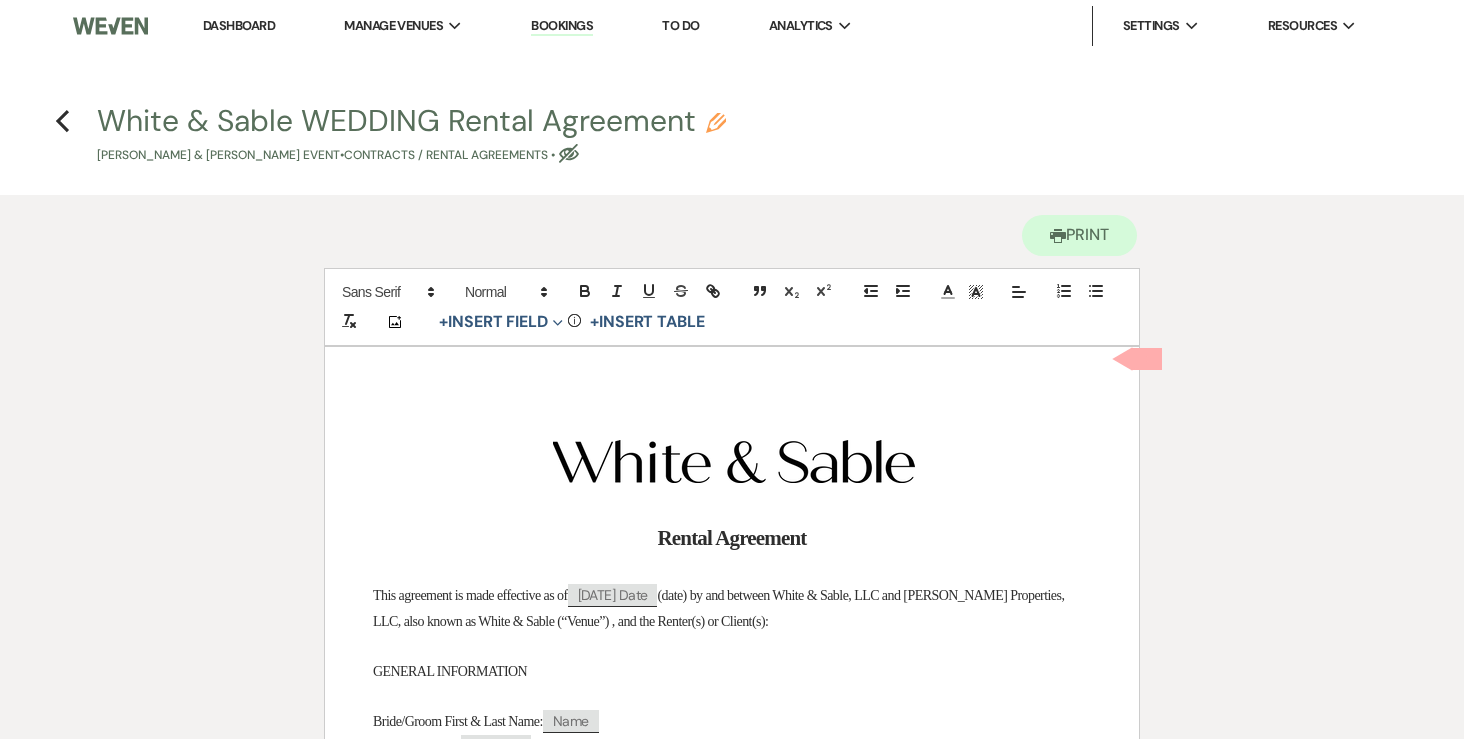 click on "Pencil" 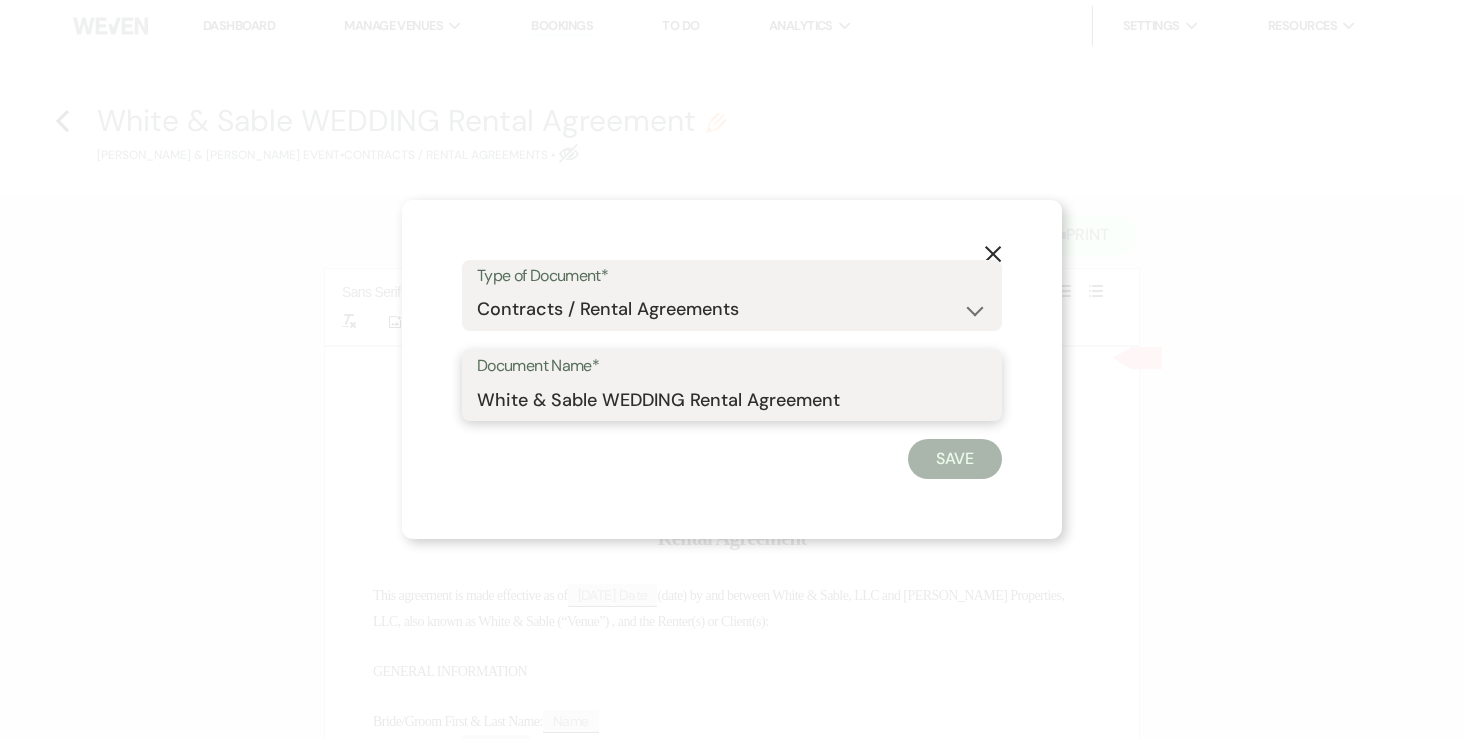 click on "White & Sable WEDDING Rental Agreement" at bounding box center [732, 399] 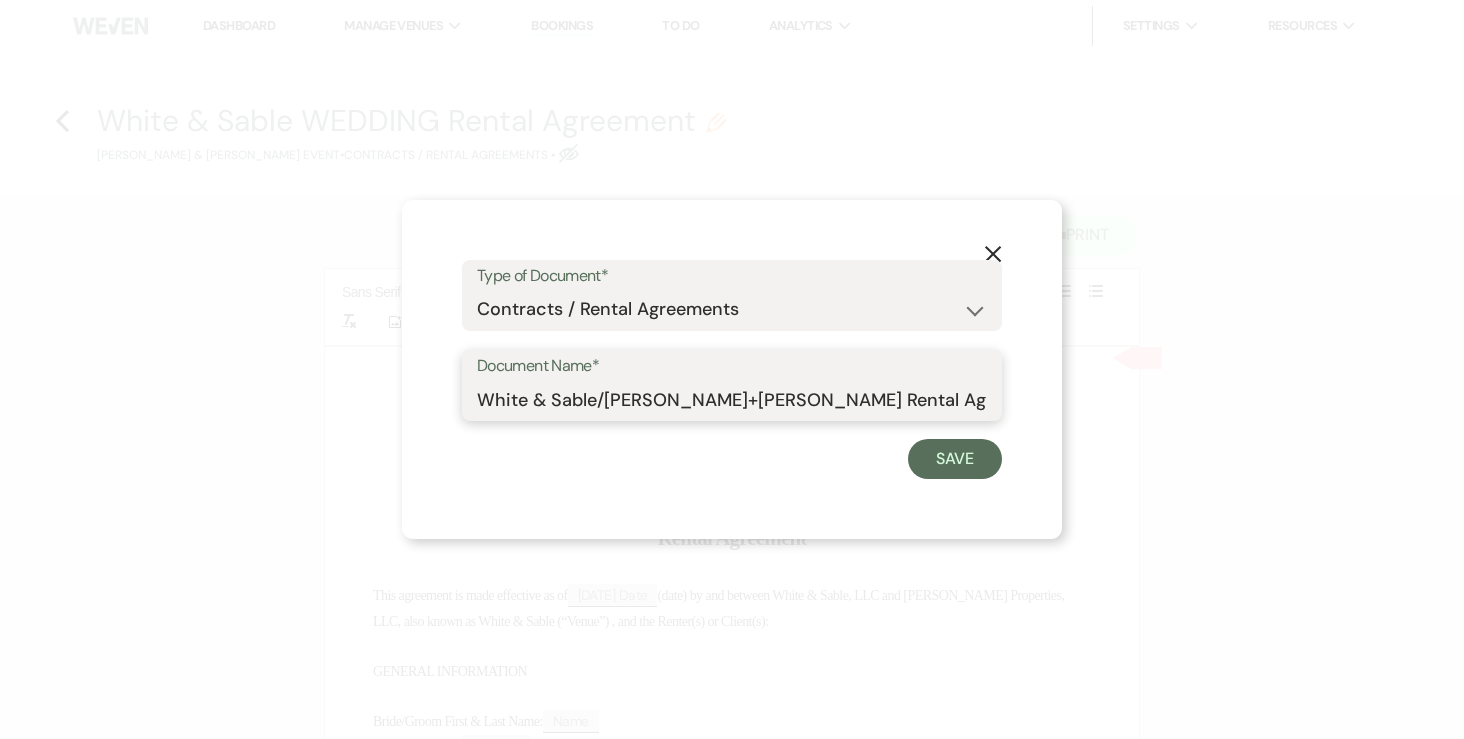 click on "White & Sable/Johnson+Jackson Rental Agreement" at bounding box center (732, 399) 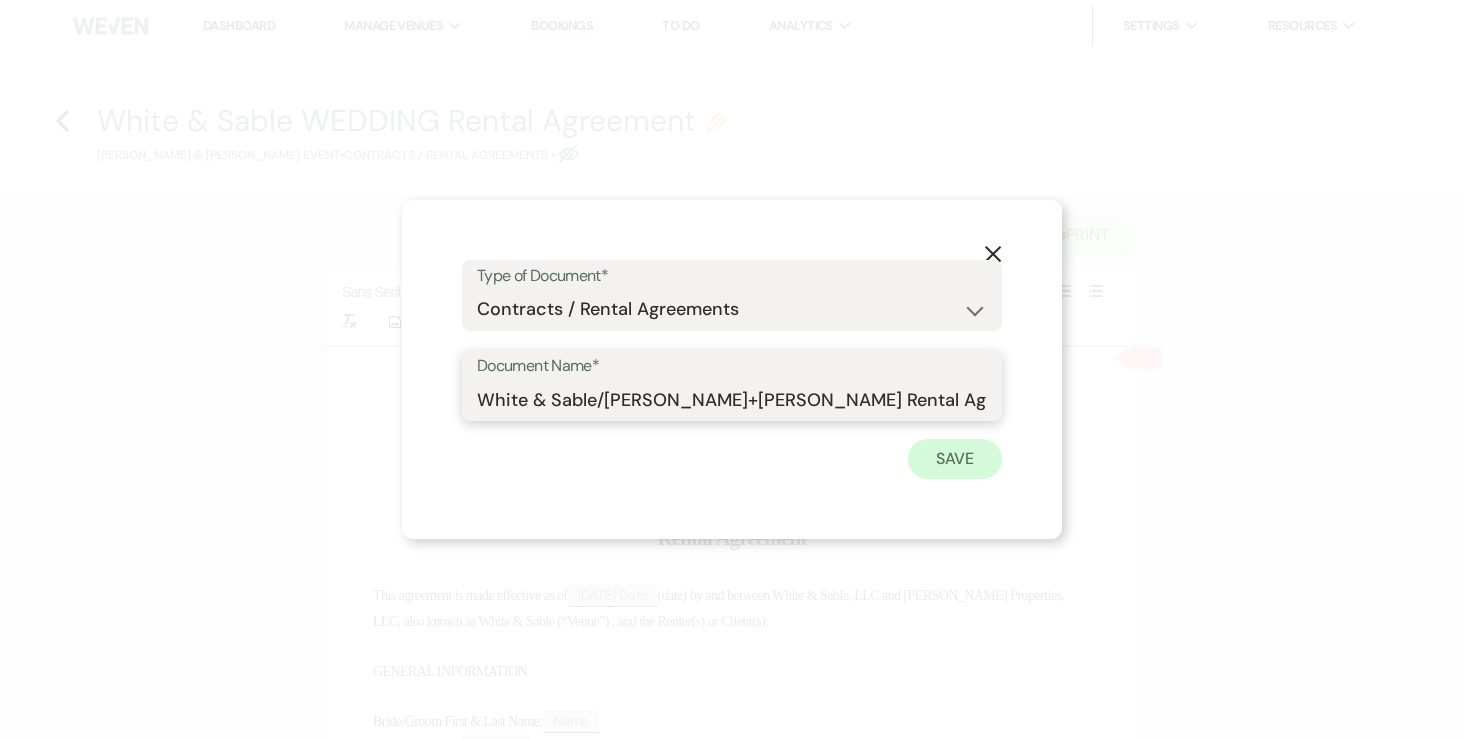 type on "White & Sable/Johnson+Jackson Rental Agreement - 8.8.26" 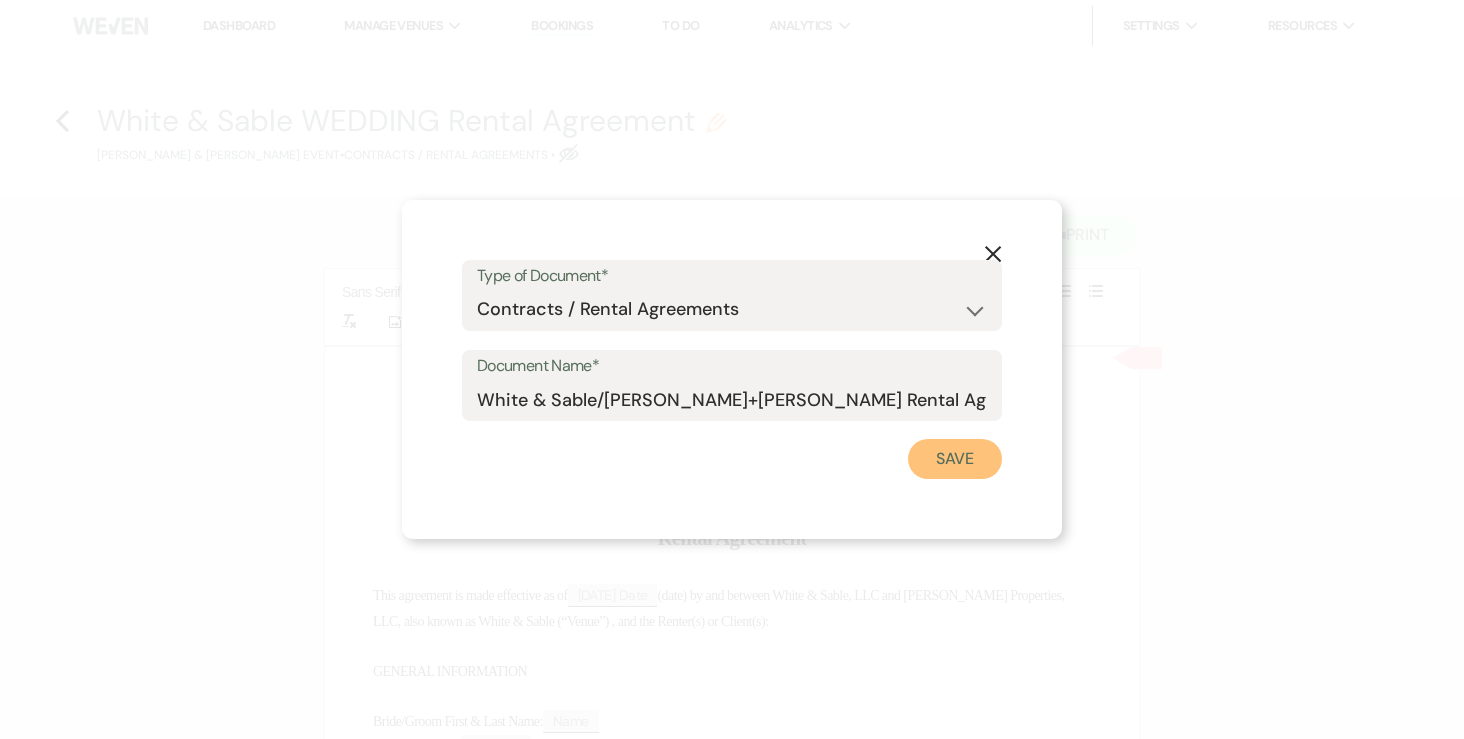 click on "Save" at bounding box center (955, 459) 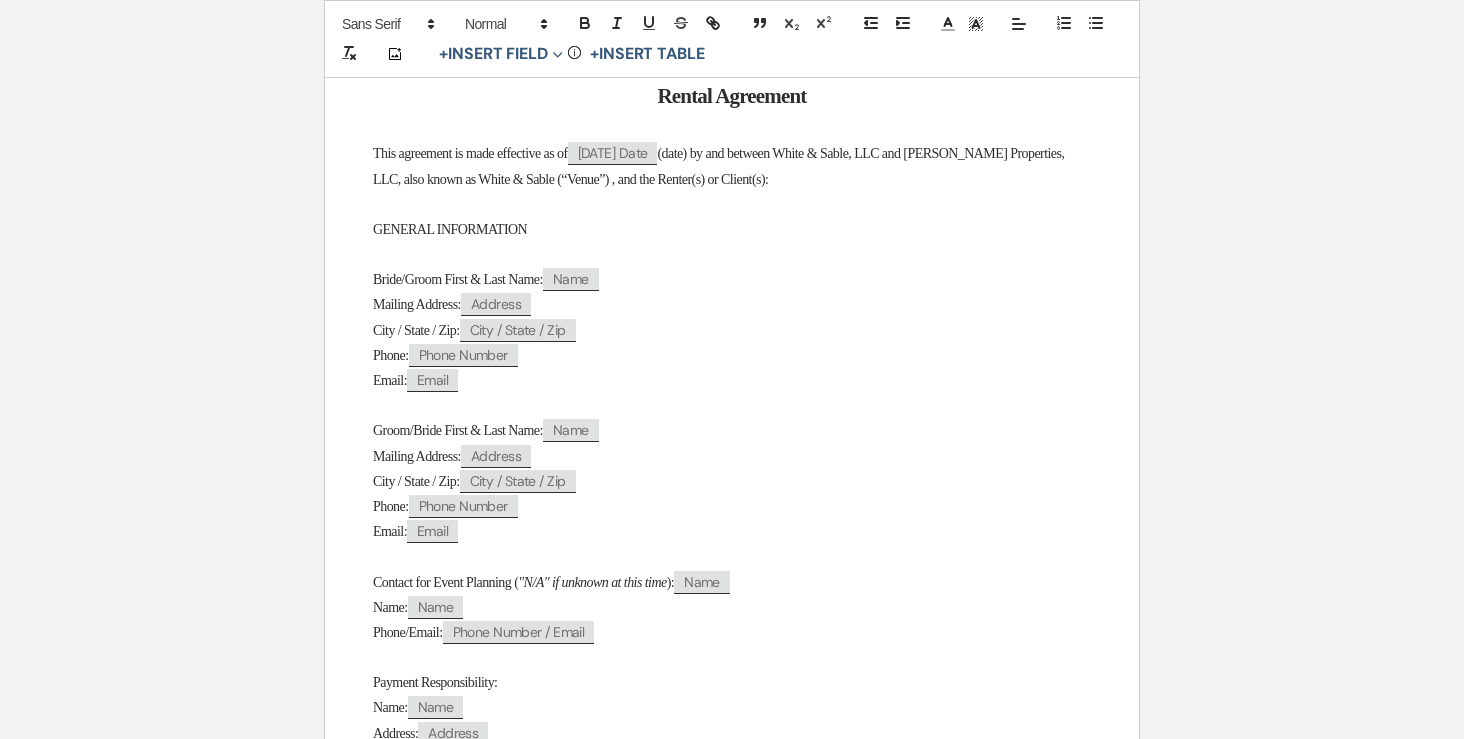 scroll, scrollTop: 508, scrollLeft: 0, axis: vertical 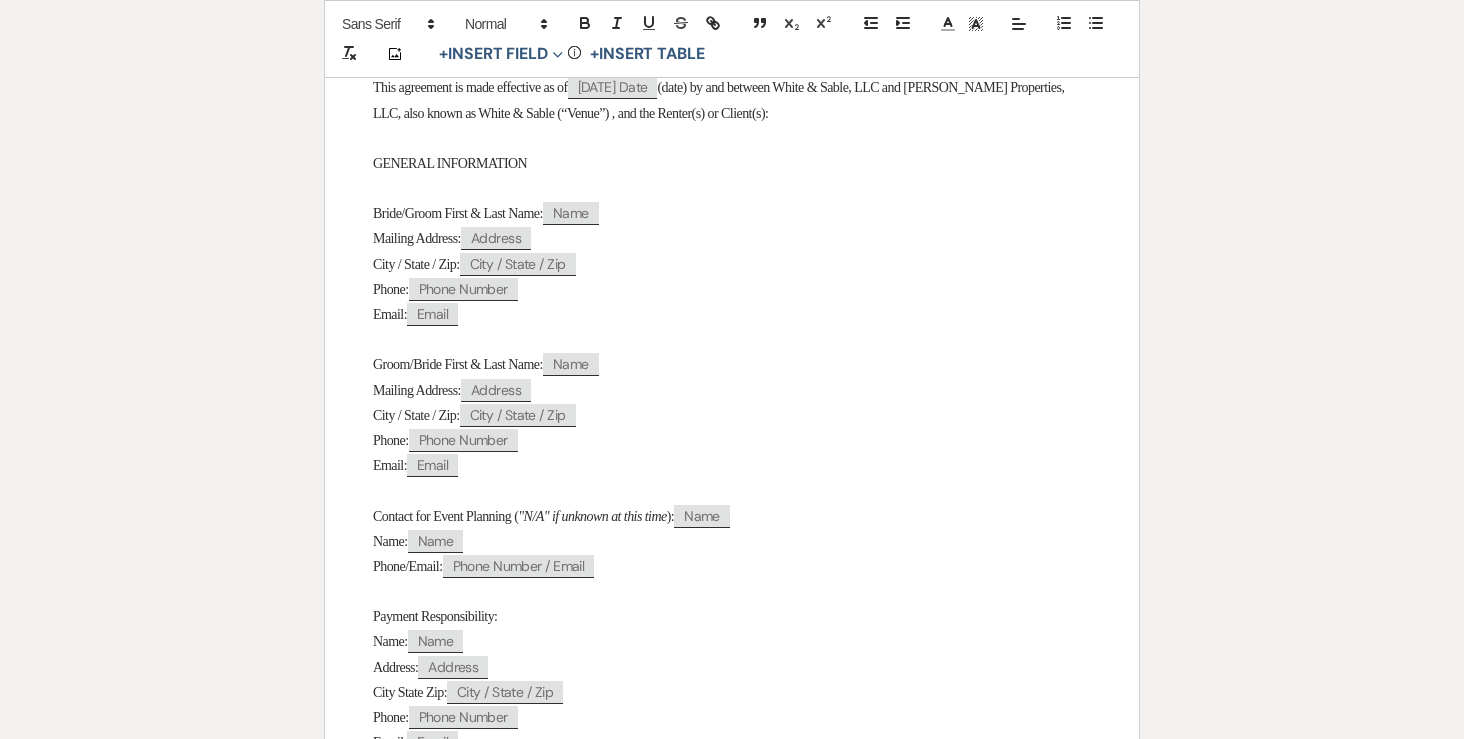 click on "Bride/Groom First & Last Name:" at bounding box center (458, 213) 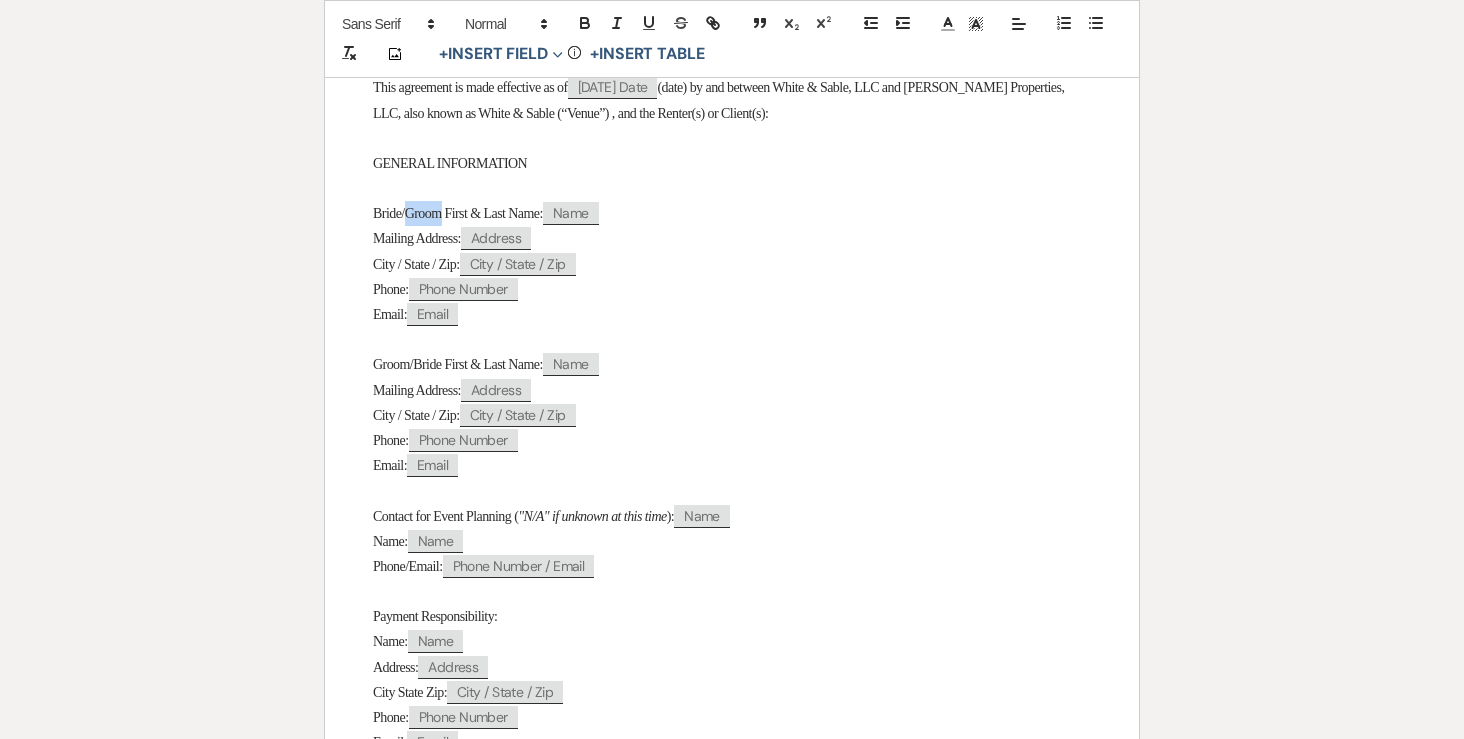 click on "Bride/Groom First & Last Name:" at bounding box center [458, 213] 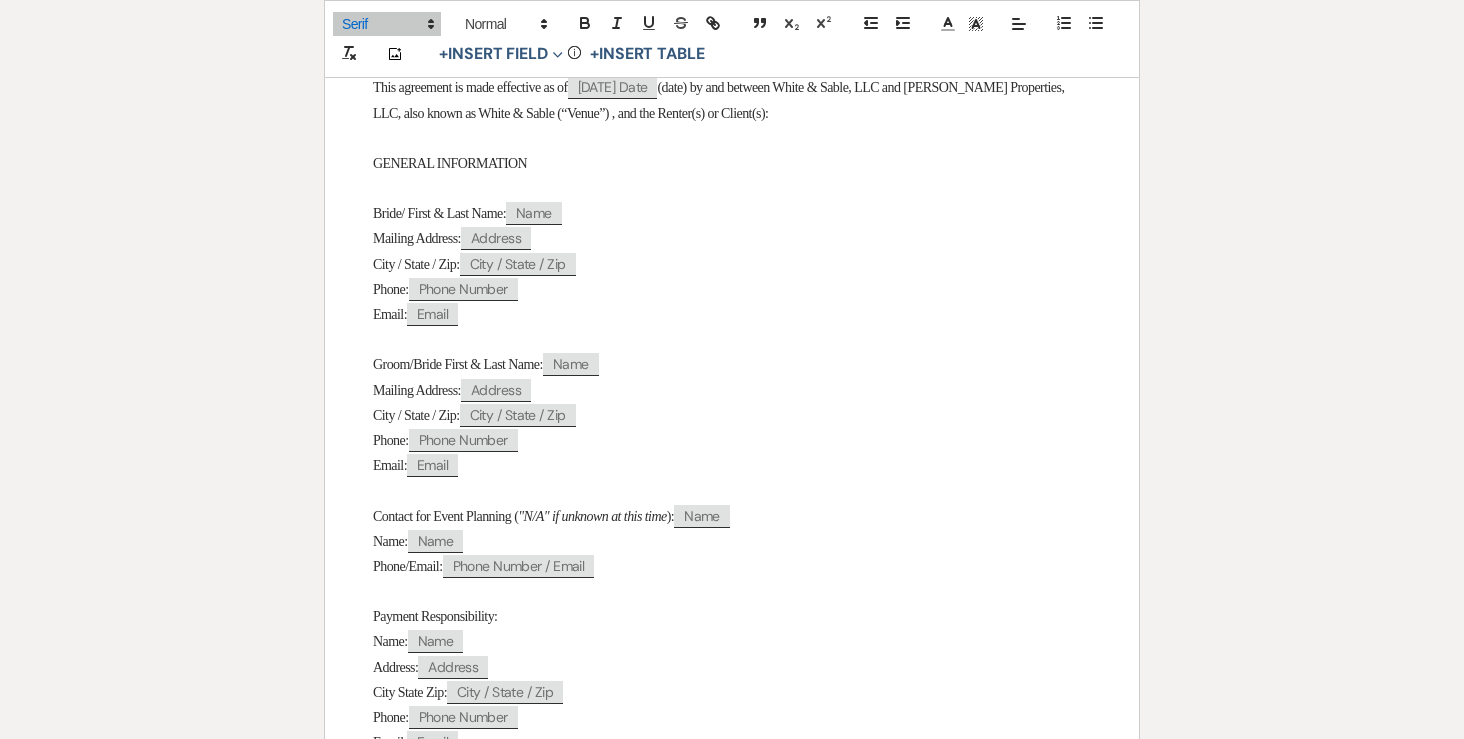 type 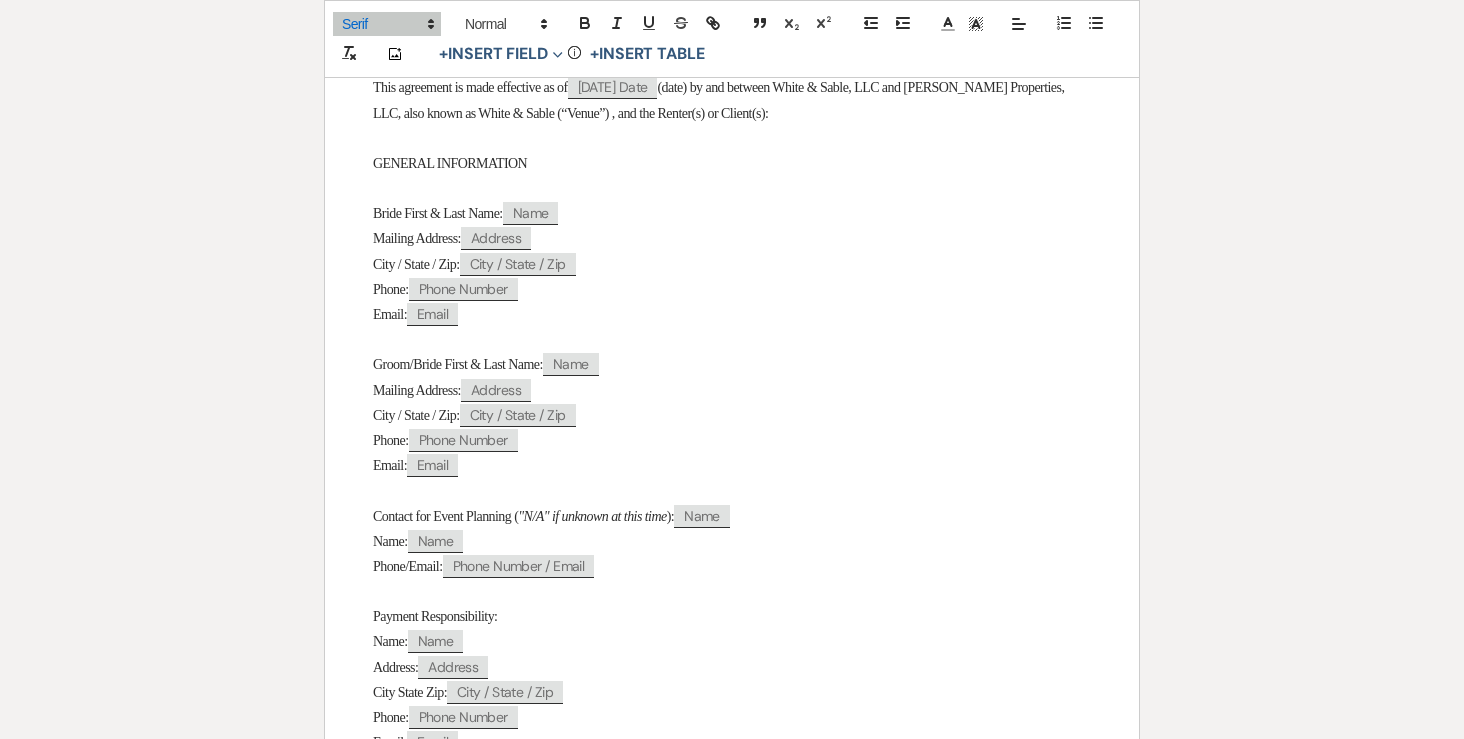 click on "Groom/Bride First & Last Name:" at bounding box center [458, 364] 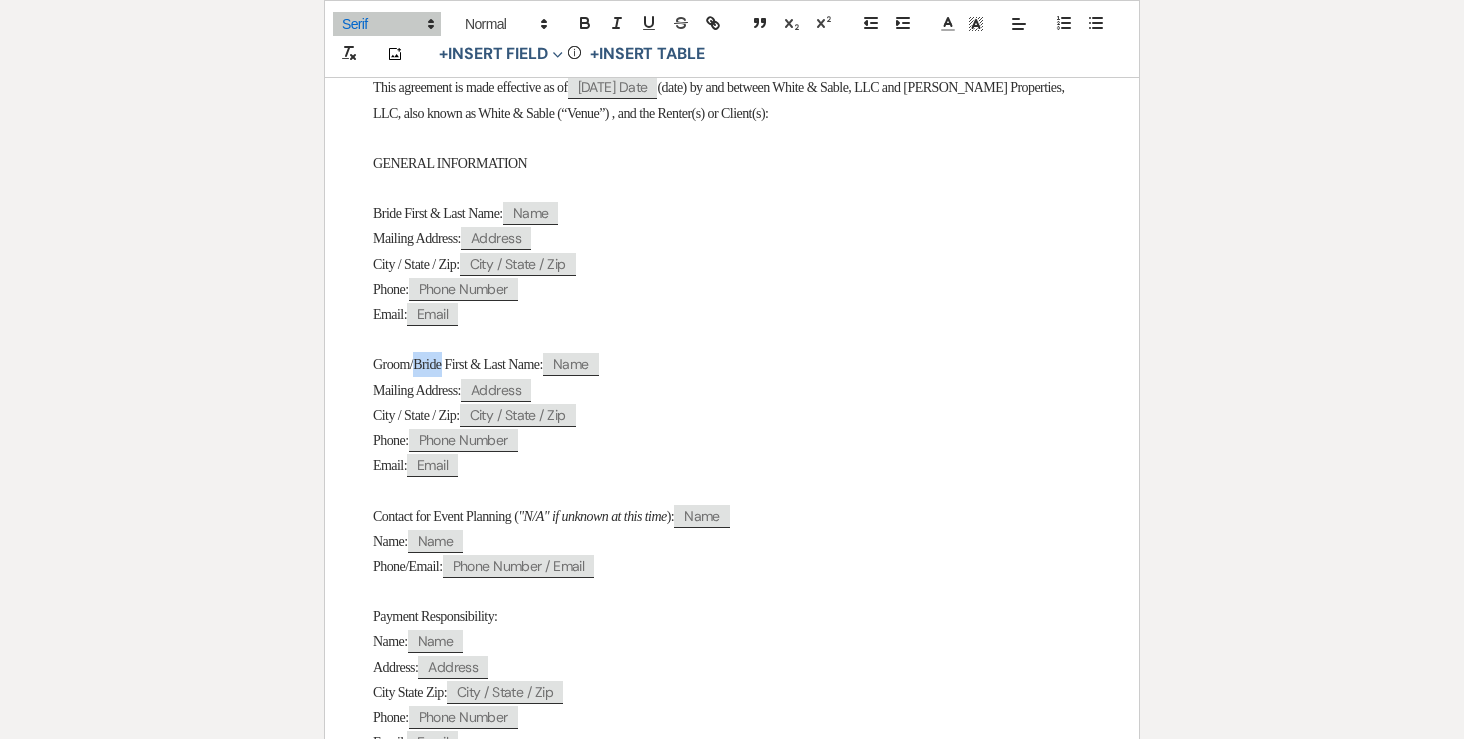 click on "Groom/Bride First & Last Name:" at bounding box center (458, 364) 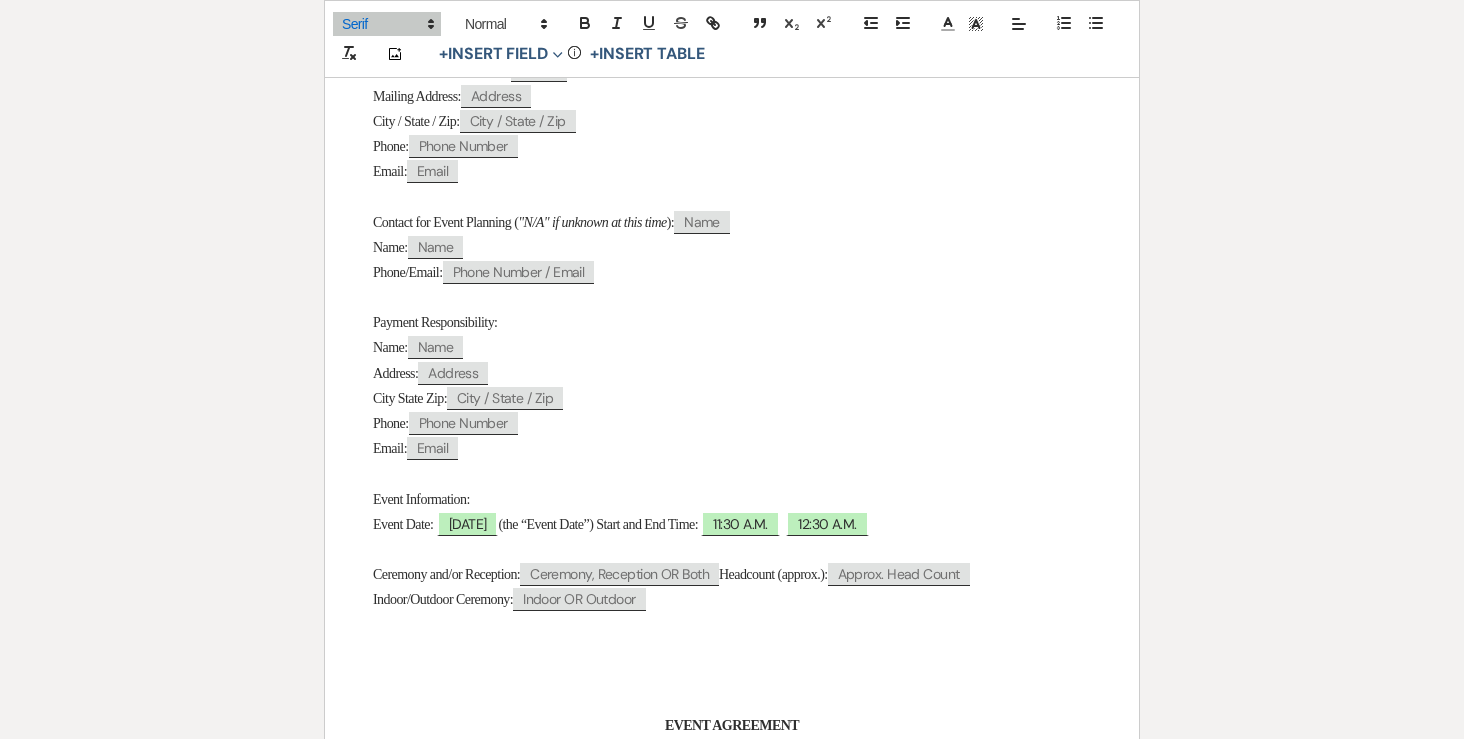 scroll, scrollTop: 806, scrollLeft: 0, axis: vertical 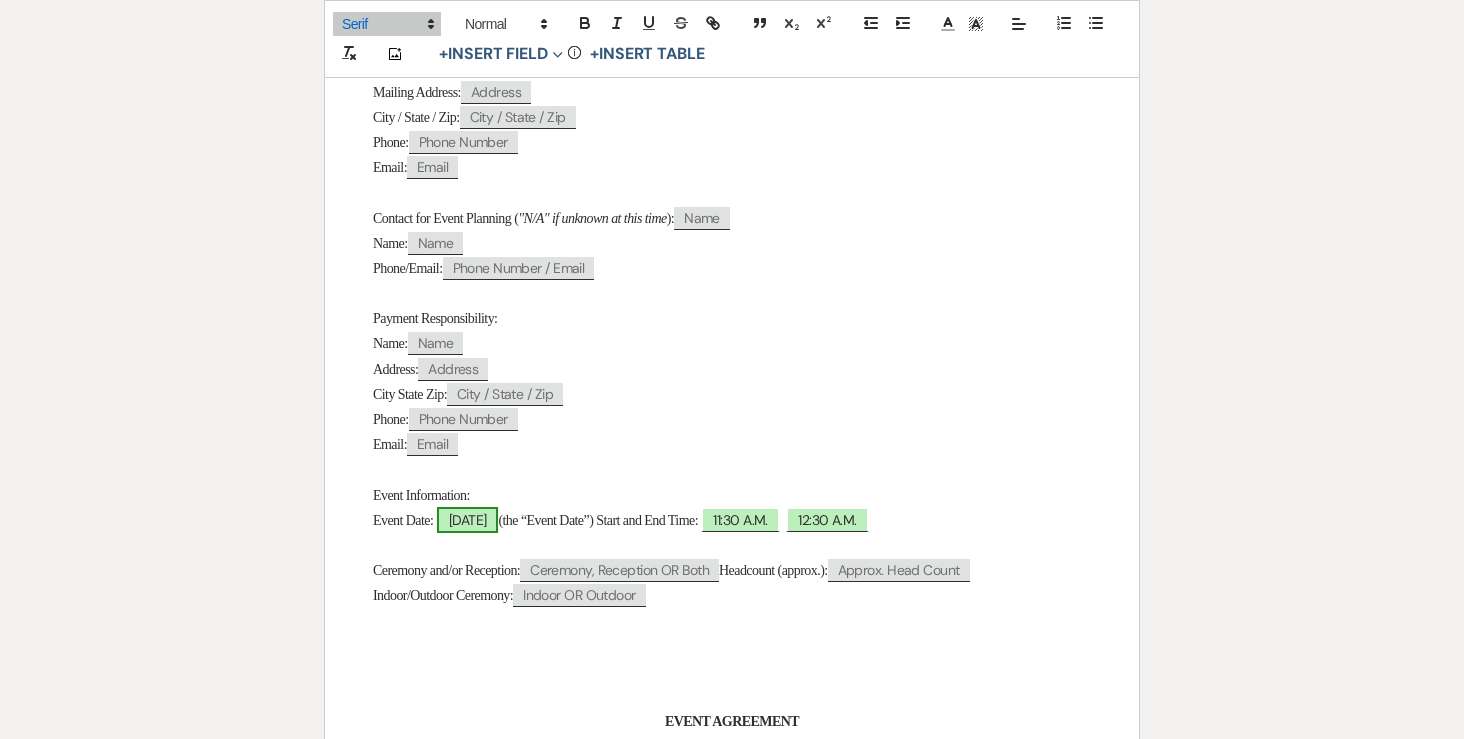 click on "08/08/2026" at bounding box center (468, 520) 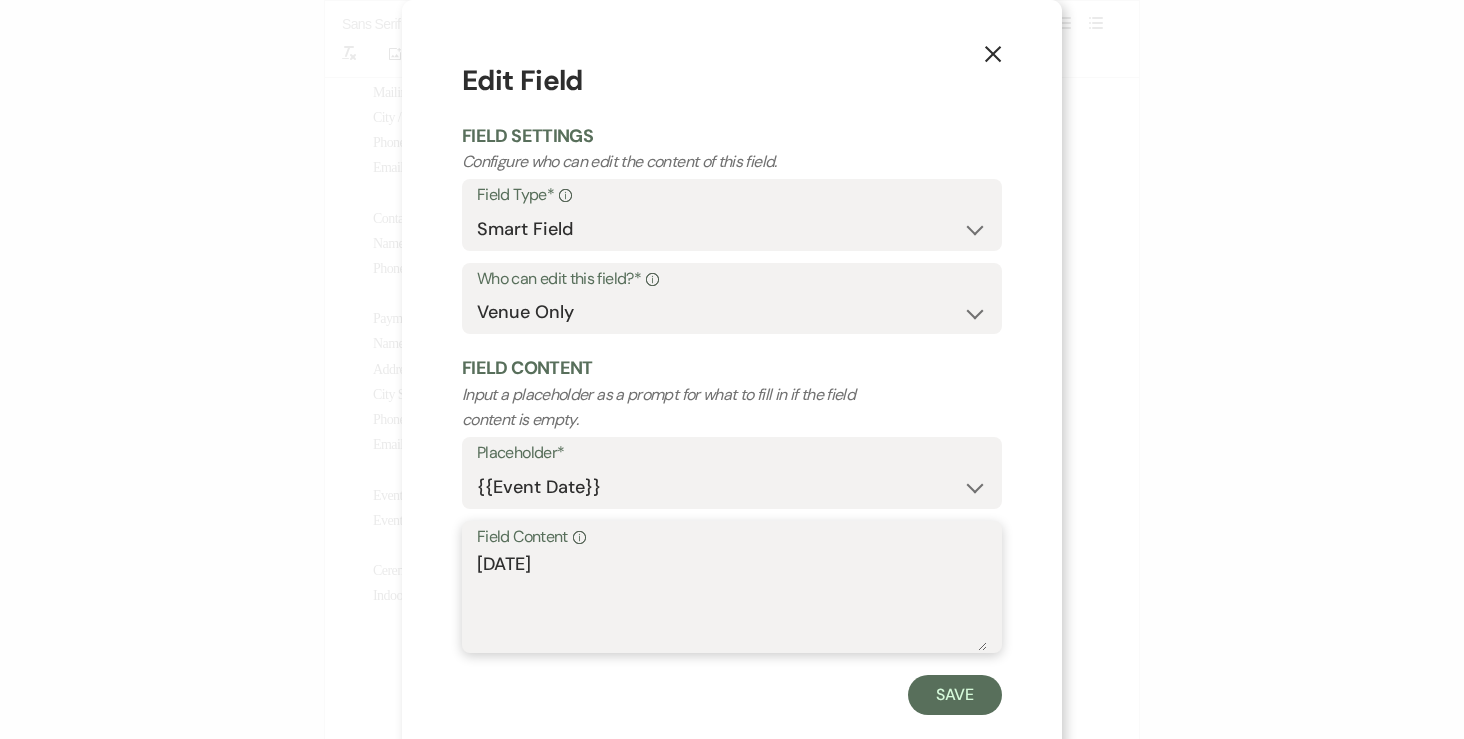 click on "08/08/2026" at bounding box center [732, 601] 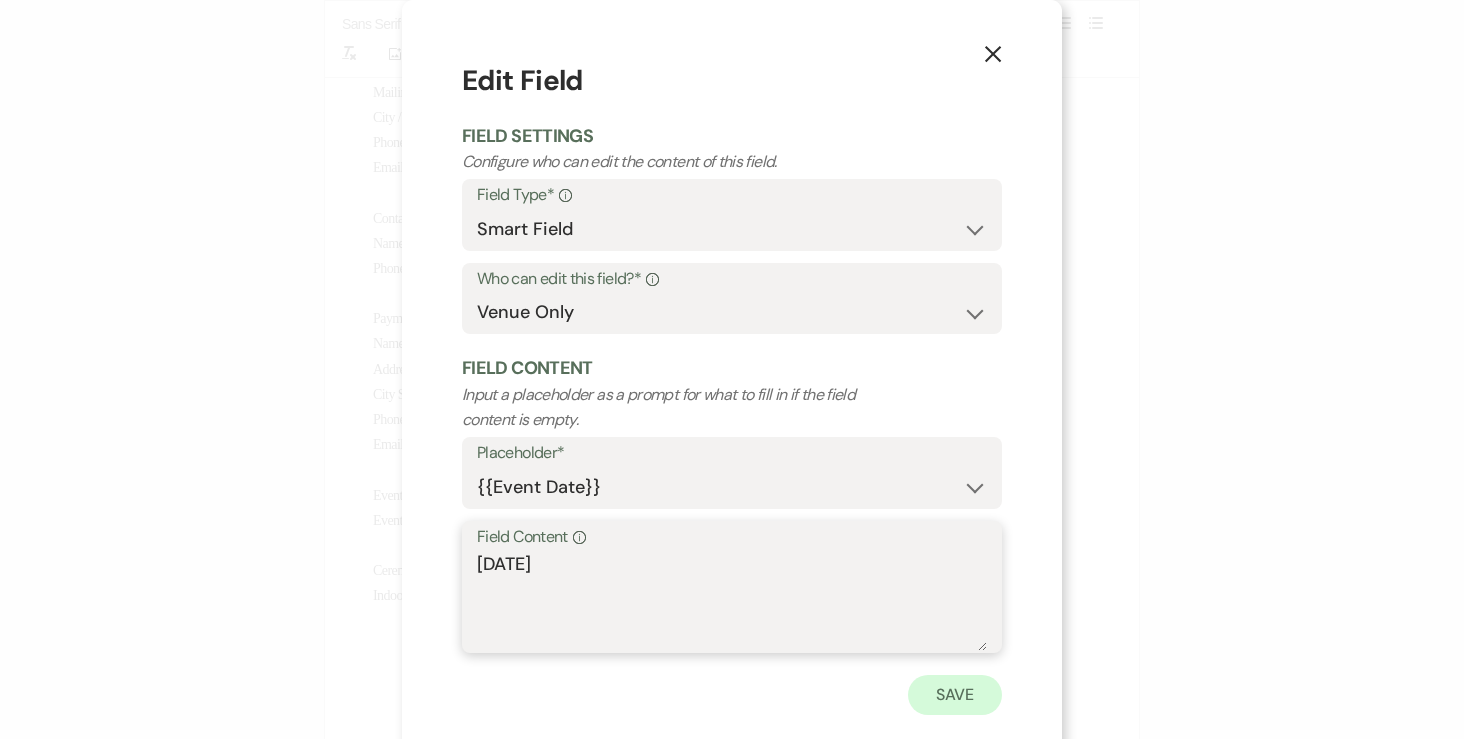 type on "Saturday, 08/08/2026" 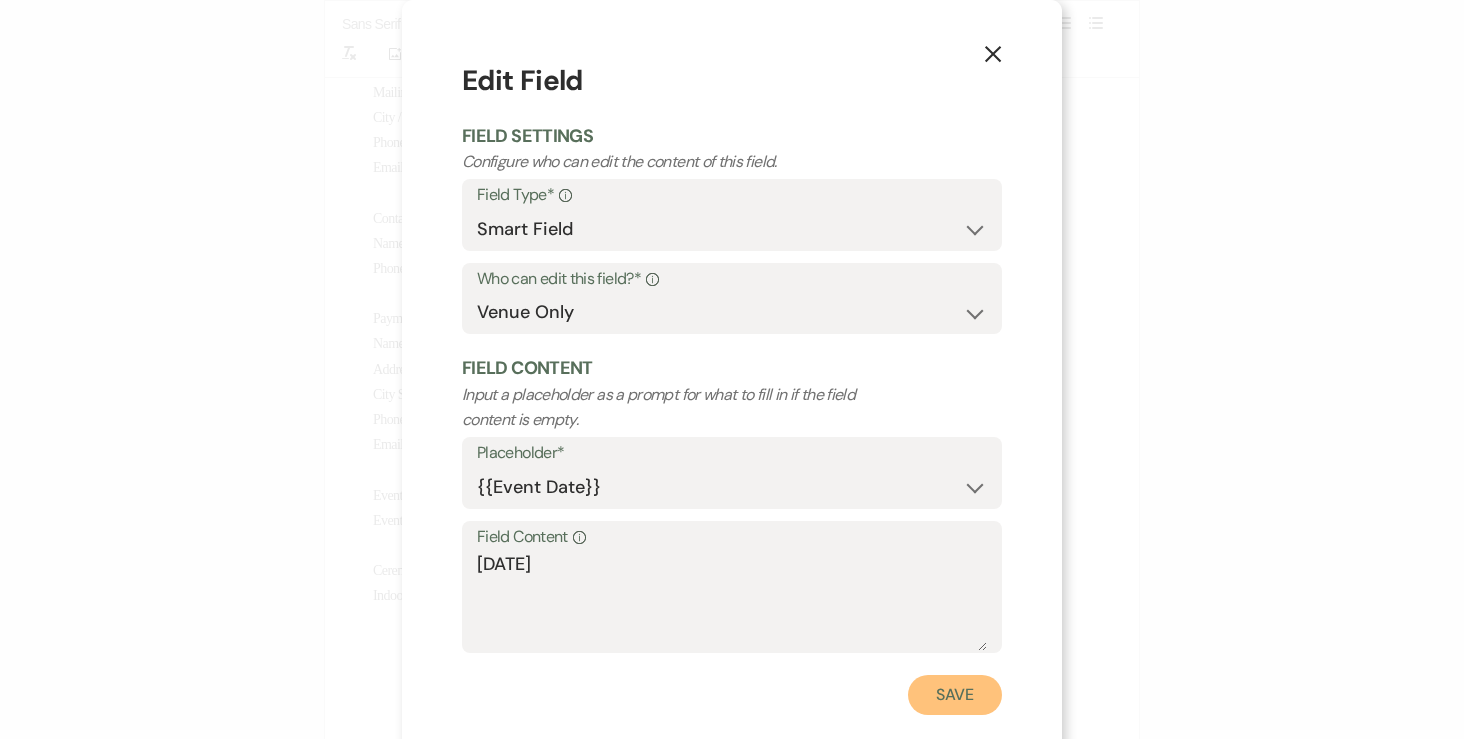 click on "Save" at bounding box center (955, 695) 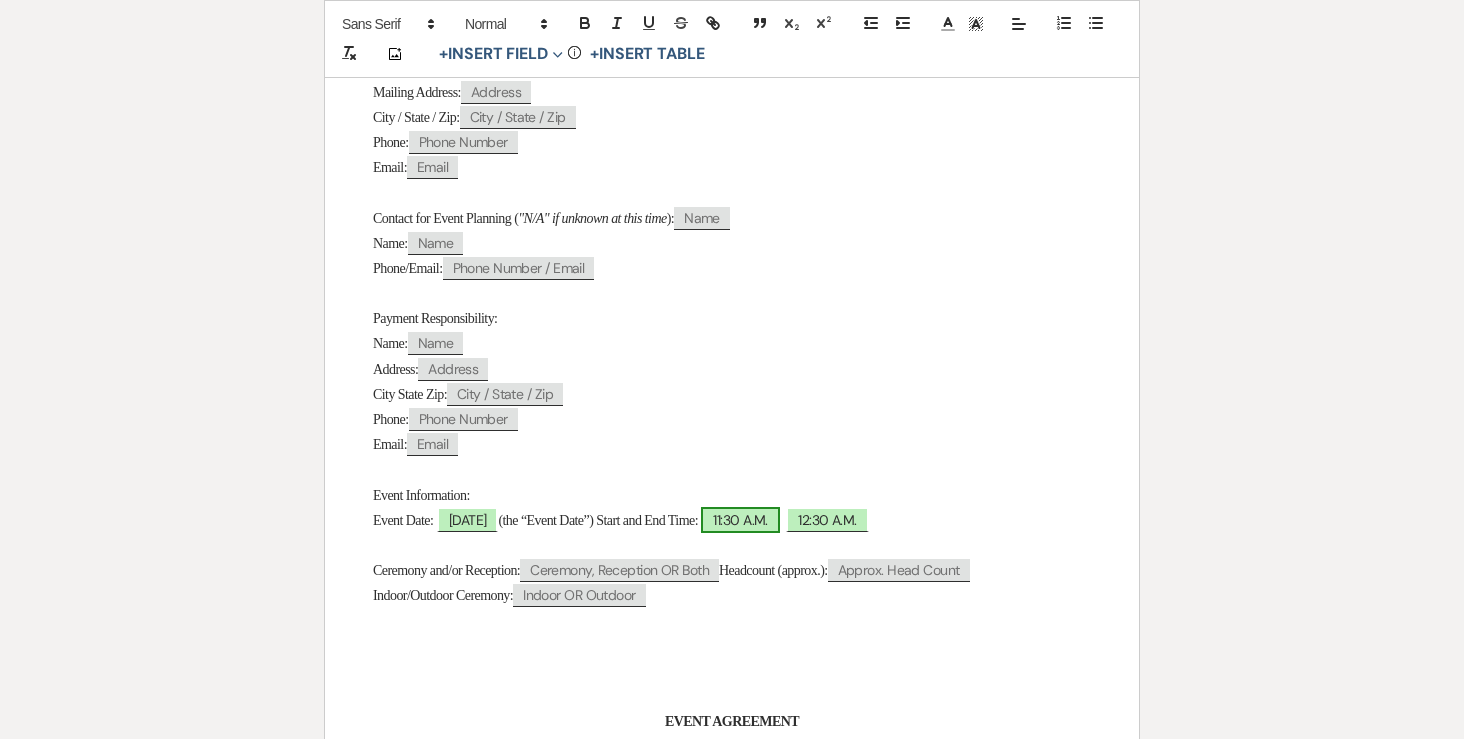 click on "11:30 A.M." at bounding box center (740, 520) 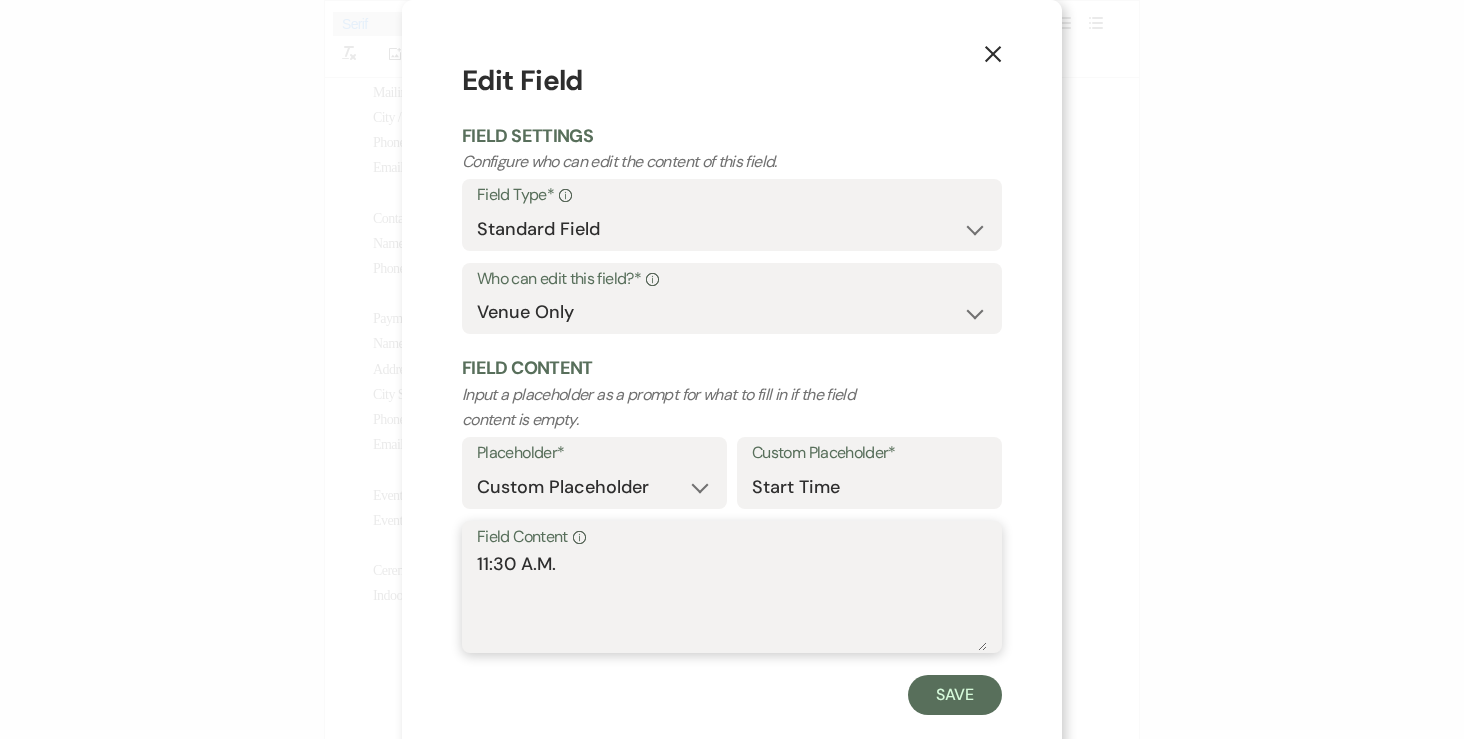 click on "11:30 A.M." at bounding box center (732, 601) 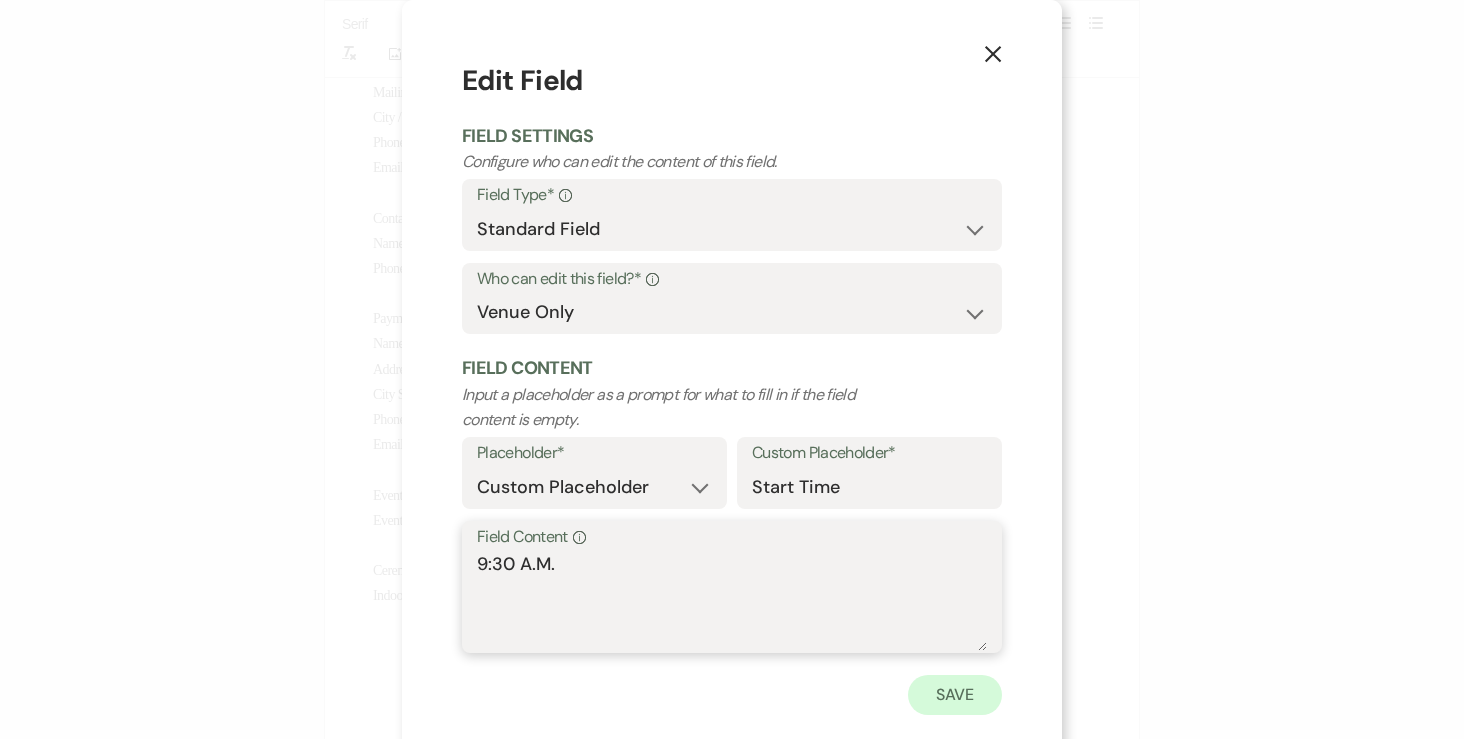 type on "9:30 A.M." 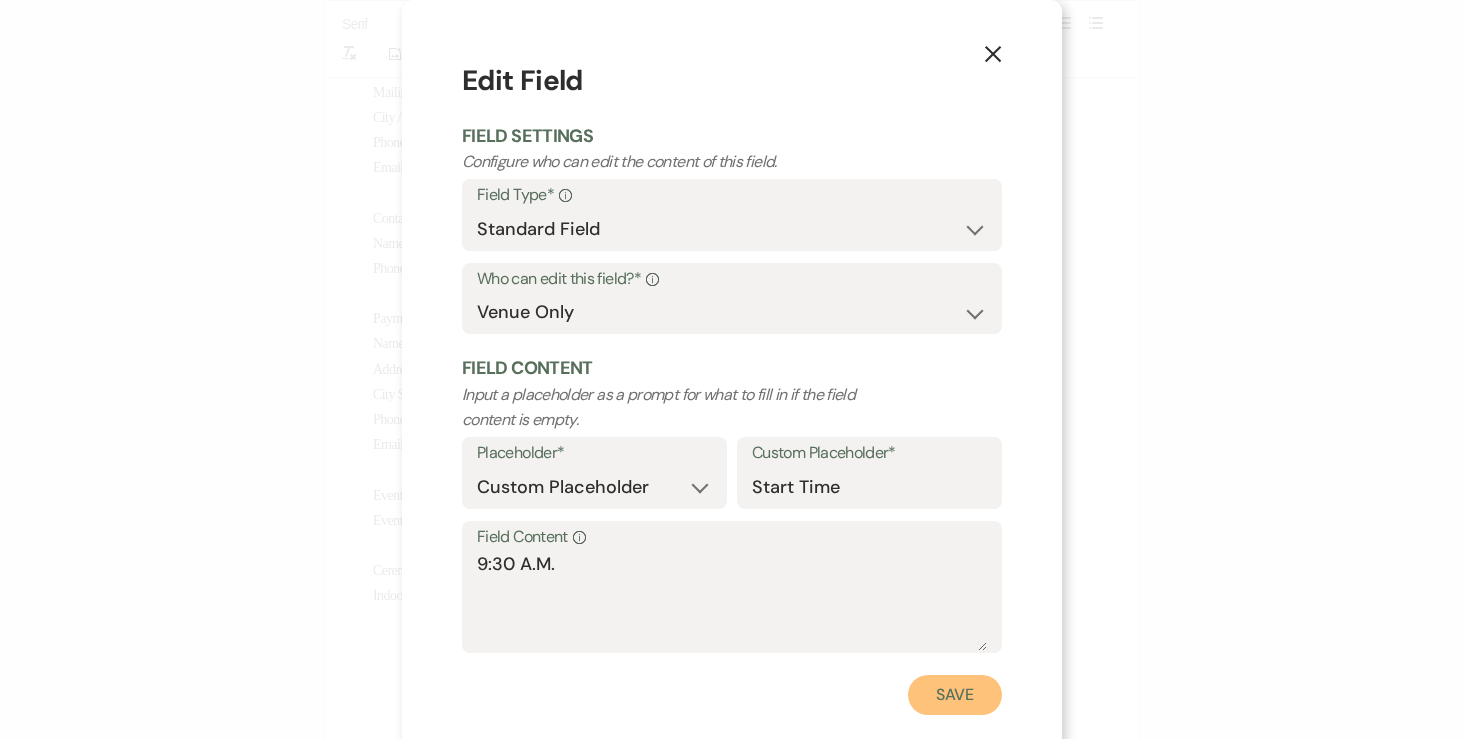 click on "Save" at bounding box center (955, 695) 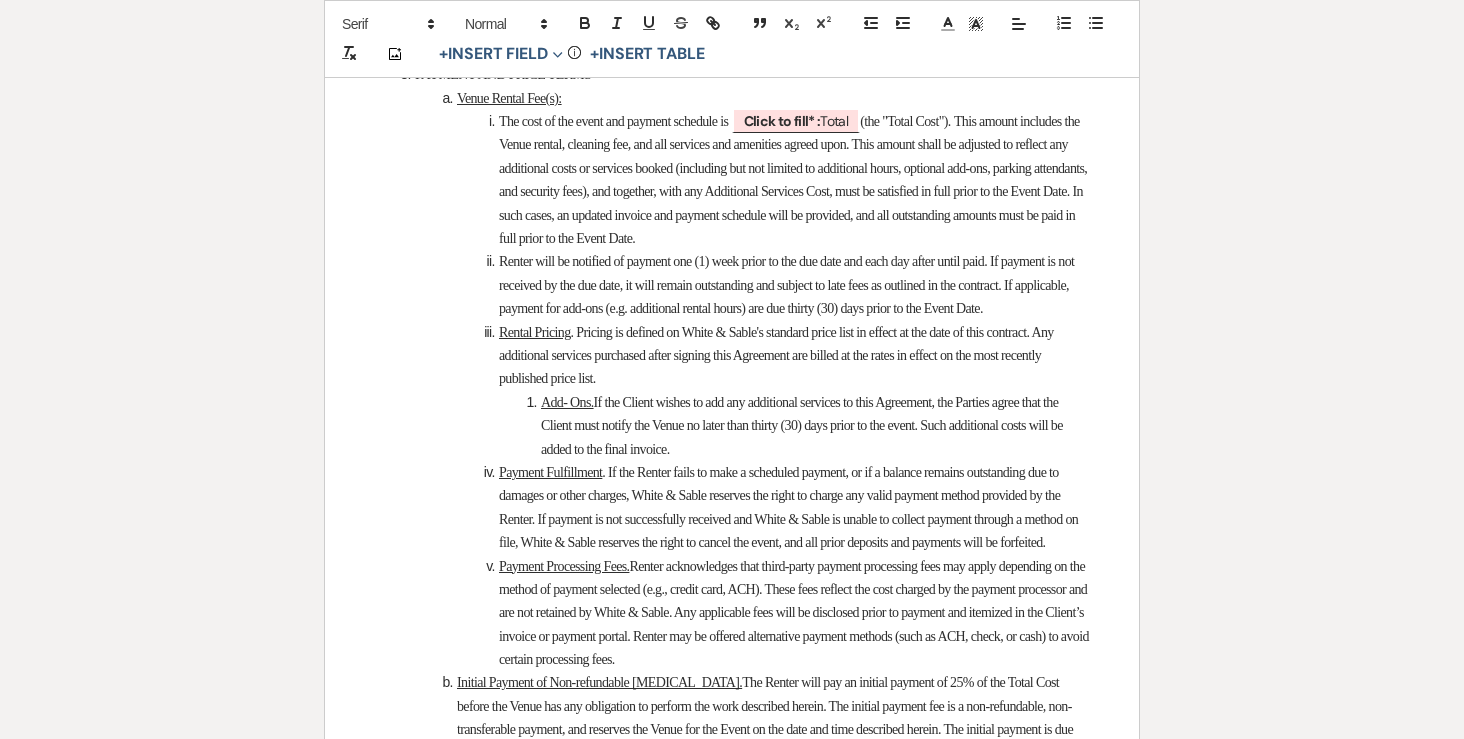 scroll, scrollTop: 2792, scrollLeft: 0, axis: vertical 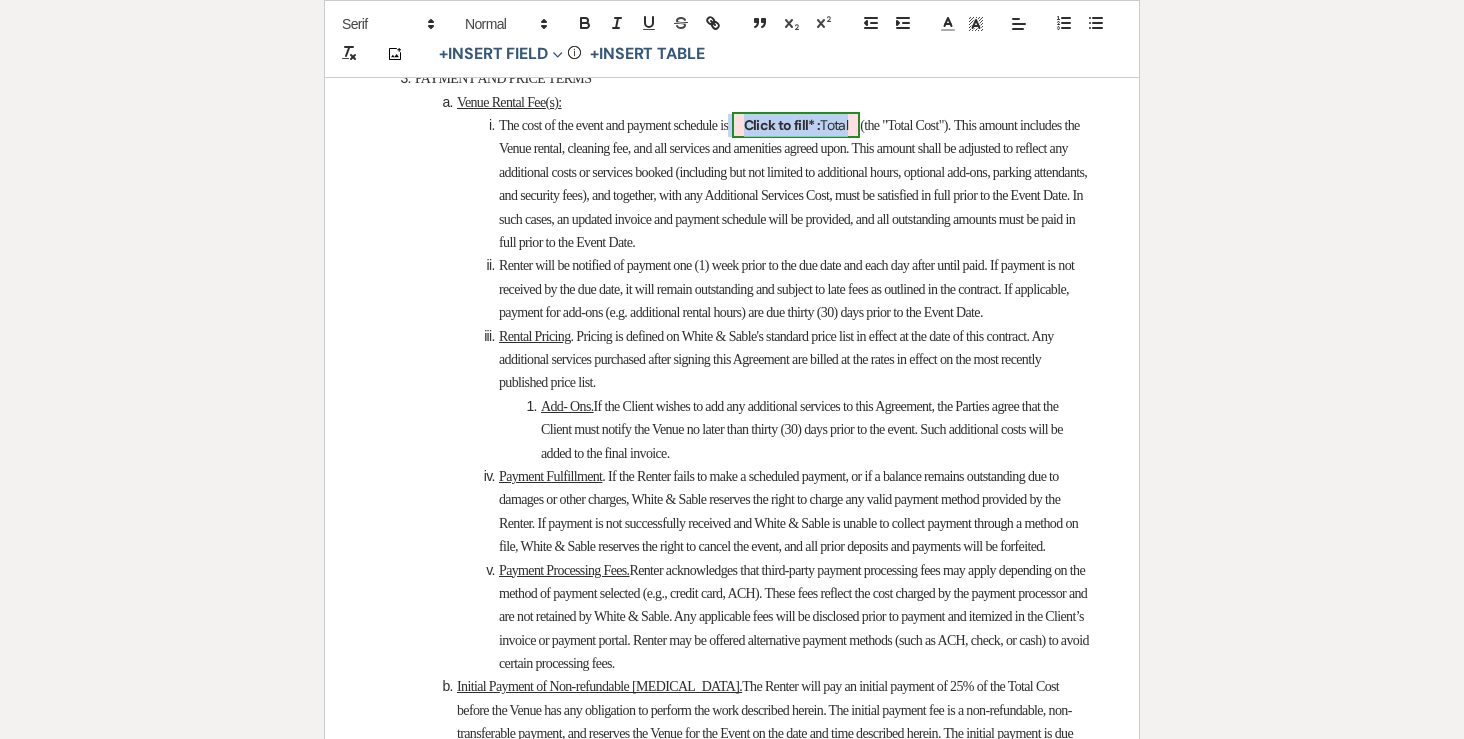 click on "Click to fill* :" at bounding box center (782, 125) 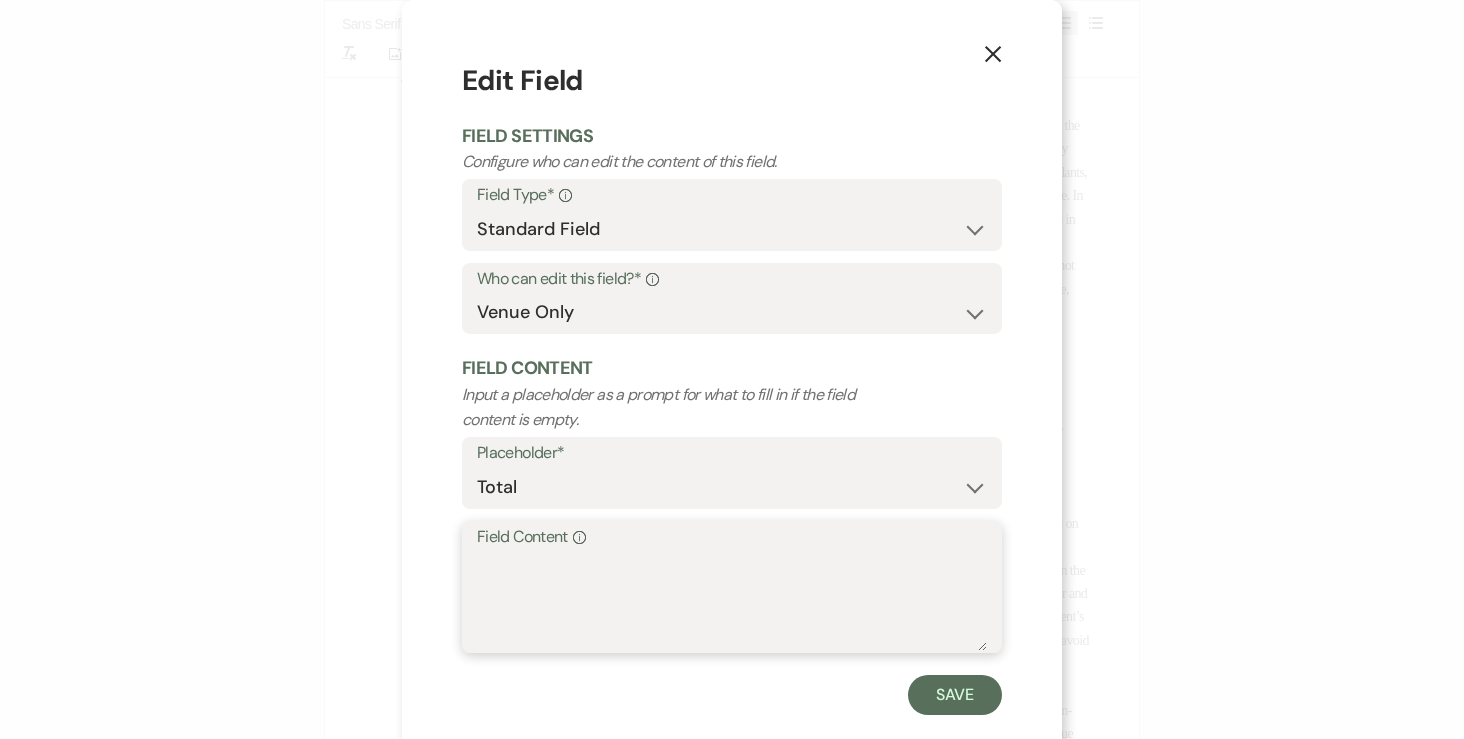 click on "Field Content Info" at bounding box center (732, 601) 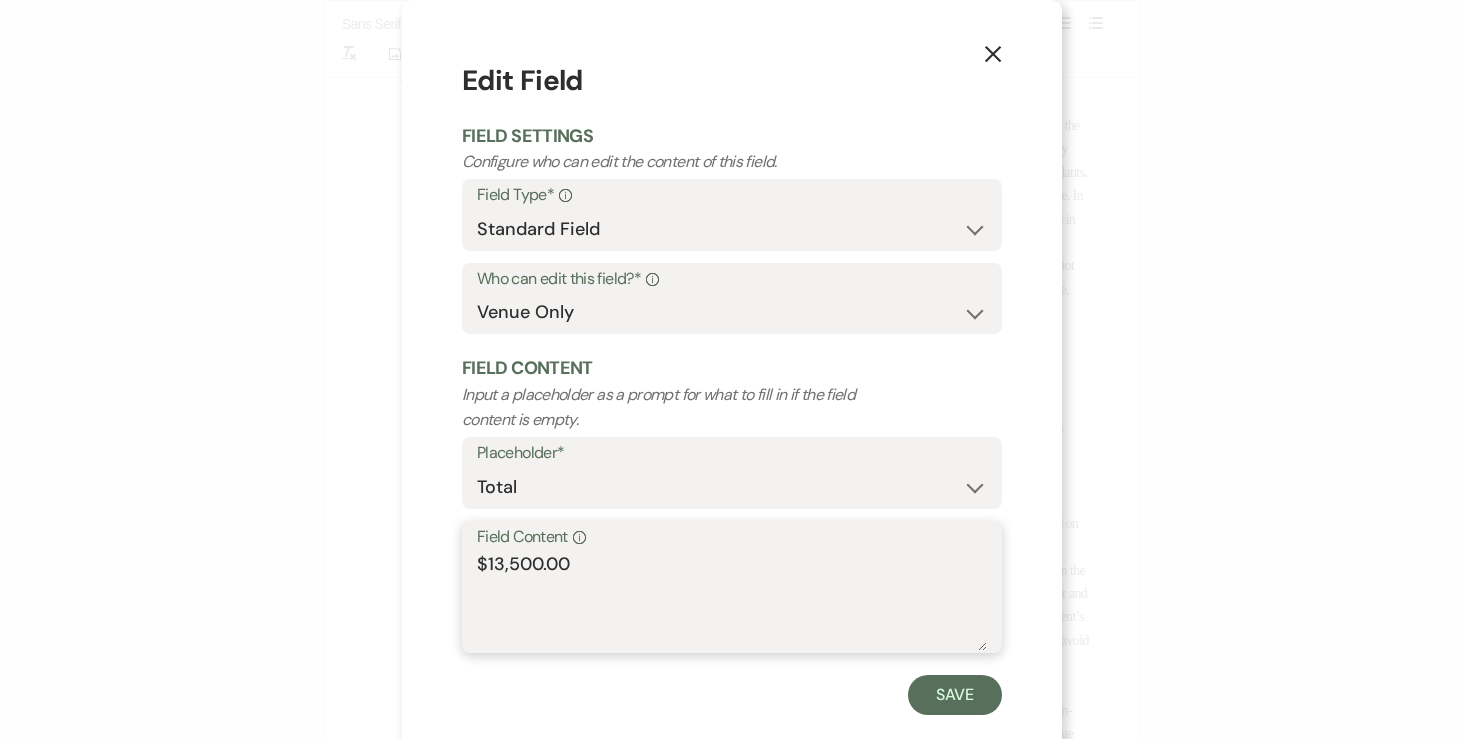 type on "$13,500.00" 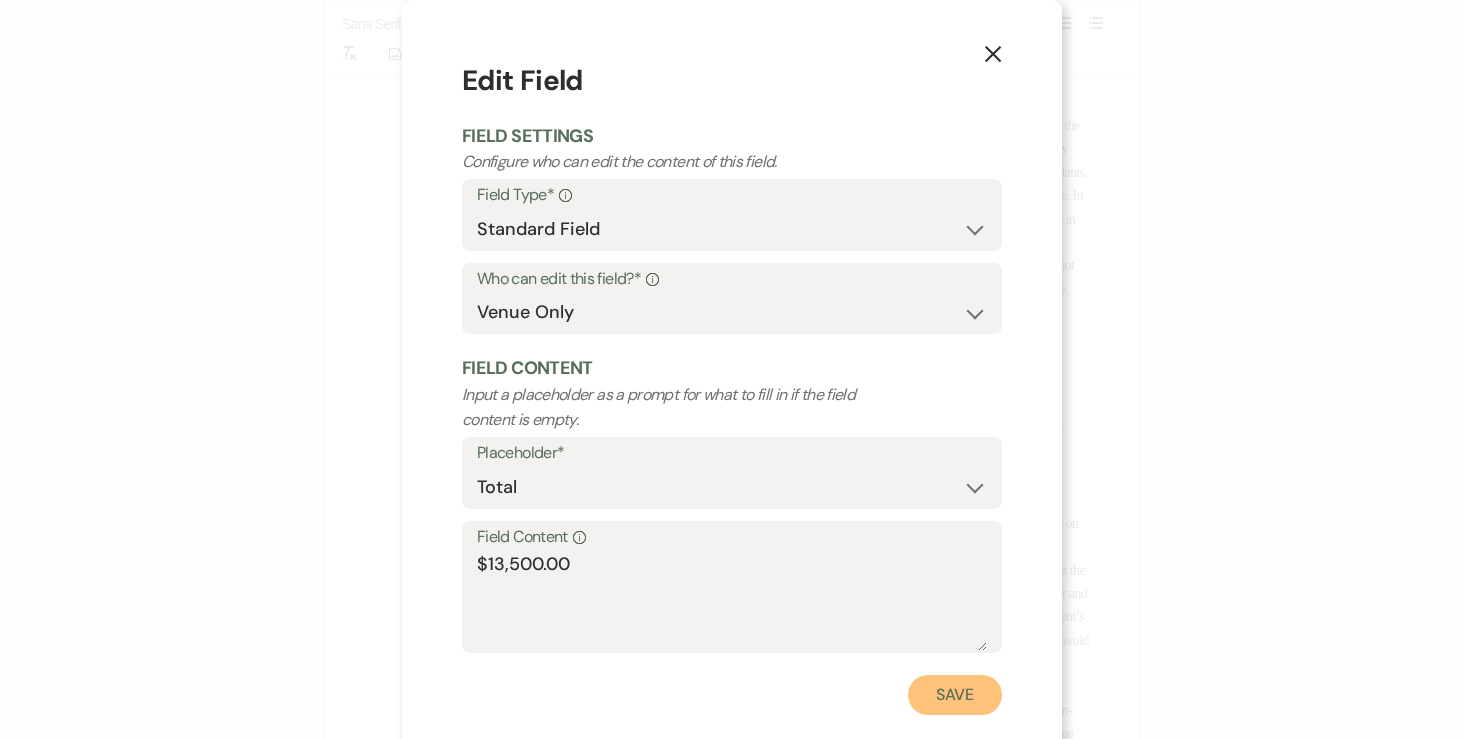 click on "Save" at bounding box center (955, 695) 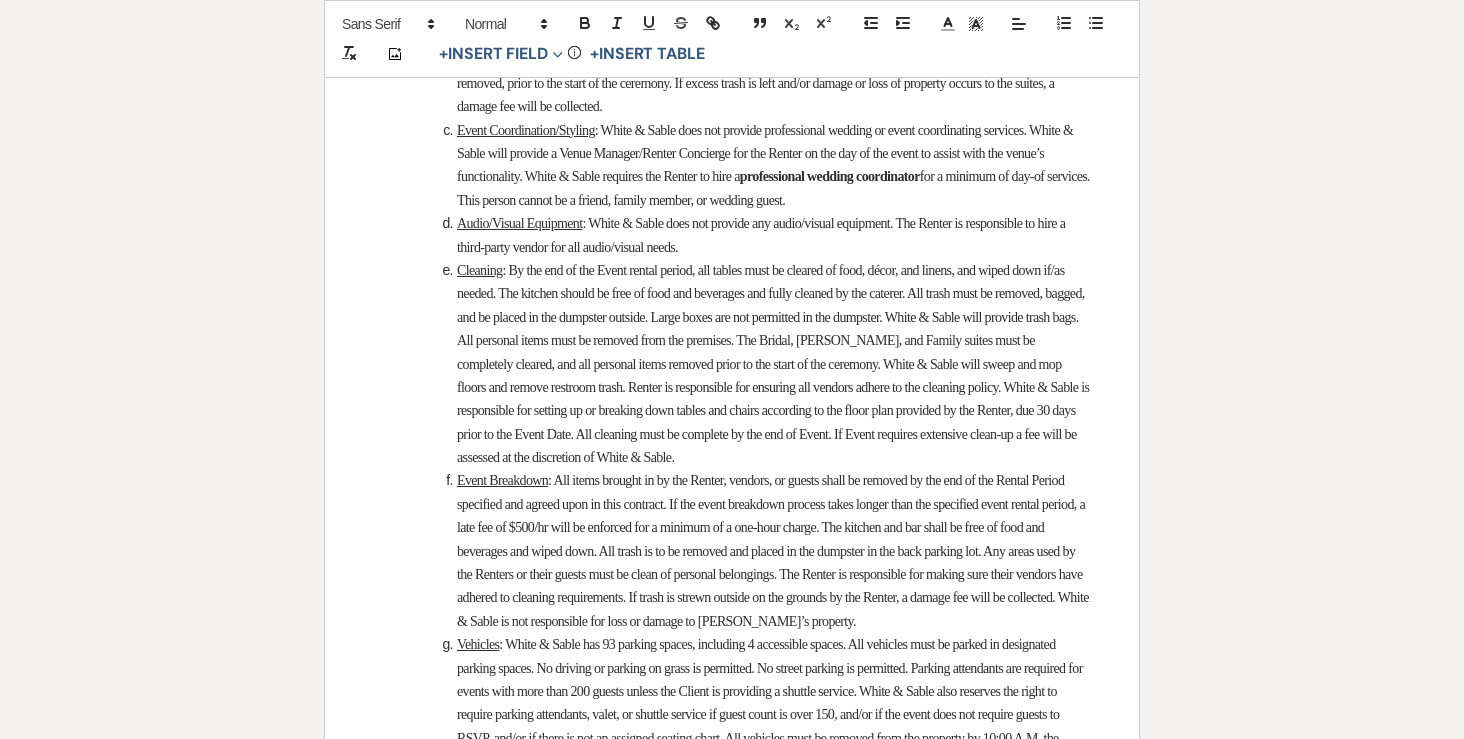 scroll, scrollTop: 3990, scrollLeft: 0, axis: vertical 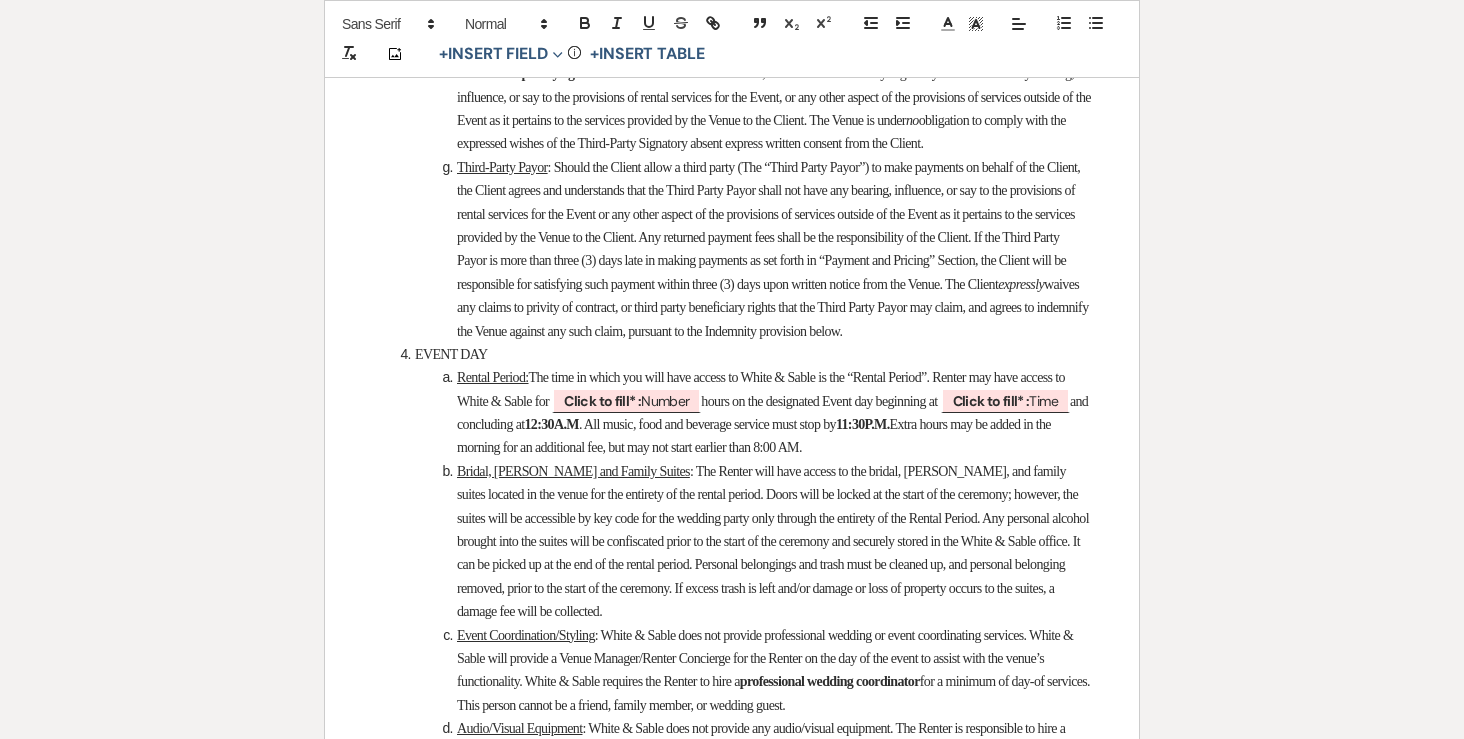 click on "Rental Period:  The time in which you will have access to White & Sable is the “Rental Period”. Renter may have access to White & Sable for  ﻿
Click to fill* :
Number
﻿  hours on the designated Event day beginning at  ﻿
Click to fill* :
Time
﻿ and concluding at  12:30A.M . All music, food and beverage service must stop by  11:30P.M.  Extra hours may be added in the morning for an additional fee, but may not start earlier than 8:00 AM." at bounding box center [742, 413] 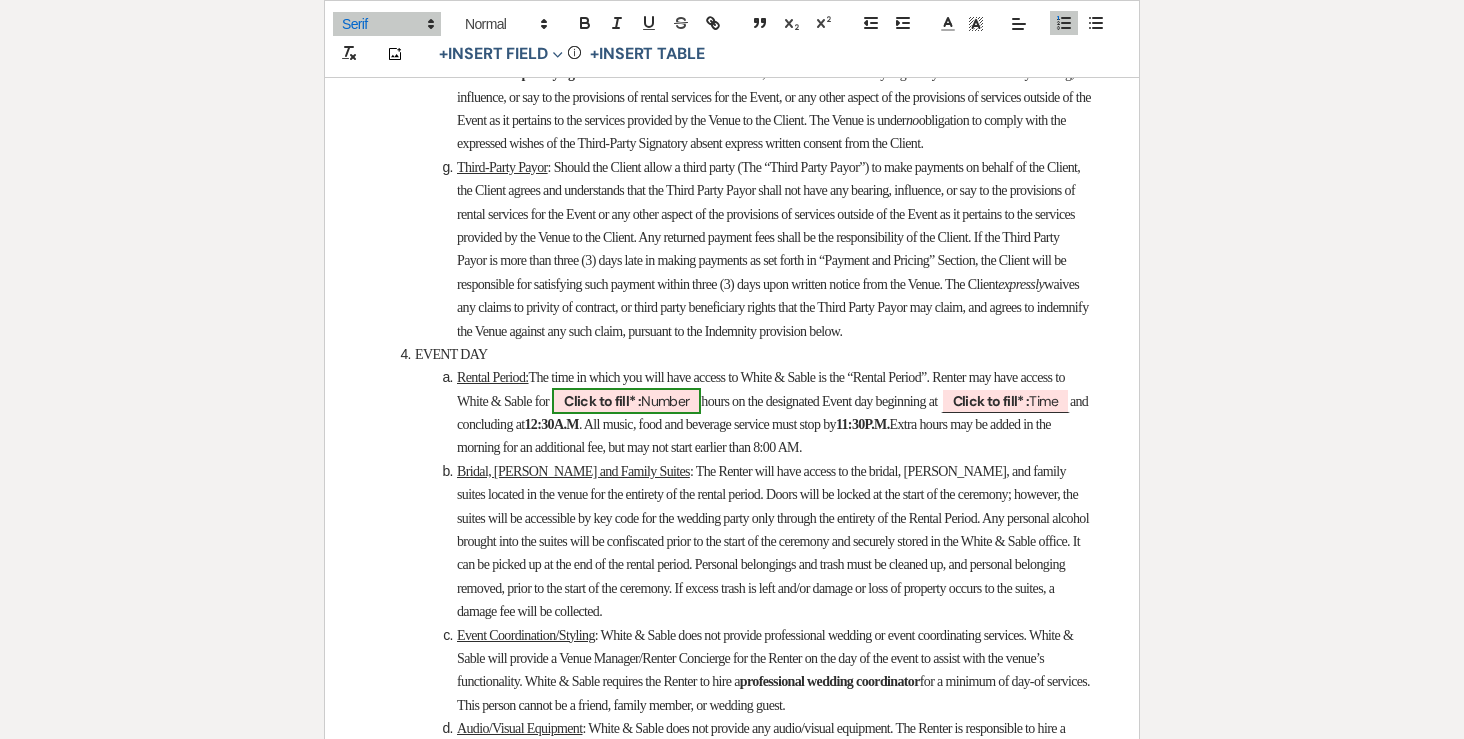 click on "Click to fill* :
Number" at bounding box center (626, 401) 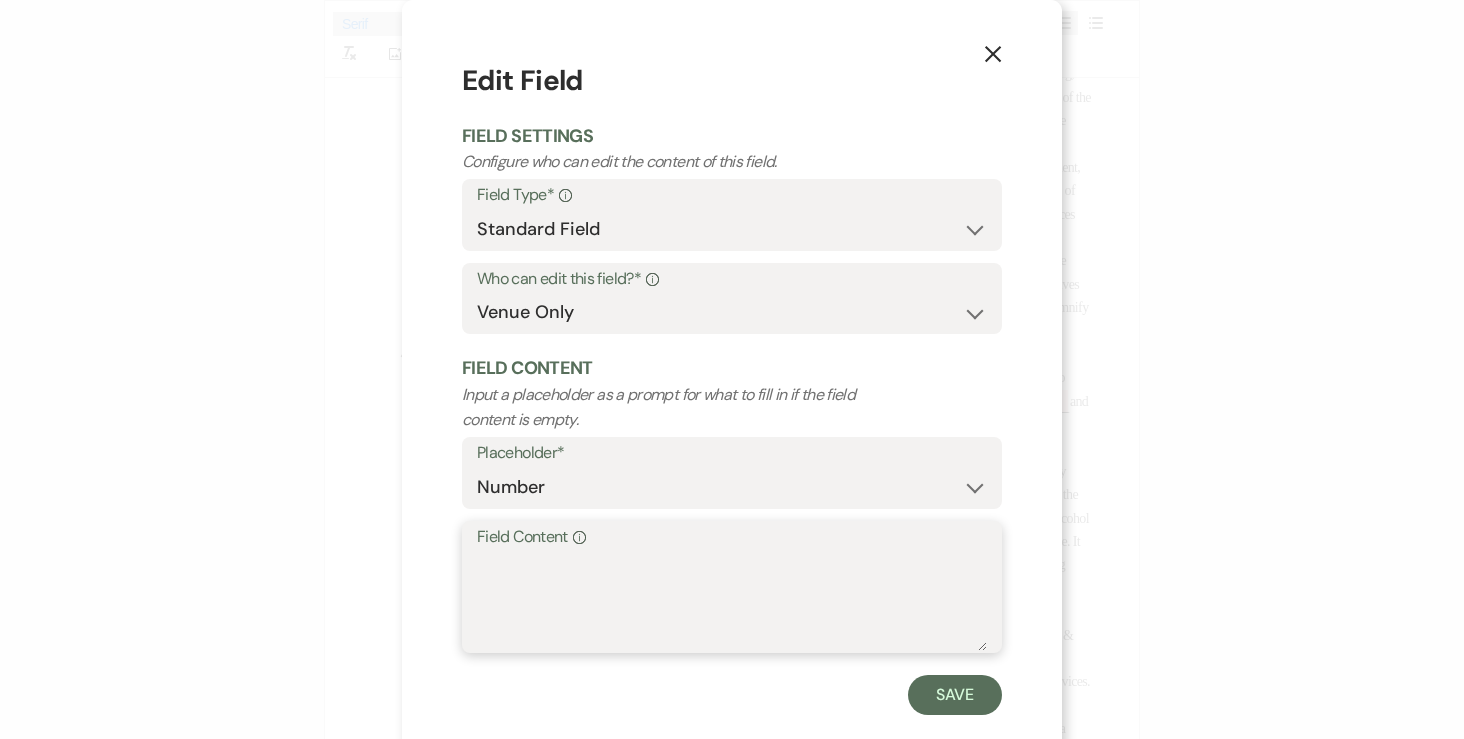 click on "Field Content Info" at bounding box center (732, 601) 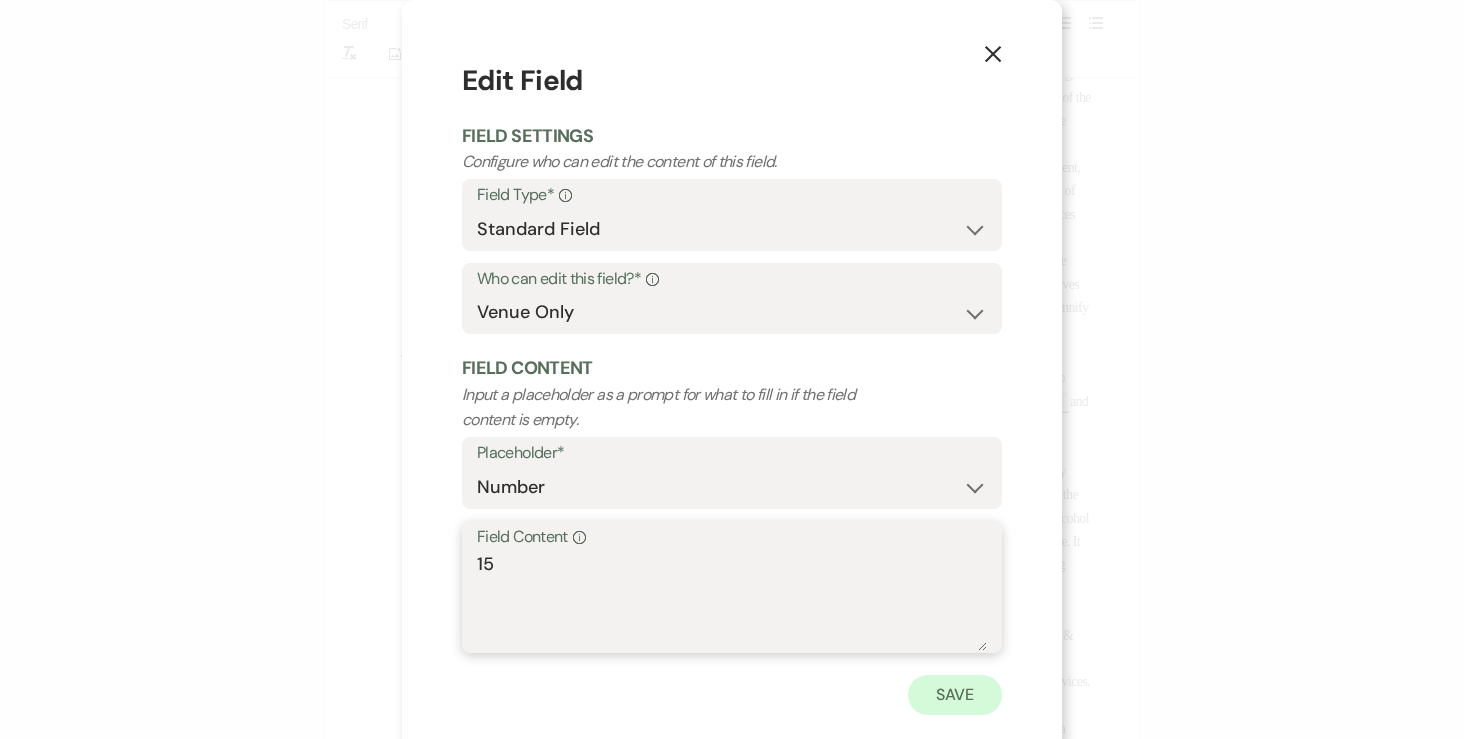 type on "15" 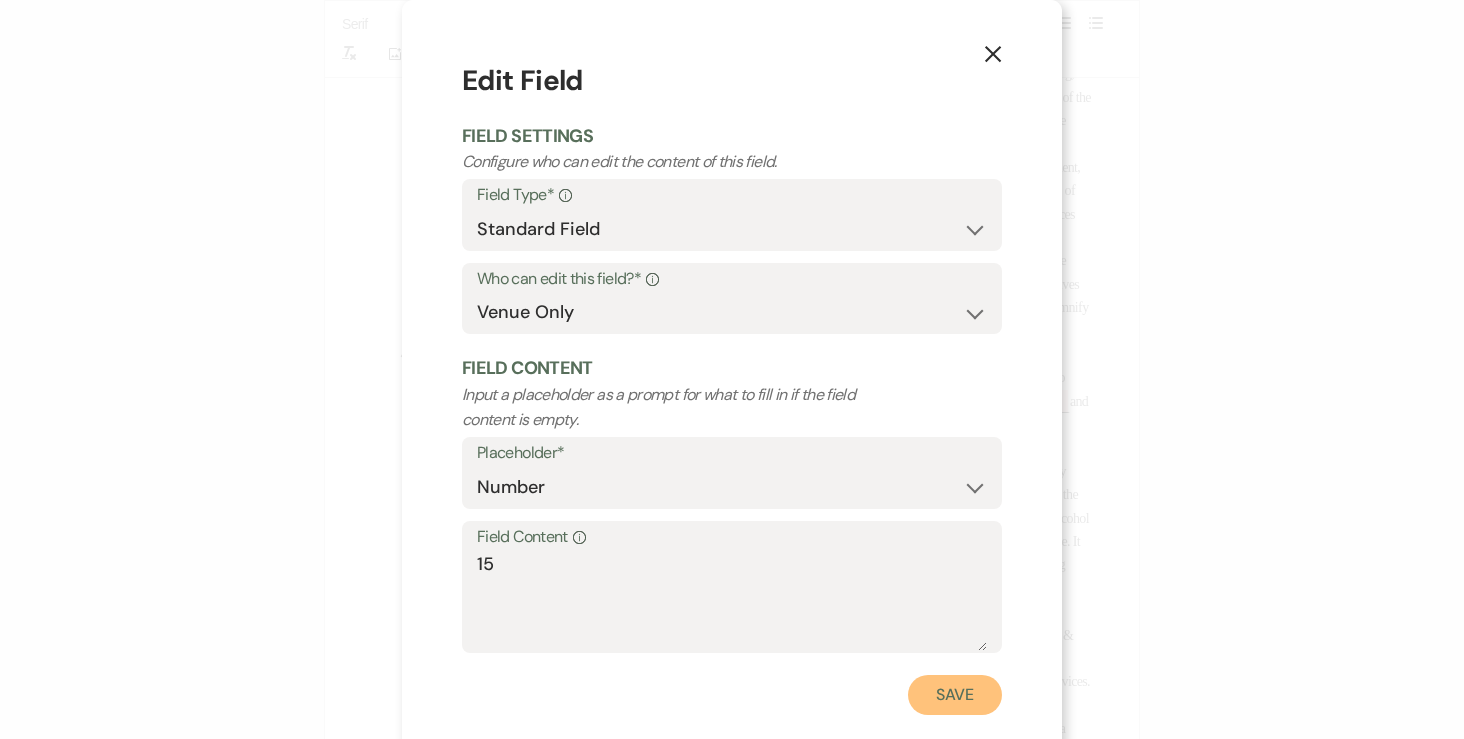 click on "Save" at bounding box center (955, 695) 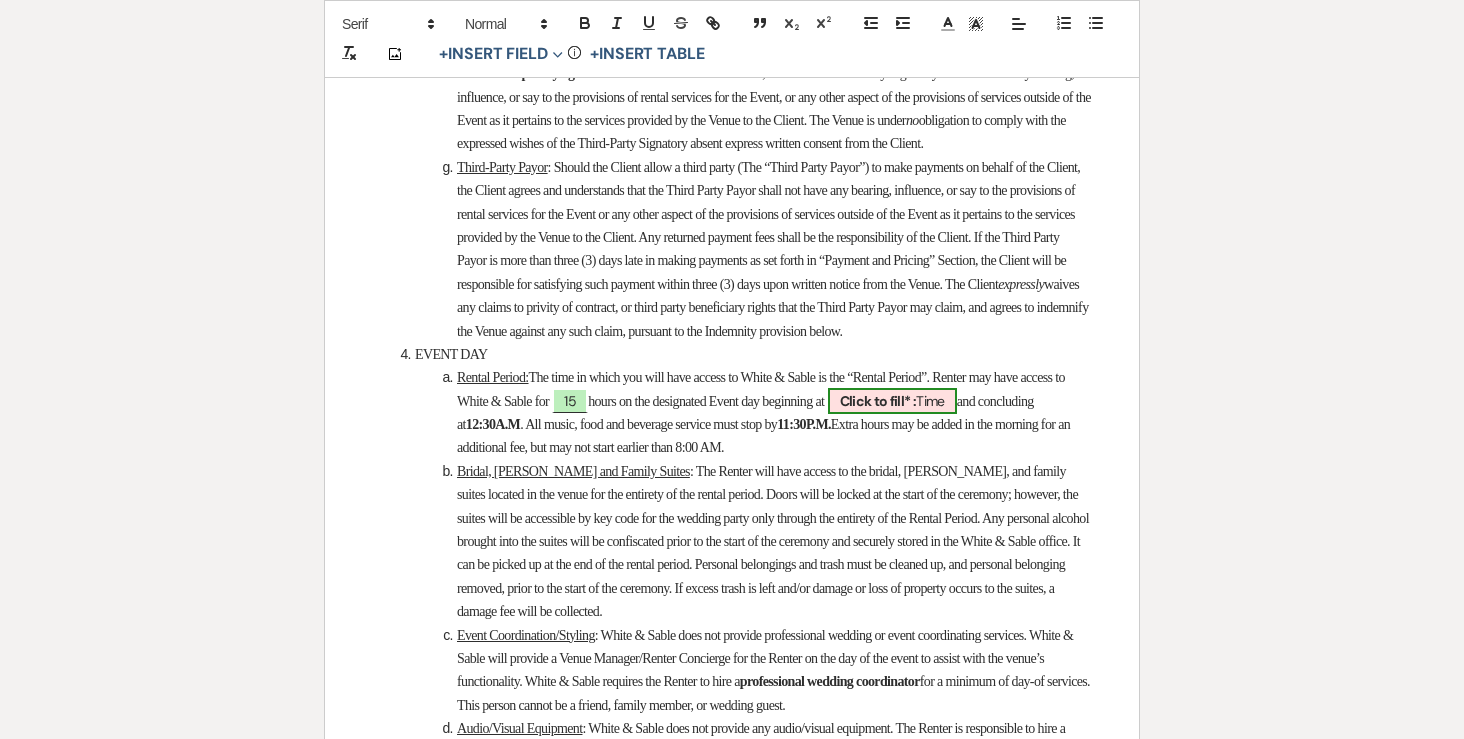 click on "Click to fill* :
Time" at bounding box center [892, 401] 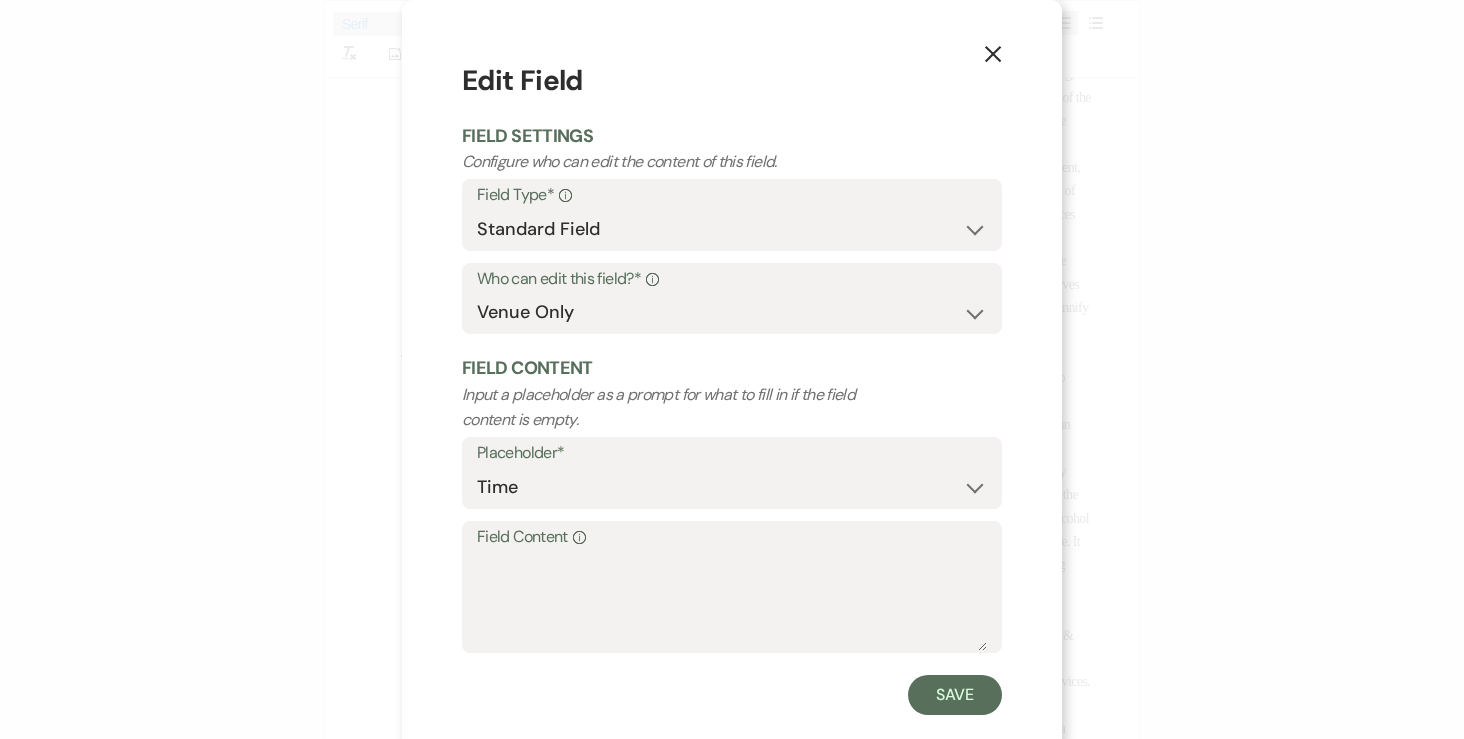 click on "Field Content Info" at bounding box center [732, 537] 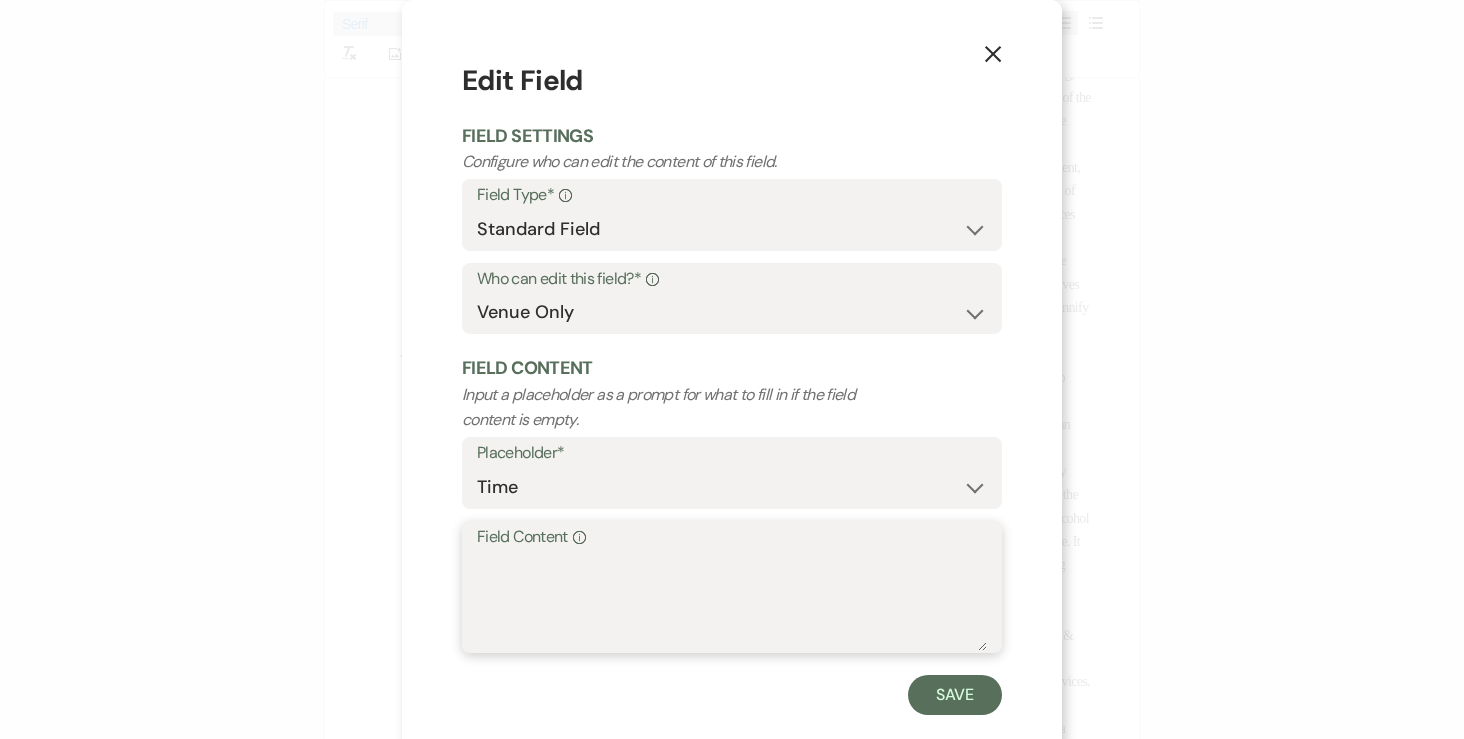 click on "Field Content Info" at bounding box center [732, 601] 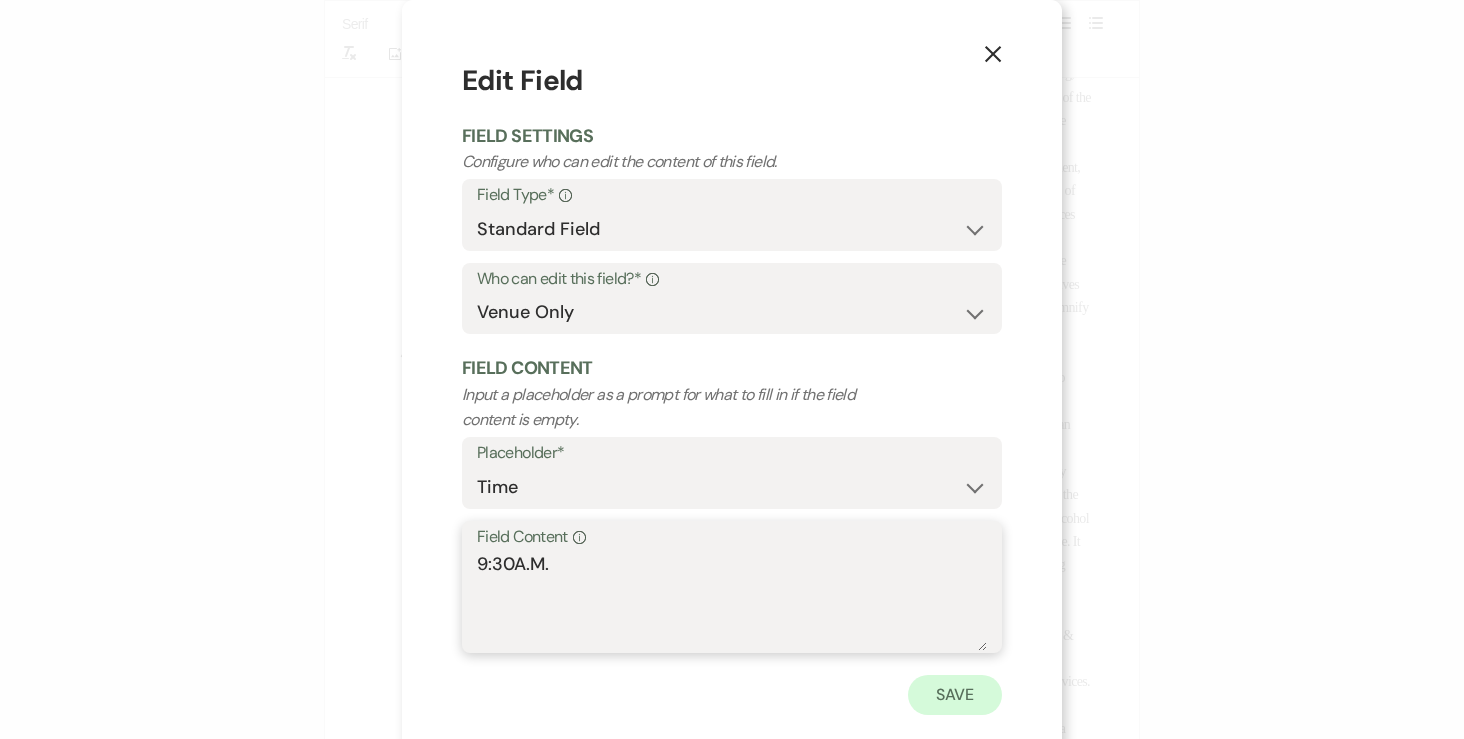 type on "9:30A.M." 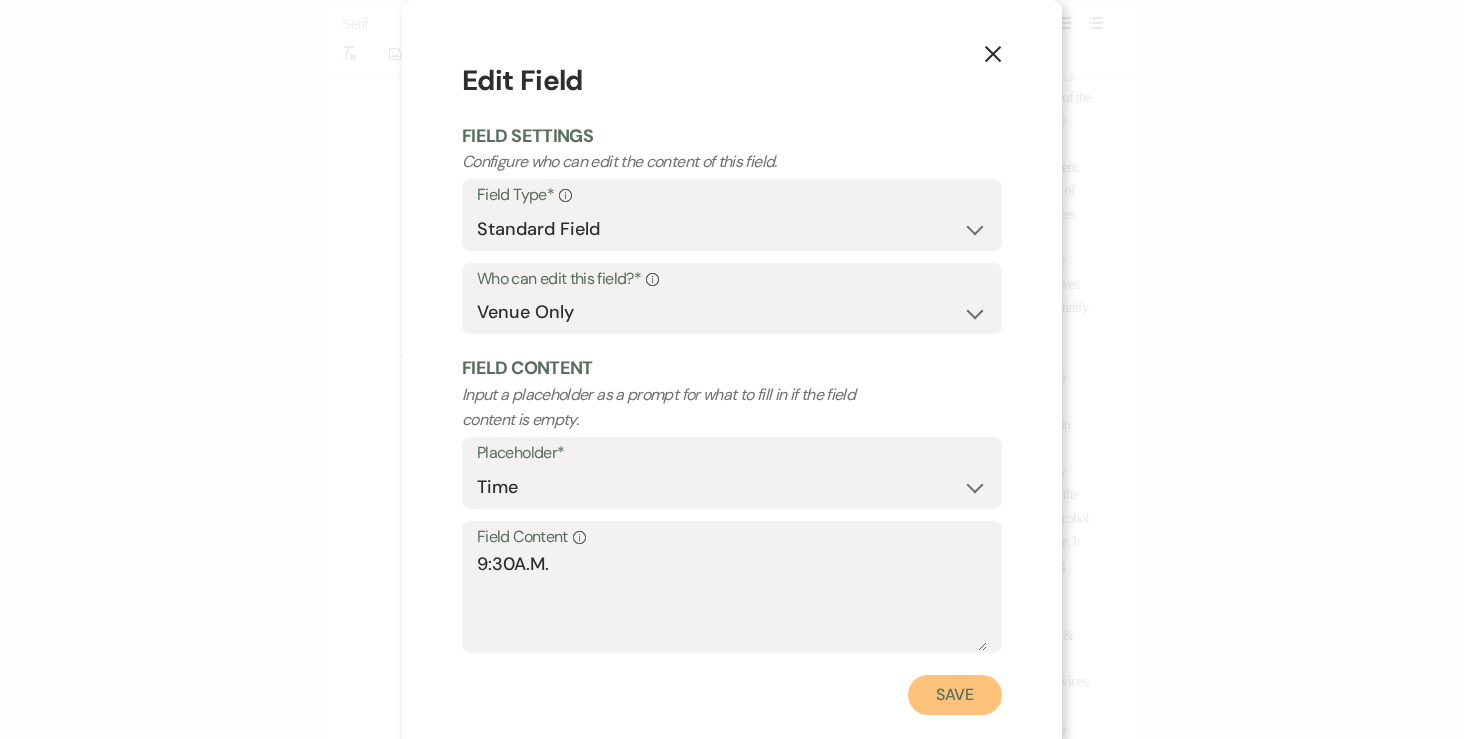 click on "Save" at bounding box center [955, 695] 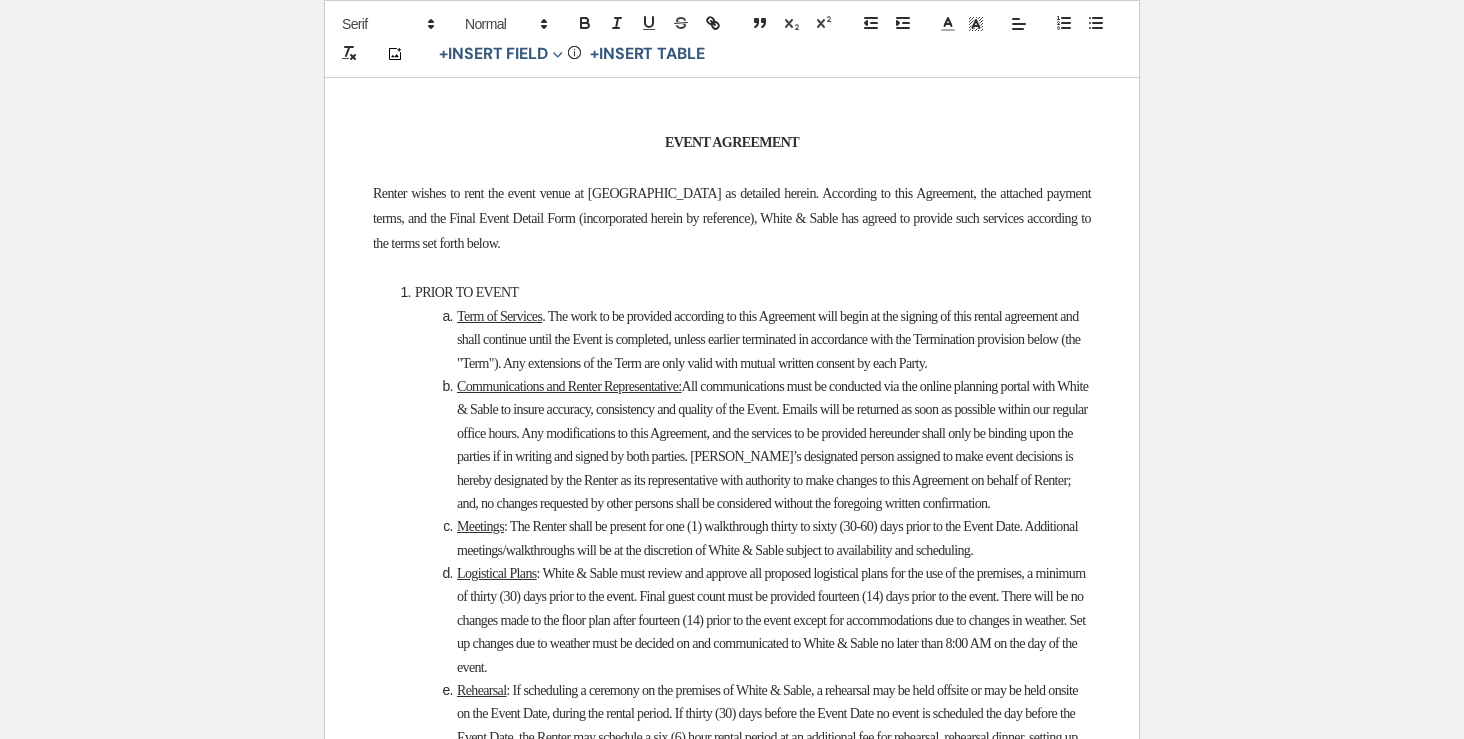 scroll, scrollTop: 0, scrollLeft: 0, axis: both 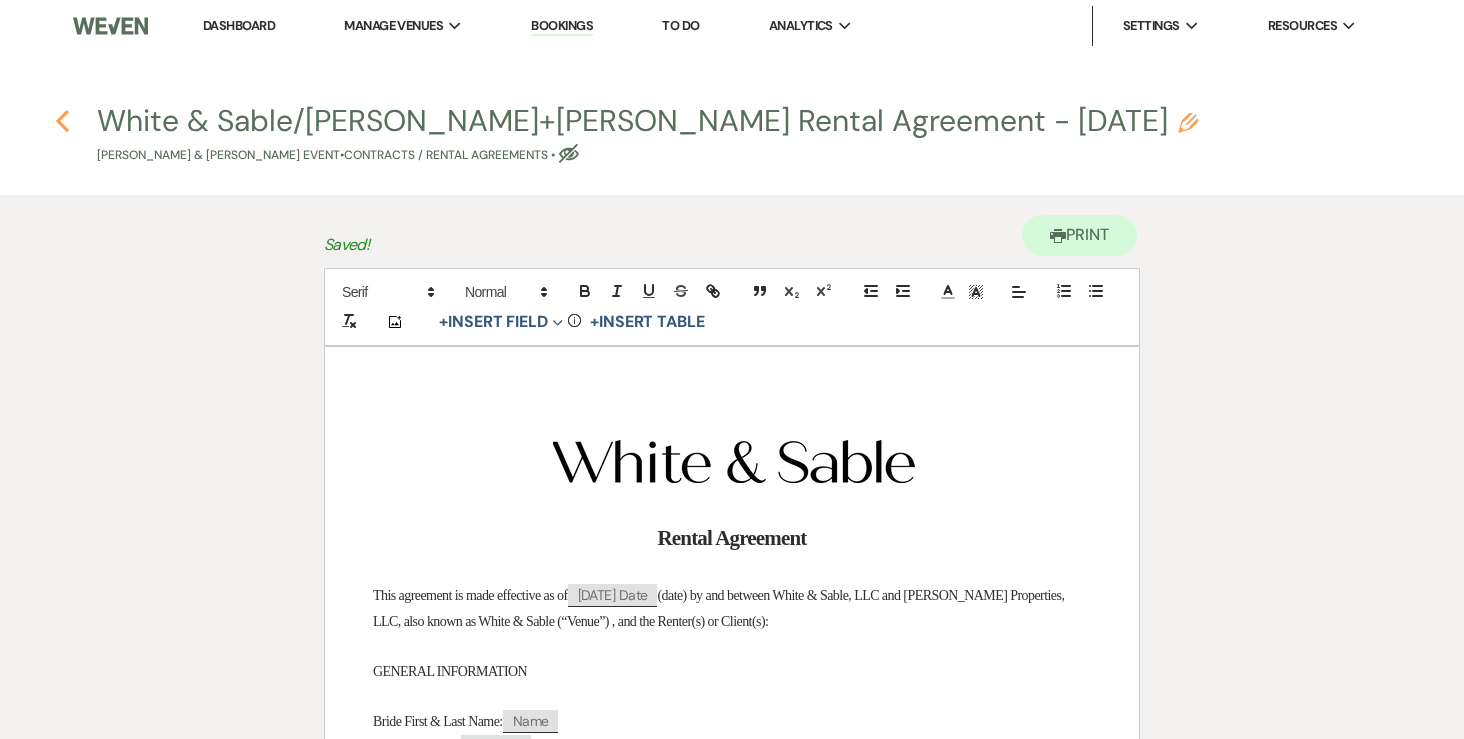 click 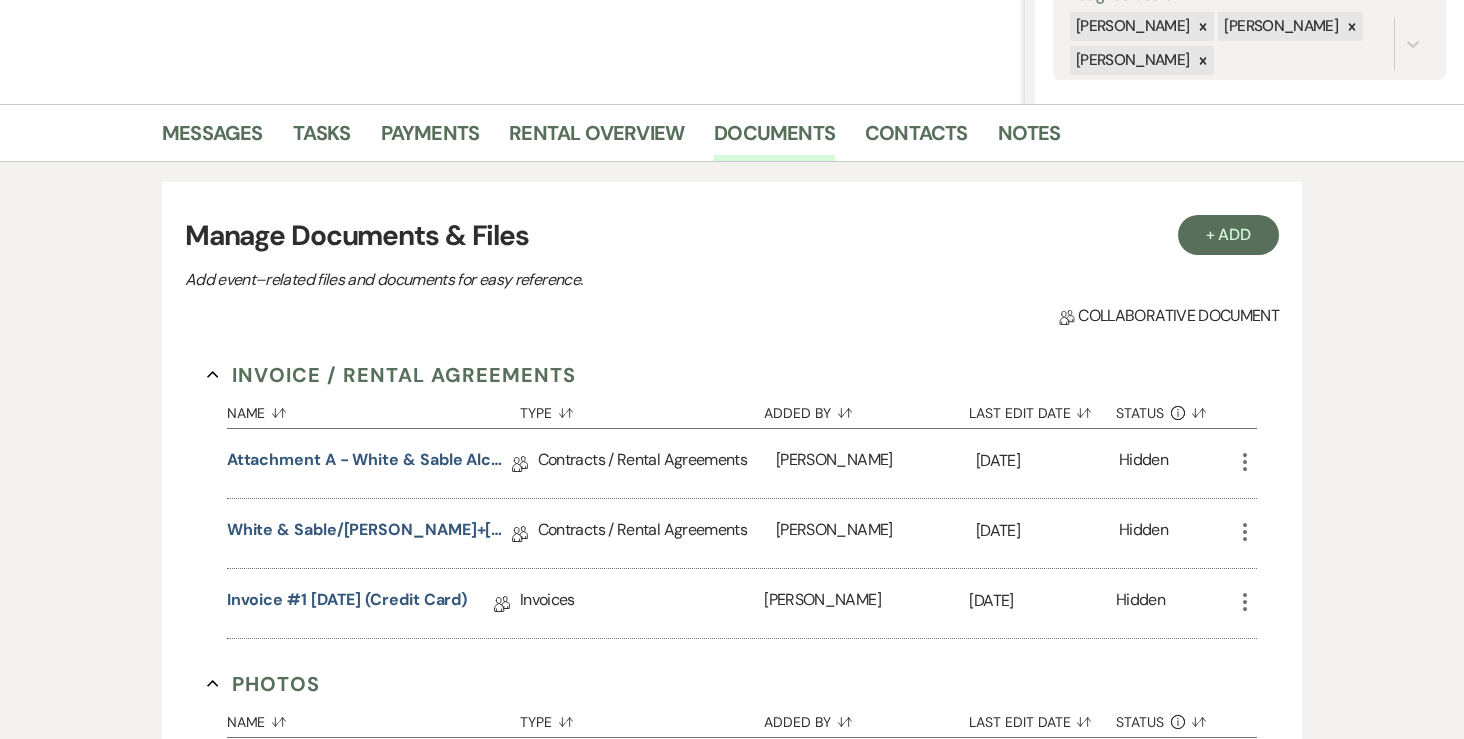 scroll, scrollTop: 388, scrollLeft: 0, axis: vertical 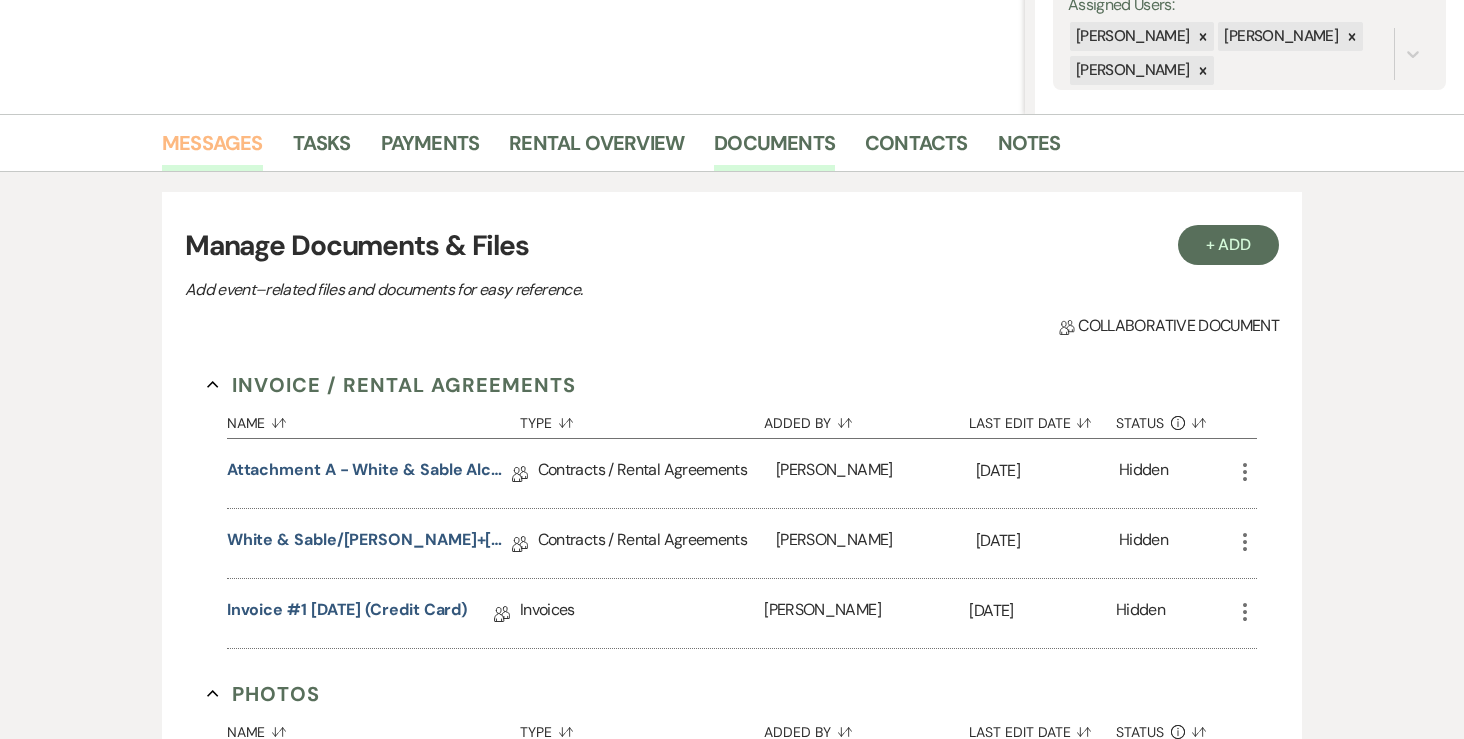 click on "Messages" at bounding box center [212, 149] 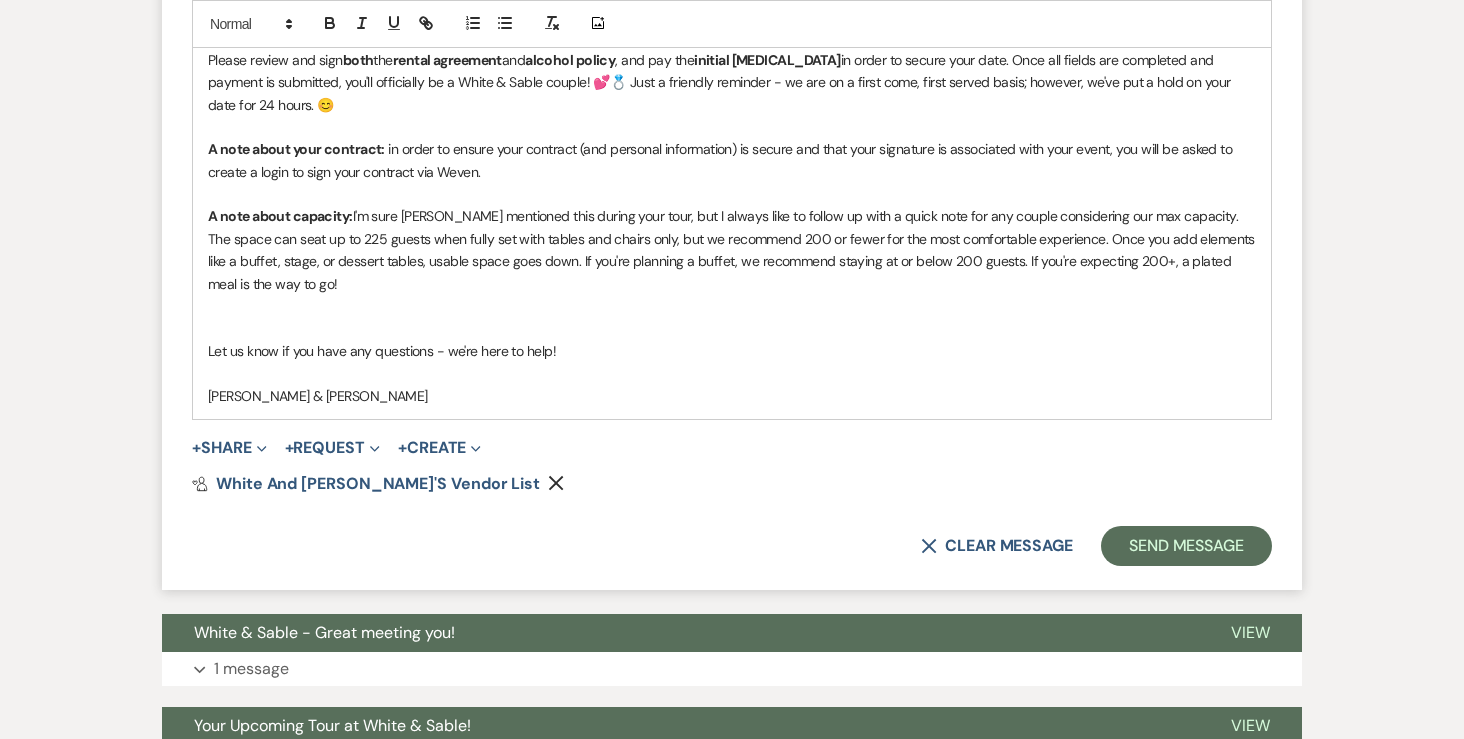 scroll, scrollTop: 1612, scrollLeft: 0, axis: vertical 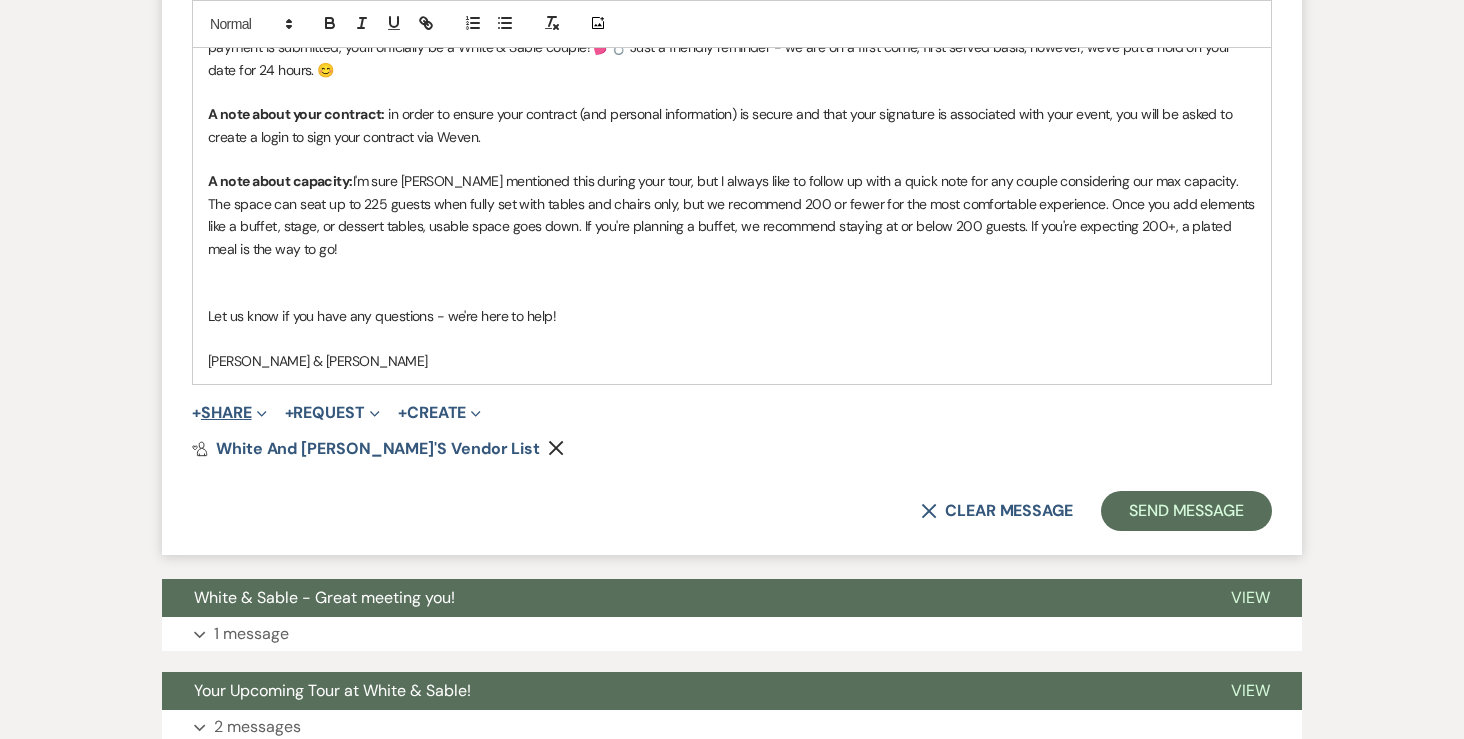 click on "+  Share Expand" at bounding box center [229, 413] 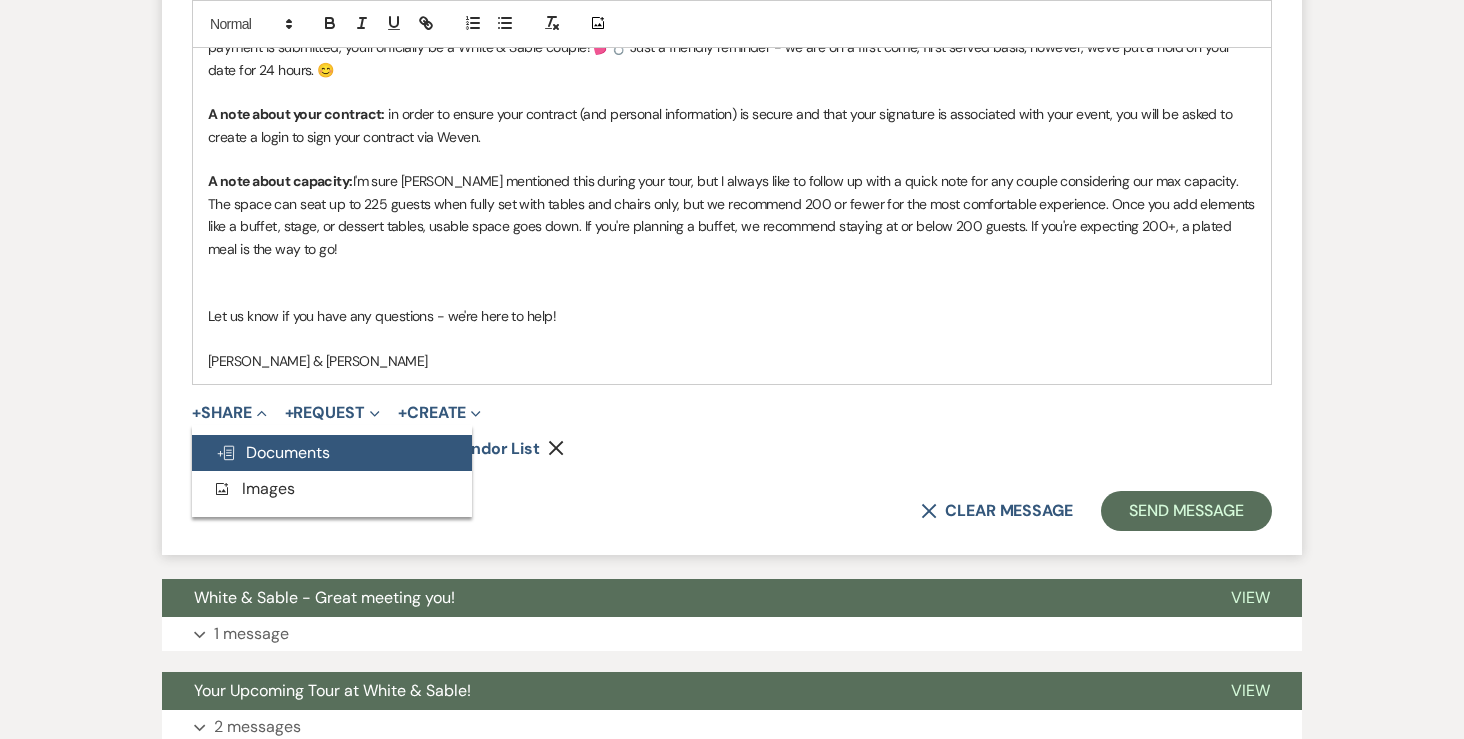 click on "Doc Upload Documents" at bounding box center [332, 453] 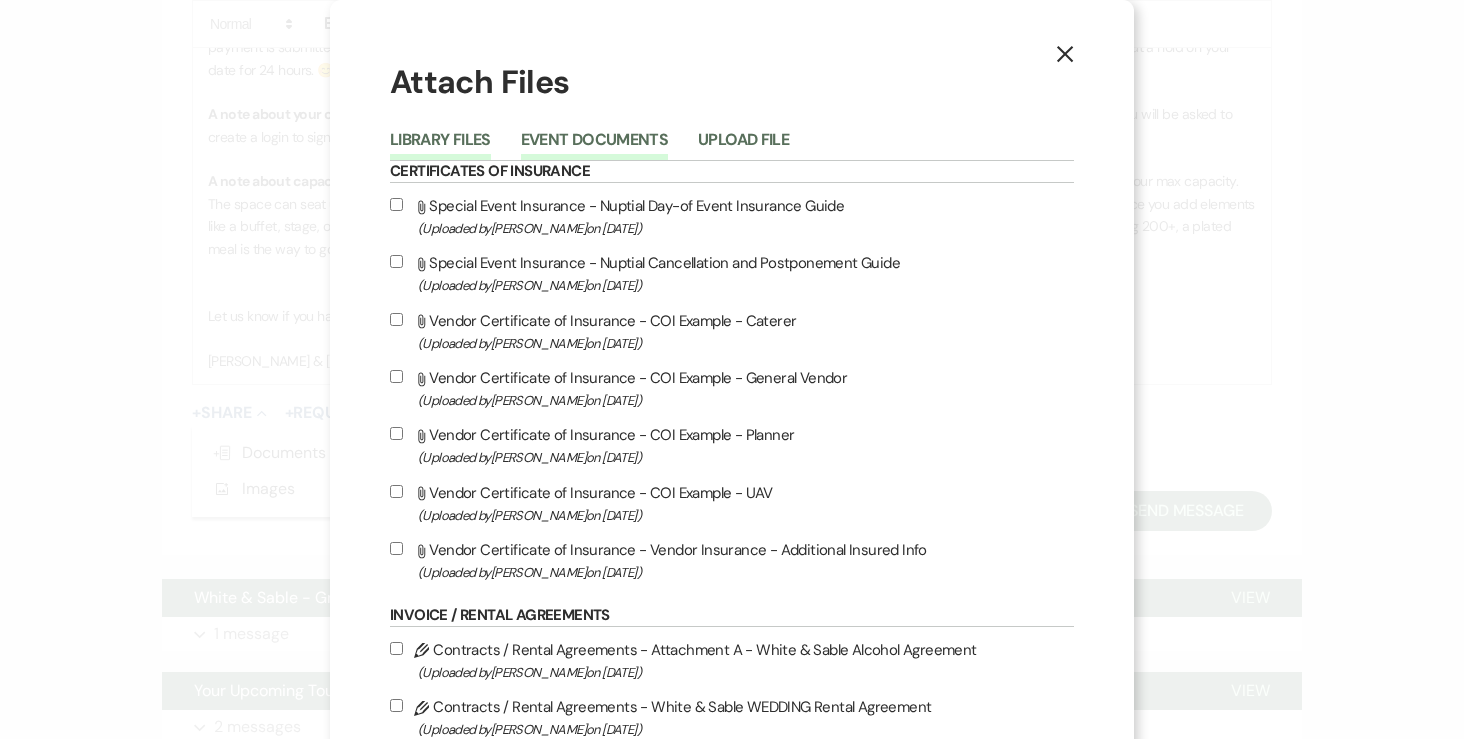 click on "Event Documents" at bounding box center [594, 146] 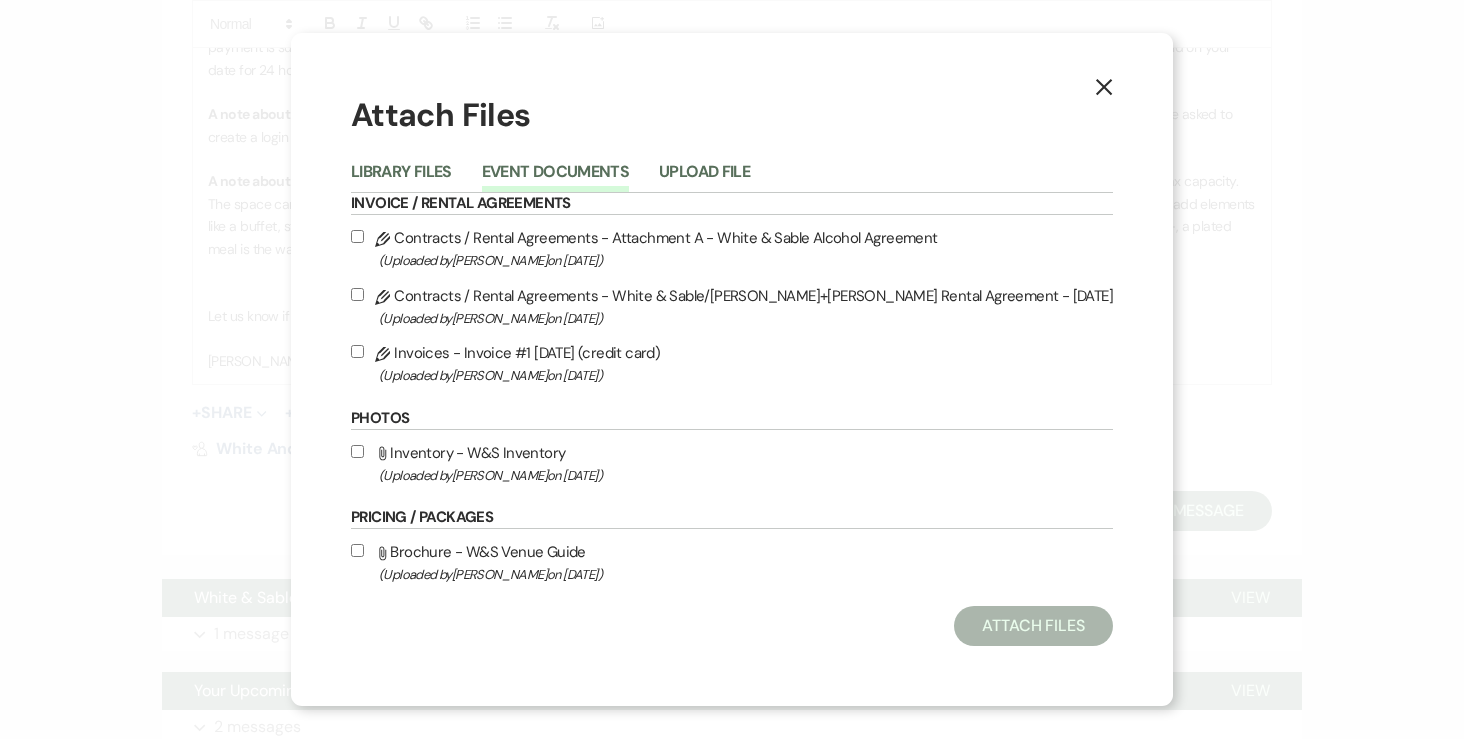 click on "Pencil Contracts / Rental Agreements - White & Sable/Johnson+Jackson Rental Agreement - 8.8.26 (Uploaded by  Angela Oldenburger  on   Jul 15th, 2025 )" at bounding box center (357, 294) 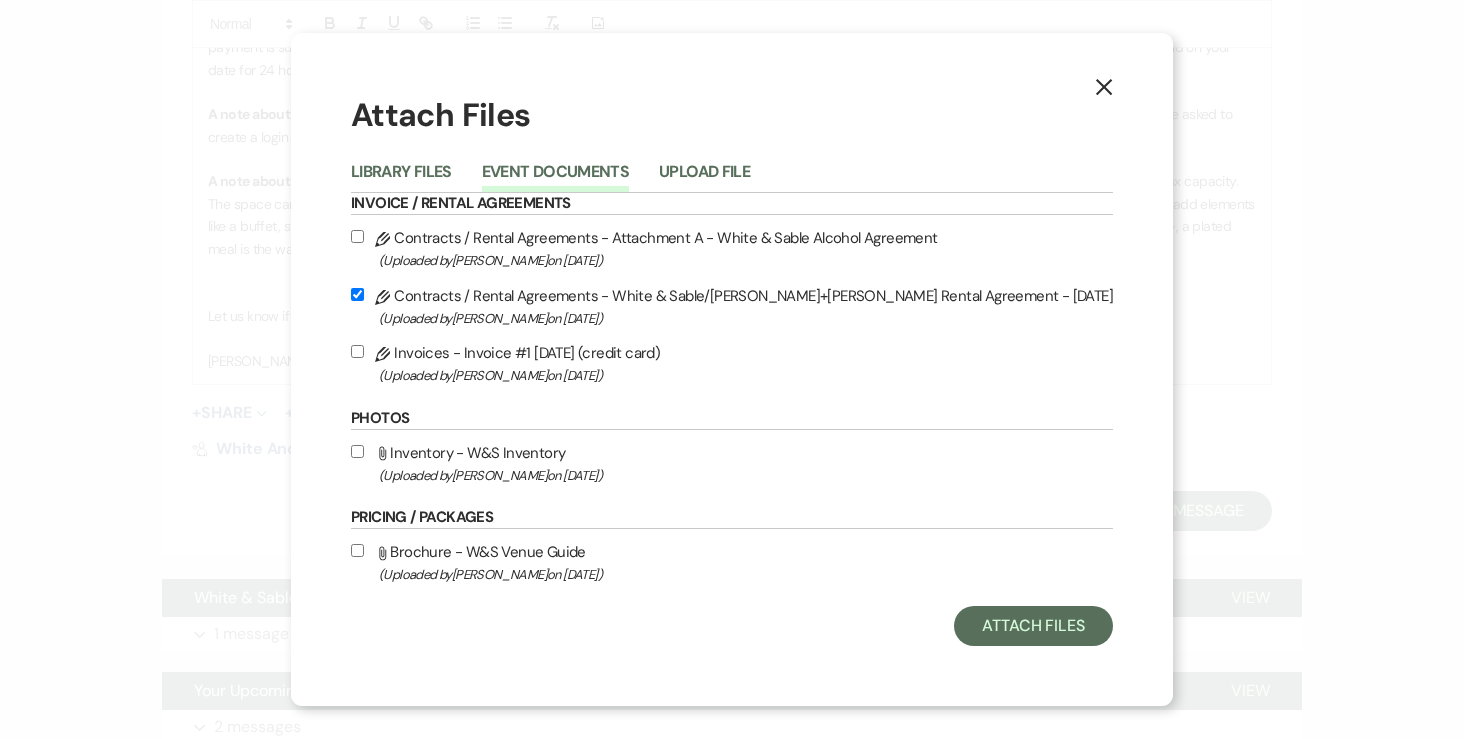 click on "Pencil Contracts / Rental Agreements - Attachment A - White & Sable Alcohol Agreement (Uploaded by  Angela Oldenburger  on   Jul 15th, 2025 )" at bounding box center [357, 236] 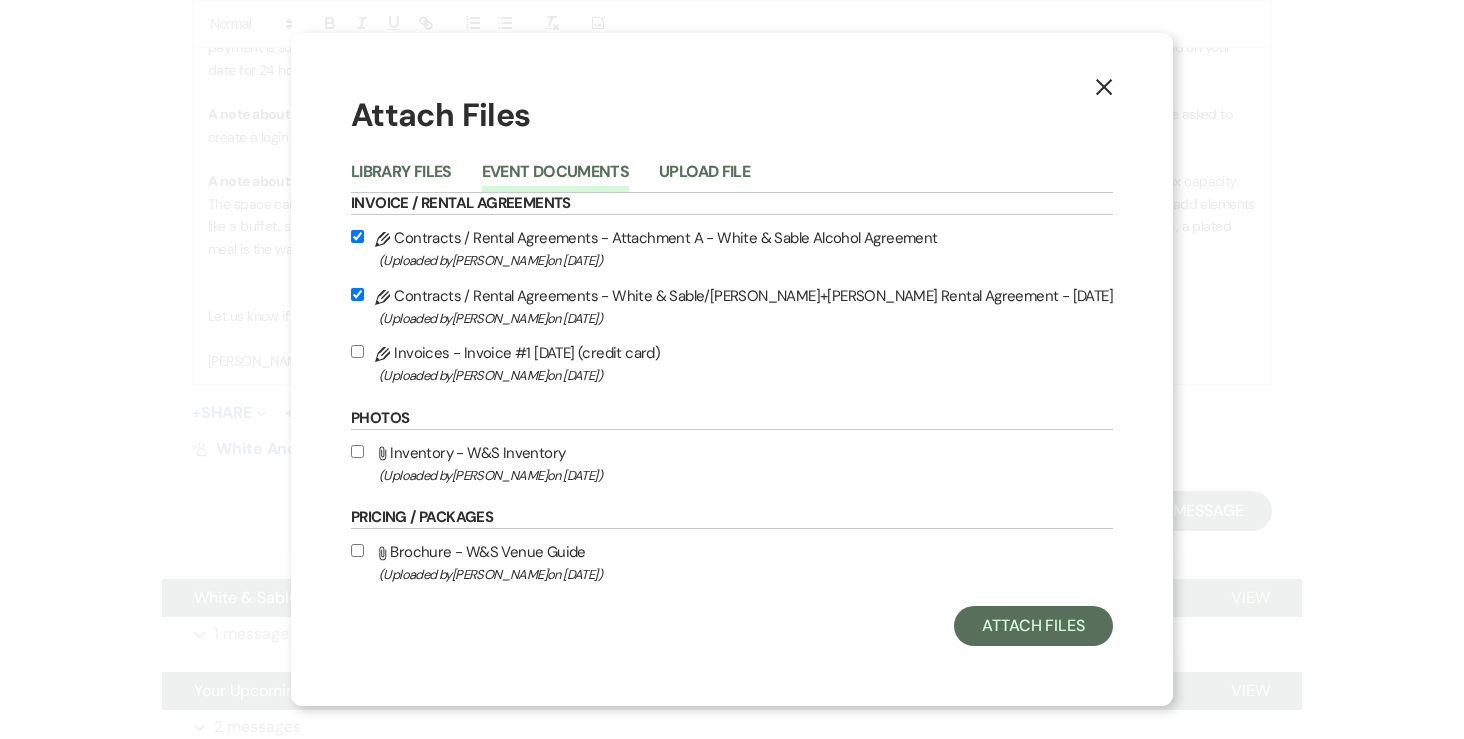 click on "Pencil Invoices - Invoice #1 7-15-2025 (credit card) (Uploaded by  Angela Oldenburger  on   Jul 15th, 2025 )" at bounding box center (357, 351) 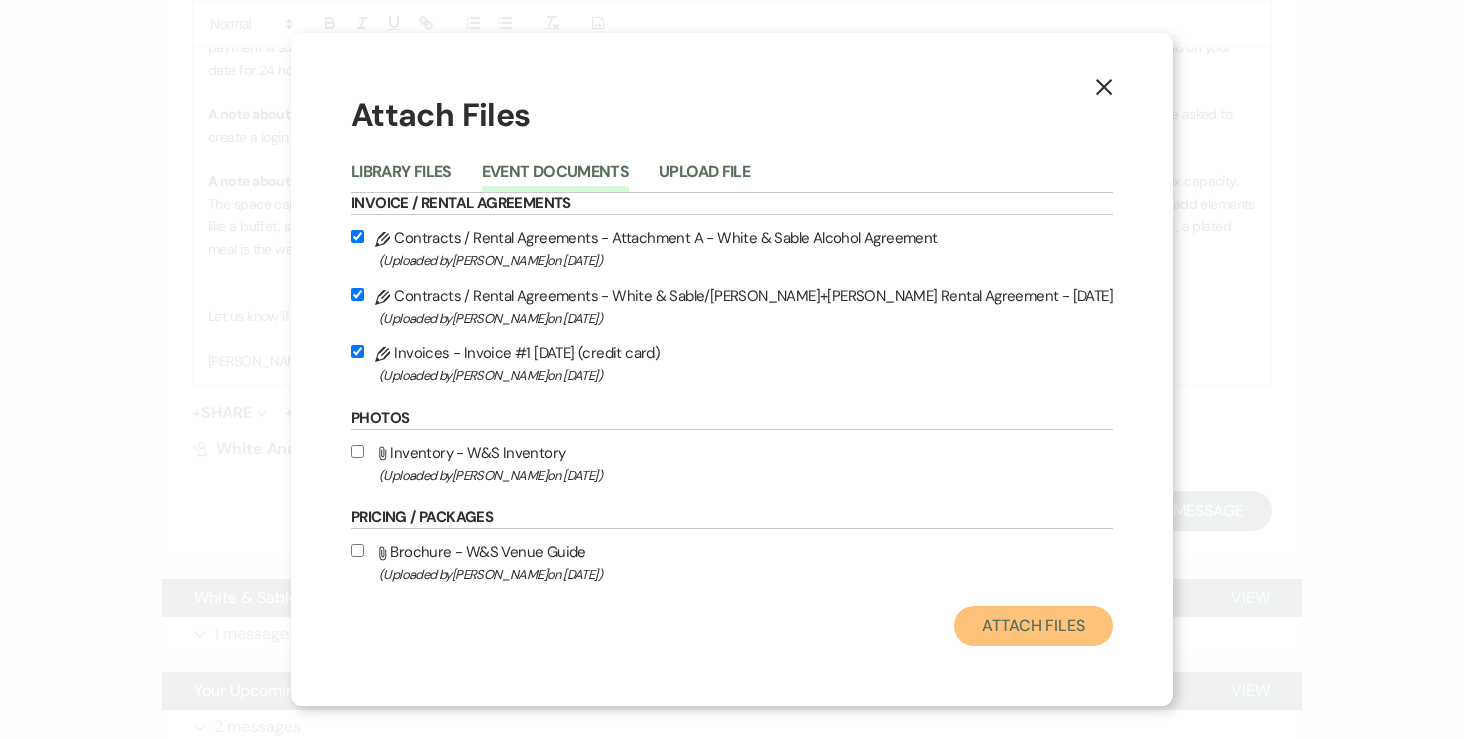 click on "Attach Files" at bounding box center [1033, 626] 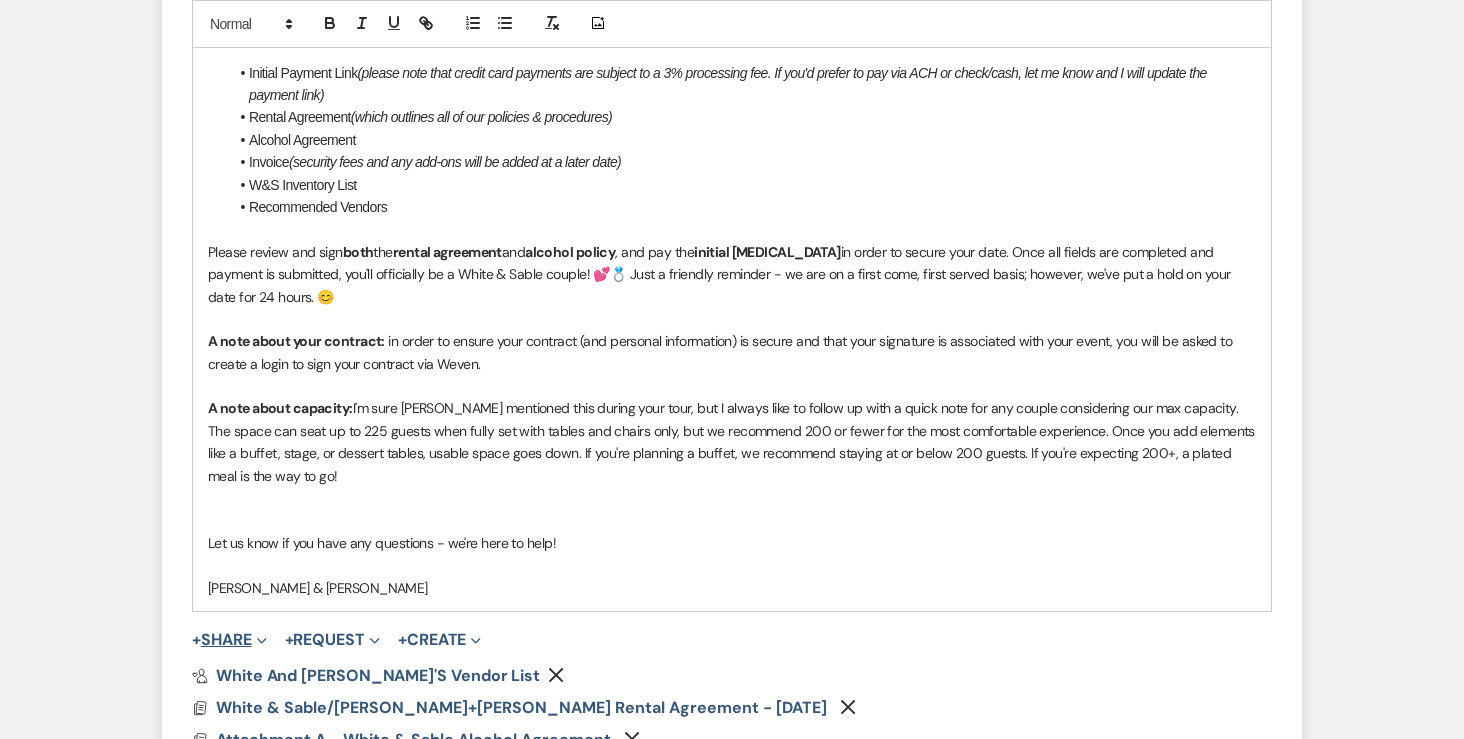 scroll, scrollTop: 1942, scrollLeft: 0, axis: vertical 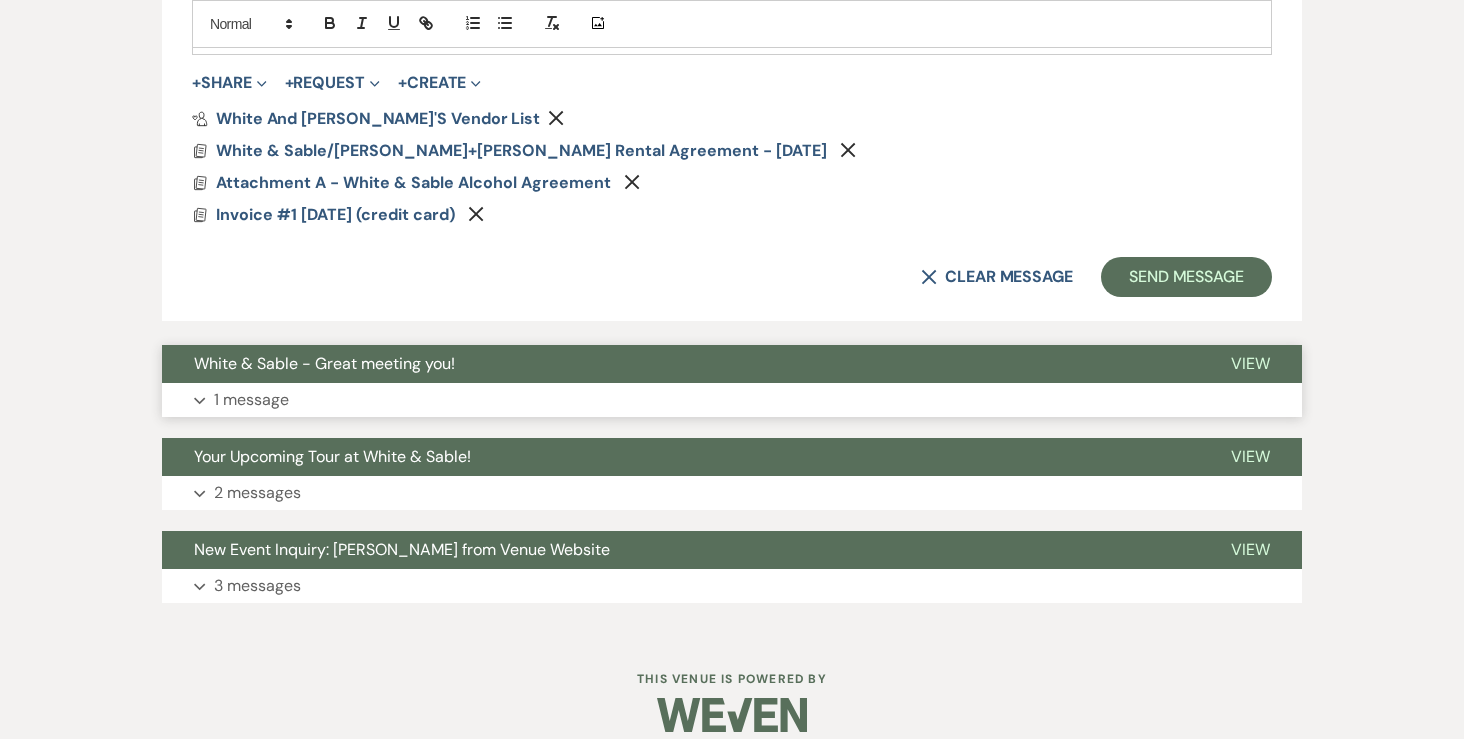 click on "1 message" at bounding box center [251, 400] 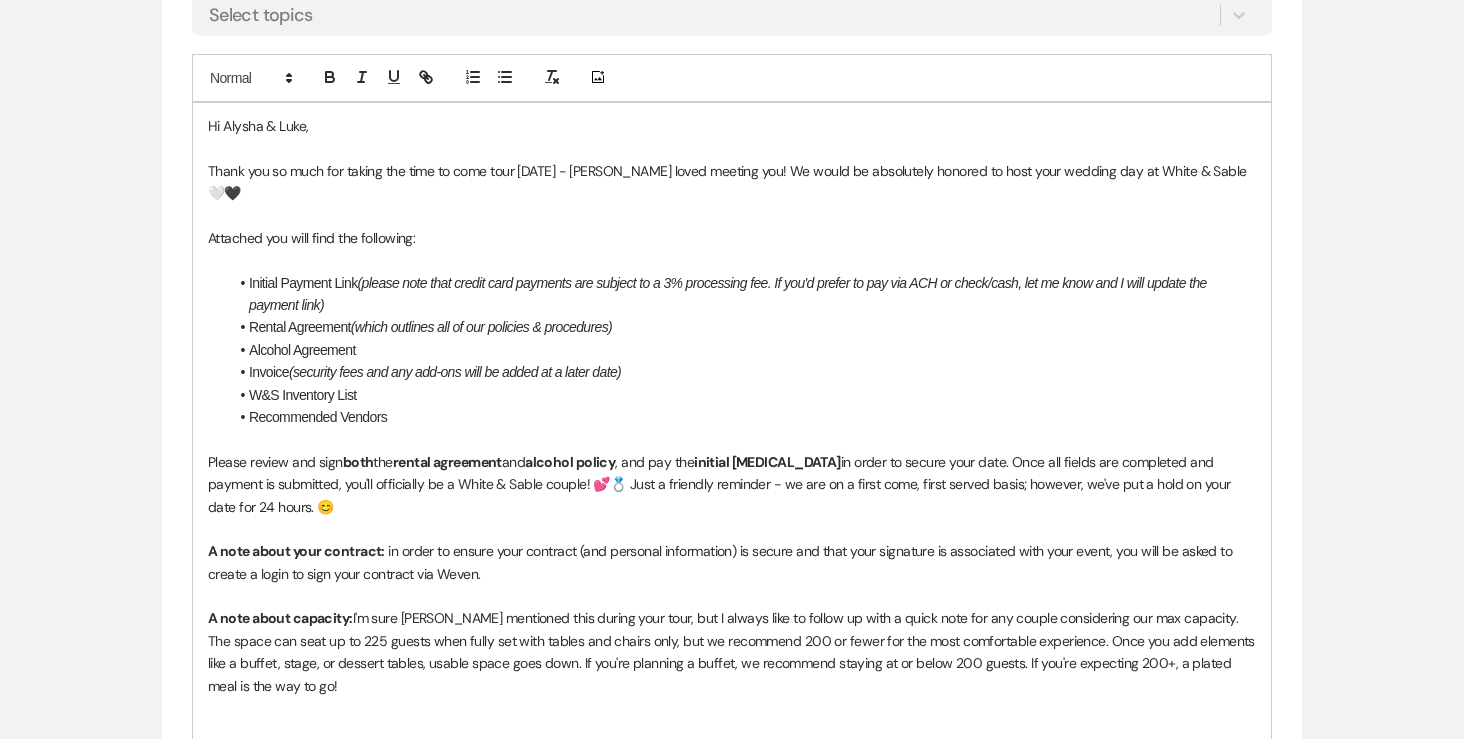 scroll, scrollTop: 1151, scrollLeft: 0, axis: vertical 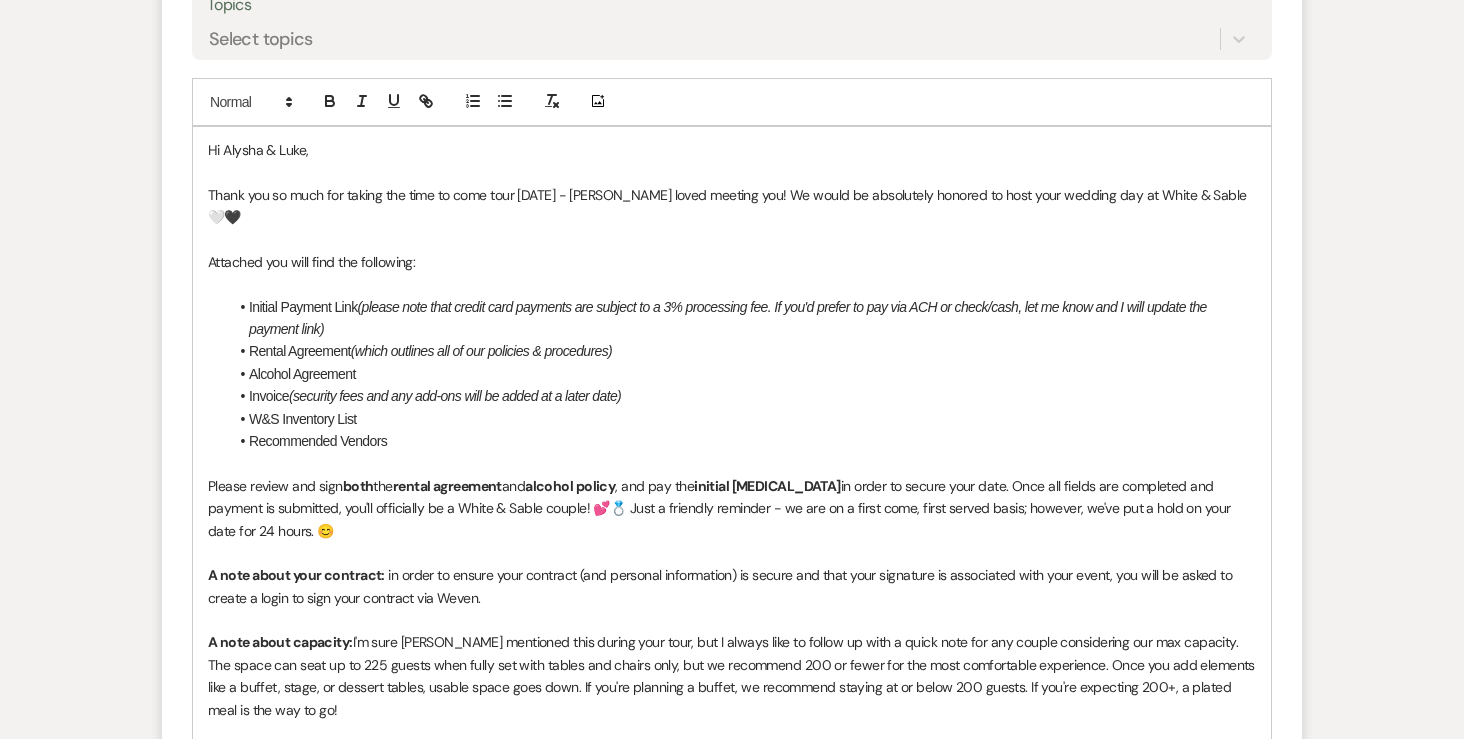 click on "W&S Inventory List" at bounding box center [742, 419] 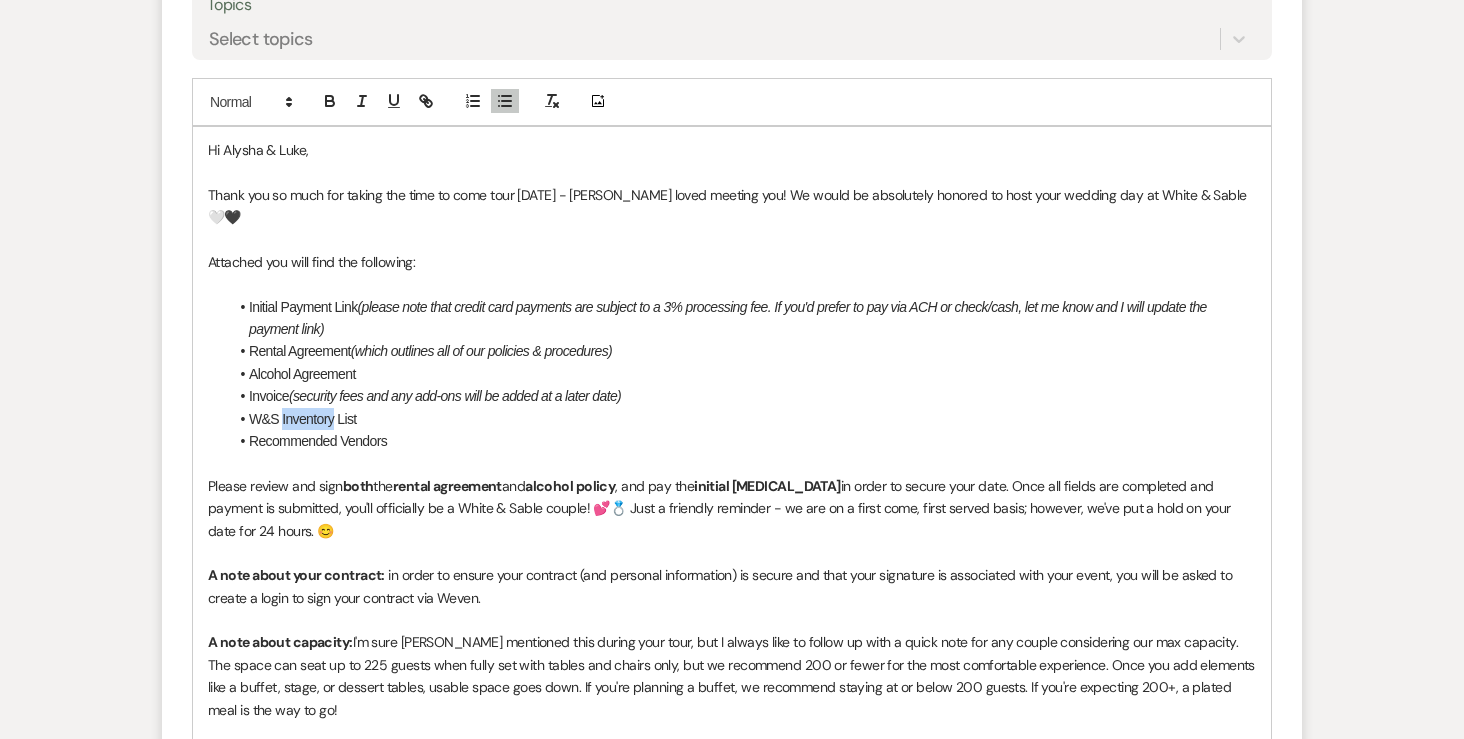 click on "W&S Inventory List" at bounding box center [742, 419] 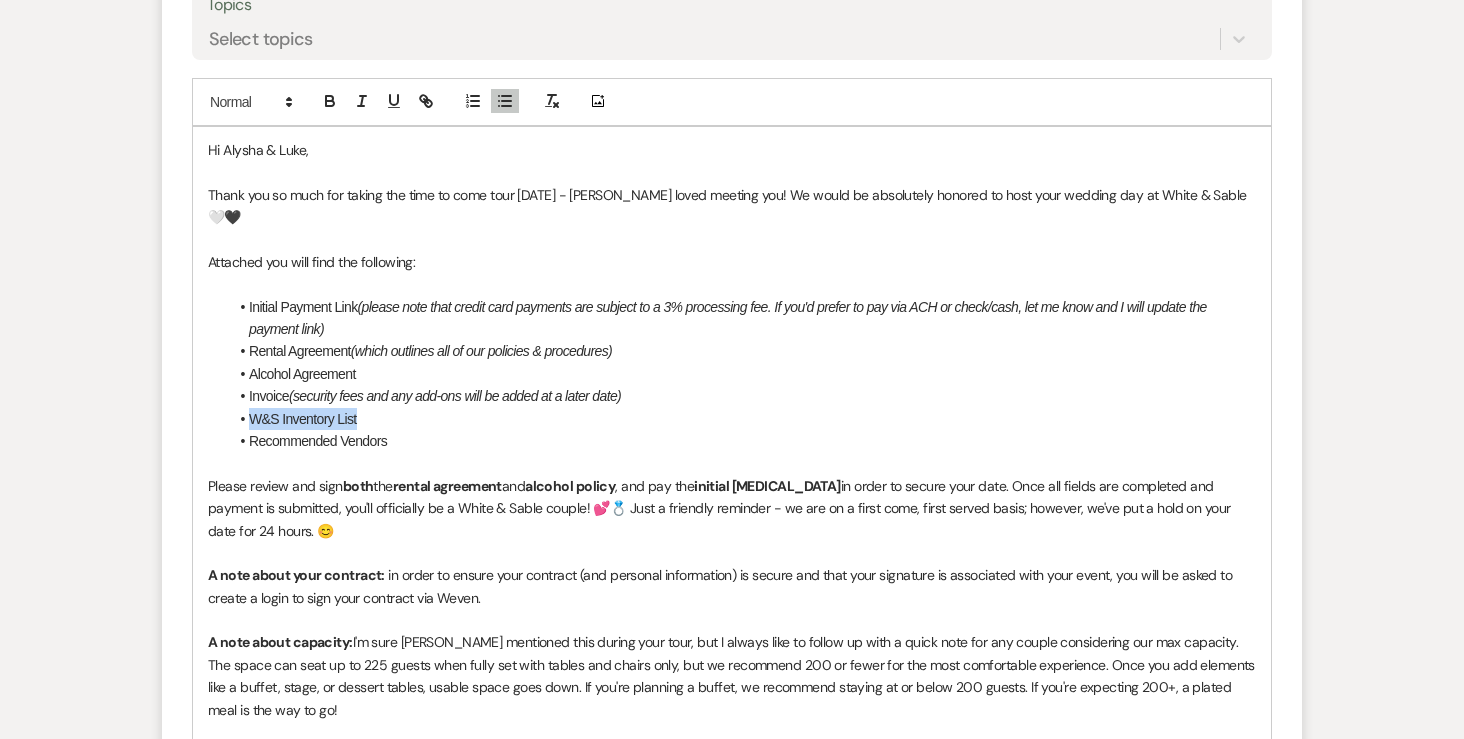 click on "W&S Inventory List" at bounding box center [742, 419] 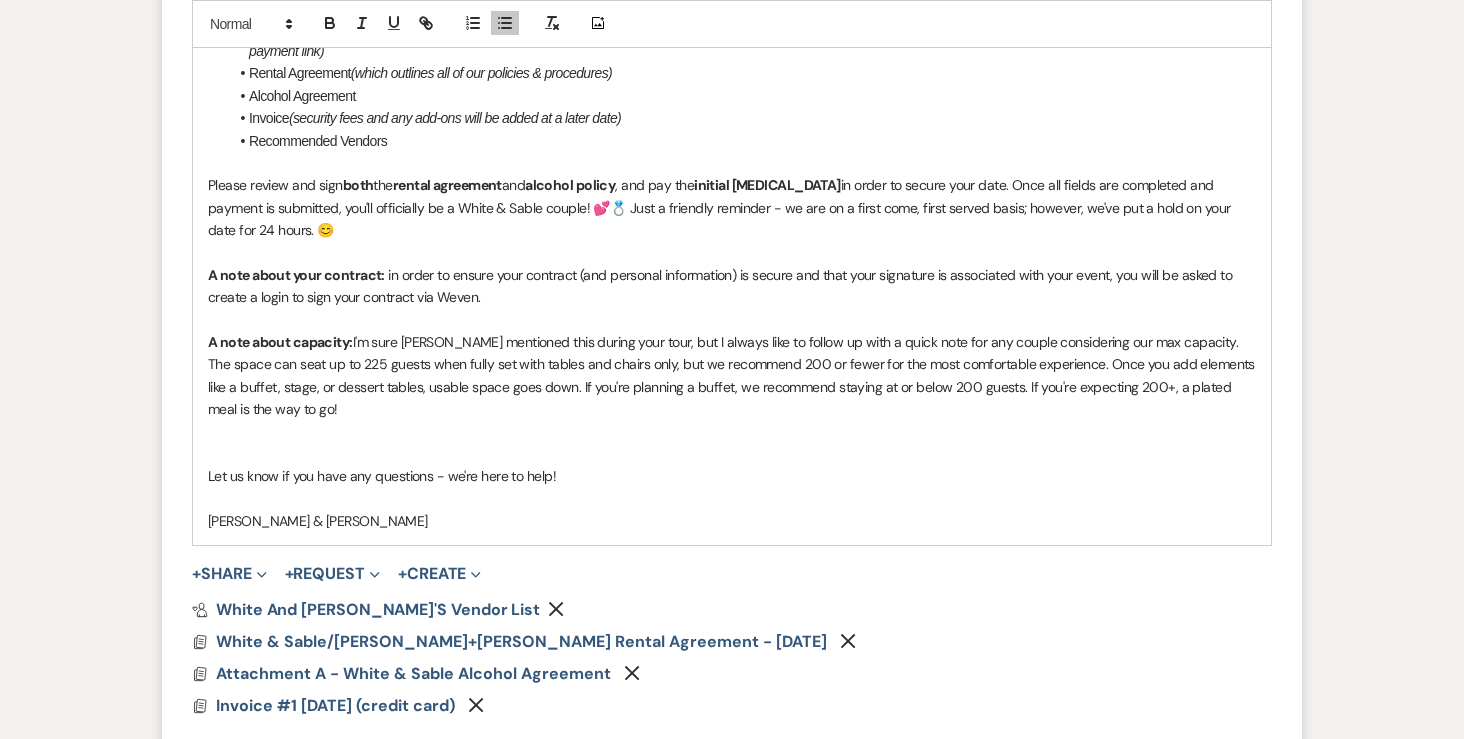 scroll, scrollTop: 1431, scrollLeft: 0, axis: vertical 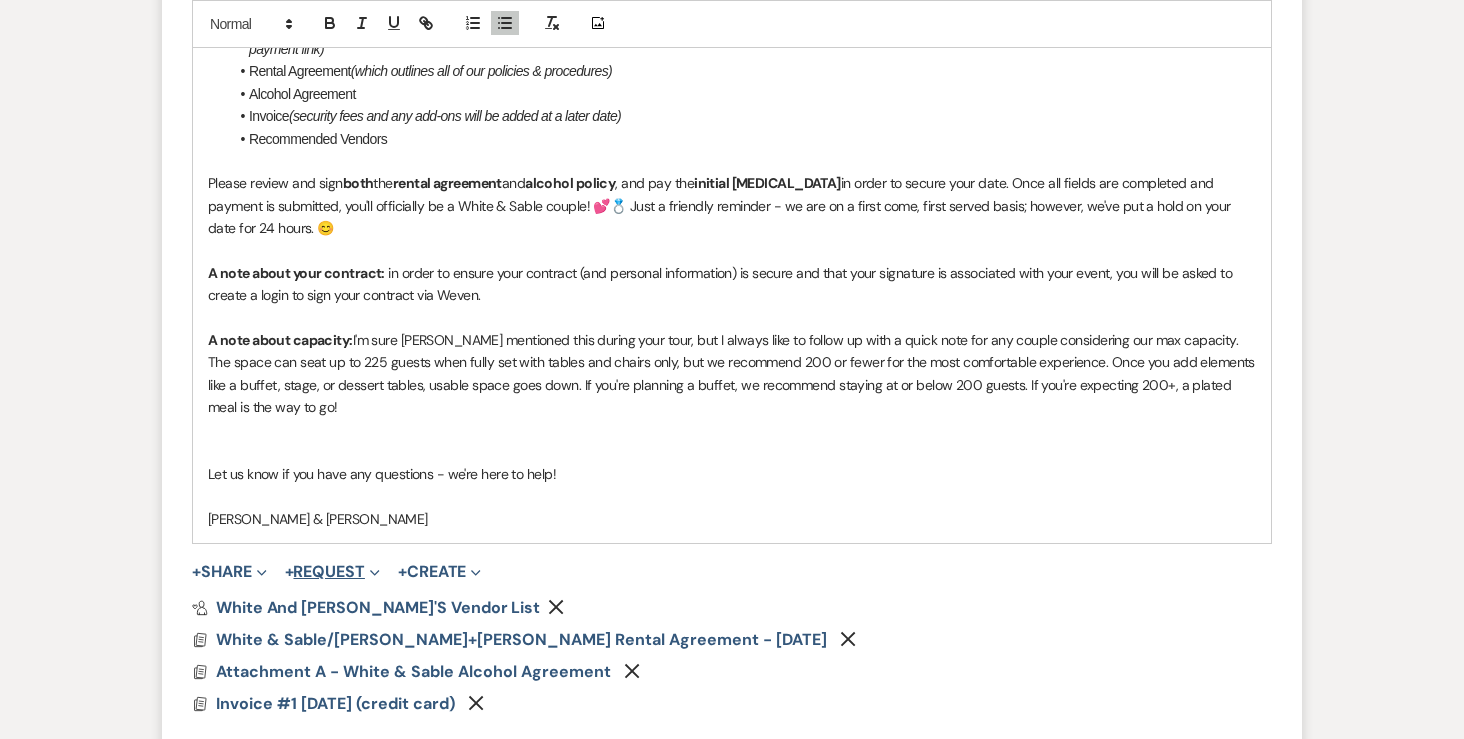 click on "+  Request Expand" at bounding box center (332, 572) 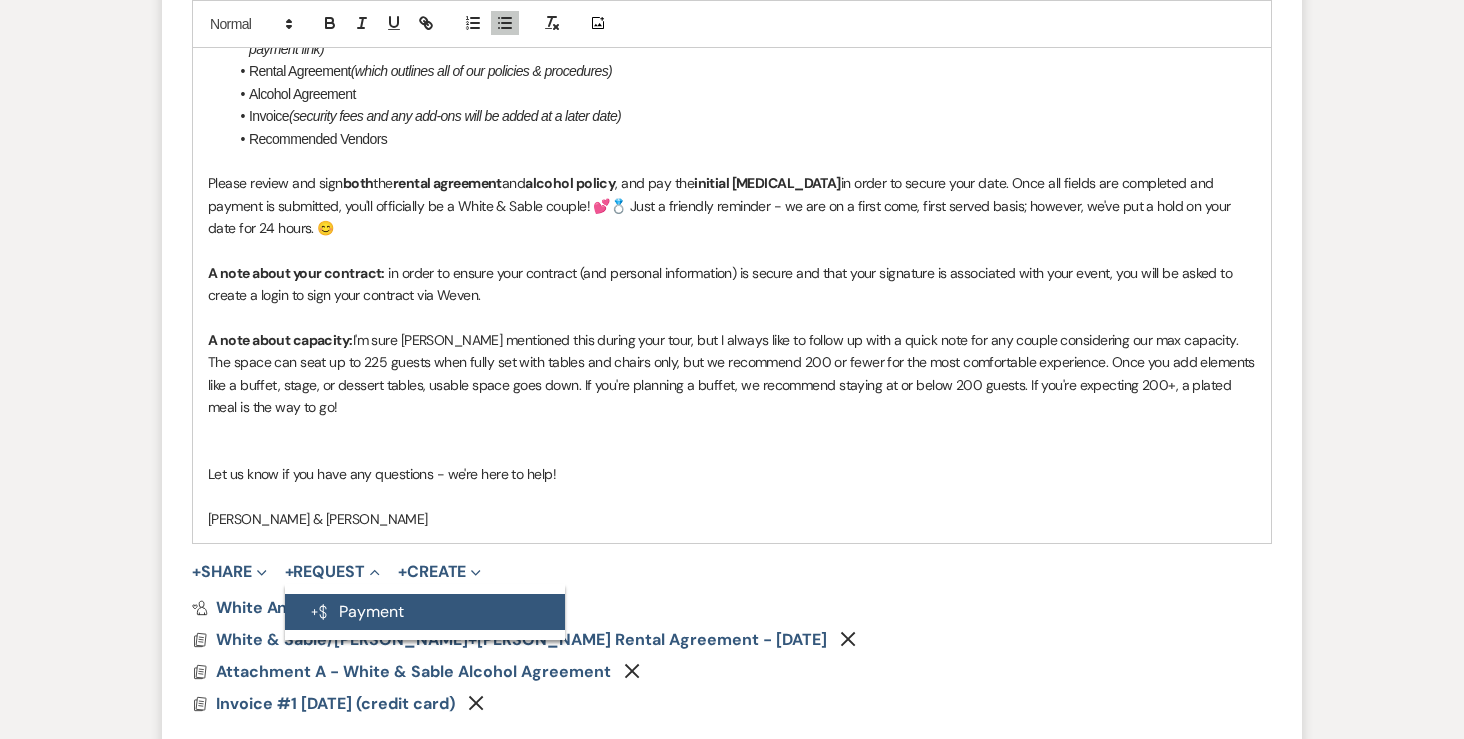 click on "Generate Payment Payment" at bounding box center (425, 612) 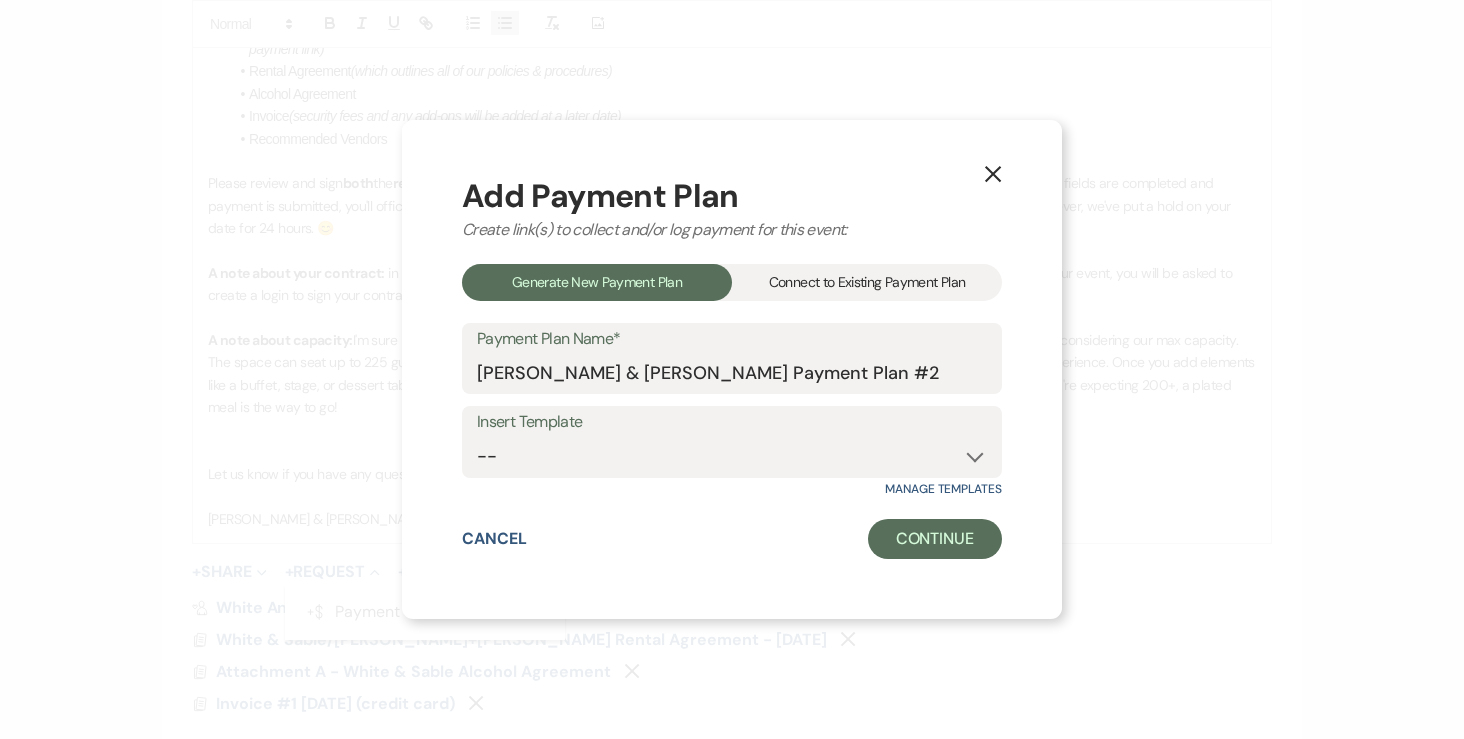 click on "Connect to Existing Payment Plan" at bounding box center [867, 282] 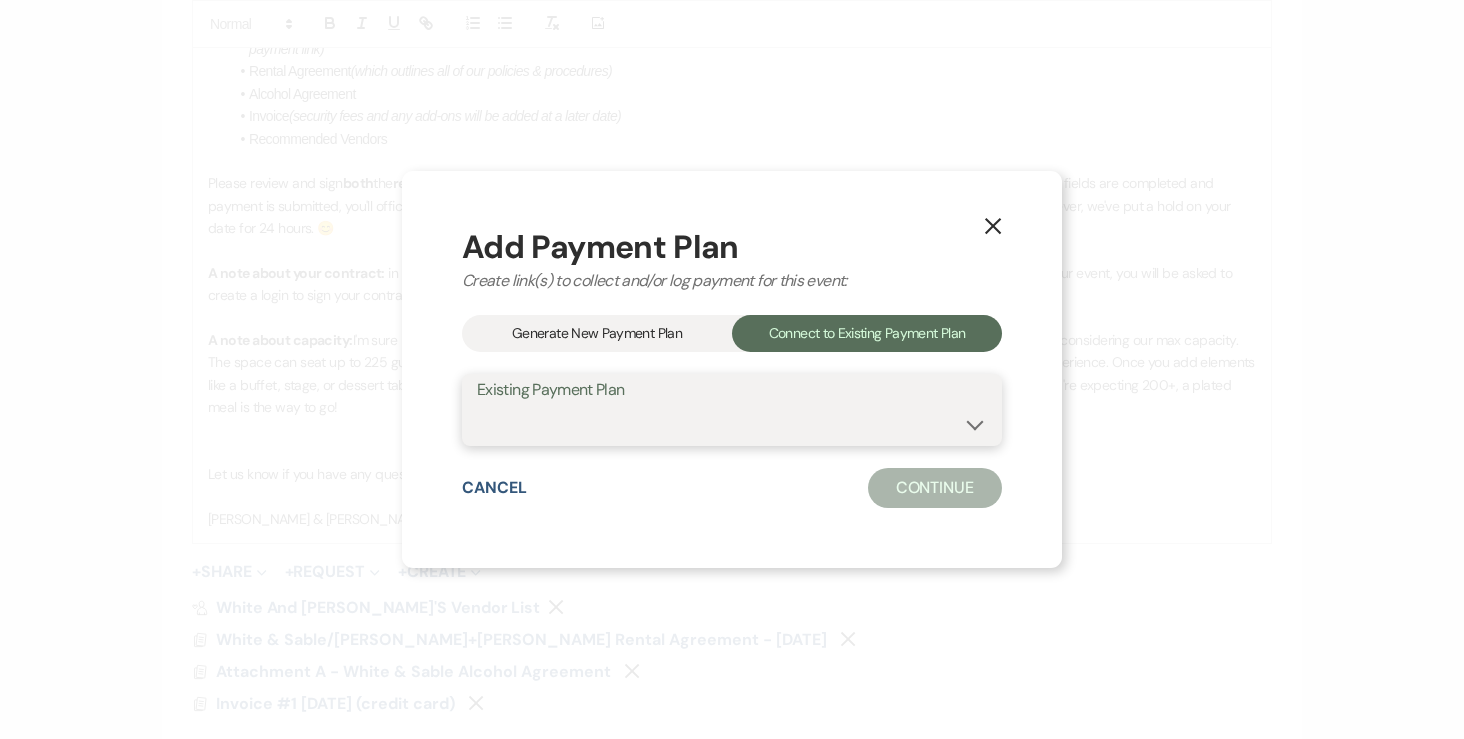 click on "Alysha Johnson & Luke Jackson's Payment Plan #1" at bounding box center (732, 424) 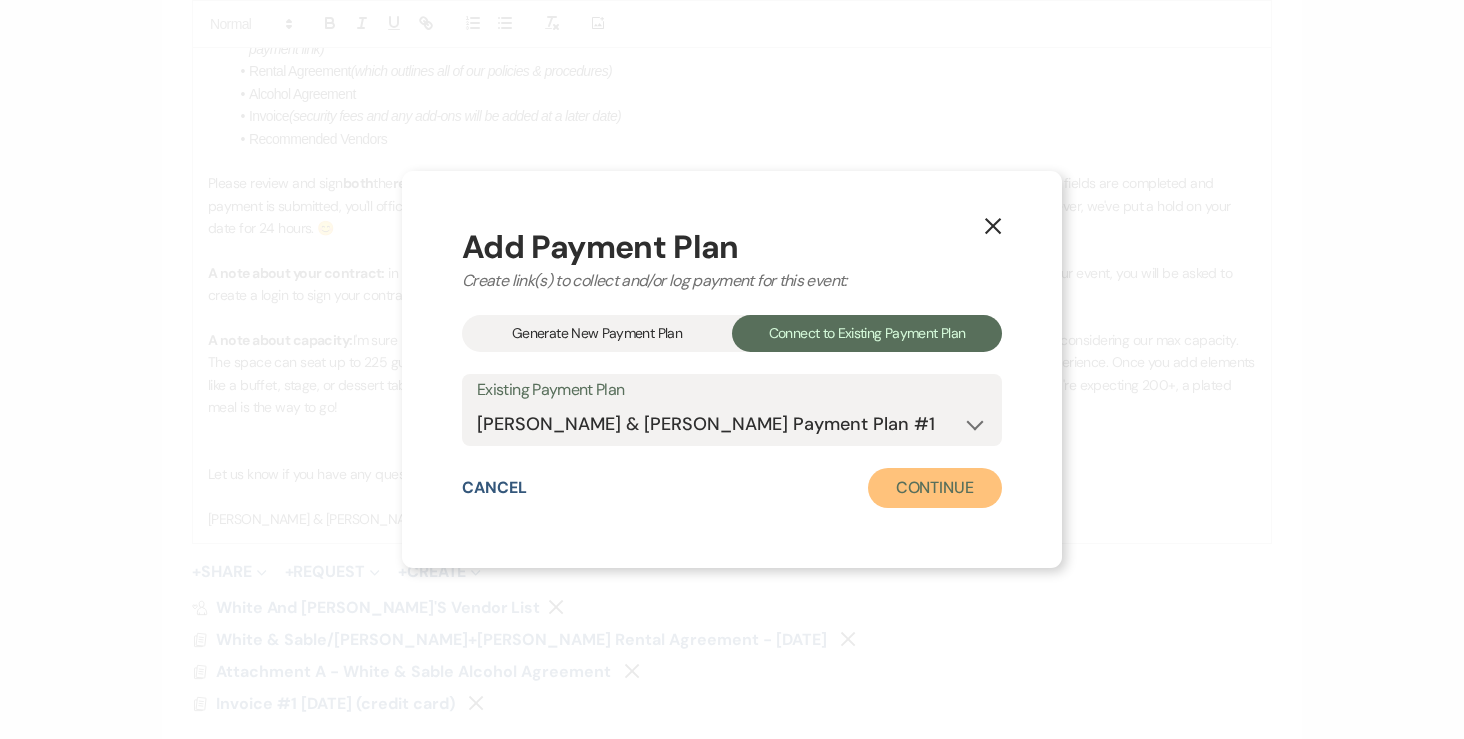click on "Continue" at bounding box center (935, 488) 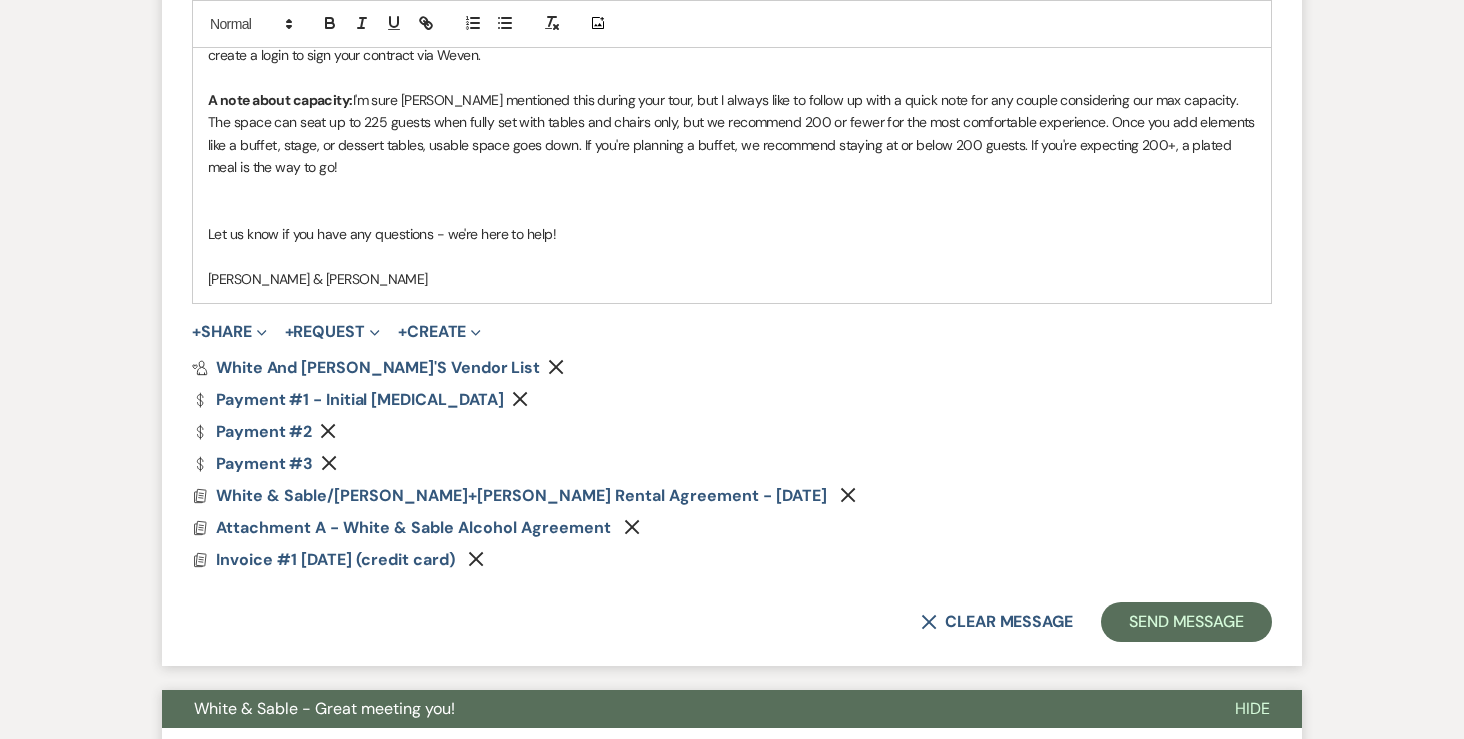 scroll, scrollTop: 1713, scrollLeft: 0, axis: vertical 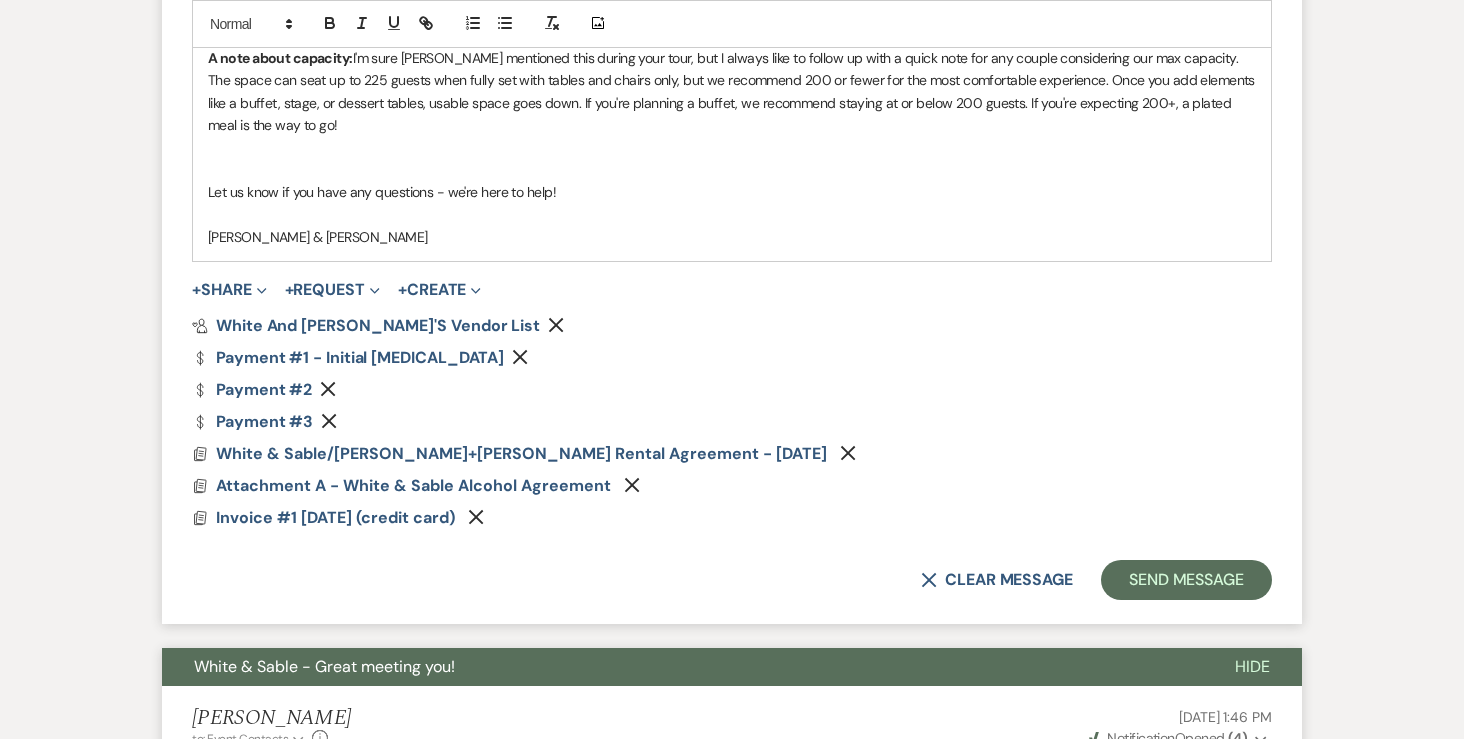 click on "Remove" 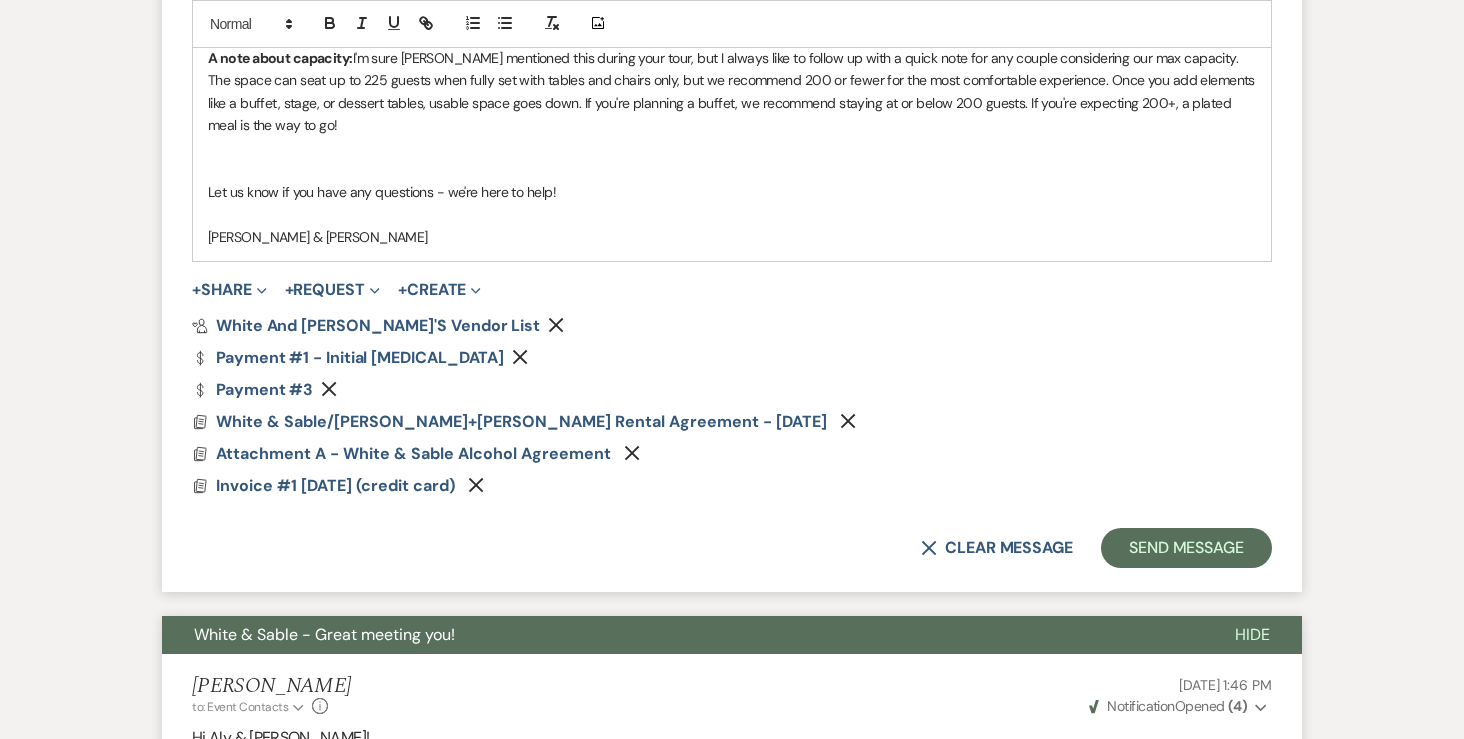 click on "Remove" 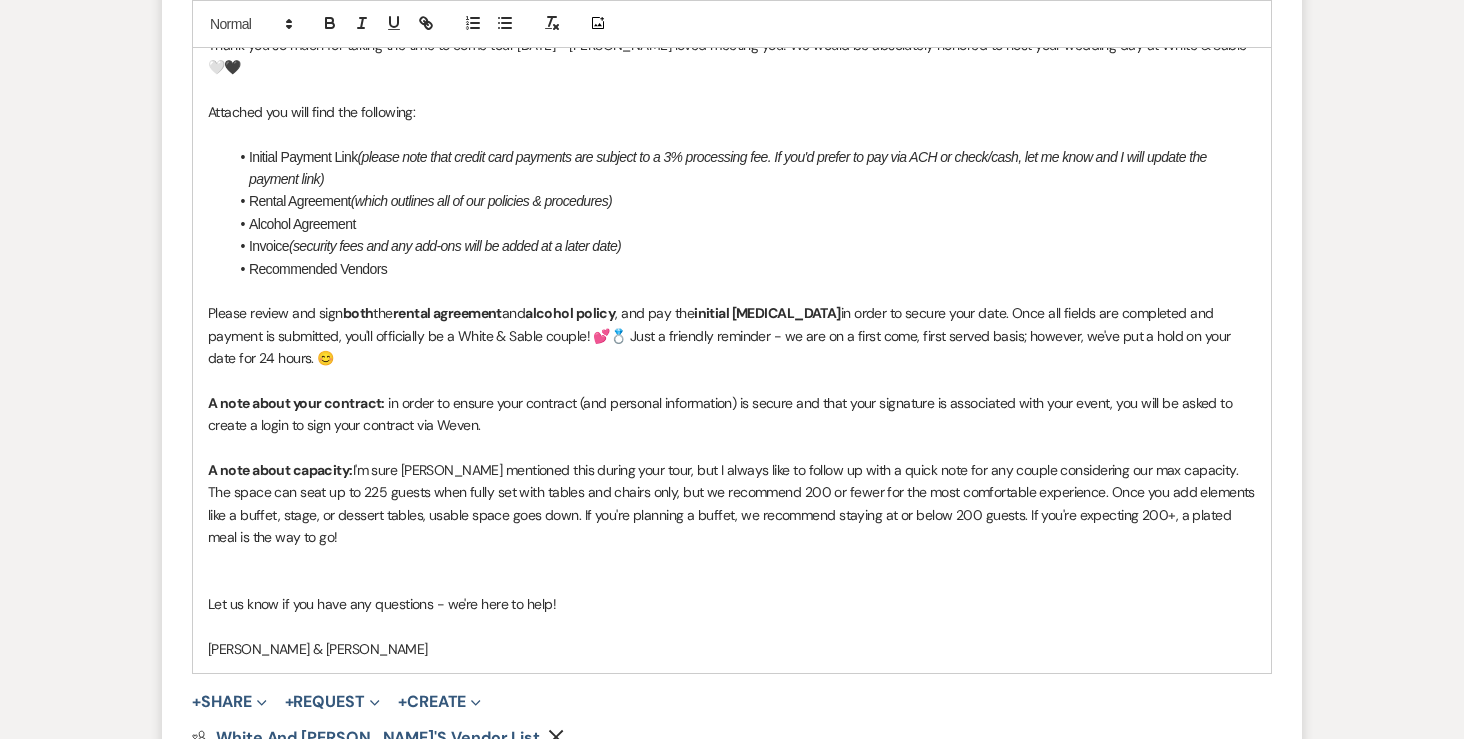 scroll, scrollTop: 1311, scrollLeft: 0, axis: vertical 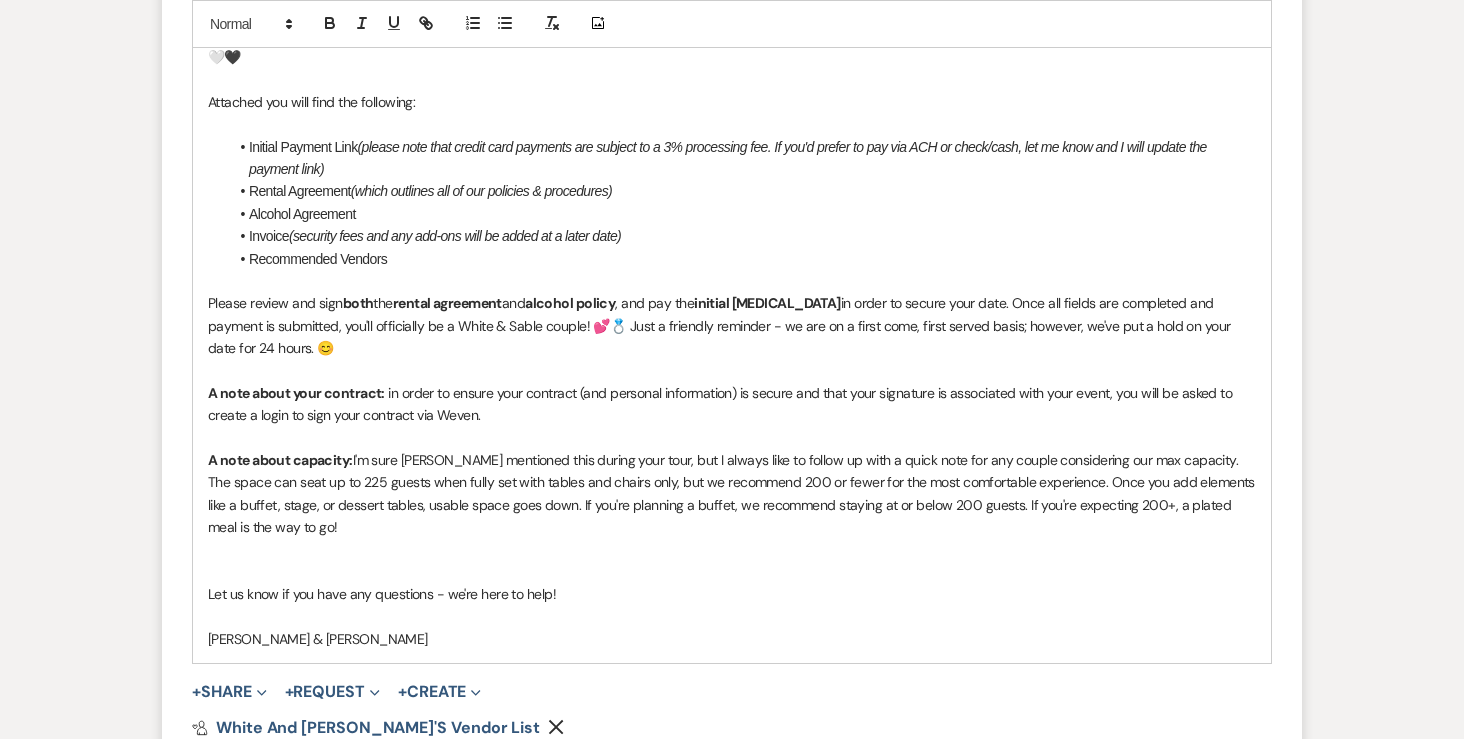 click on "Please review and sign  both  the  rental agreement  and  alcohol policy , and pay the  initial retainer  in order to secure your date. Once all fields are completed and payment is submitted, you'll officially be a White & Sable couple! 💕💍 Just a friendly reminder - we are on a first come, first served basis; however, we've put a hold on your date for 24 hours. 😊" at bounding box center (732, 325) 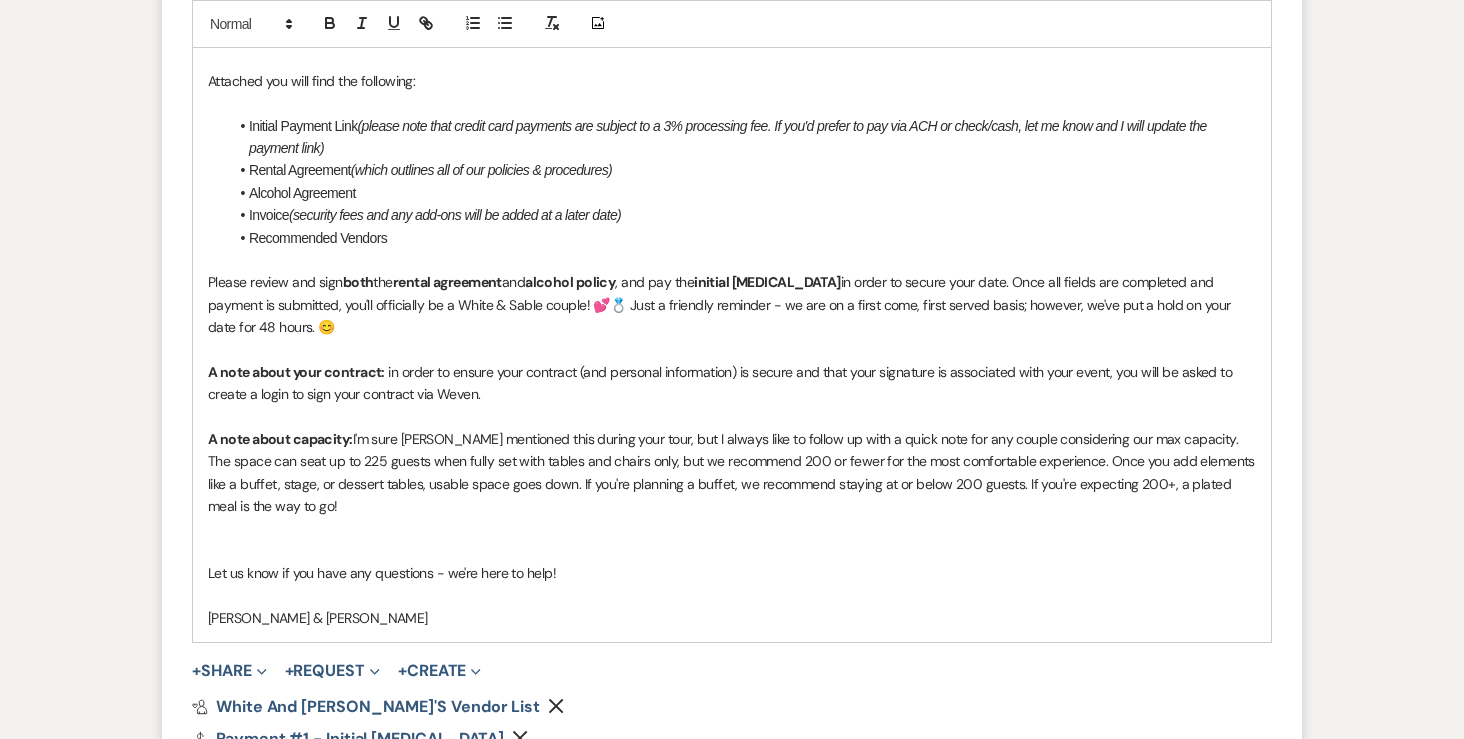 scroll, scrollTop: 1334, scrollLeft: 0, axis: vertical 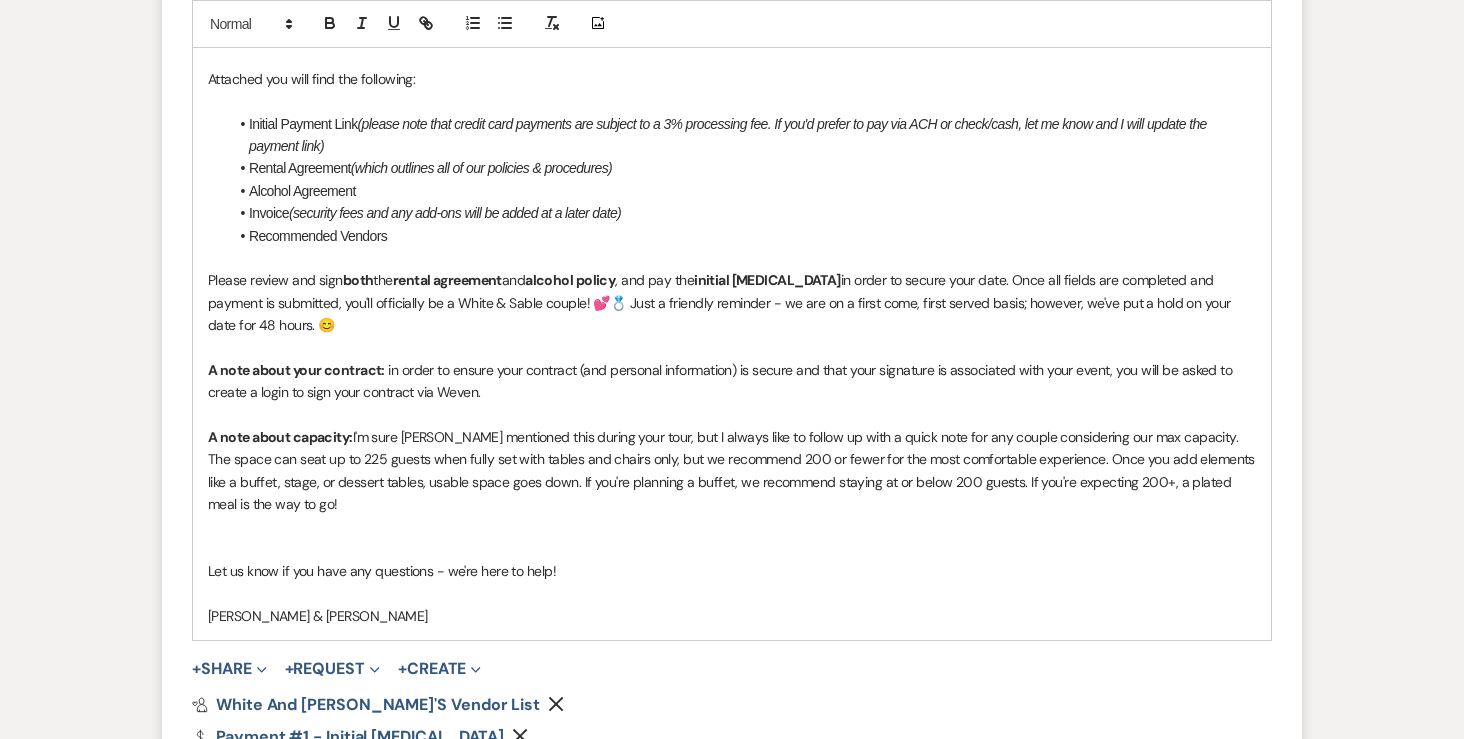 click at bounding box center (732, 527) 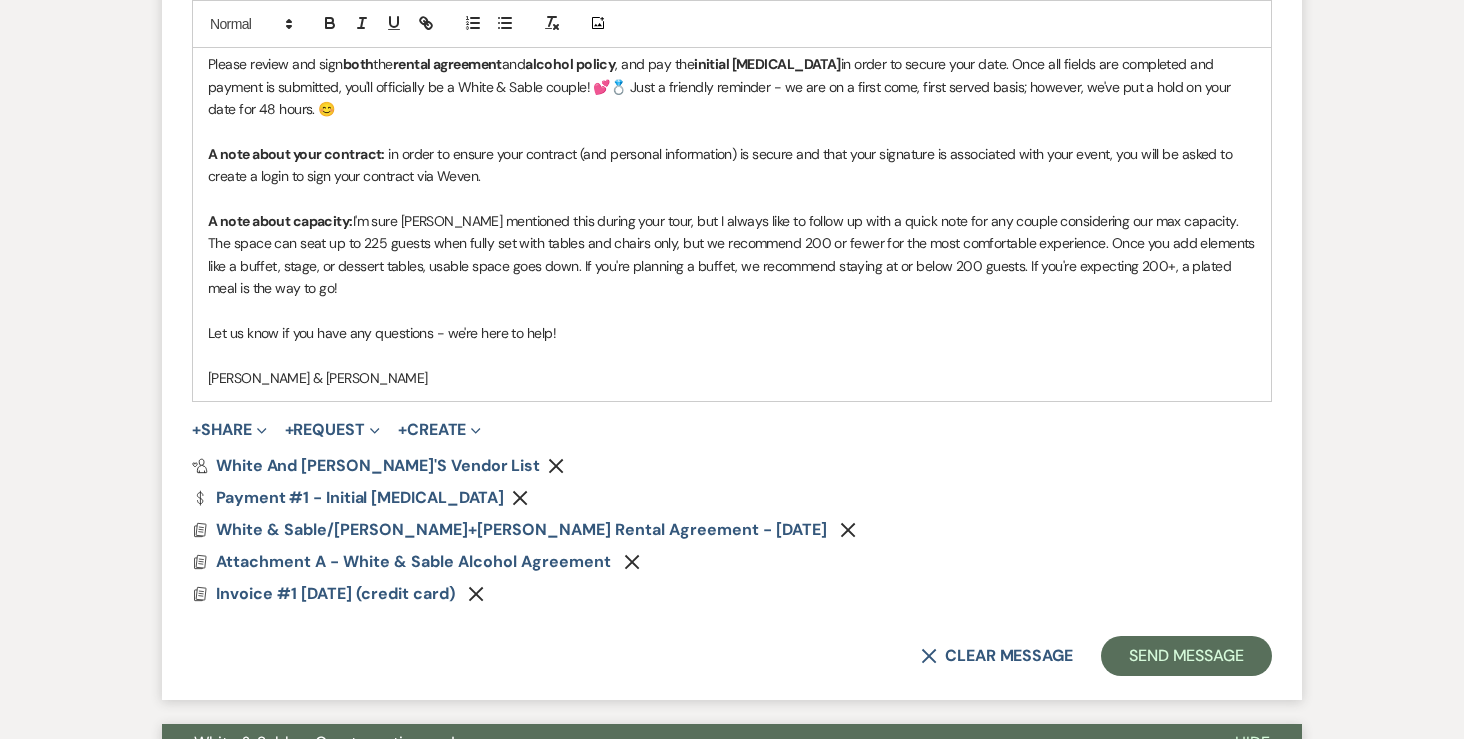 scroll, scrollTop: 1618, scrollLeft: 0, axis: vertical 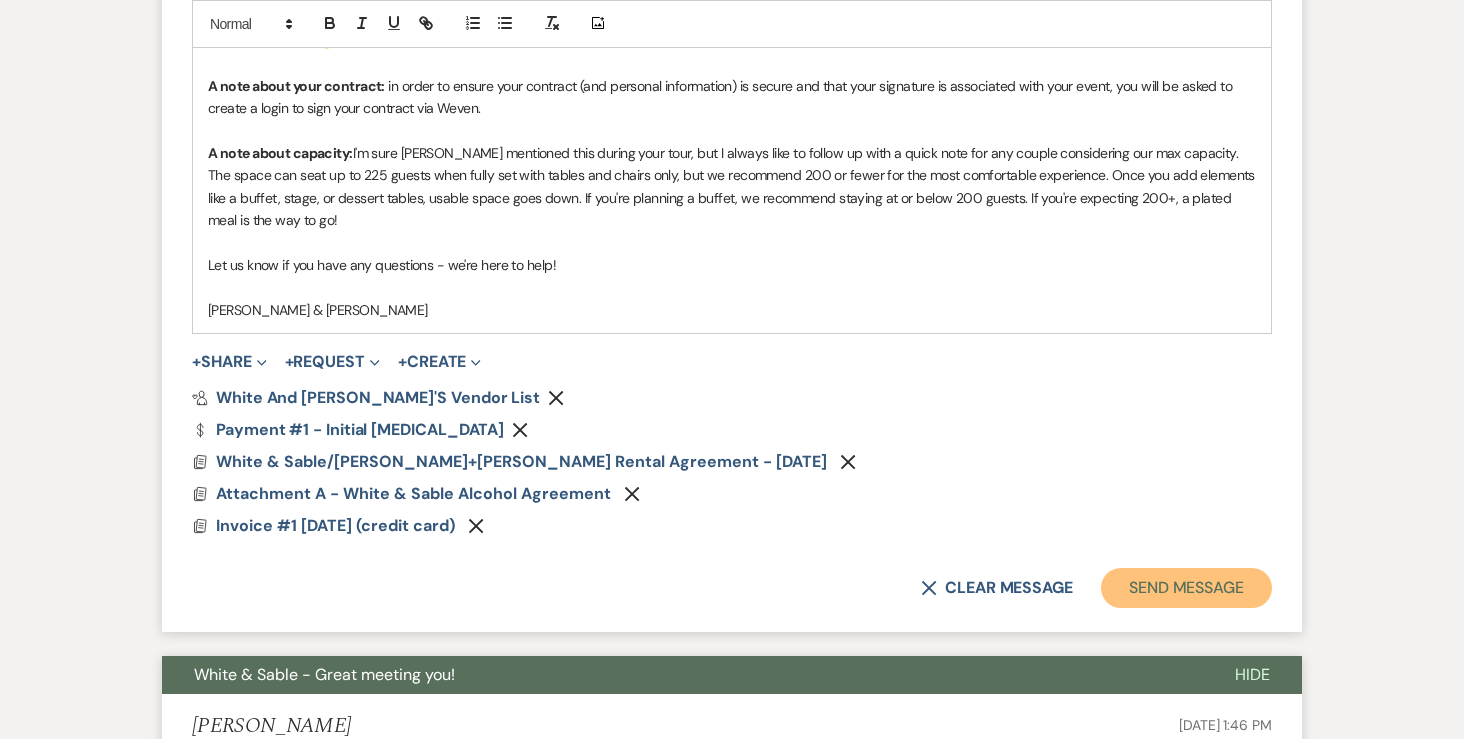 click on "Send Message" at bounding box center (1186, 588) 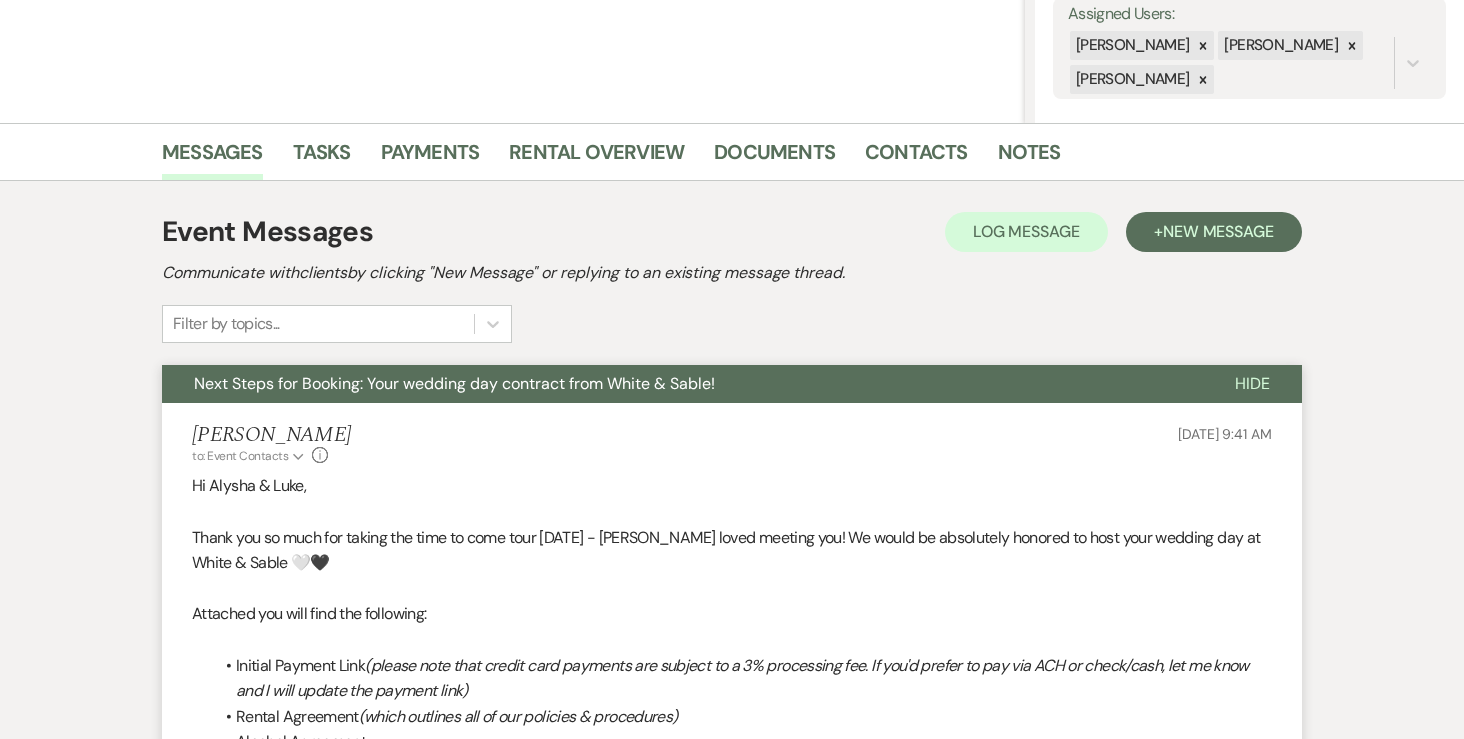 scroll, scrollTop: 0, scrollLeft: 0, axis: both 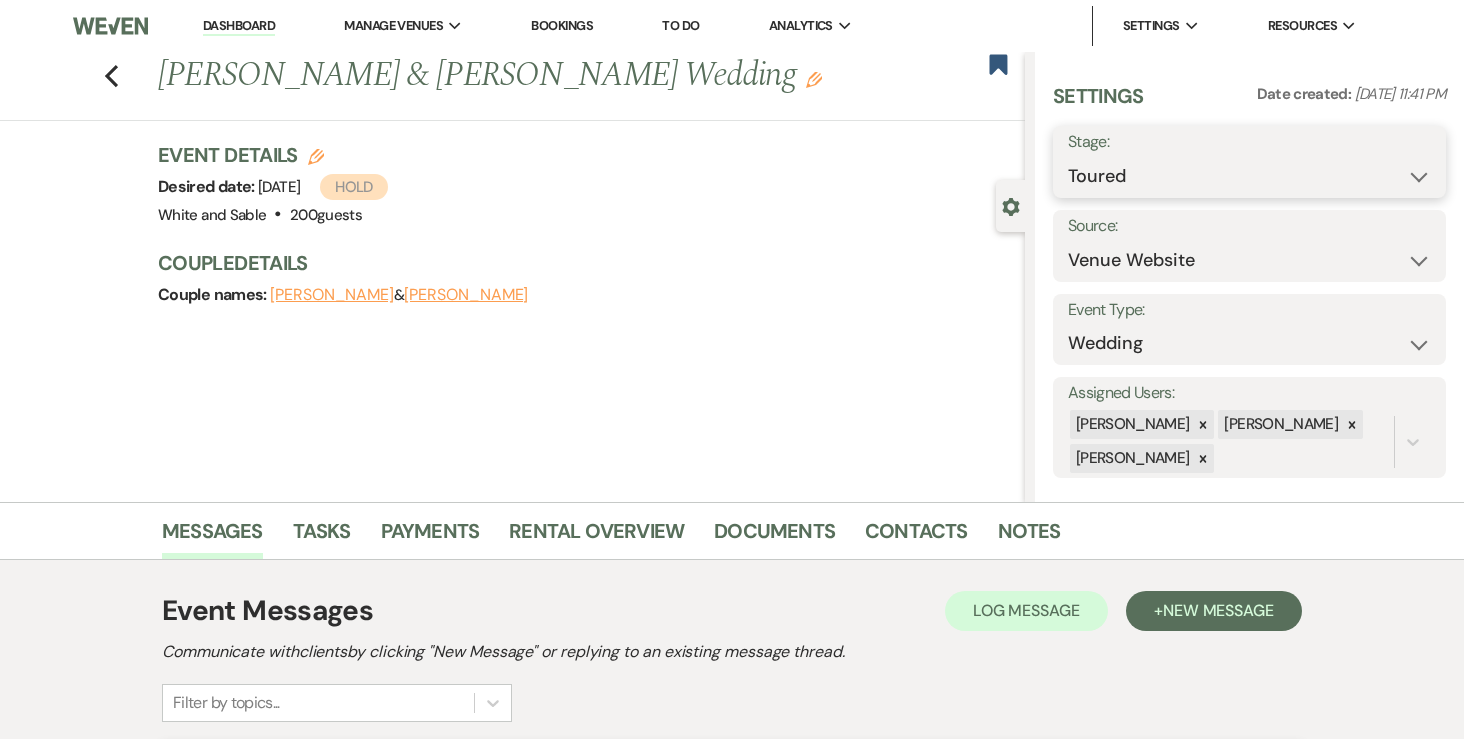 click on "Inquiry Follow Up Tour Requested Tour Confirmed Toured Proposal Sent Booked Lost" at bounding box center [1249, 176] 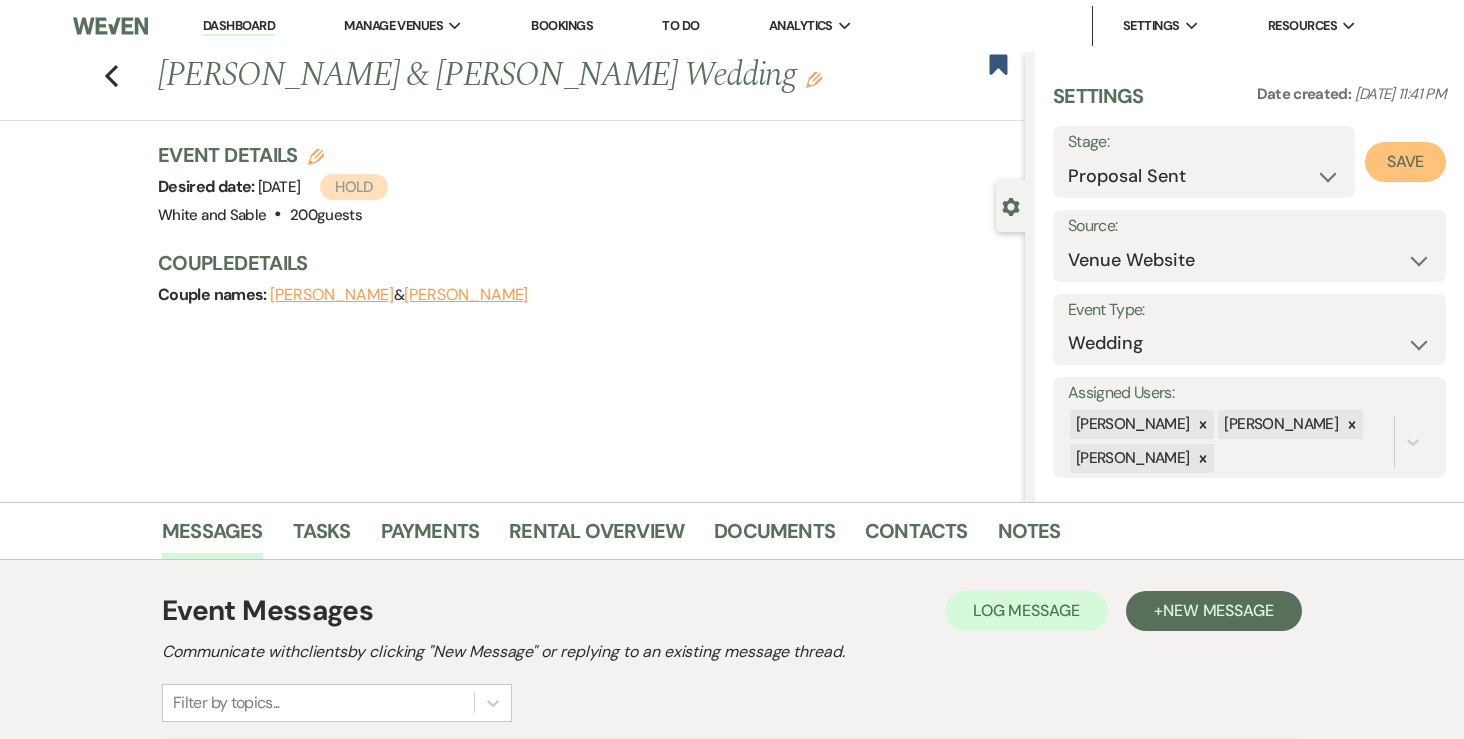 click on "Save" at bounding box center (1405, 162) 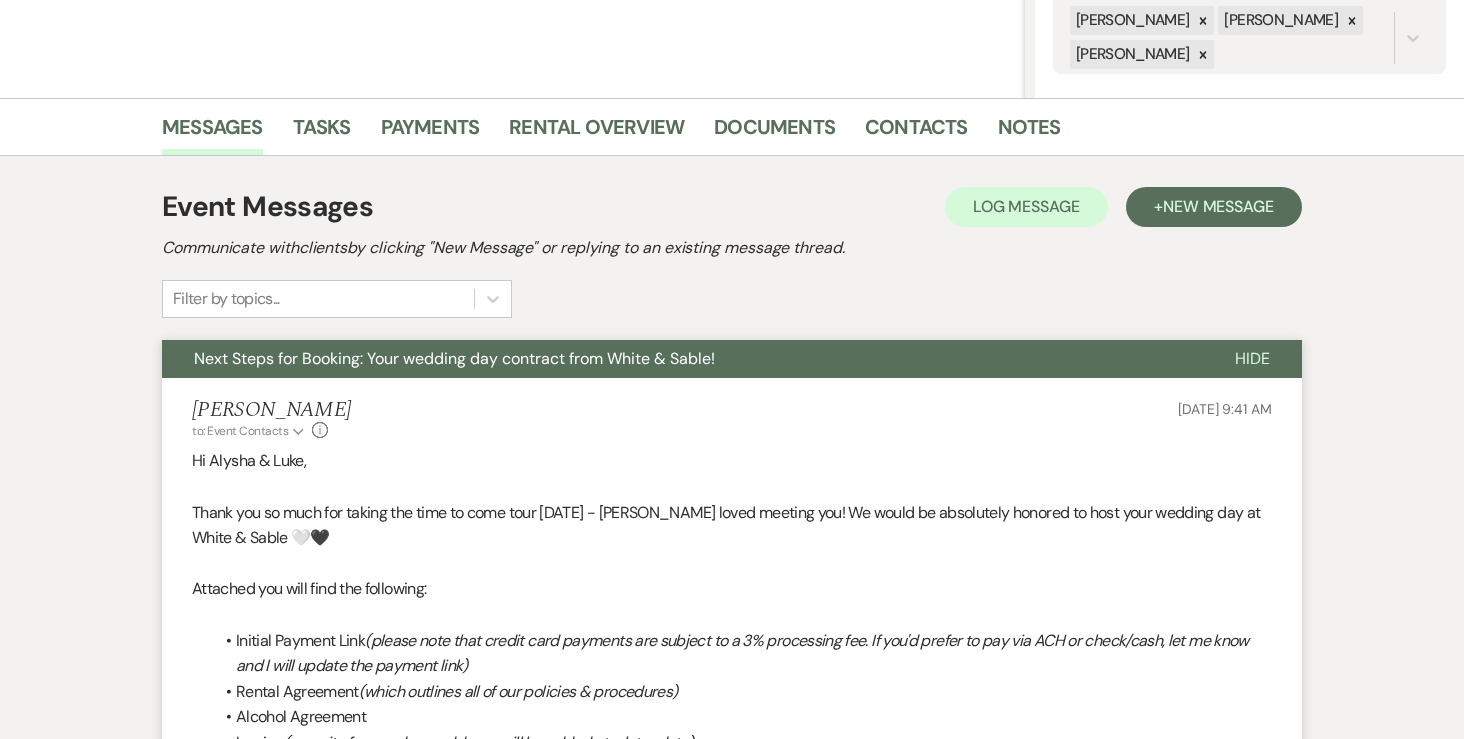 scroll, scrollTop: 0, scrollLeft: 0, axis: both 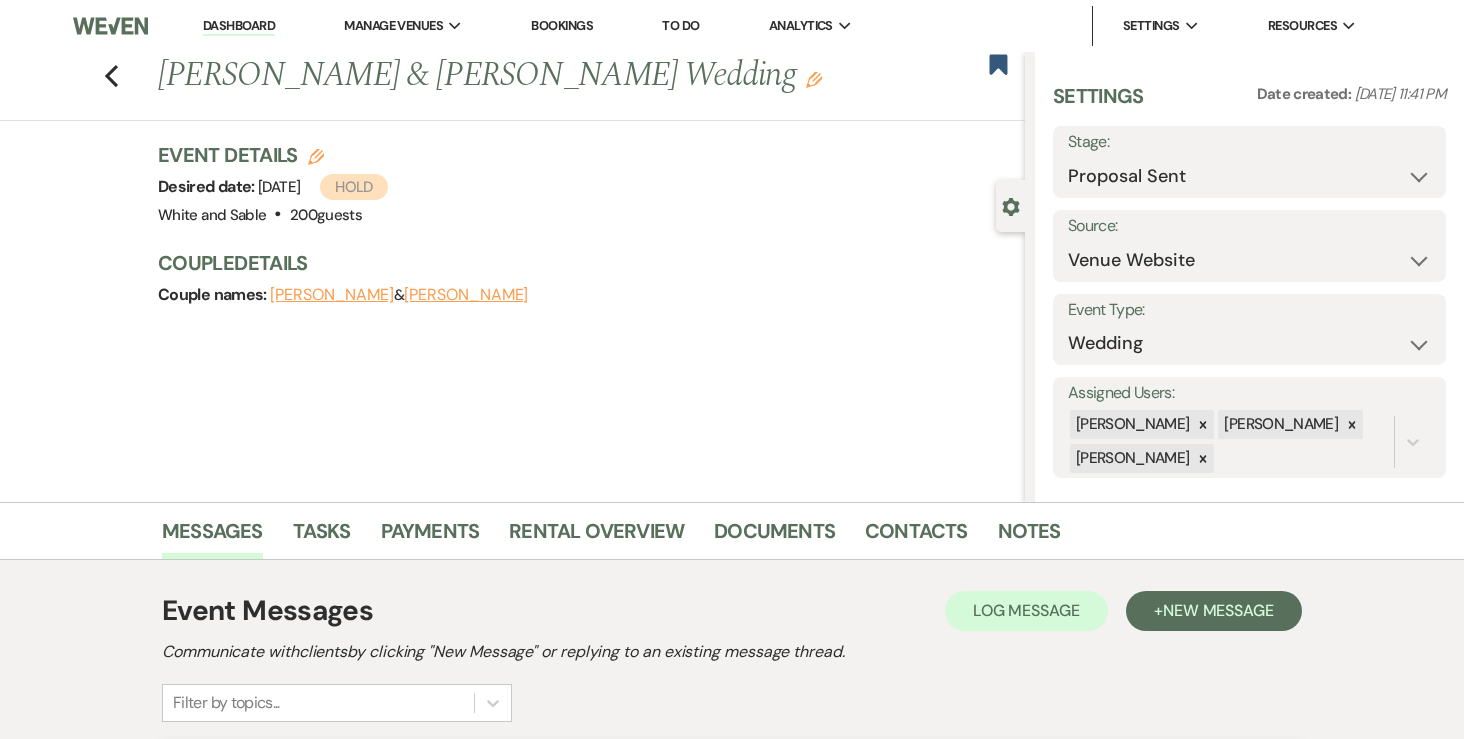 click on "Dashboard" at bounding box center (239, 26) 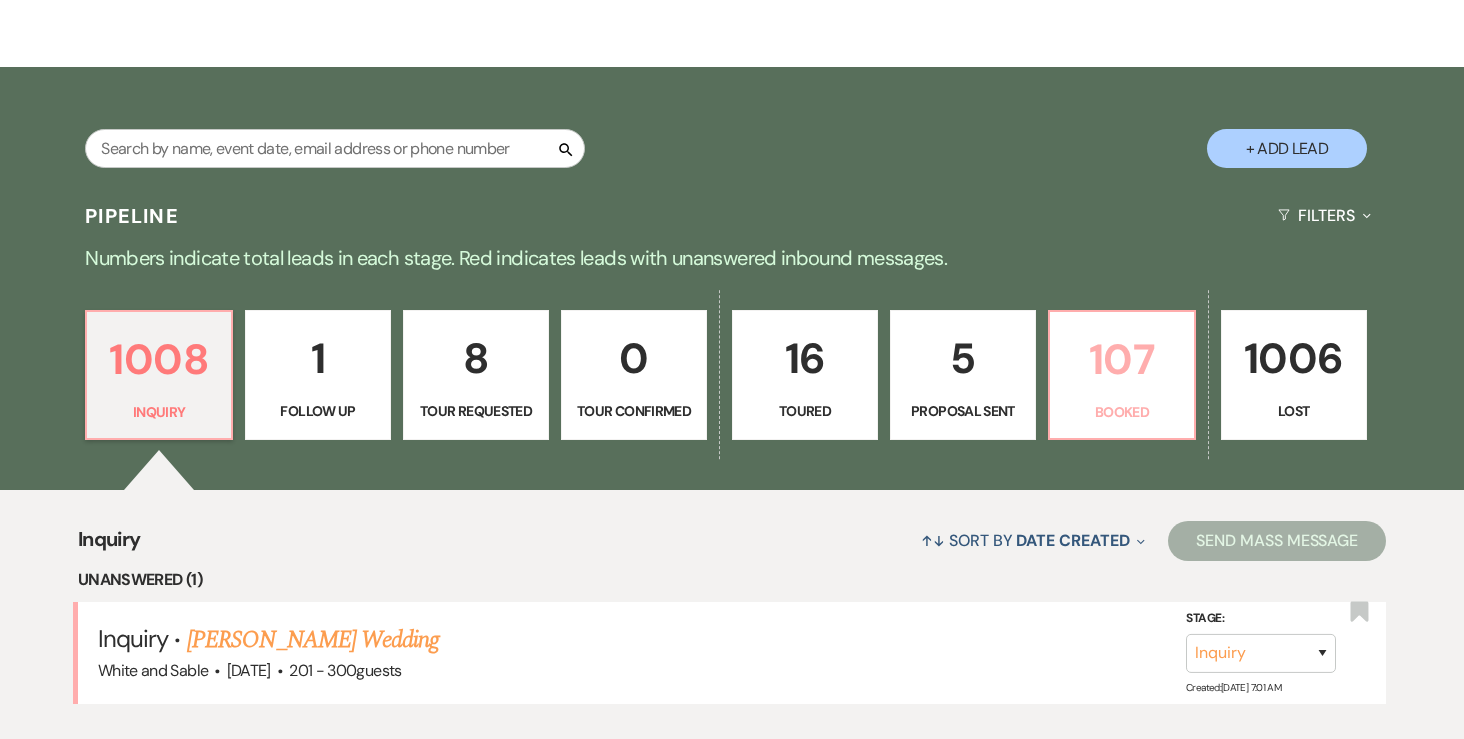 click on "107" at bounding box center (1122, 359) 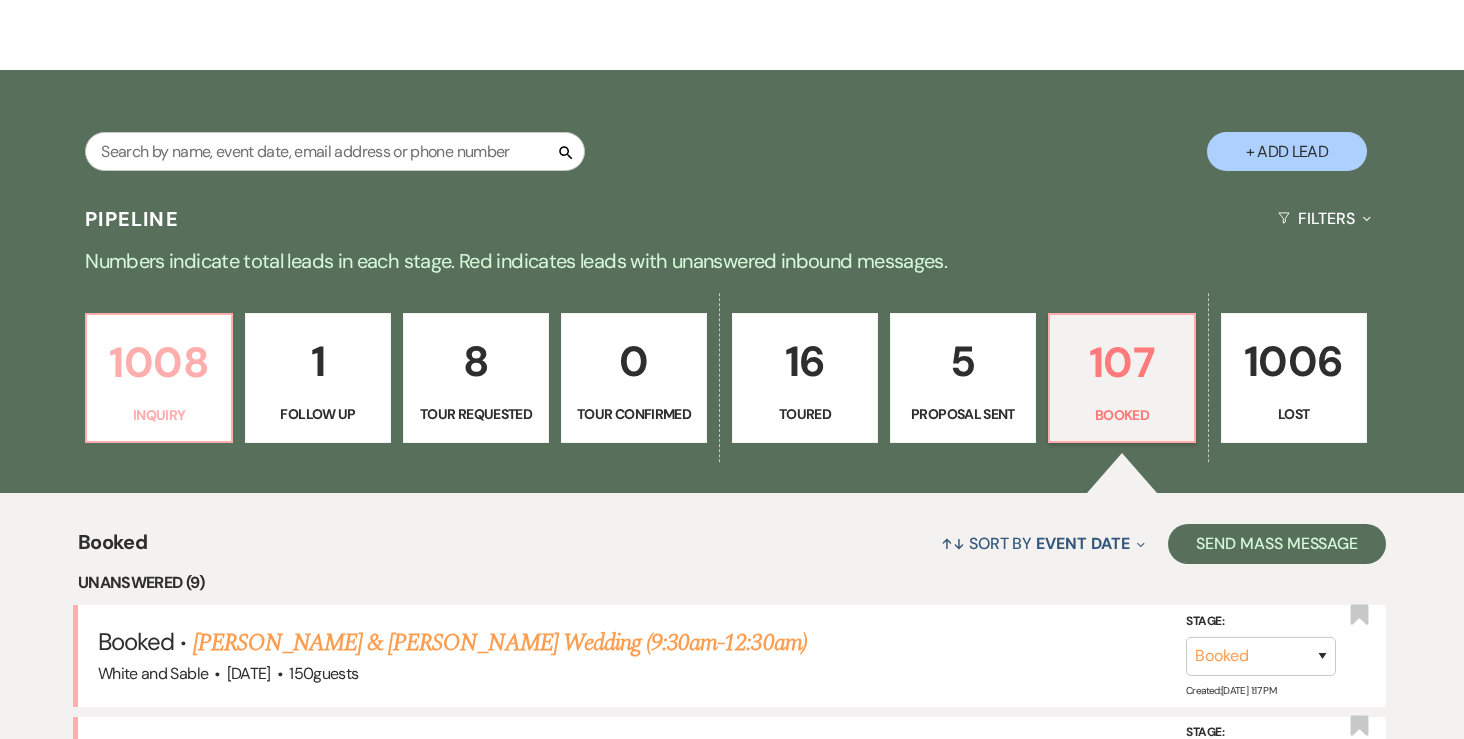 scroll, scrollTop: 285, scrollLeft: 0, axis: vertical 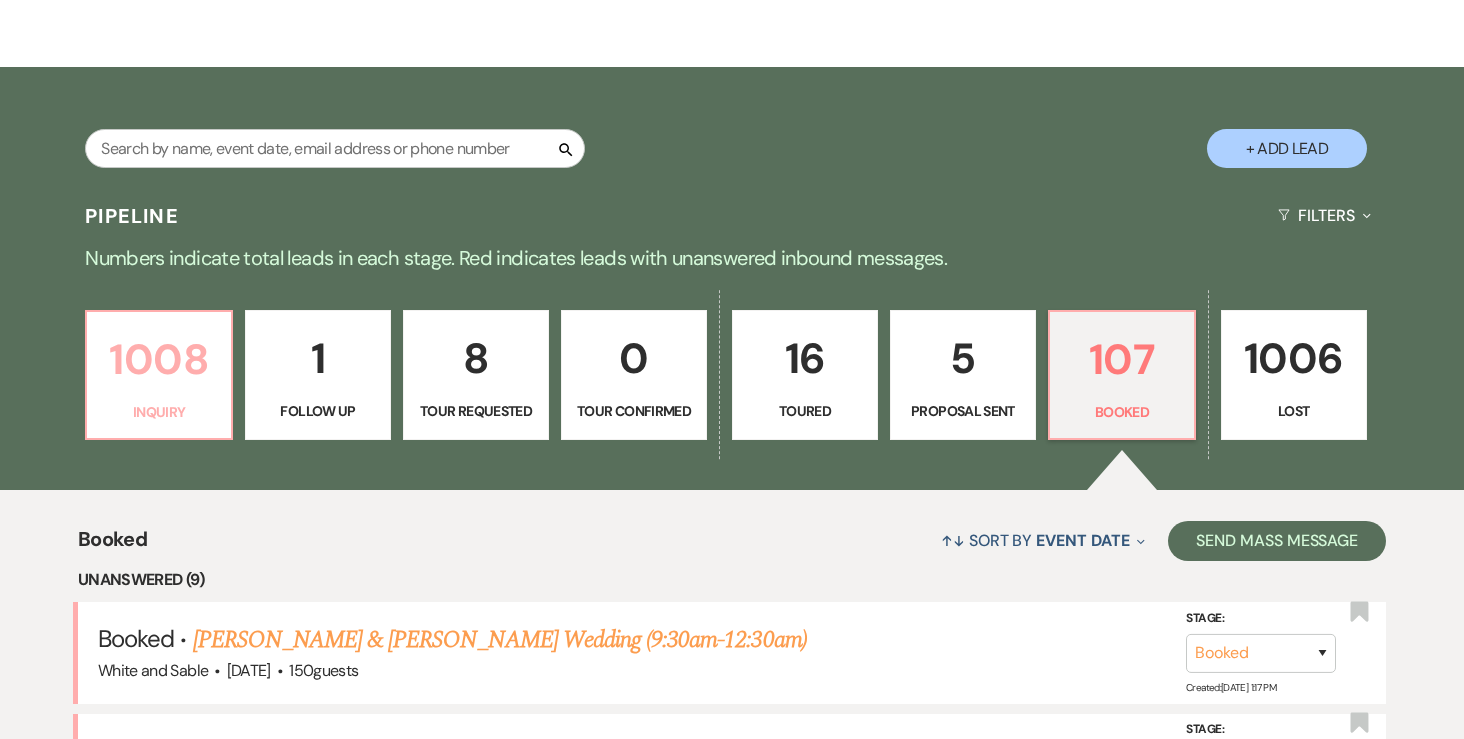 click on "1008" at bounding box center [159, 359] 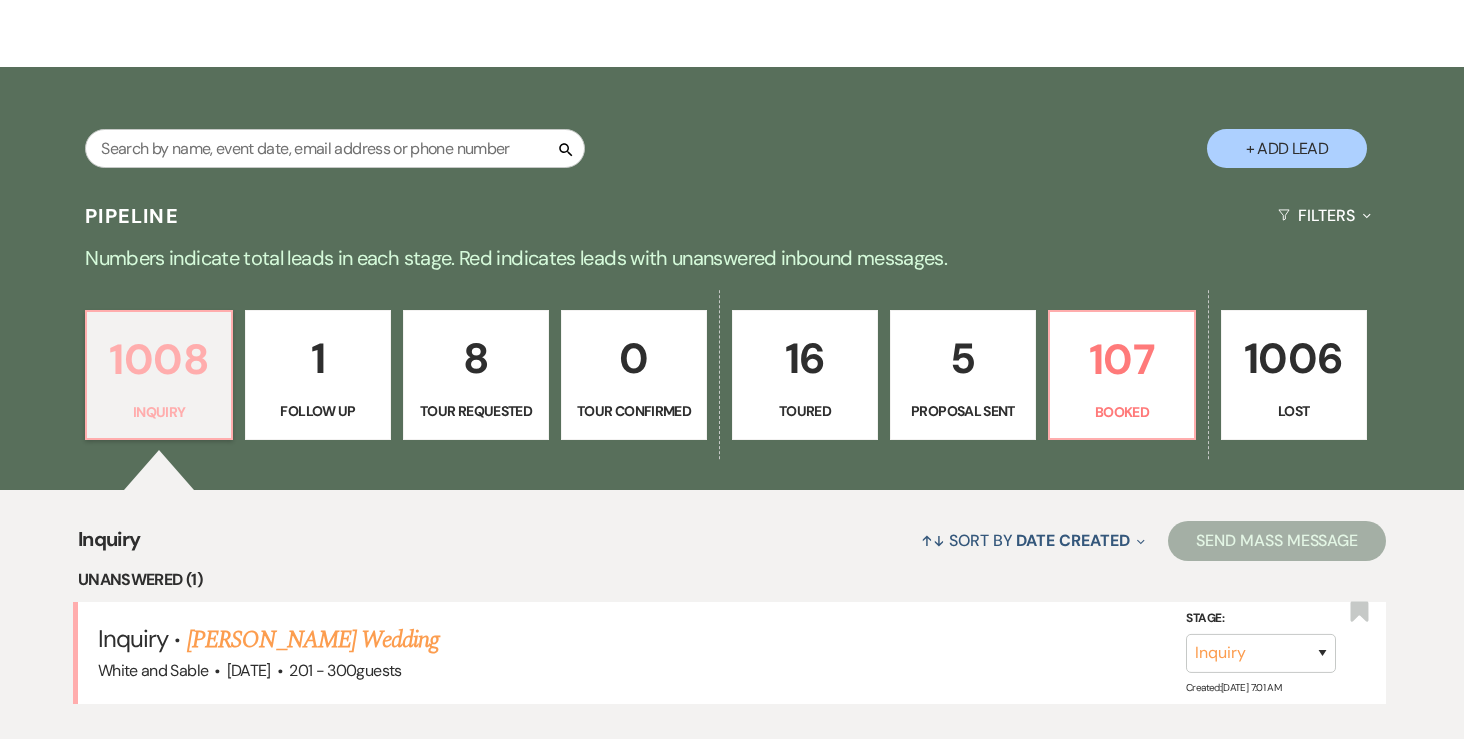 click on "Inquiry" at bounding box center [159, 412] 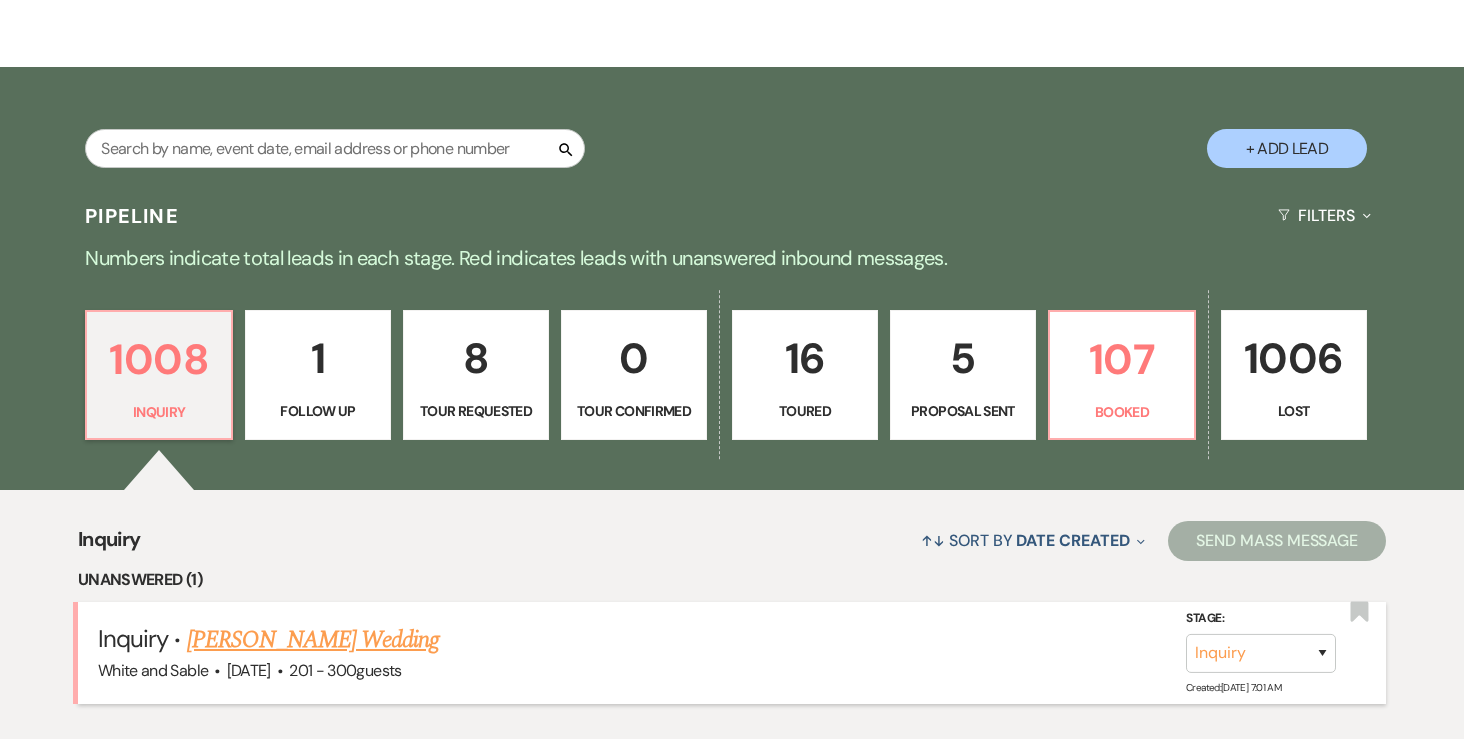 click on "Stacey Jamsa's Wedding" at bounding box center (313, 640) 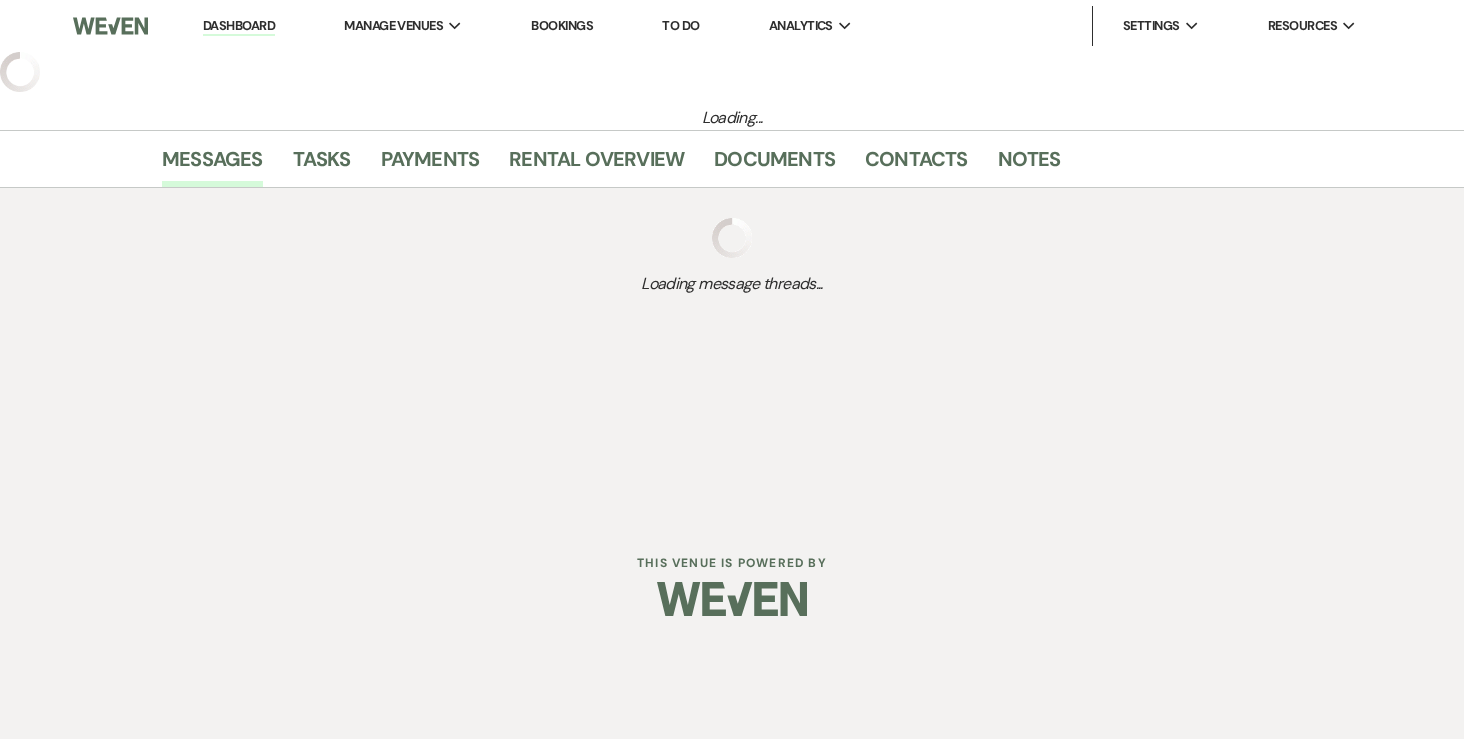 select on "2" 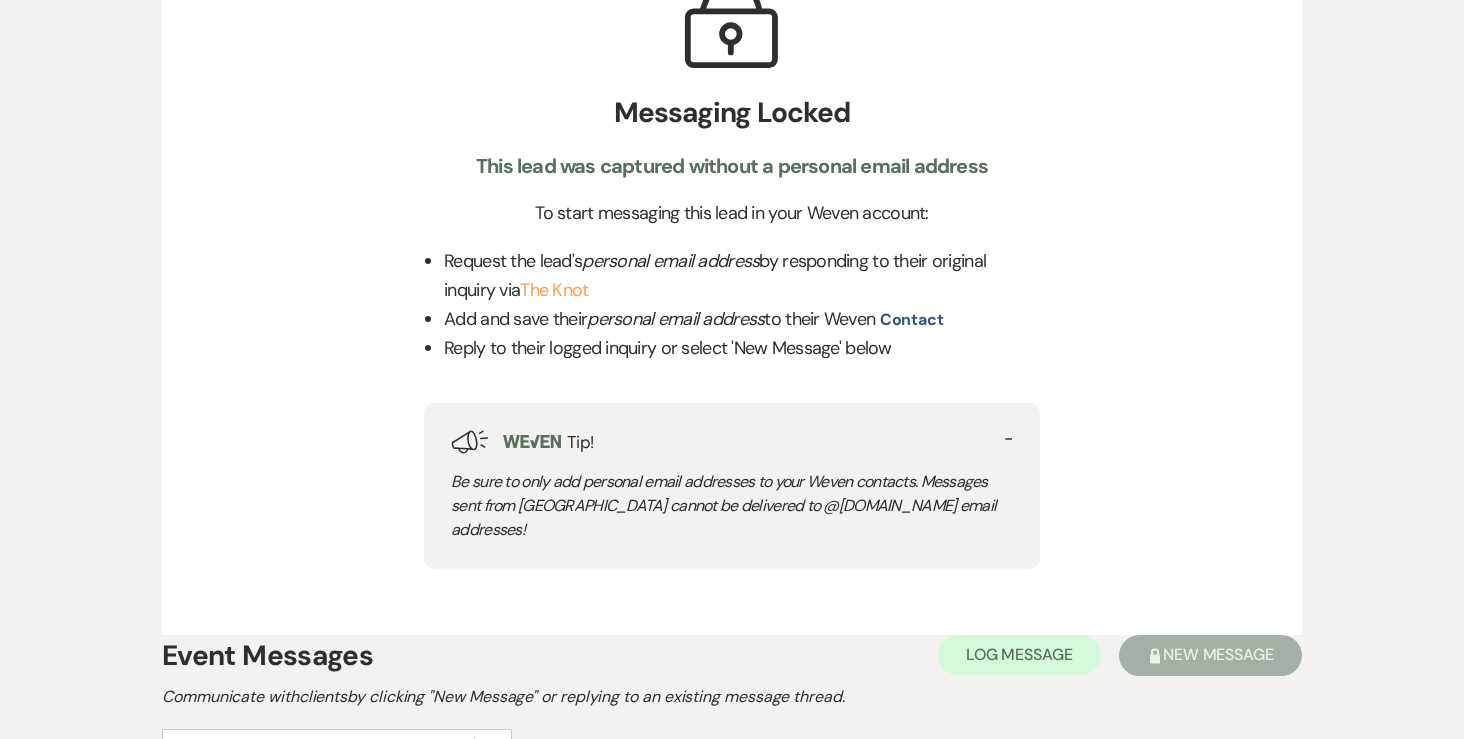 scroll, scrollTop: 676, scrollLeft: 0, axis: vertical 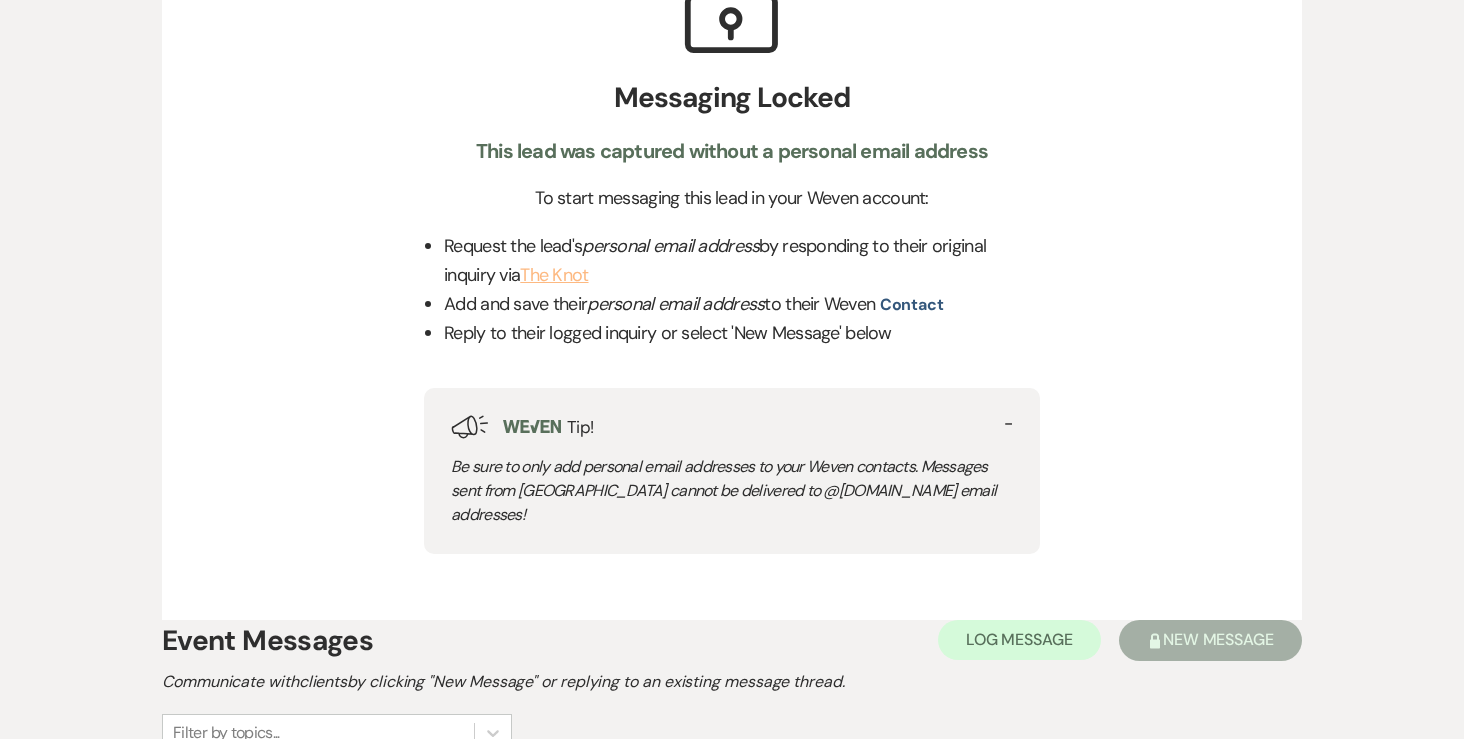 click on "The Knot" at bounding box center [554, 275] 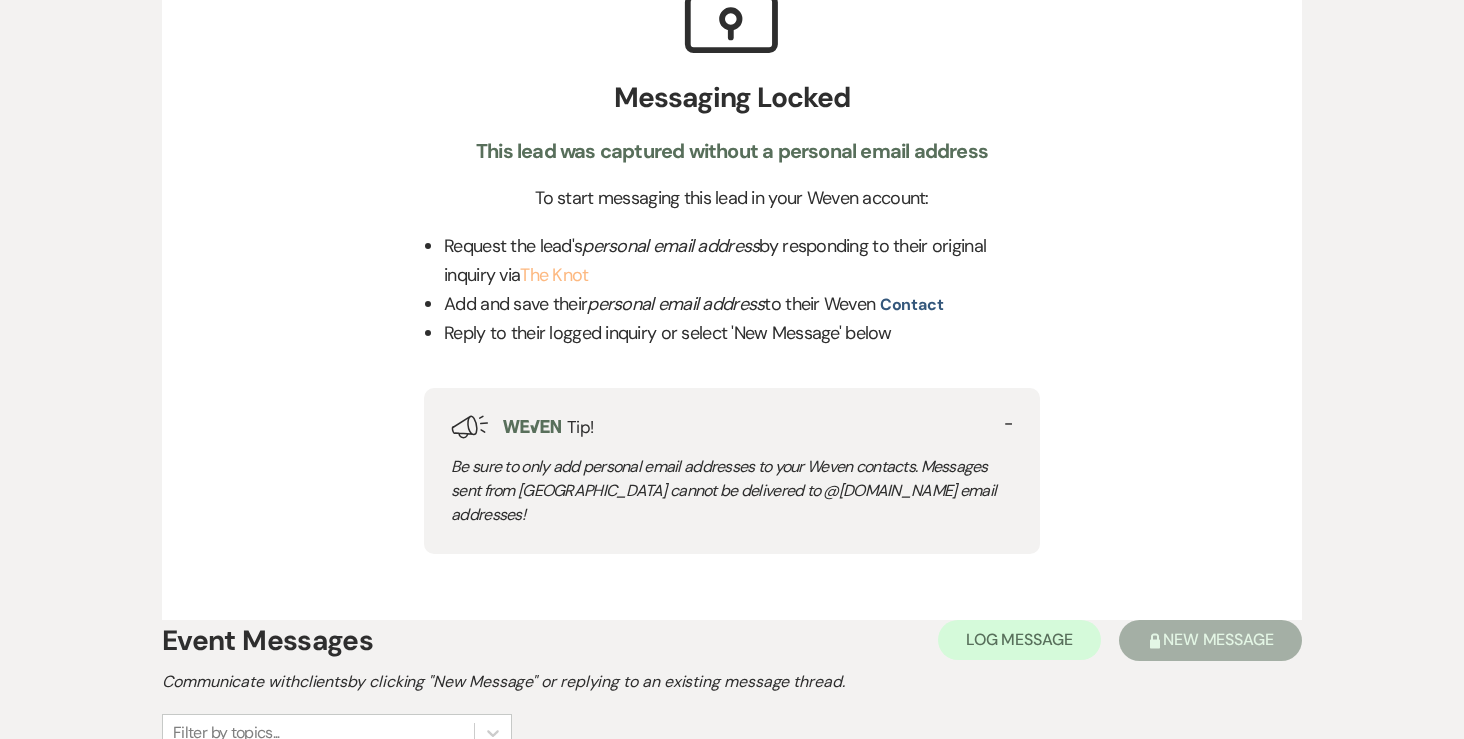scroll, scrollTop: 0, scrollLeft: 0, axis: both 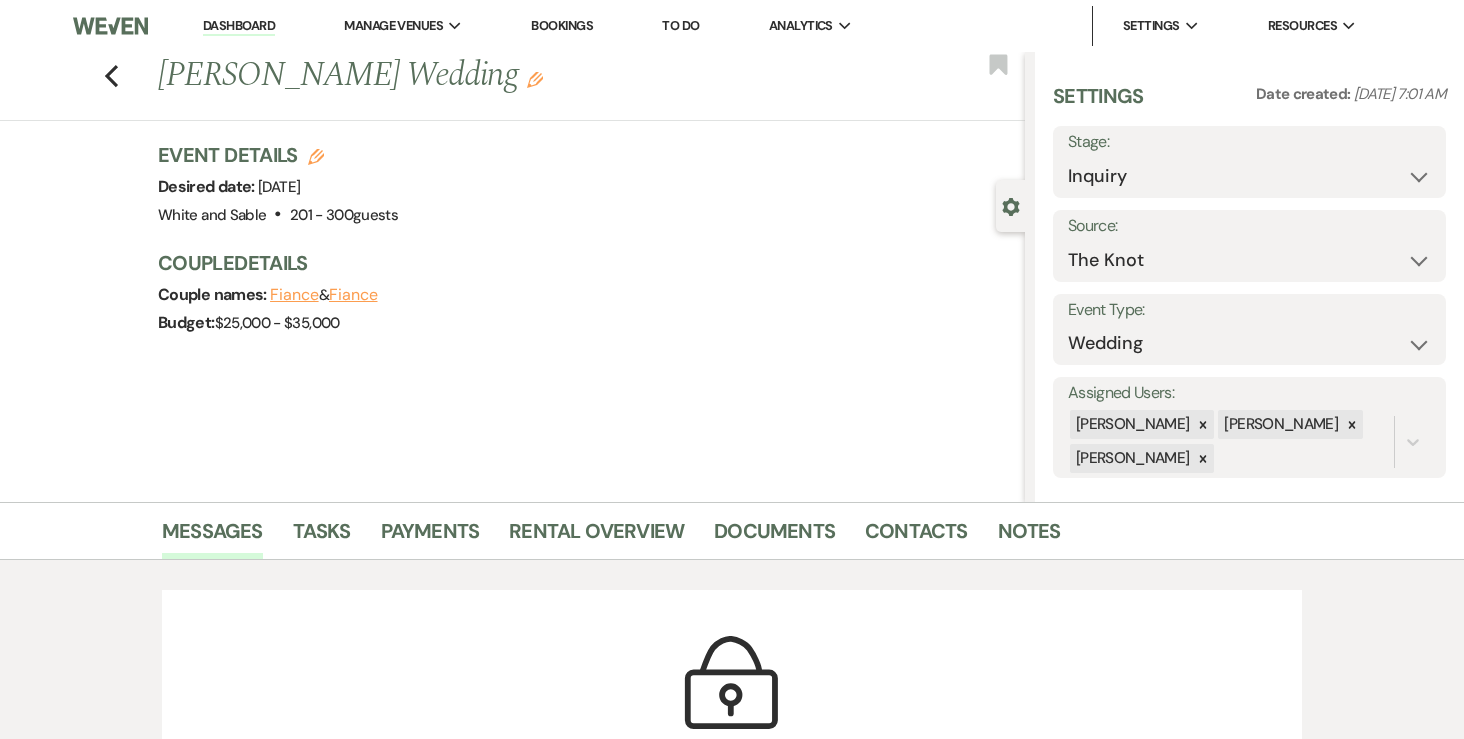 click on "Dashboard" at bounding box center (239, 26) 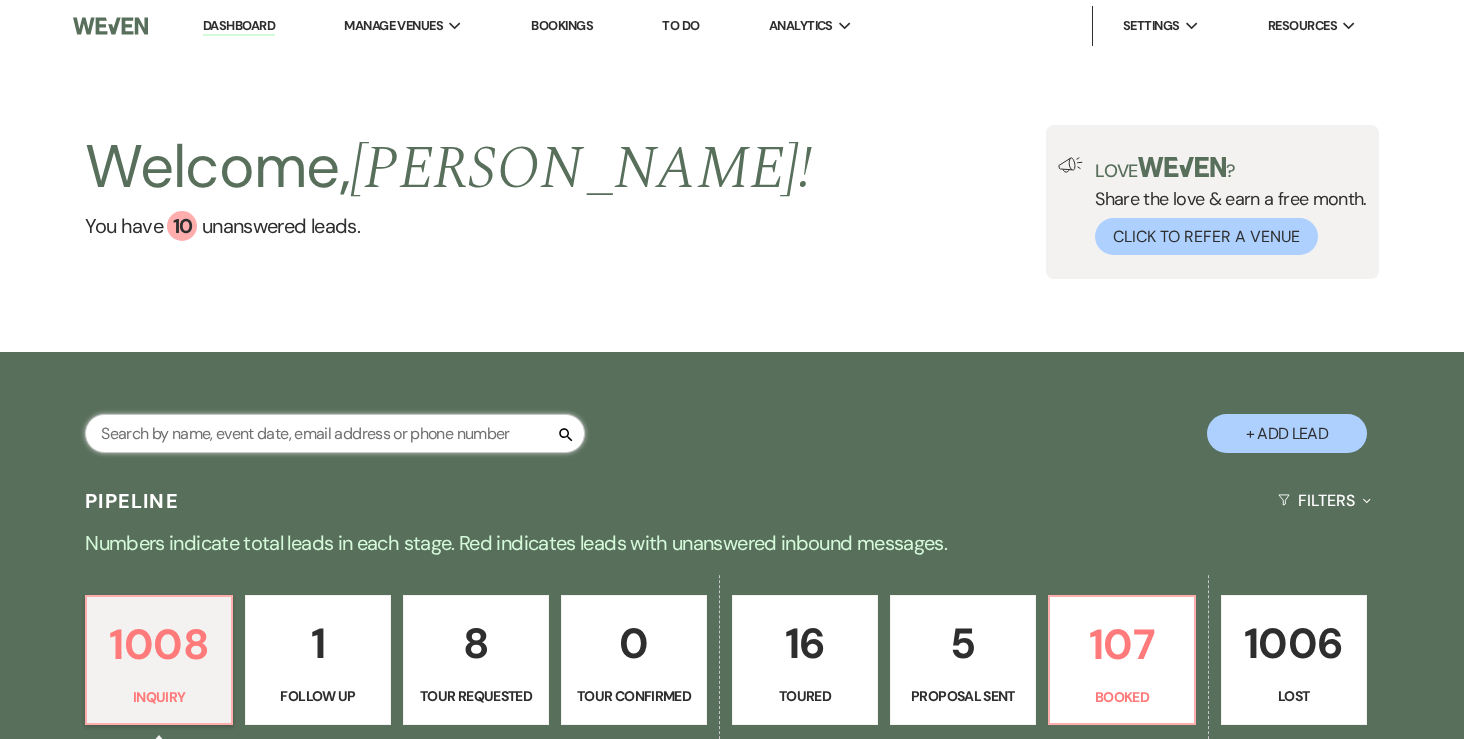 click at bounding box center (335, 433) 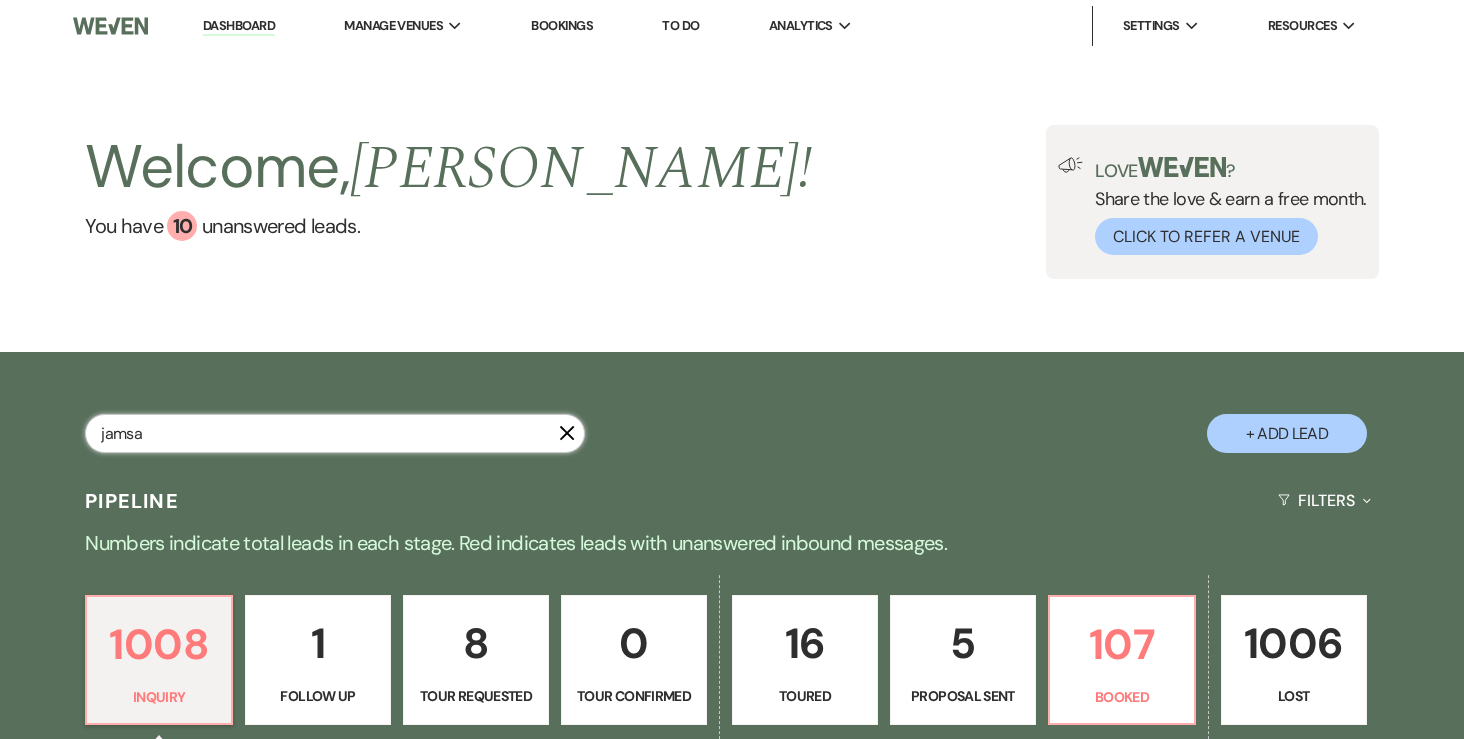 type on "jamsa" 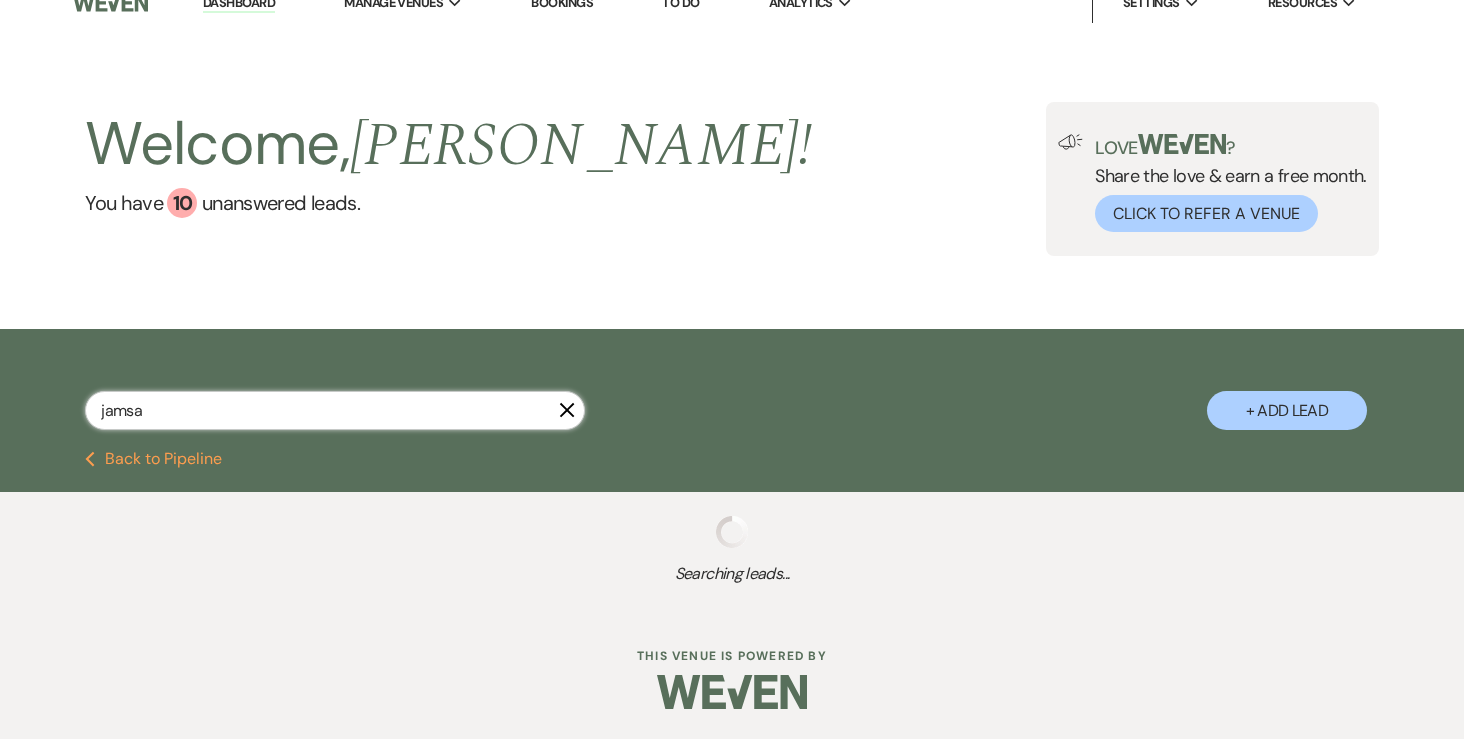 select on "8" 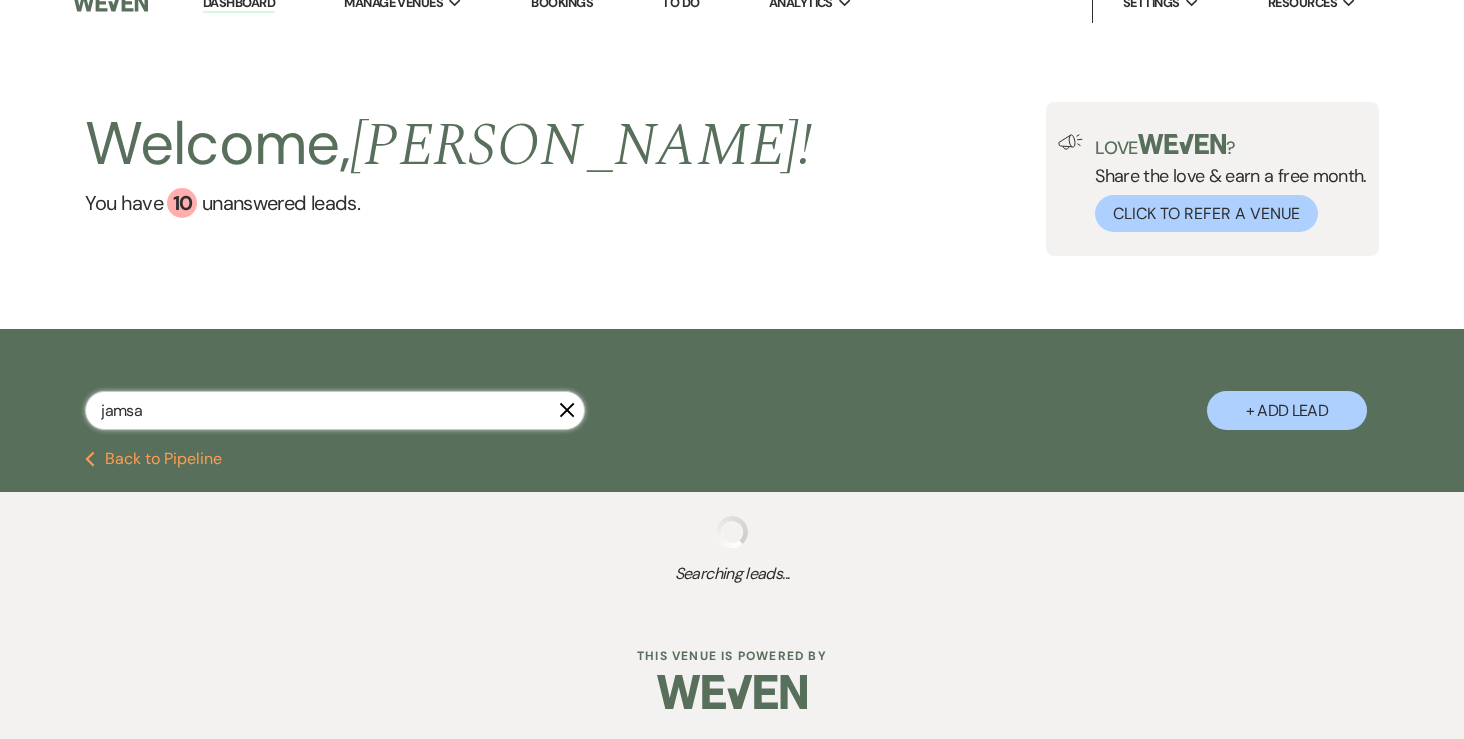 select on "9" 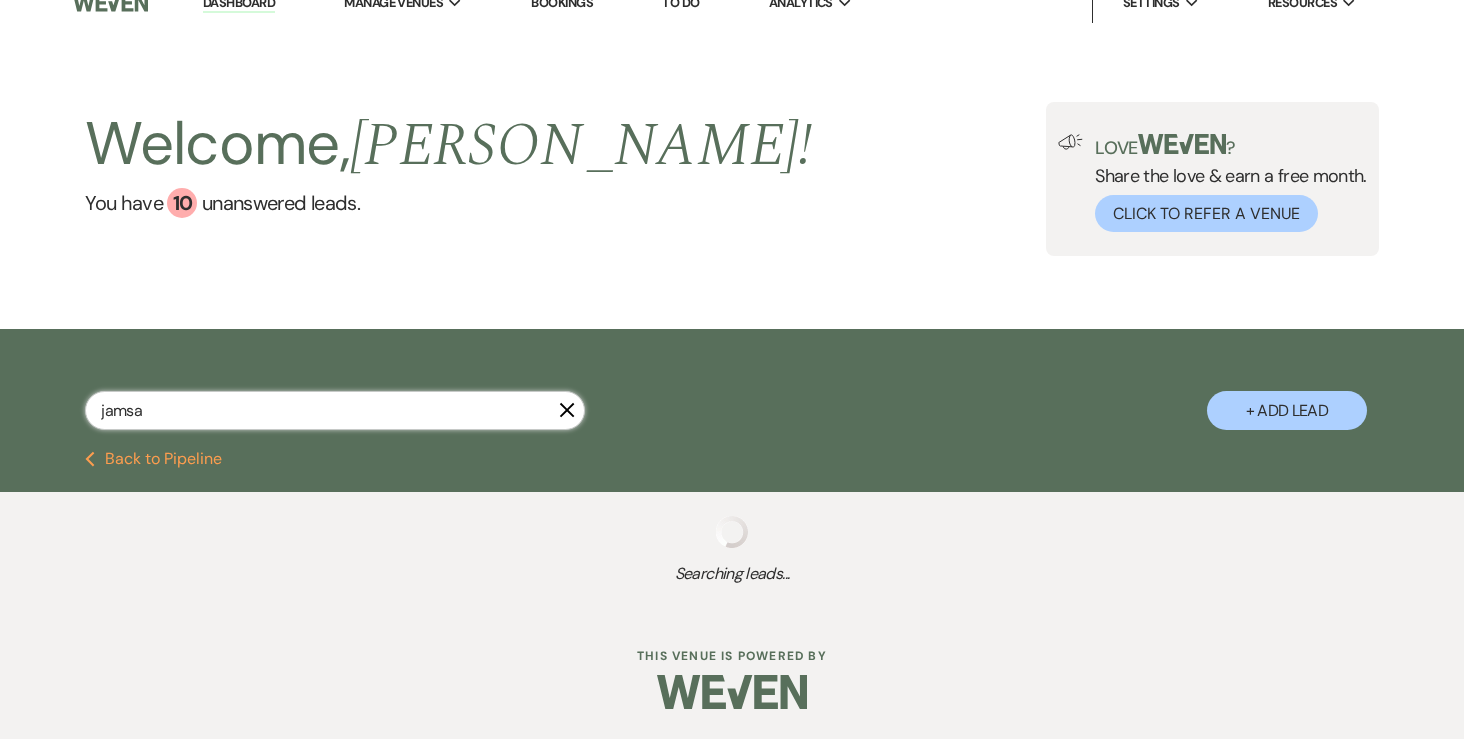 select on "8" 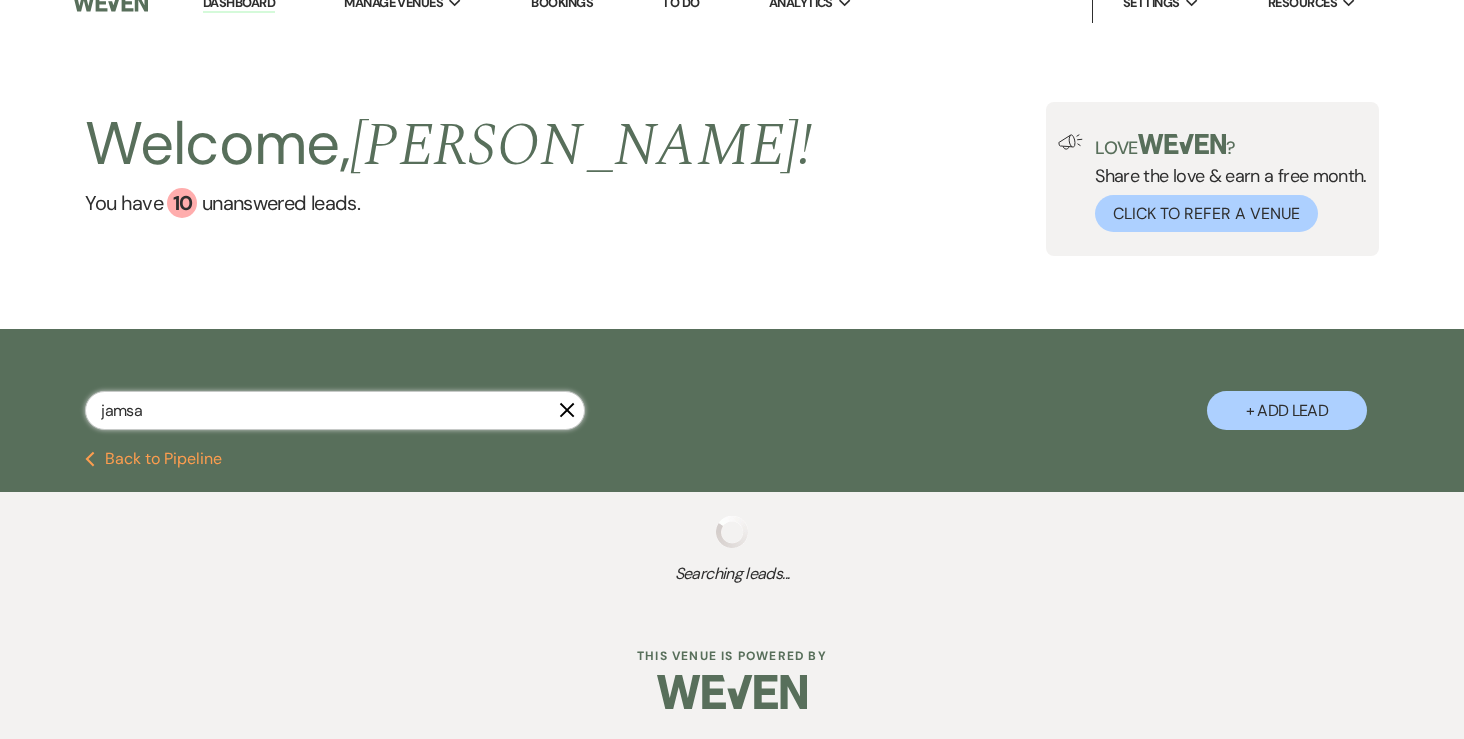select on "4" 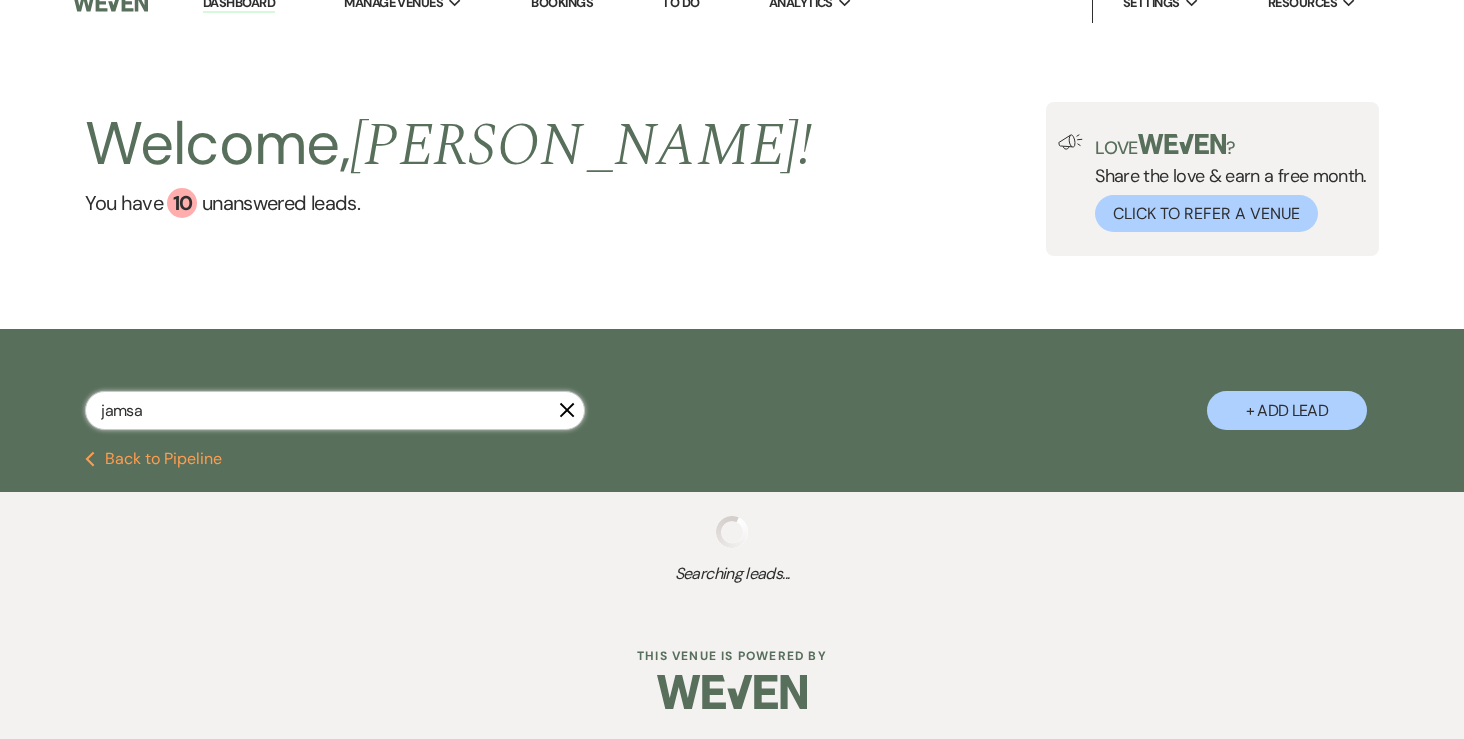 select on "8" 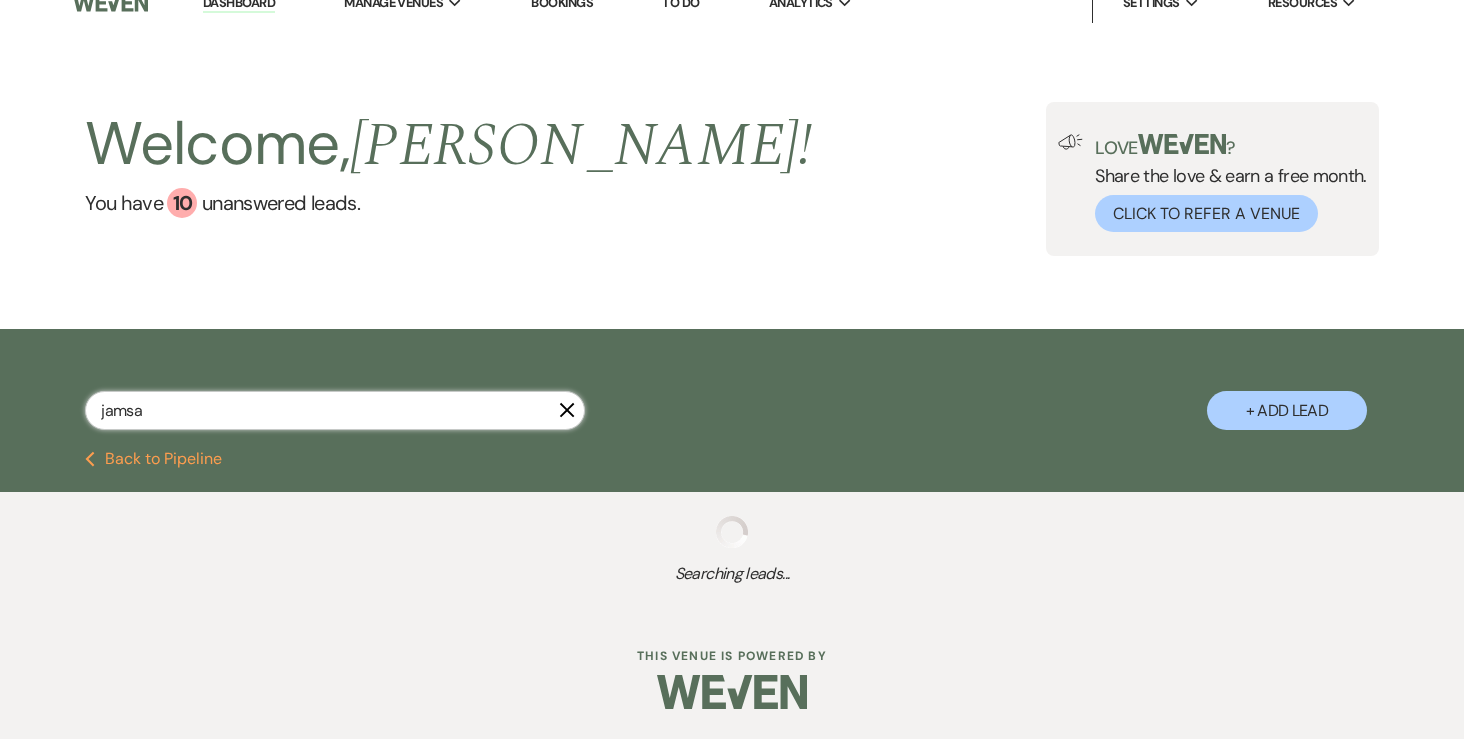 select on "1" 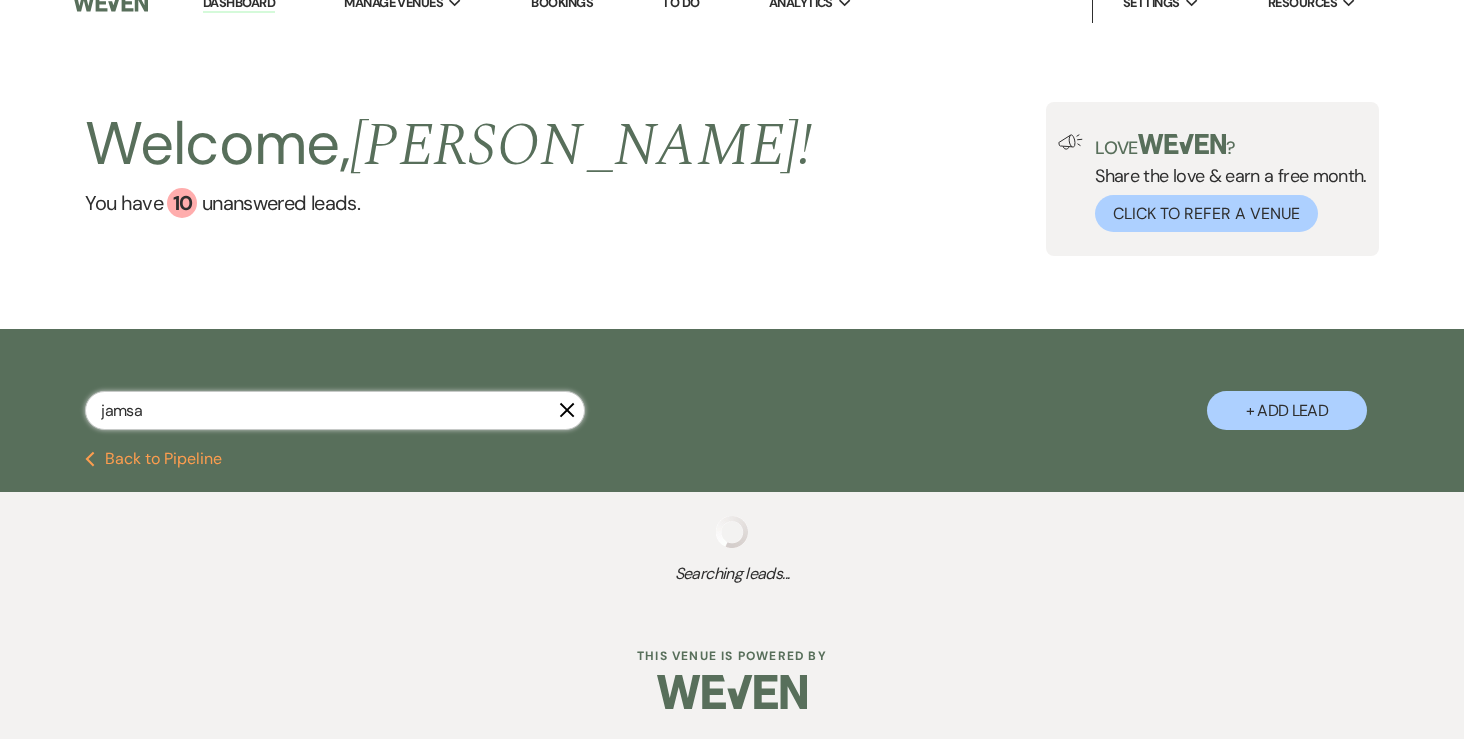 select on "8" 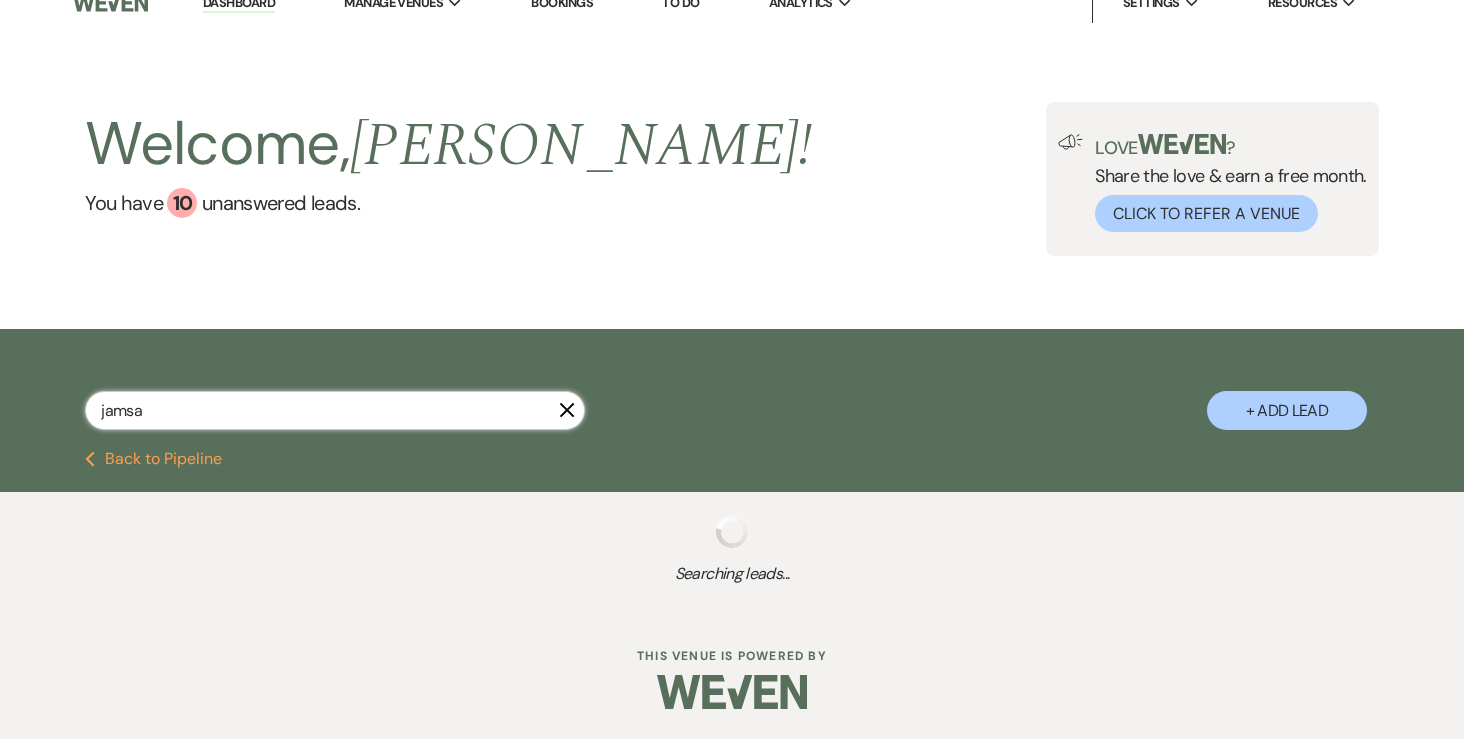 select on "5" 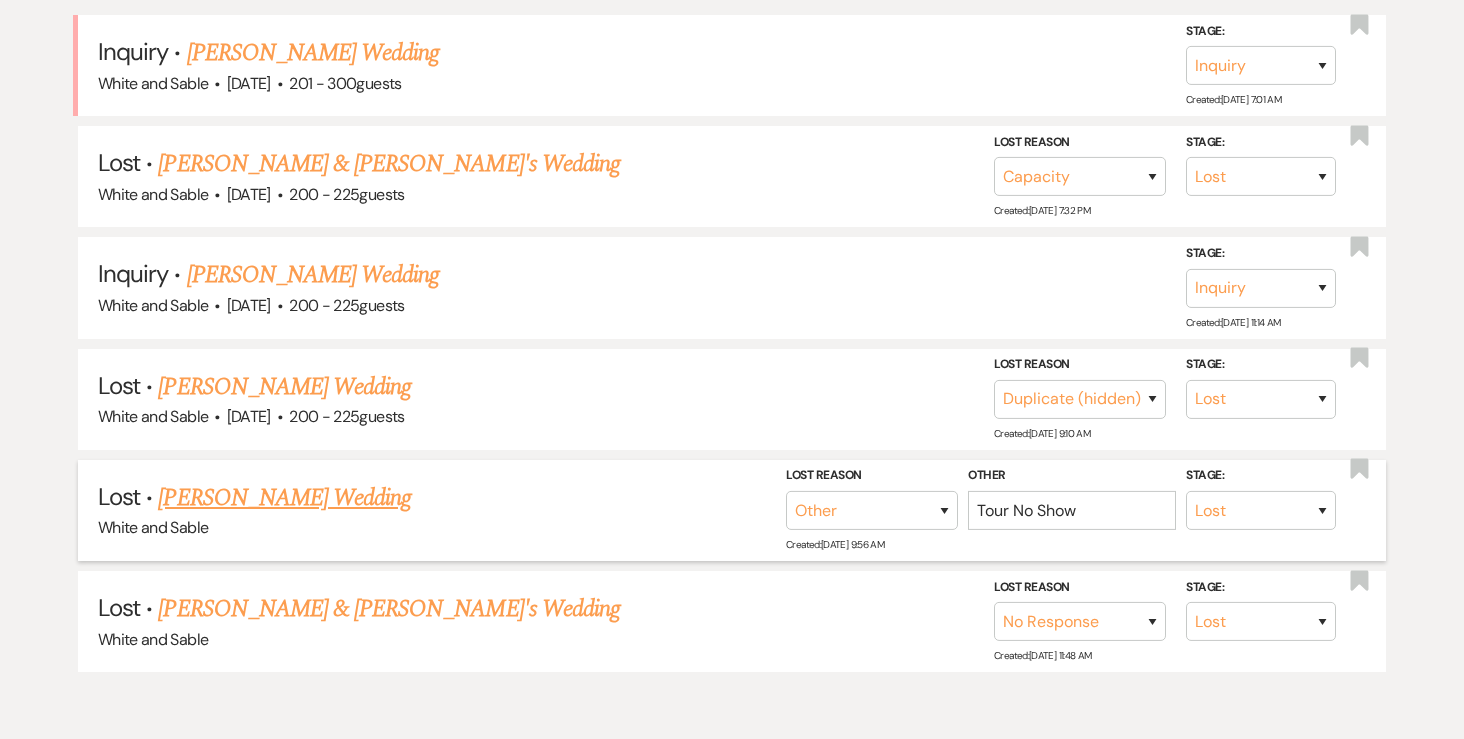 scroll, scrollTop: 624, scrollLeft: 0, axis: vertical 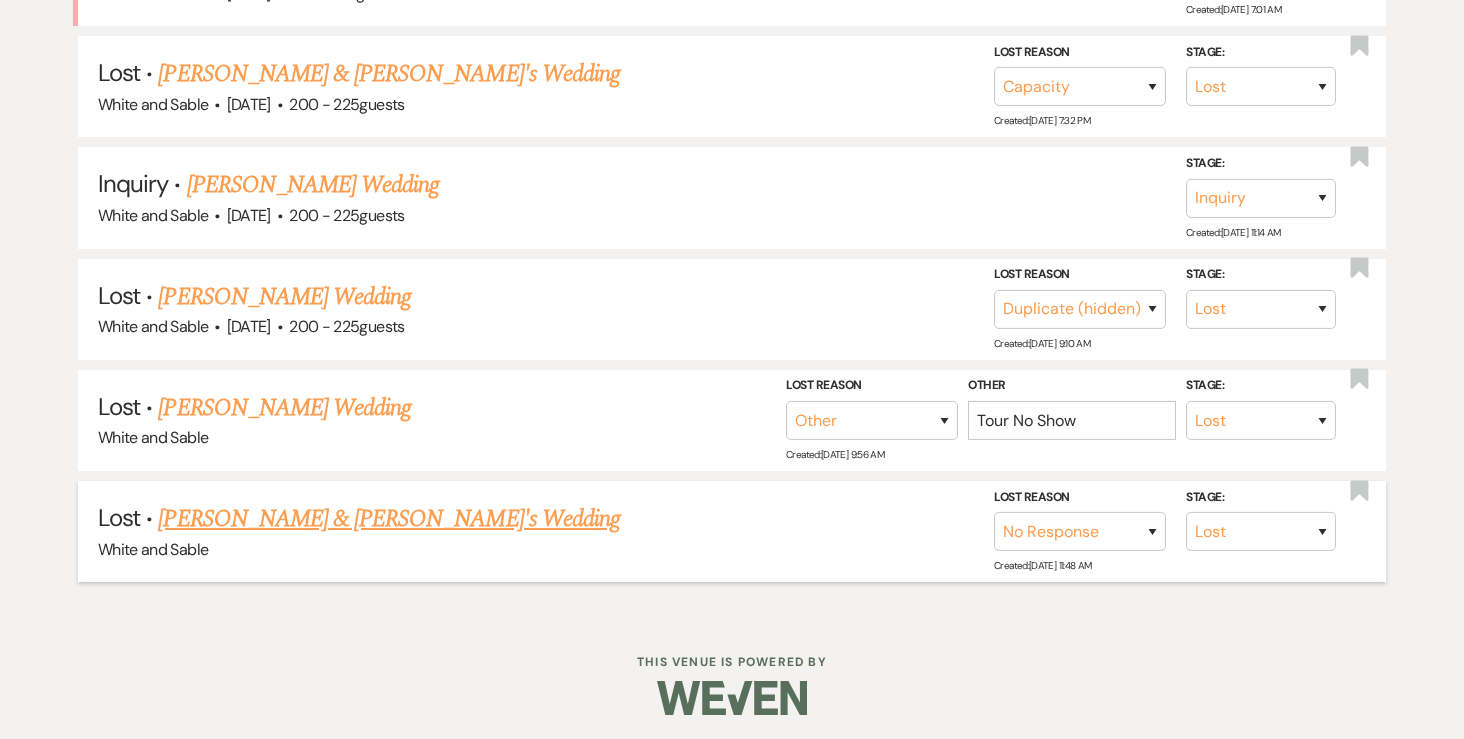 click on "Stacey Jamsa & Fiance's Wedding" at bounding box center (389, 519) 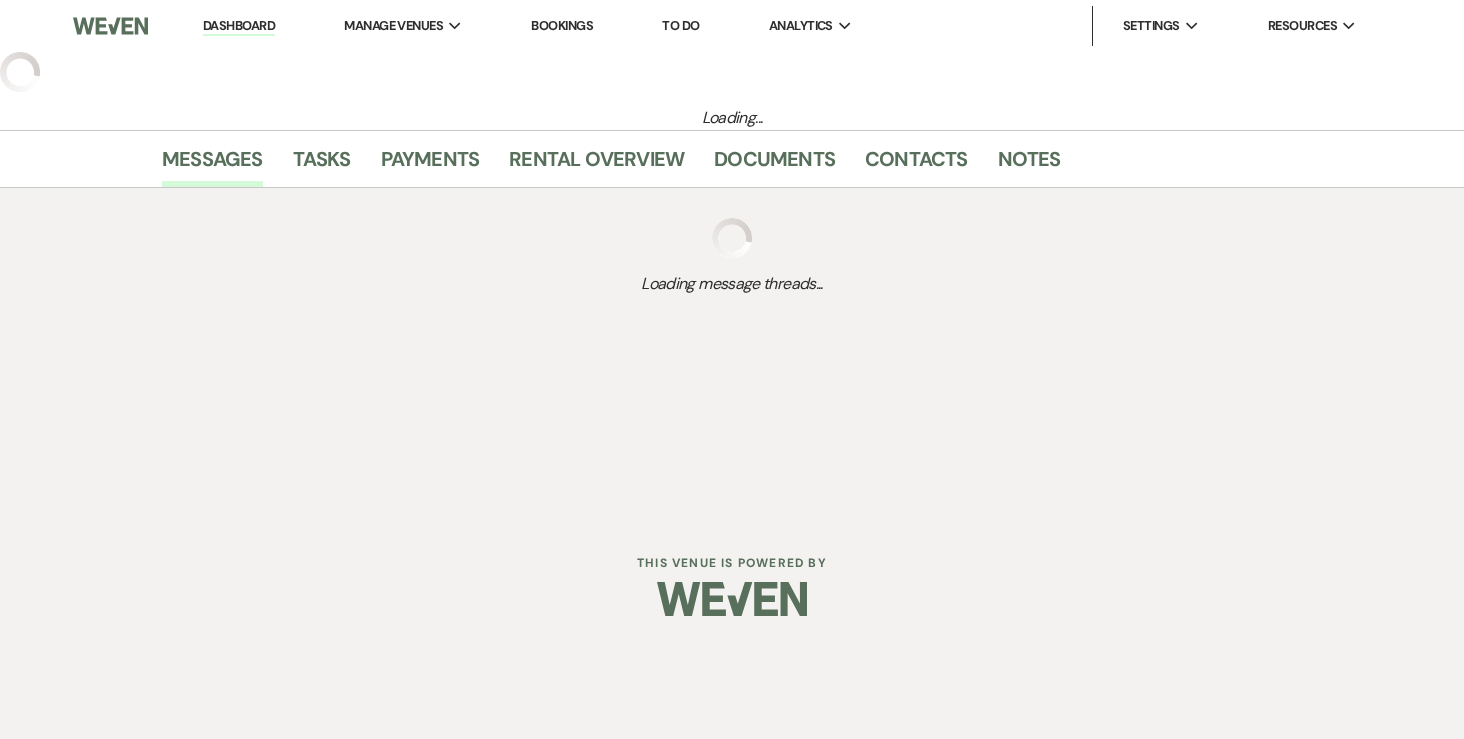 select on "8" 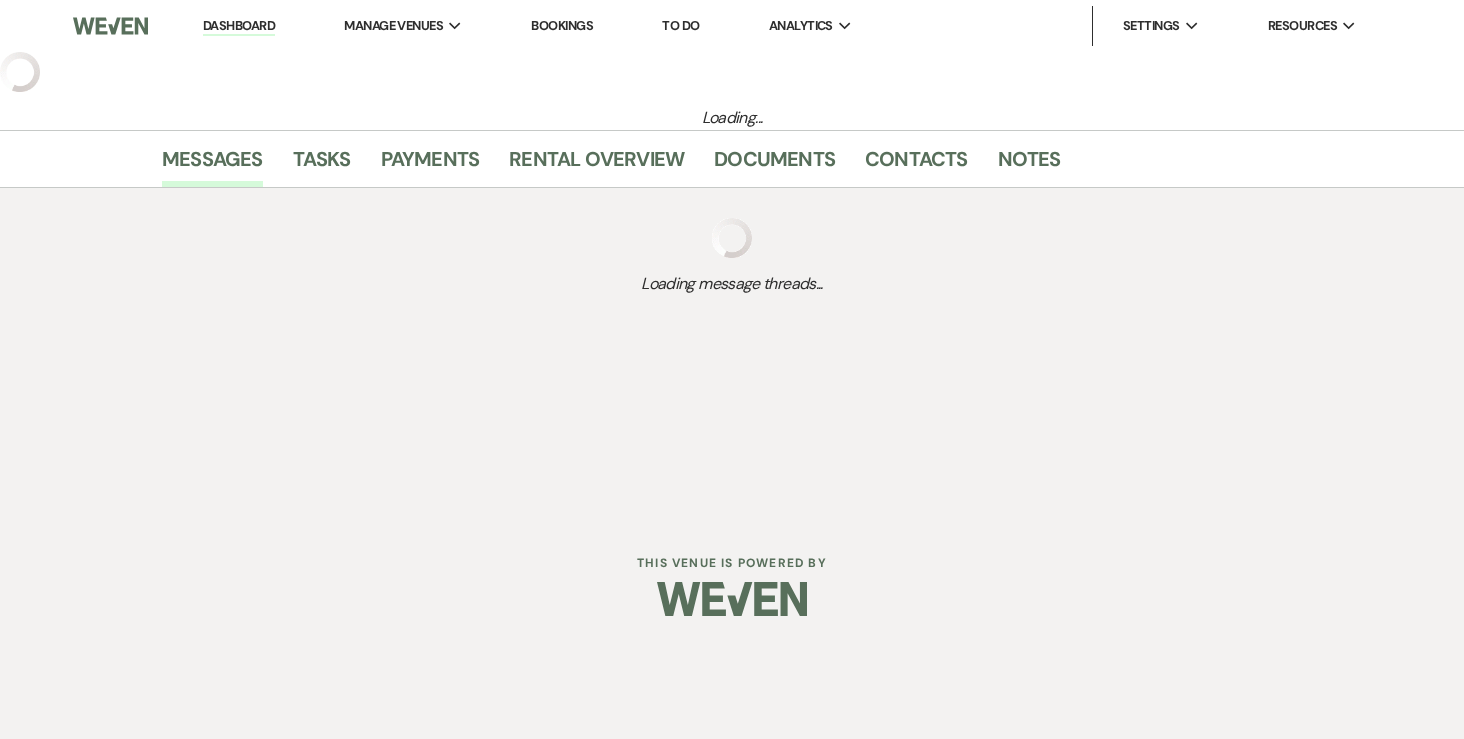 select on "5" 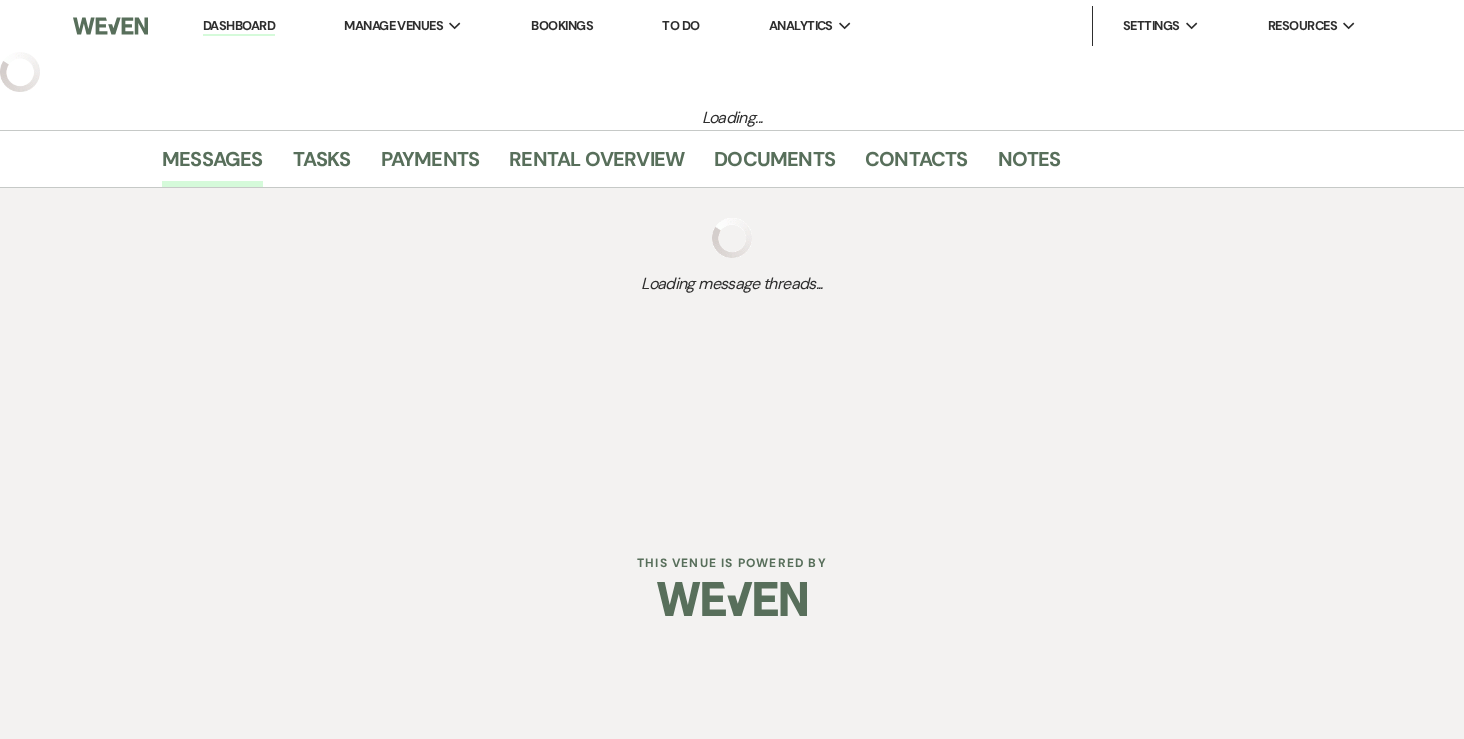 select on "7" 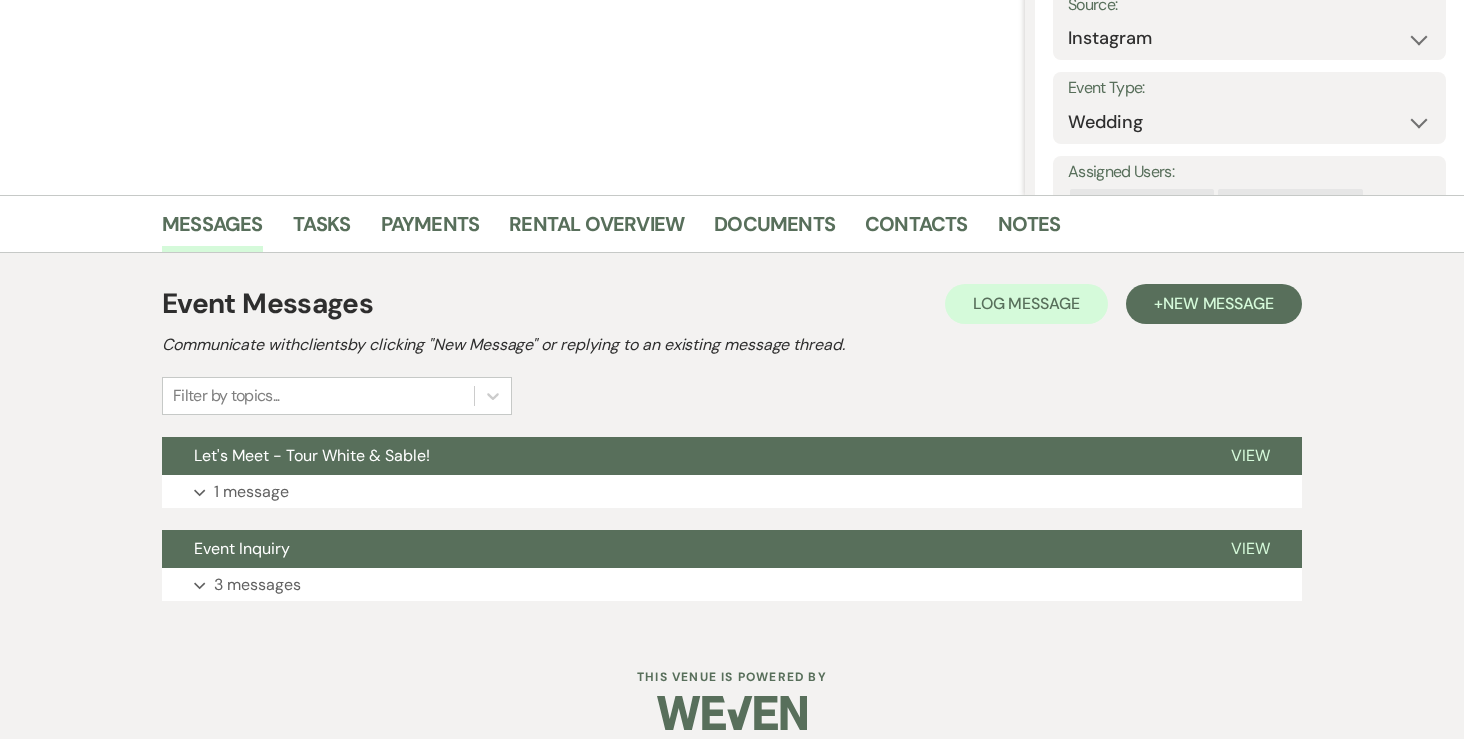 scroll, scrollTop: 309, scrollLeft: 0, axis: vertical 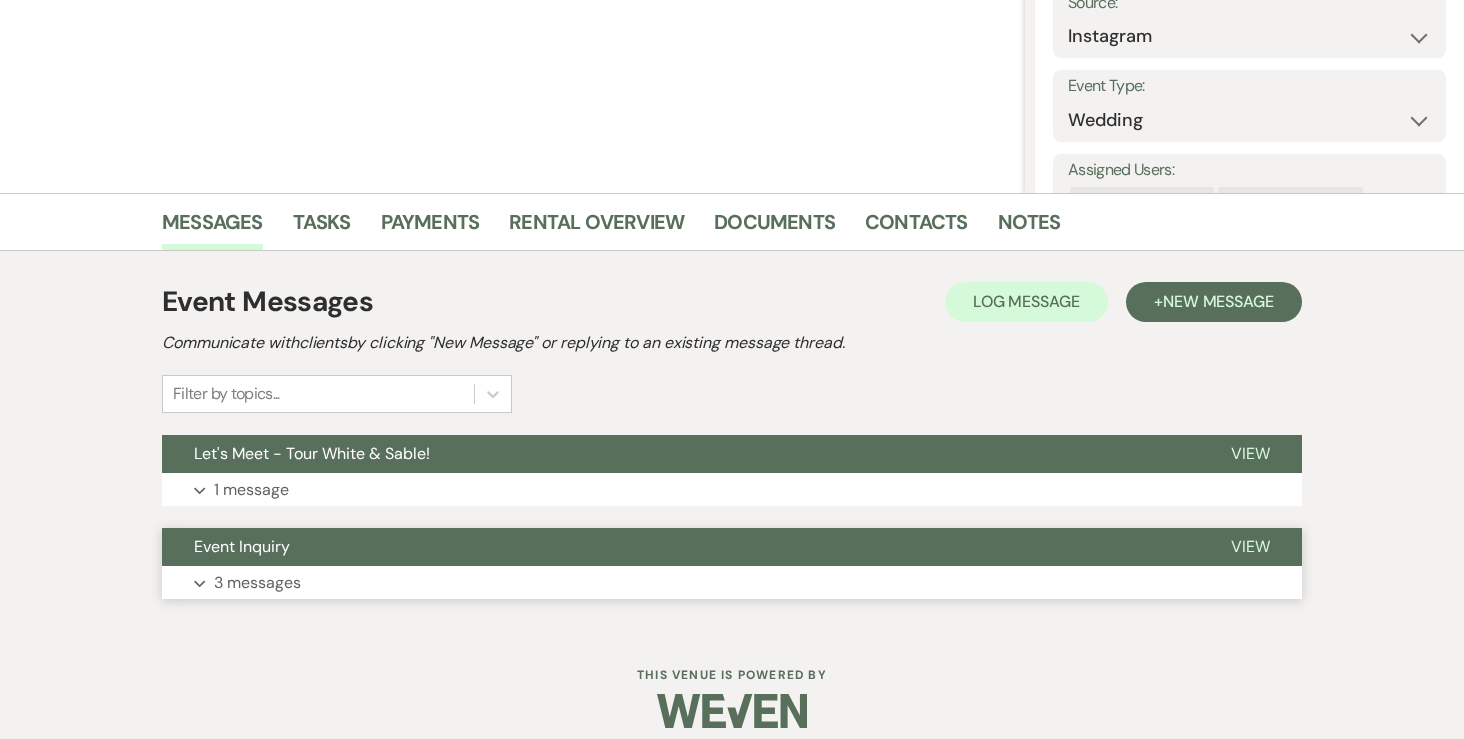 click on "3 messages" at bounding box center [257, 583] 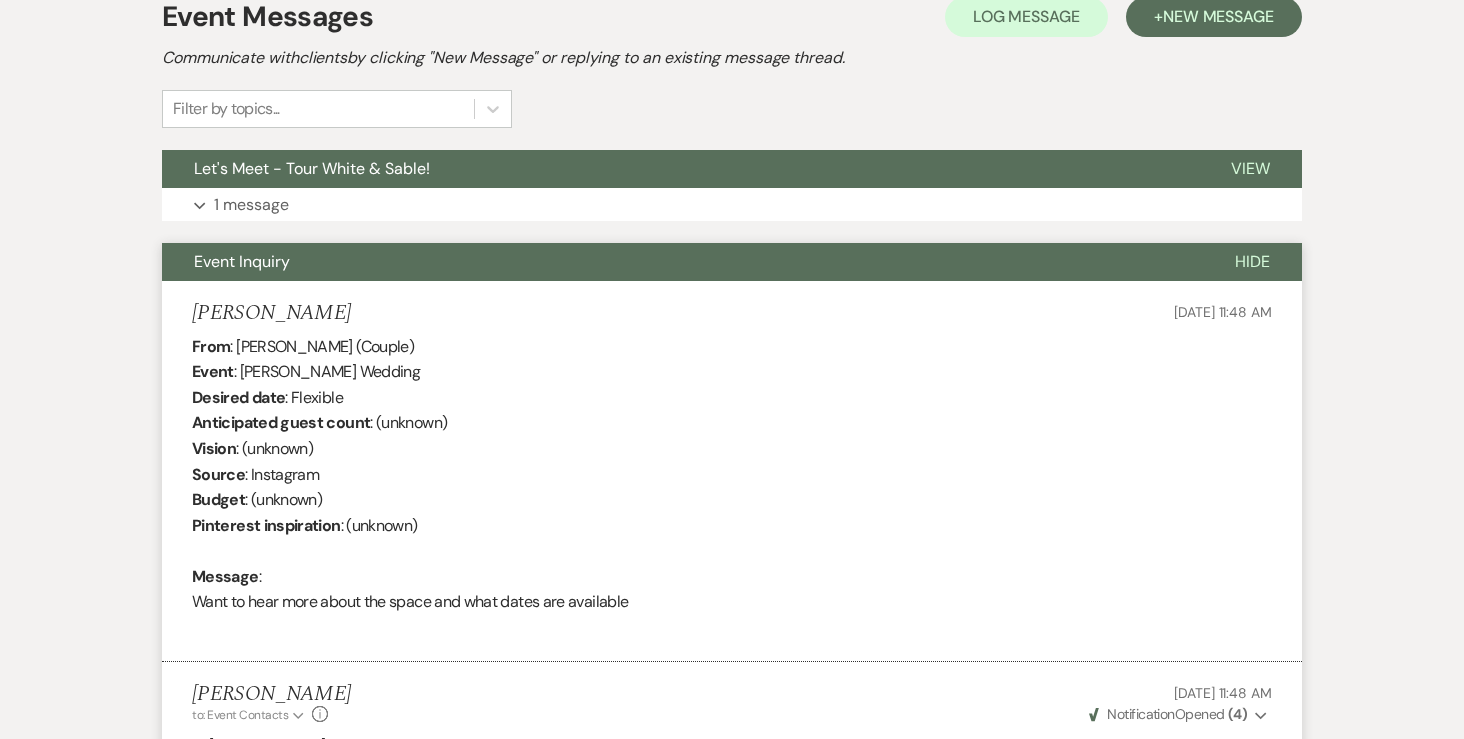 scroll, scrollTop: 0, scrollLeft: 0, axis: both 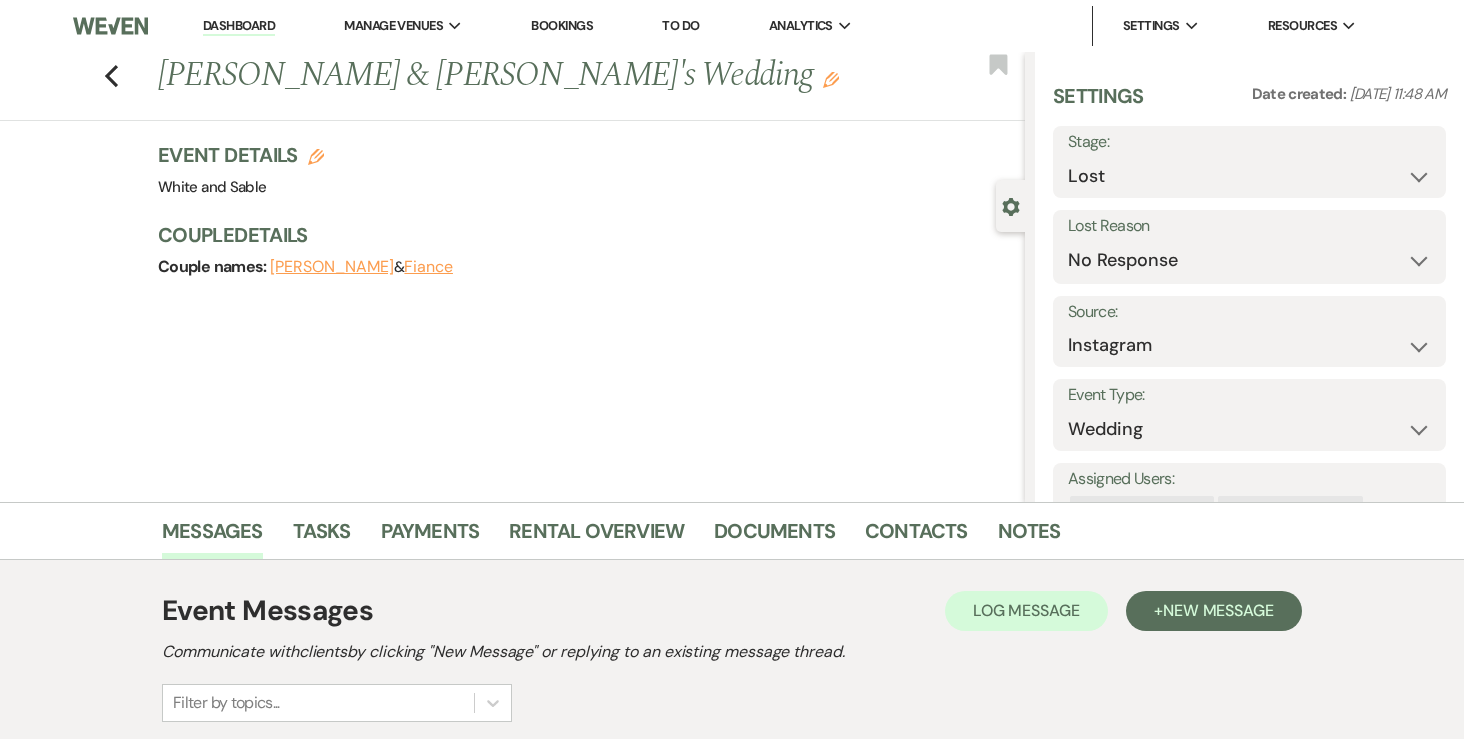 click on "Couple  Details Couple names:   Stacey Jamsa  &  Fiance" at bounding box center [581, 251] 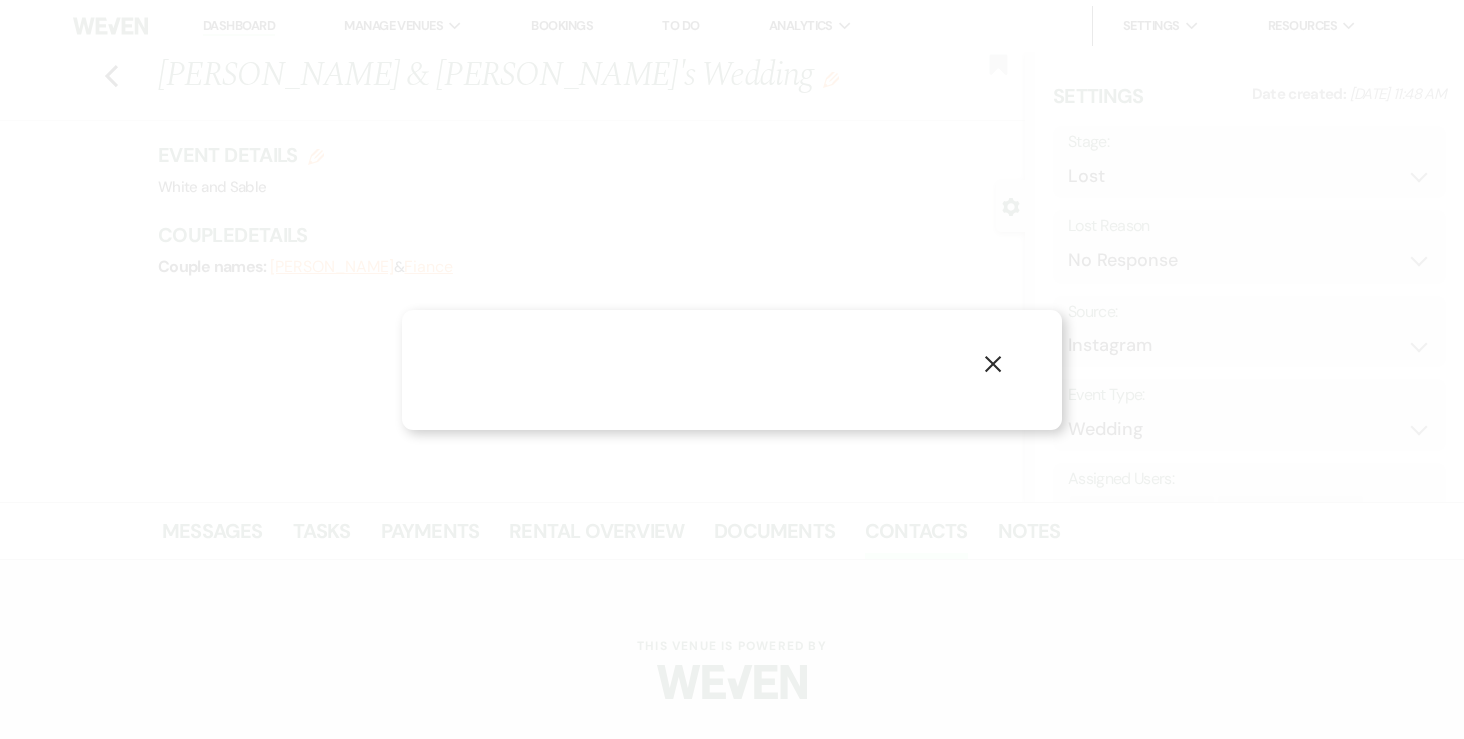 select on "1" 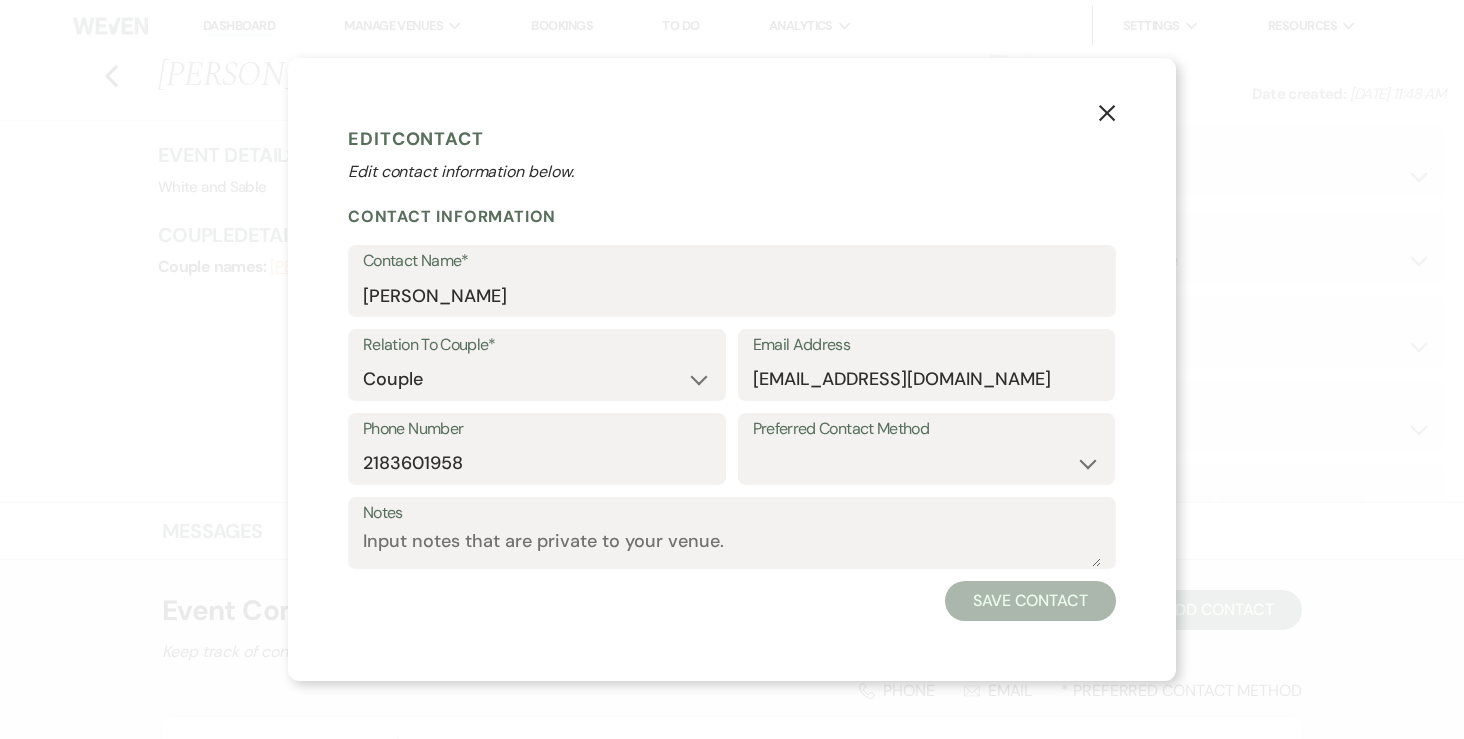 click on "X" 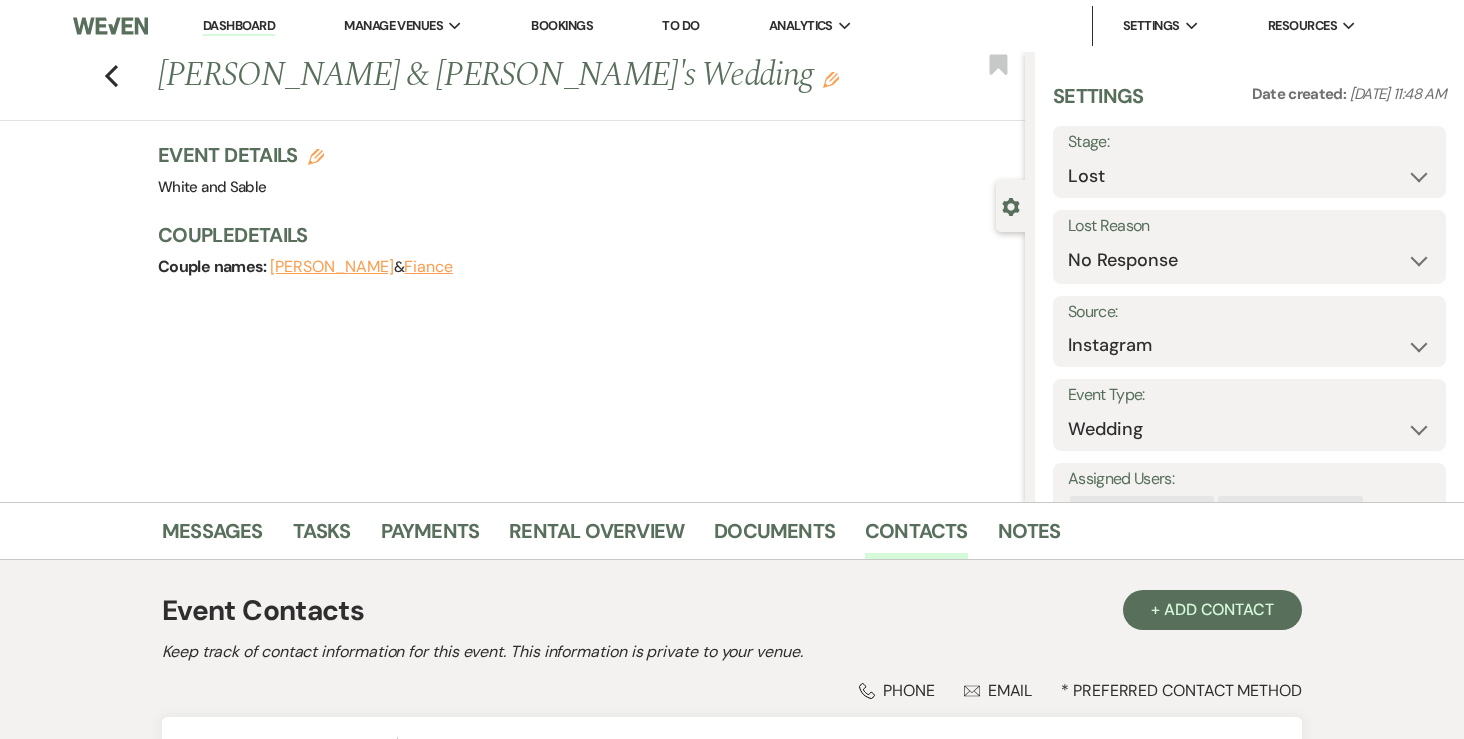 click on "Dashboard" at bounding box center (239, 26) 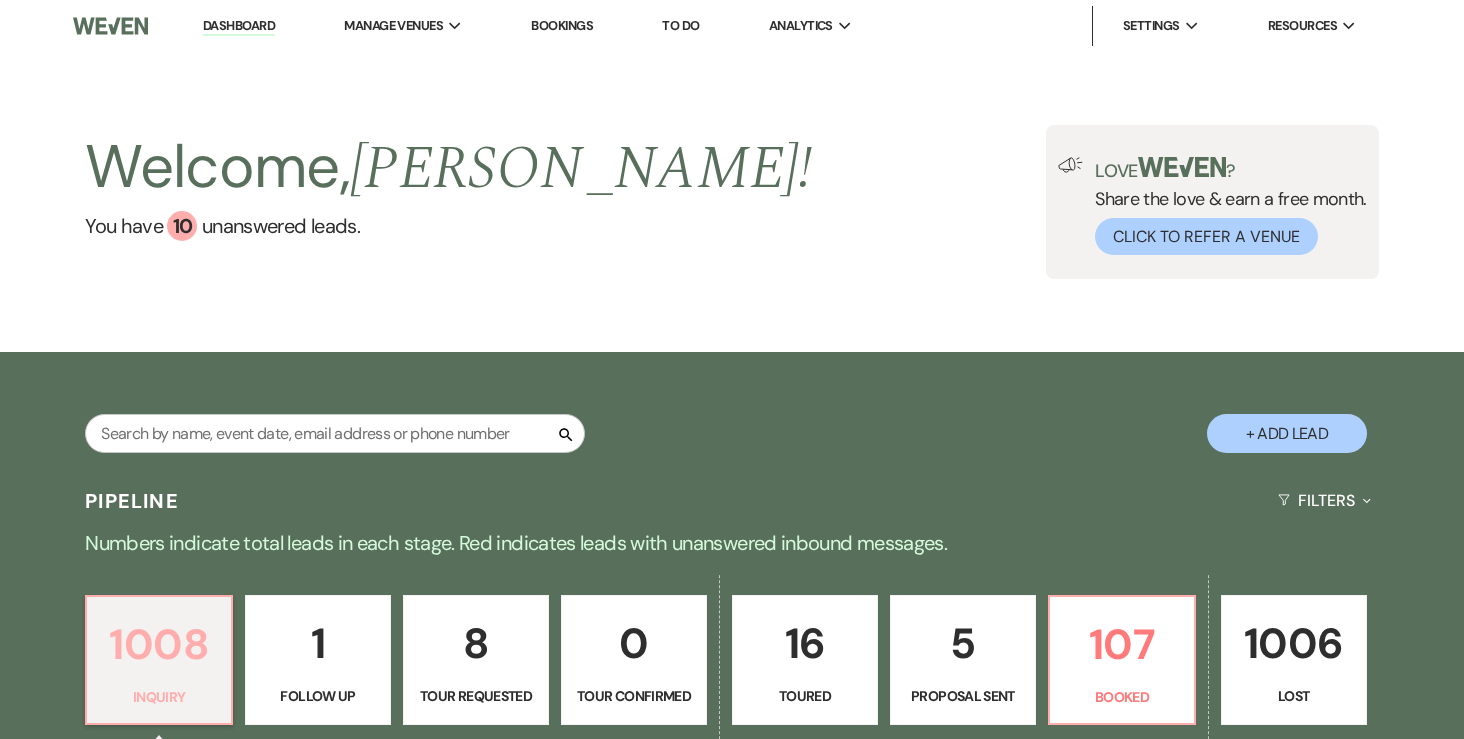 click on "1008" at bounding box center [159, 644] 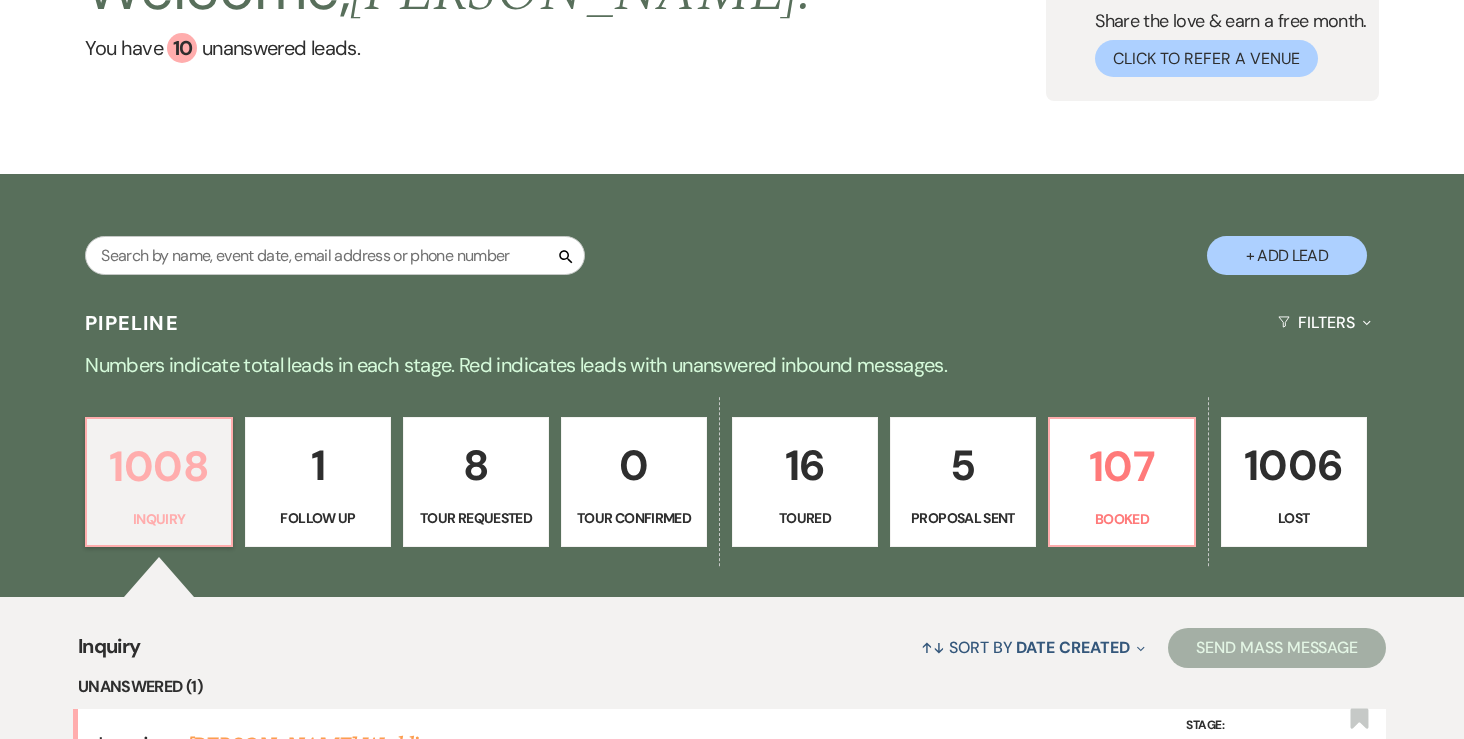 scroll, scrollTop: 226, scrollLeft: 0, axis: vertical 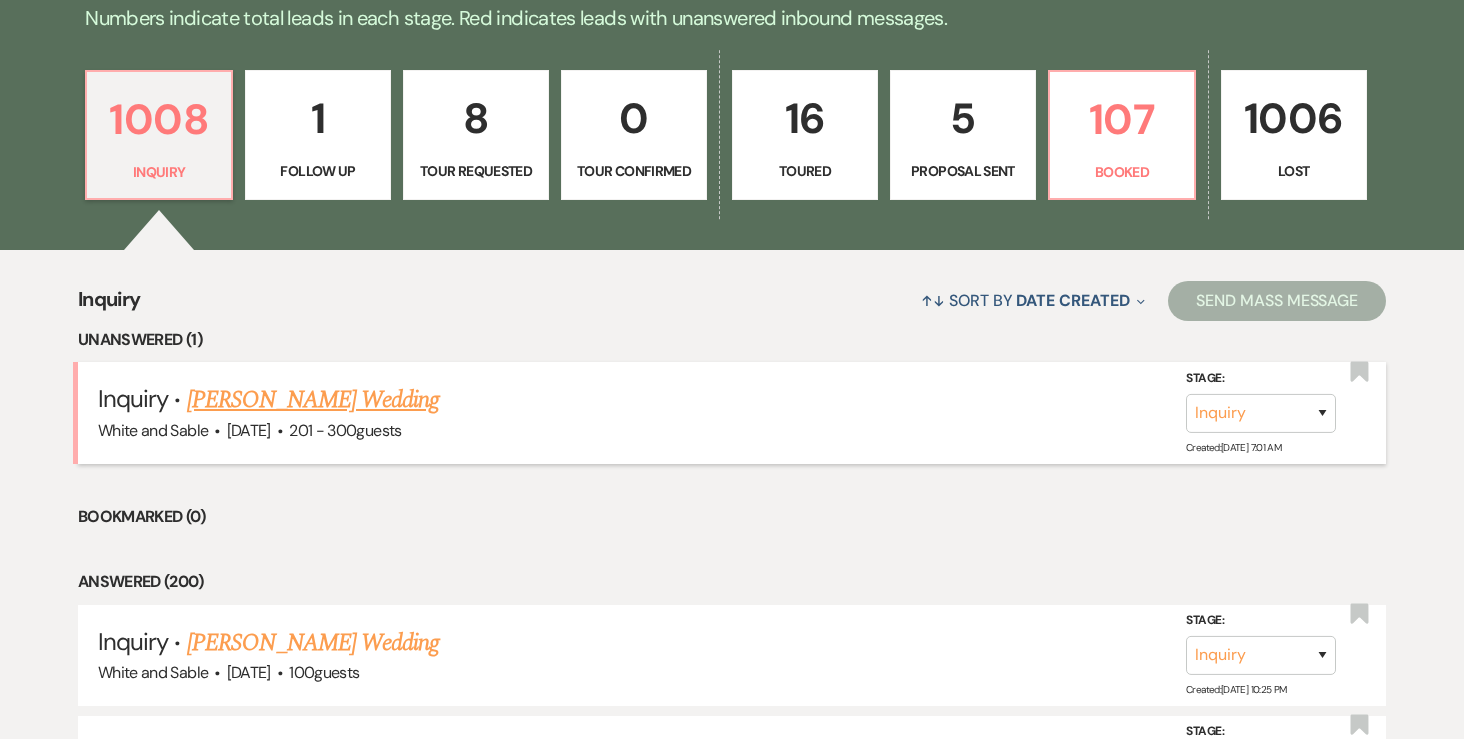 click on "Inquiry · Stacey Jamsa's Wedding White and Sable · May 9, 2026 · 201 - 300  guests Stage: Inquiry Follow Up Tour Requested Tour Confirmed Toured Proposal Sent Booked Lost Created:  Jul 15, 2025, 7:01 AM Bookmark" at bounding box center [732, 412] 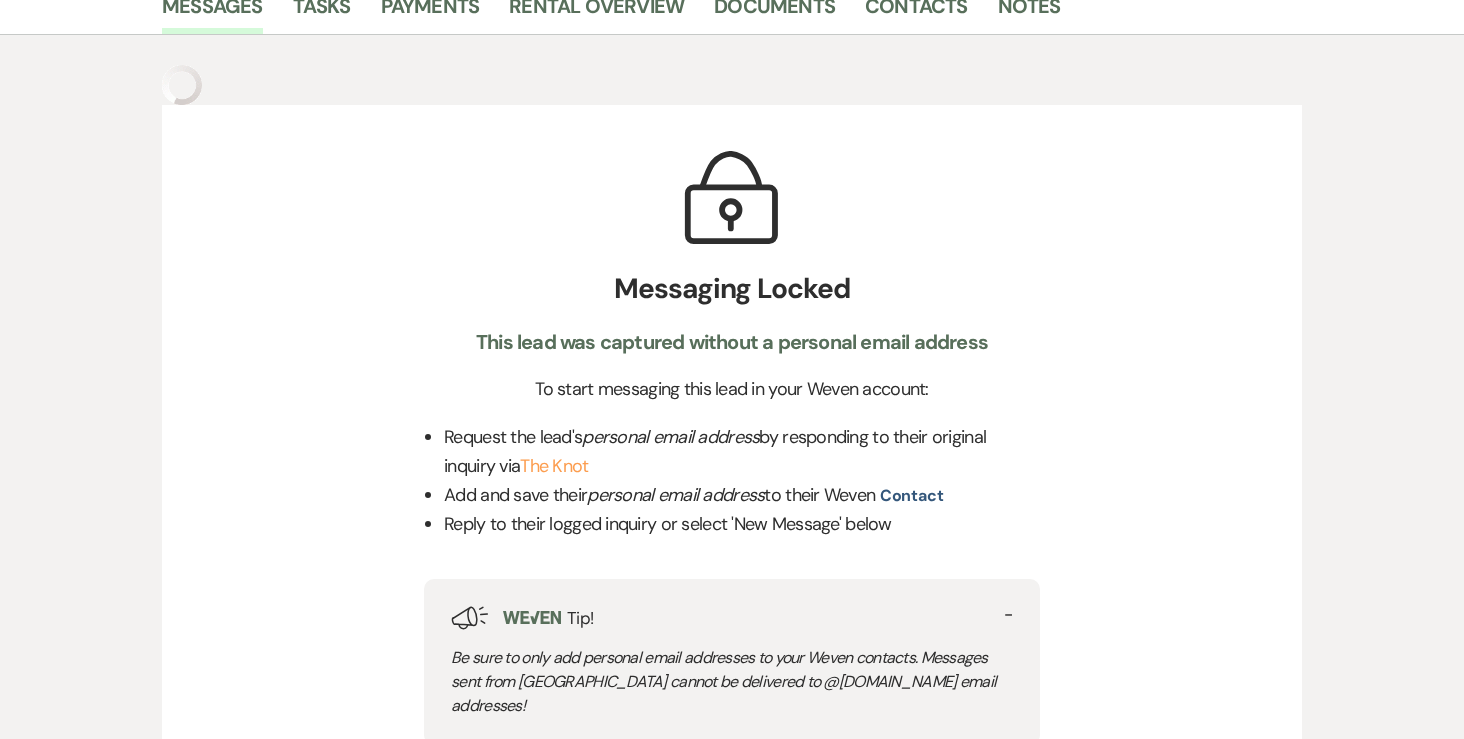 scroll, scrollTop: 0, scrollLeft: 0, axis: both 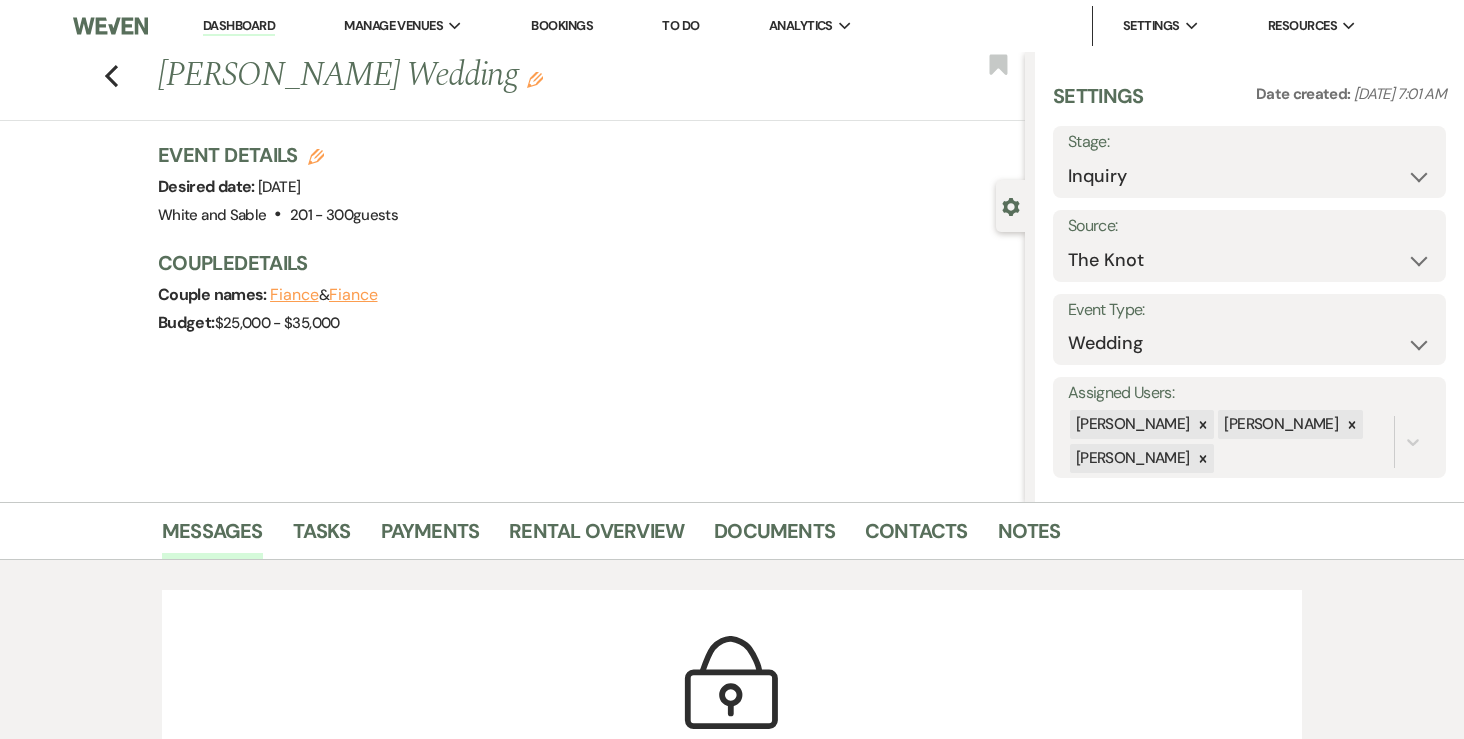 click 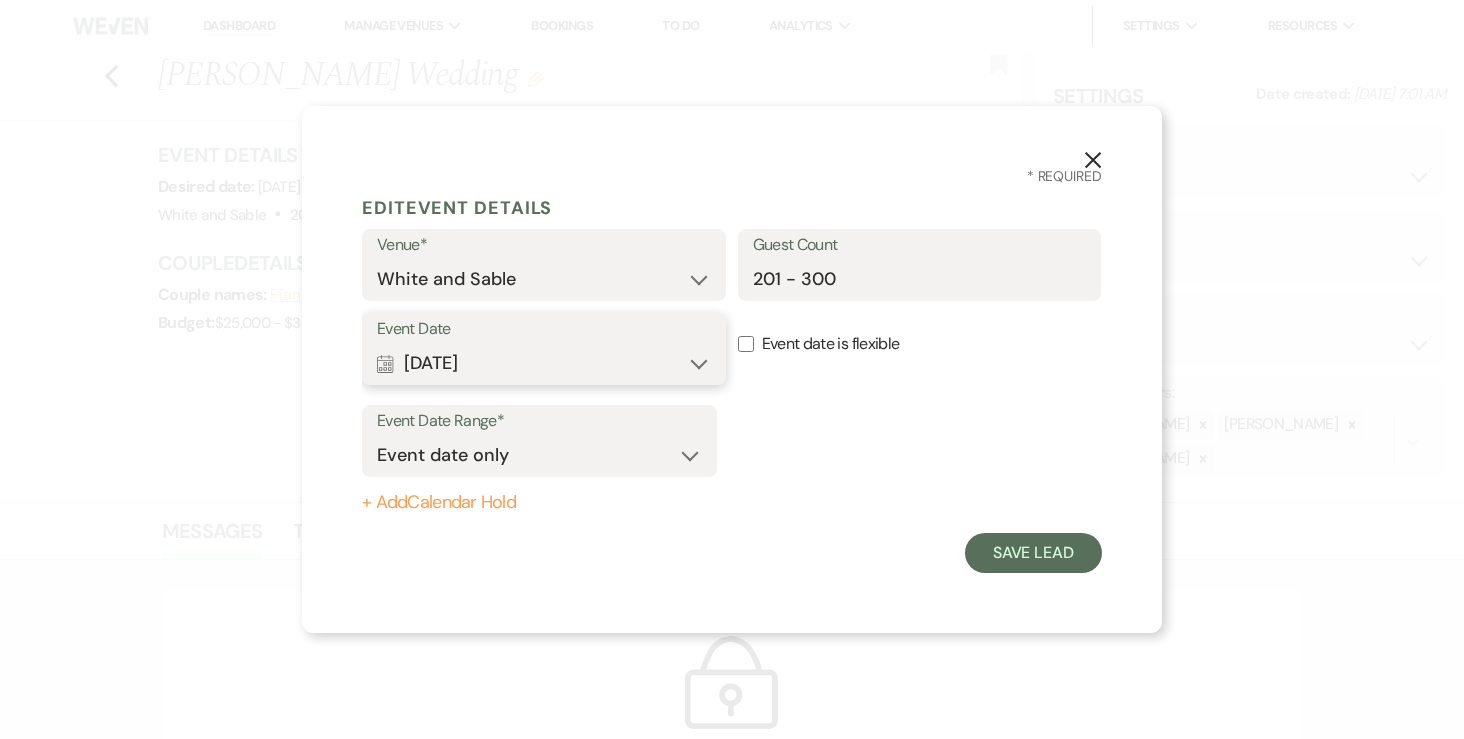 click on "Calendar May 09, 2026 Expand" at bounding box center [544, 363] 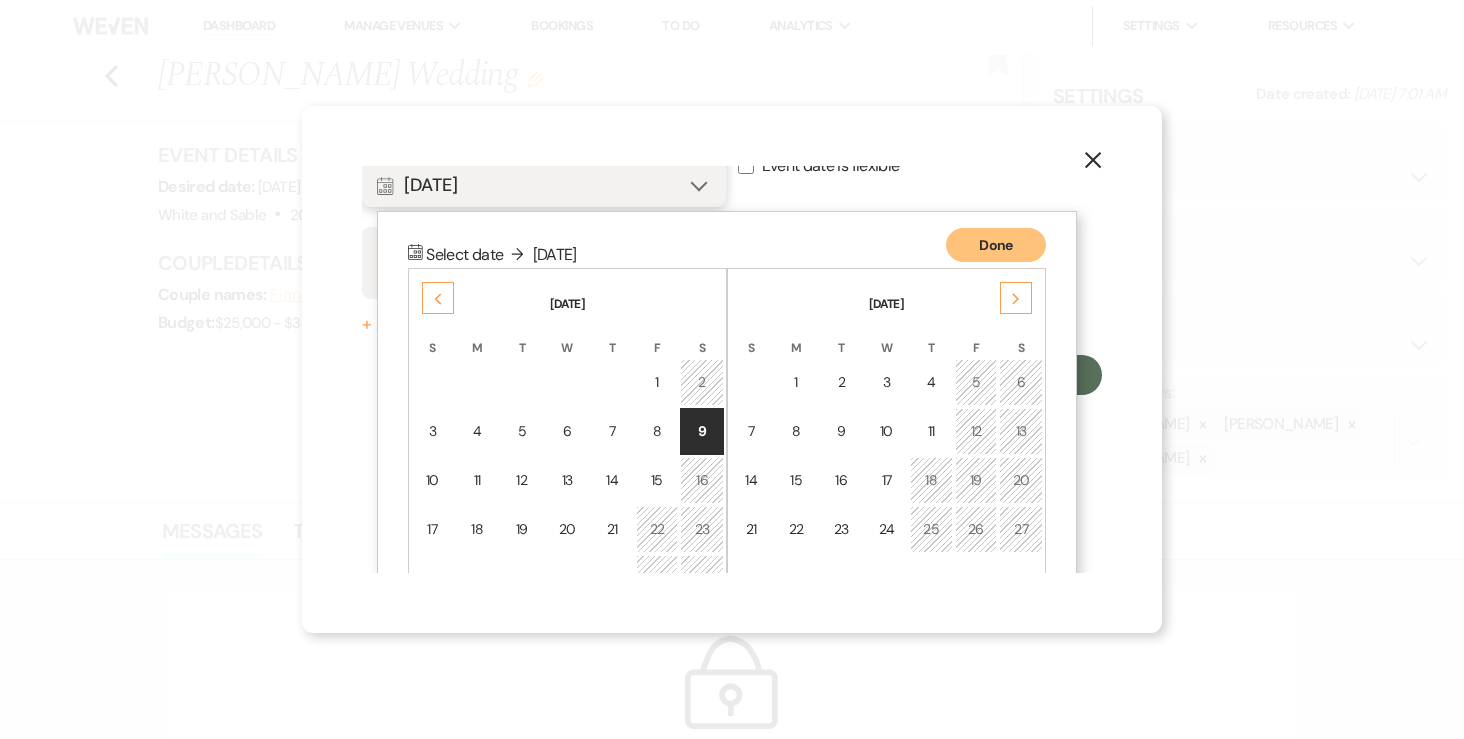 scroll, scrollTop: 256, scrollLeft: 0, axis: vertical 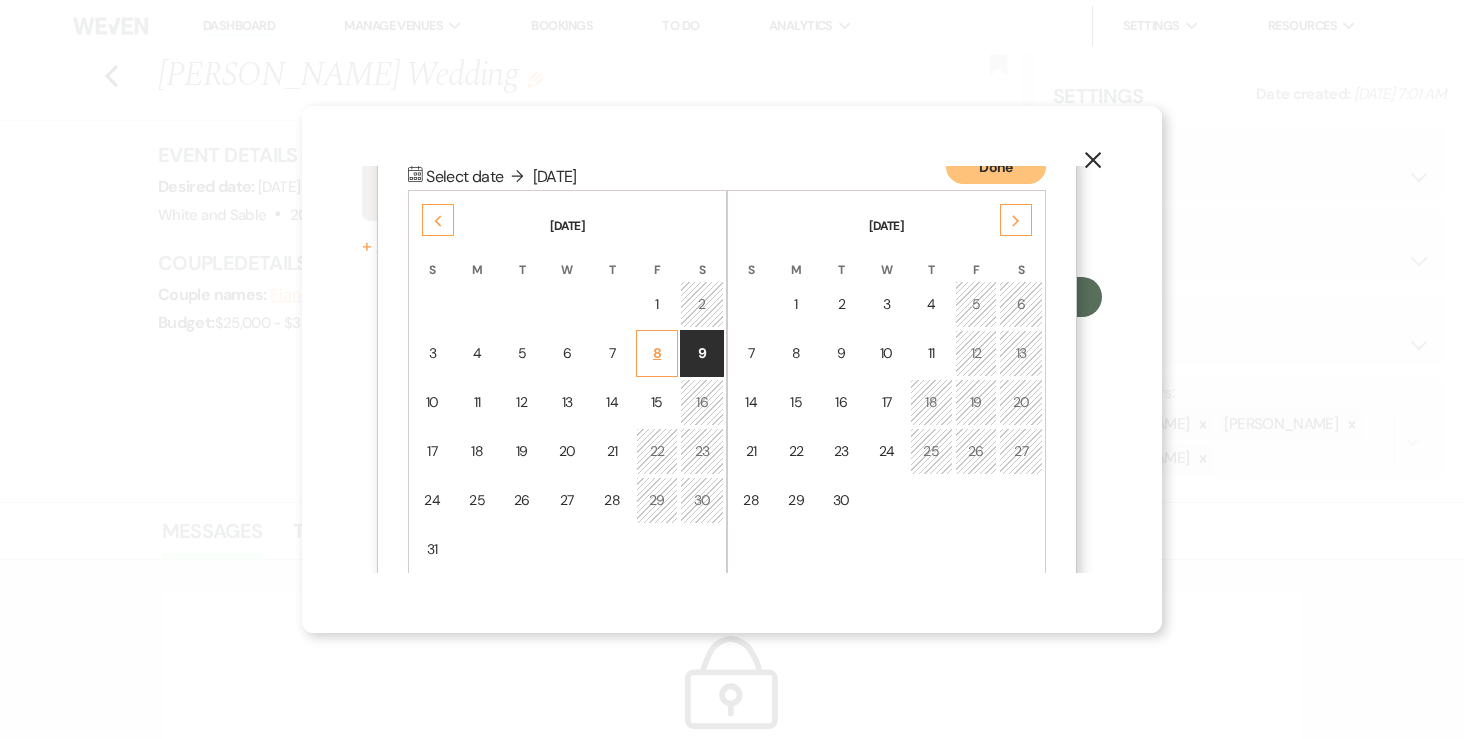 click on "8" at bounding box center [657, 353] 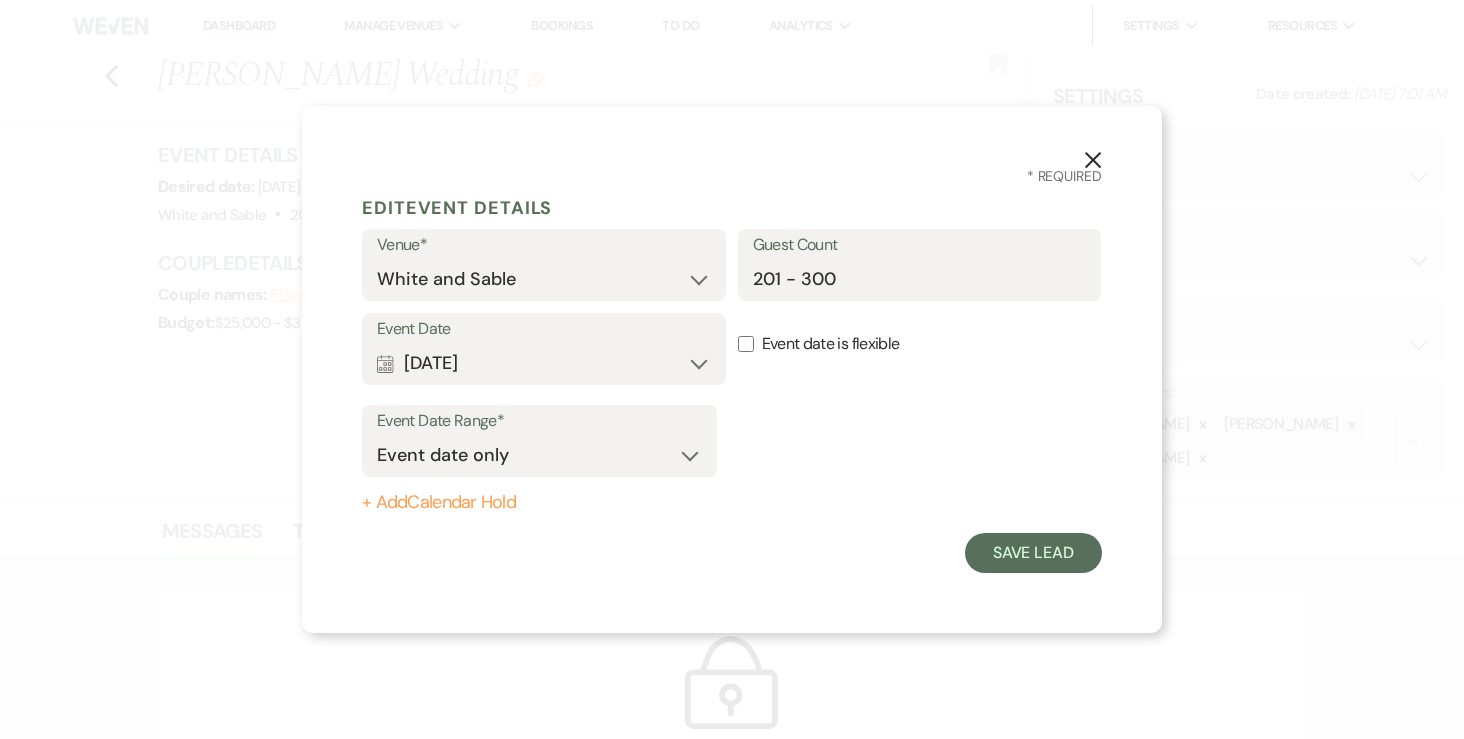 scroll, scrollTop: 0, scrollLeft: 0, axis: both 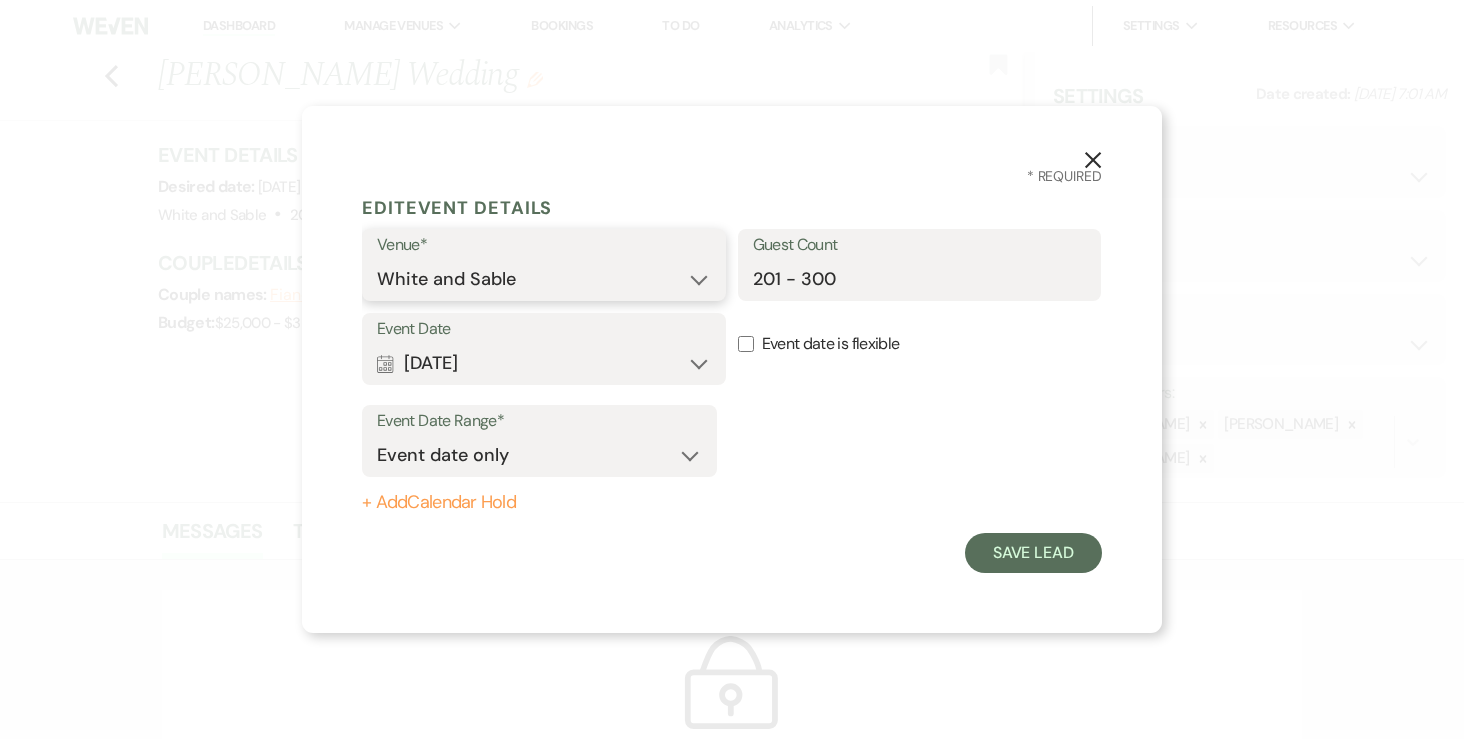 click on "White and Sable" at bounding box center [544, 279] 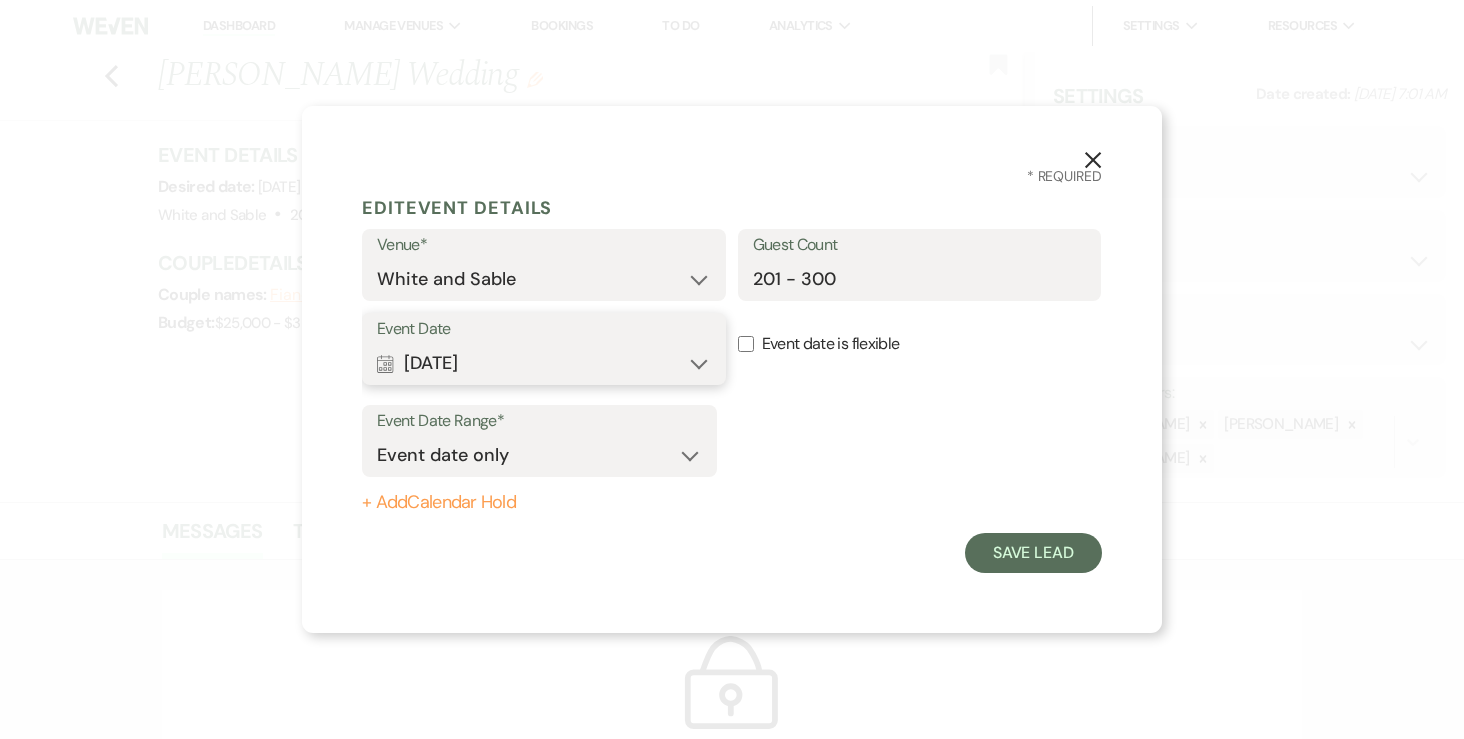 click on "Calendar May 08, 2026 Expand" at bounding box center [544, 363] 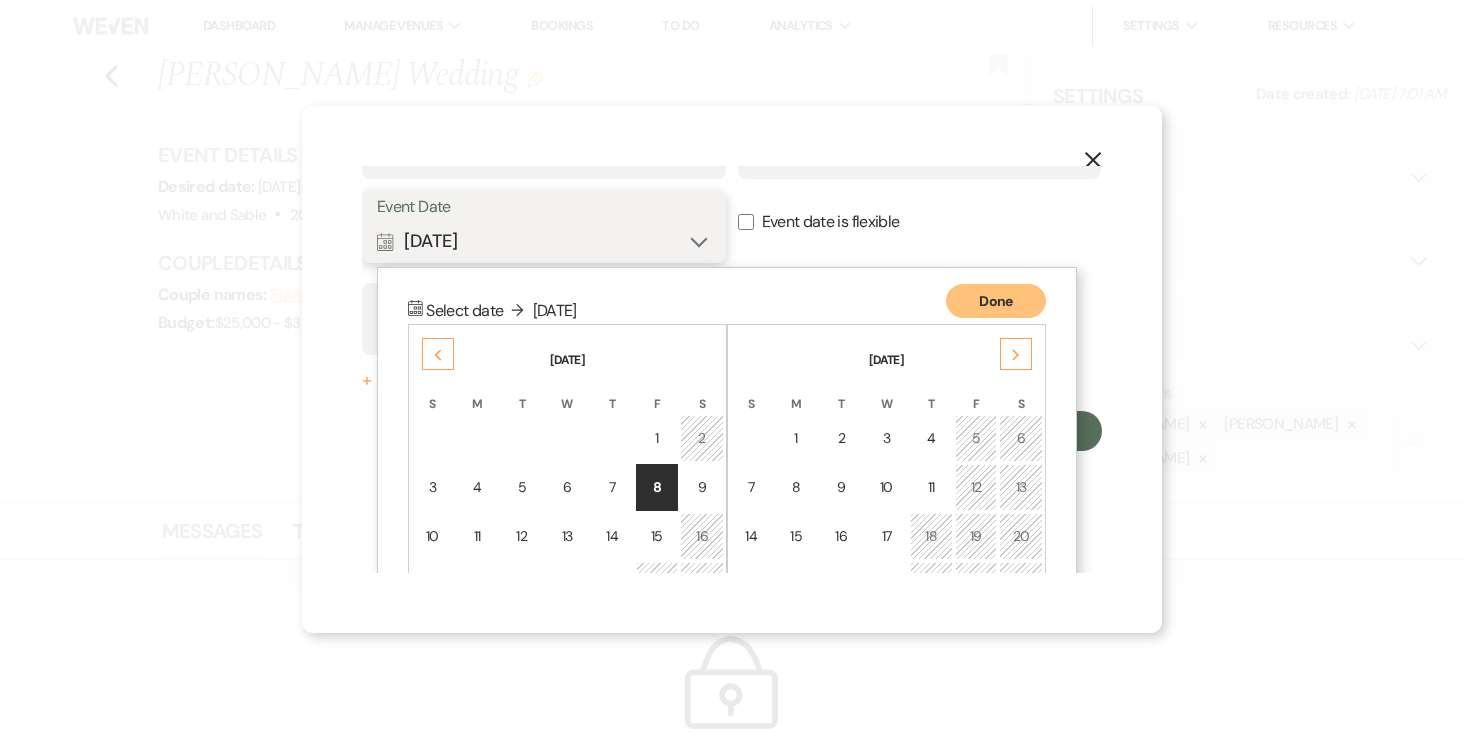 scroll, scrollTop: 256, scrollLeft: 0, axis: vertical 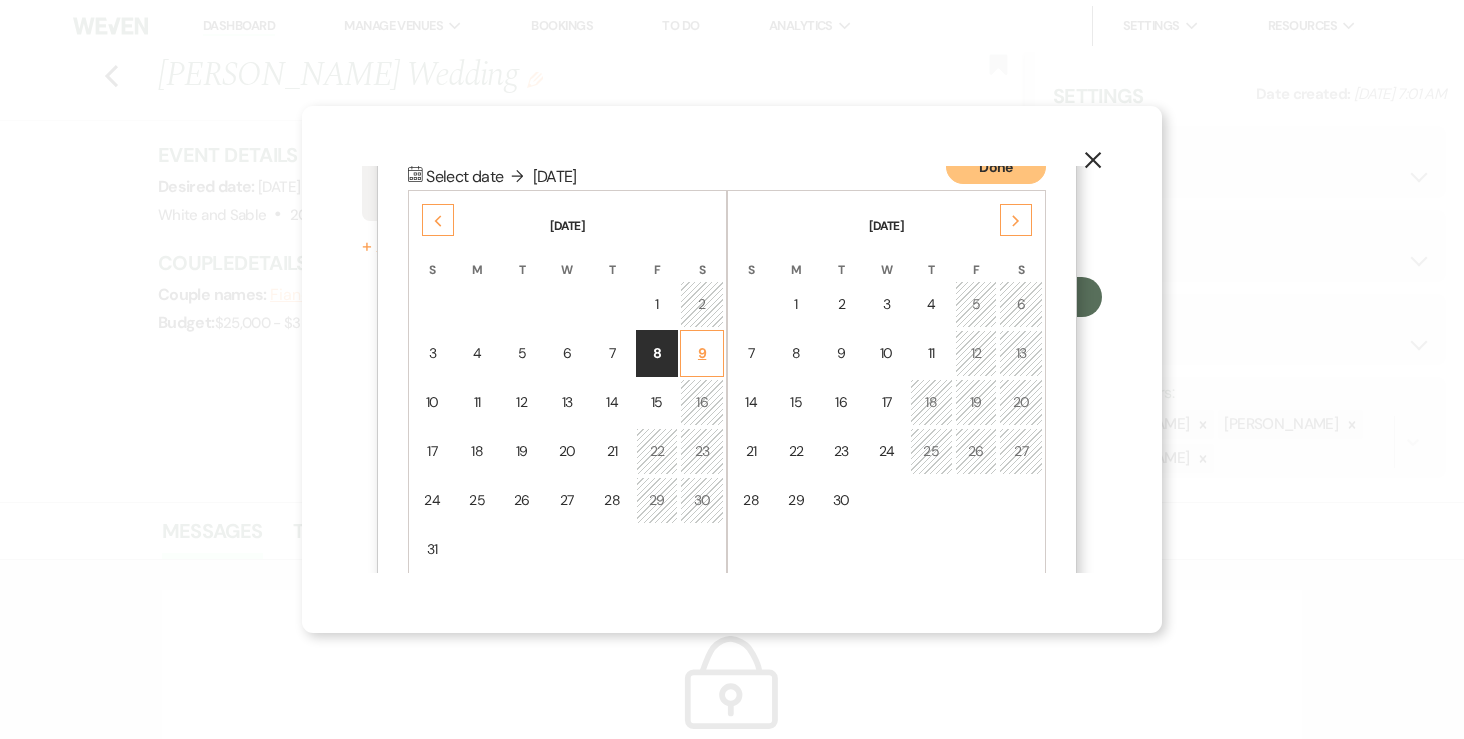 click on "9" at bounding box center [702, 353] 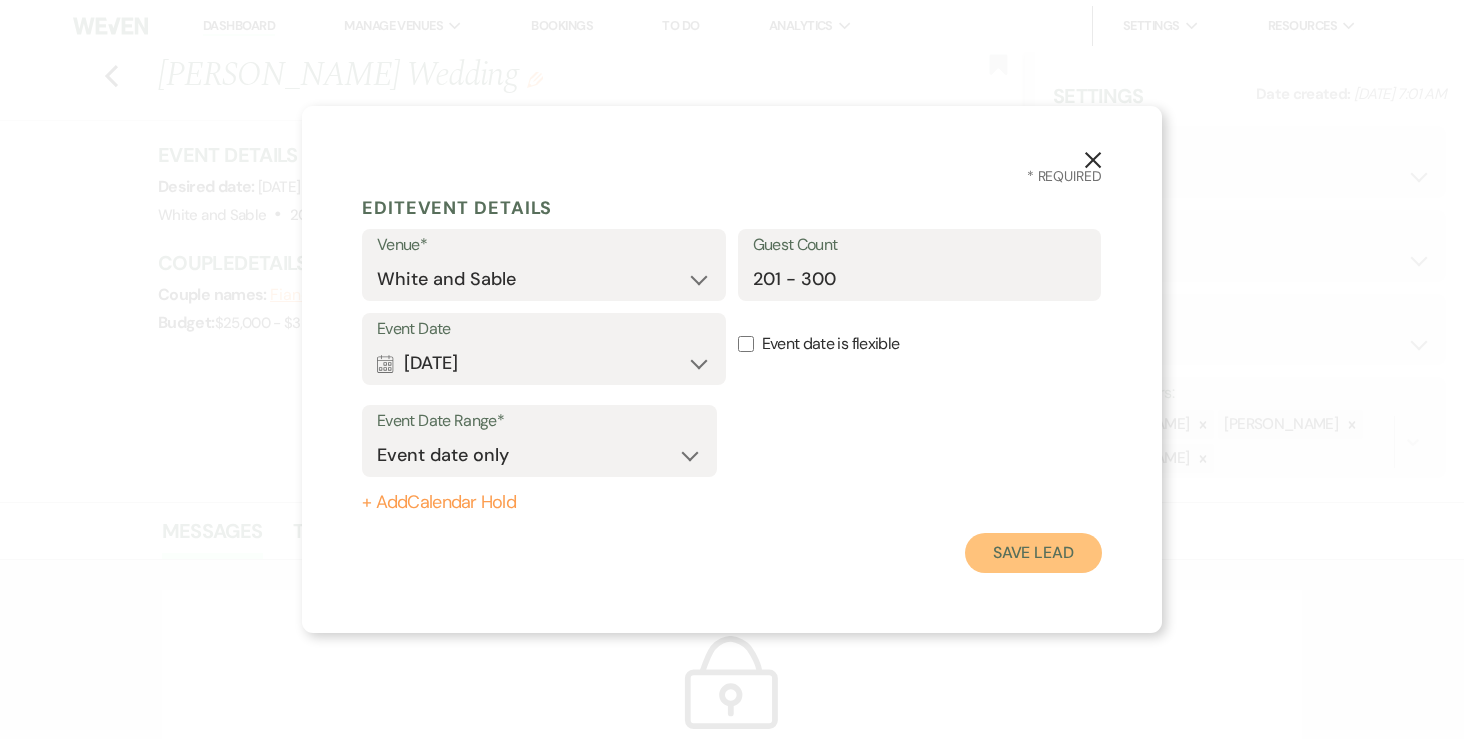 click on "Save Lead" at bounding box center [1033, 553] 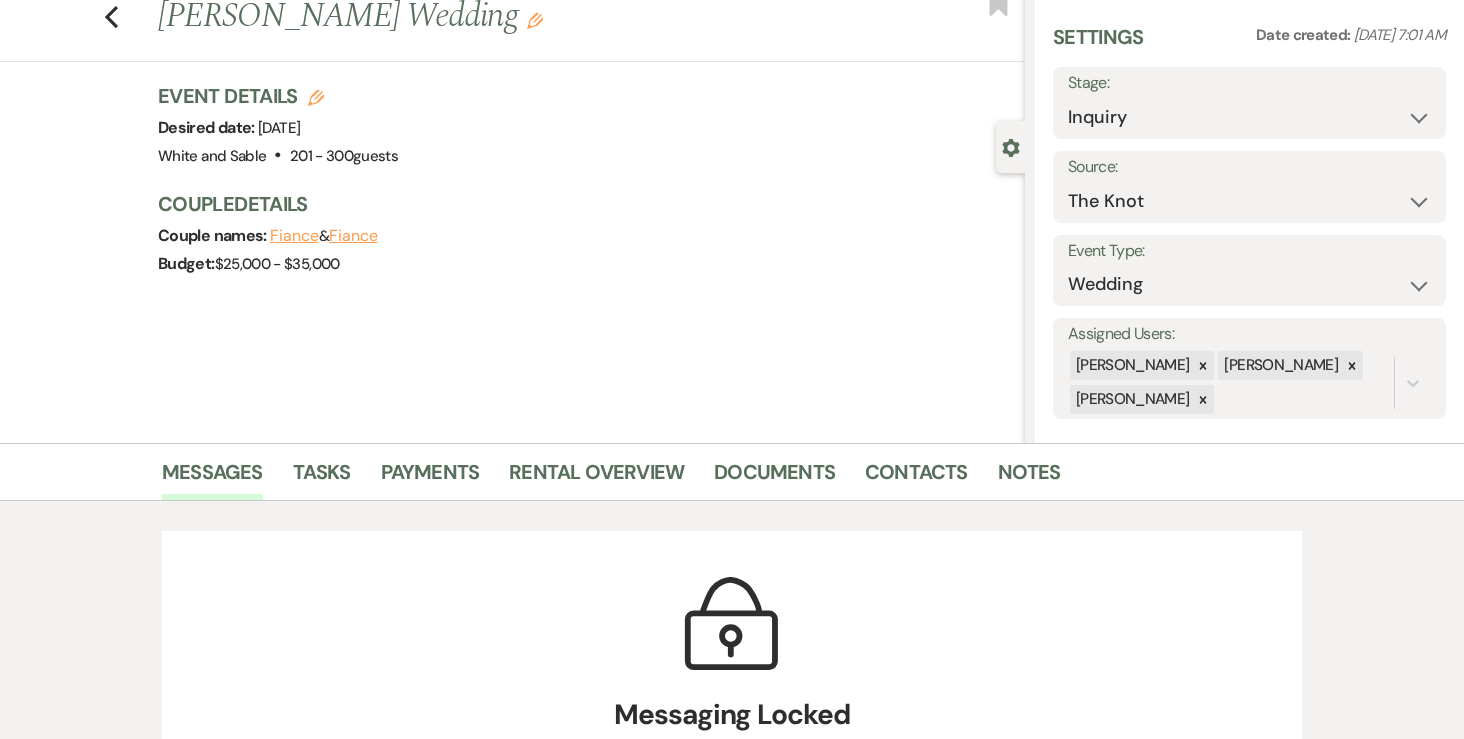 scroll, scrollTop: 35, scrollLeft: 0, axis: vertical 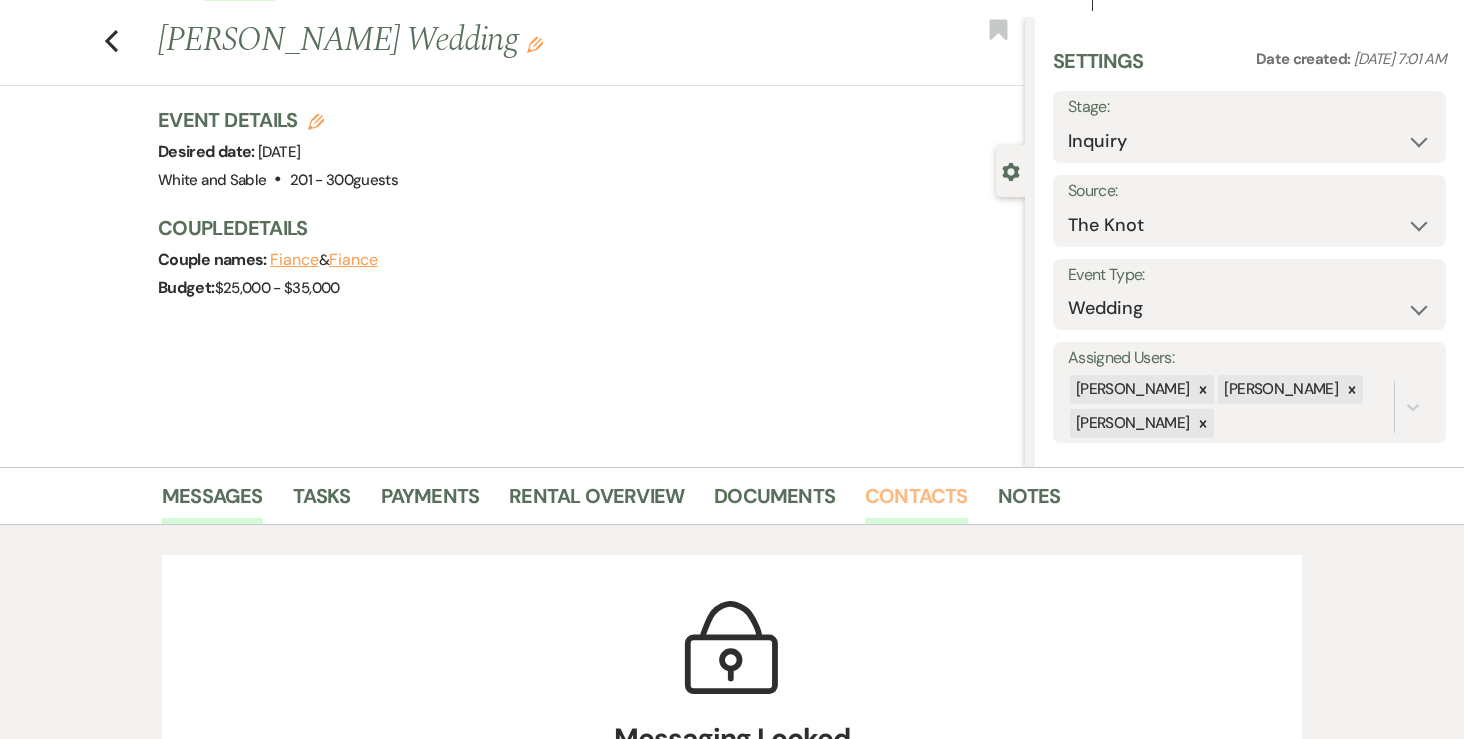 click on "Contacts" at bounding box center (916, 502) 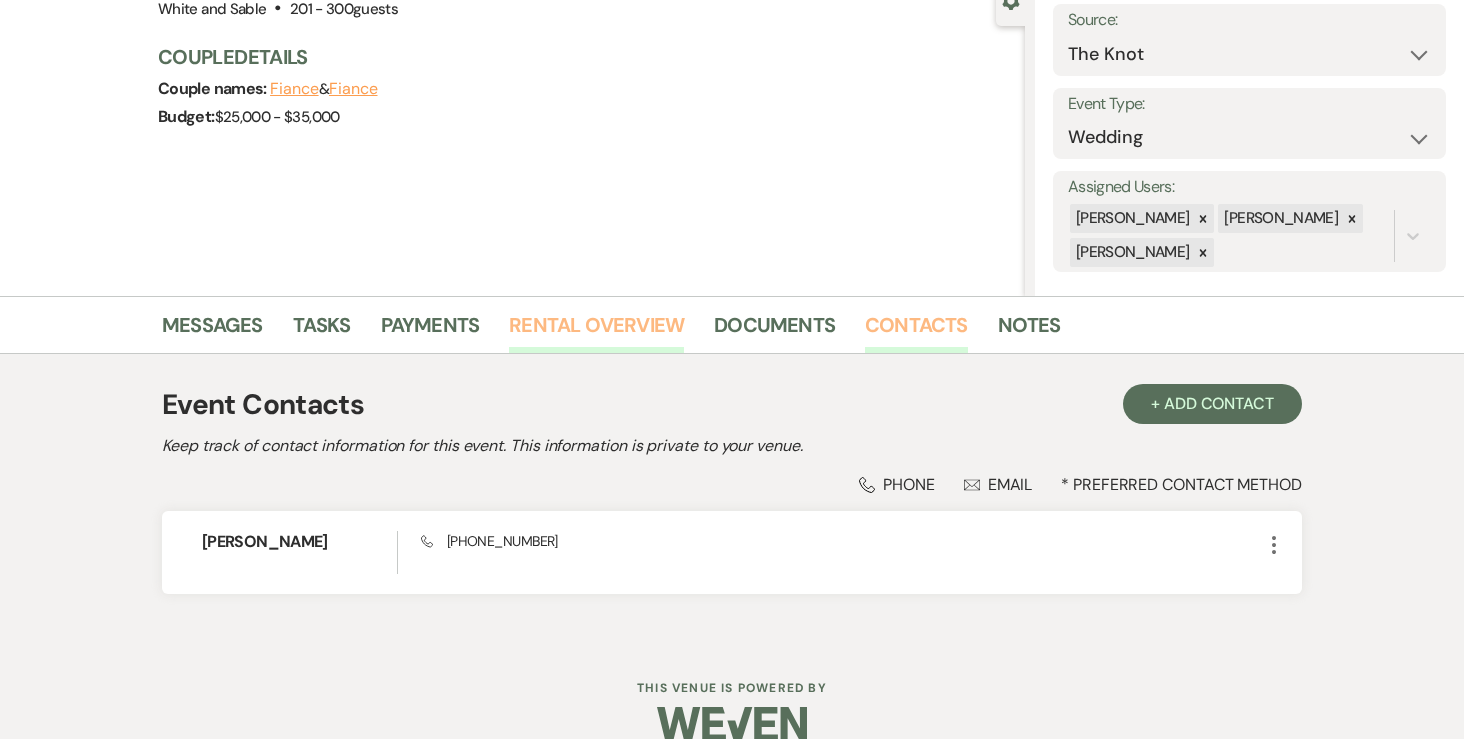 scroll, scrollTop: 0, scrollLeft: 0, axis: both 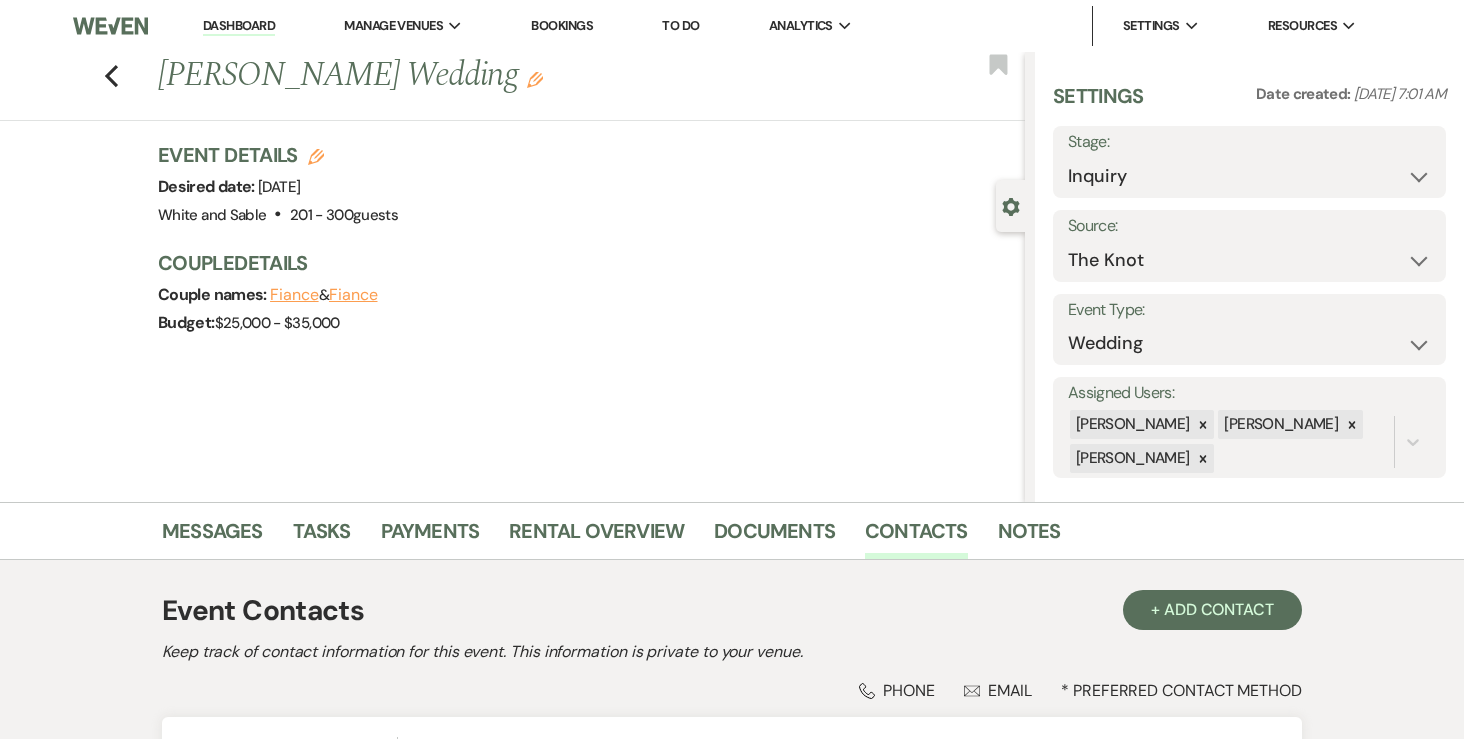 click on "Dashboard" at bounding box center [239, 26] 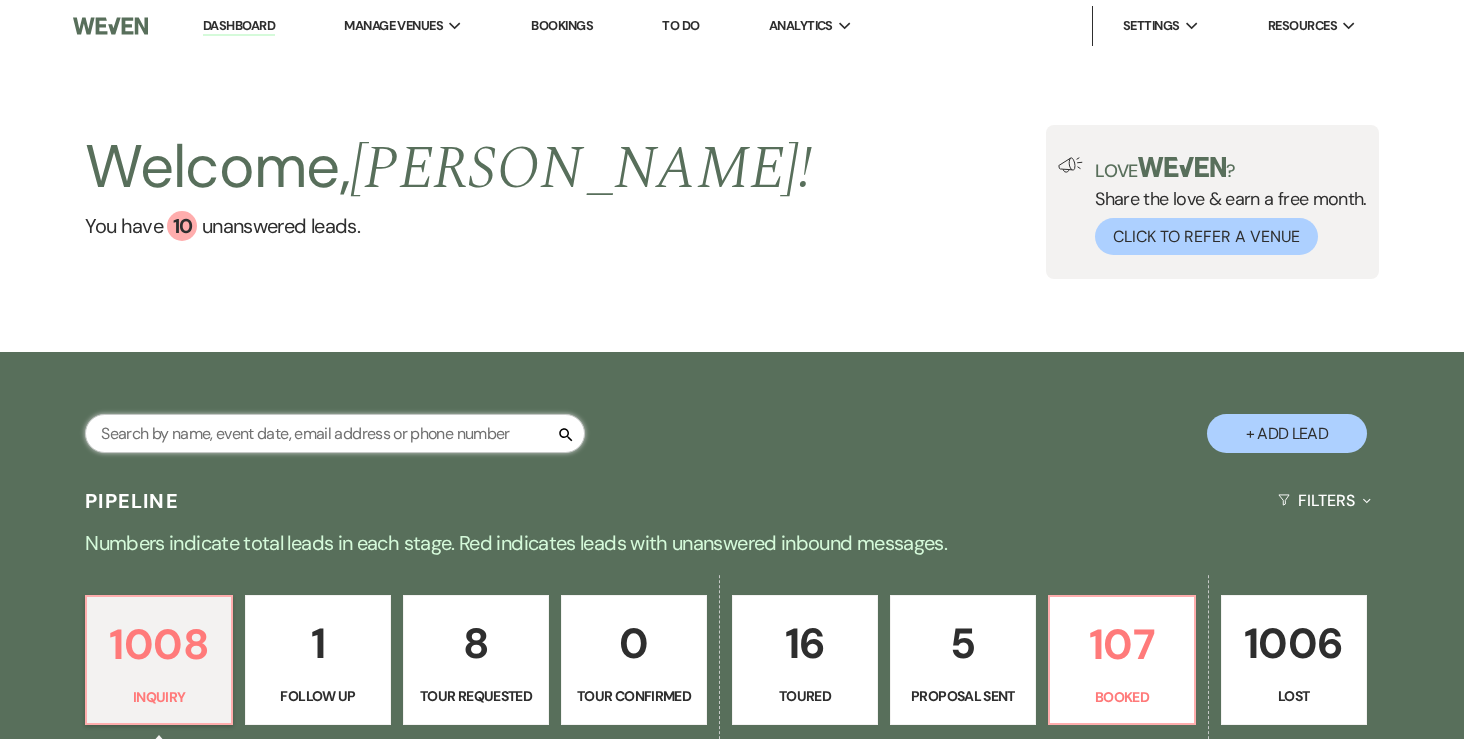 click at bounding box center [335, 433] 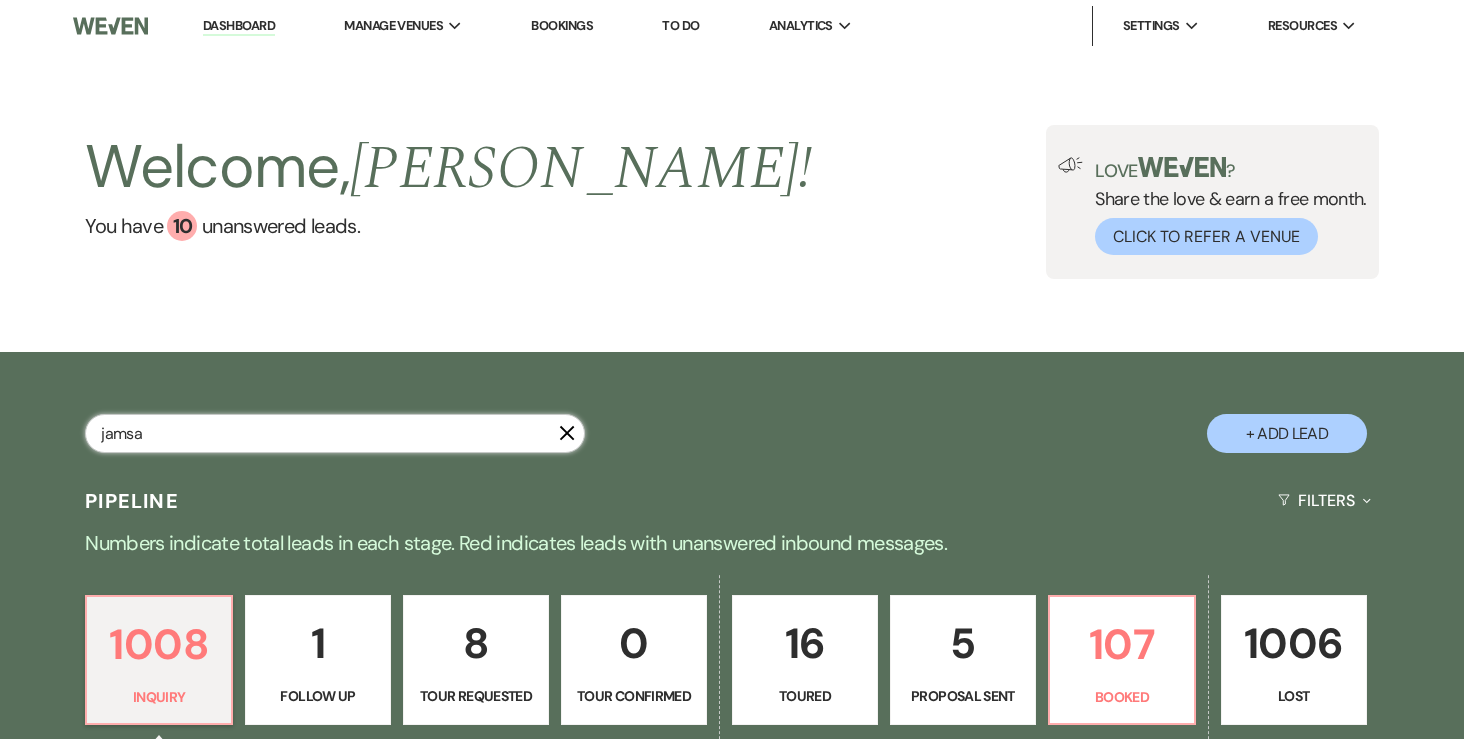 type on "jamsa" 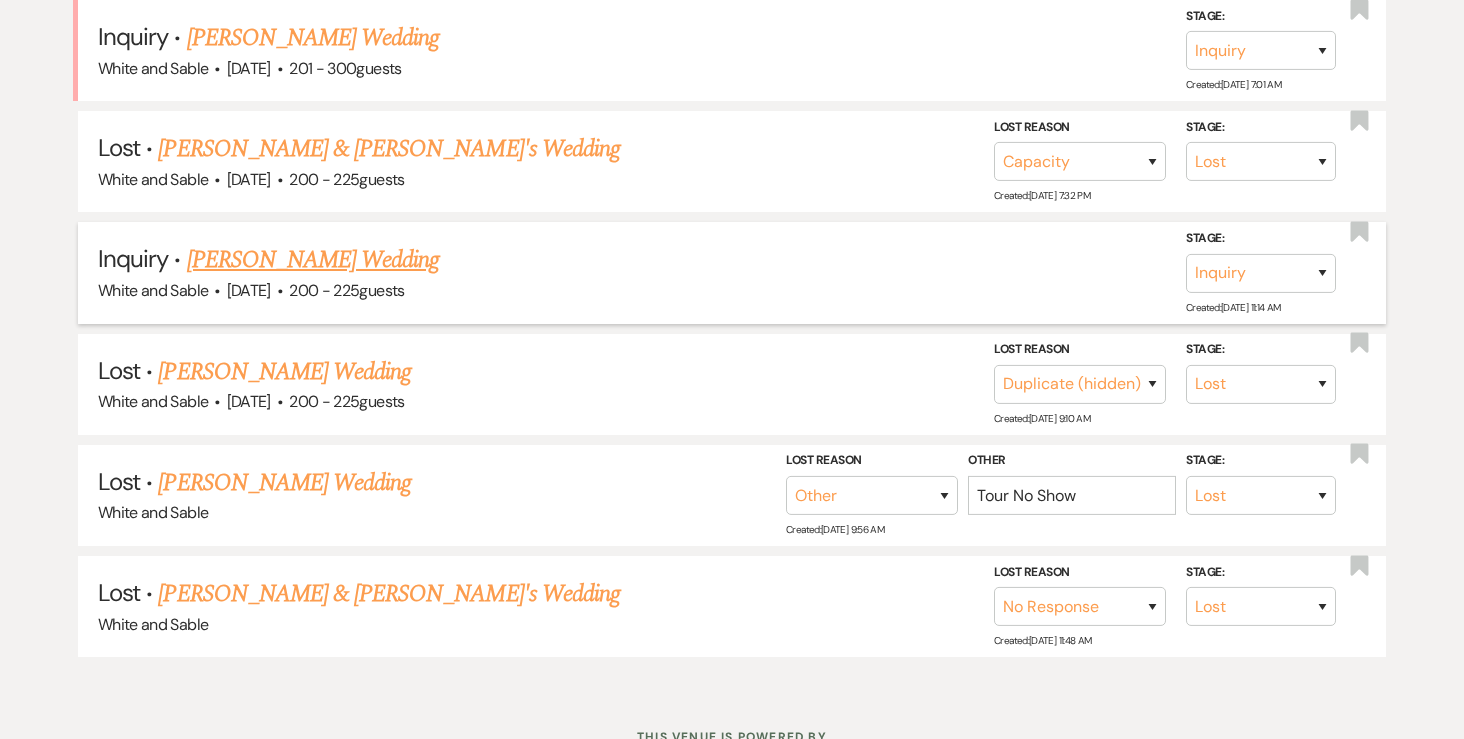 scroll, scrollTop: 582, scrollLeft: 0, axis: vertical 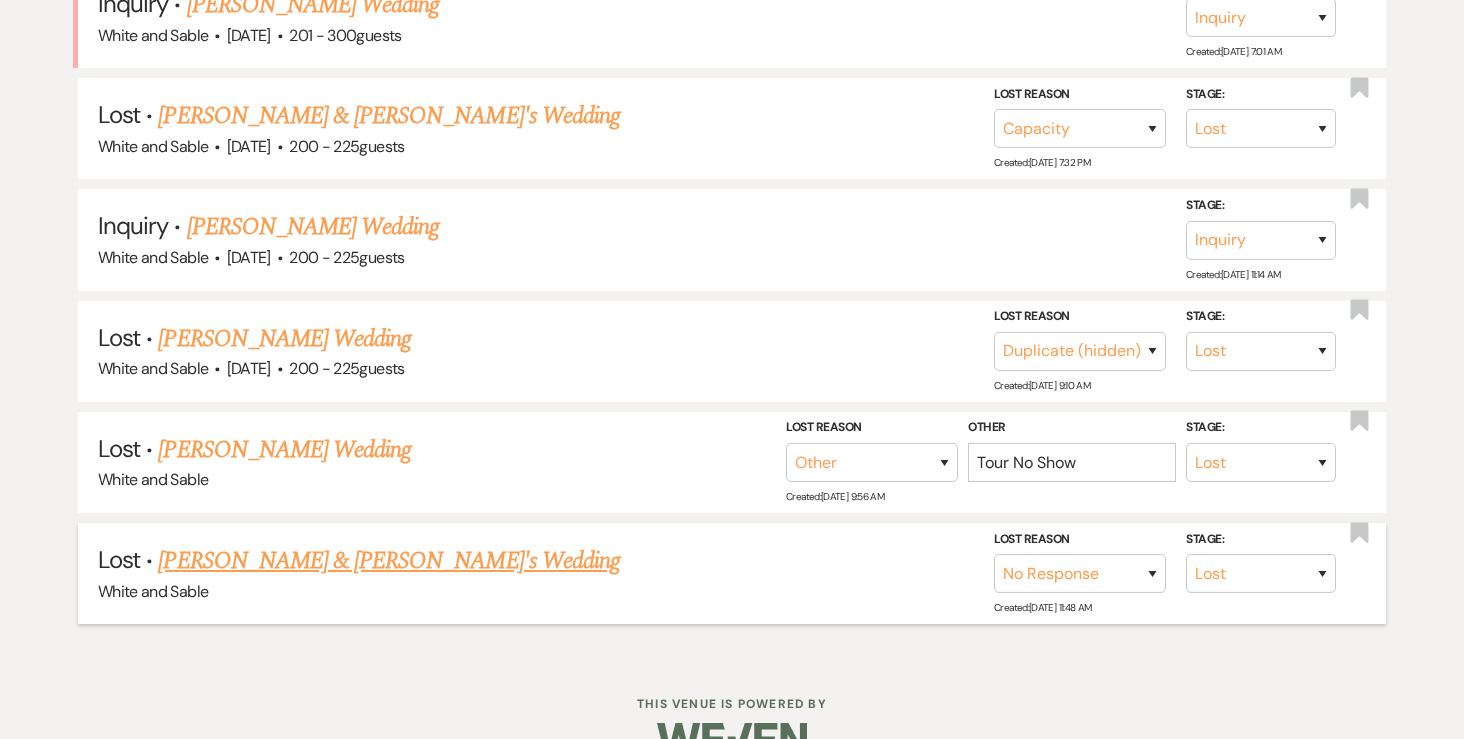 click on "Stacey Jamsa & Fiance's Wedding" at bounding box center (389, 561) 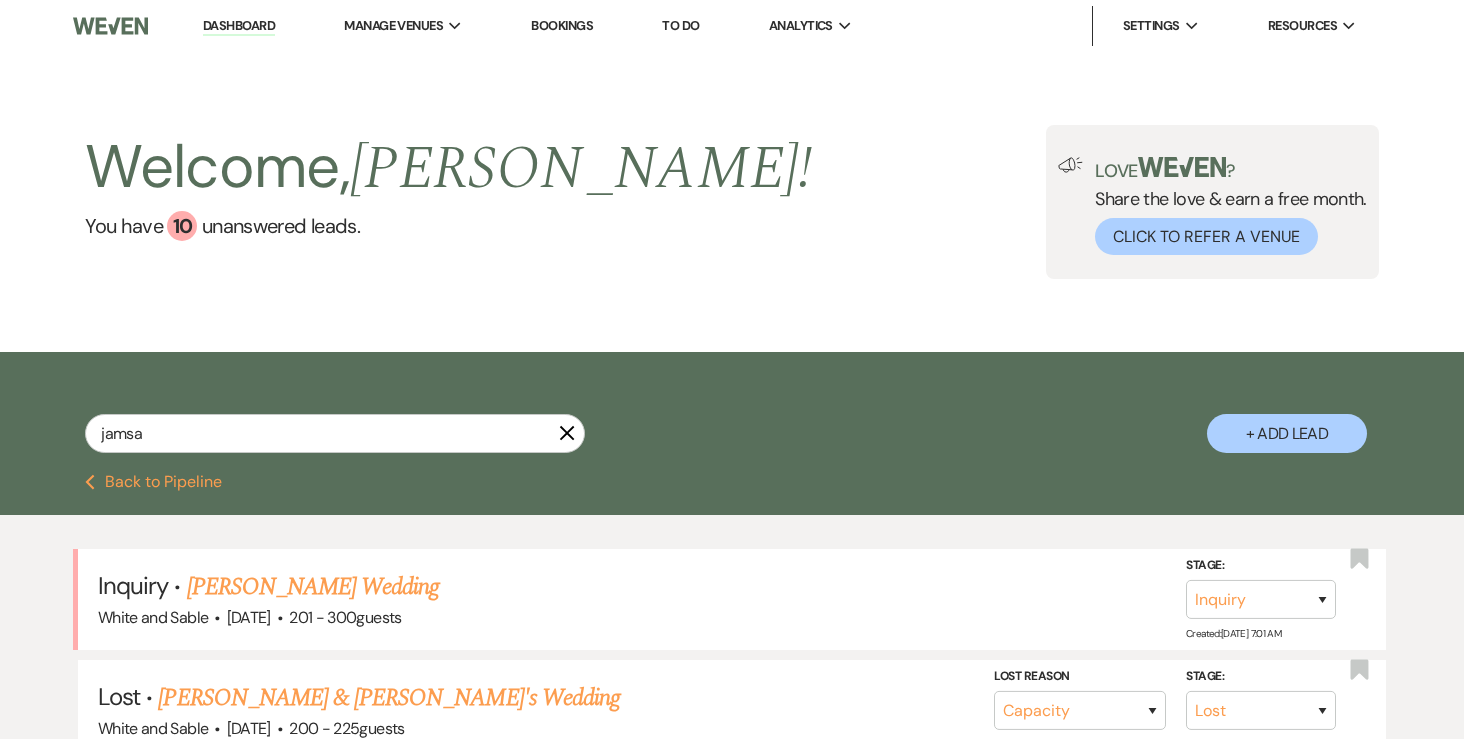 select on "8" 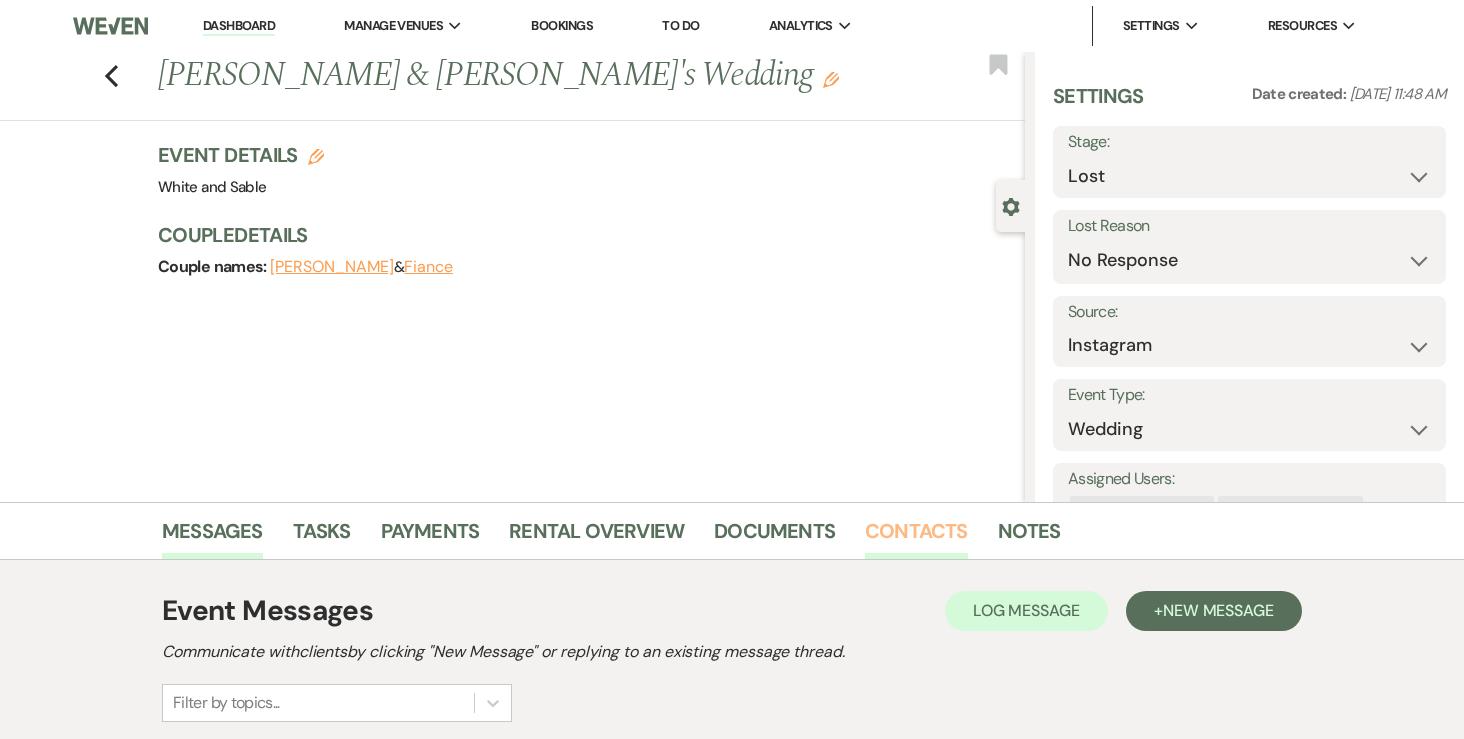 click on "Contacts" at bounding box center [916, 537] 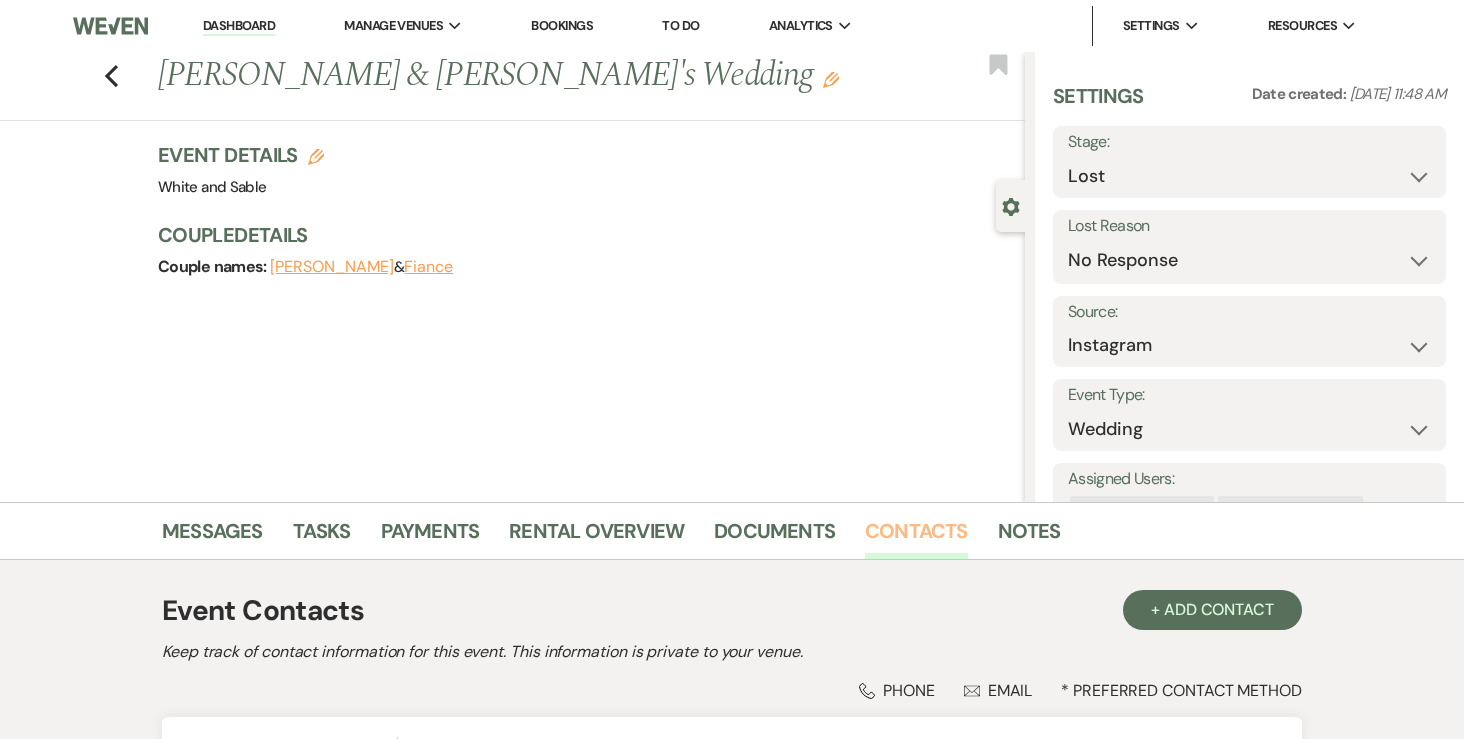 scroll, scrollTop: 238, scrollLeft: 0, axis: vertical 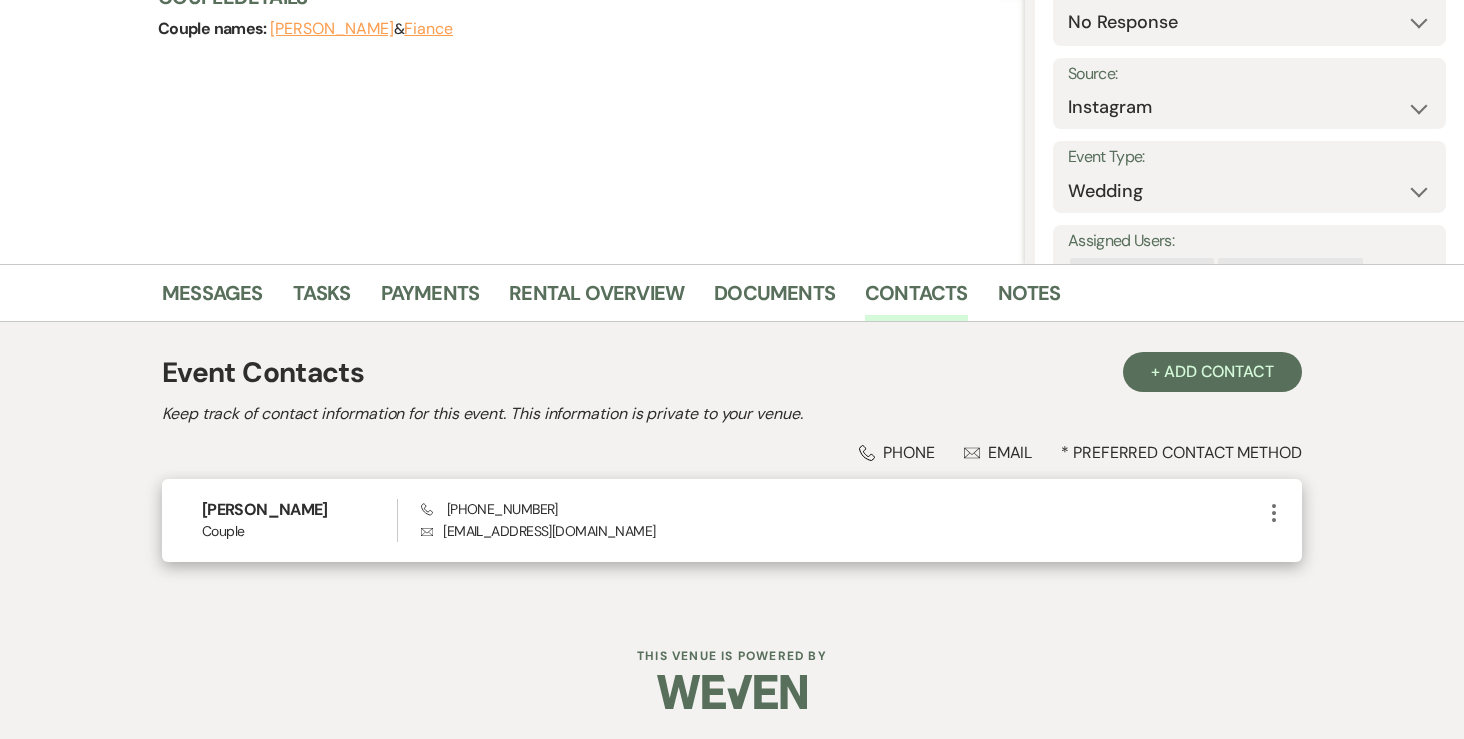 click on "Envelope jamsa010@d.umn.edu" at bounding box center [841, 531] 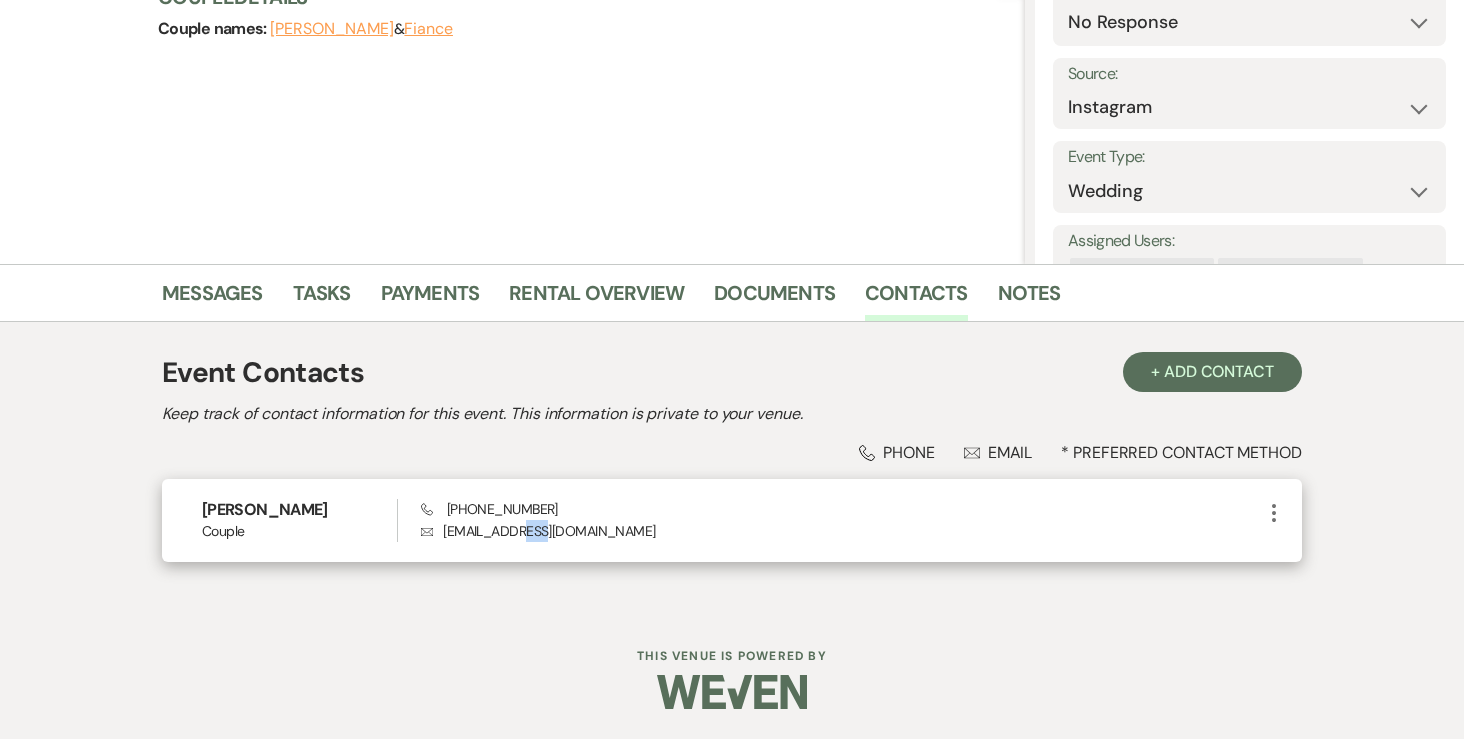 click on "Envelope jamsa010@d.umn.edu" at bounding box center (841, 531) 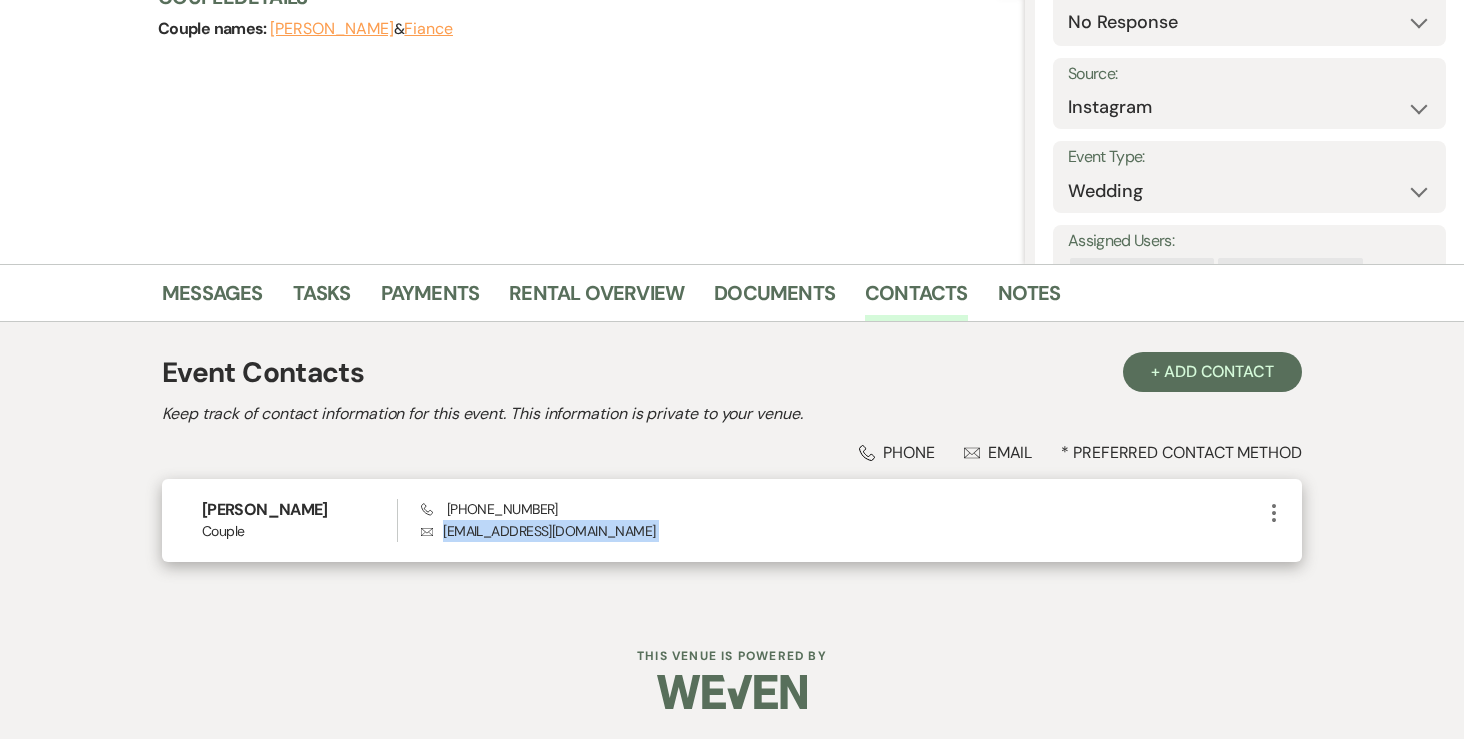click on "Envelope jamsa010@d.umn.edu" at bounding box center (841, 531) 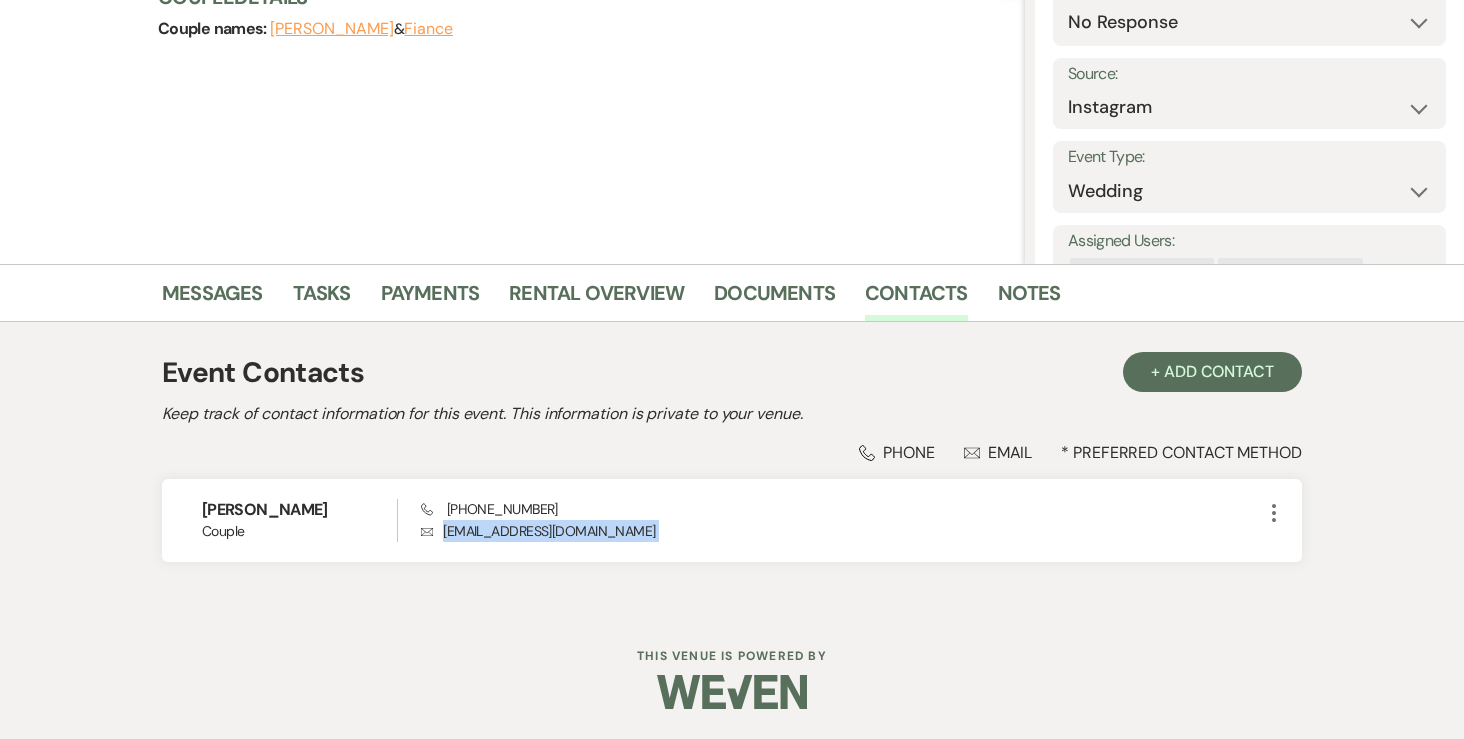 scroll, scrollTop: 0, scrollLeft: 0, axis: both 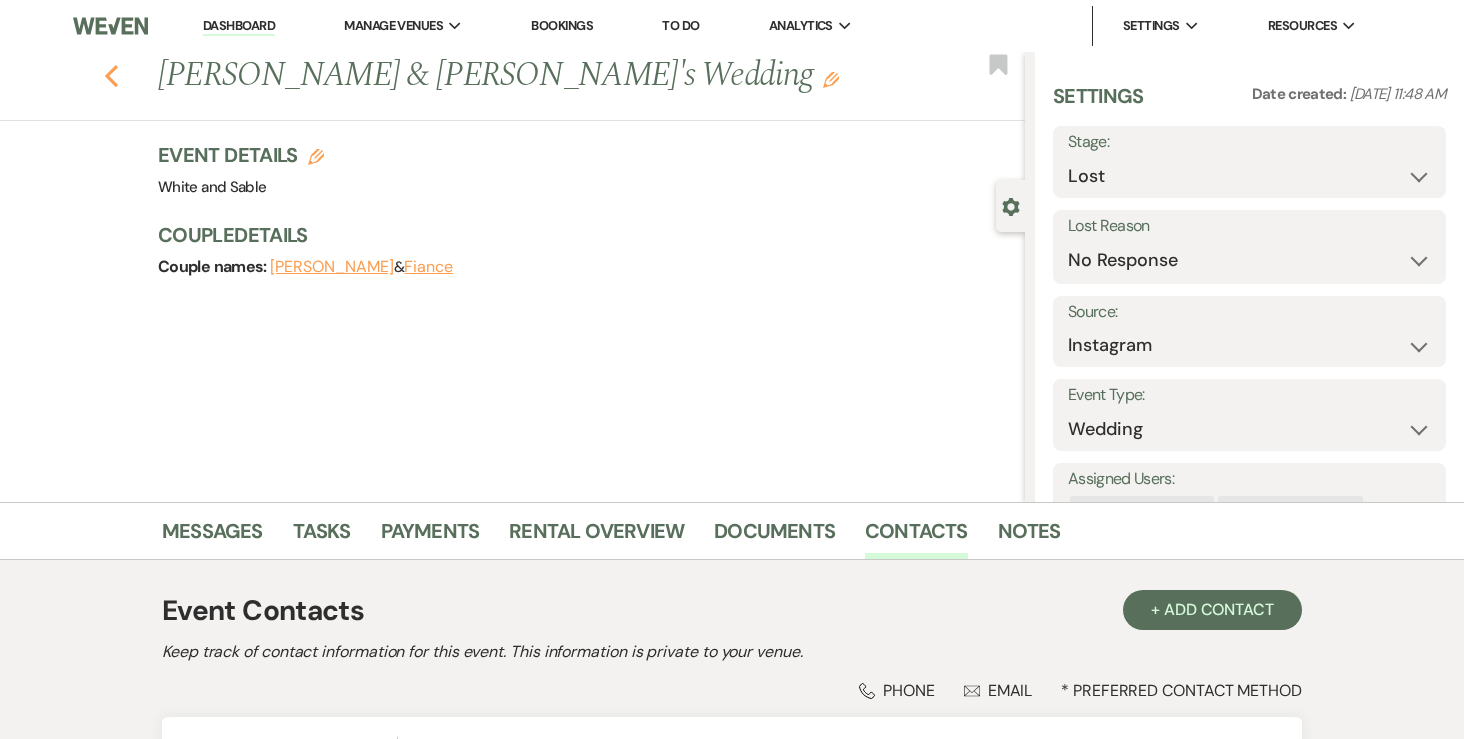 click on "Previous" 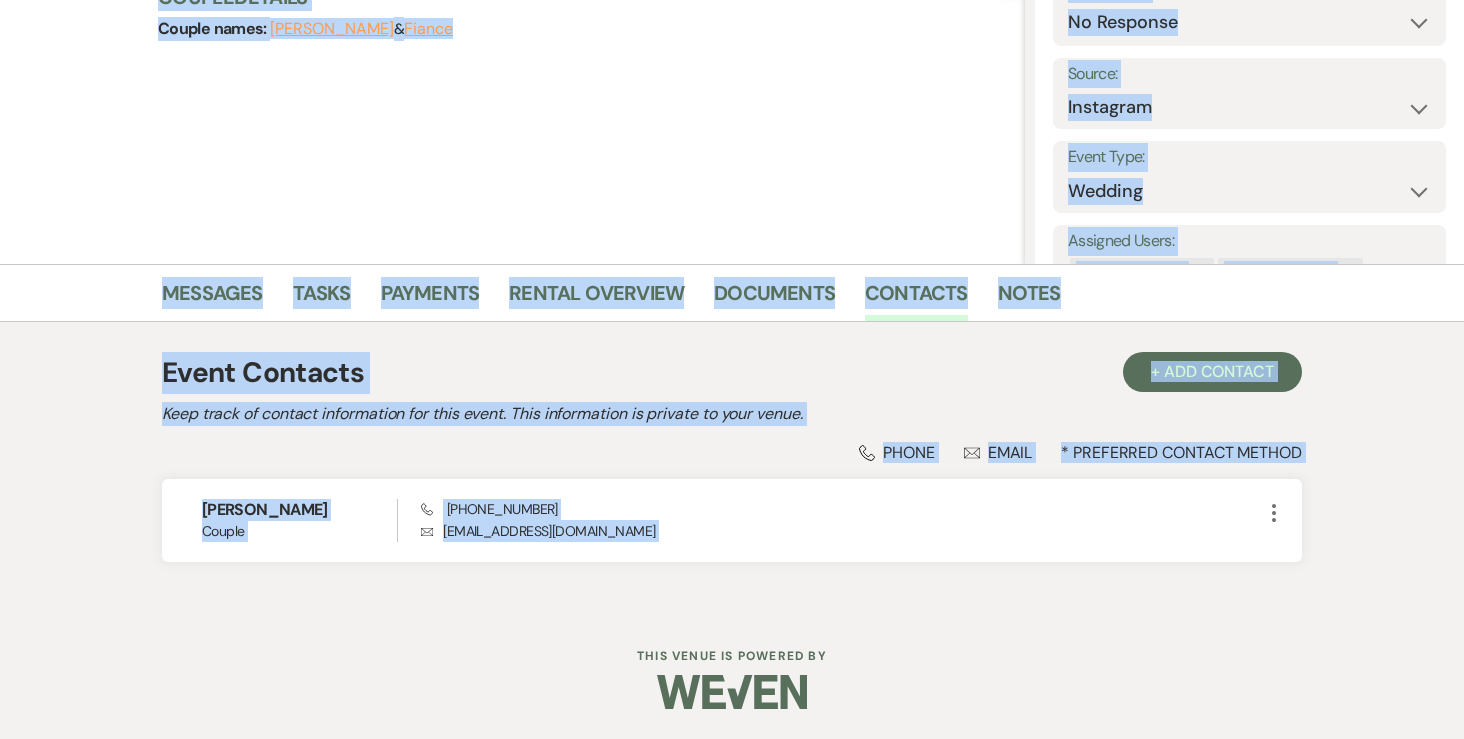 select on "8" 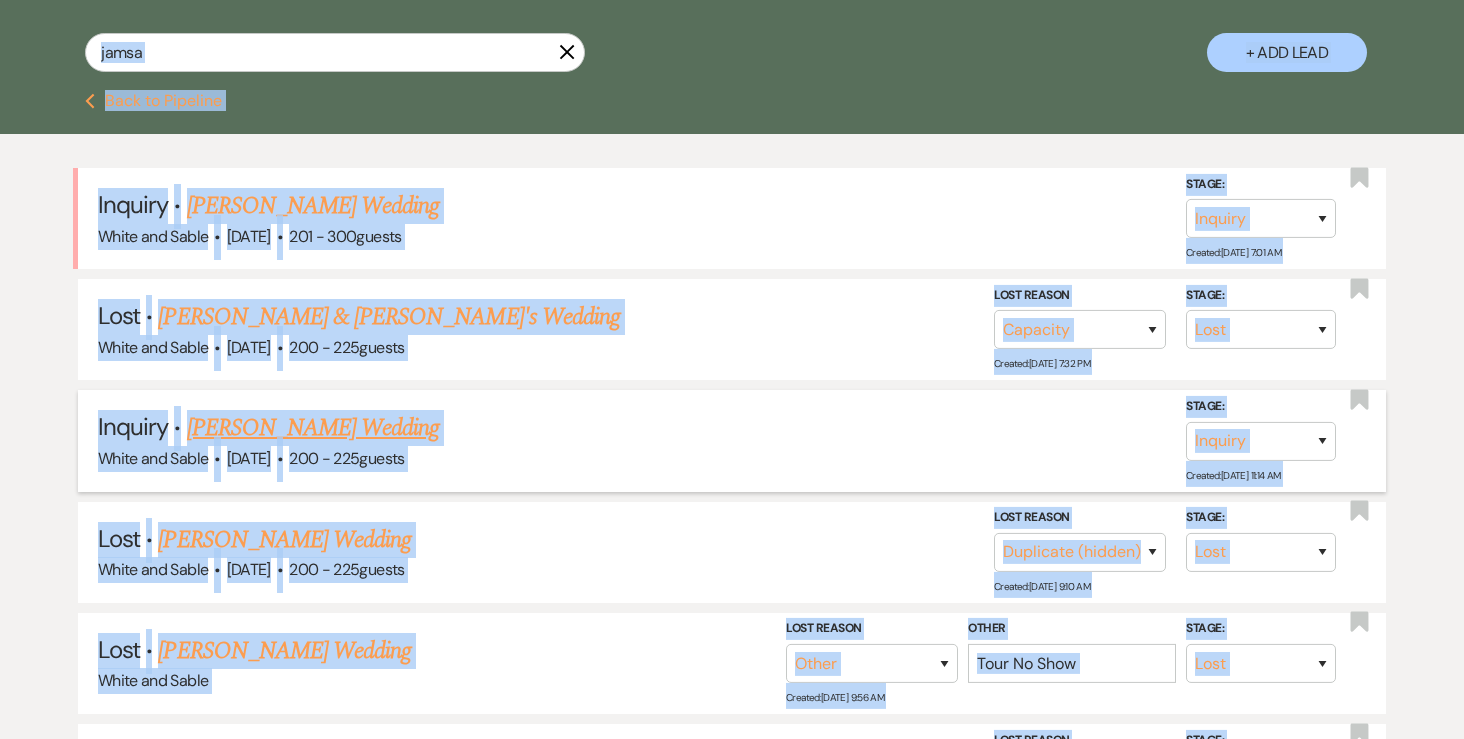 scroll, scrollTop: 366, scrollLeft: 0, axis: vertical 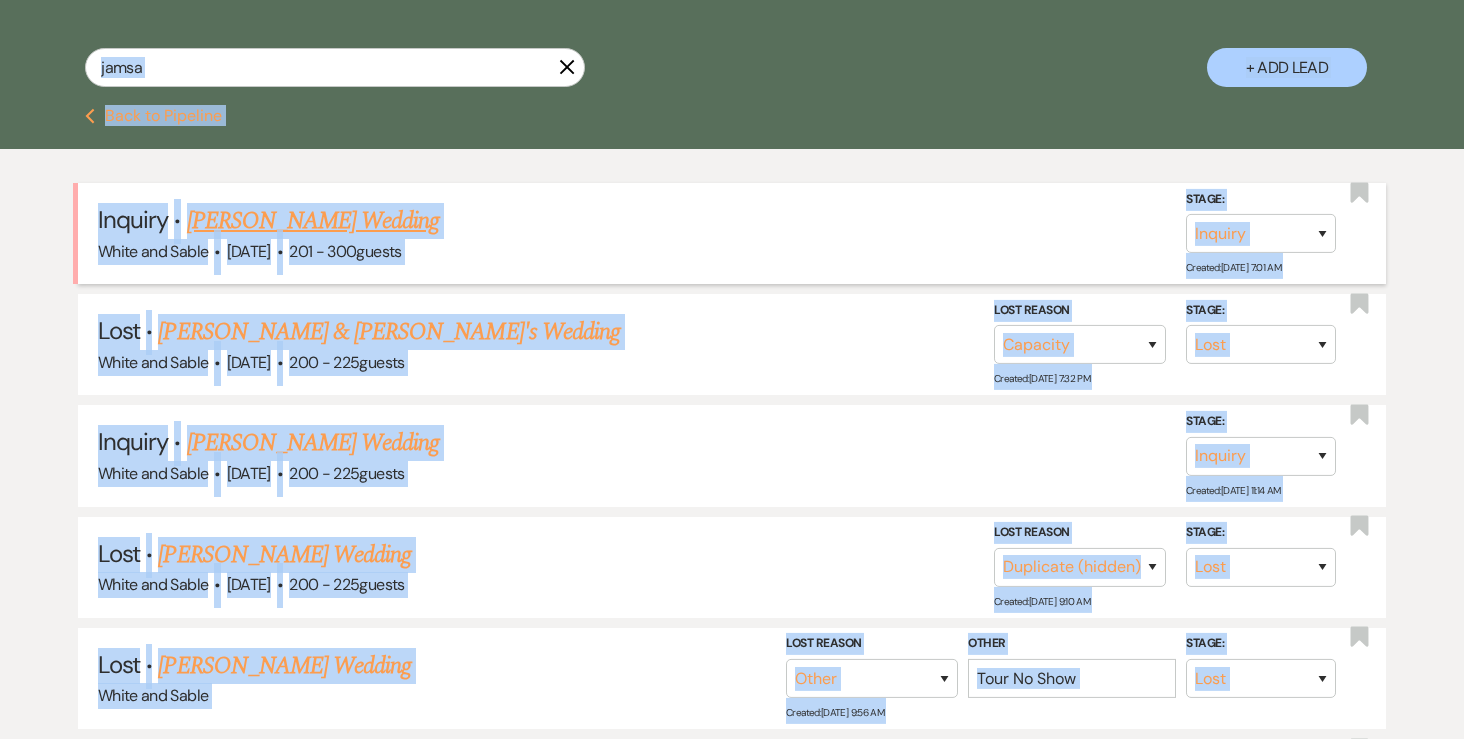 click on "201 - 300  guests" at bounding box center (345, 251) 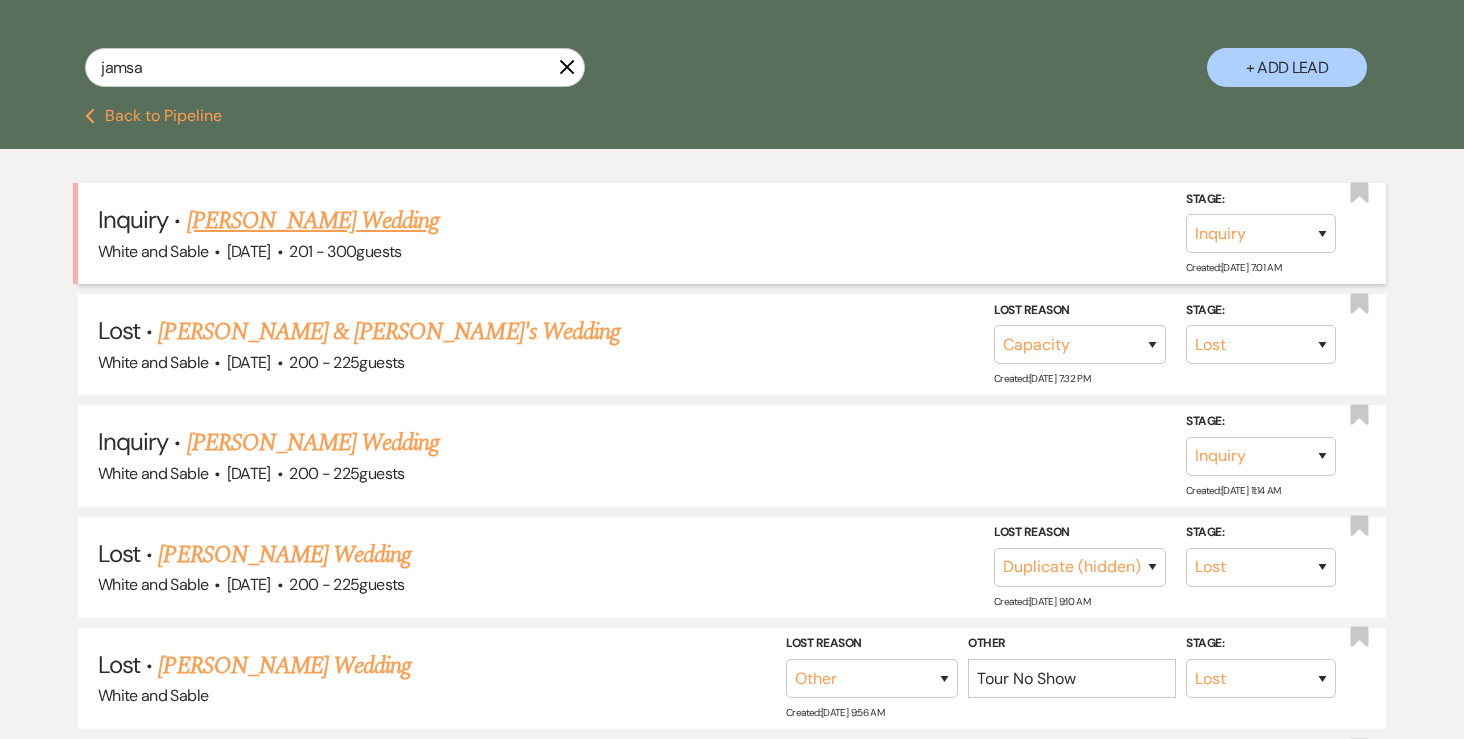 click on "Stacey Jamsa's Wedding" at bounding box center [313, 221] 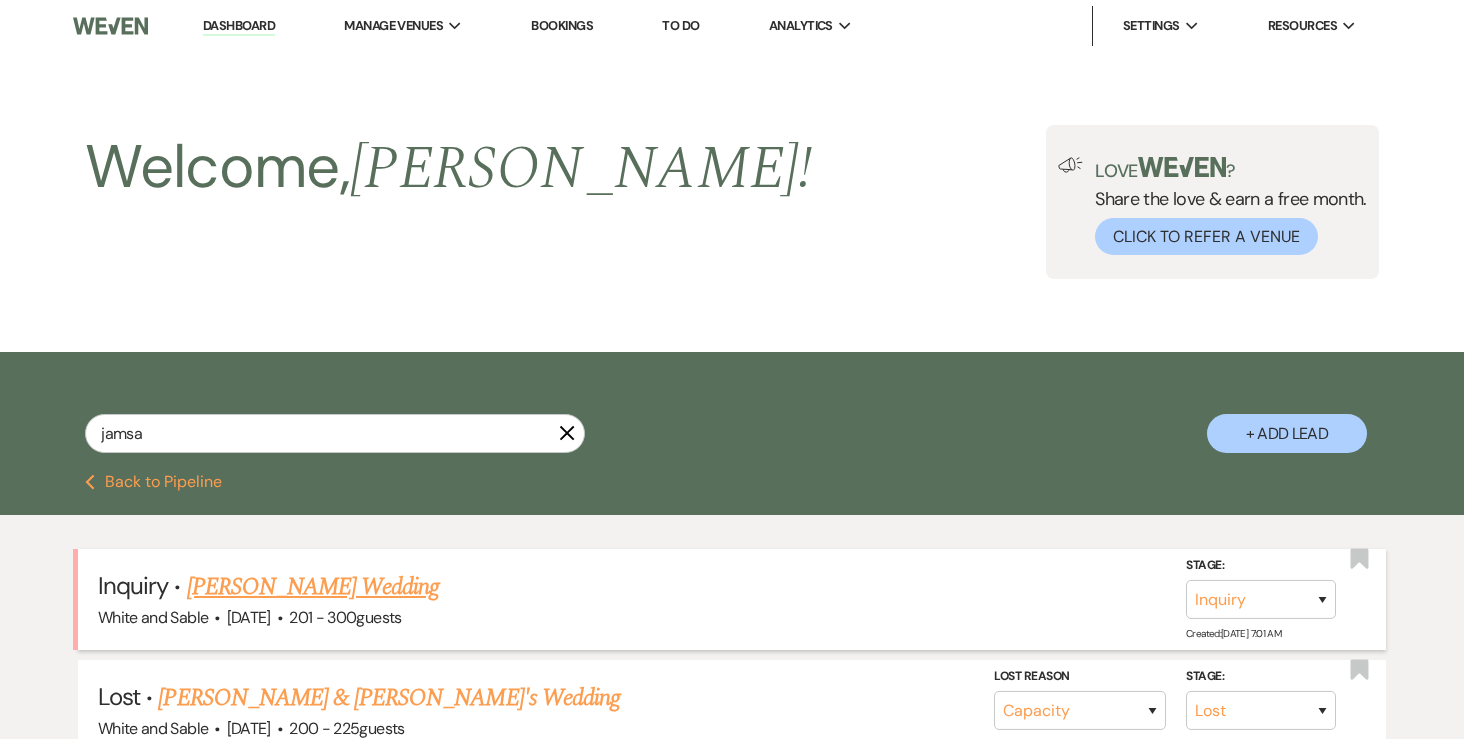 select on "2" 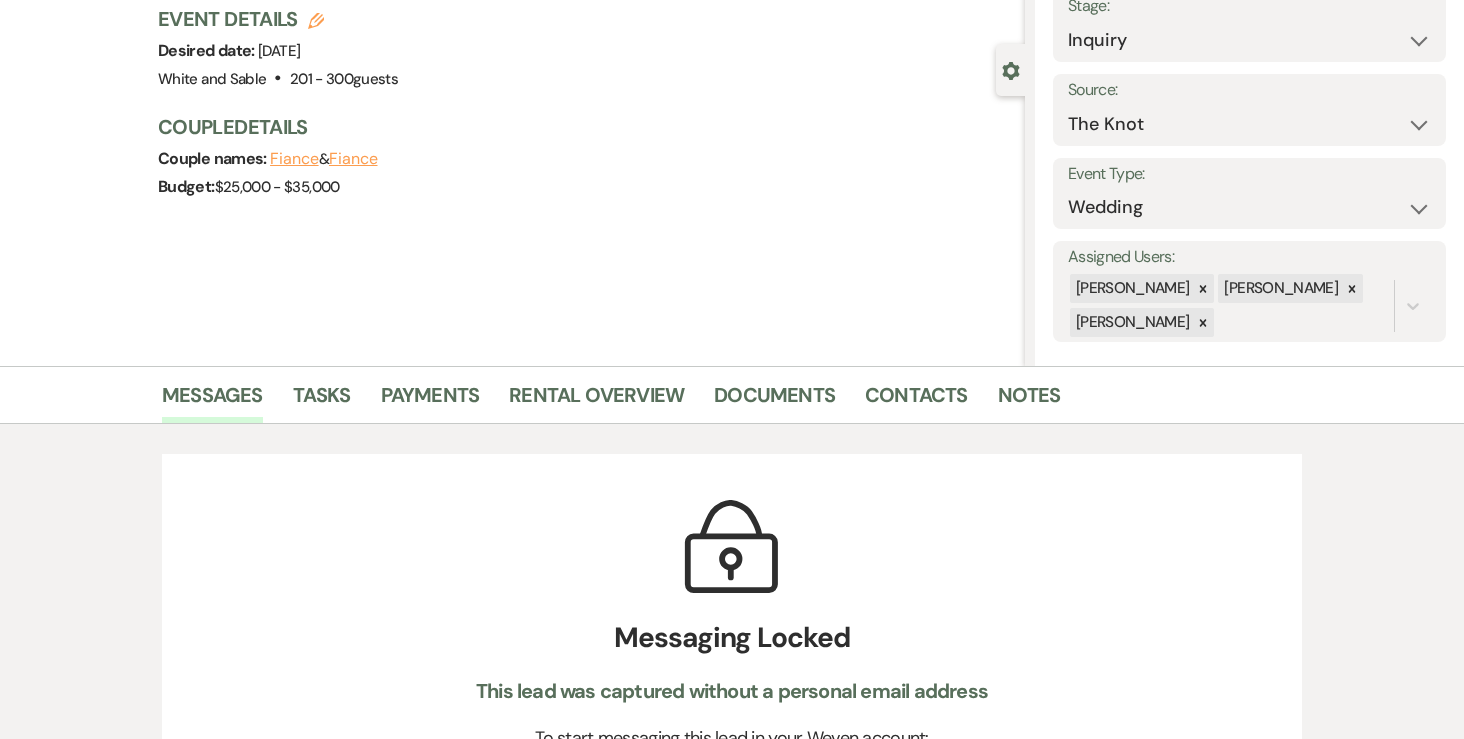 scroll, scrollTop: 140, scrollLeft: 0, axis: vertical 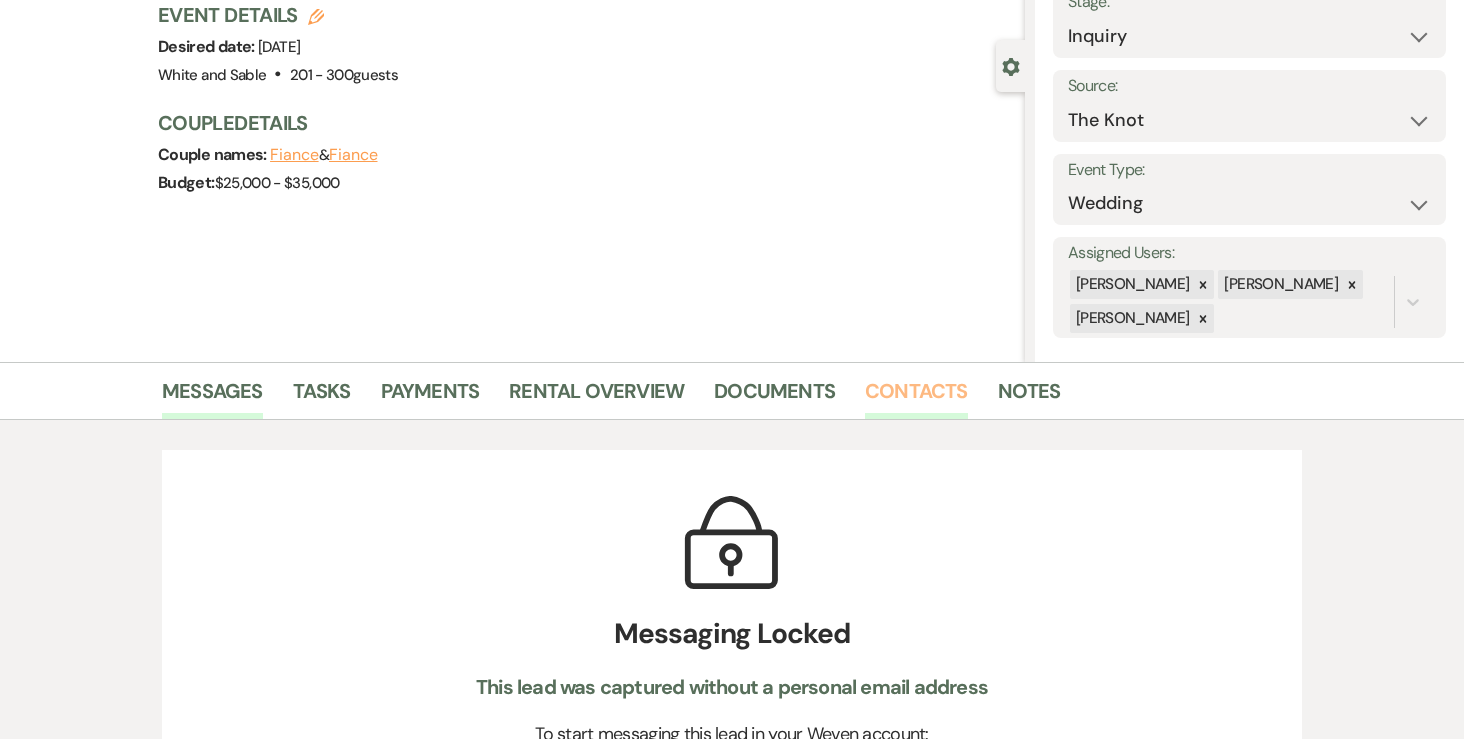 click on "Contacts" at bounding box center [916, 397] 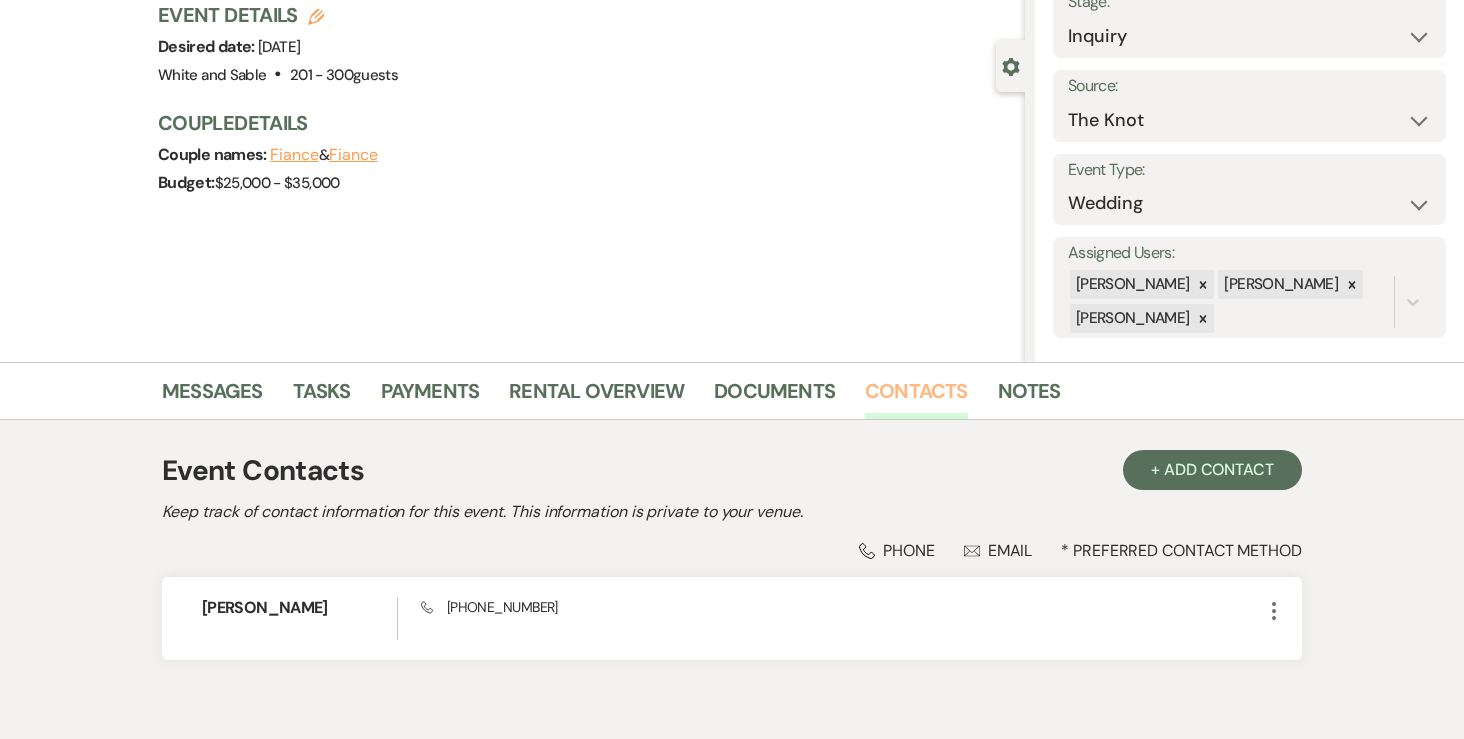 scroll, scrollTop: 238, scrollLeft: 0, axis: vertical 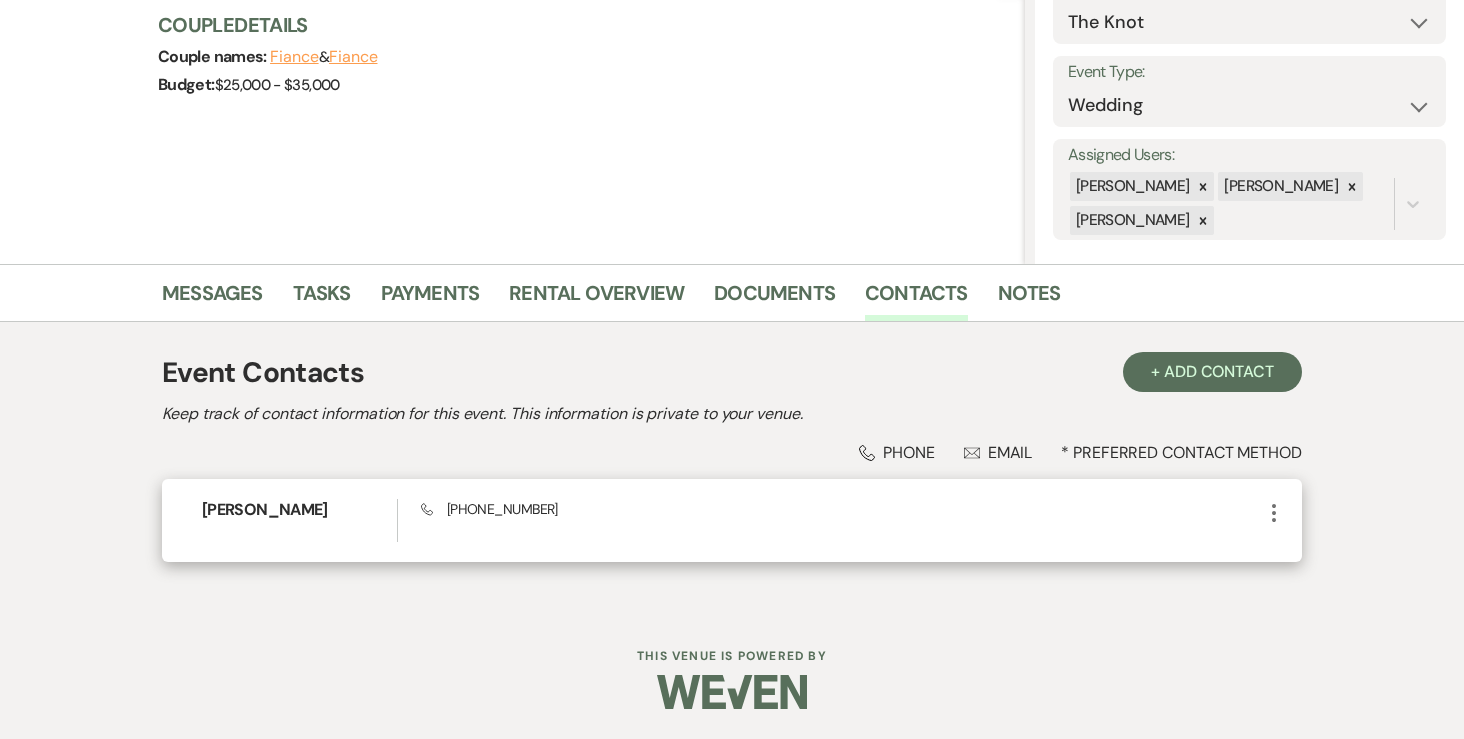 click on "More" 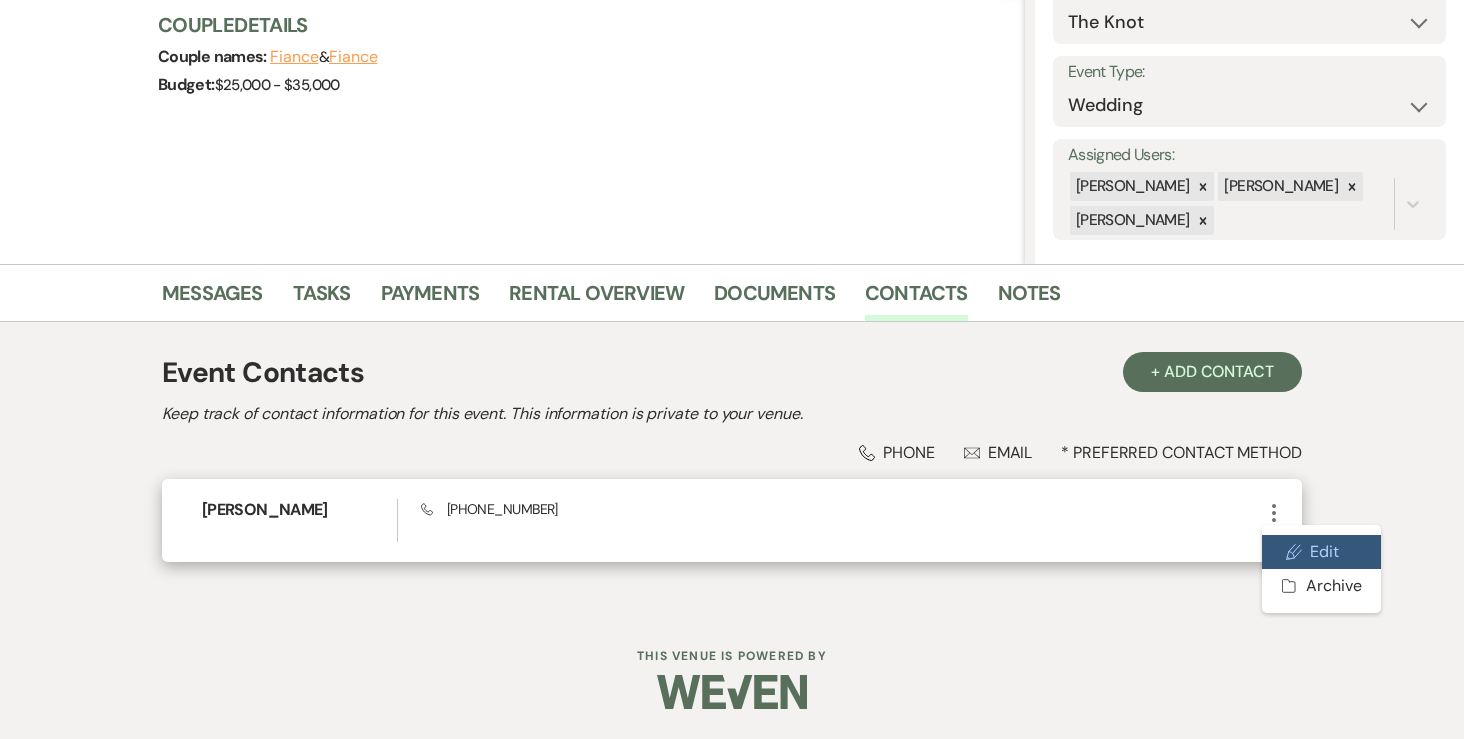 click on "Pencil Edit" at bounding box center [1321, 552] 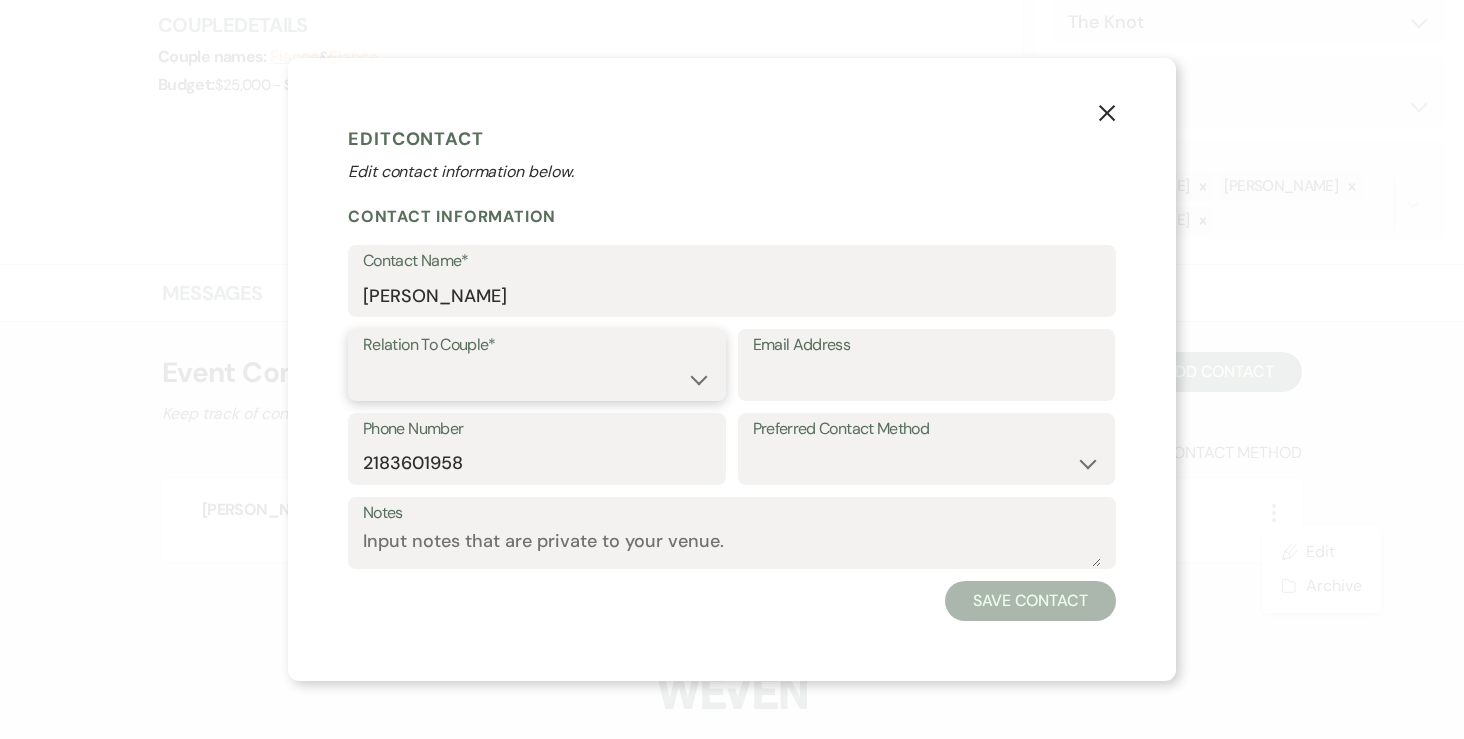 click on "Couple Planner Parent of Couple Family Member Friend Other" at bounding box center [537, 379] 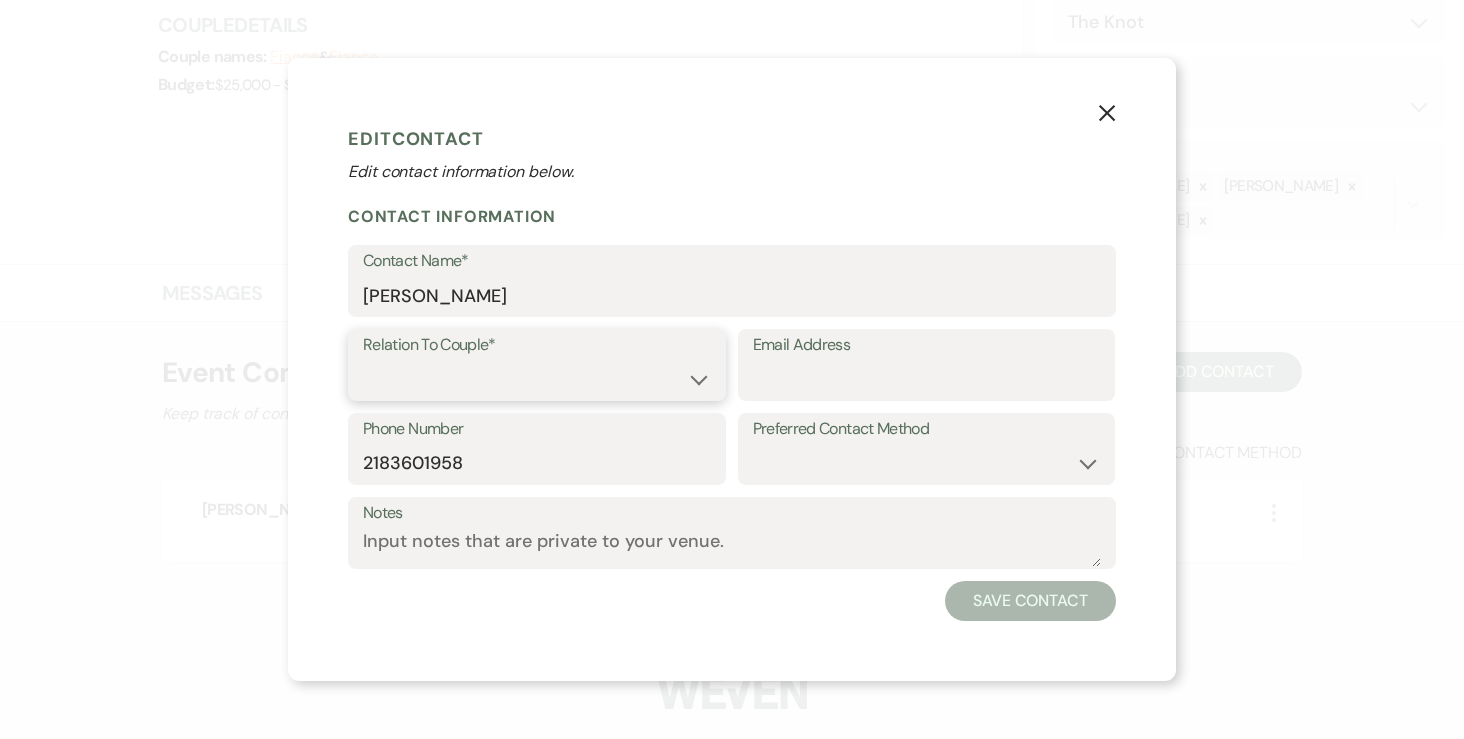 select on "1" 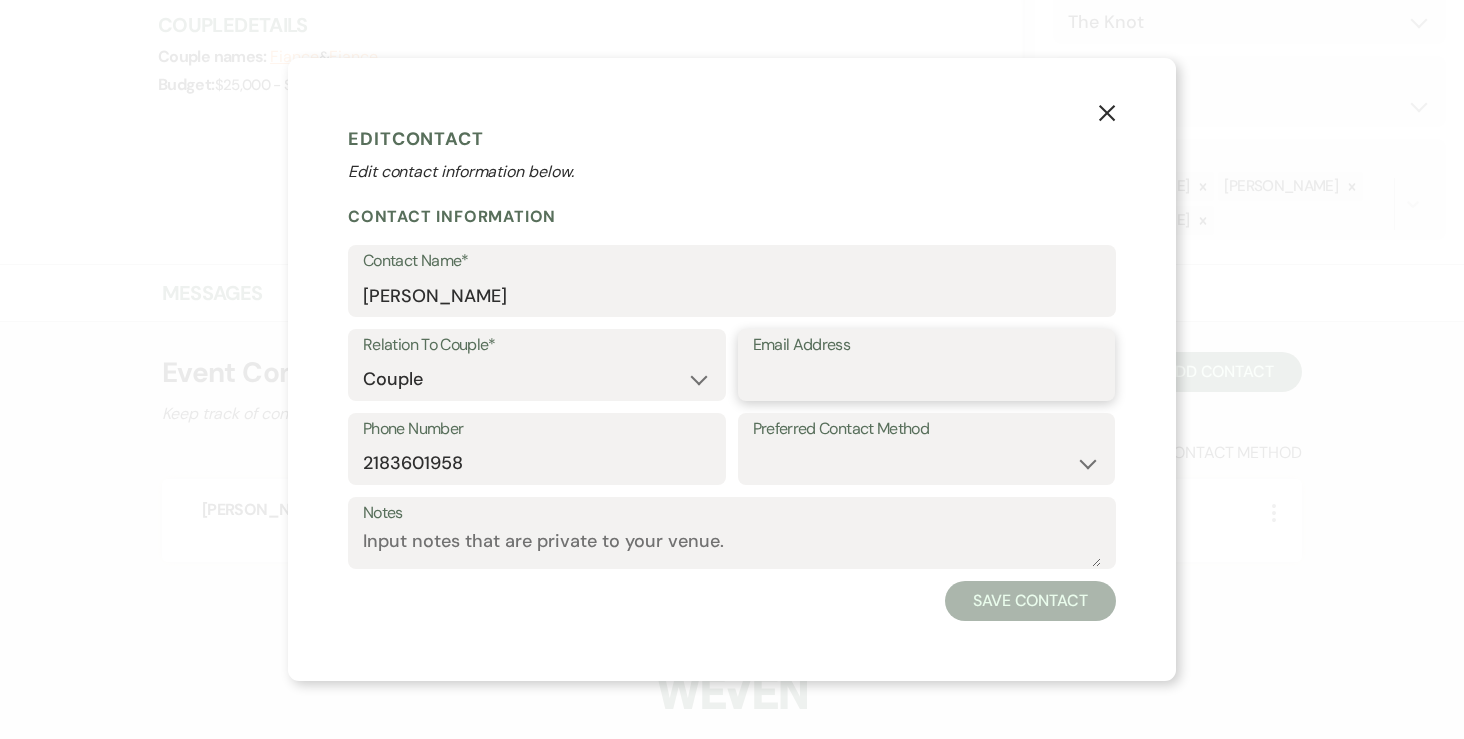 click on "Email Address" at bounding box center (927, 379) 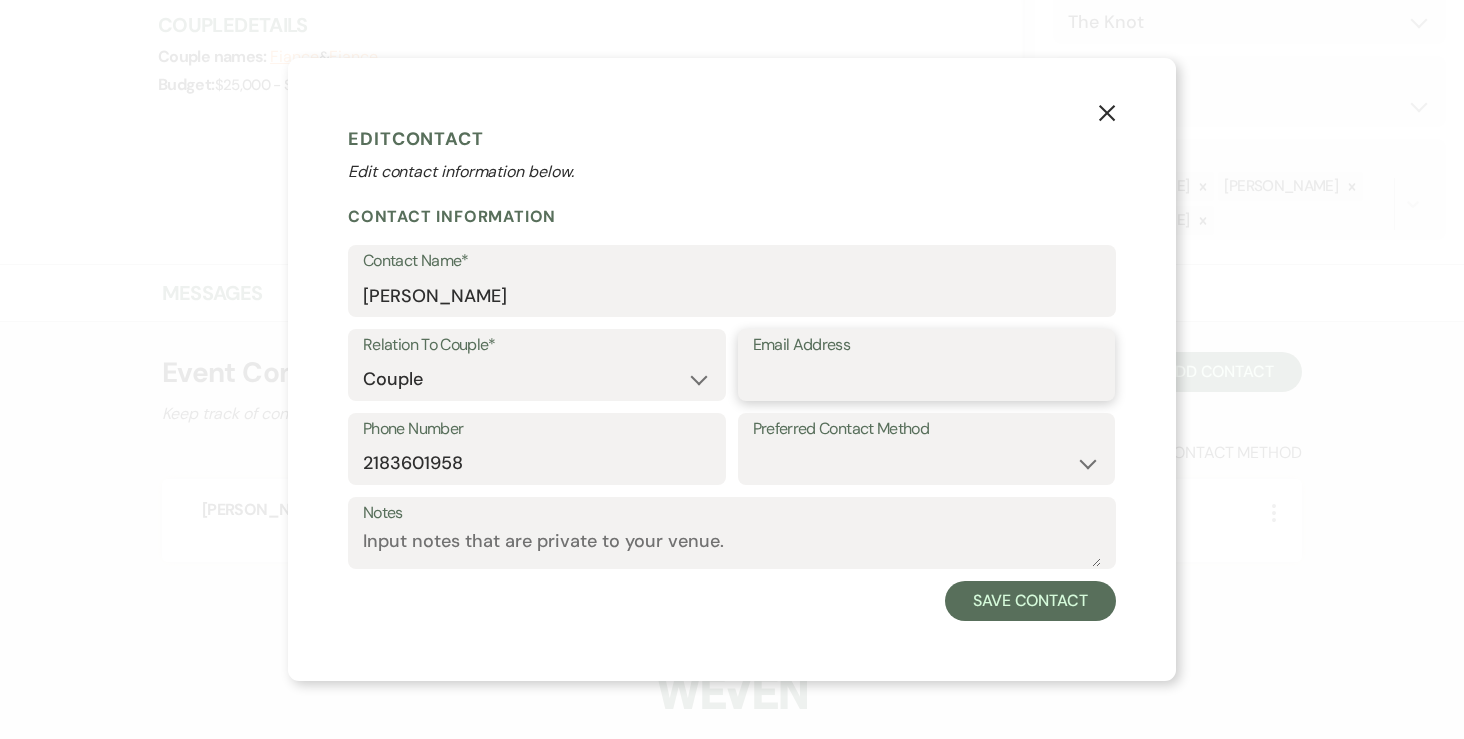 paste on "jamsa010@d.umn.edu" 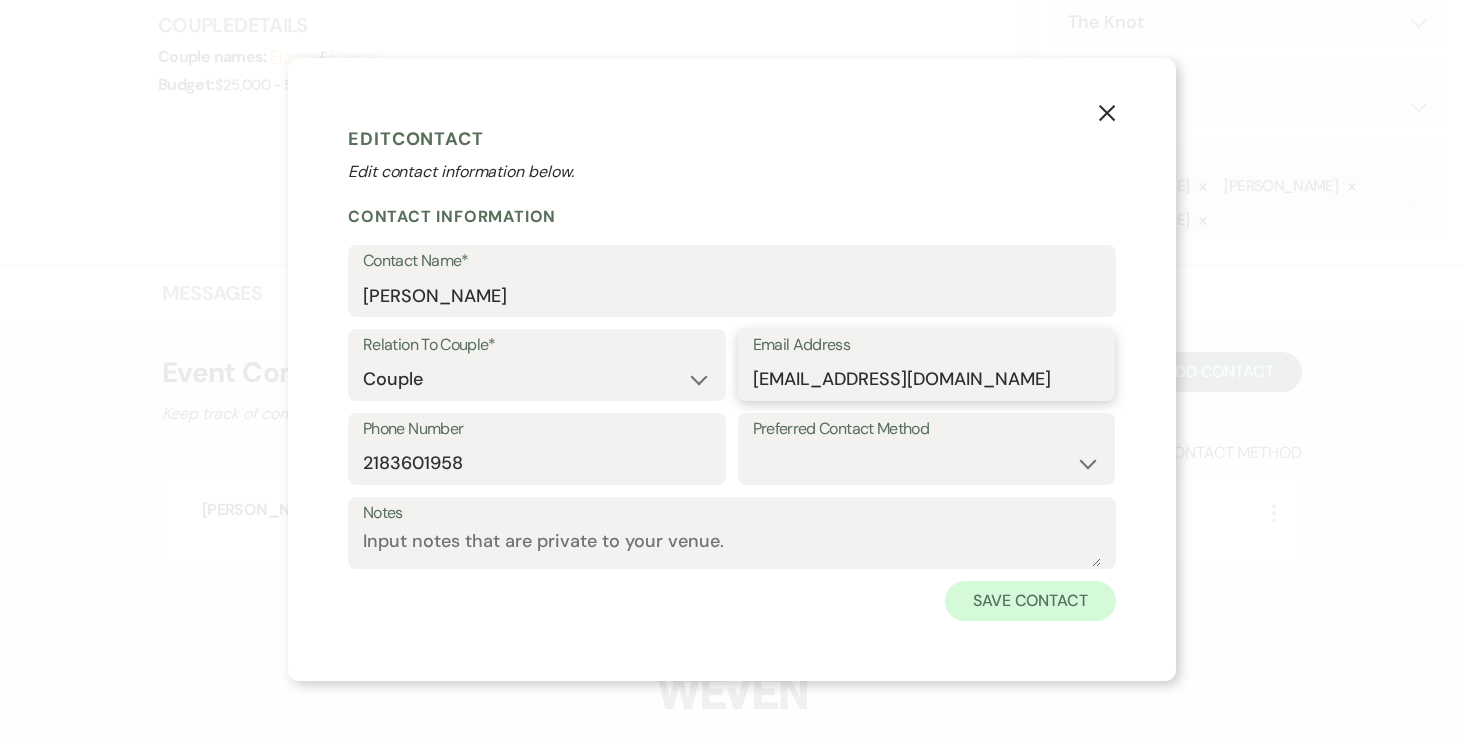 type on "jamsa010@d.umn.edu" 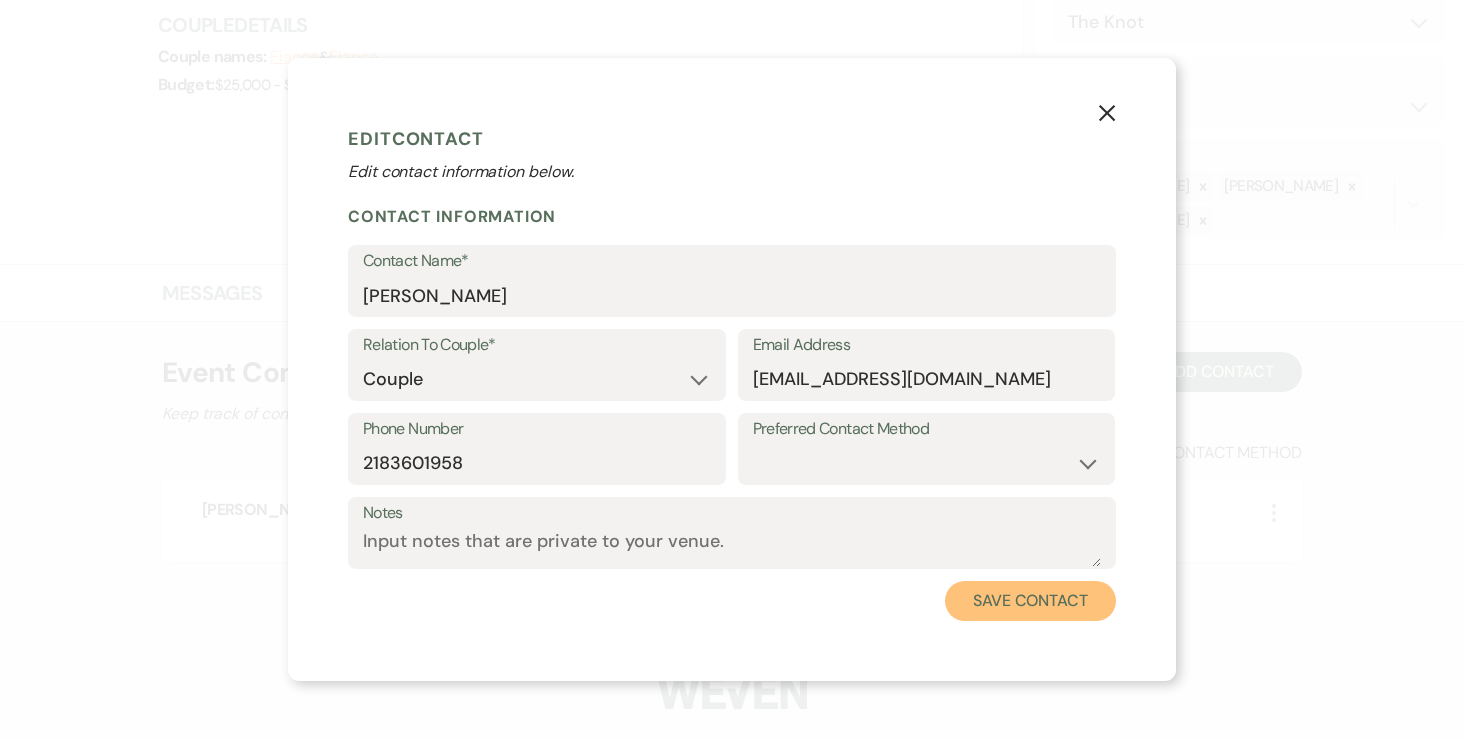 click on "Save Contact" at bounding box center (1030, 601) 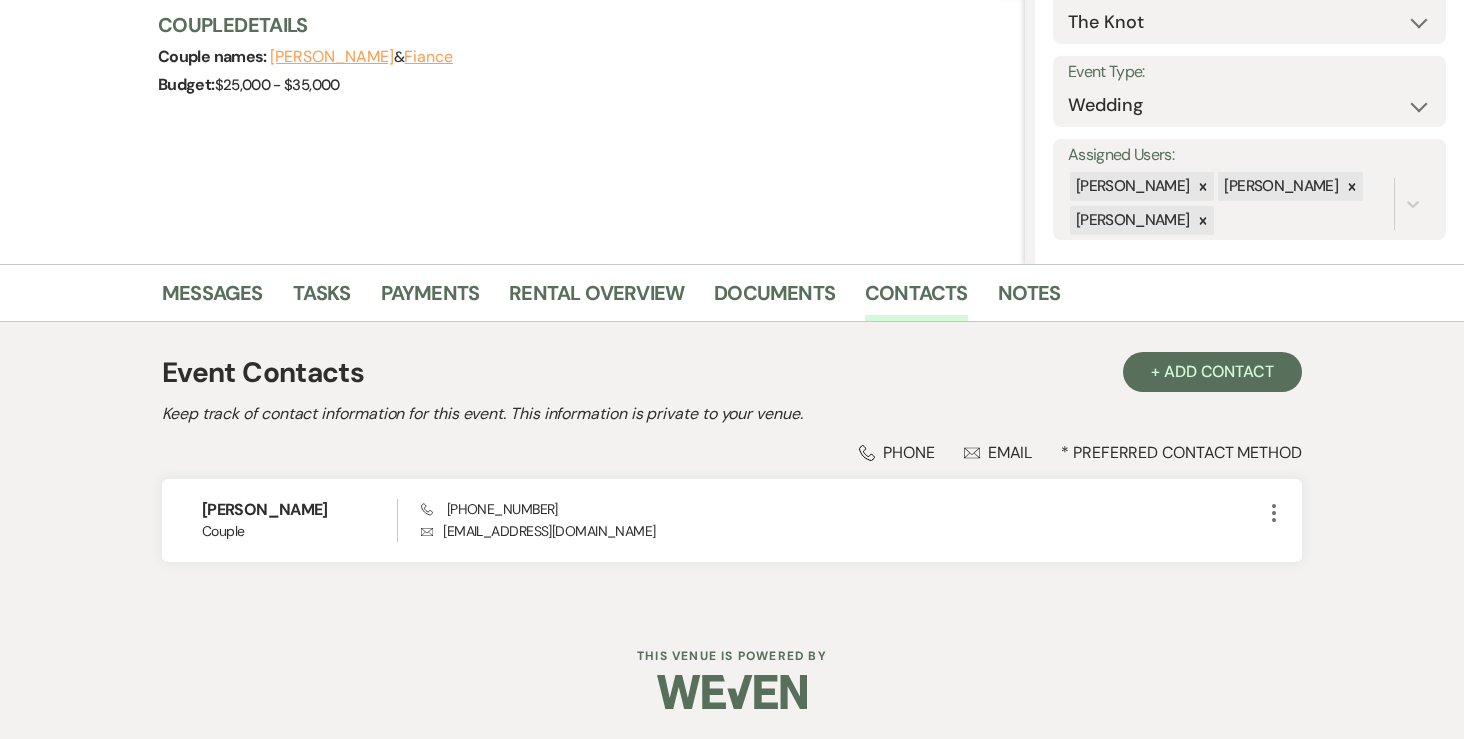 click on "Fiance" at bounding box center [428, 57] 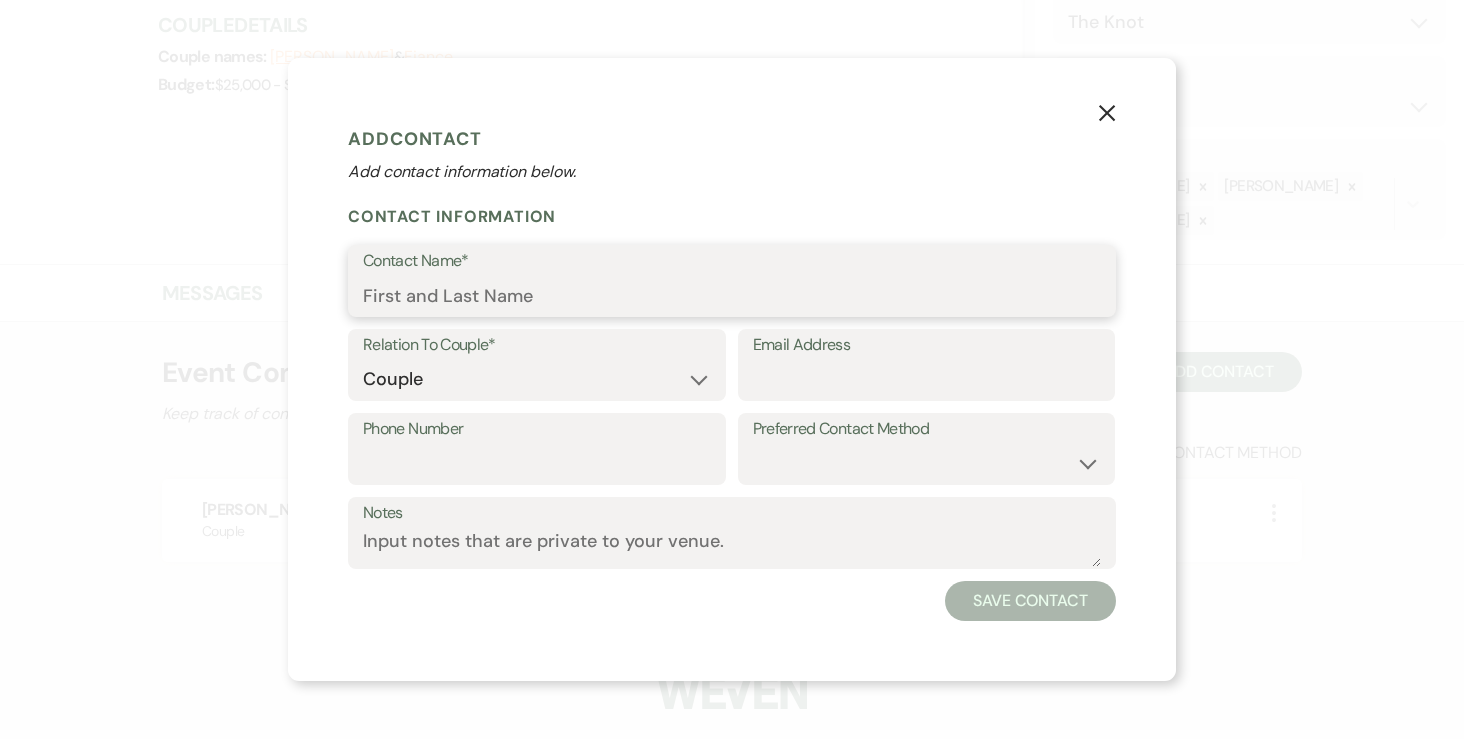 click on "Contact Name*" at bounding box center (732, 295) 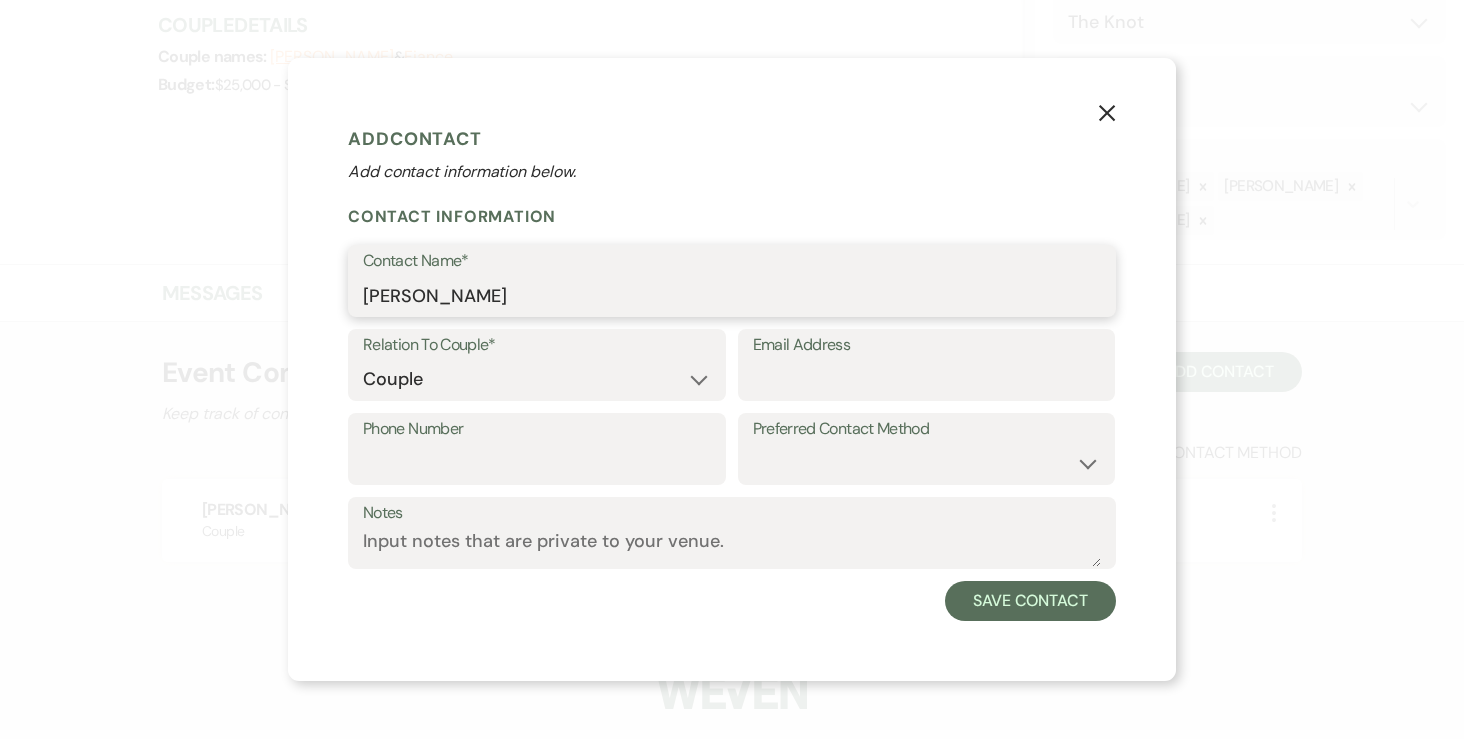 type on "Colton Berg" 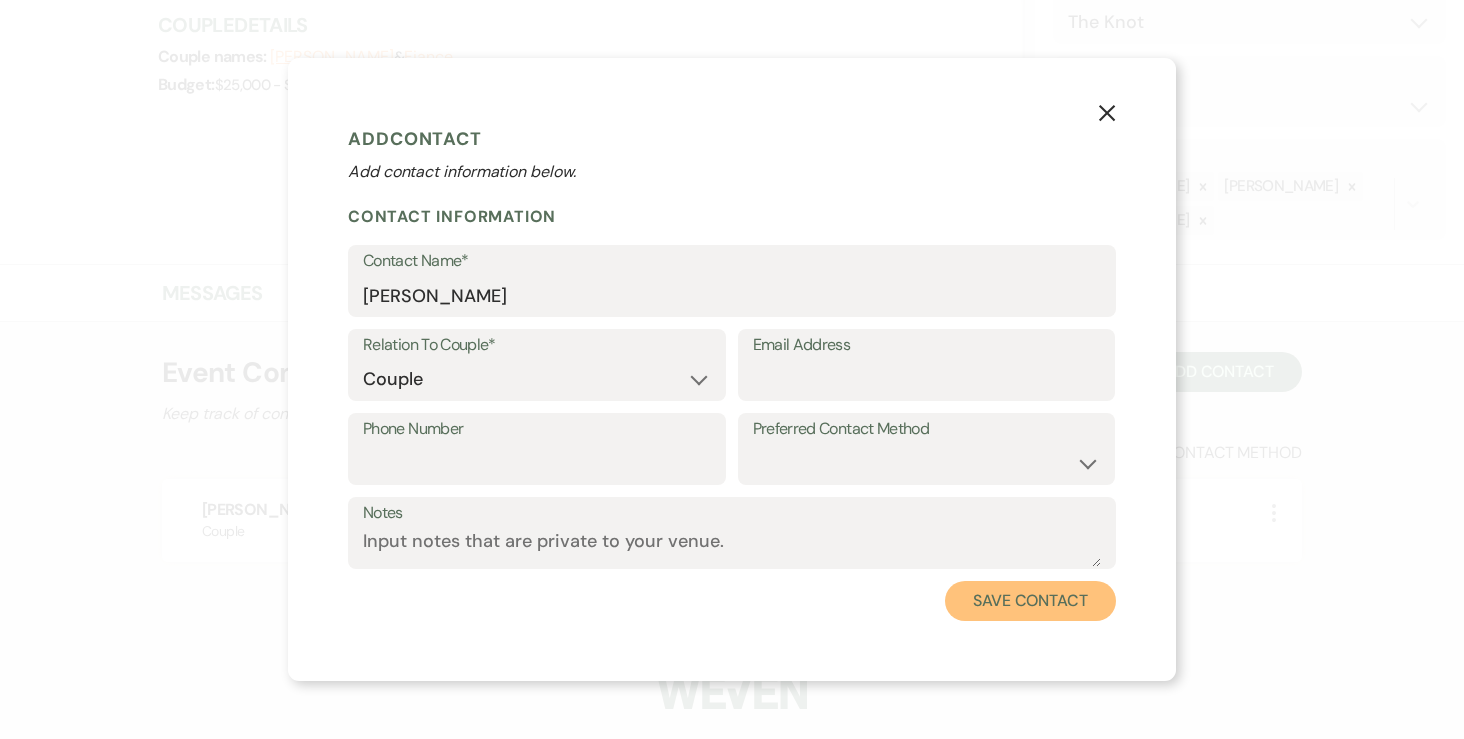 click on "Save Contact" at bounding box center [1030, 601] 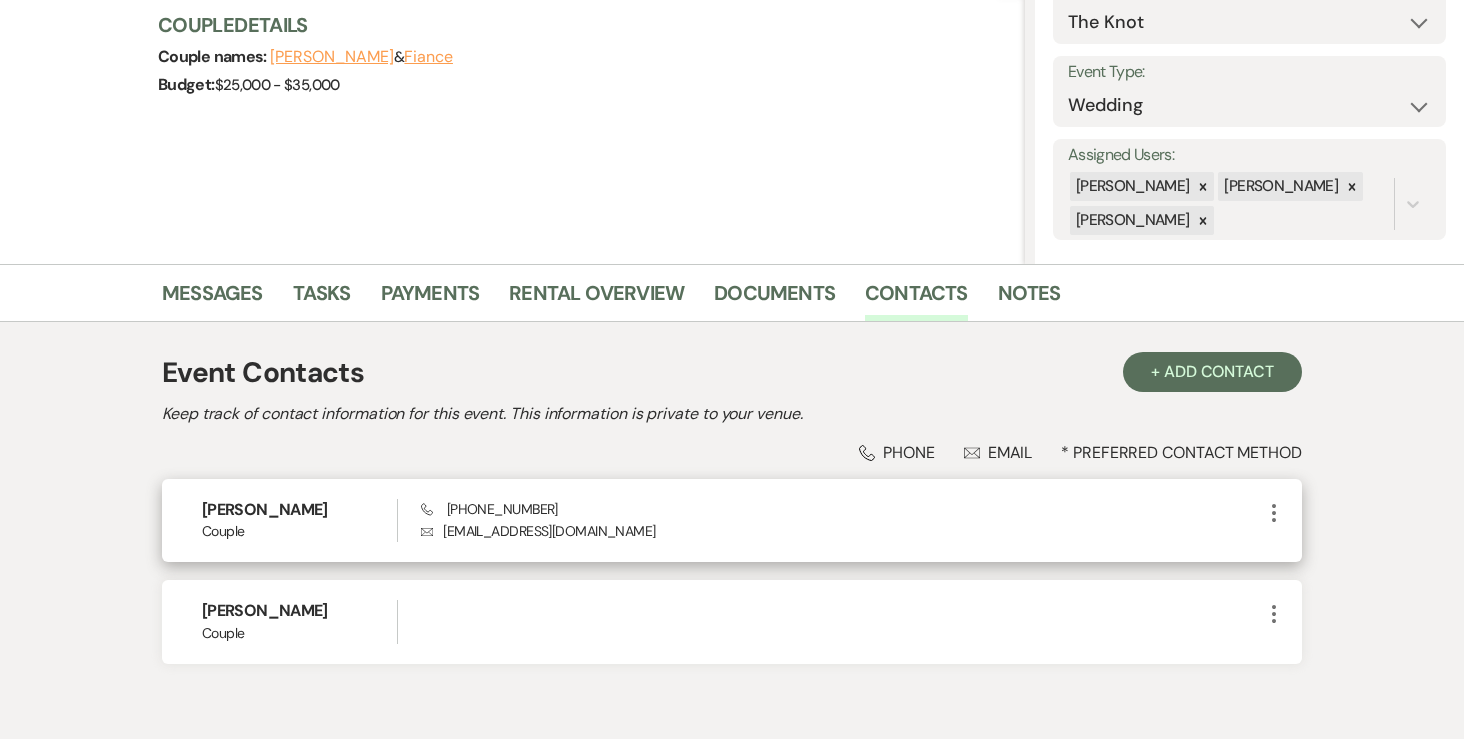 scroll, scrollTop: 339, scrollLeft: 0, axis: vertical 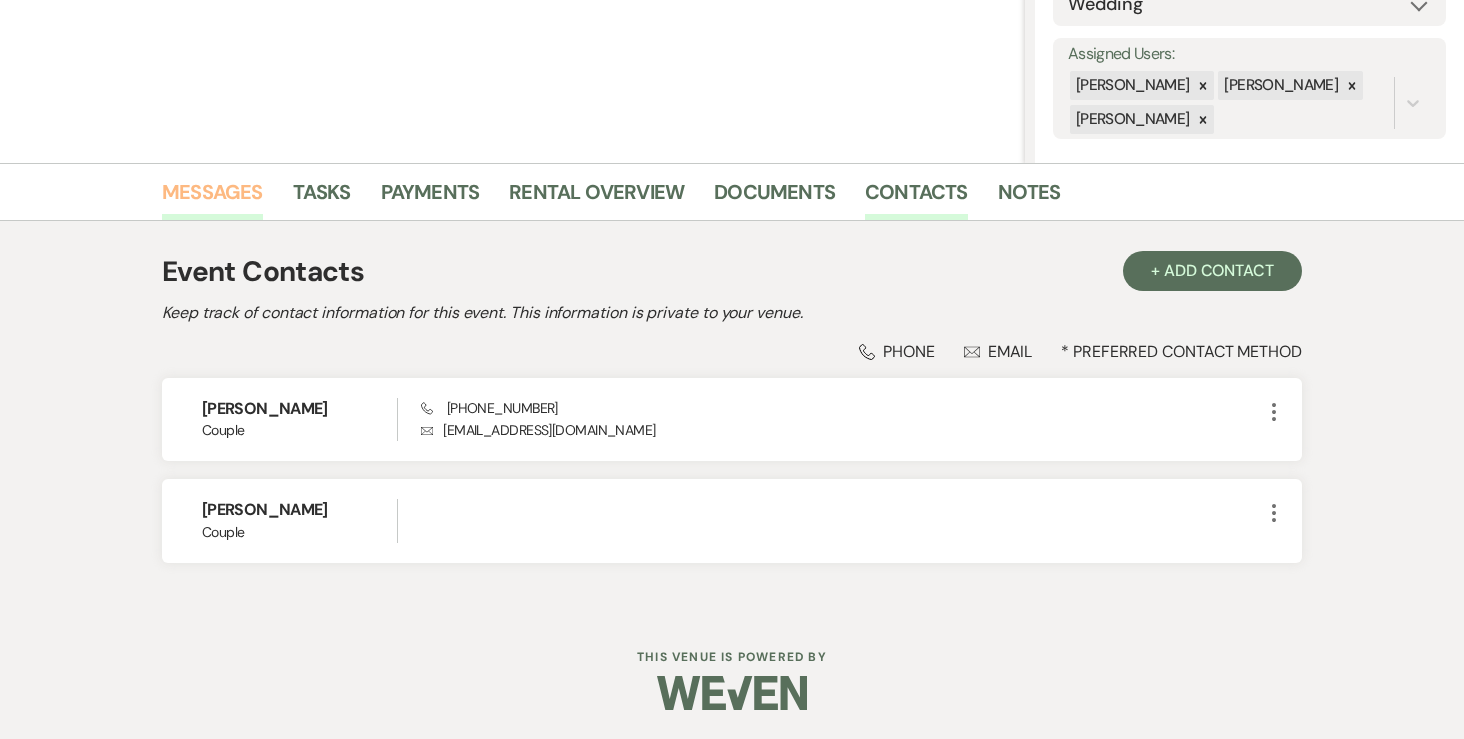 click on "Messages" at bounding box center (212, 198) 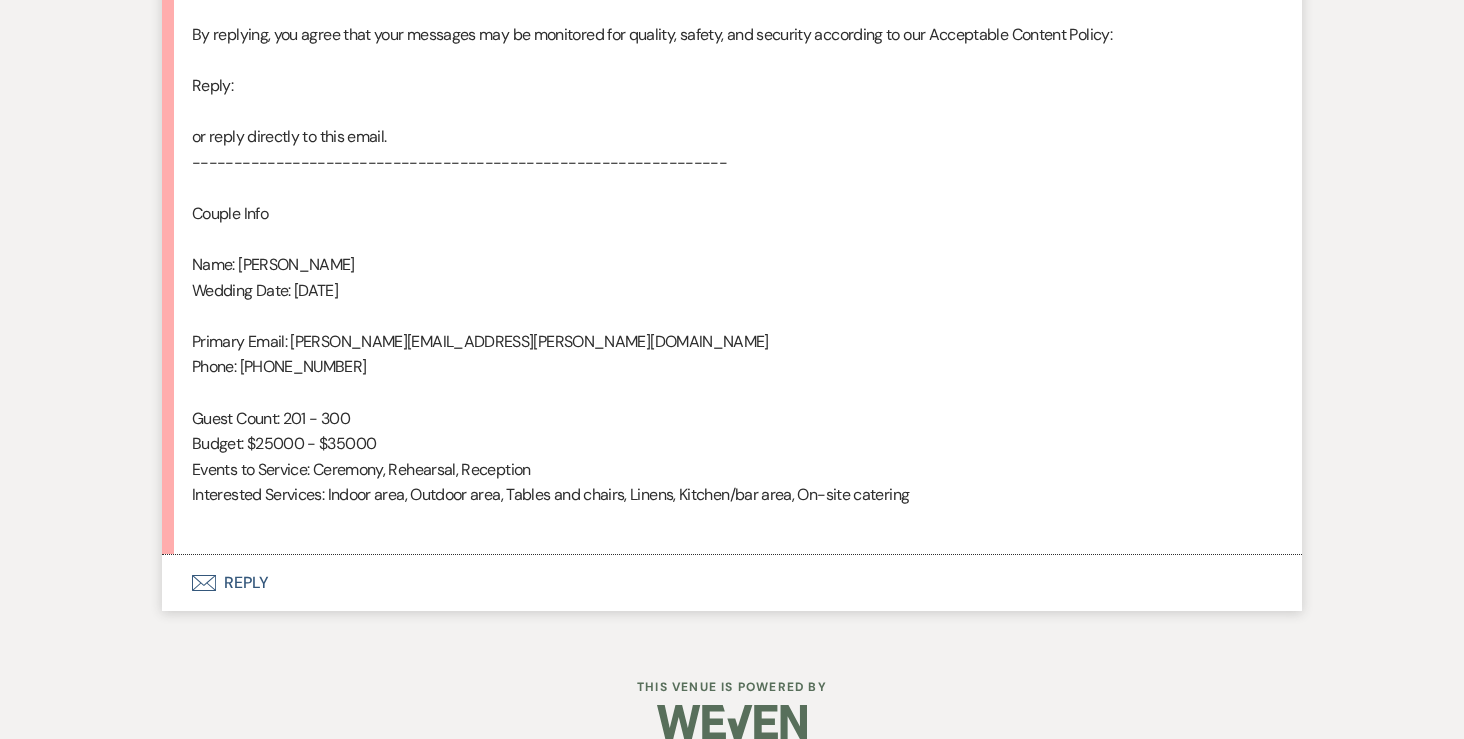scroll, scrollTop: 1201, scrollLeft: 0, axis: vertical 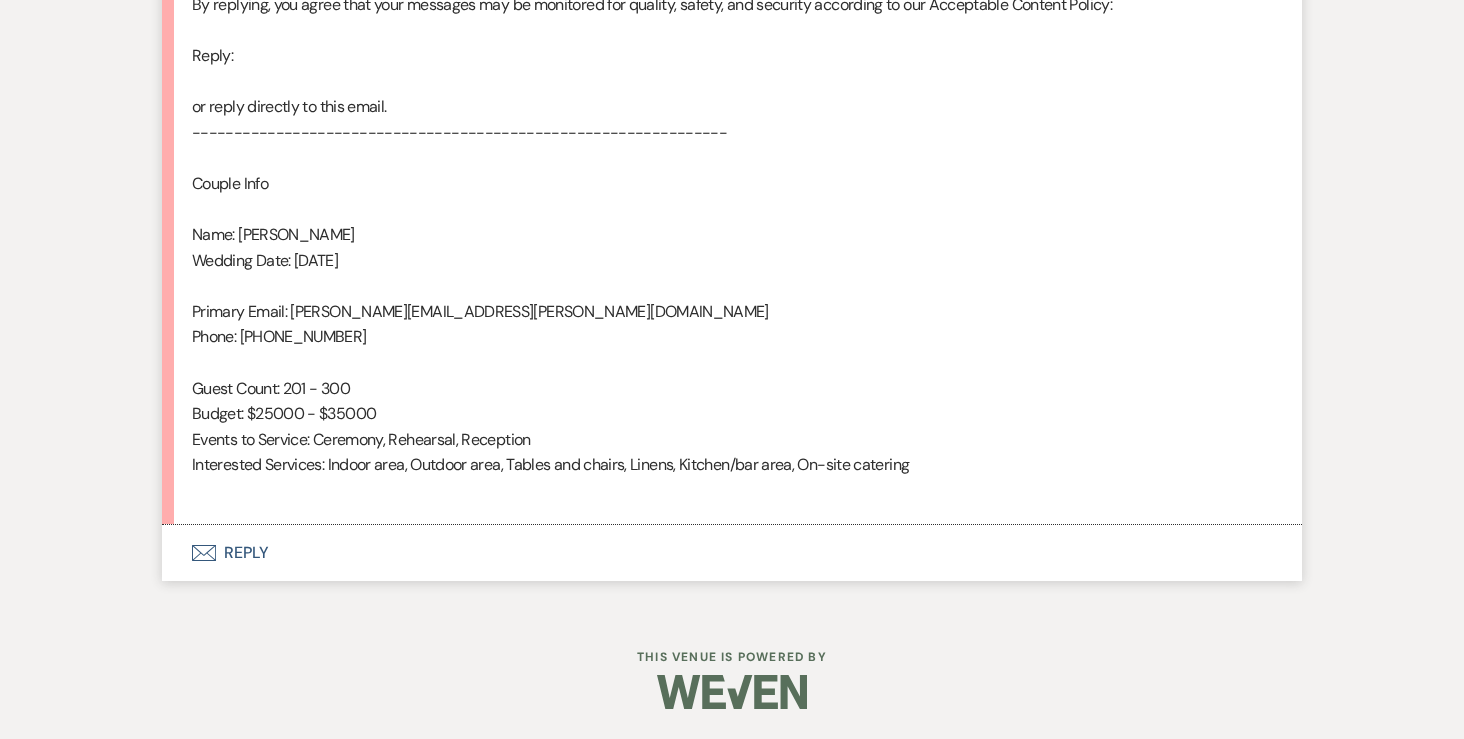 click on "Envelope Reply" at bounding box center (732, 553) 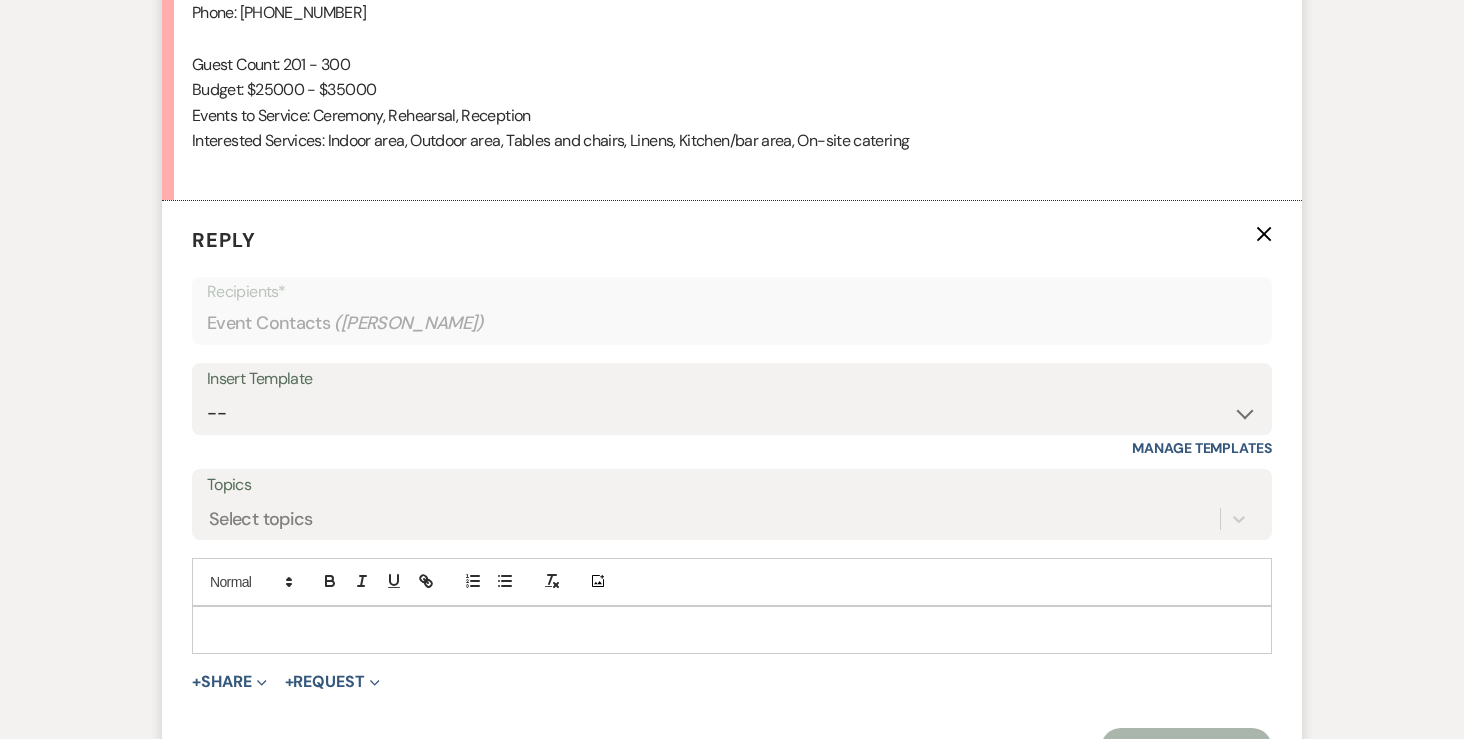 scroll, scrollTop: 1652, scrollLeft: 0, axis: vertical 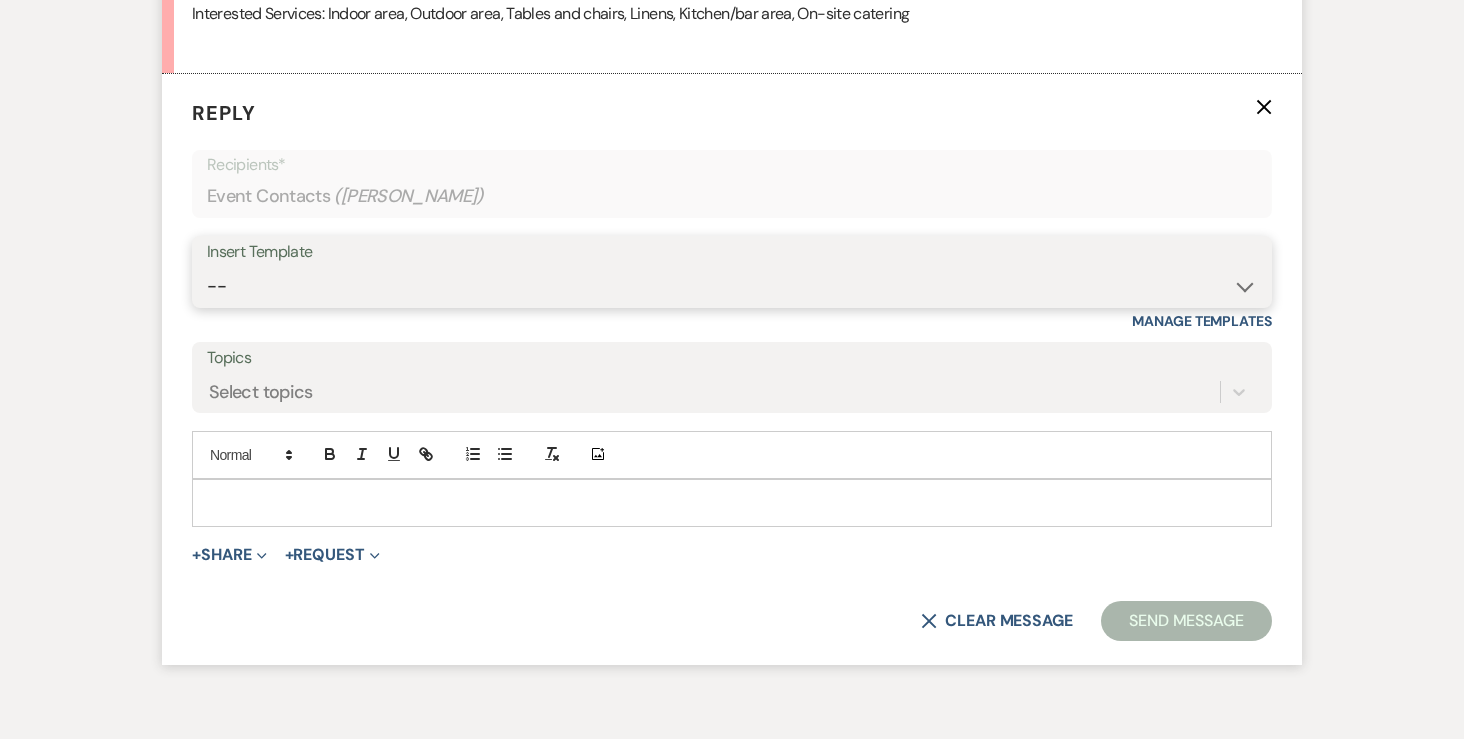 click on "-- Inquiry Response (Venue Guide) Schedule - Venue Tour Appt Confirmation Schedule - Venue Tour Appt Reminder Tour - Reschedule Tour - Follow-Up (Venue Guide) Proposal - Wedding Wedding Onboarding - Welcome Guide and Weven Planning Portal Introduction Inquiry Follow-Up: 5 Tips for Stress-Free Planning Inquiry - Available Dates Inquiry Follow-Up: Tour Invitation Inquiry Follow-Up: Unique Features Inquiry Follow-Up: Planning at W&S Insurance Exception Response Friday Weddings Sunday Weddings Baseball Poop or get off toliet (Venue Guide) Concession Speech Onboarding - Welcome Magazine and Weven Planning Portal Introduction (NON-Wedding Events) Day-of Coordinators Schedule - Venue IN-PERSON Tour Appt Confirmation Outside Food Info Cooper Films Thursday Weddings Hire a Host / Host a Toast Follow-follow up Recommended Vendors Weekend Tours Catering Guidelines & Vendor COI Requirements Inventory List to Booked Couples Cancellation Form Teresa Template Client Communication (parents requesting calls) - NEED TO EDIT" at bounding box center (732, 286) 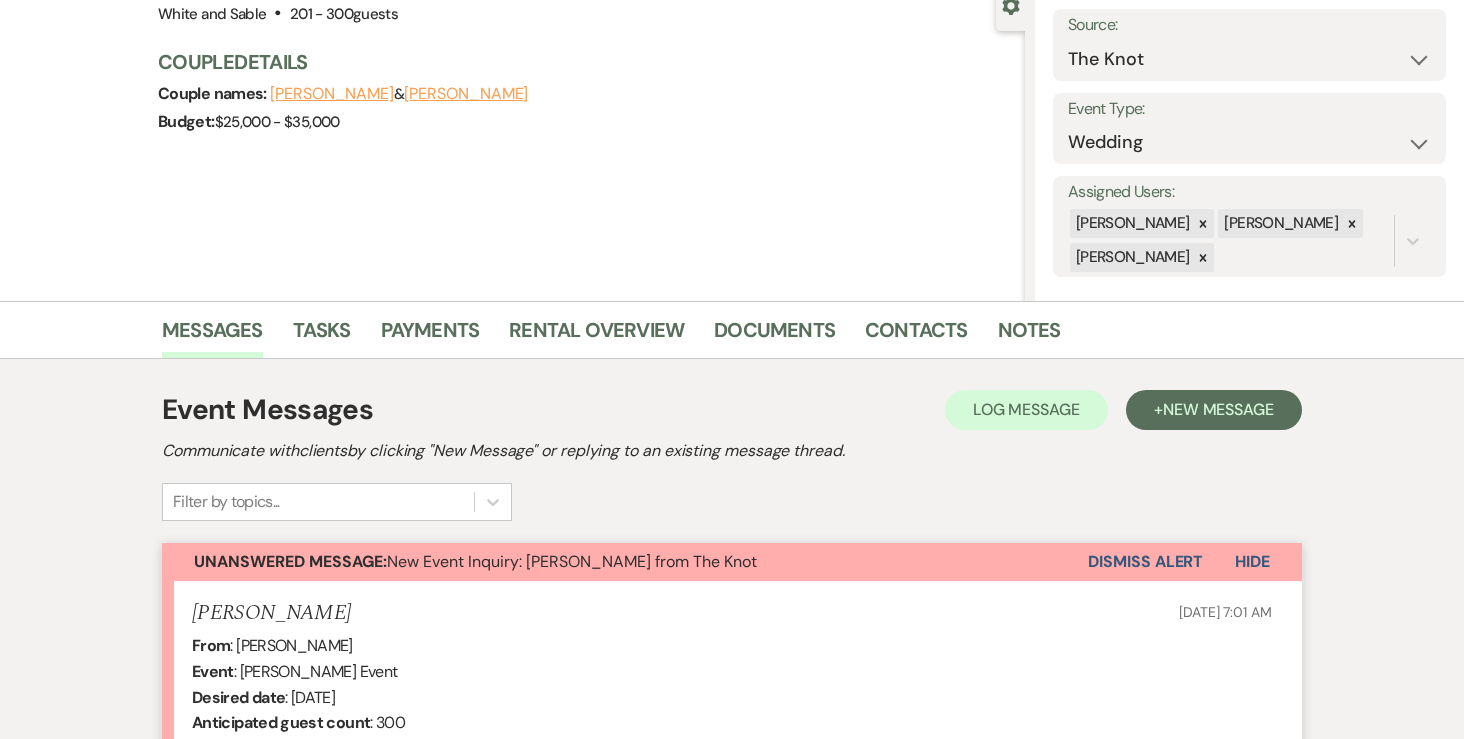 scroll, scrollTop: 0, scrollLeft: 0, axis: both 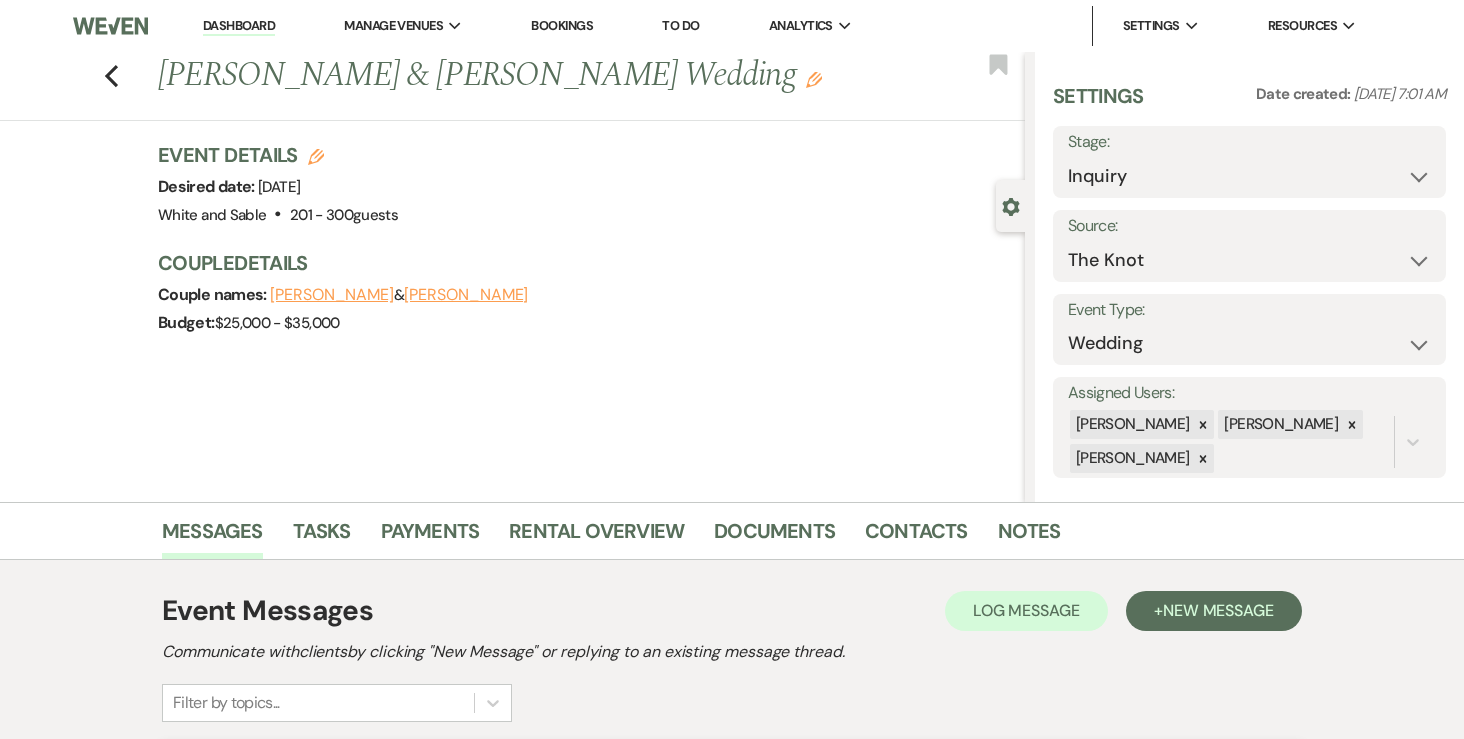 click on "Stacey Jamsa" at bounding box center (332, 295) 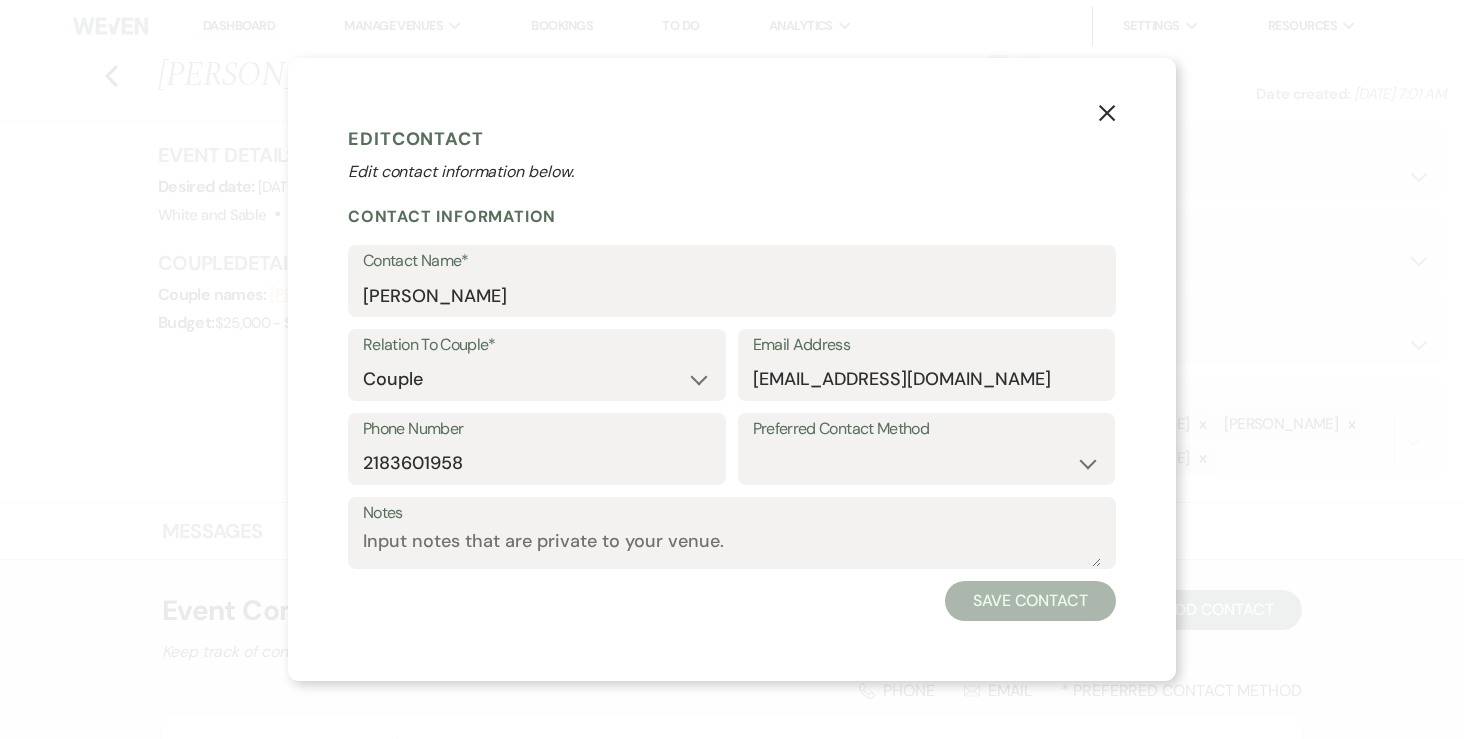 click on "Phone Number" at bounding box center [537, 429] 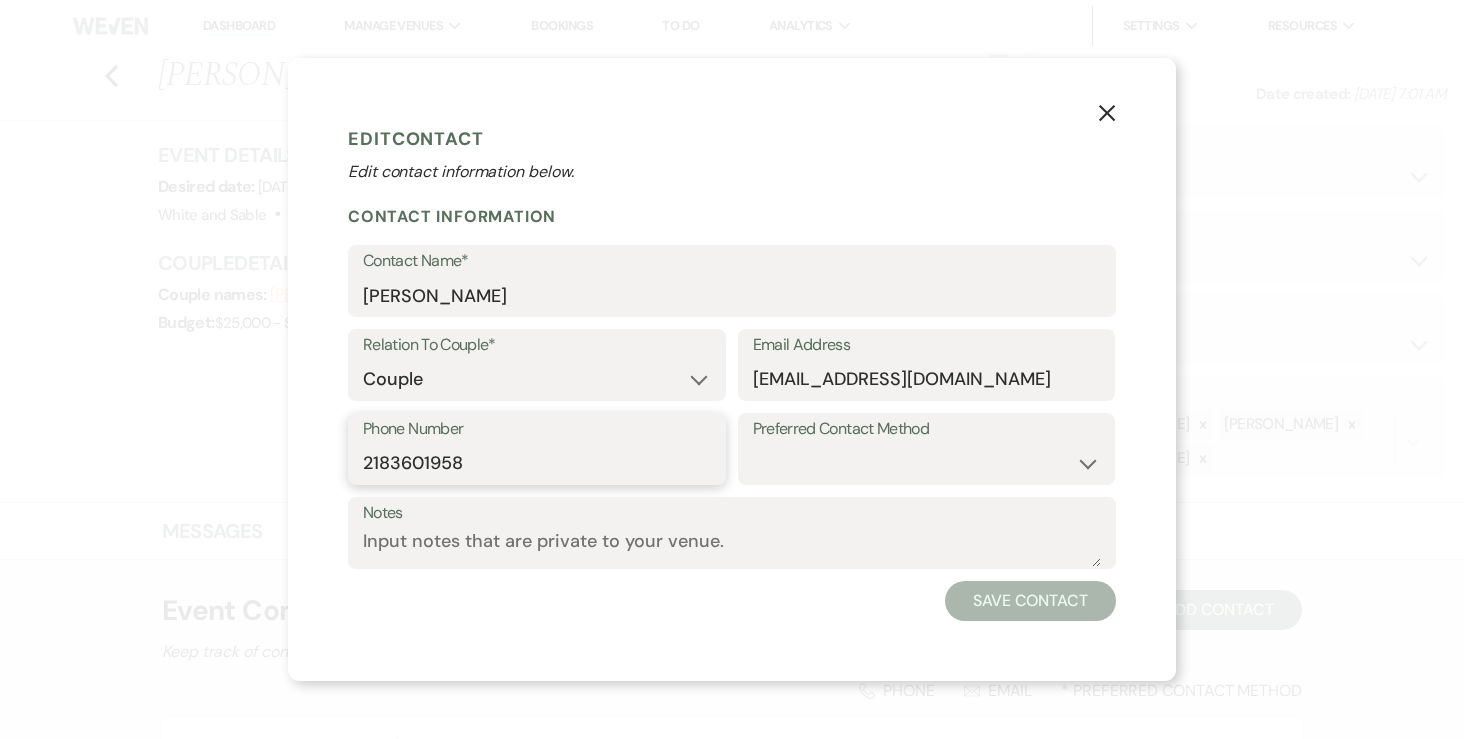 click on "2183601958" at bounding box center (537, 463) 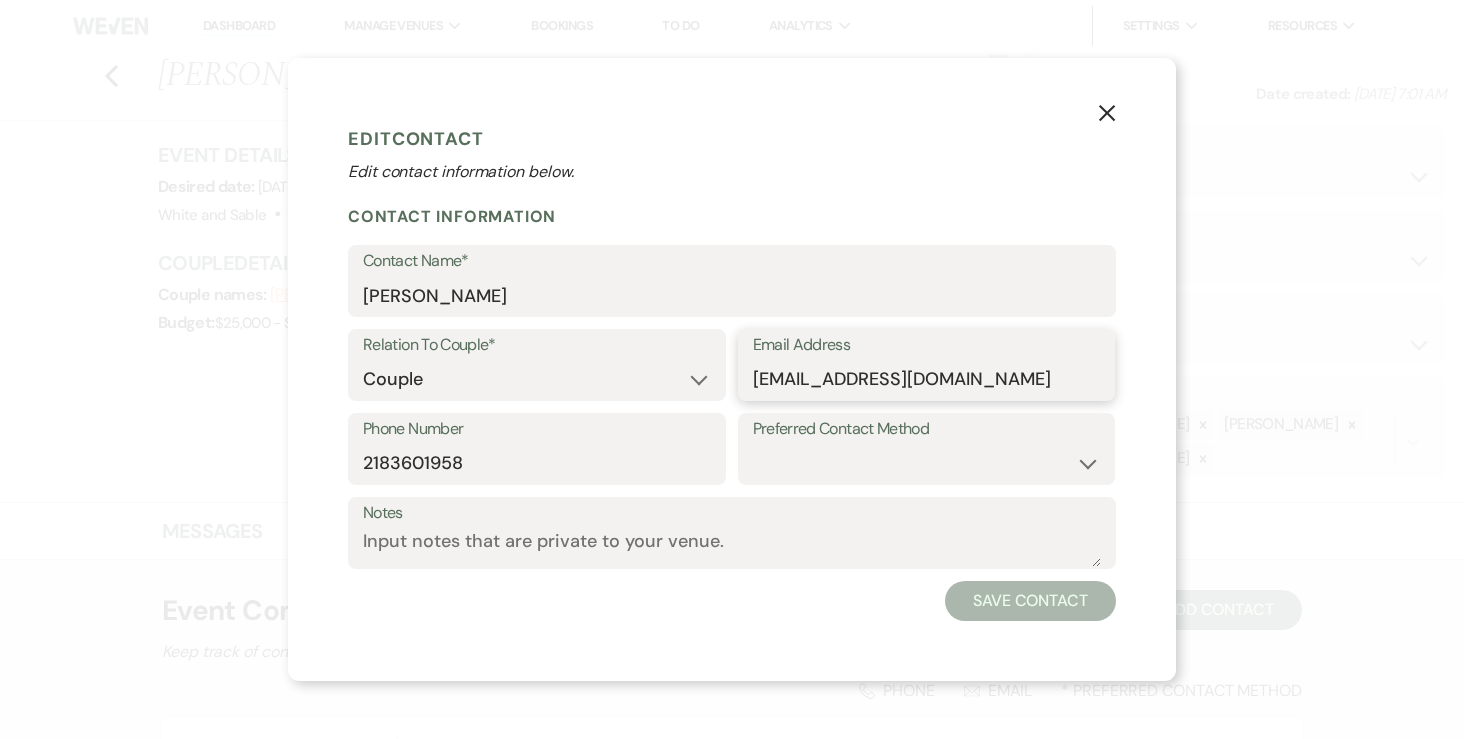 click on "jamsa010@d.umn.edu" at bounding box center [927, 379] 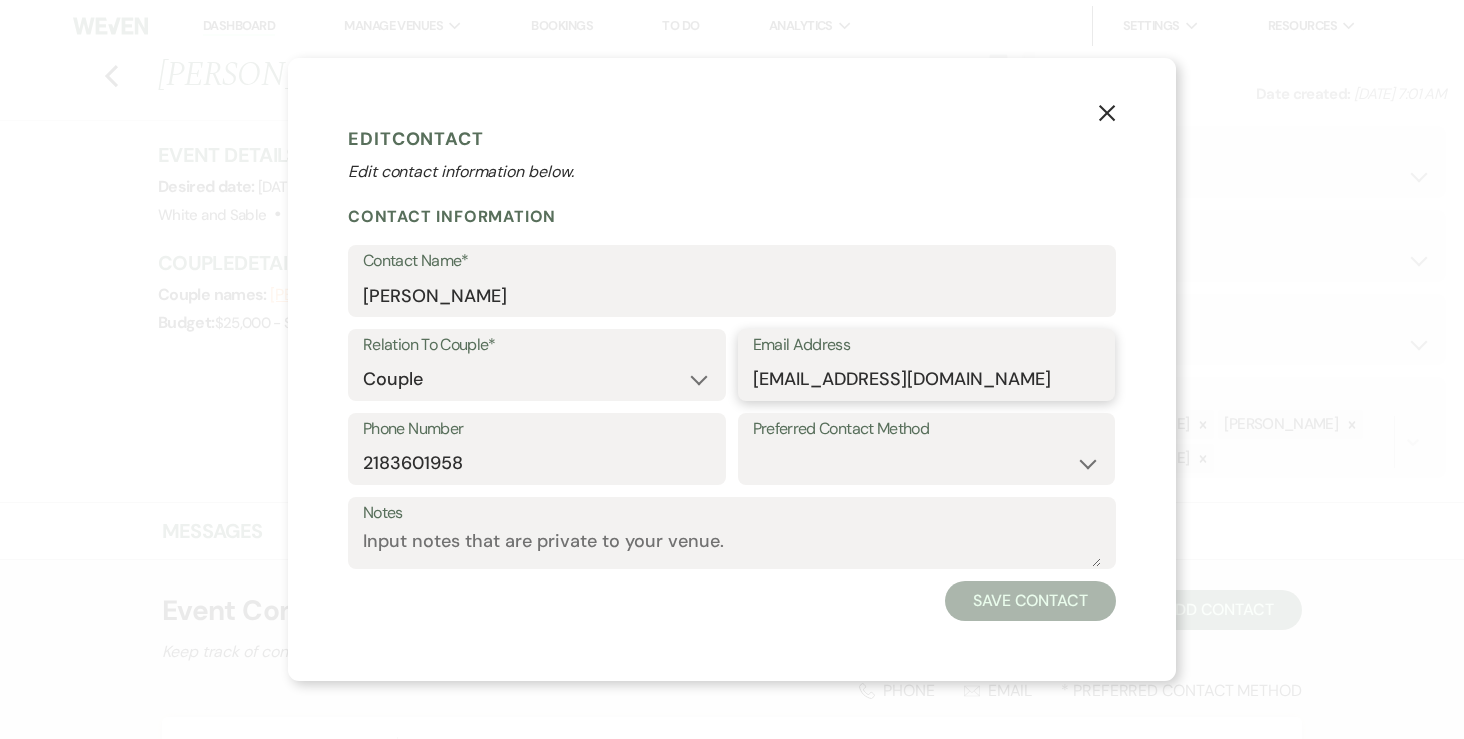 click on "jamsa010@d.umn.edu" at bounding box center (927, 379) 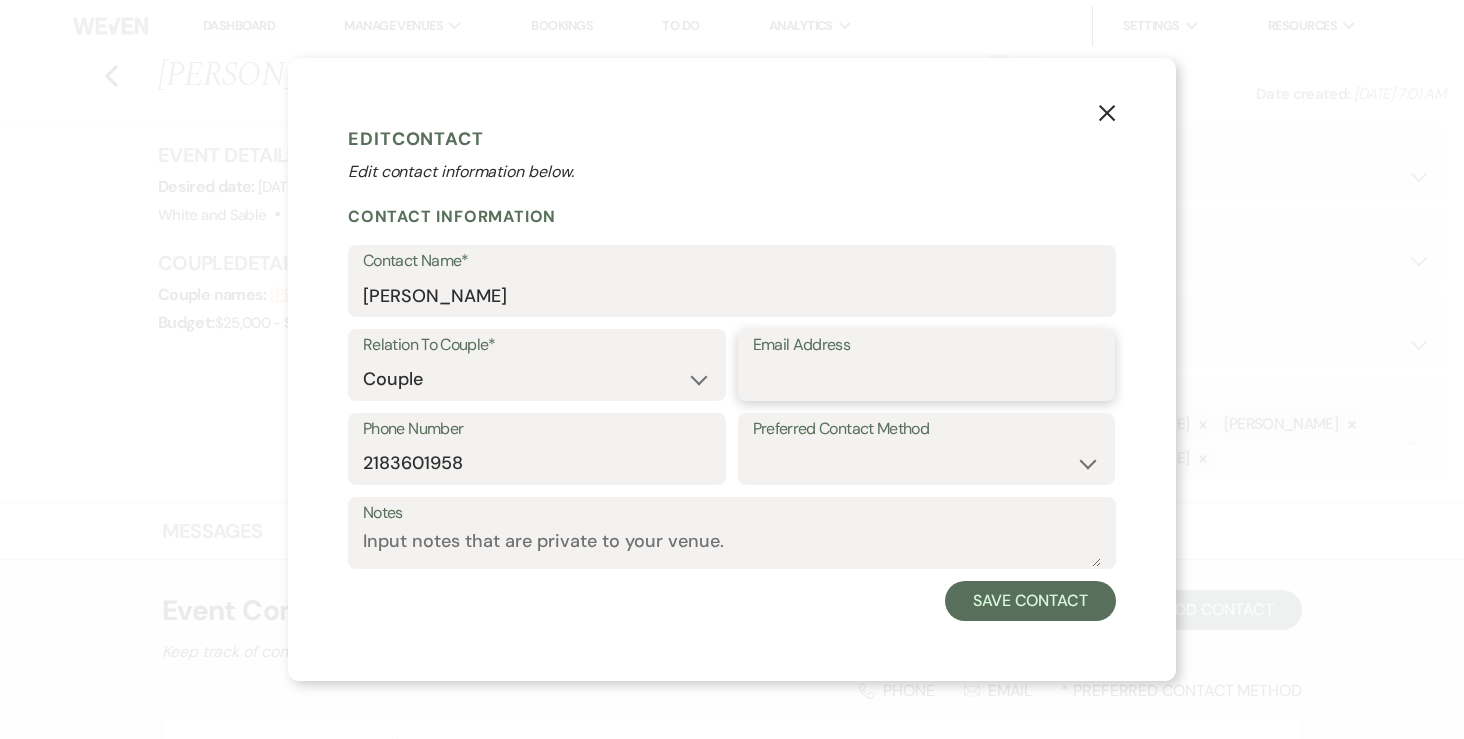 paste on "staceylberg.0@gmail.com" 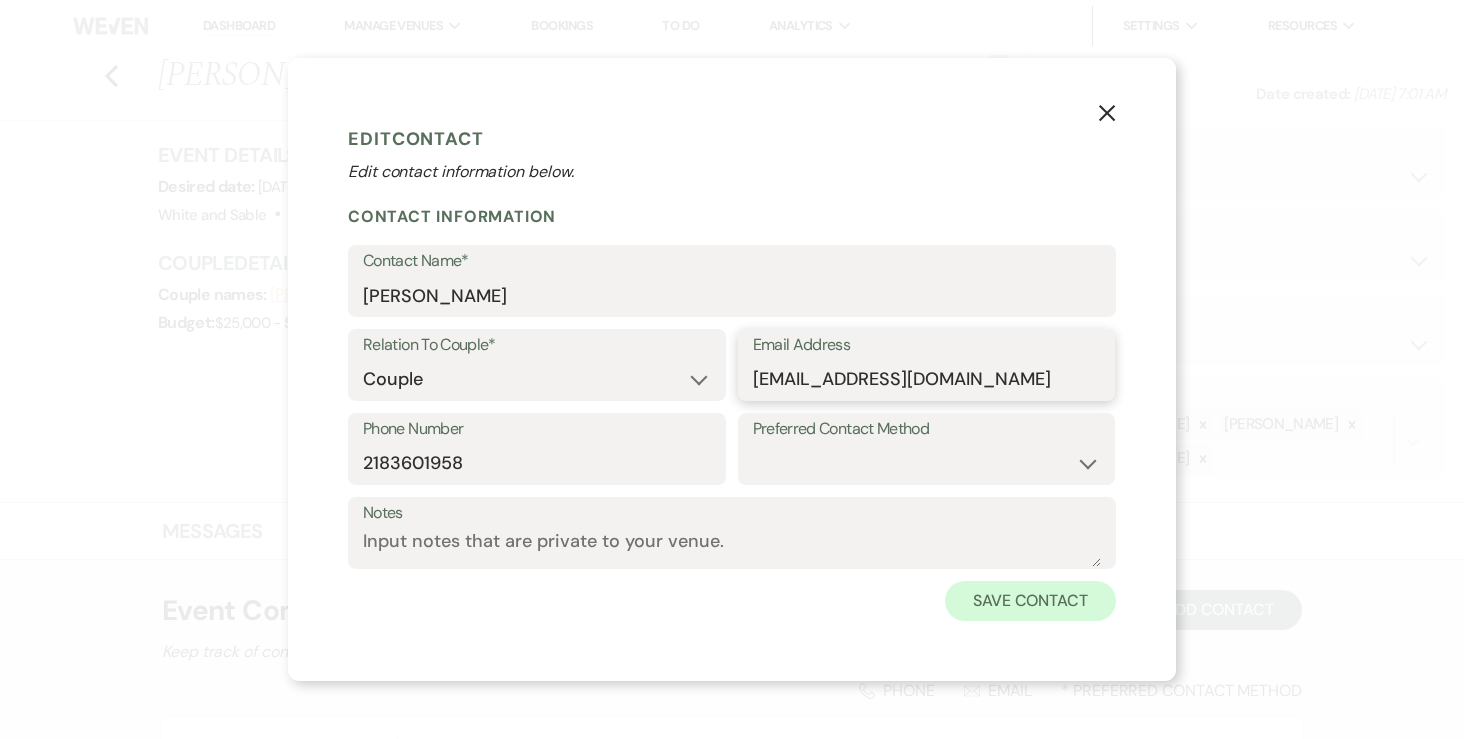 type on "staceylberg.0@gmail.com" 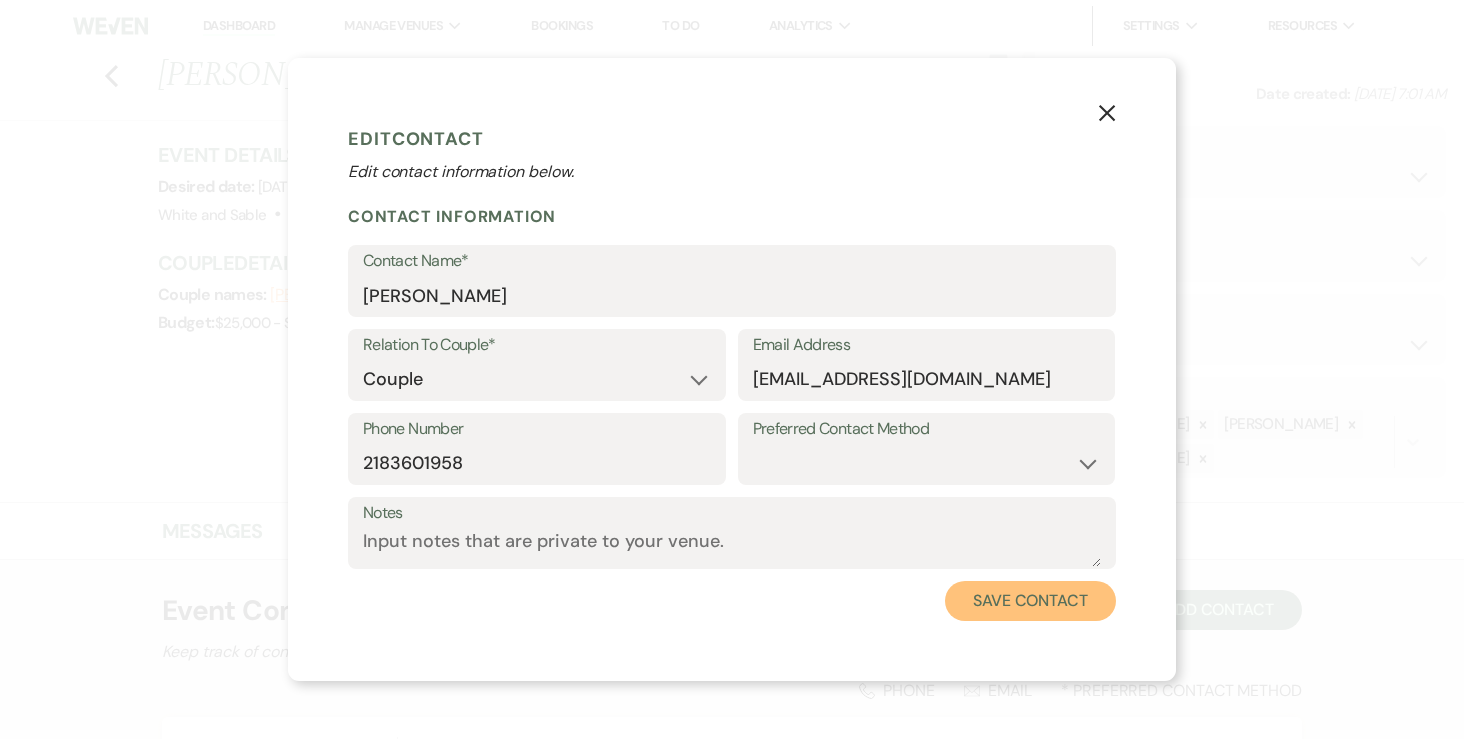click on "Save Contact" at bounding box center (1030, 601) 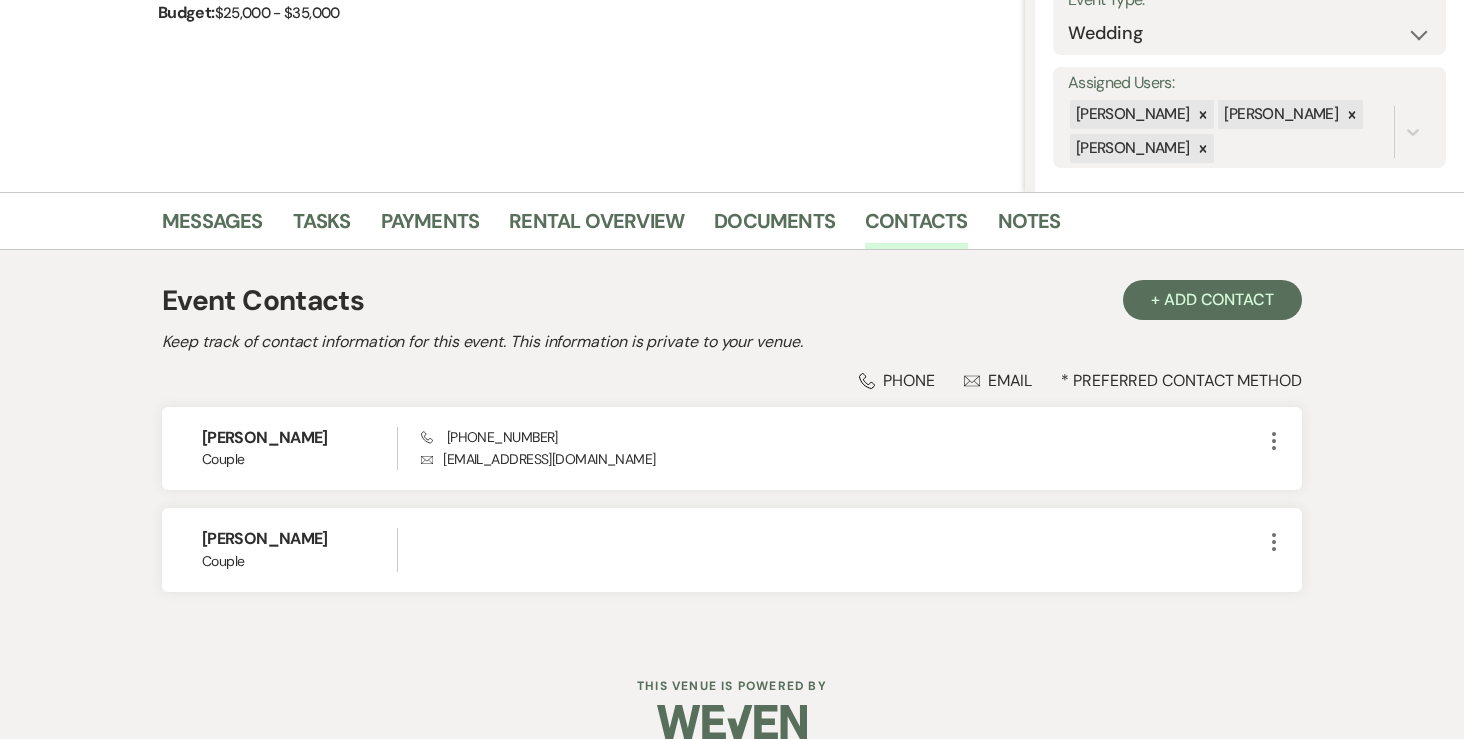 scroll, scrollTop: 339, scrollLeft: 0, axis: vertical 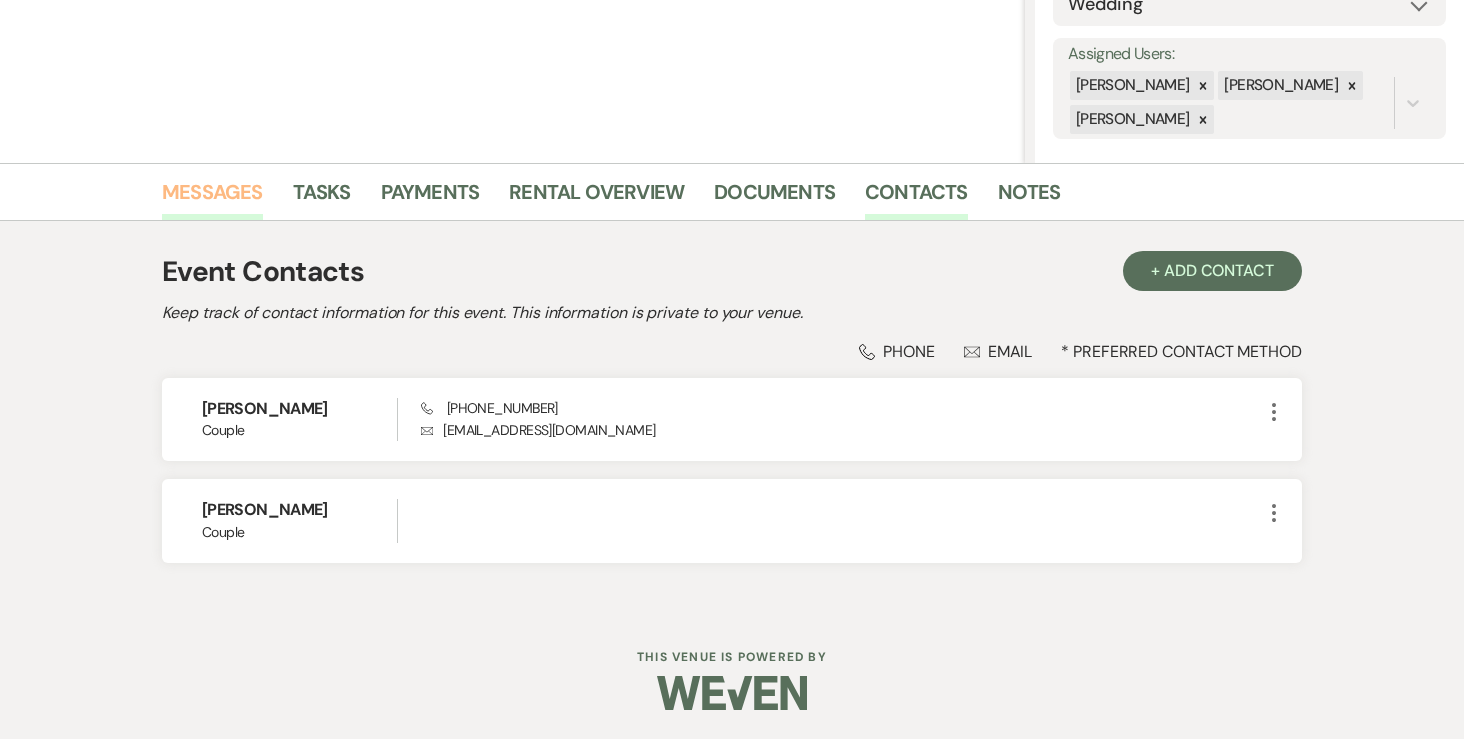 click on "Messages" at bounding box center (212, 198) 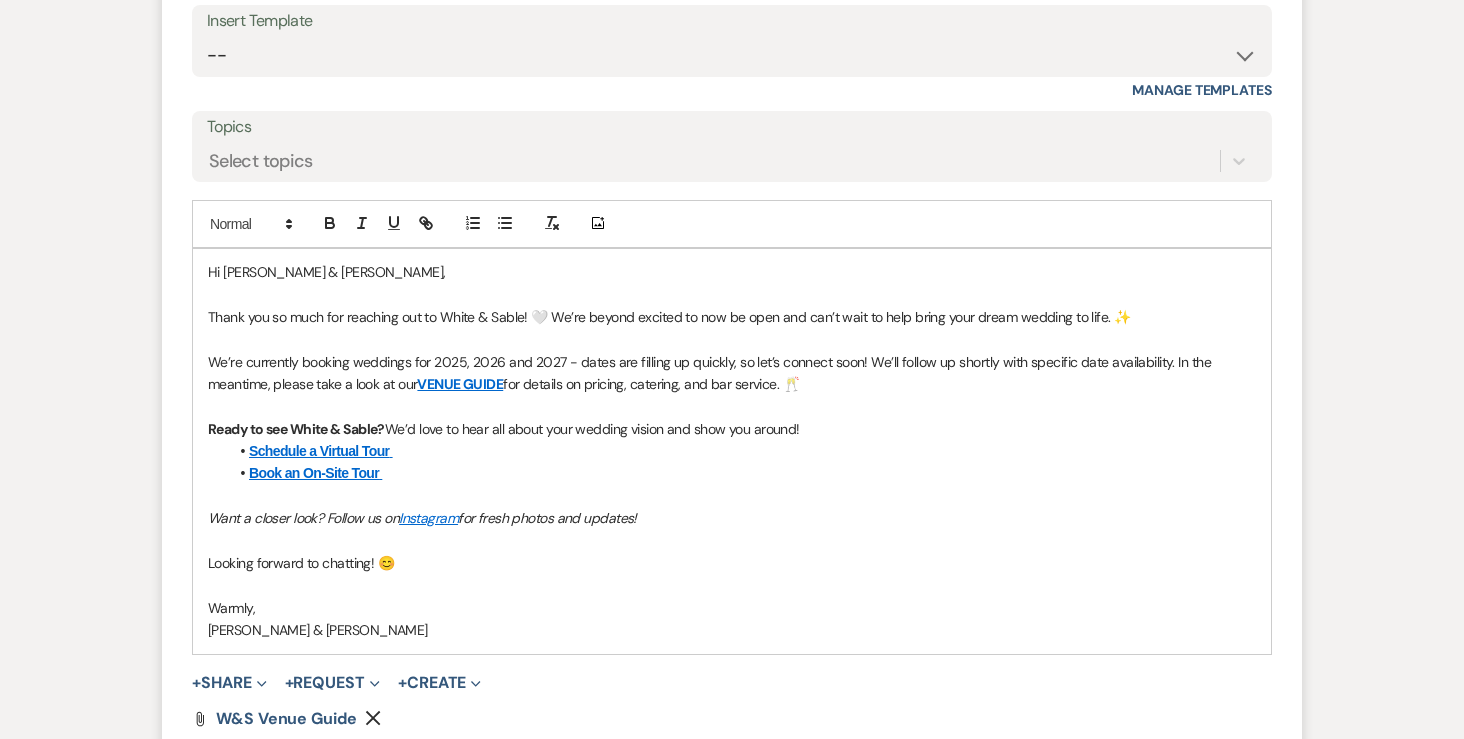 scroll, scrollTop: 1900, scrollLeft: 0, axis: vertical 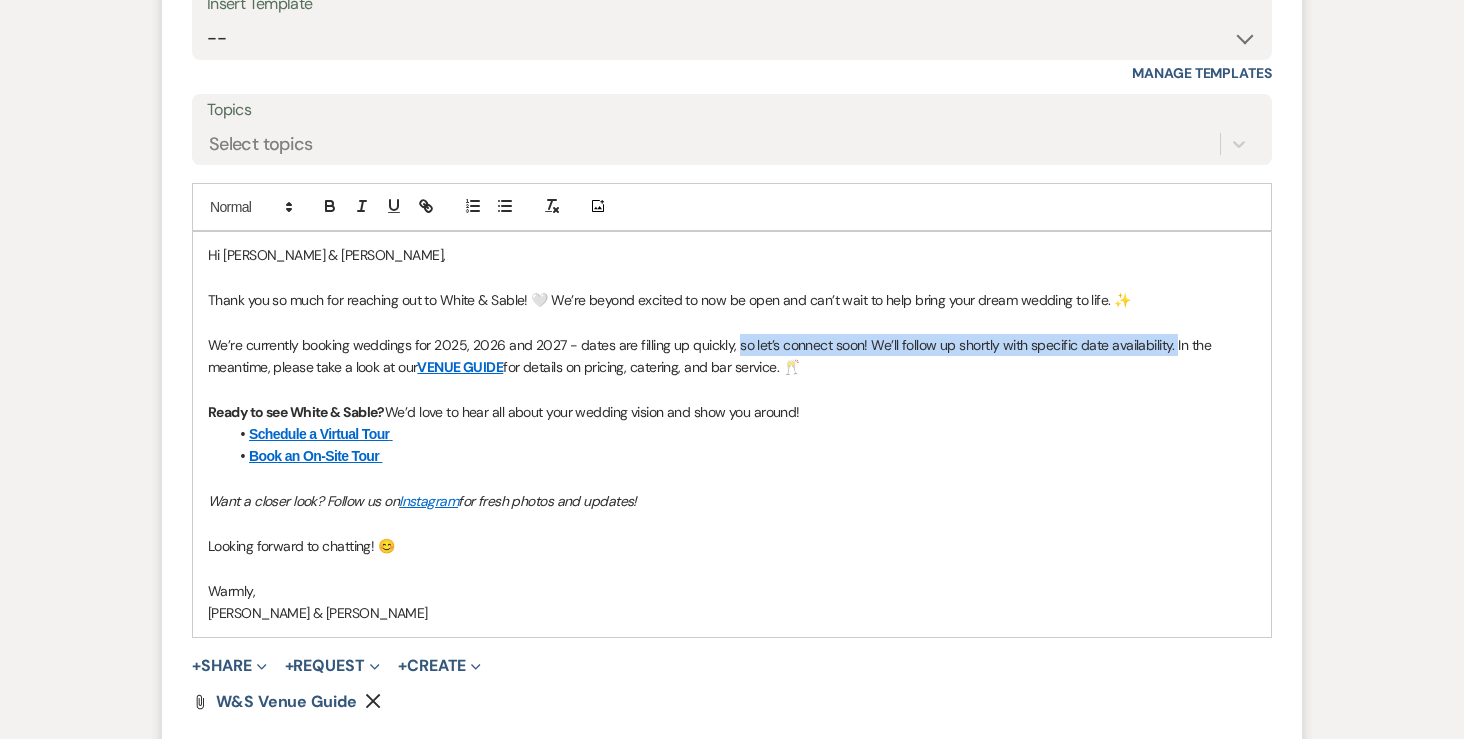 drag, startPoint x: 730, startPoint y: 343, endPoint x: 1167, endPoint y: 349, distance: 437.0412 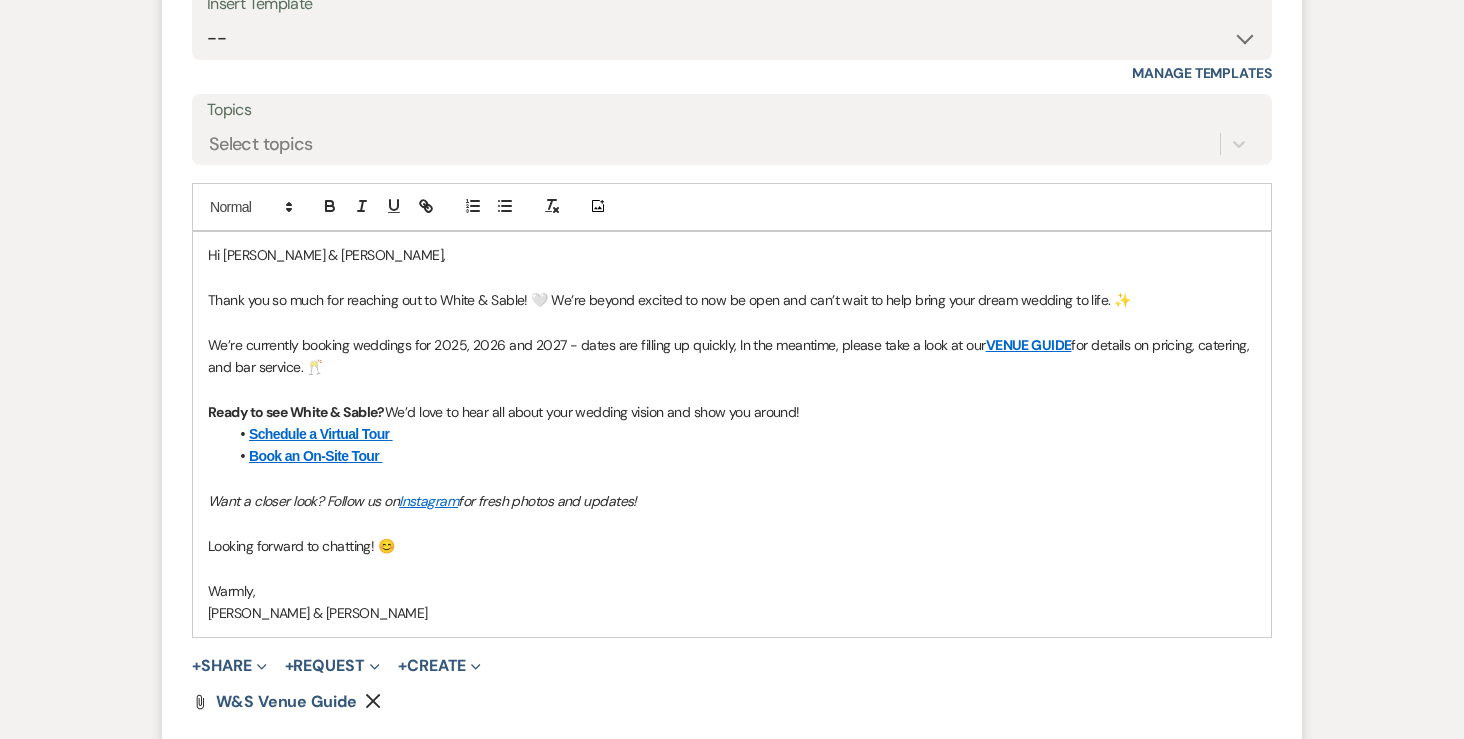 type 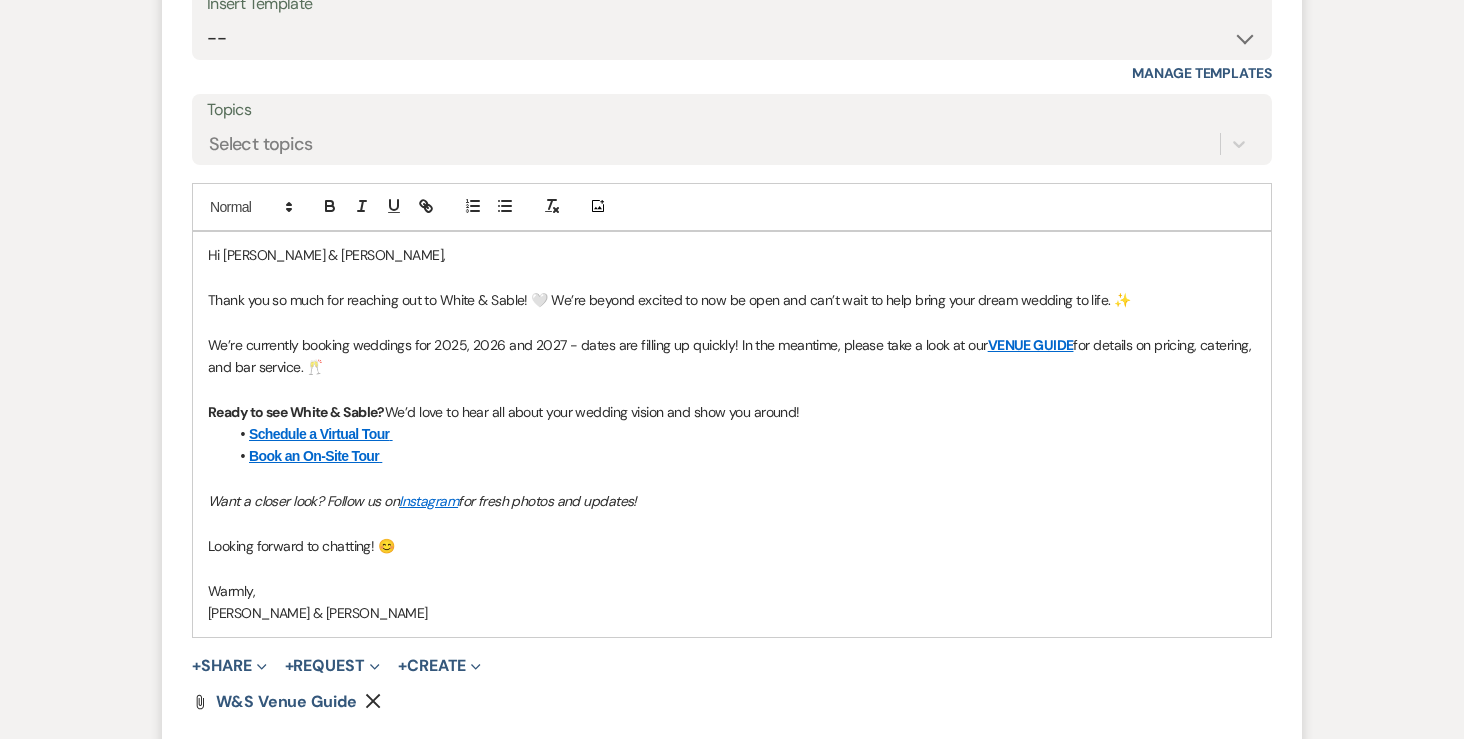 click on "We’re currently booking weddings for 2025, 2026 and 2027 - dates are filling up quickly! In the meantime, please take a look at our  VENUE GUIDE  for details on pricing, catering, and bar service. 🥂" at bounding box center [732, 356] 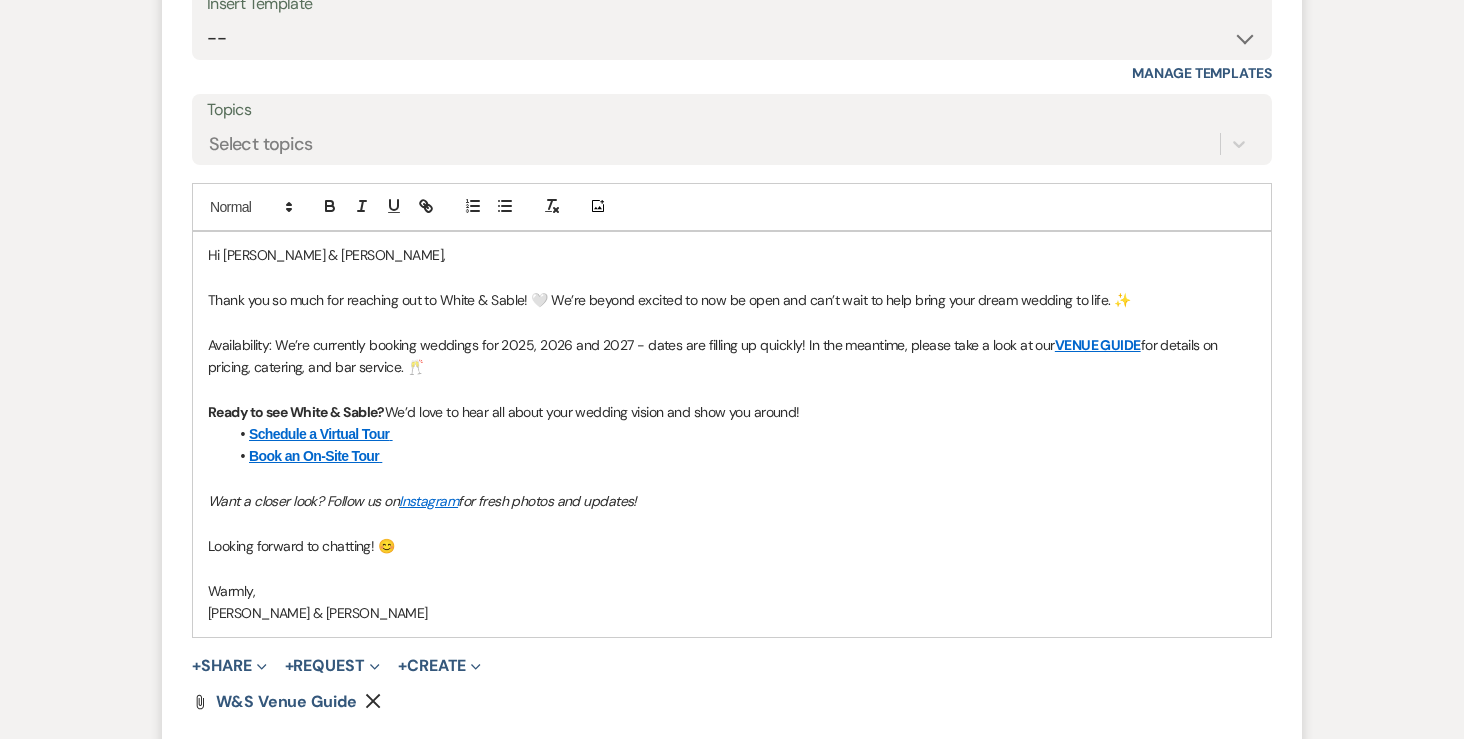 click on "Hi Stacey & Colton, Thank you so much for reaching out to White & Sable! 🤍 We’re beyond excited to now be open and can’t wait to help bring your dream wedding to life. ✨ Availability: We’re currently booking weddings for 2025, 2026 and 2027 - dates are filling up quickly! In the meantime, please take a look at our  VENUE GUIDE  for details on pricing, catering, and bar service. 🥂 Ready to see White & Sable?  We’d love to hear all about your wedding vision and show you around! Schedule a Virtual Tour   Book an On-Site Tour   Want a closer look? Follow us on  Instagram  for fresh photos and updates! Looking forward to chatting! 😊 Warmly, Landon & Angela" at bounding box center (732, 434) 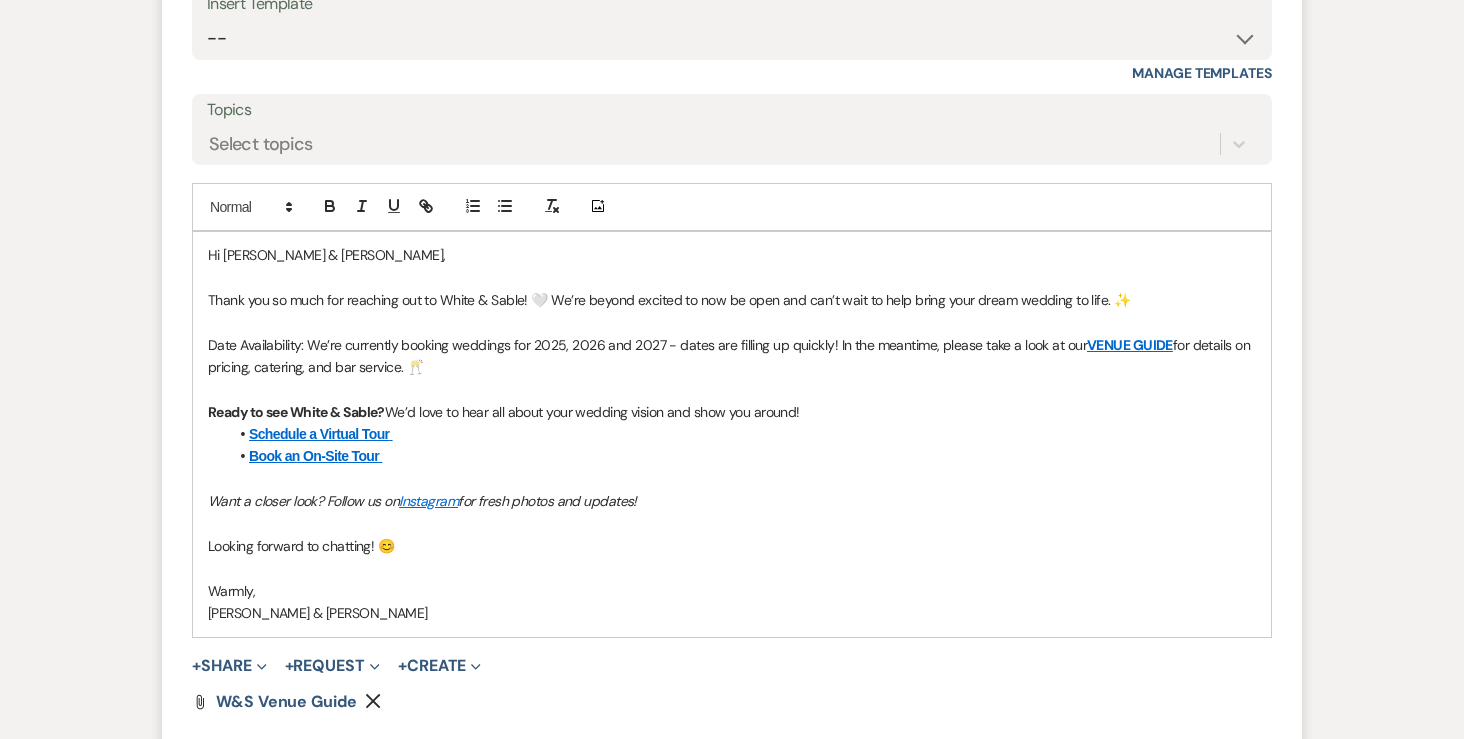 click on "Date Availability: We’re currently booking weddings for 2025, 2026 and 2027 - dates are filling up quickly! In the meantime, please take a look at our  VENUE GUIDE  for details on pricing, catering, and bar service. 🥂" at bounding box center (732, 356) 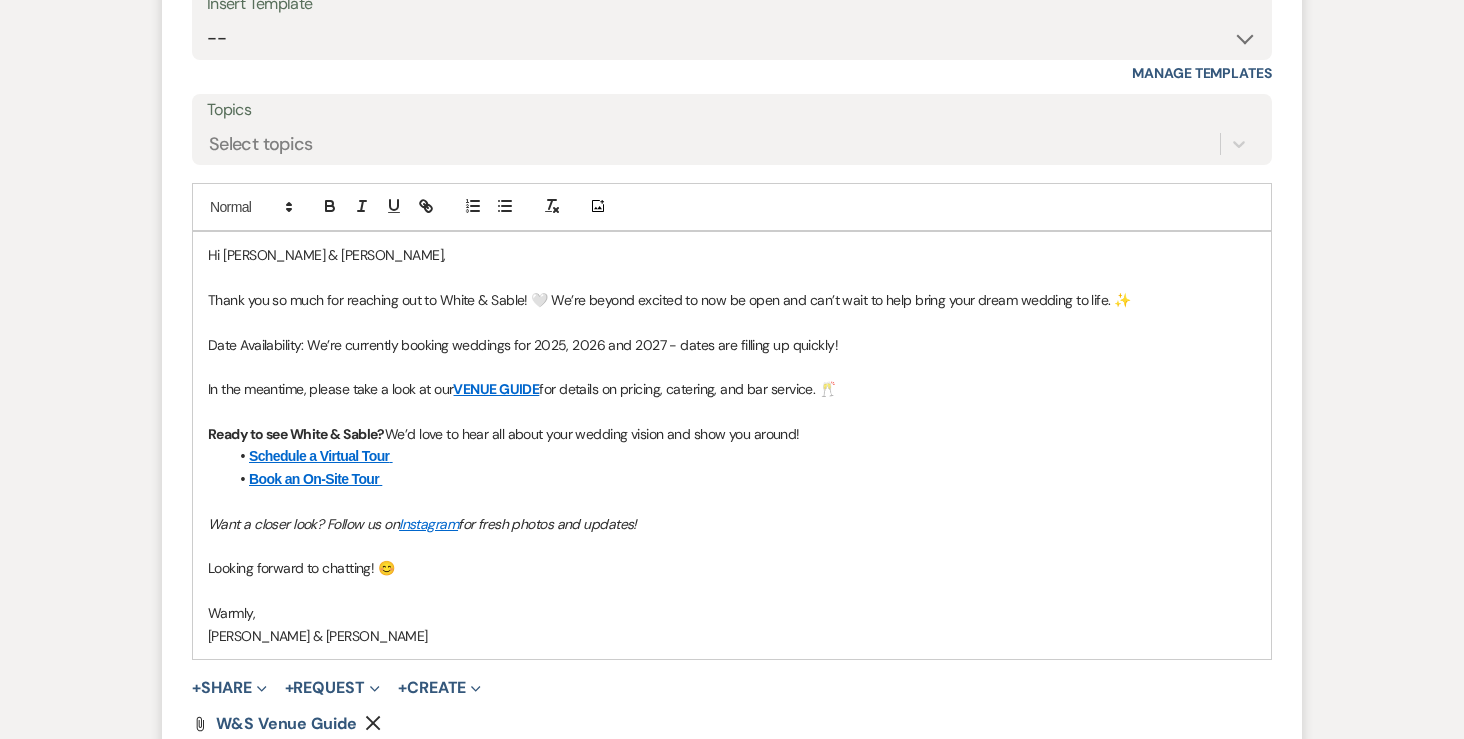 click at bounding box center (732, 367) 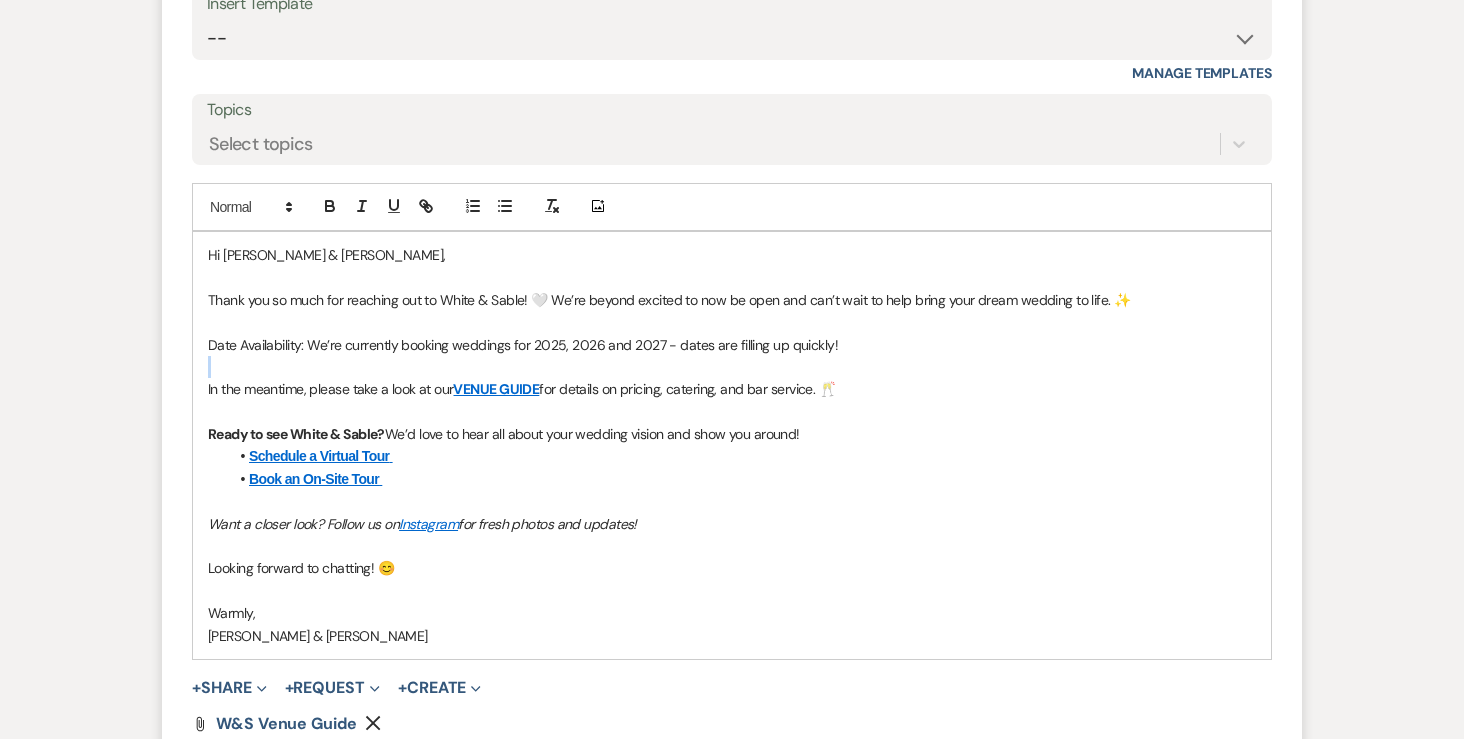 click at bounding box center (732, 367) 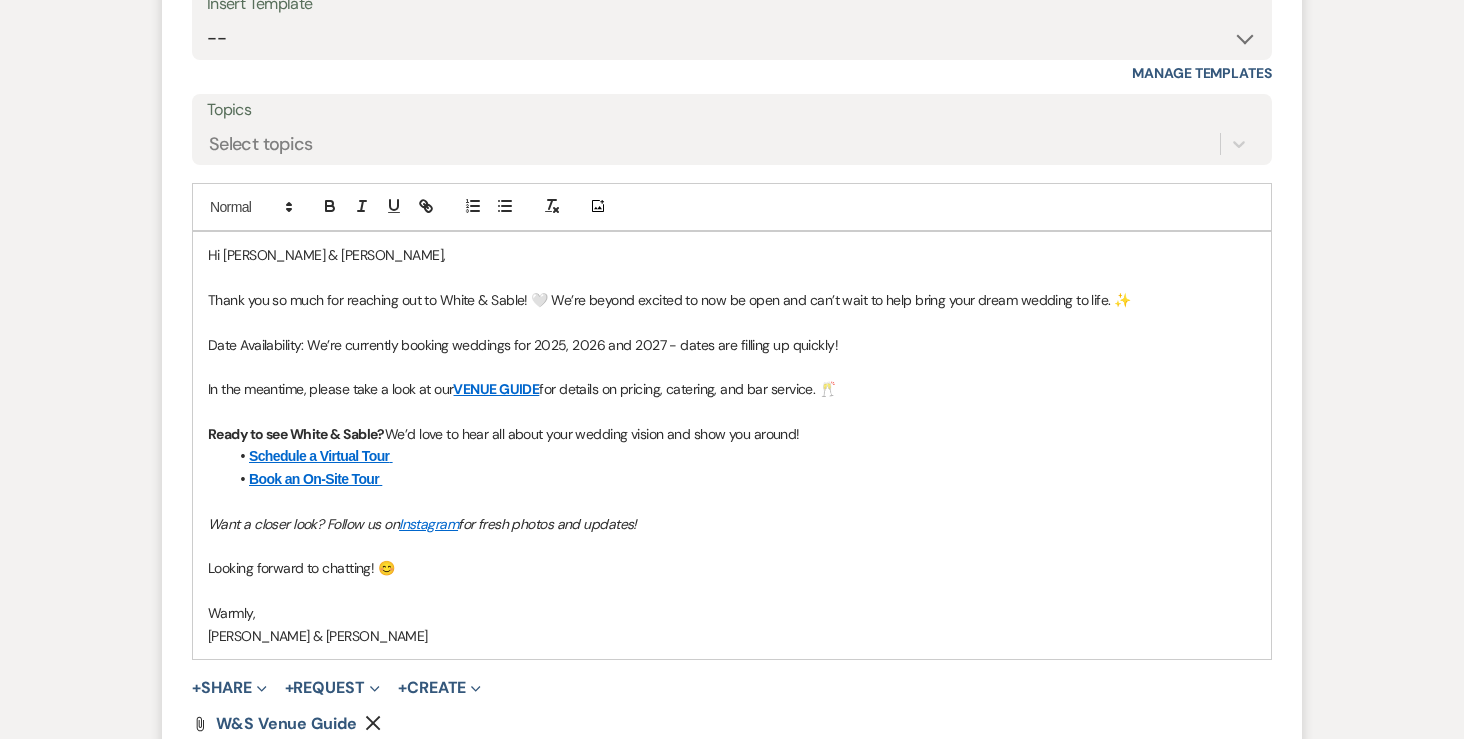 click on "Date Availability: We’re currently booking weddings for 2025, 2026 and 2027 - dates are filling up quickly!" at bounding box center [732, 345] 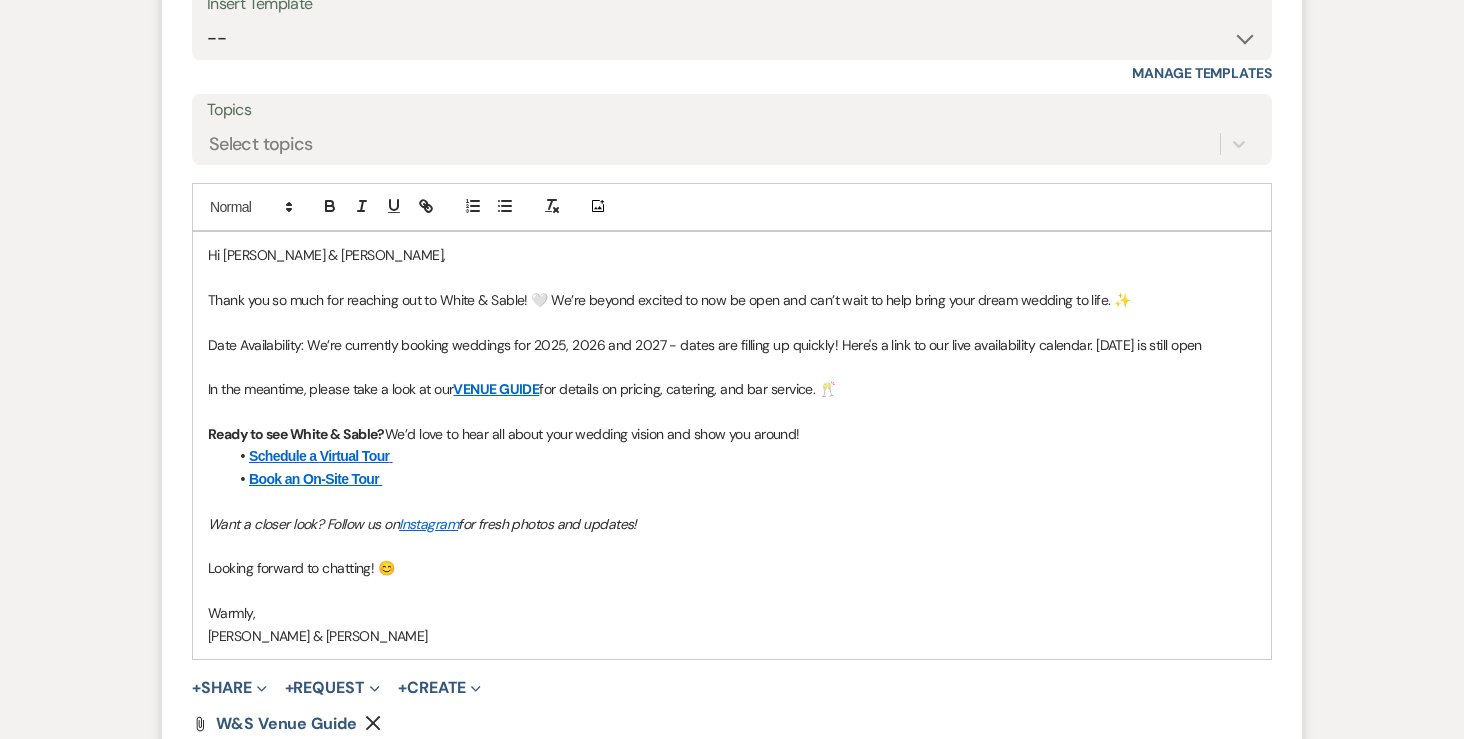 click at bounding box center [732, 367] 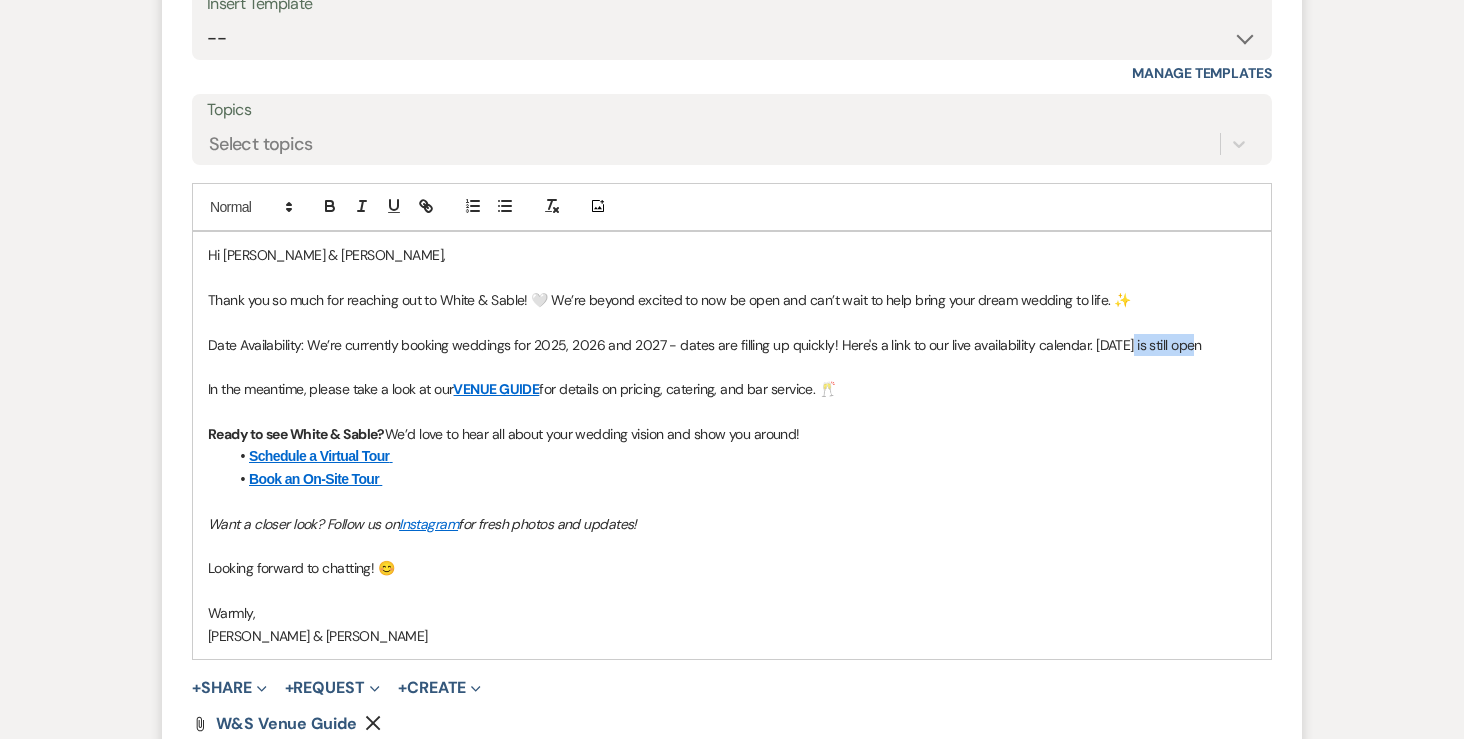 drag, startPoint x: 1199, startPoint y: 345, endPoint x: 1126, endPoint y: 345, distance: 73 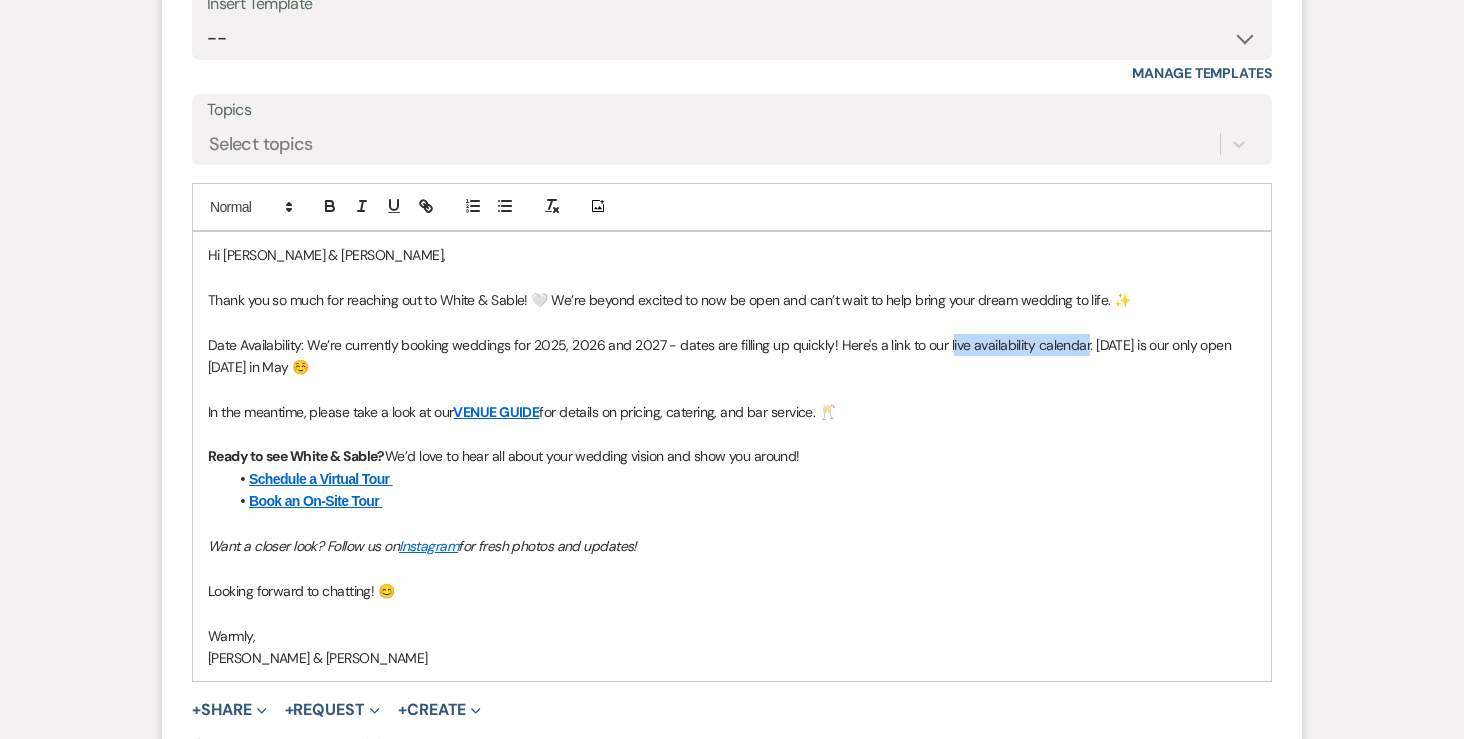 drag, startPoint x: 945, startPoint y: 345, endPoint x: 1081, endPoint y: 349, distance: 136.0588 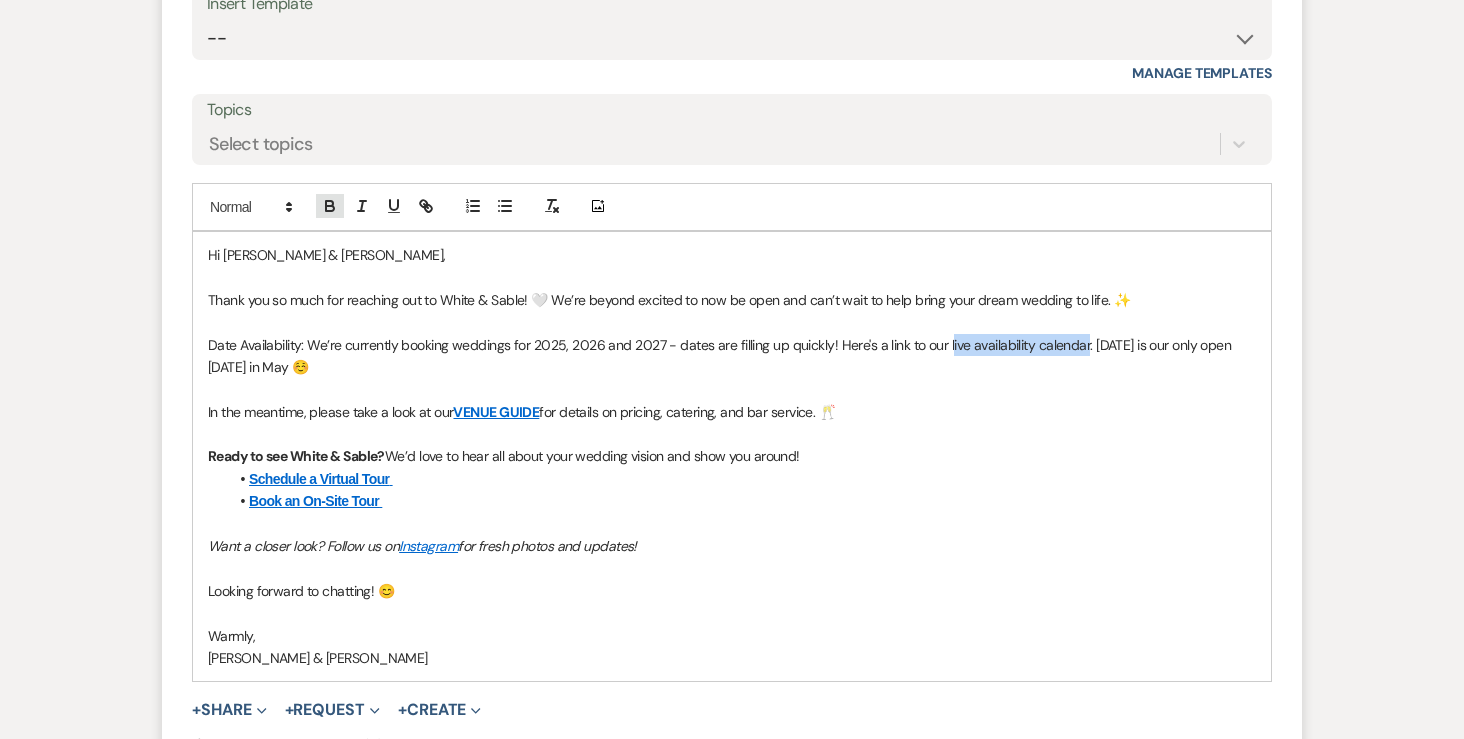 click 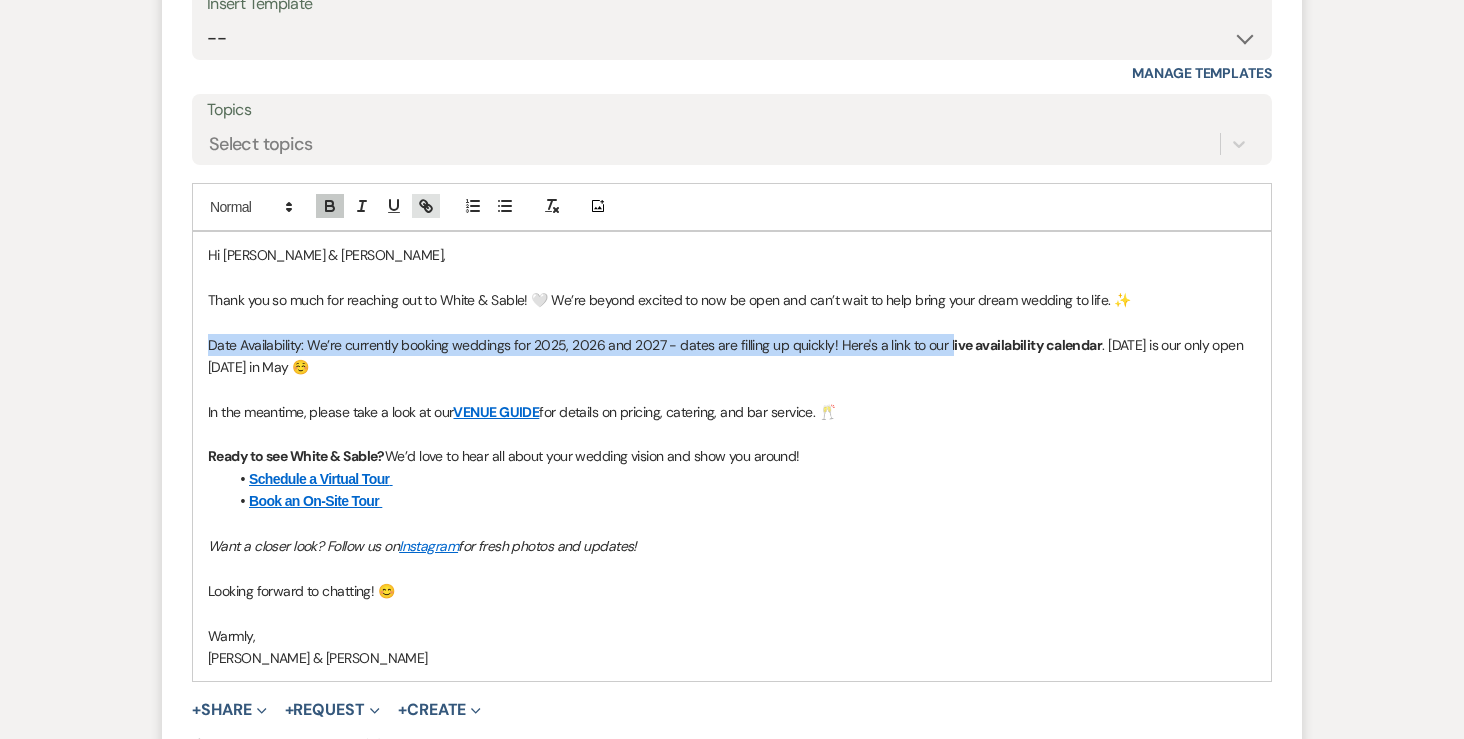 click 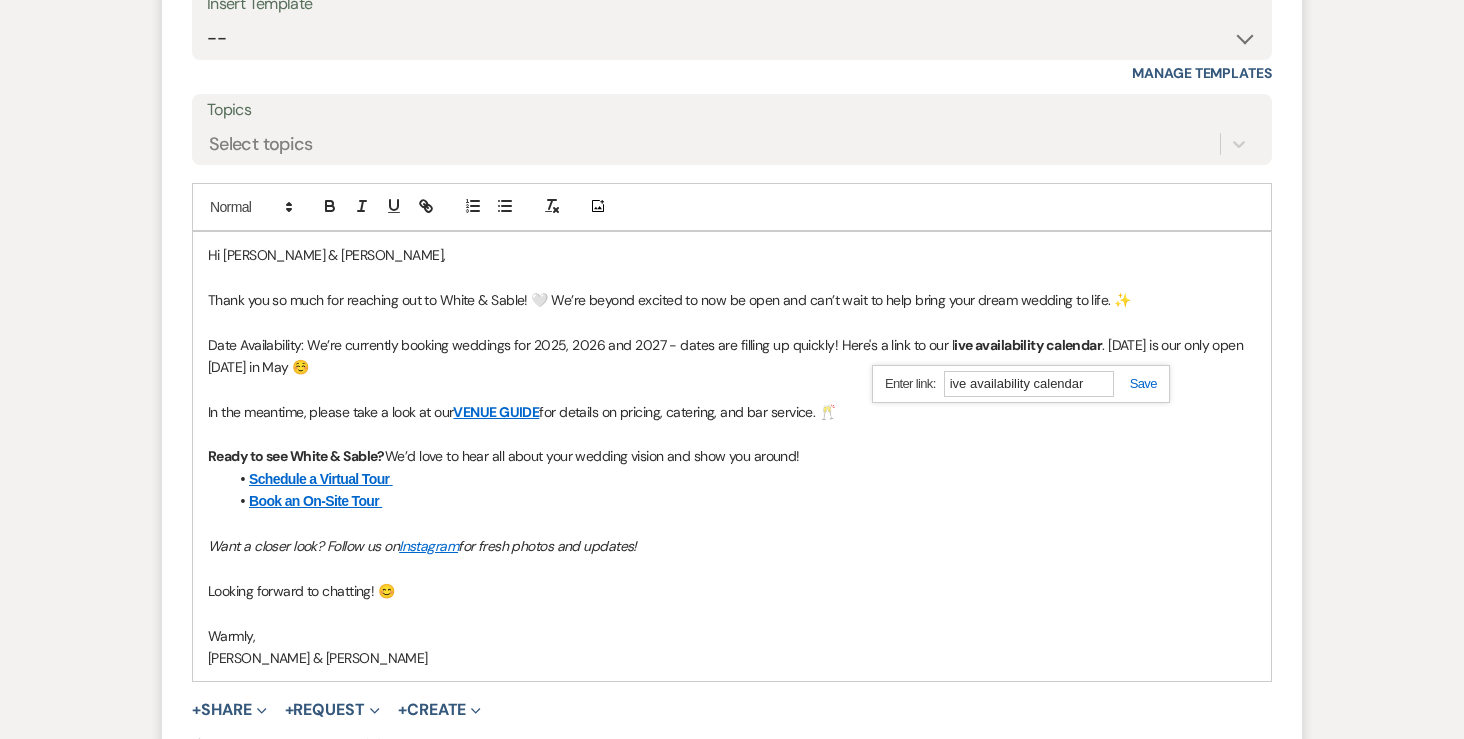 paste on "https://www.canva.com/design/DAGNqw0_c70/Yn2x5K5E_576CmZg28t4bg/view?utm_content=DAGNqw0_c70&utm_campaign=designshare&utm_medium=link2&utm_source=uniquelinks&utlId=hc805502314" 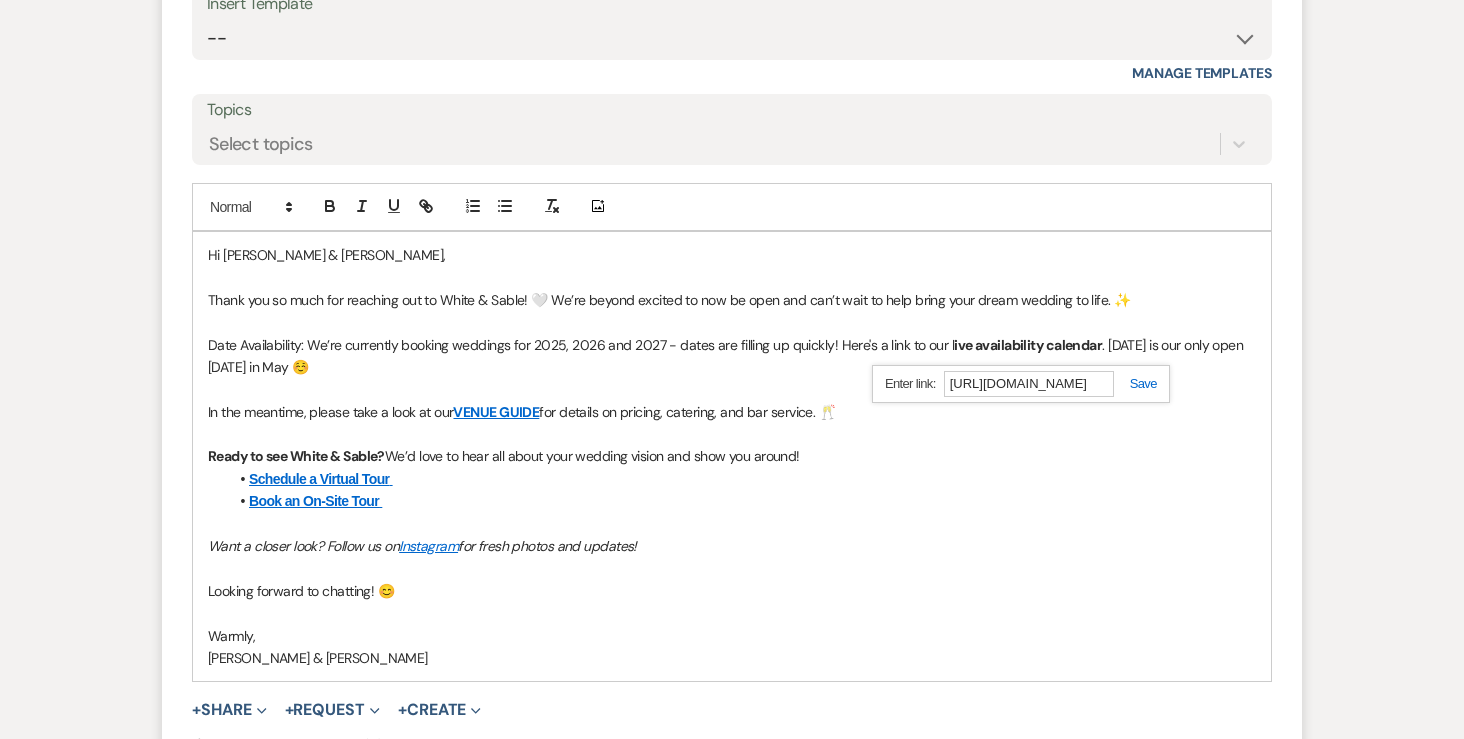 scroll, scrollTop: 0, scrollLeft: 1056, axis: horizontal 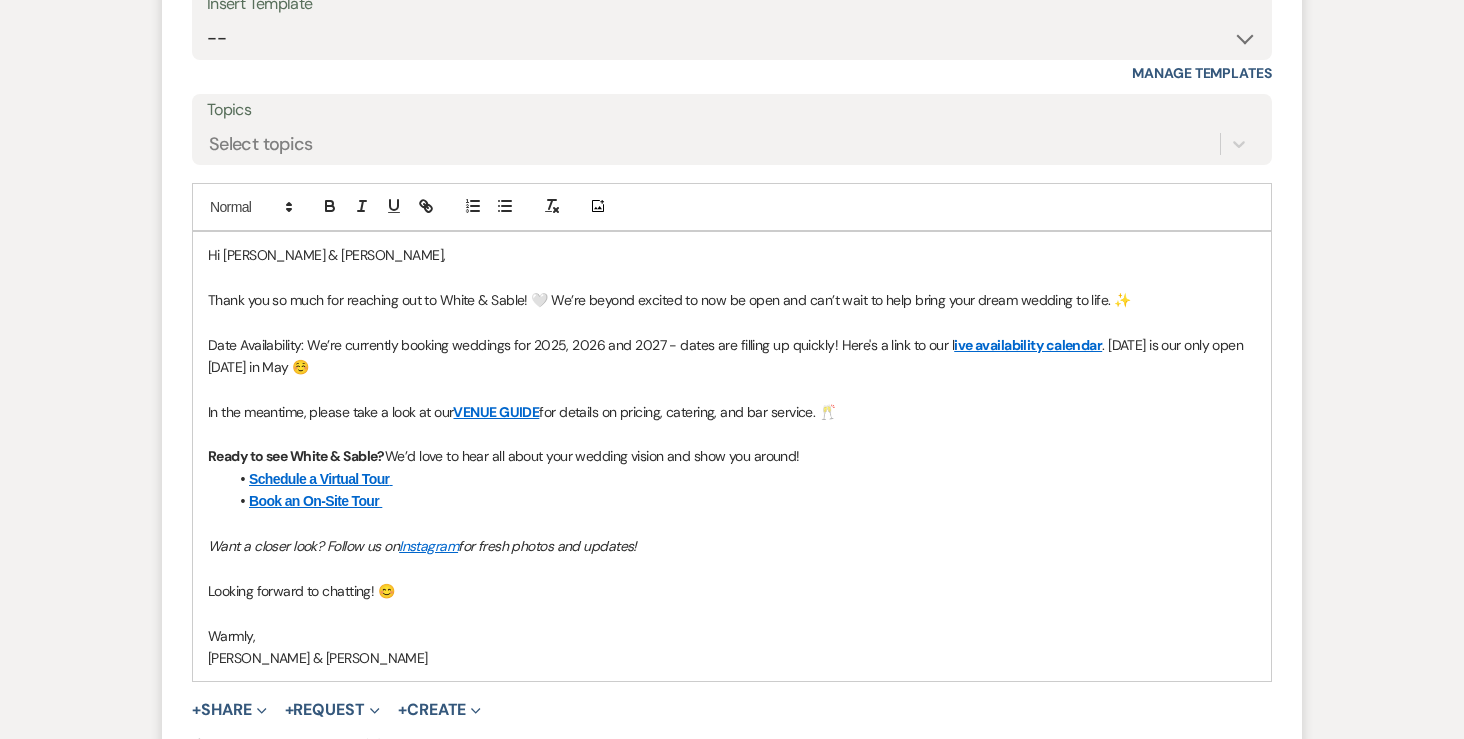 click at bounding box center (732, 389) 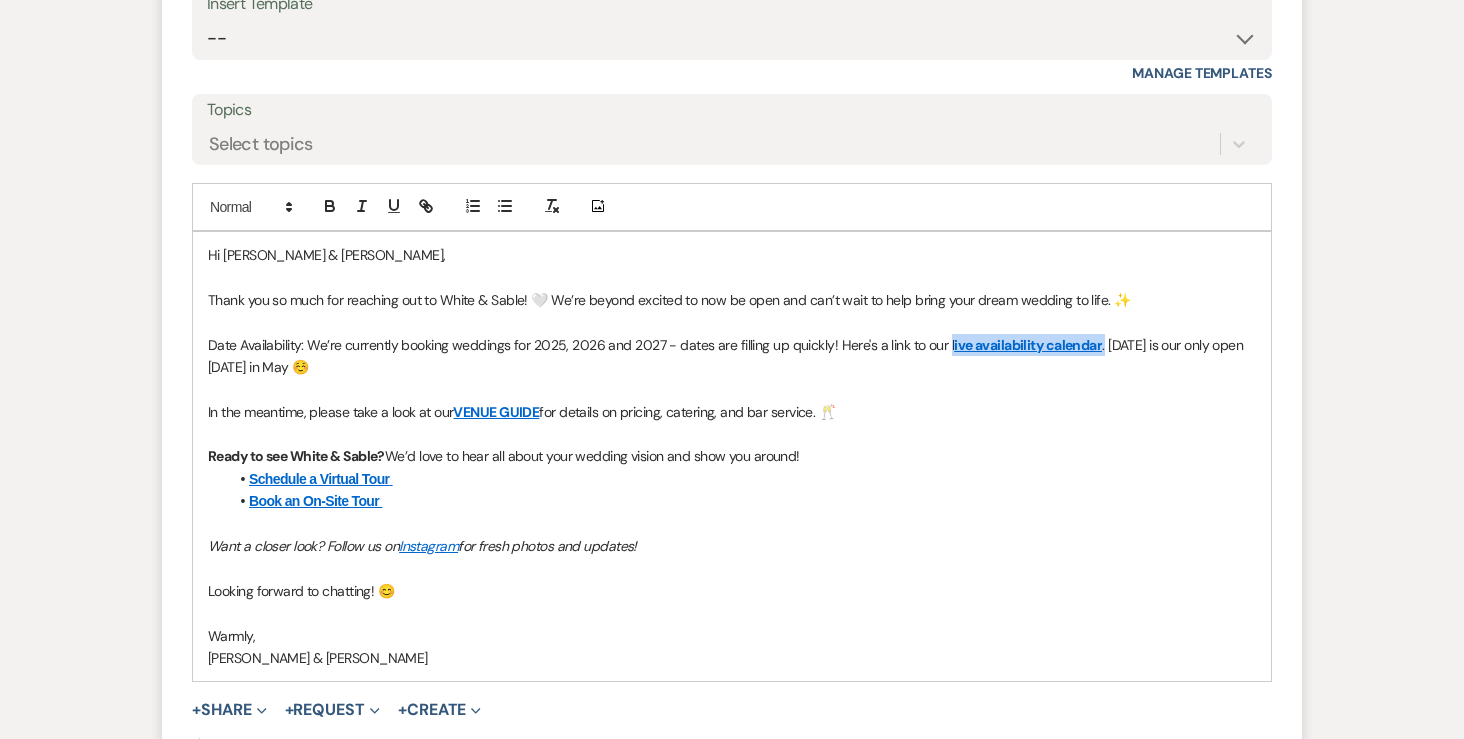 drag, startPoint x: 1094, startPoint y: 346, endPoint x: 943, endPoint y: 351, distance: 151.08276 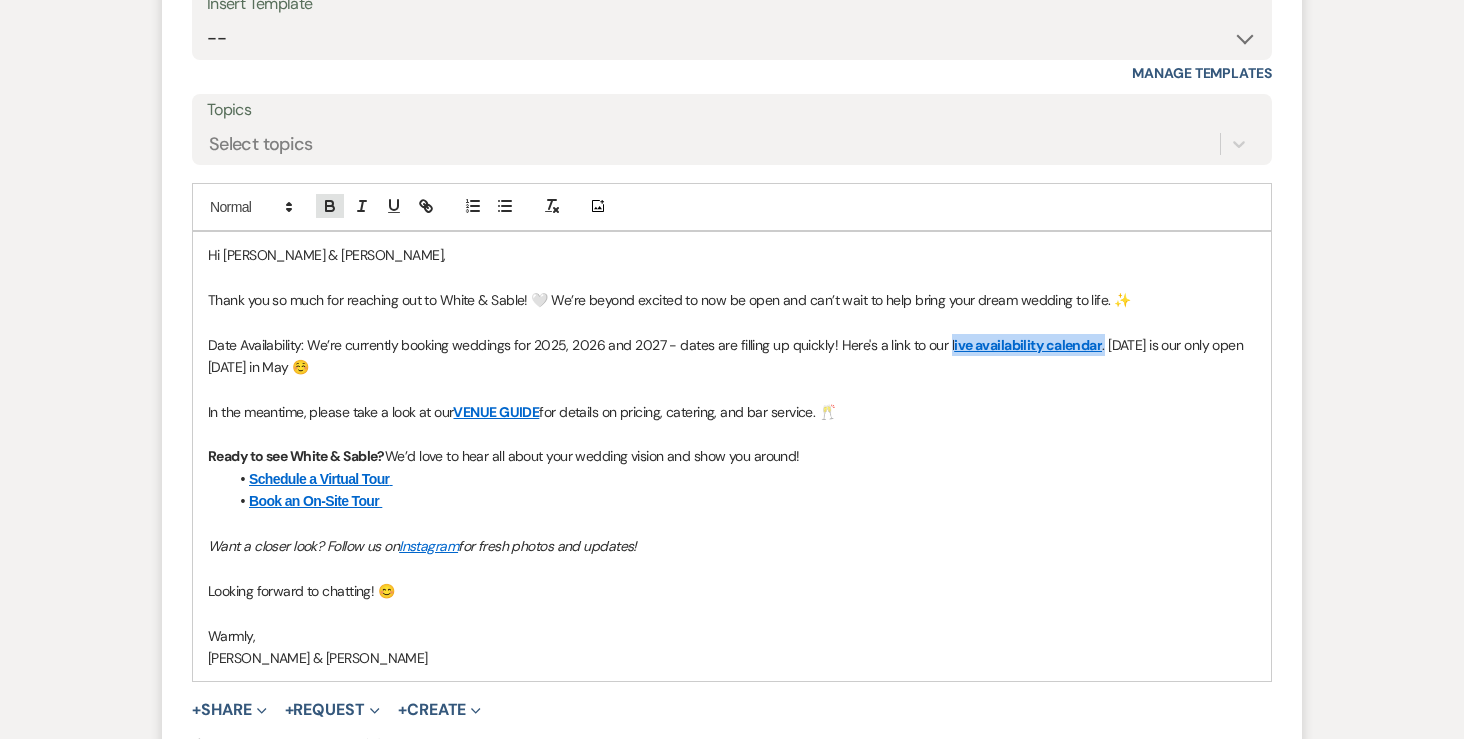 click 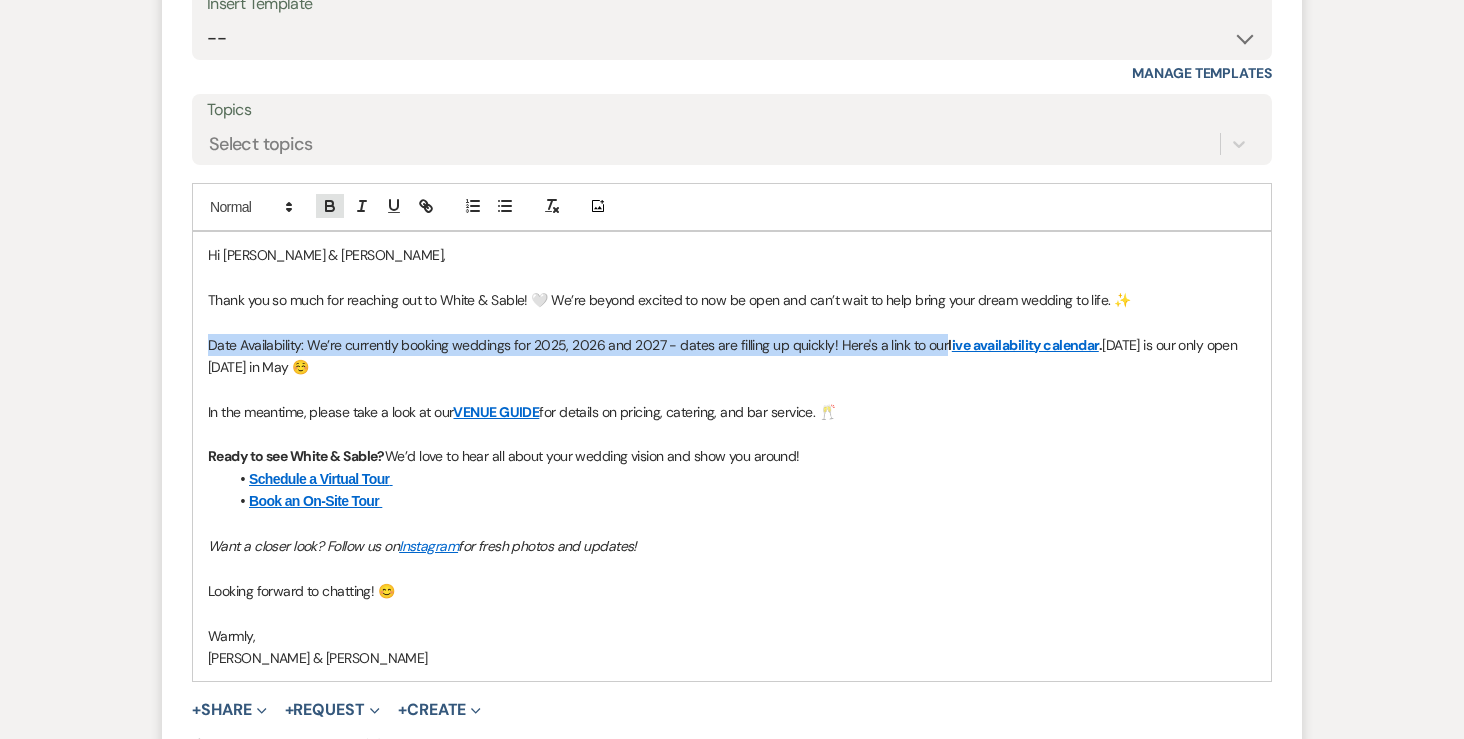 click 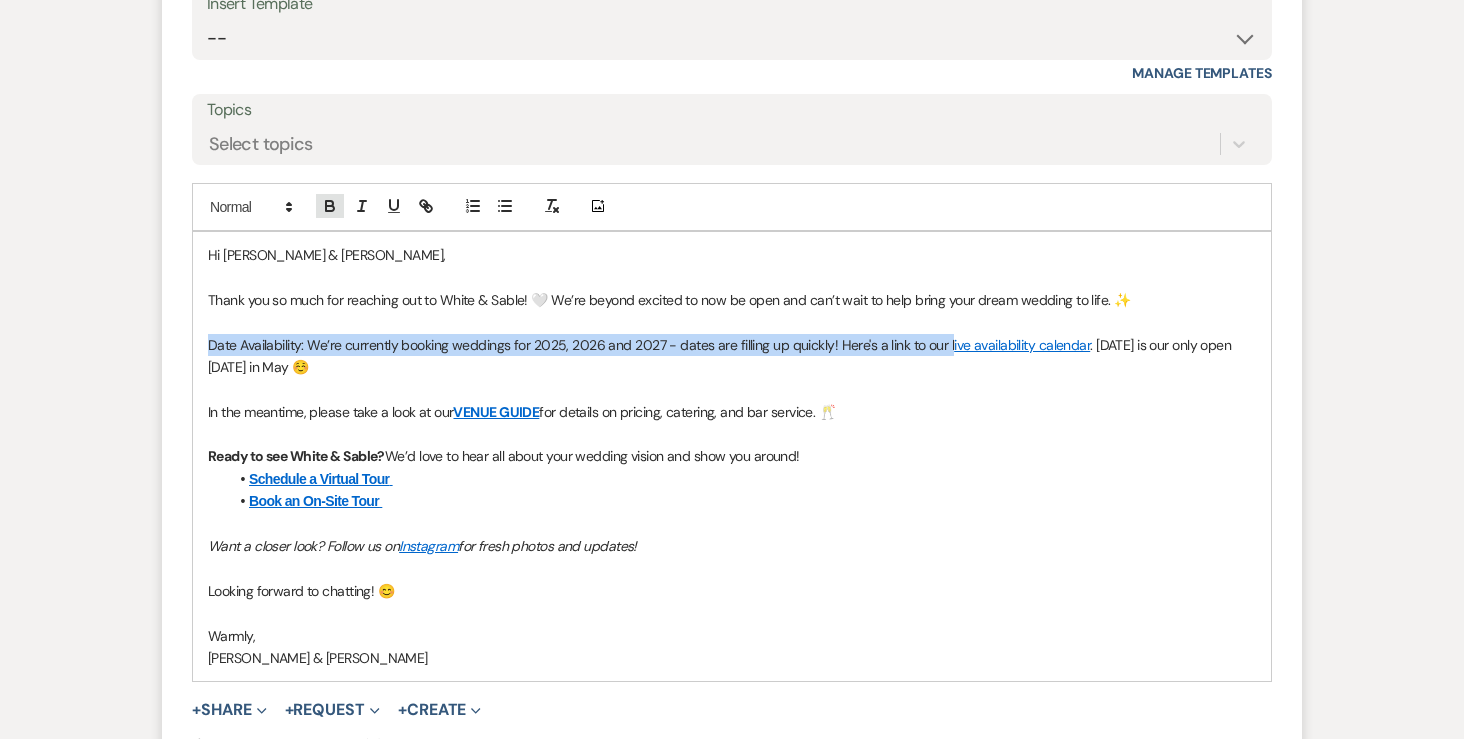 click 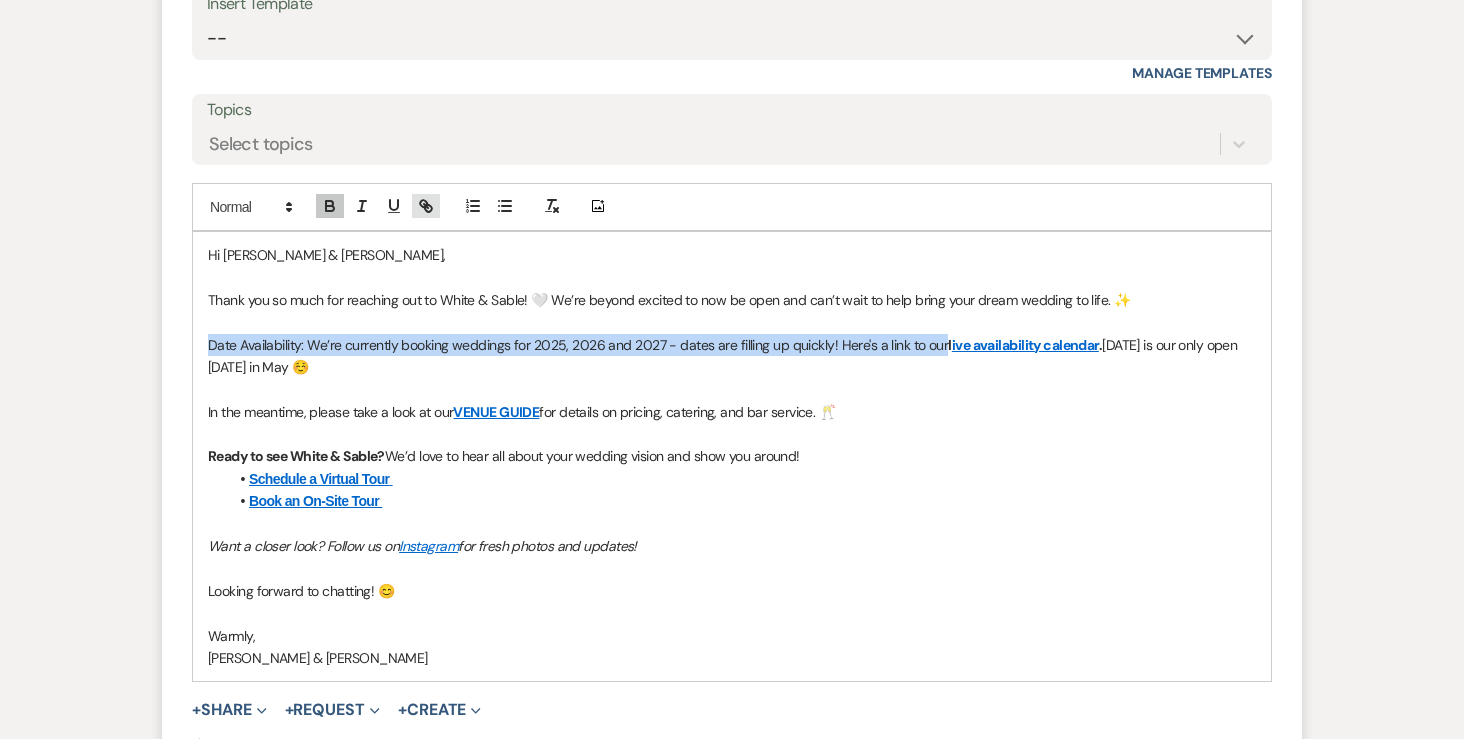 click 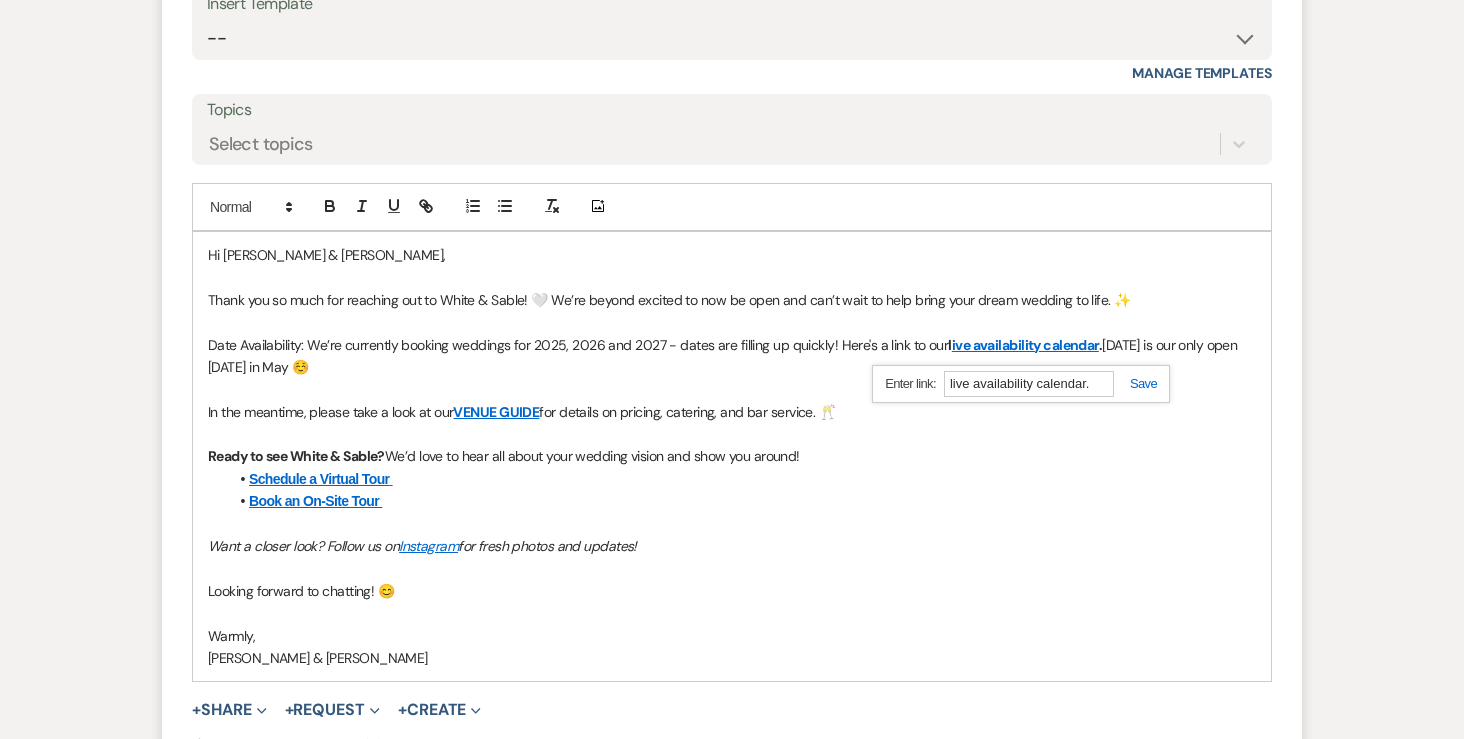 paste on "https://www.canva.com/design/DAGNqw0_c70/Yn2x5K5E_576CmZg28t4bg/view?utm_content=DAGNqw0_c70&utm_campaign=designshare&utm_medium=link2&utm_source=uniquelinks&utlId=hc805502314" 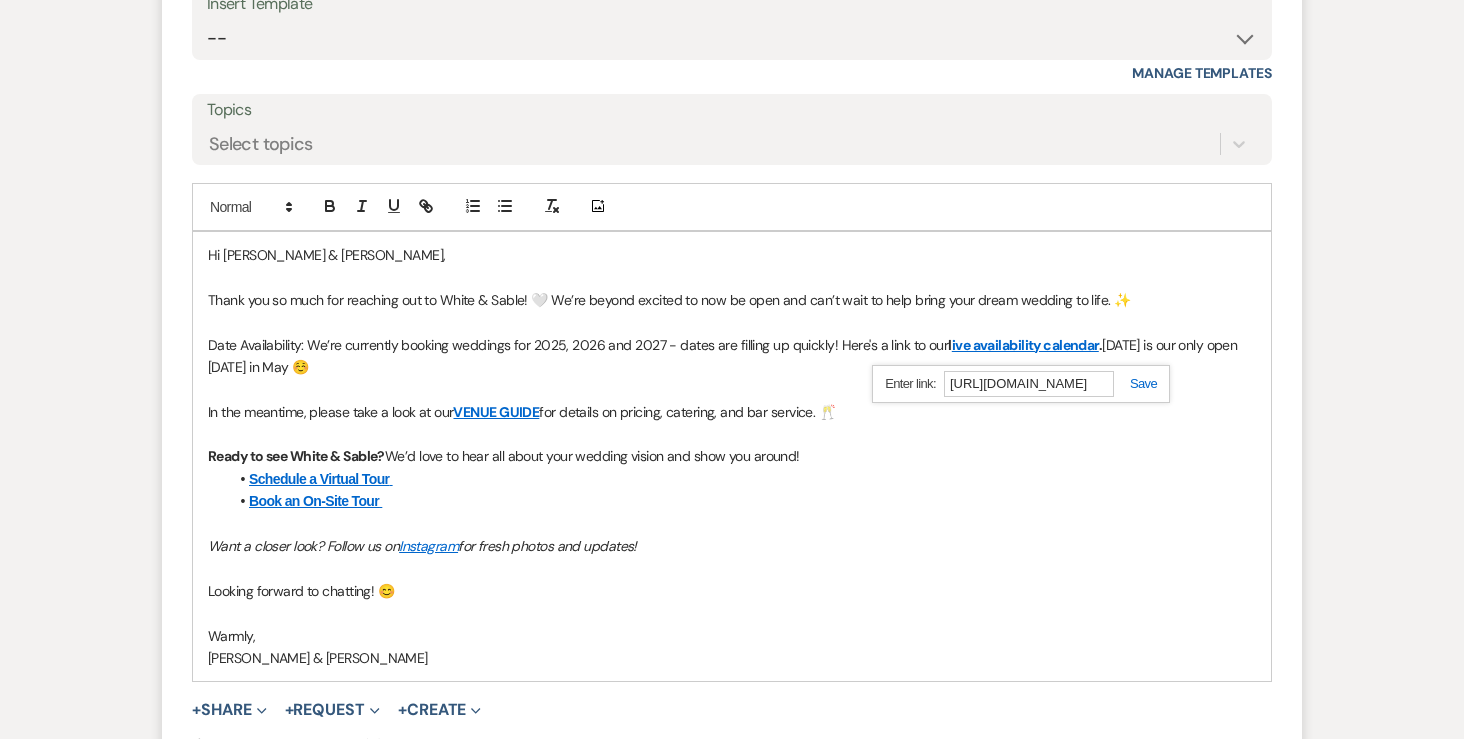 scroll, scrollTop: 0, scrollLeft: 1055, axis: horizontal 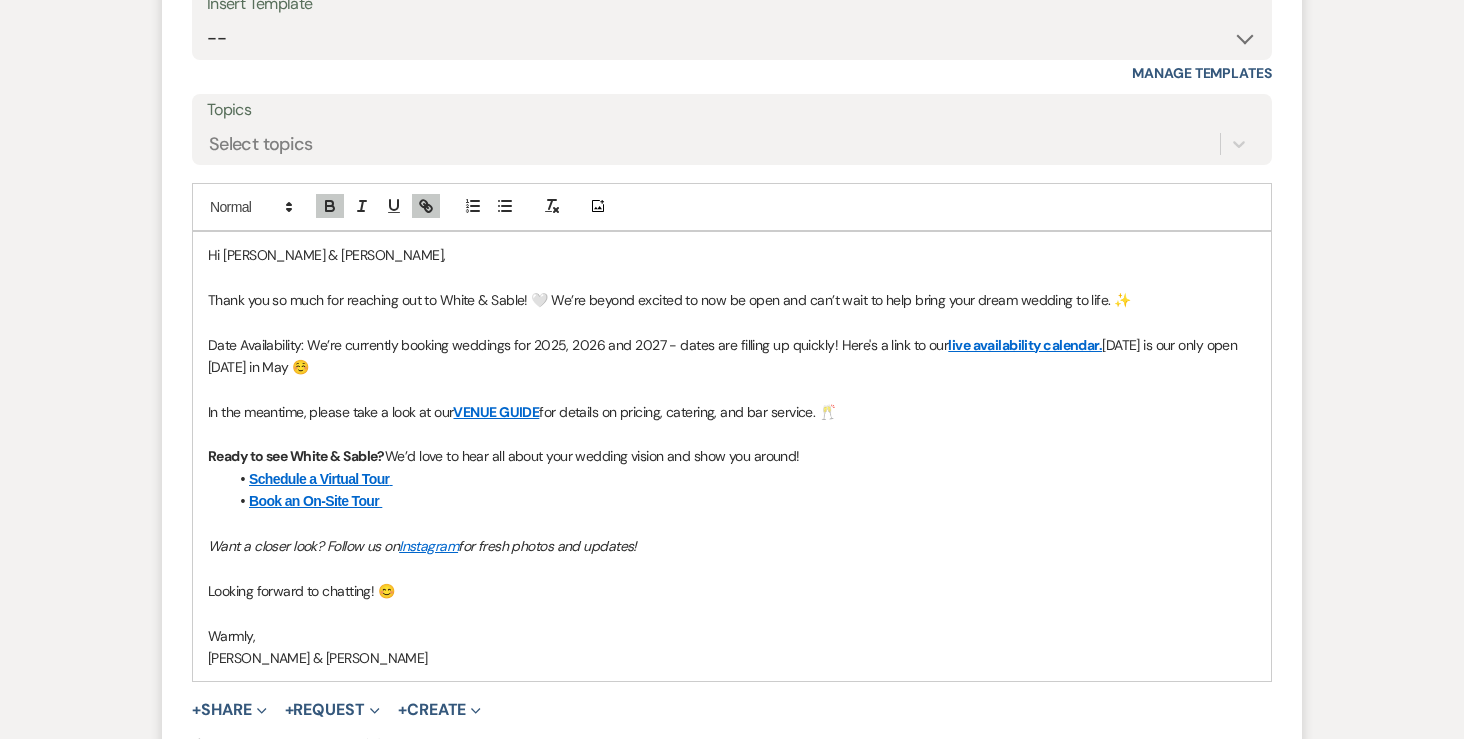 click on "Date Availability: We’re currently booking weddings for 2025, 2026 and 2027 - dates are filling up quickly! Here's a link to our  live availability calendar.  May 9 is our only open Saturday in May ☺️" at bounding box center [732, 356] 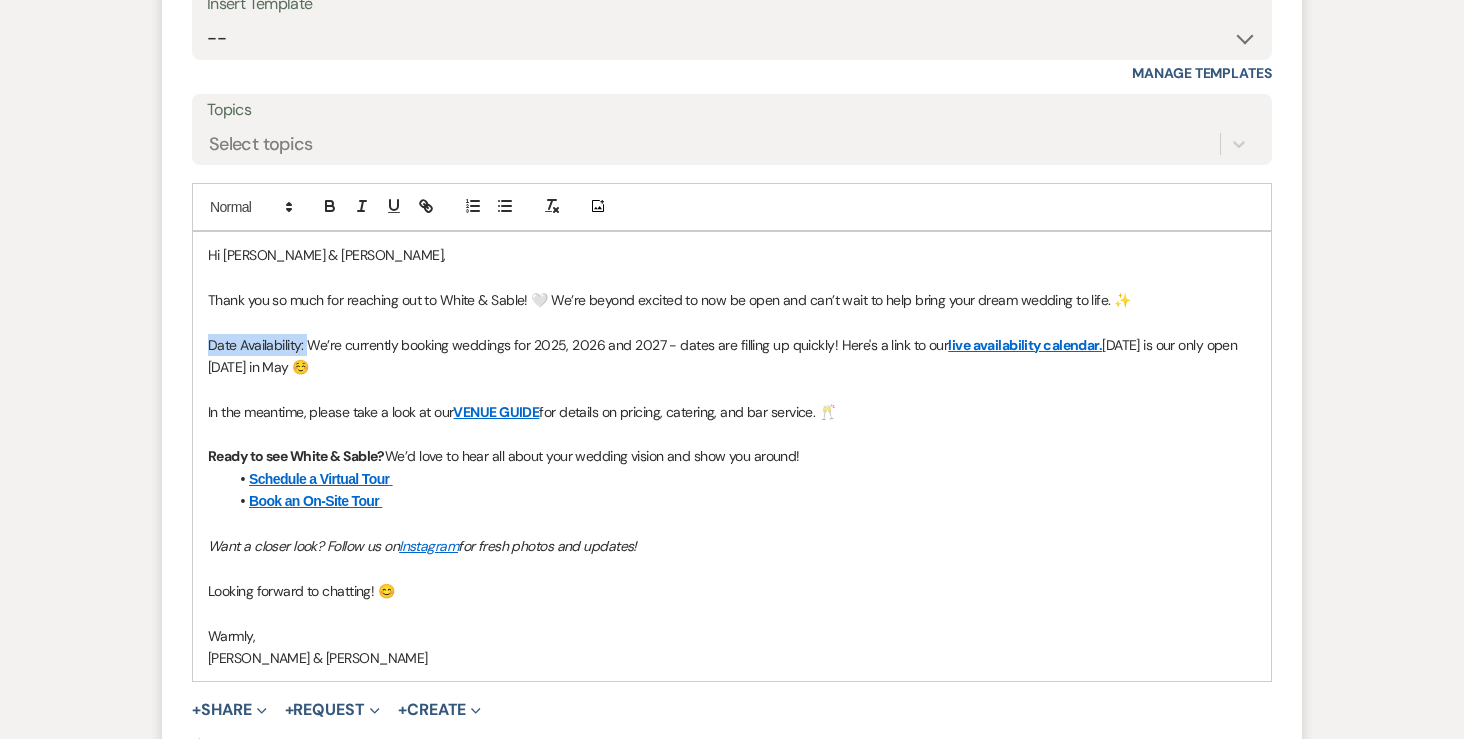 drag, startPoint x: 306, startPoint y: 345, endPoint x: 185, endPoint y: 347, distance: 121.016525 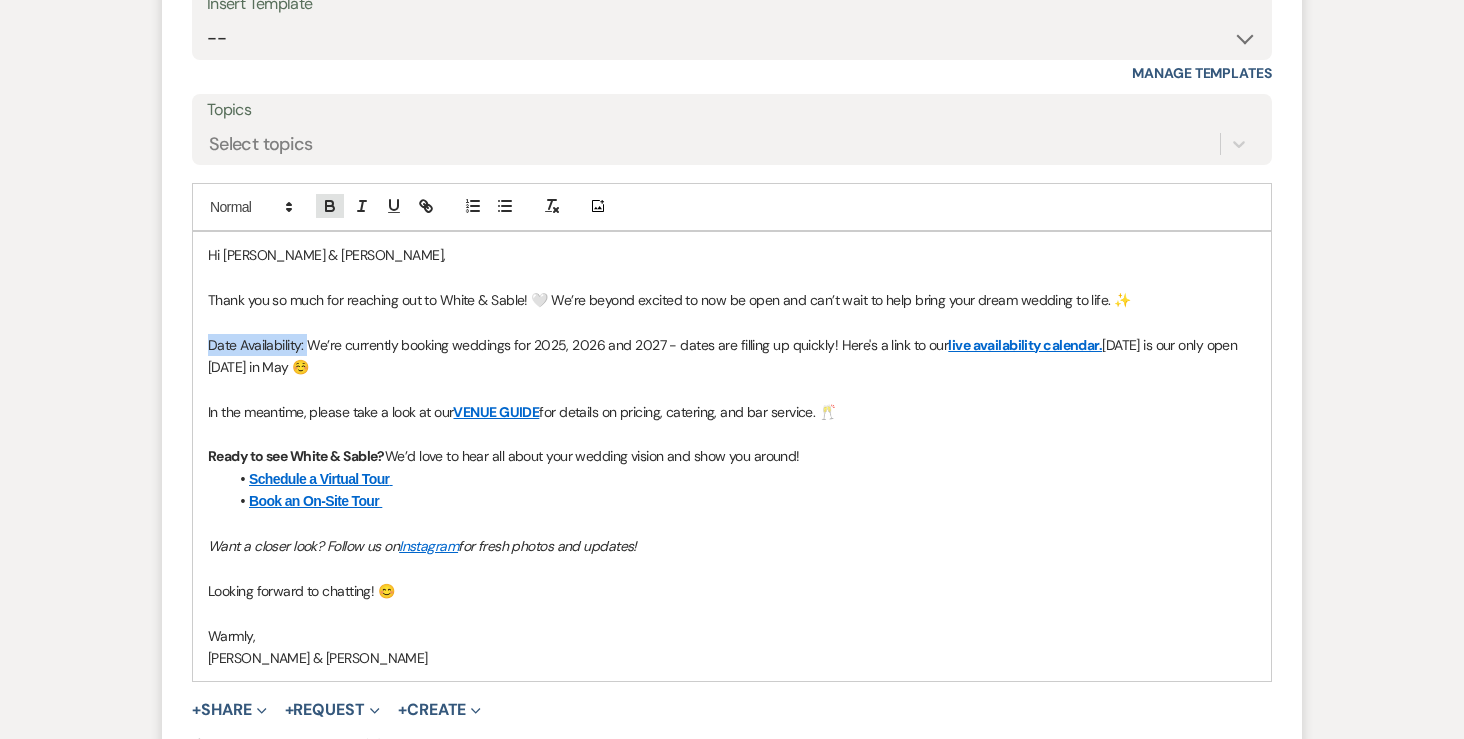 click 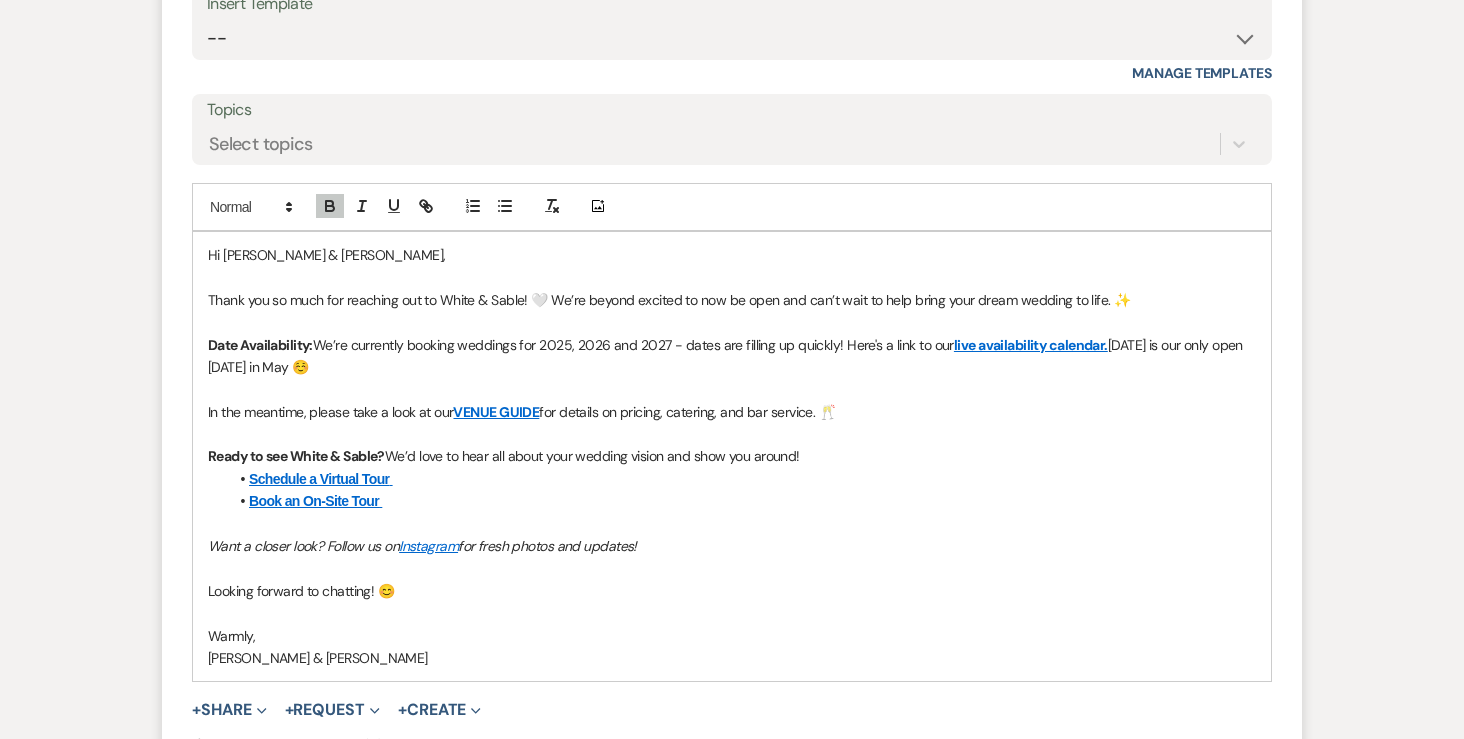 click on "In the meantime, please take a look at our  VENUE GUIDE  for details on pricing, catering, and bar service. 🥂" at bounding box center [732, 412] 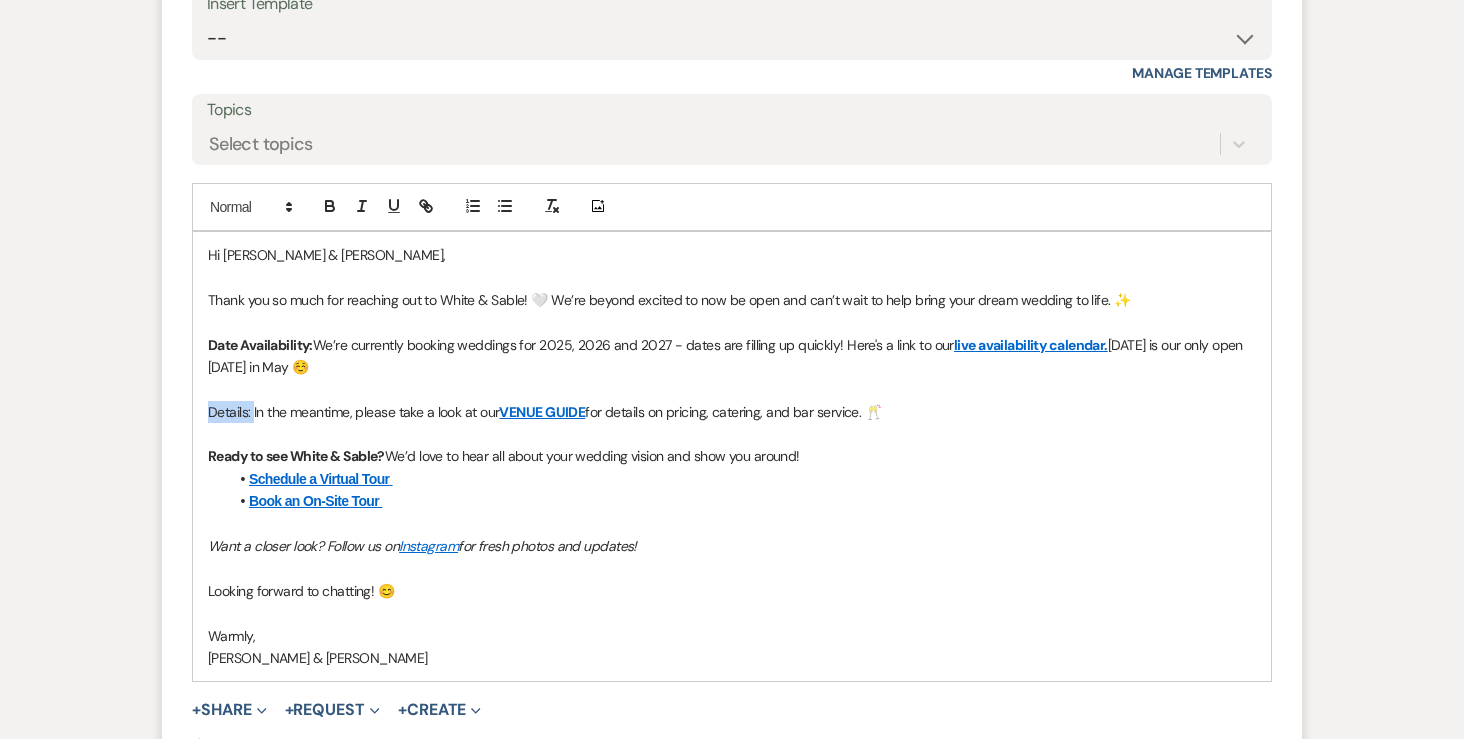 drag, startPoint x: 251, startPoint y: 412, endPoint x: 180, endPoint y: 412, distance: 71 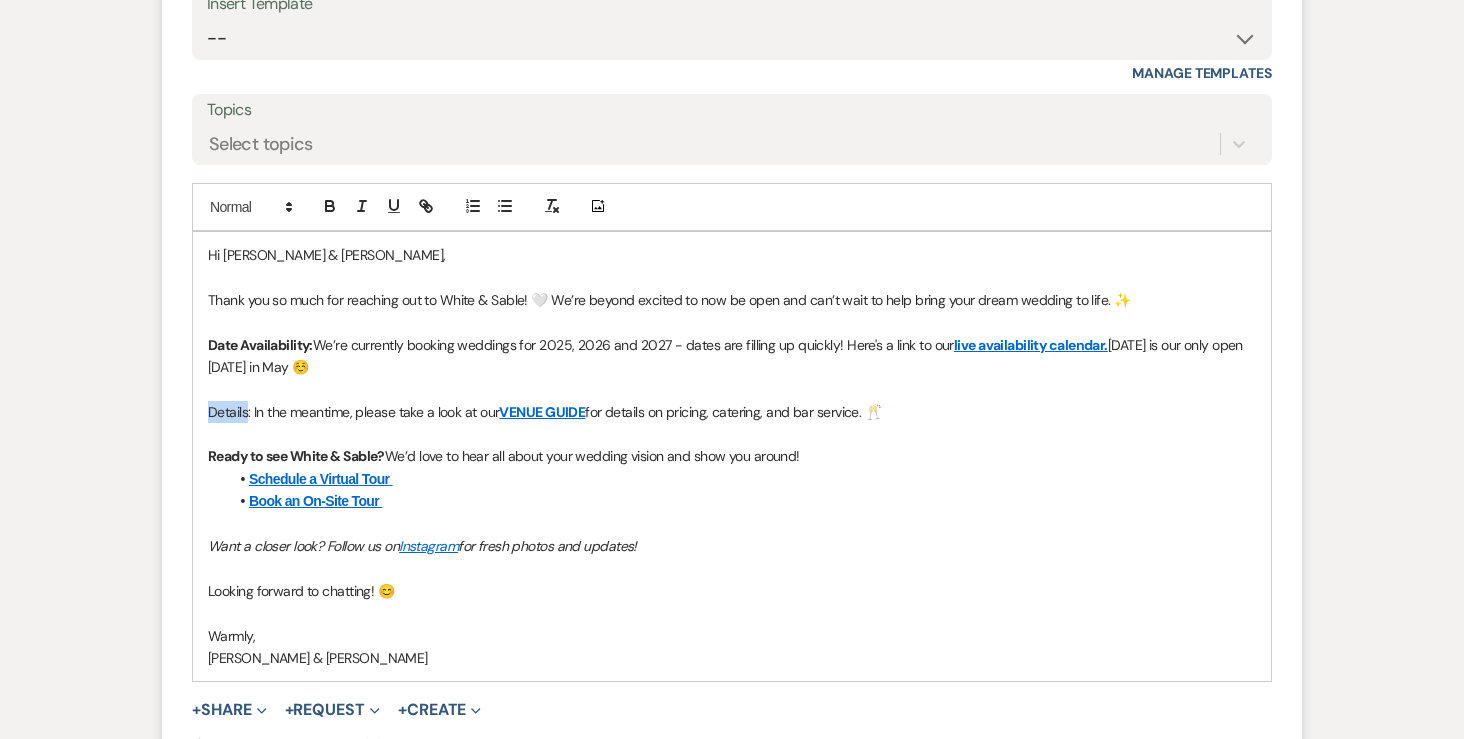 click on "Details: In the meantime, please take a look at our  VENUE GUIDE  for details on pricing, catering, and bar service. 🥂" at bounding box center [732, 412] 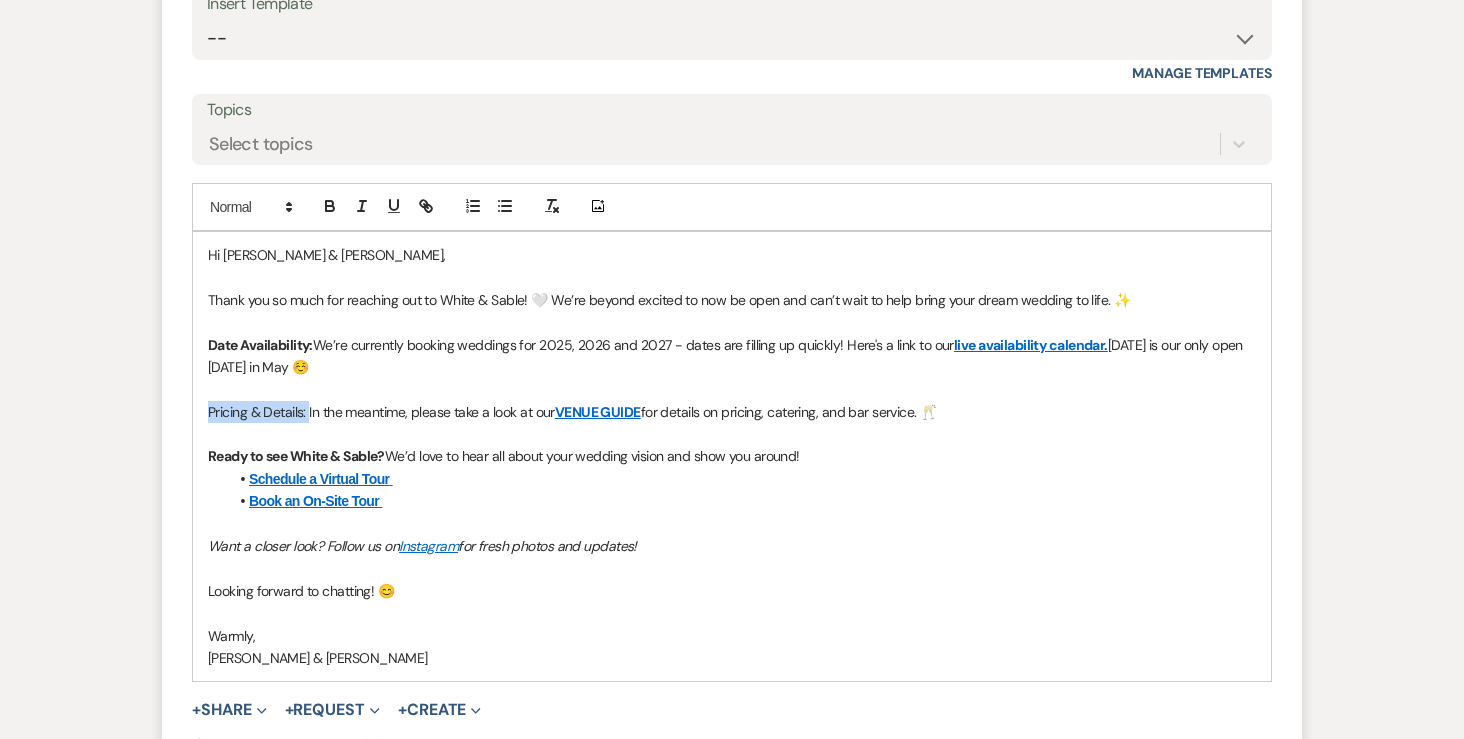 drag, startPoint x: 310, startPoint y: 409, endPoint x: 174, endPoint y: 409, distance: 136 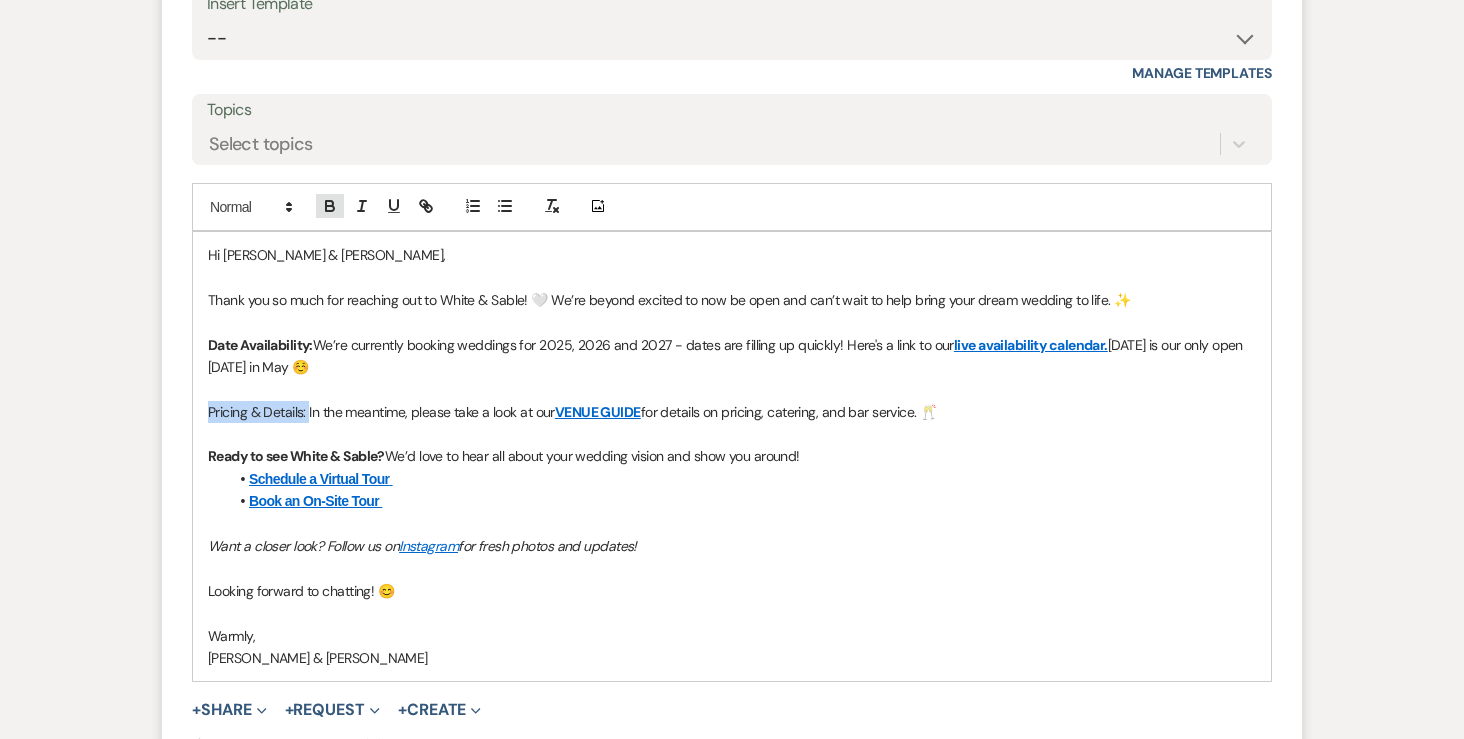 click 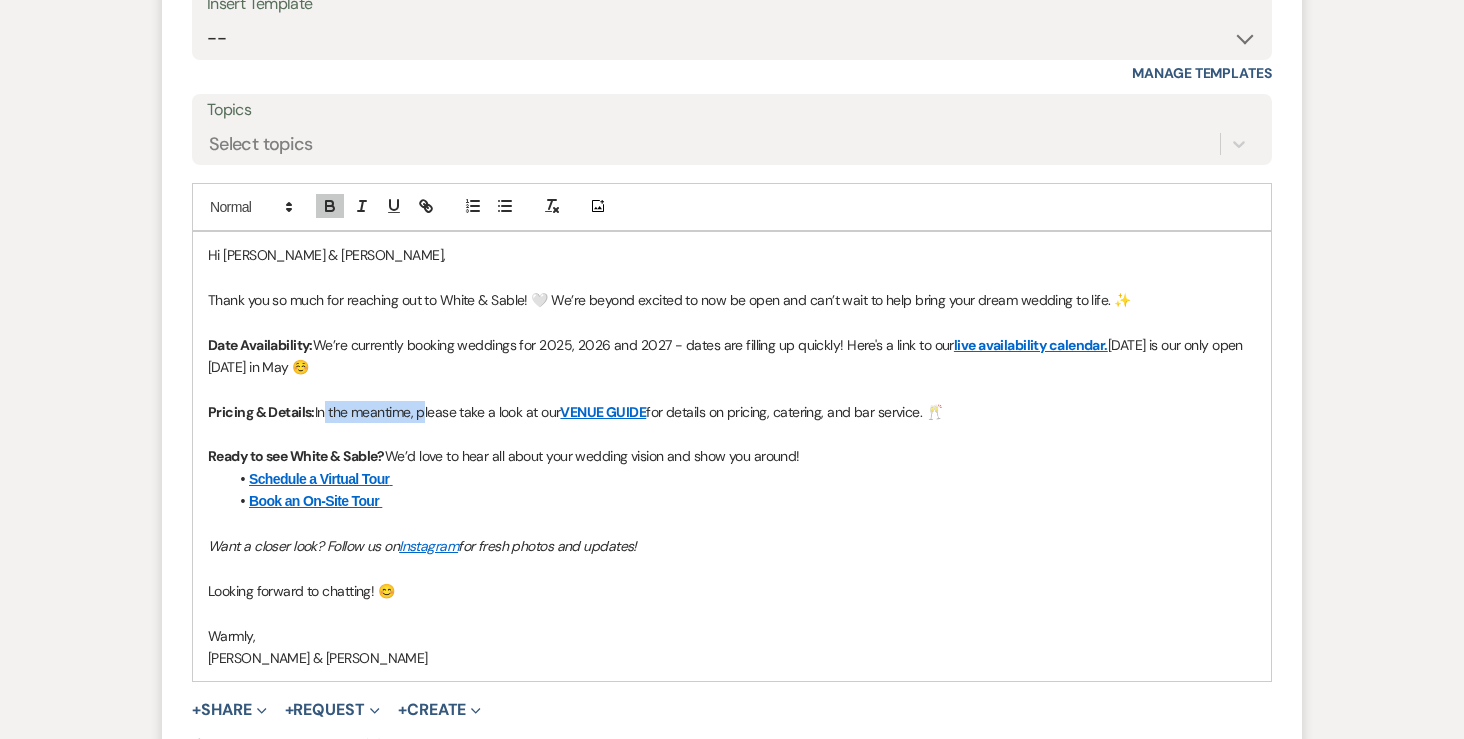 drag, startPoint x: 425, startPoint y: 409, endPoint x: 327, endPoint y: 407, distance: 98.02041 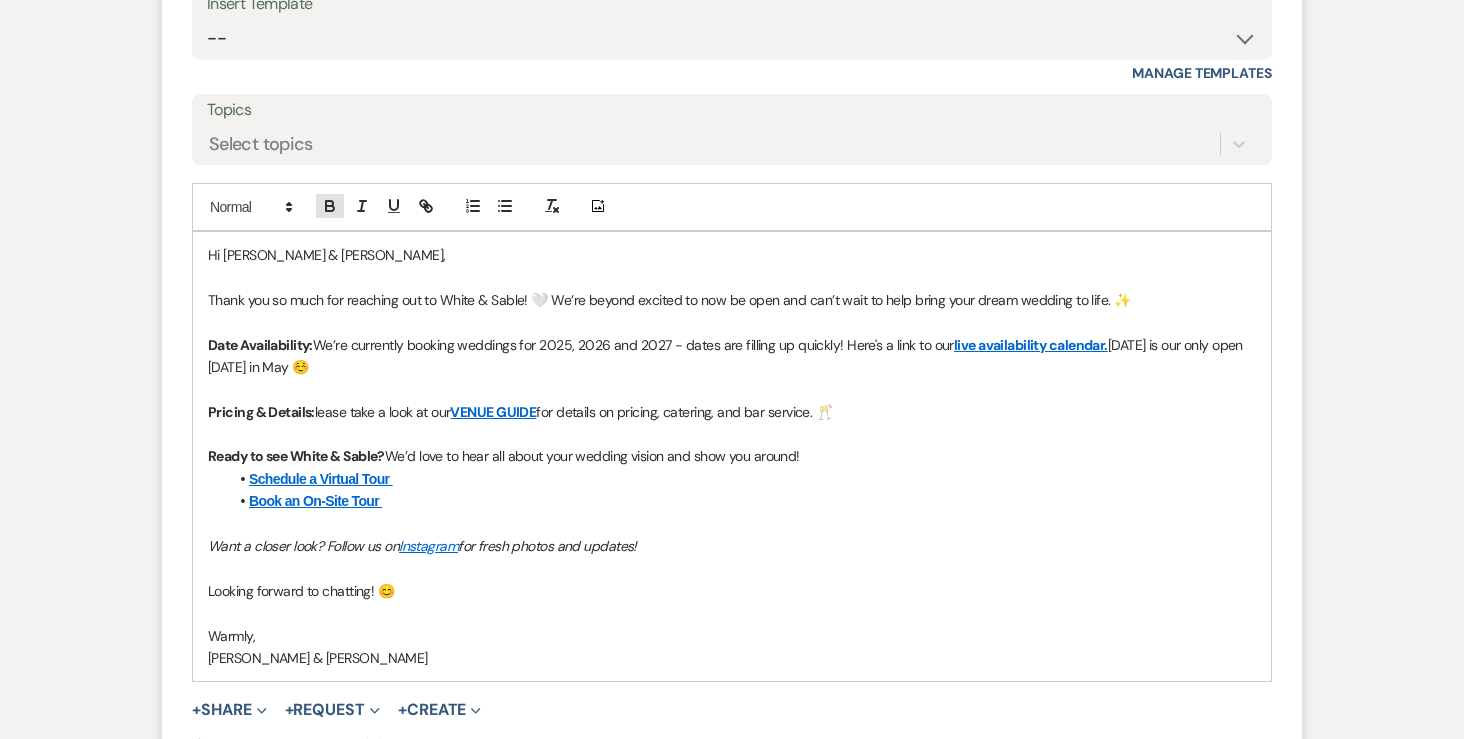 click 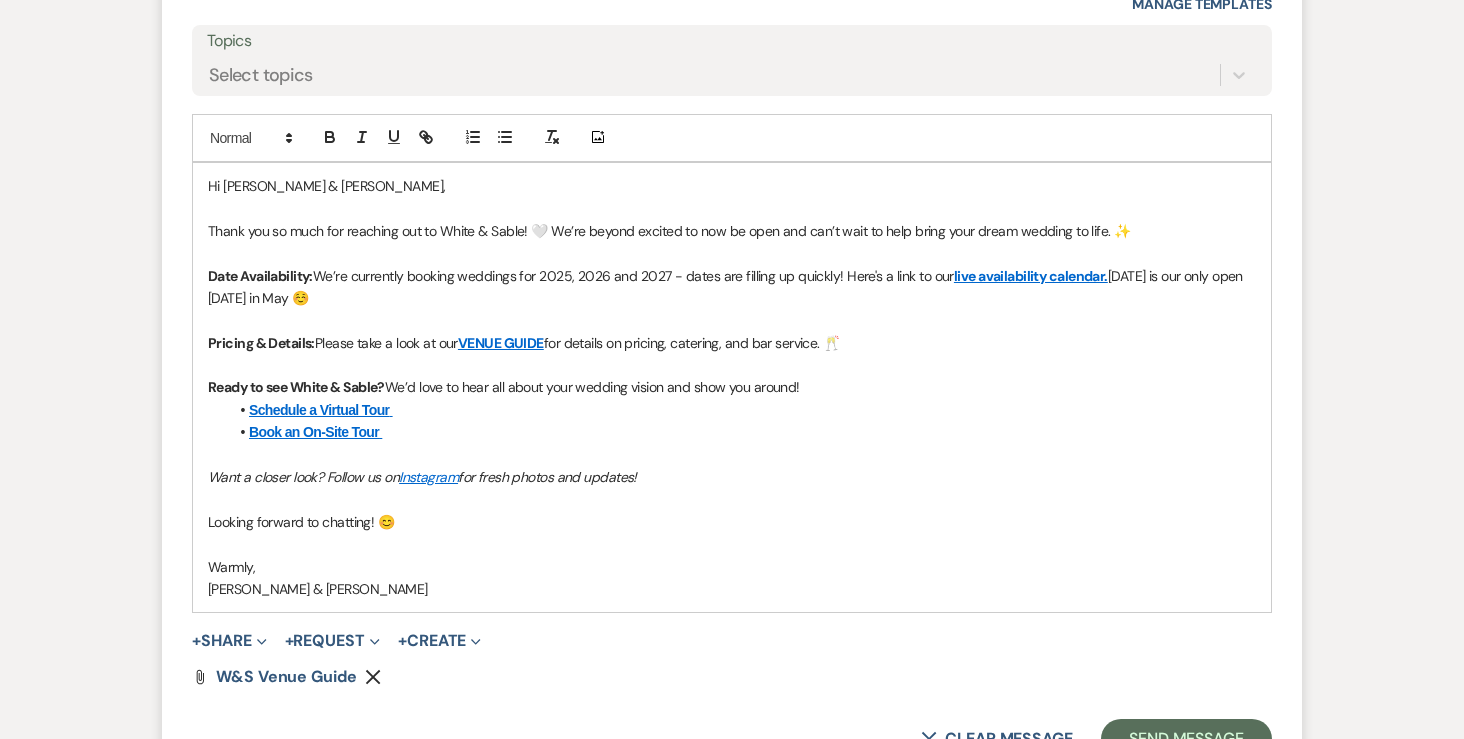 scroll, scrollTop: 1971, scrollLeft: 0, axis: vertical 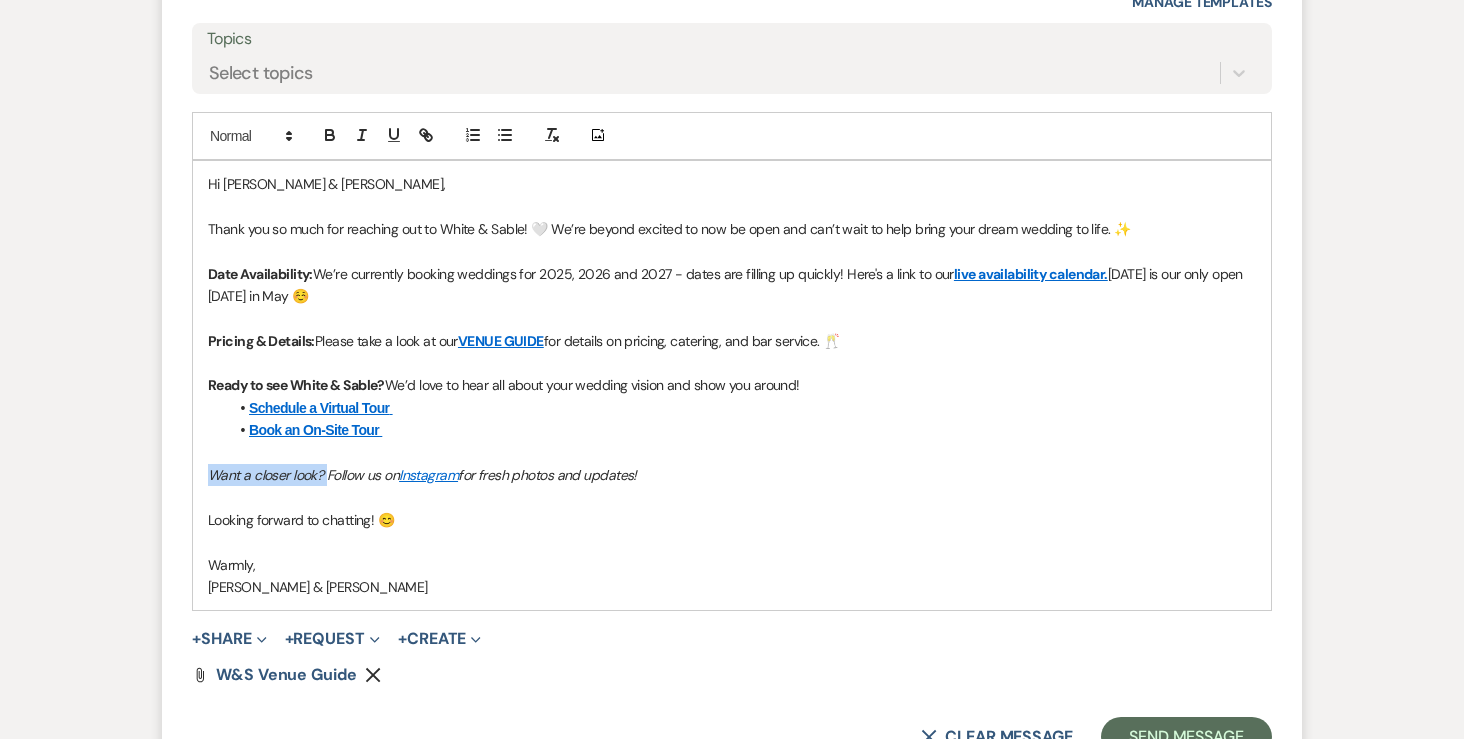 drag, startPoint x: 330, startPoint y: 477, endPoint x: 165, endPoint y: 485, distance: 165.19383 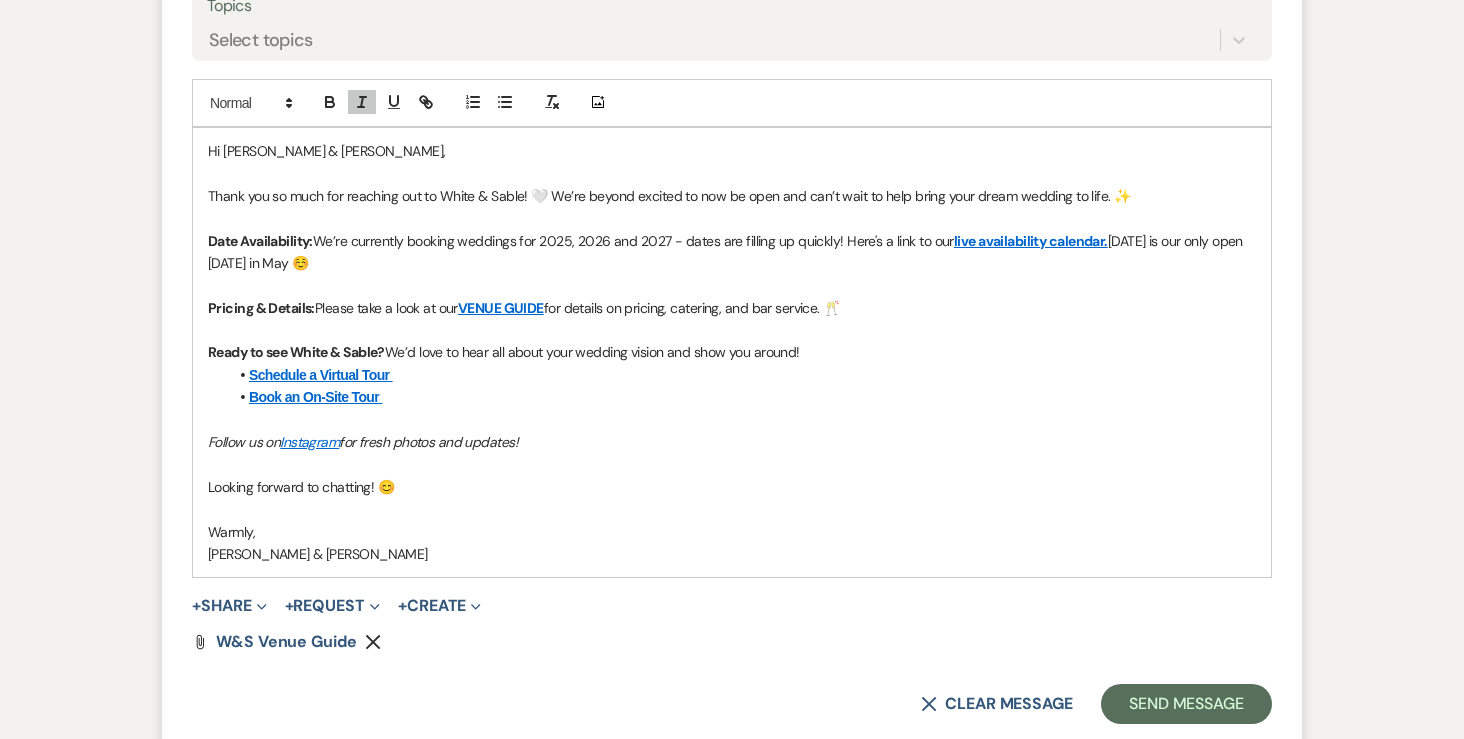scroll, scrollTop: 2012, scrollLeft: 0, axis: vertical 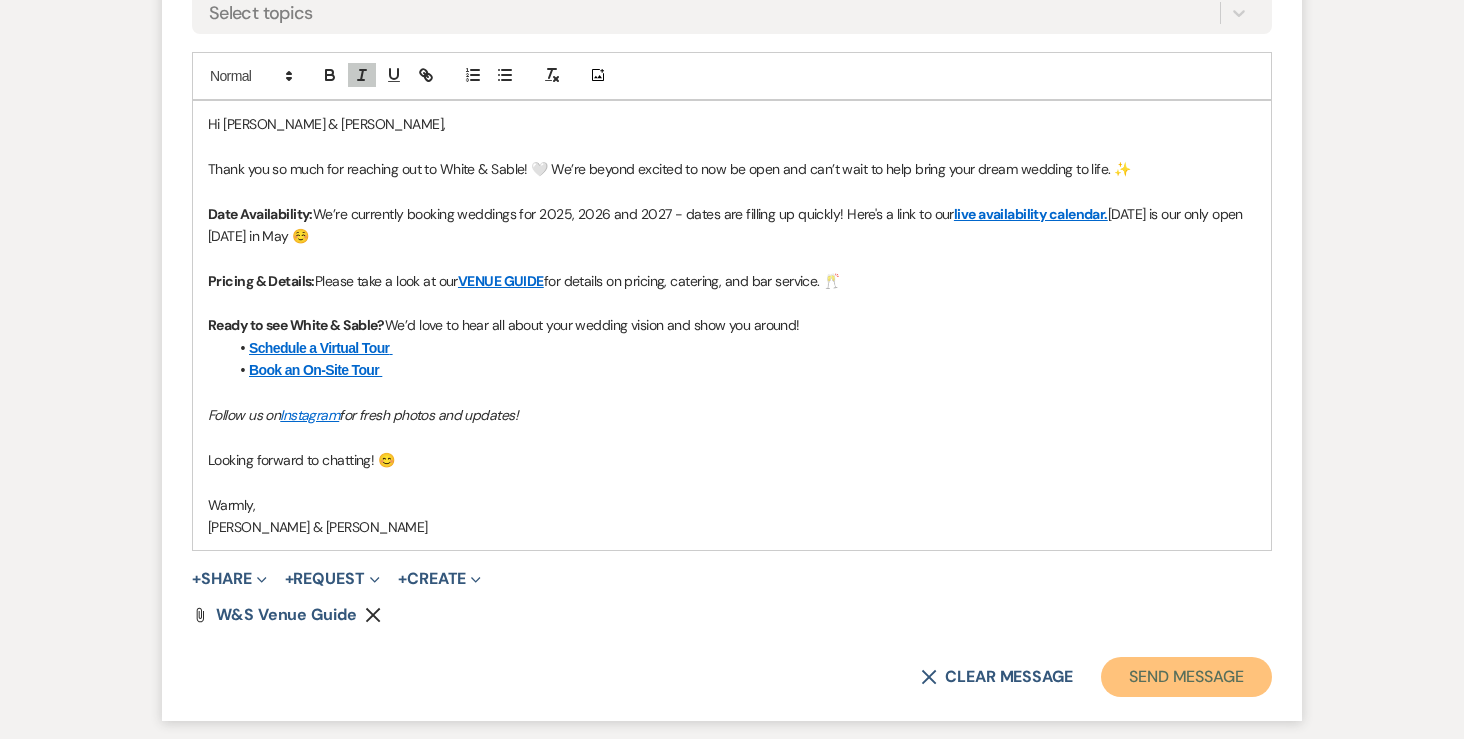 click on "Send Message" at bounding box center [1186, 677] 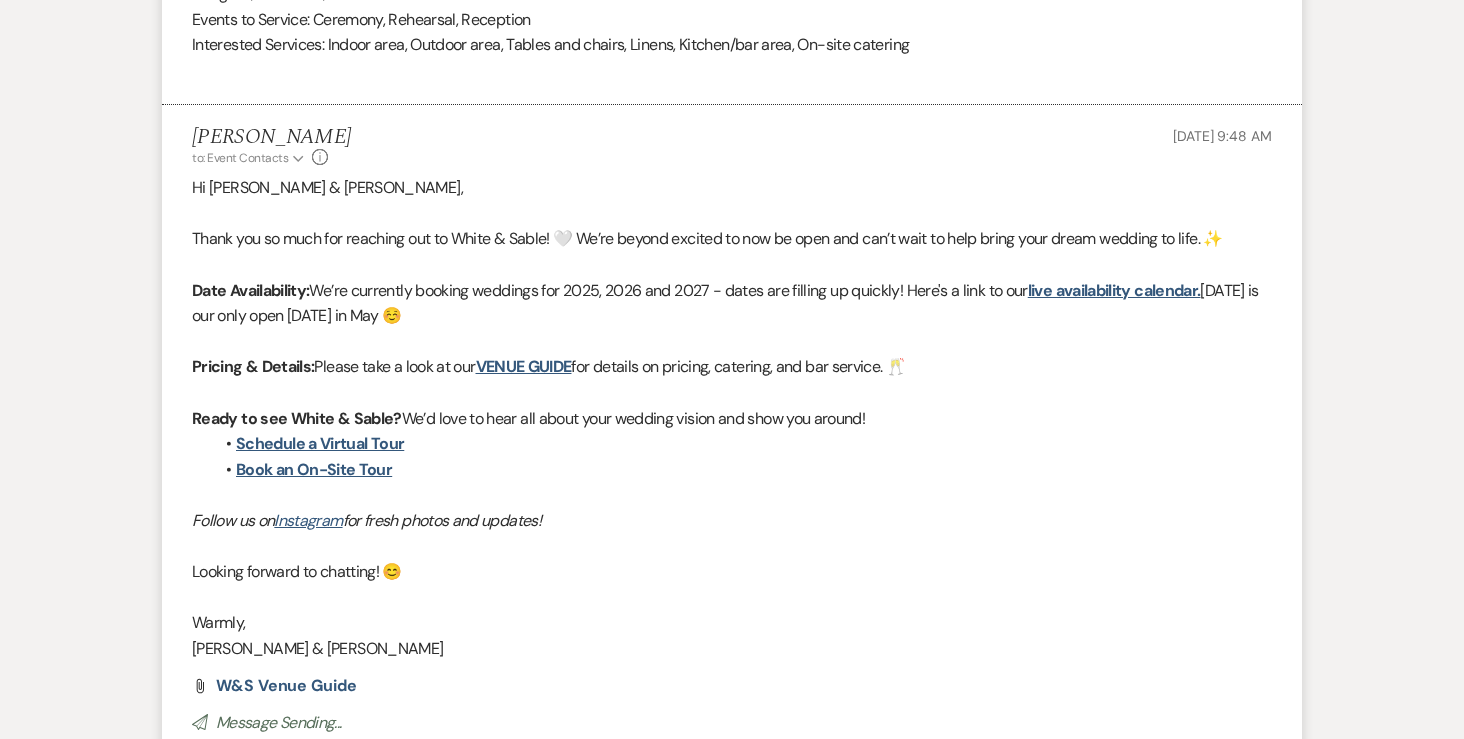 scroll, scrollTop: 0, scrollLeft: 0, axis: both 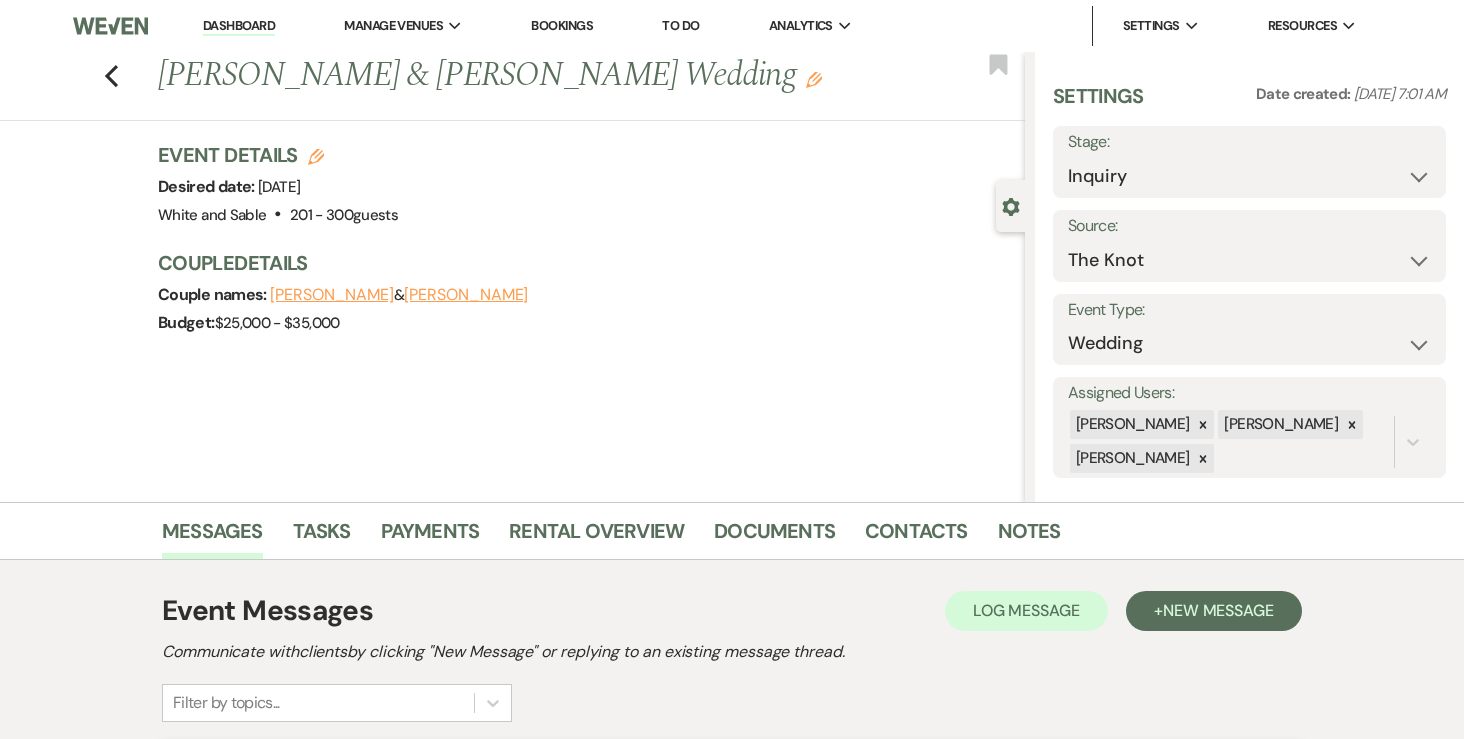 click on "Dashboard" at bounding box center (239, 26) 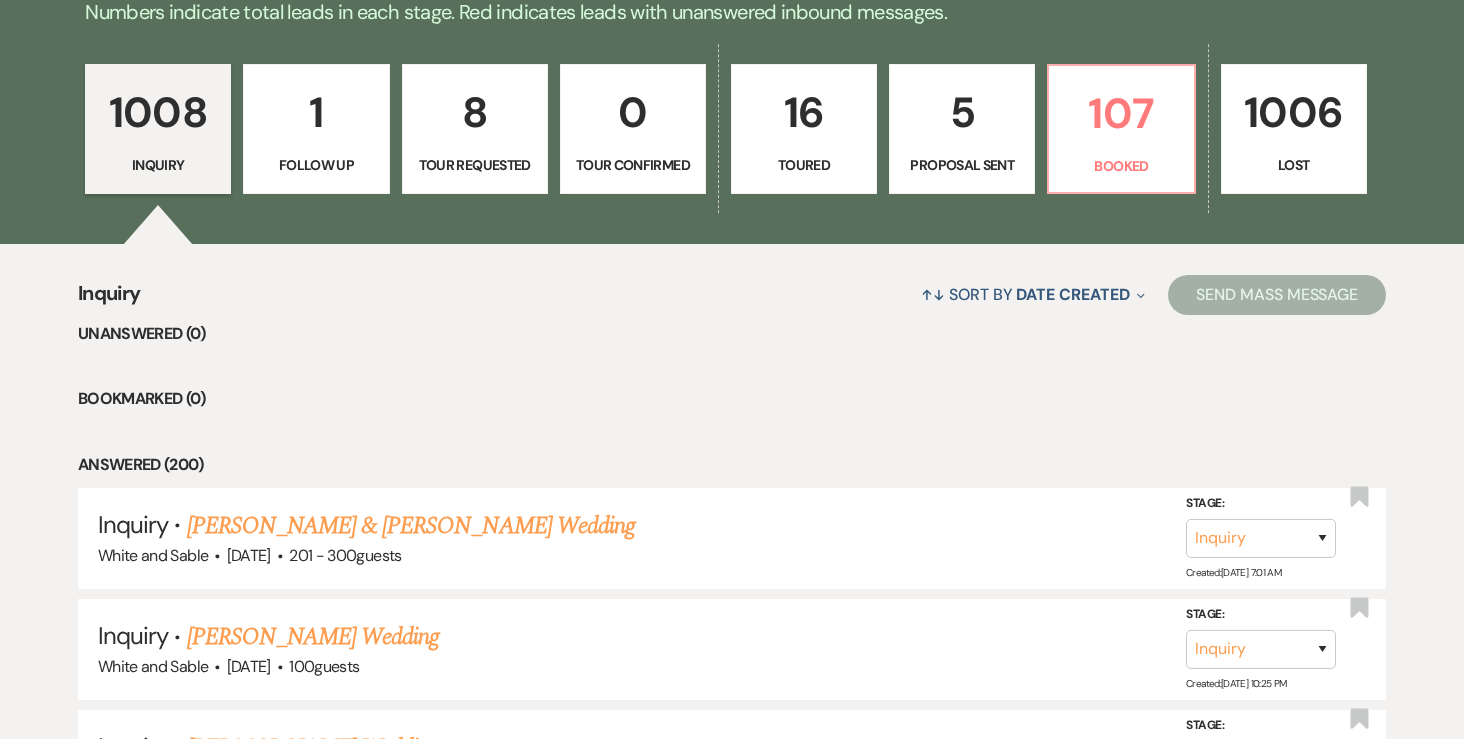 scroll, scrollTop: 511, scrollLeft: 0, axis: vertical 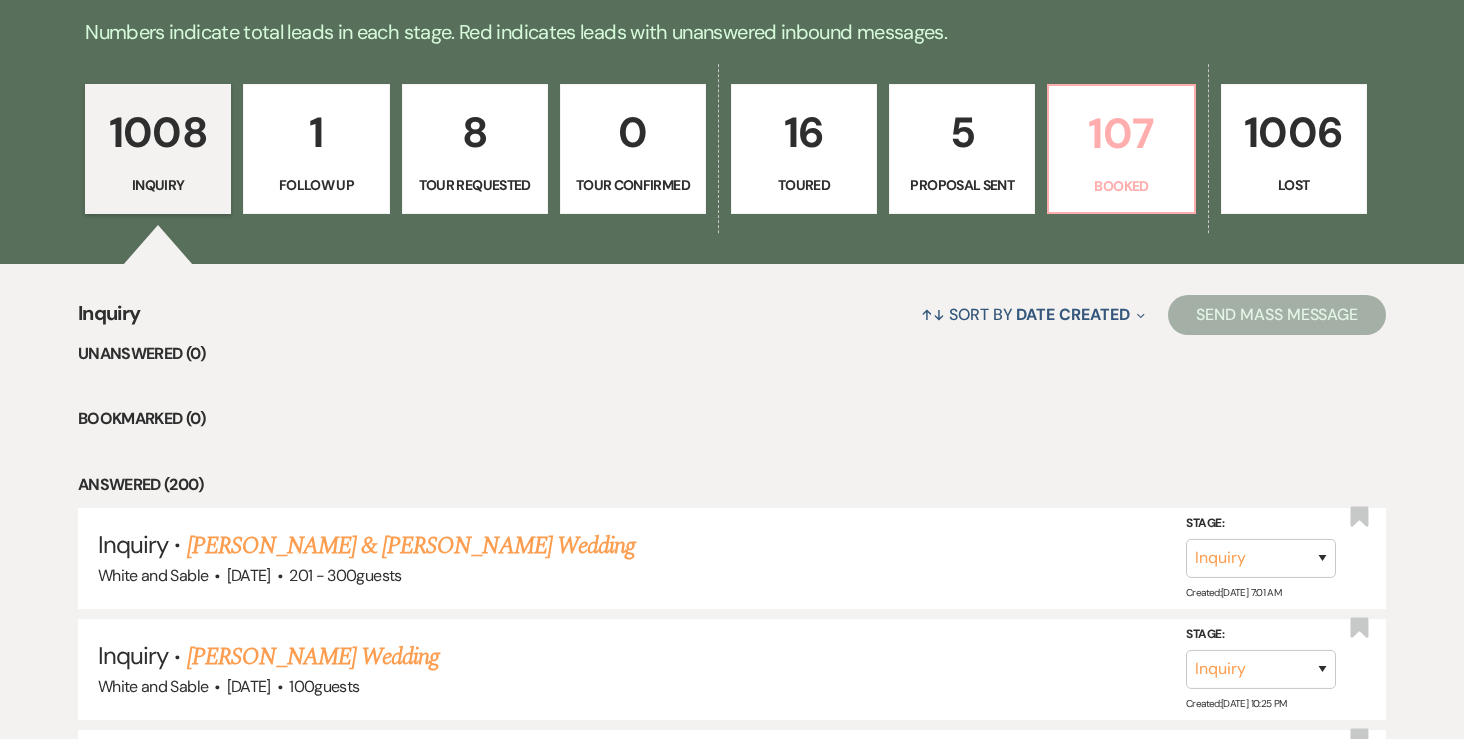 click on "Booked" at bounding box center [1121, 186] 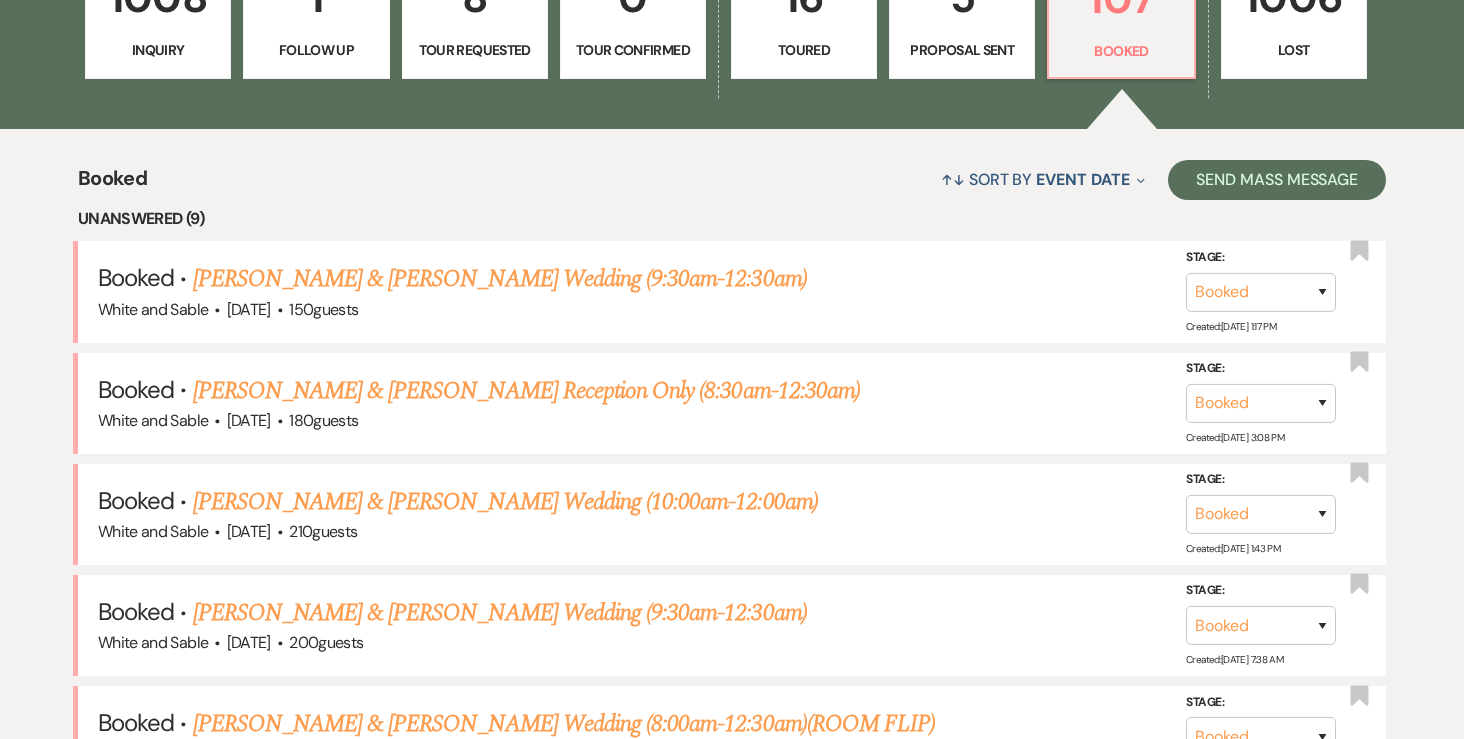 scroll, scrollTop: 648, scrollLeft: 0, axis: vertical 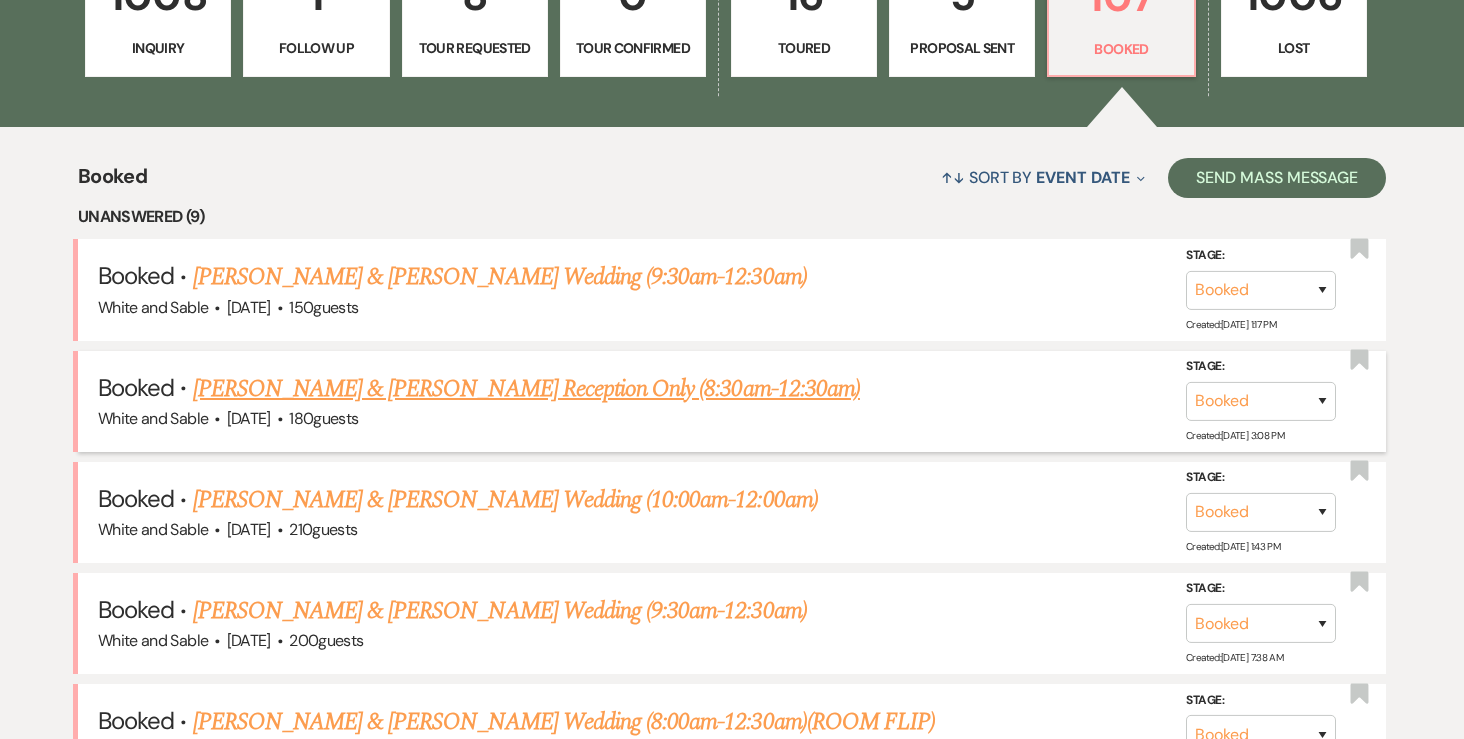 click on "[PERSON_NAME] & [PERSON_NAME] Reception Only (8:30am-12:30am)" at bounding box center (526, 389) 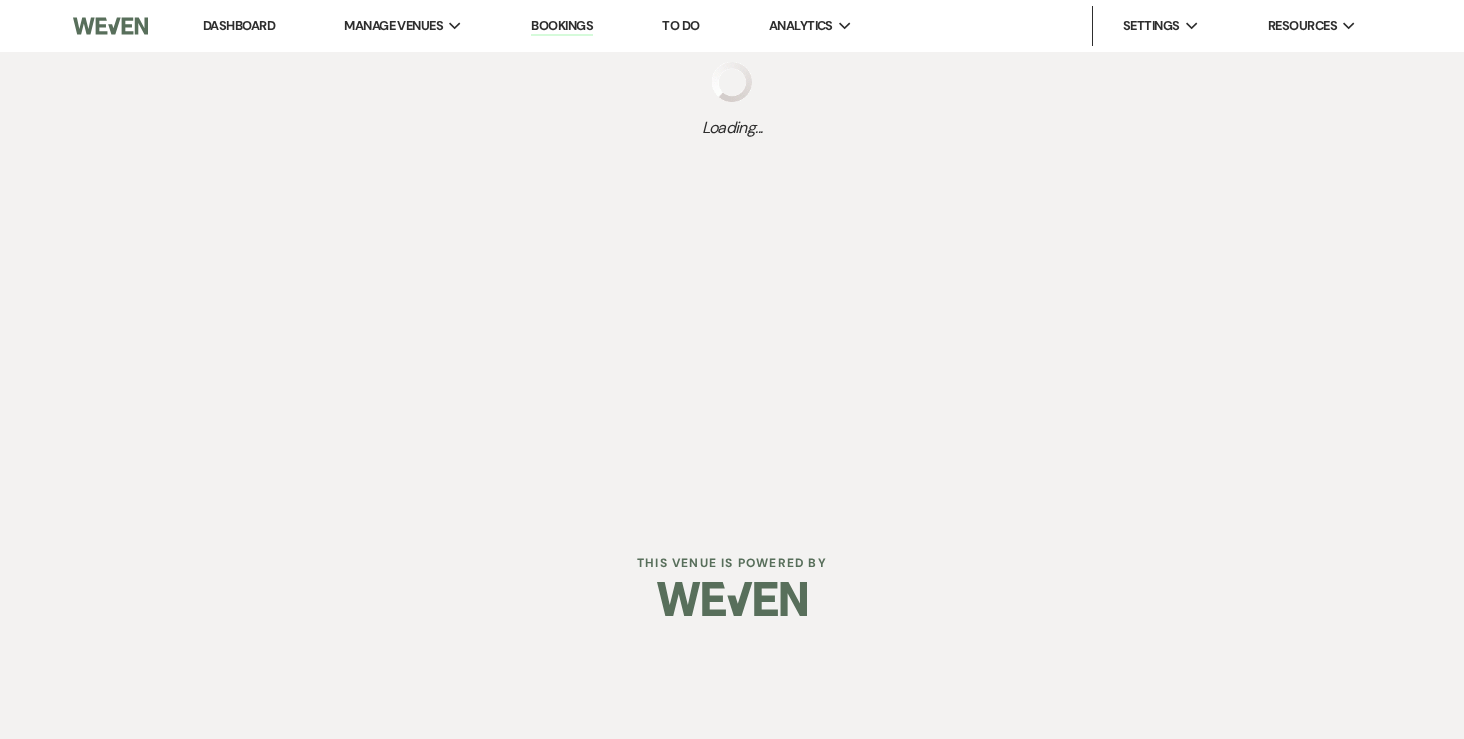 scroll, scrollTop: 0, scrollLeft: 0, axis: both 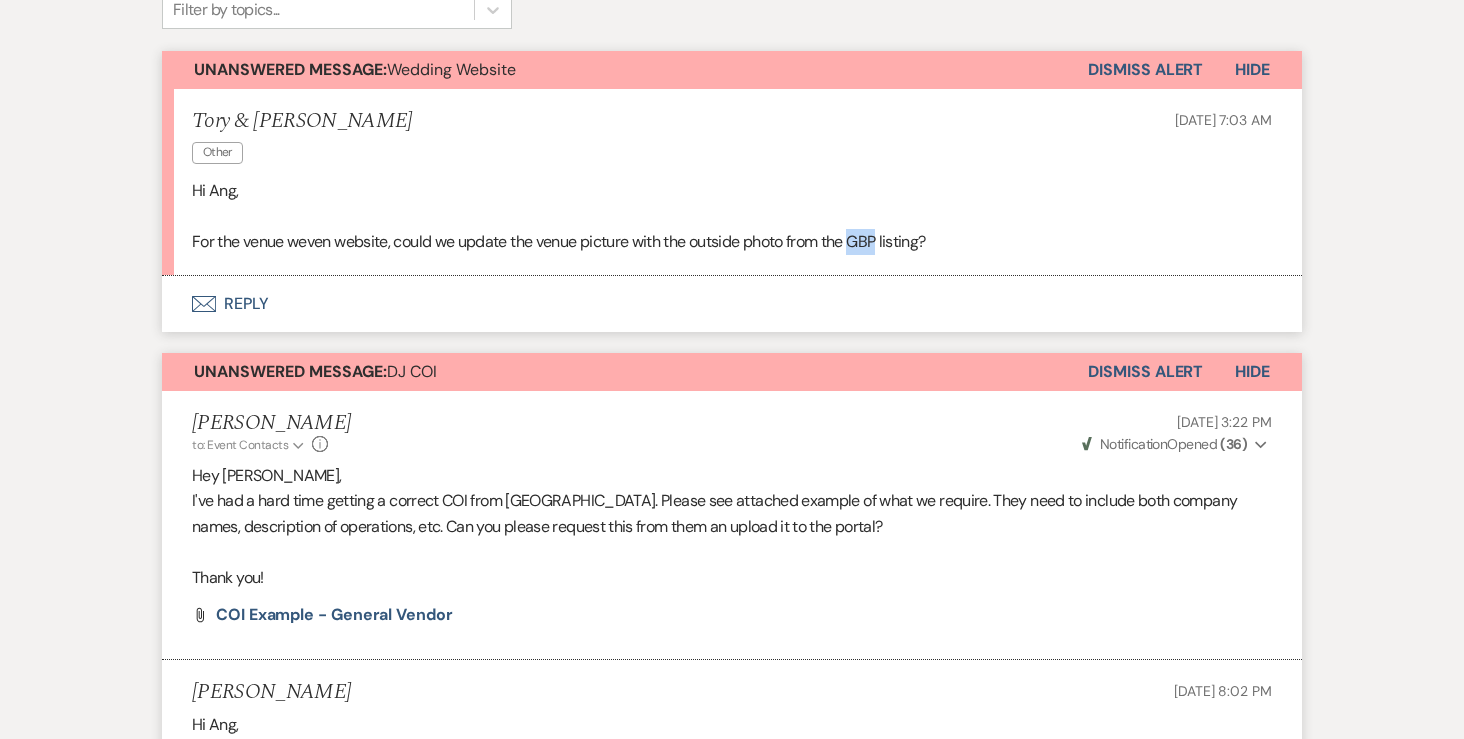 drag, startPoint x: 887, startPoint y: 240, endPoint x: 858, endPoint y: 240, distance: 29 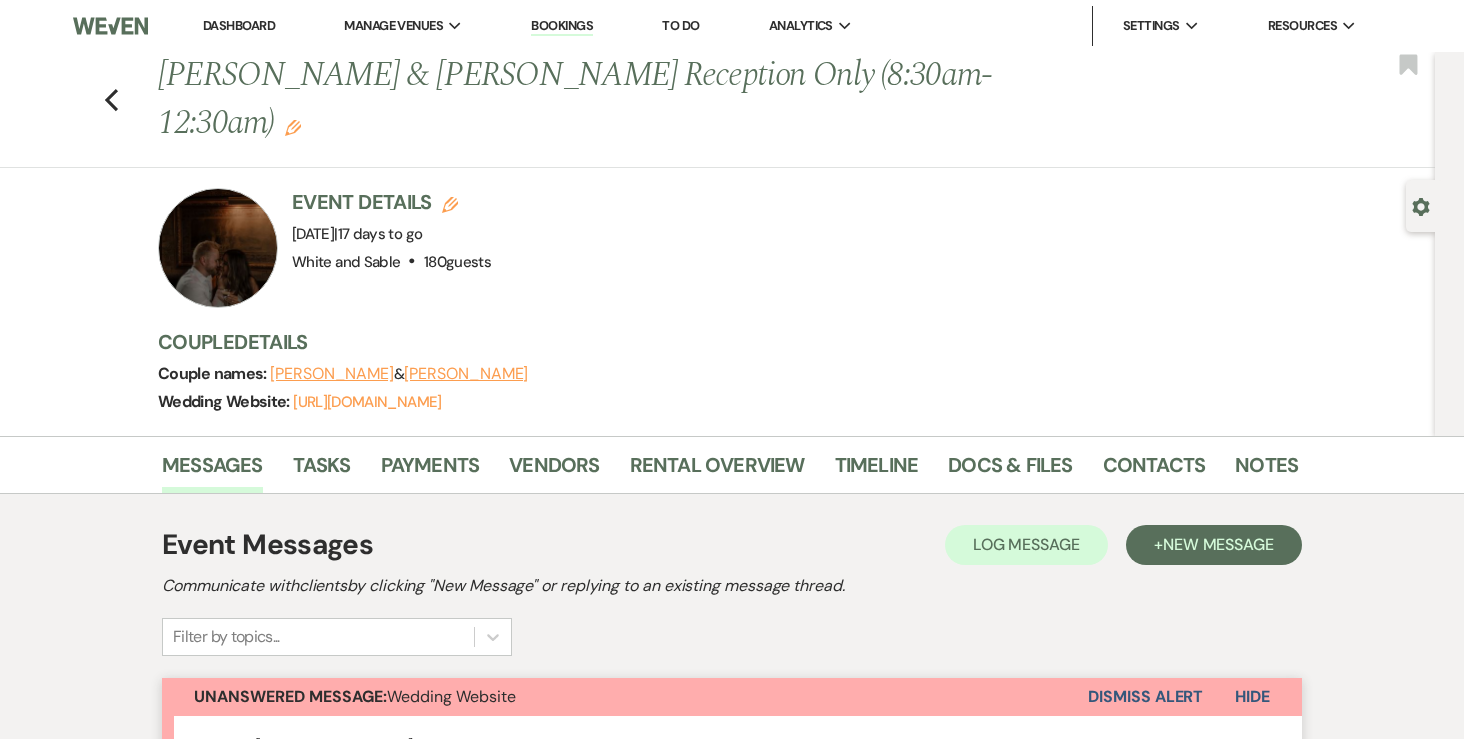 click at bounding box center [110, 26] 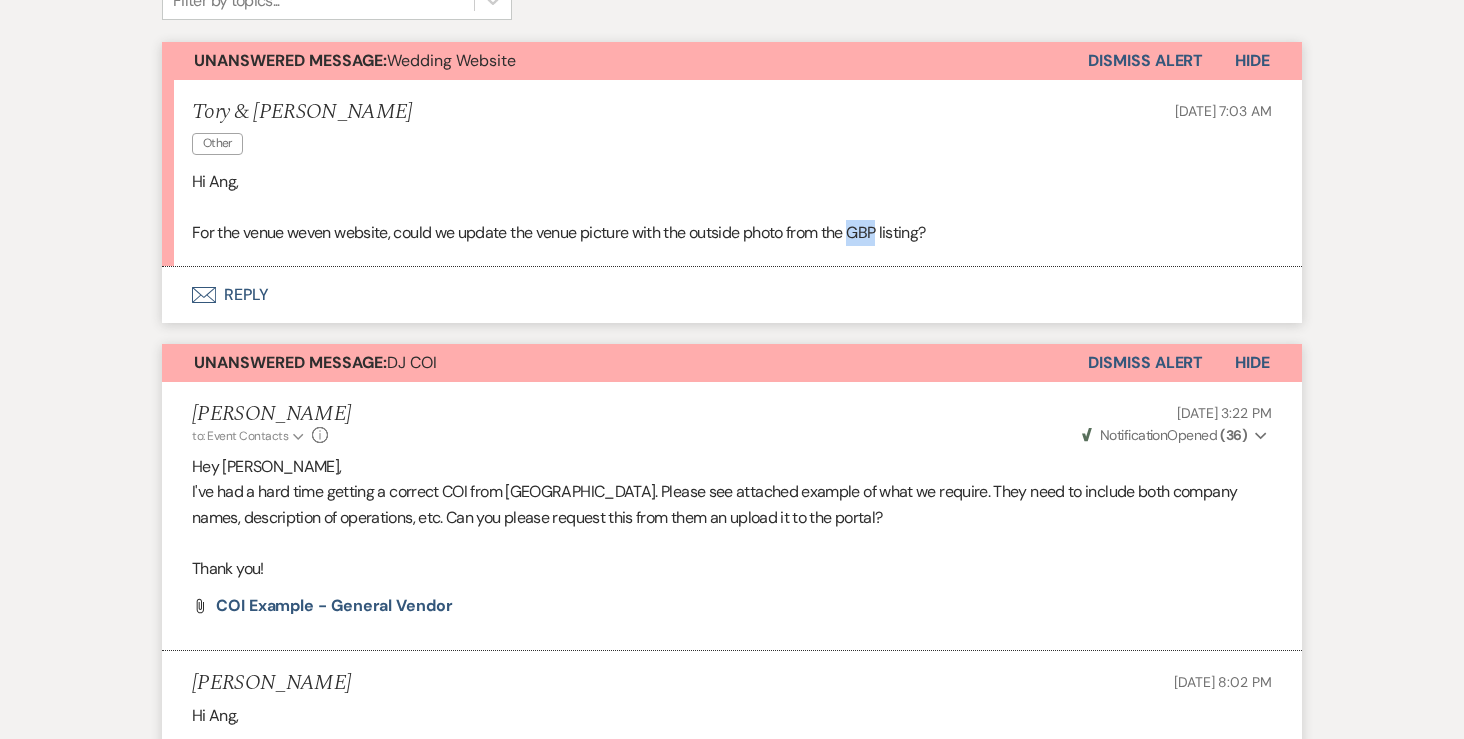 click on "Envelope Reply" at bounding box center (732, 295) 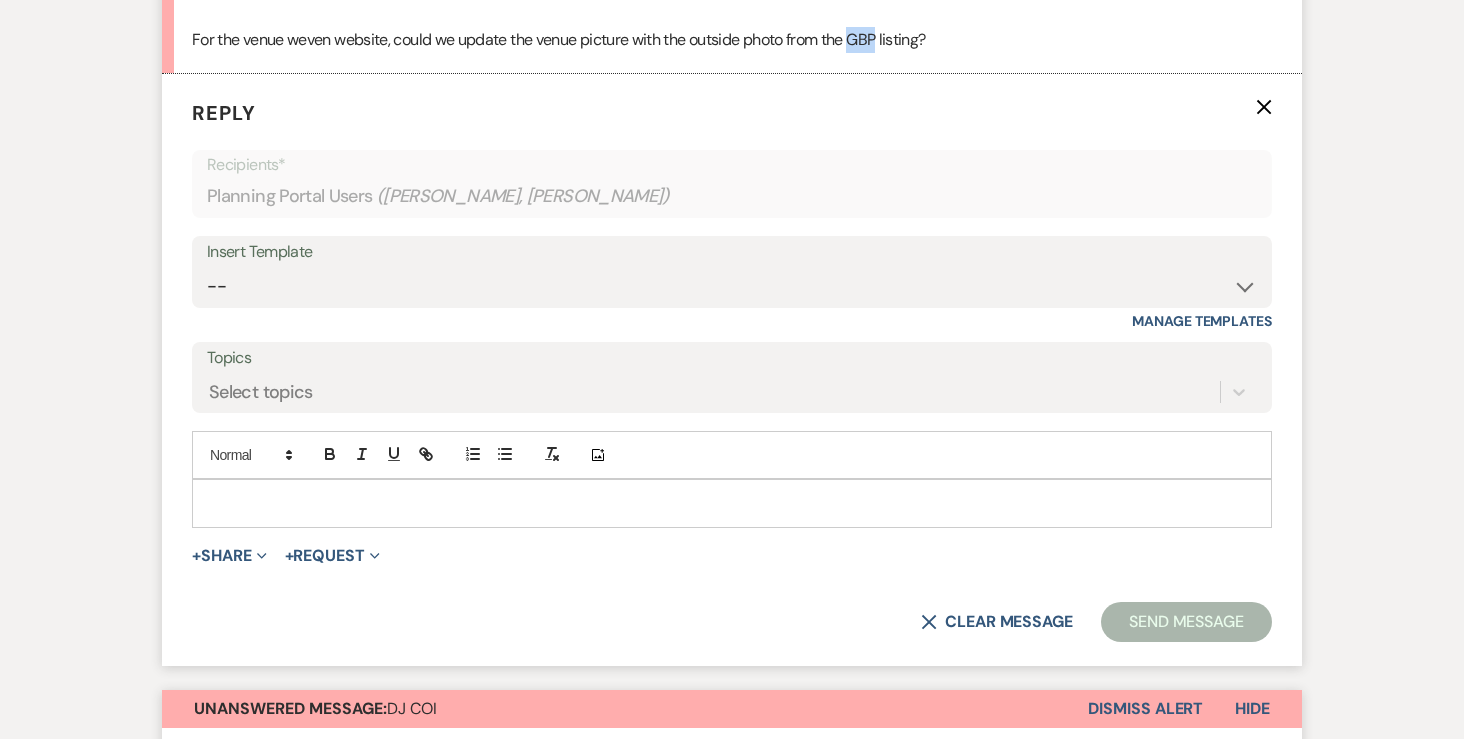 scroll, scrollTop: 829, scrollLeft: 0, axis: vertical 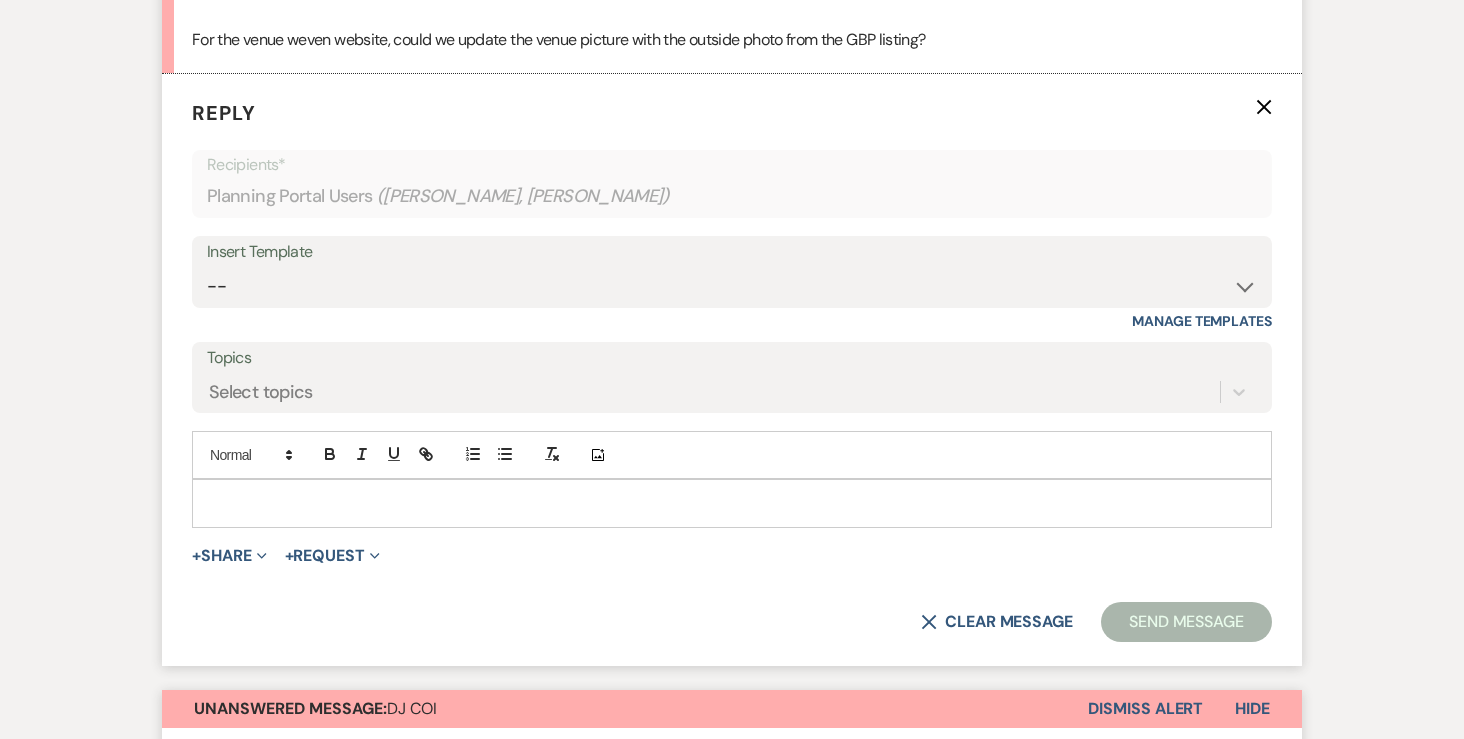 click at bounding box center [732, 503] 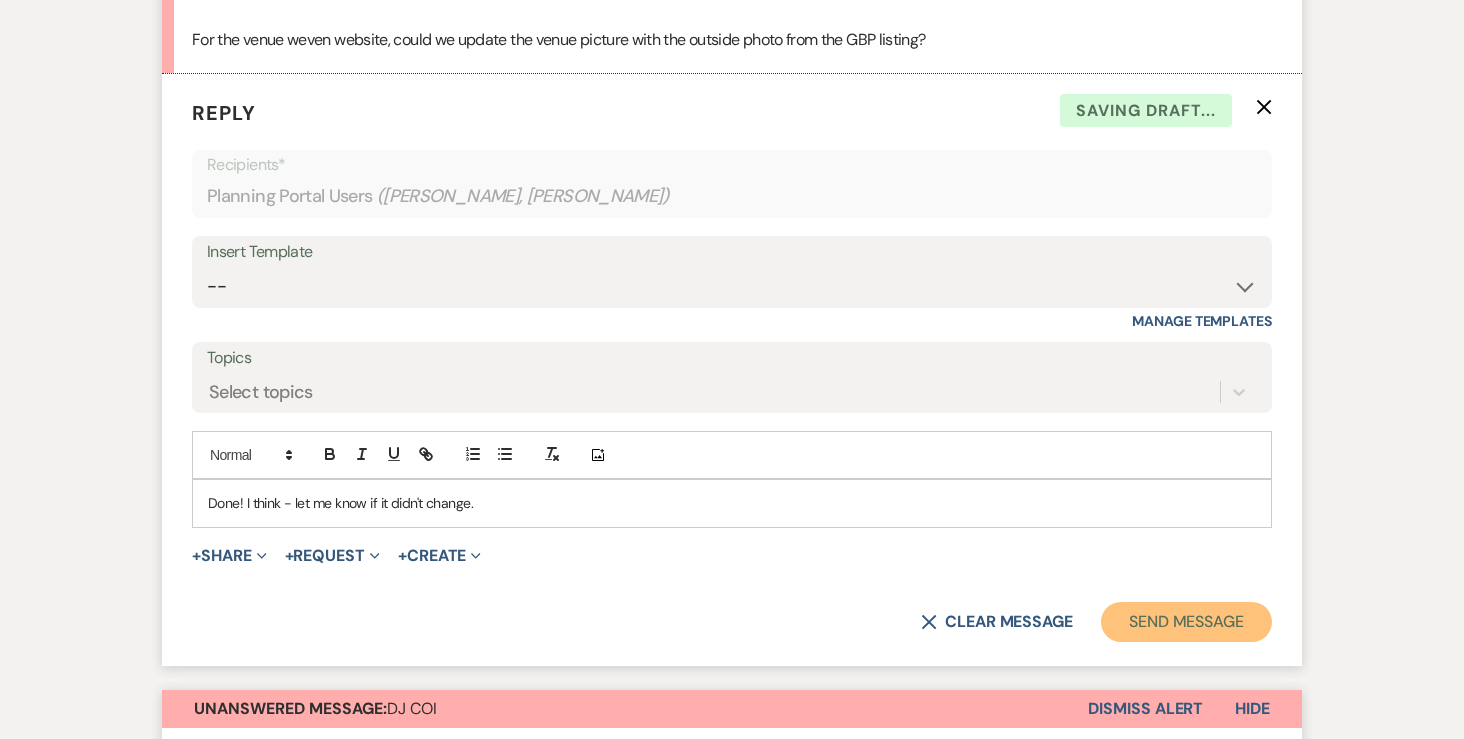 click on "Send Message" at bounding box center (1186, 622) 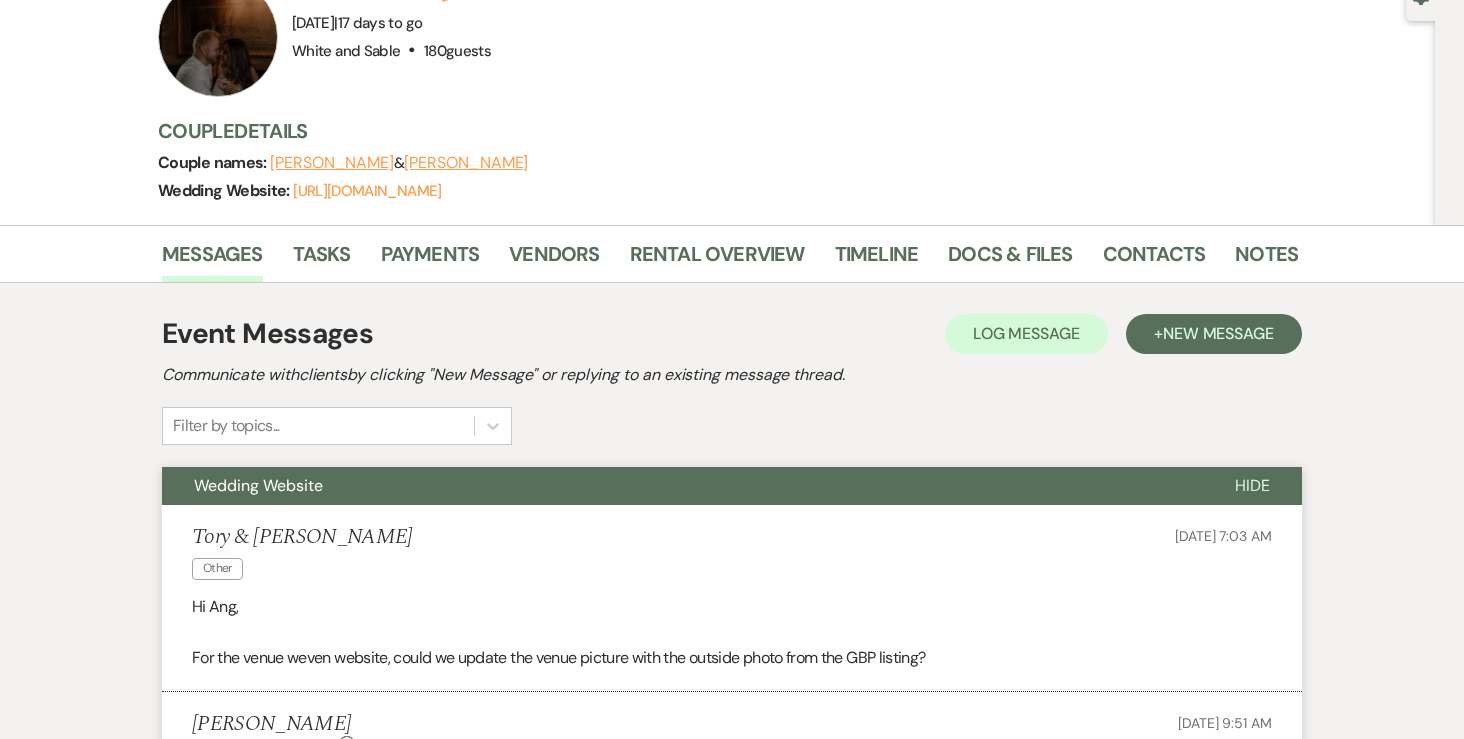 scroll, scrollTop: 0, scrollLeft: 0, axis: both 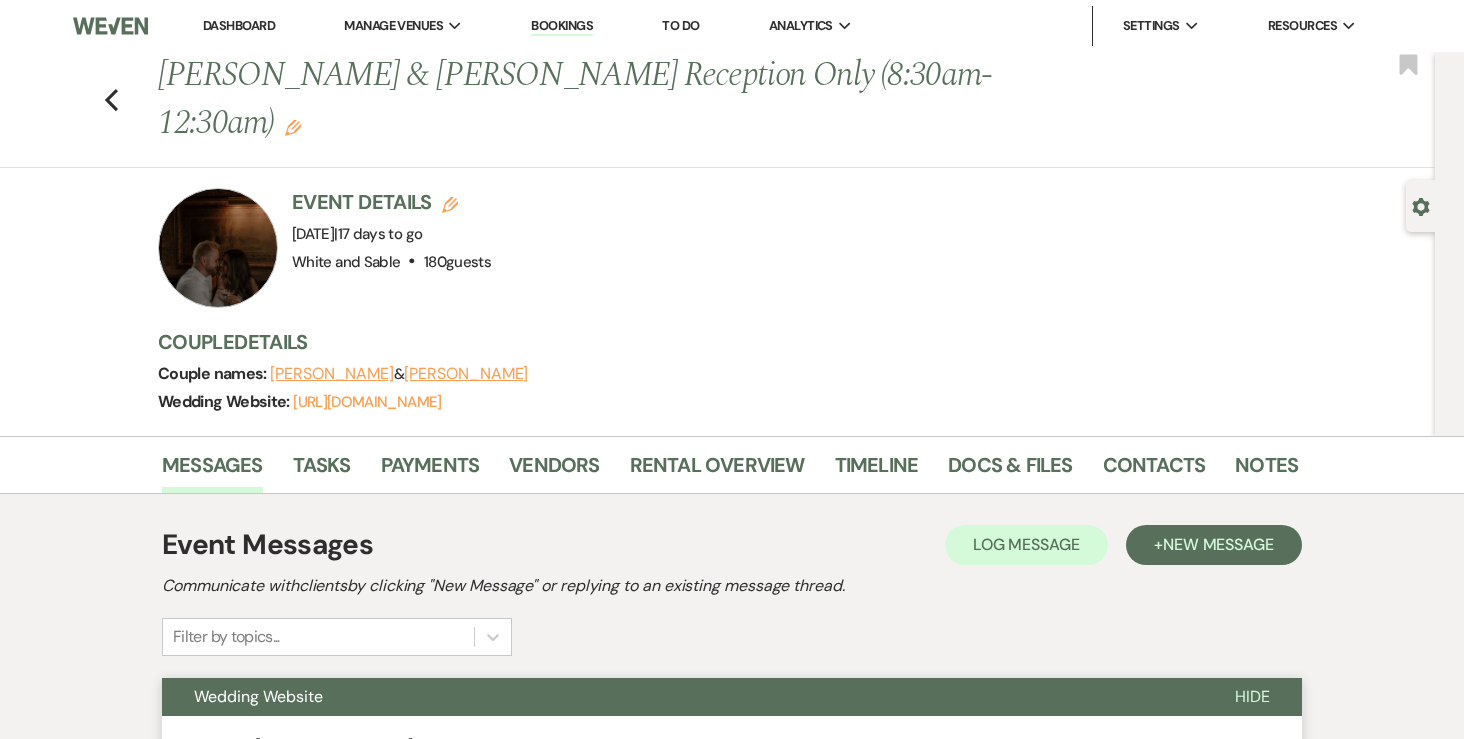 click on "Dashboard" at bounding box center [239, 26] 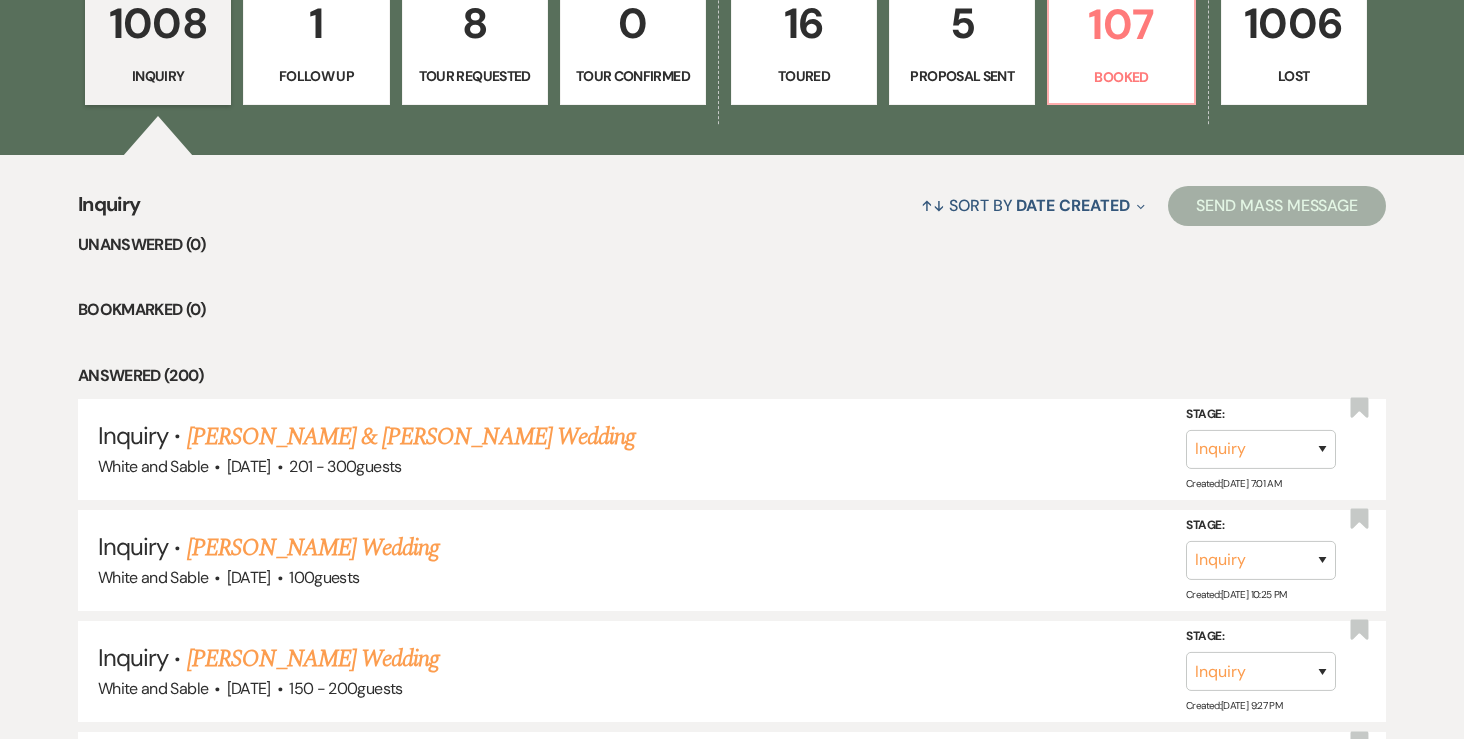 scroll, scrollTop: 326, scrollLeft: 0, axis: vertical 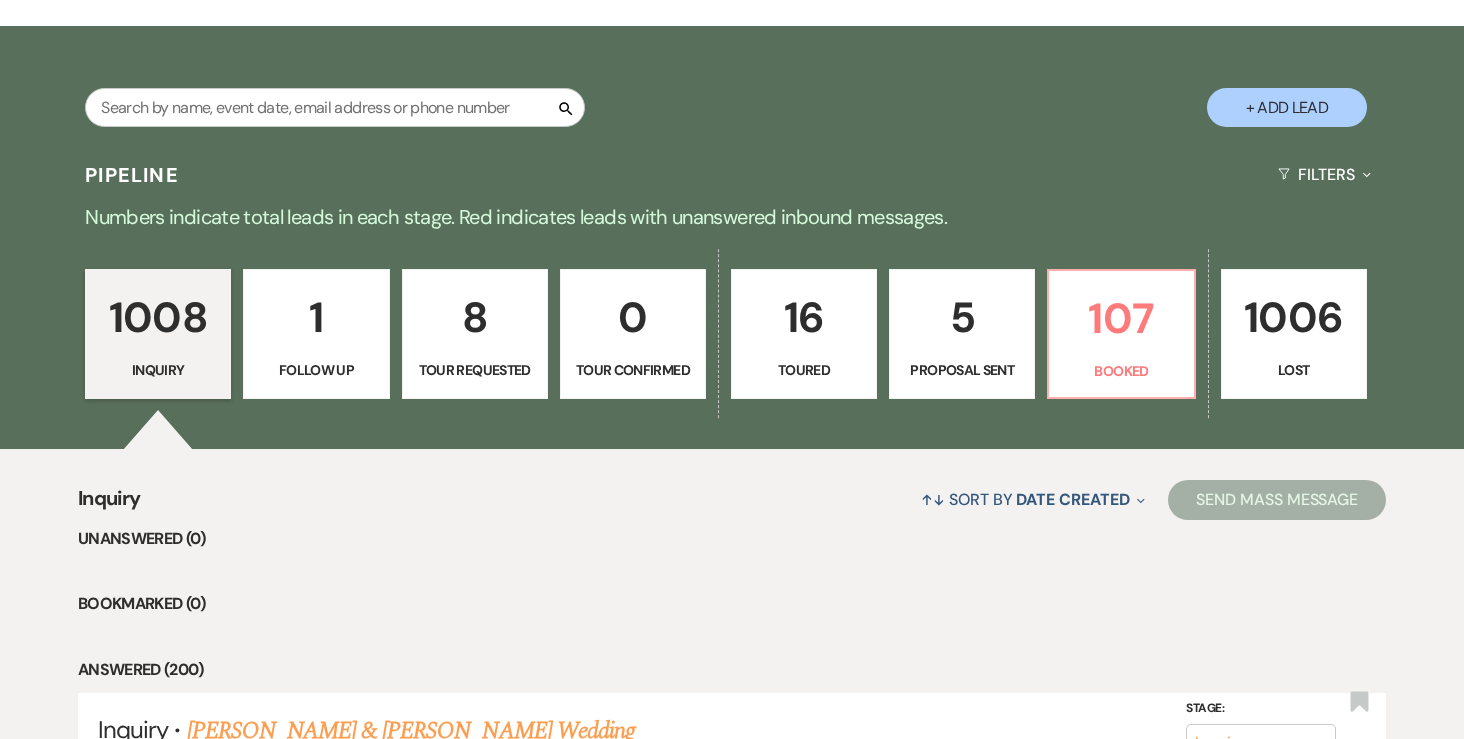 click on "1008 Inquiry 1 Follow Up 8 Tour Requested 0 Tour Confirmed 16 Toured 5 Proposal Sent 107 Booked 1006 Lost" at bounding box center (732, 347) 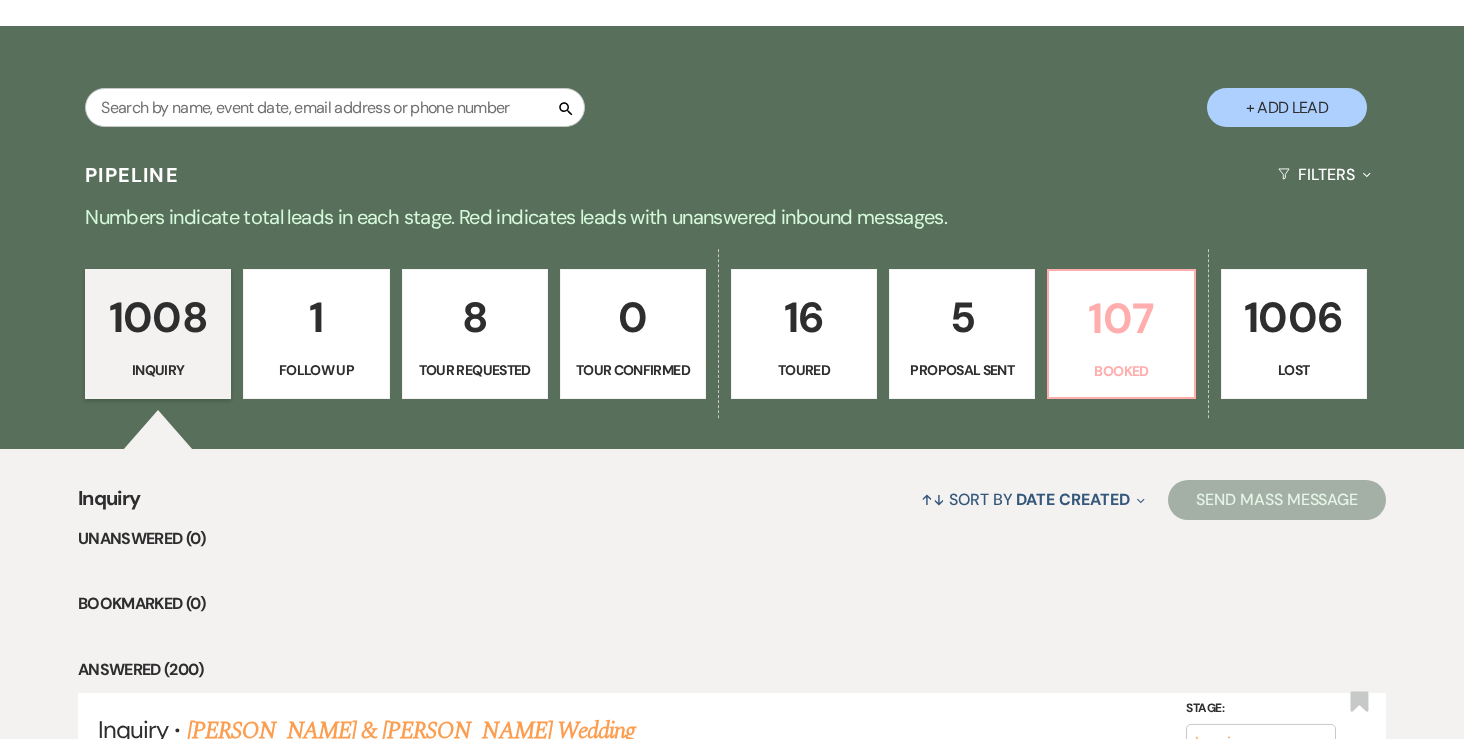 click on "107" at bounding box center [1121, 318] 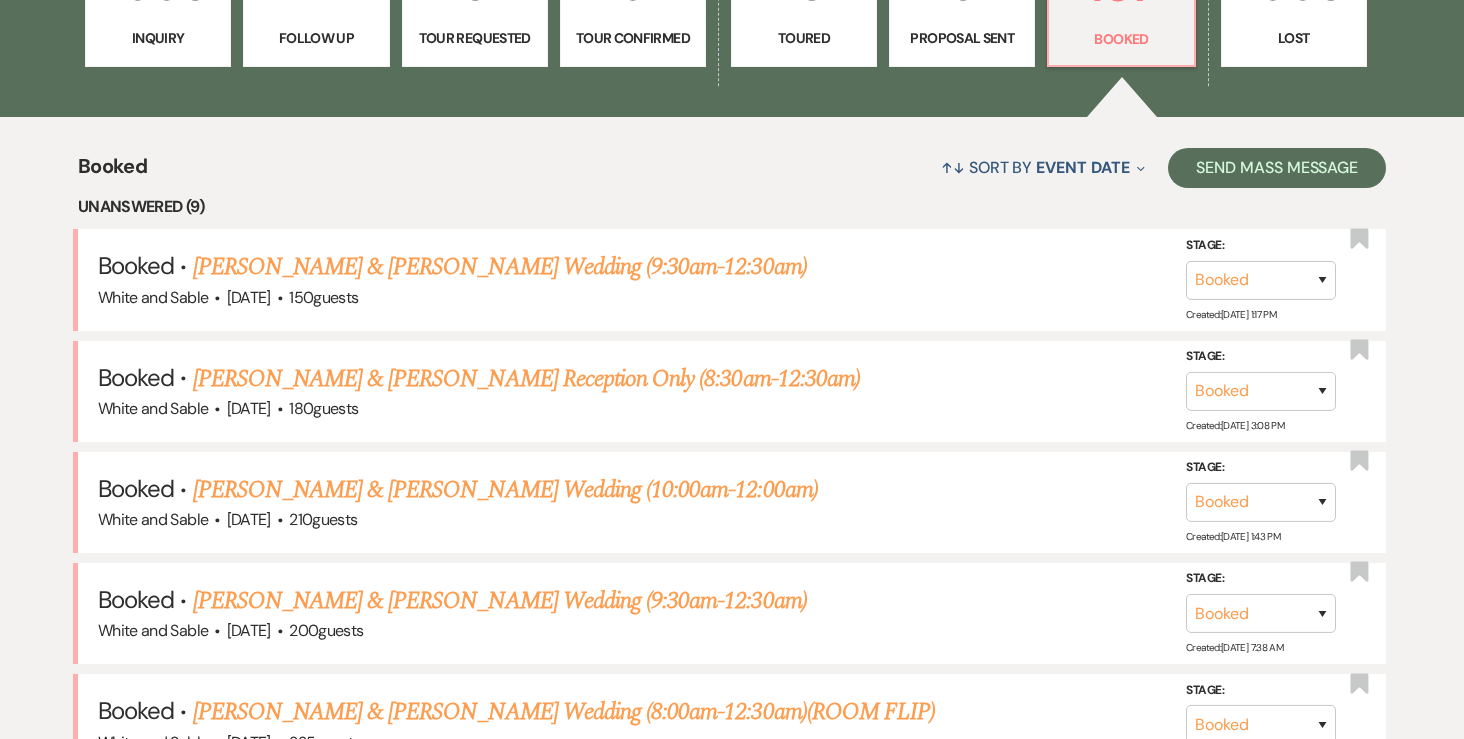 scroll, scrollTop: 675, scrollLeft: 0, axis: vertical 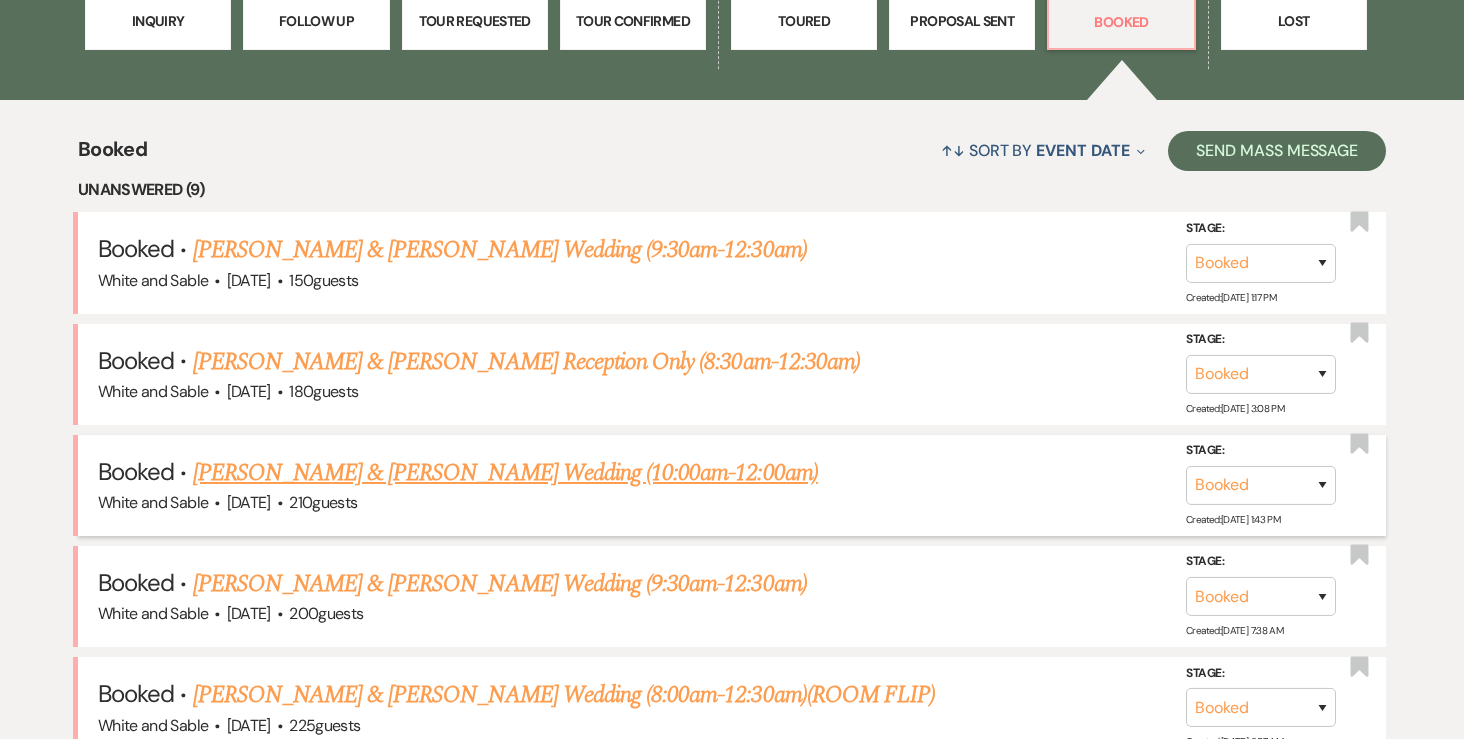 click on "[PERSON_NAME] & [PERSON_NAME] Wedding (10:00am-12:00am)" at bounding box center (505, 473) 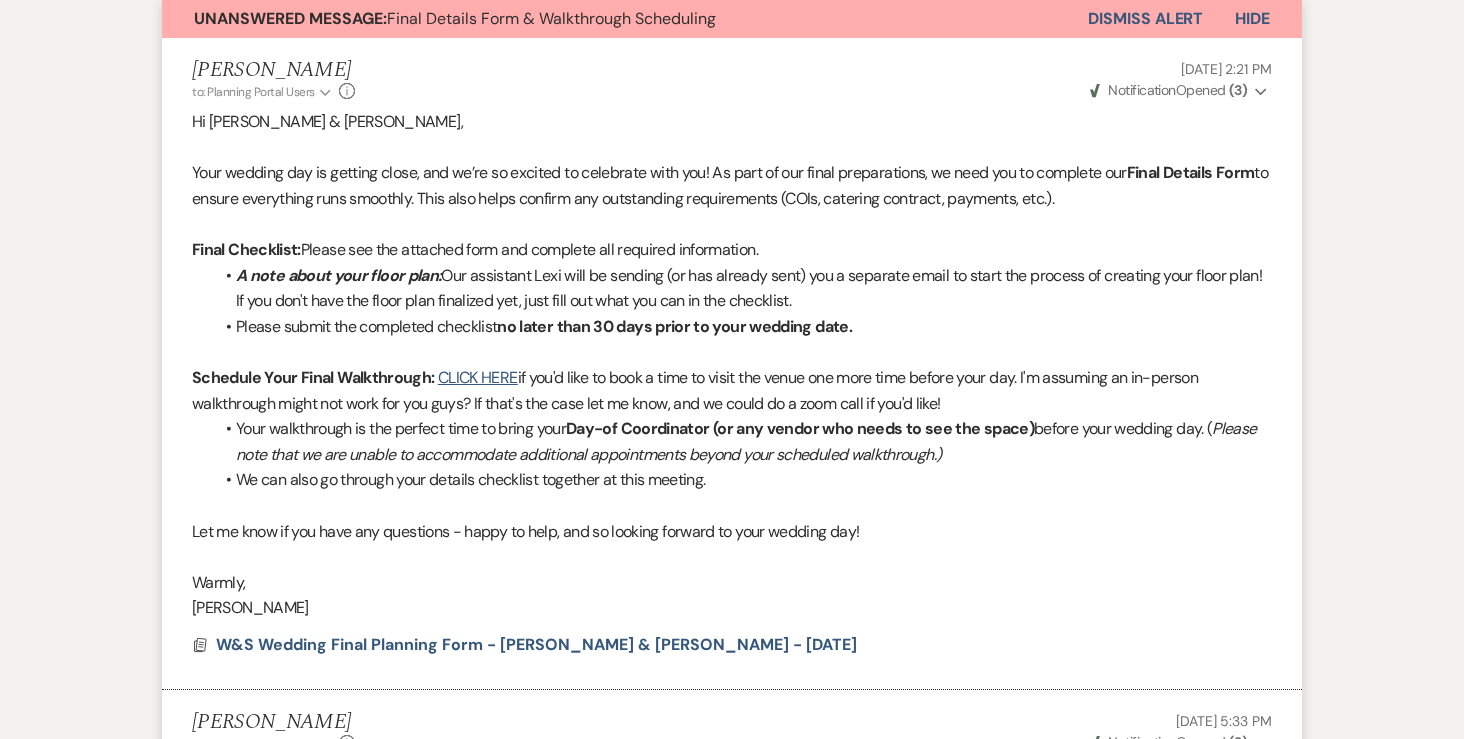scroll, scrollTop: 0, scrollLeft: 0, axis: both 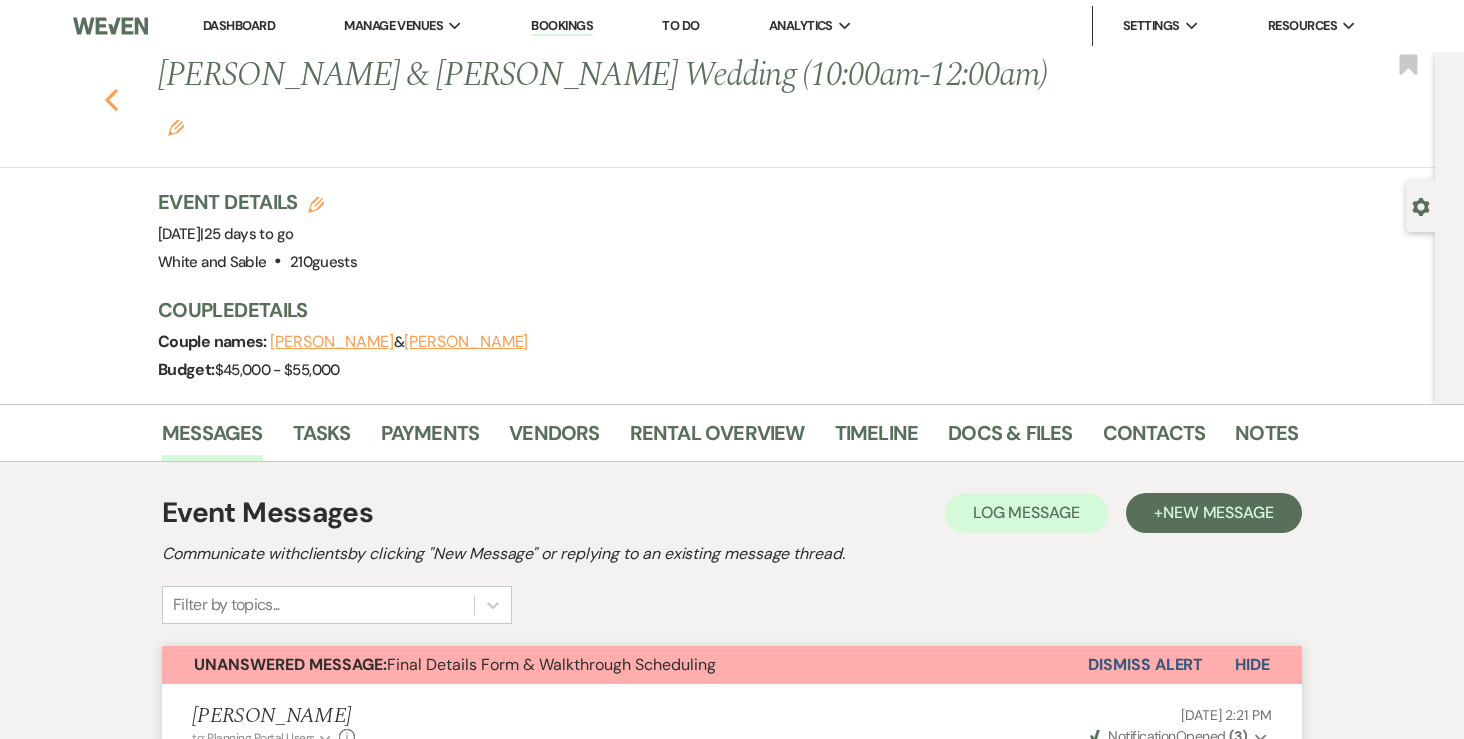 click 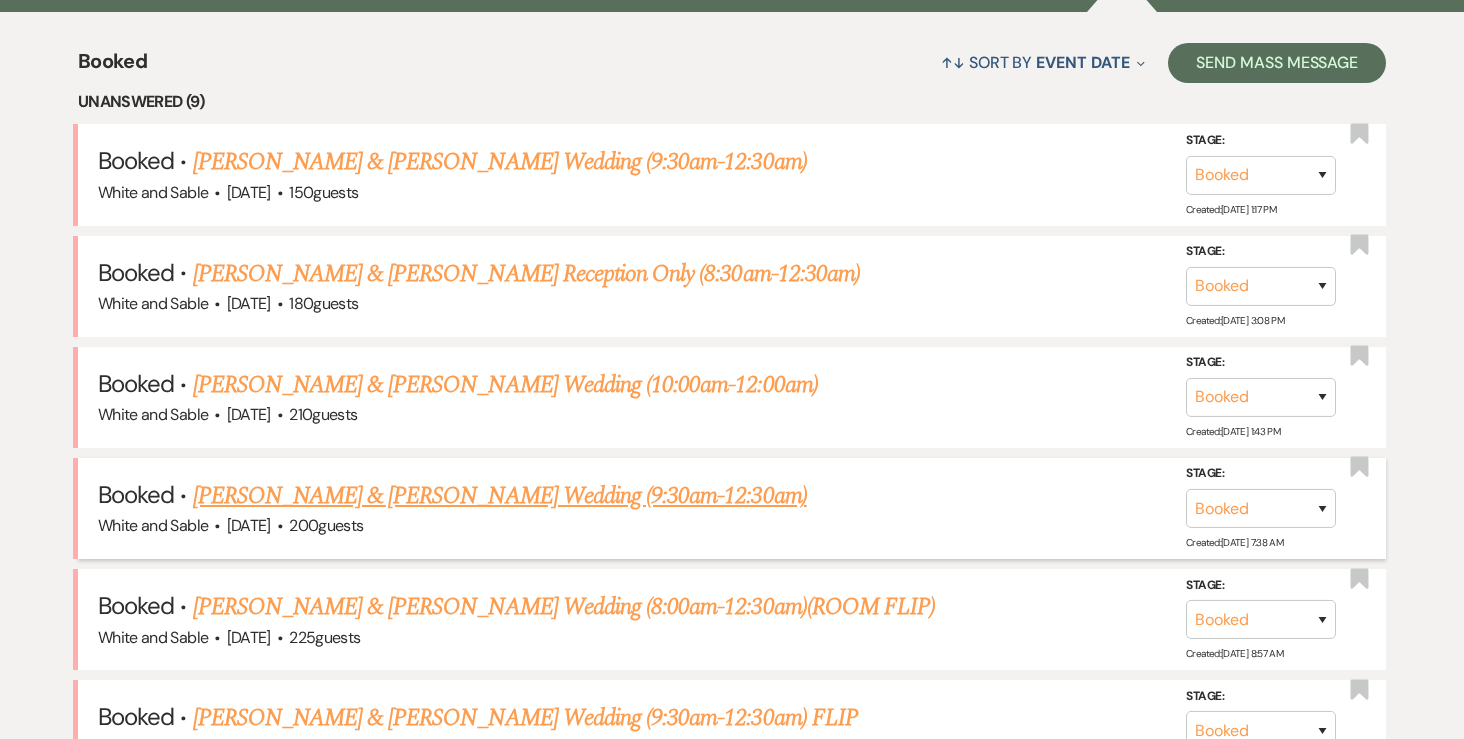 scroll, scrollTop: 764, scrollLeft: 0, axis: vertical 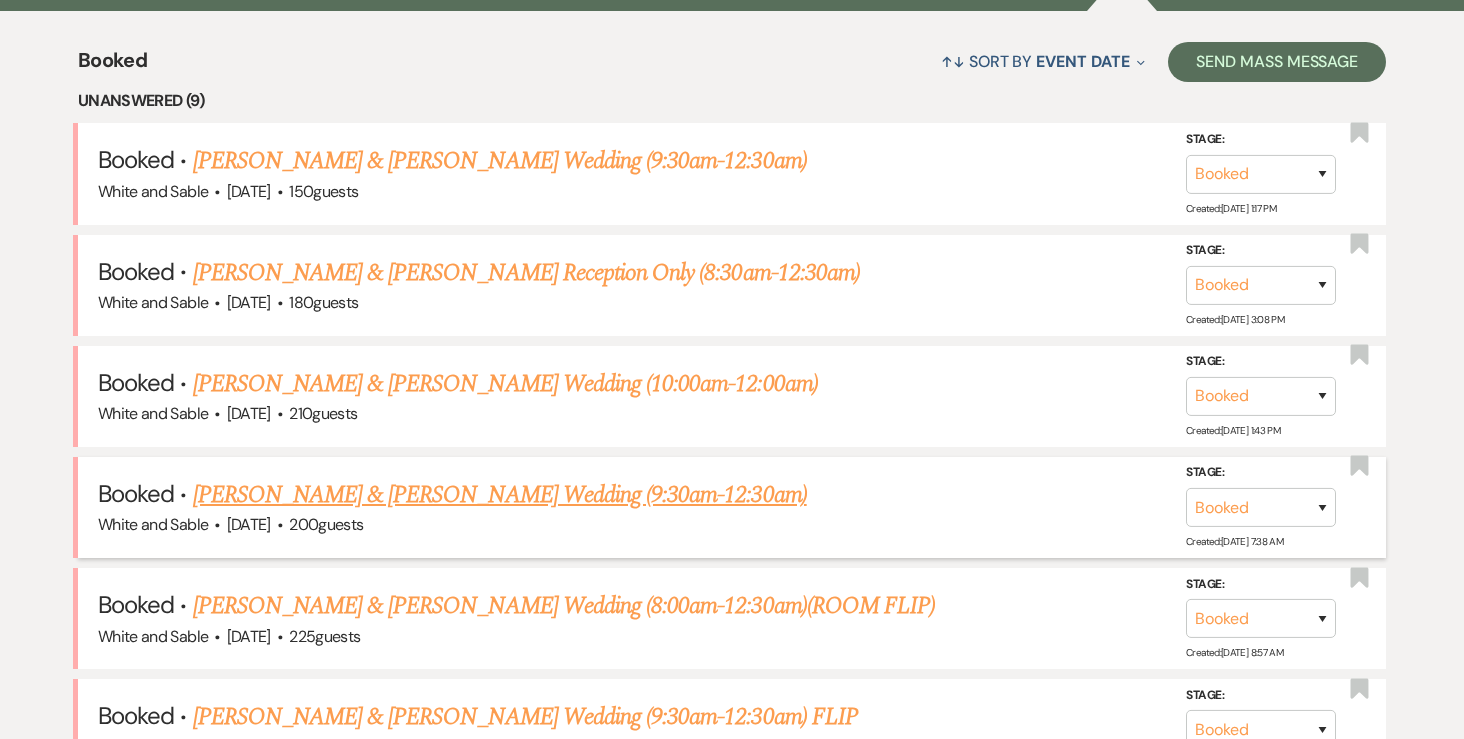 click on "[PERSON_NAME] & [PERSON_NAME] Wedding (9:30am-12:30am)" at bounding box center (500, 495) 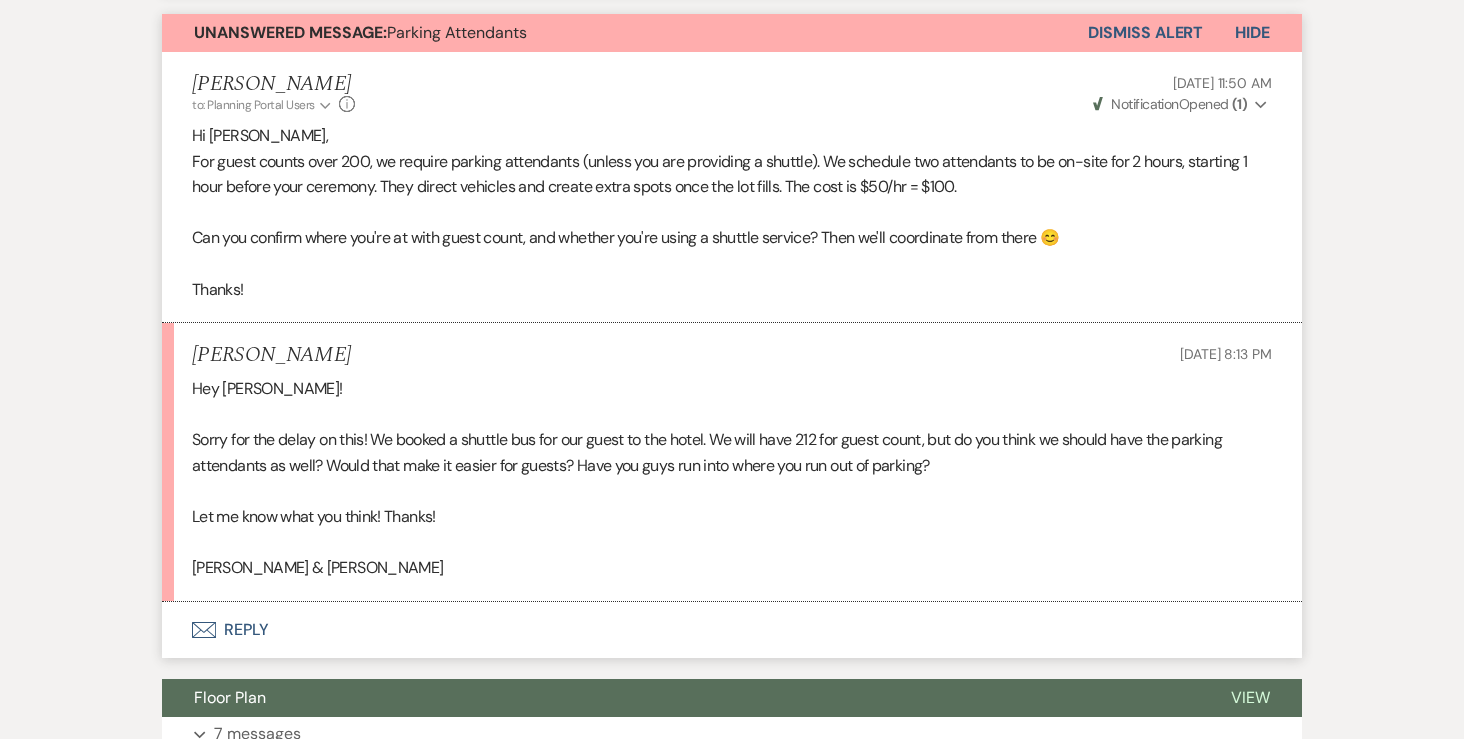 scroll, scrollTop: 1688, scrollLeft: 0, axis: vertical 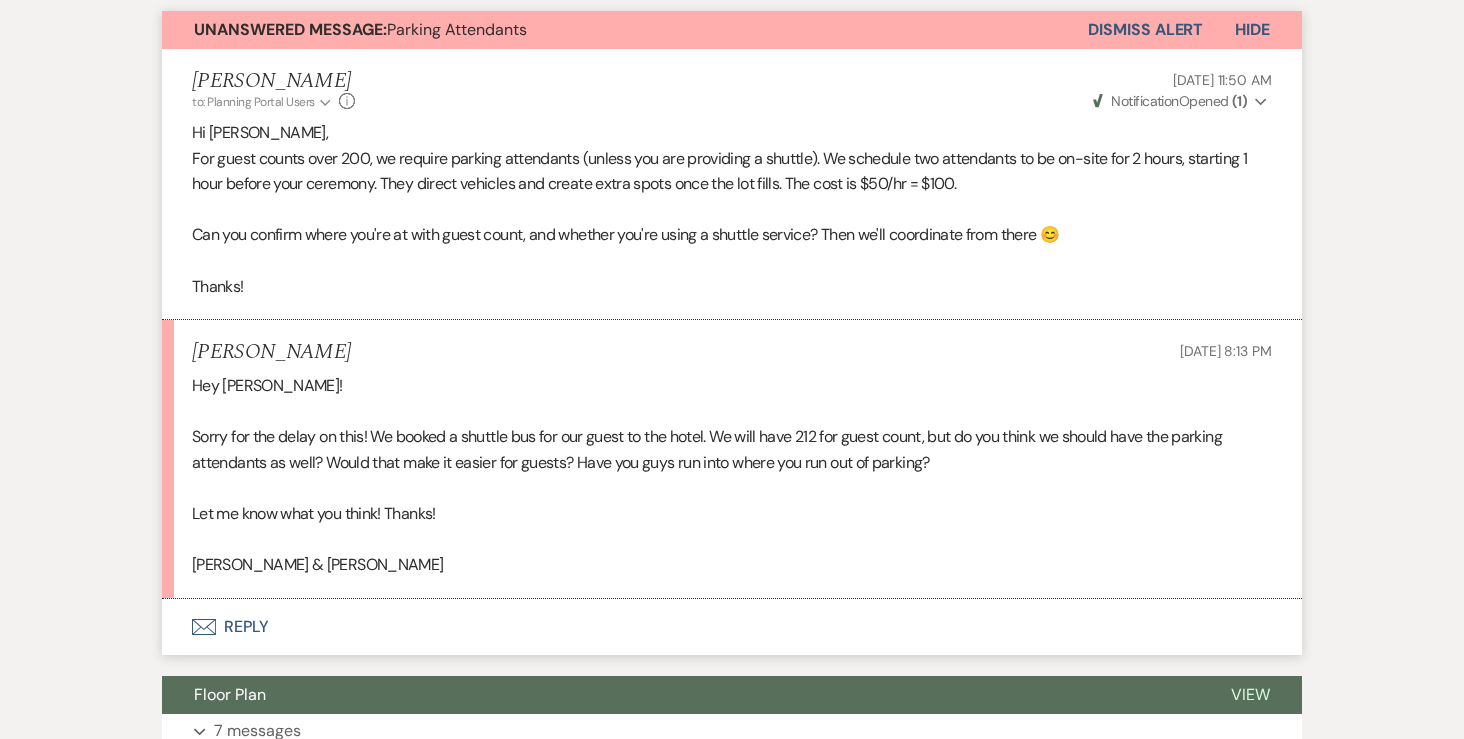 click on "Envelope Reply" at bounding box center (732, 627) 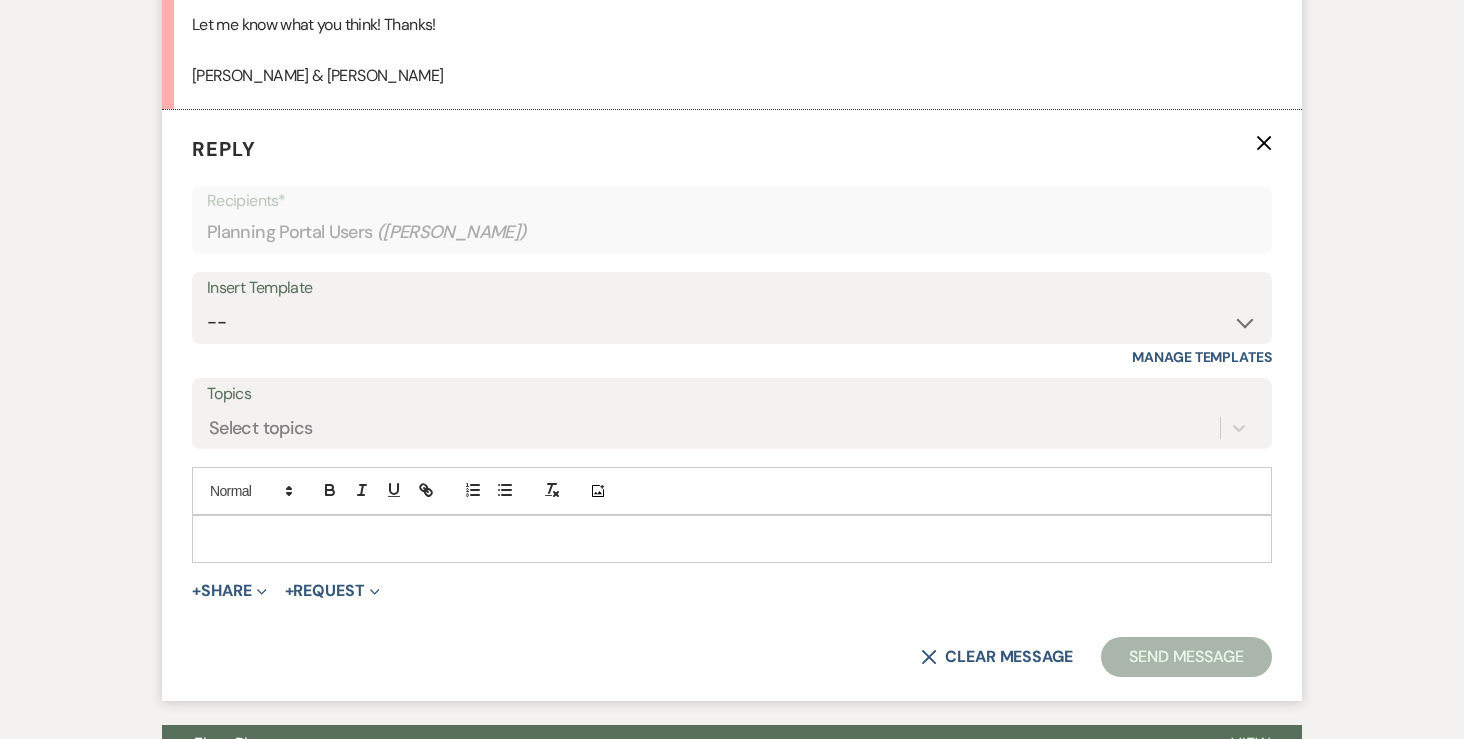 scroll, scrollTop: 2191, scrollLeft: 0, axis: vertical 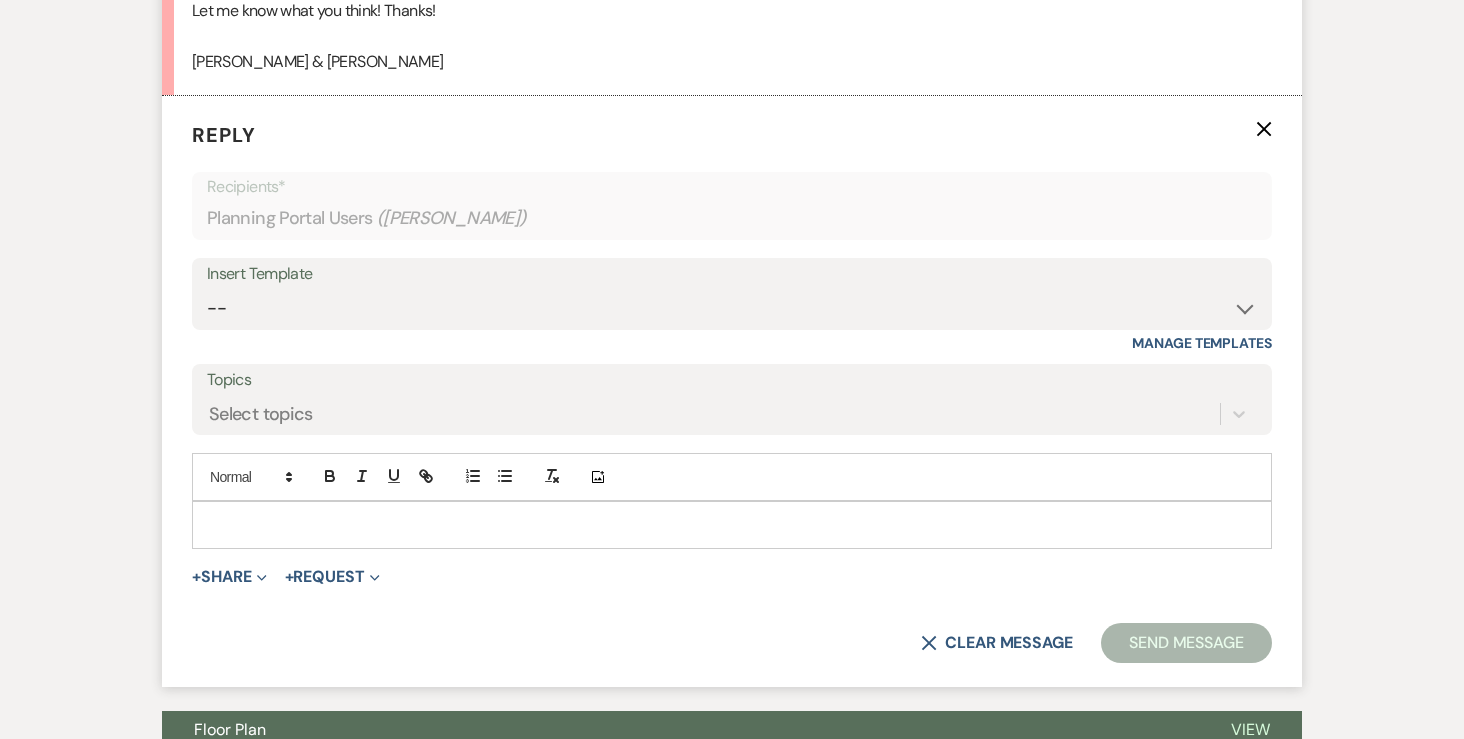 click at bounding box center (732, 525) 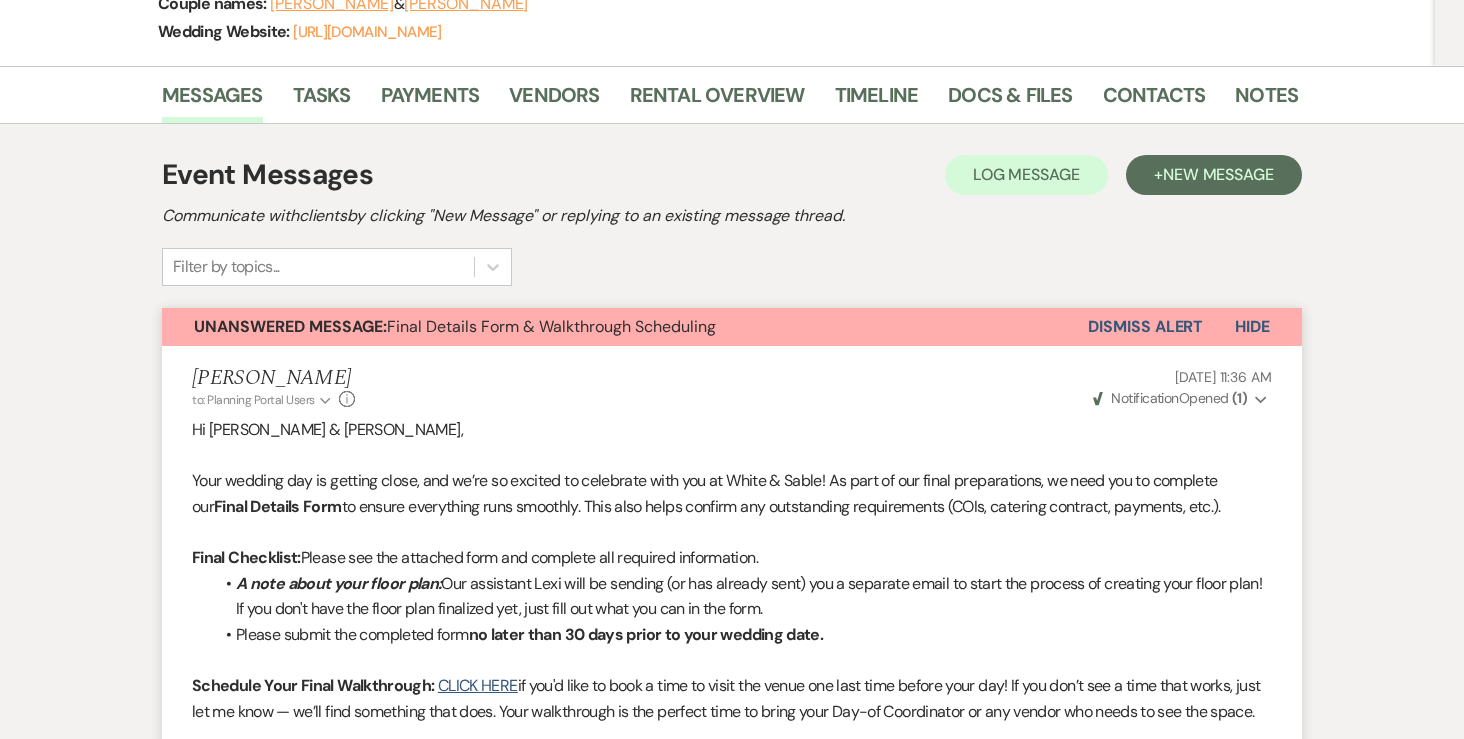scroll, scrollTop: 341, scrollLeft: 0, axis: vertical 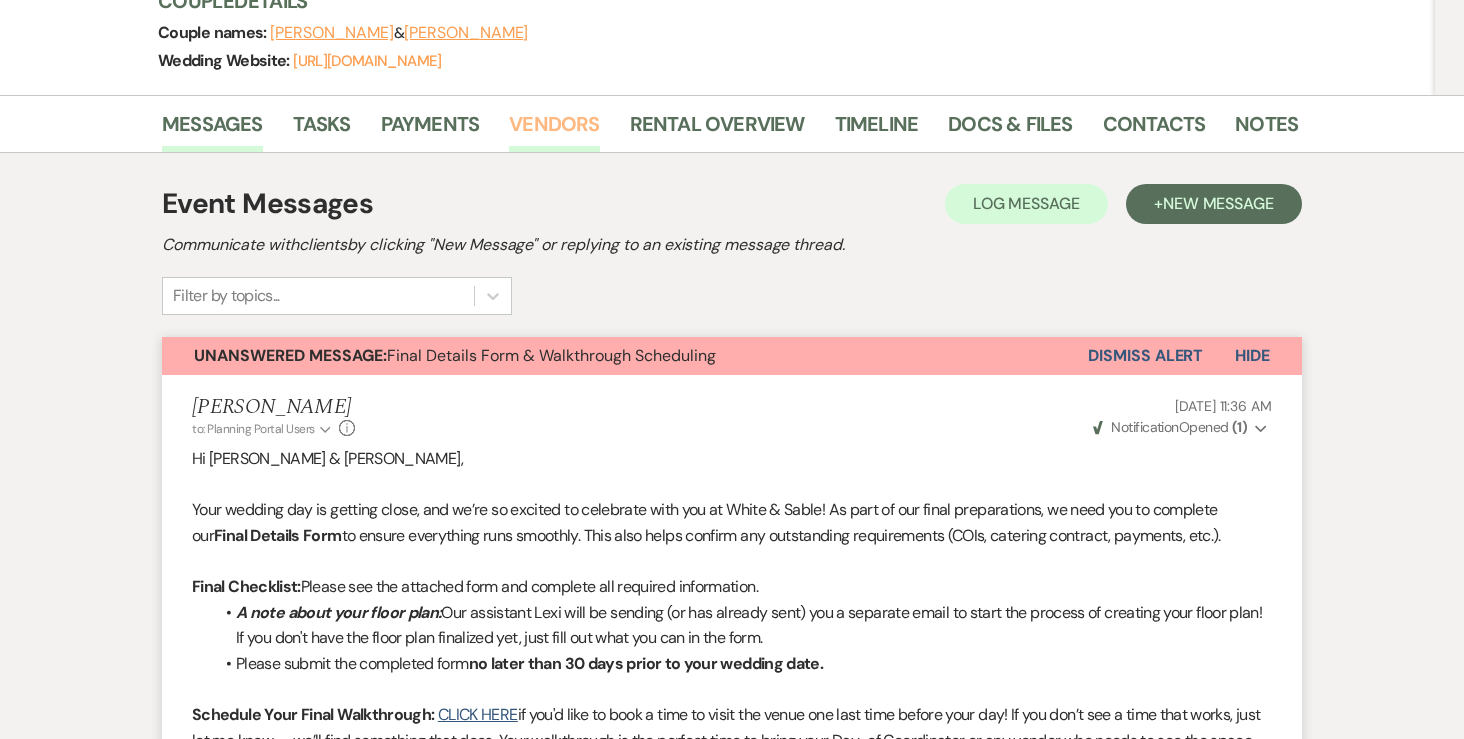 click on "Vendors" at bounding box center [554, 130] 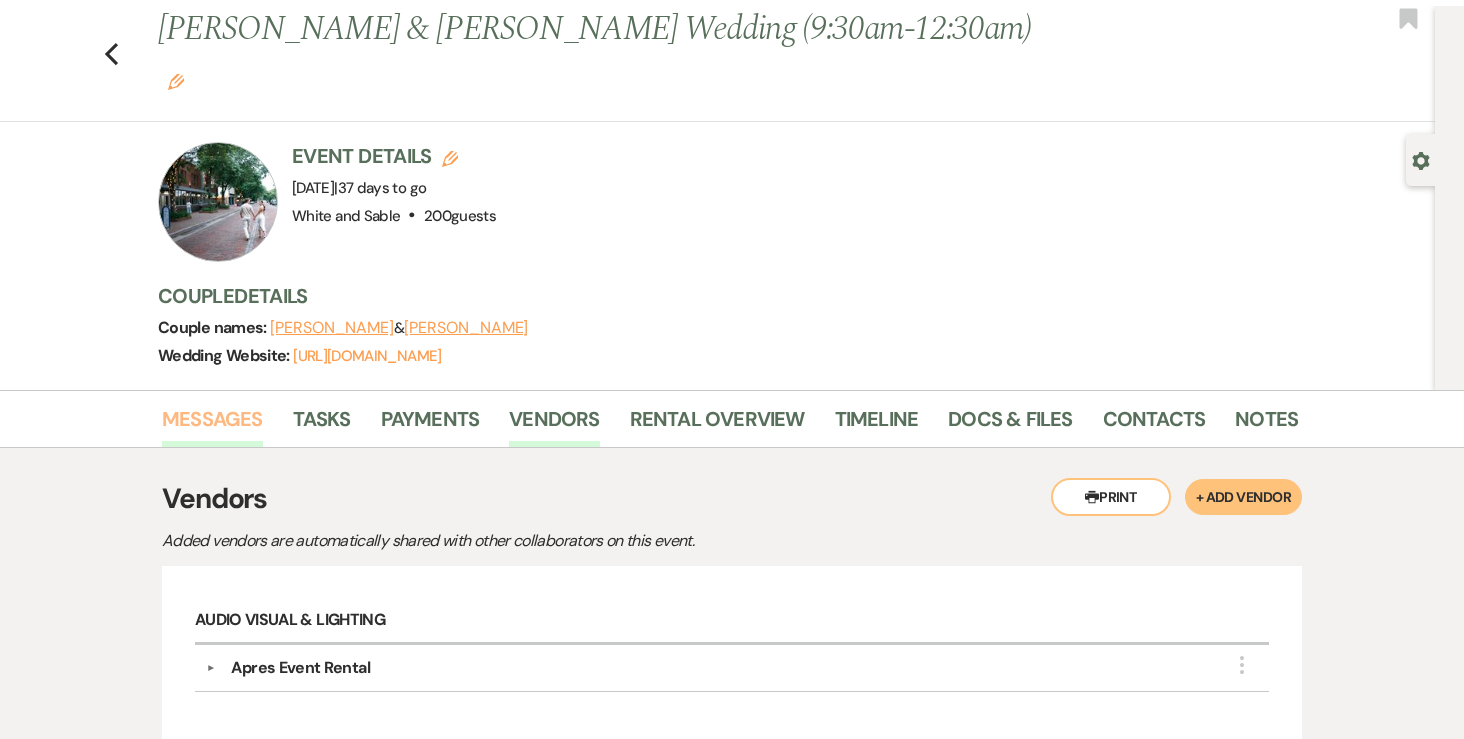click on "Messages" at bounding box center (212, 425) 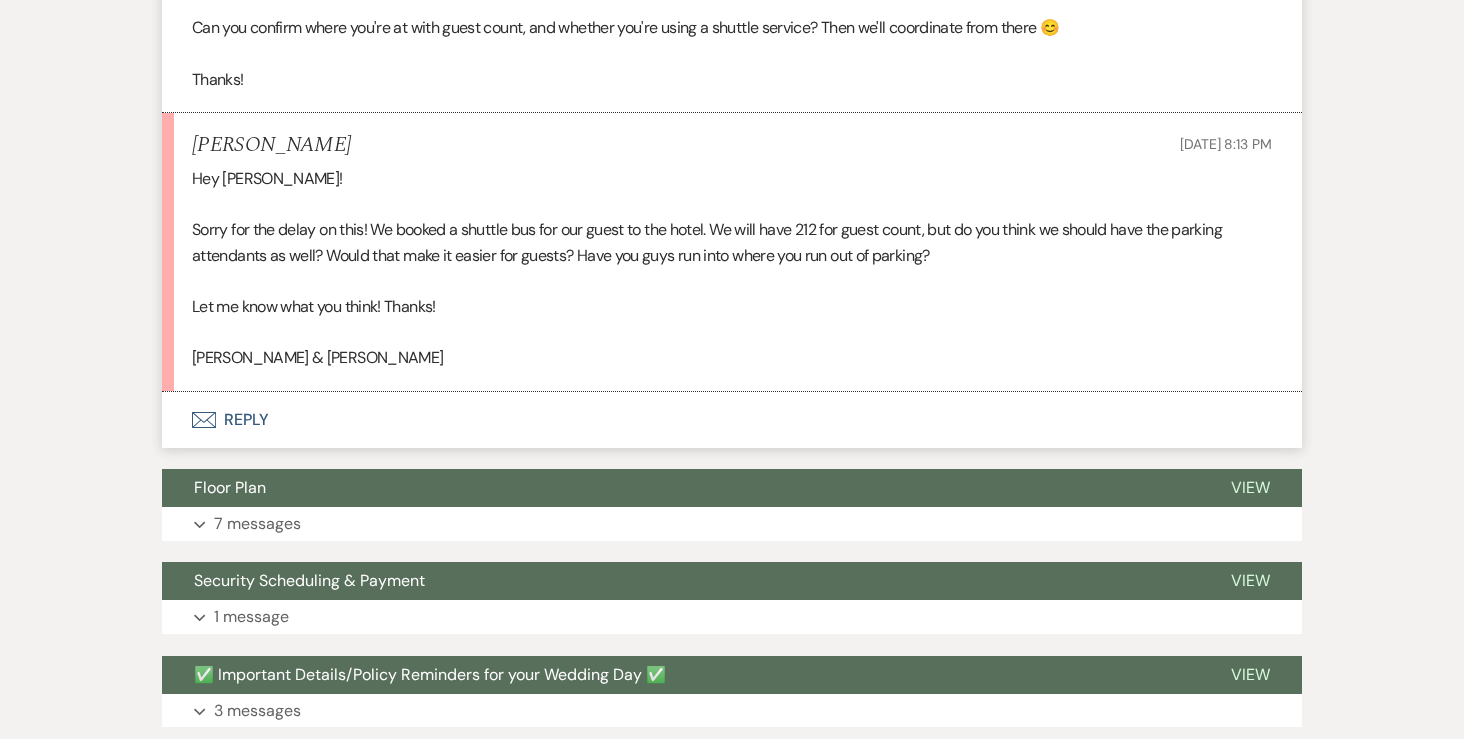 click on "Envelope Reply" at bounding box center (732, 420) 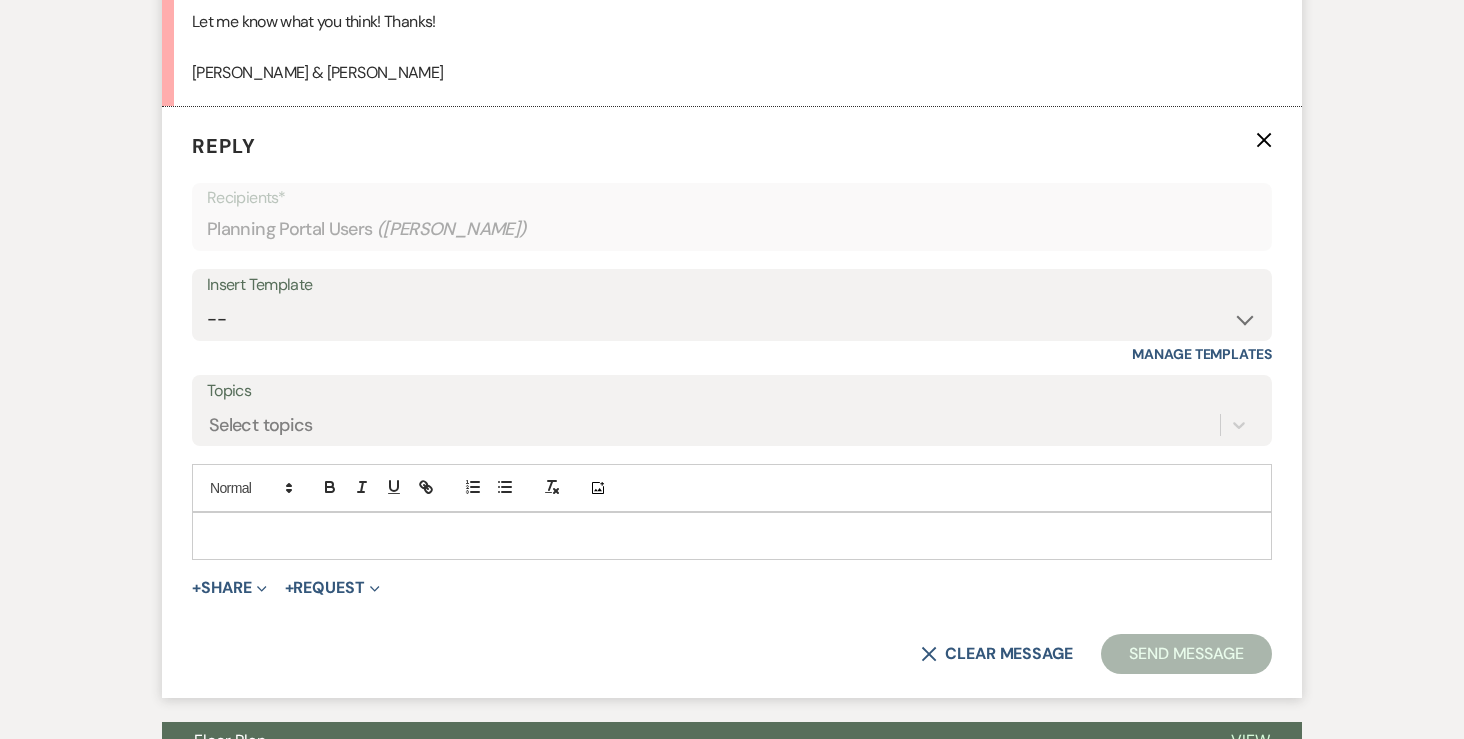 scroll, scrollTop: 2191, scrollLeft: 0, axis: vertical 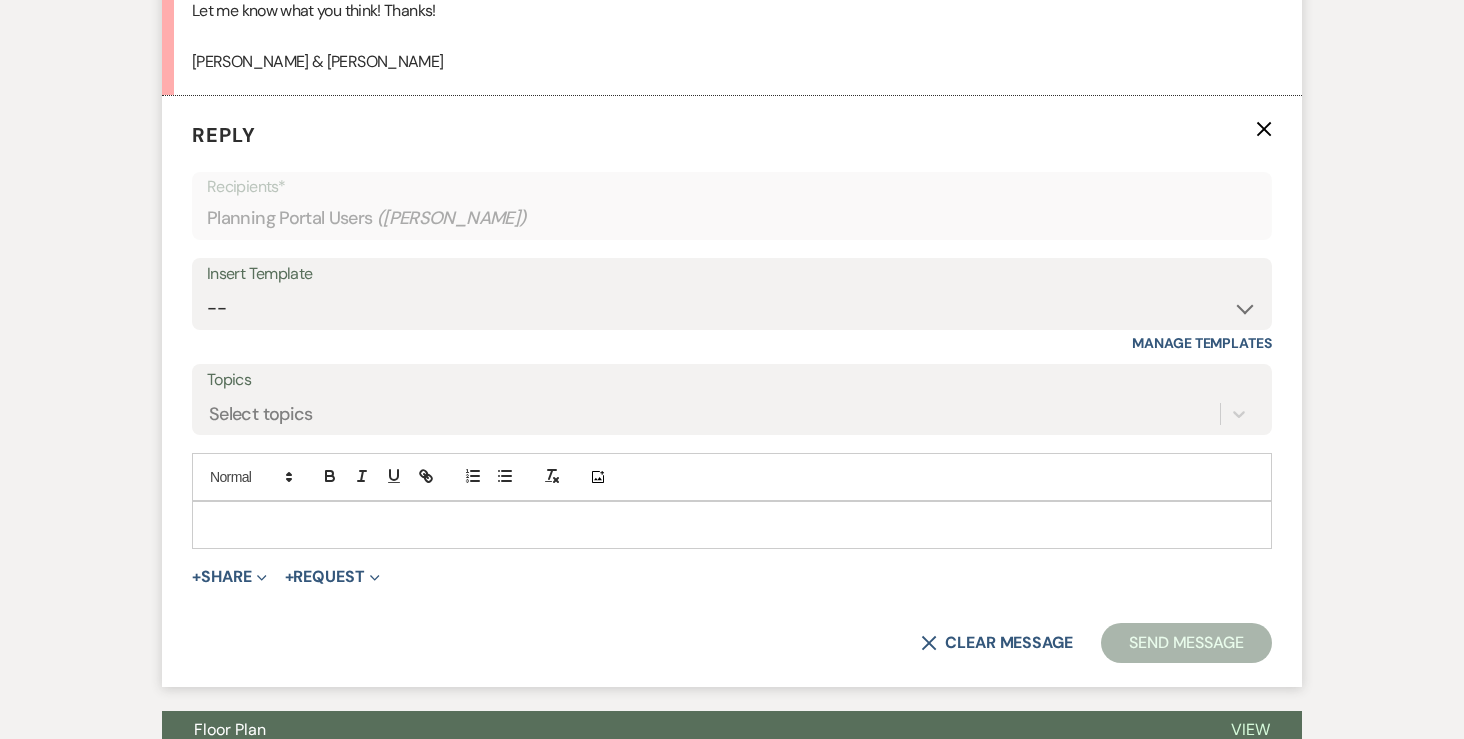 click at bounding box center (732, 525) 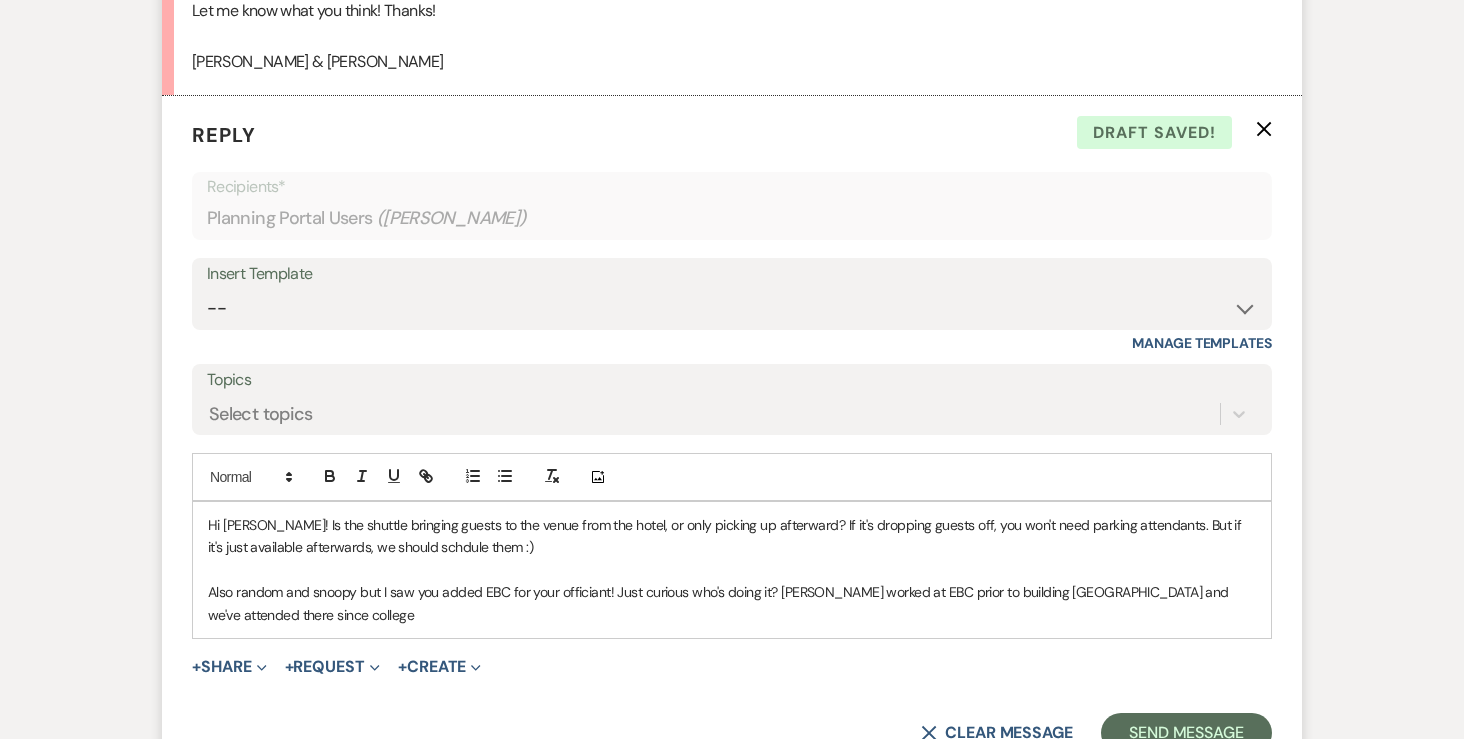 click on "Also random and snoopy but I saw you added EBC for your officiant! Just curious who's doing it? Landon worked at EBC prior to building White & Sable and we've attended there since college" at bounding box center [732, 603] 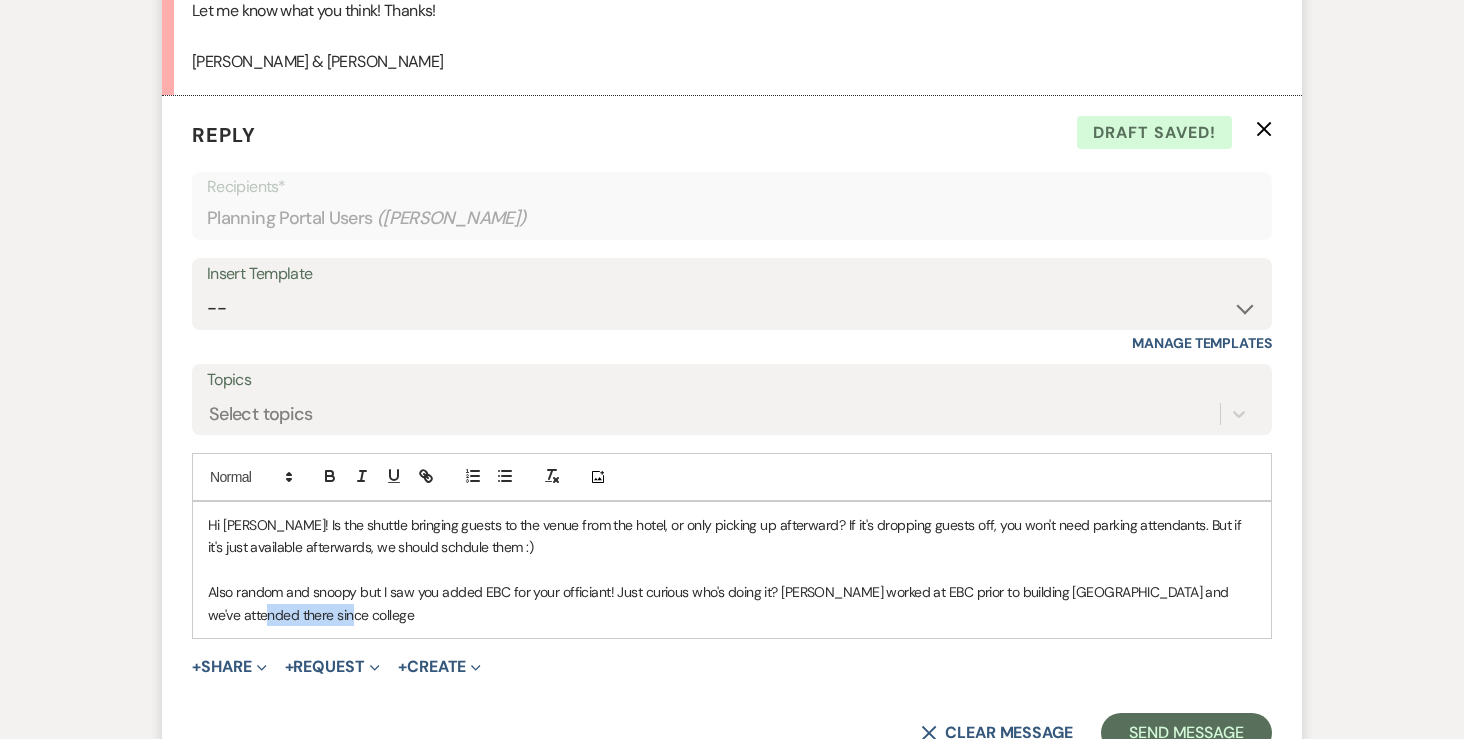 drag, startPoint x: 292, startPoint y: 592, endPoint x: 195, endPoint y: 592, distance: 97 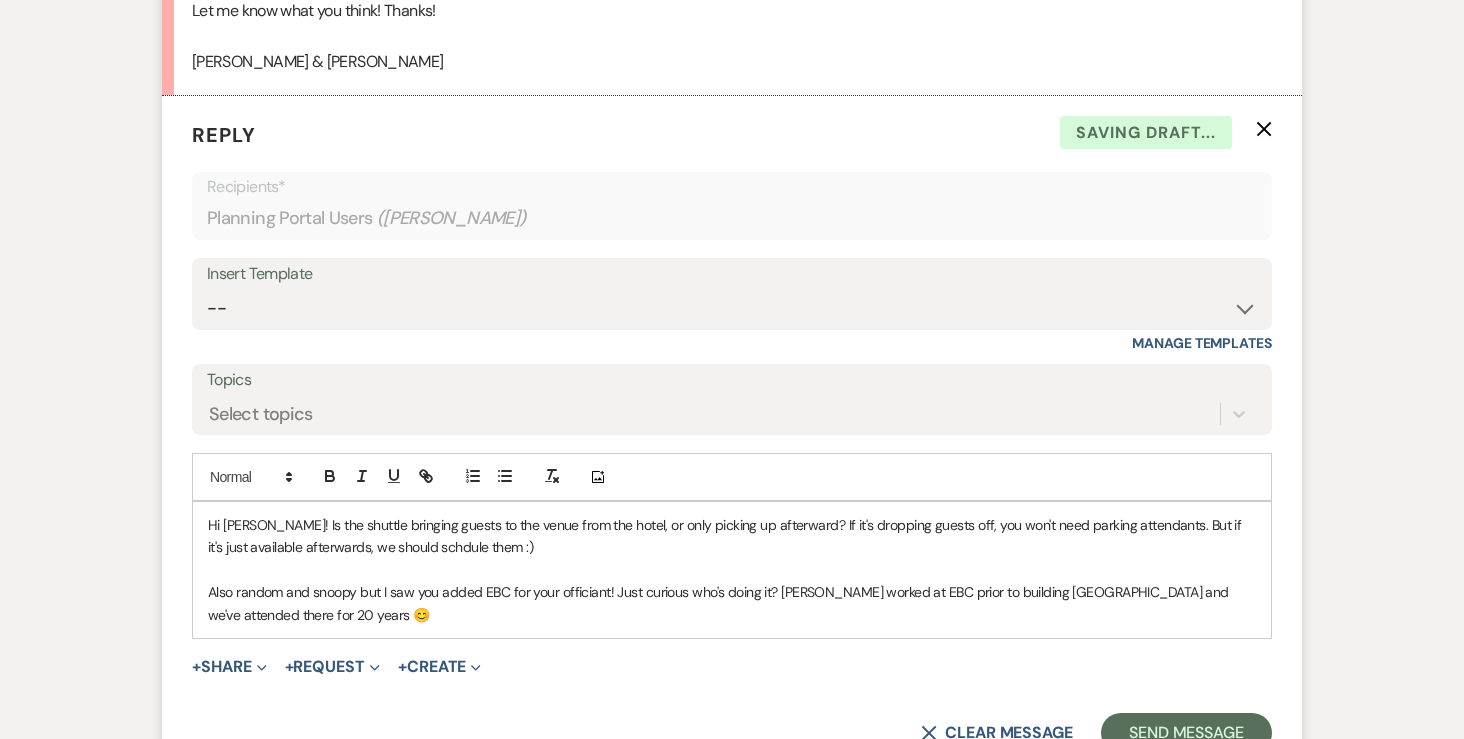 scroll, scrollTop: 2237, scrollLeft: 0, axis: vertical 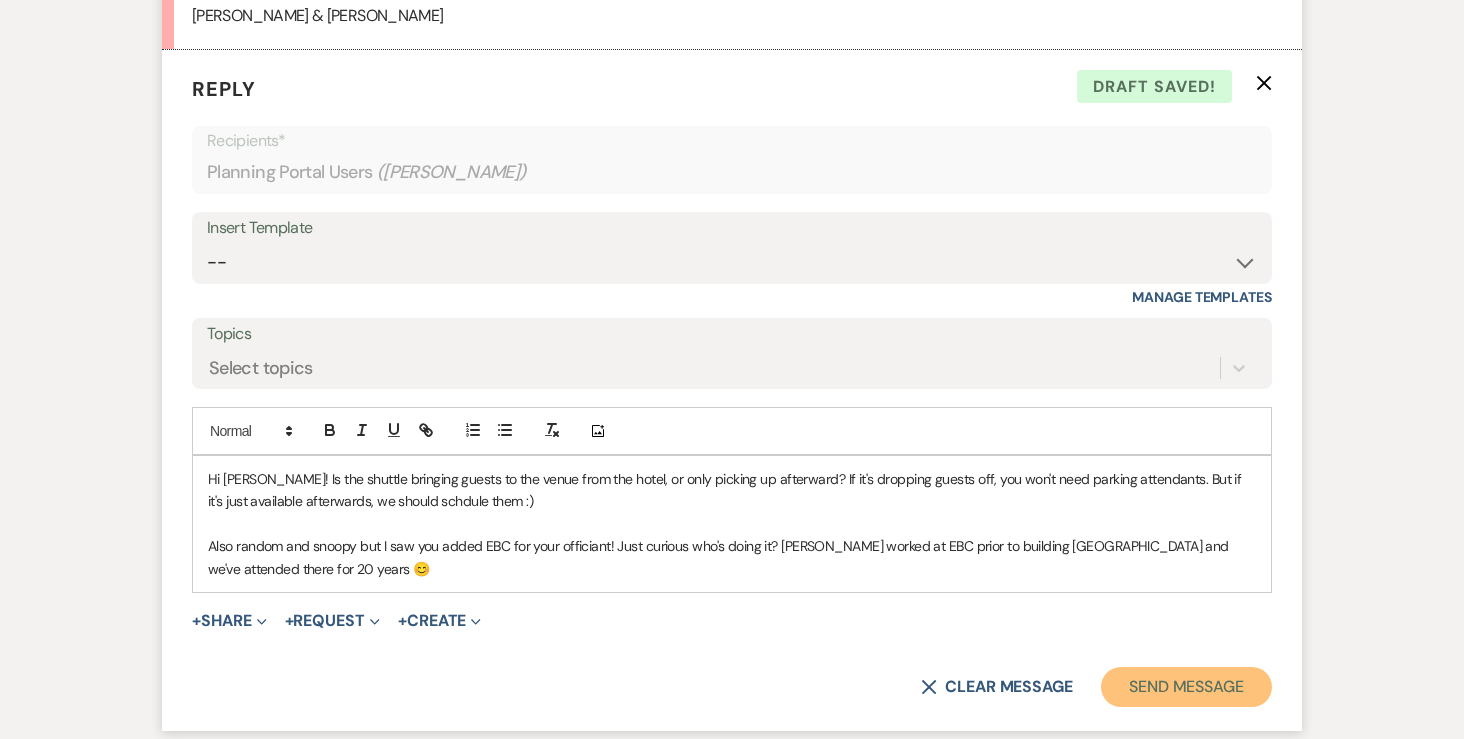 click on "Send Message" at bounding box center (1186, 687) 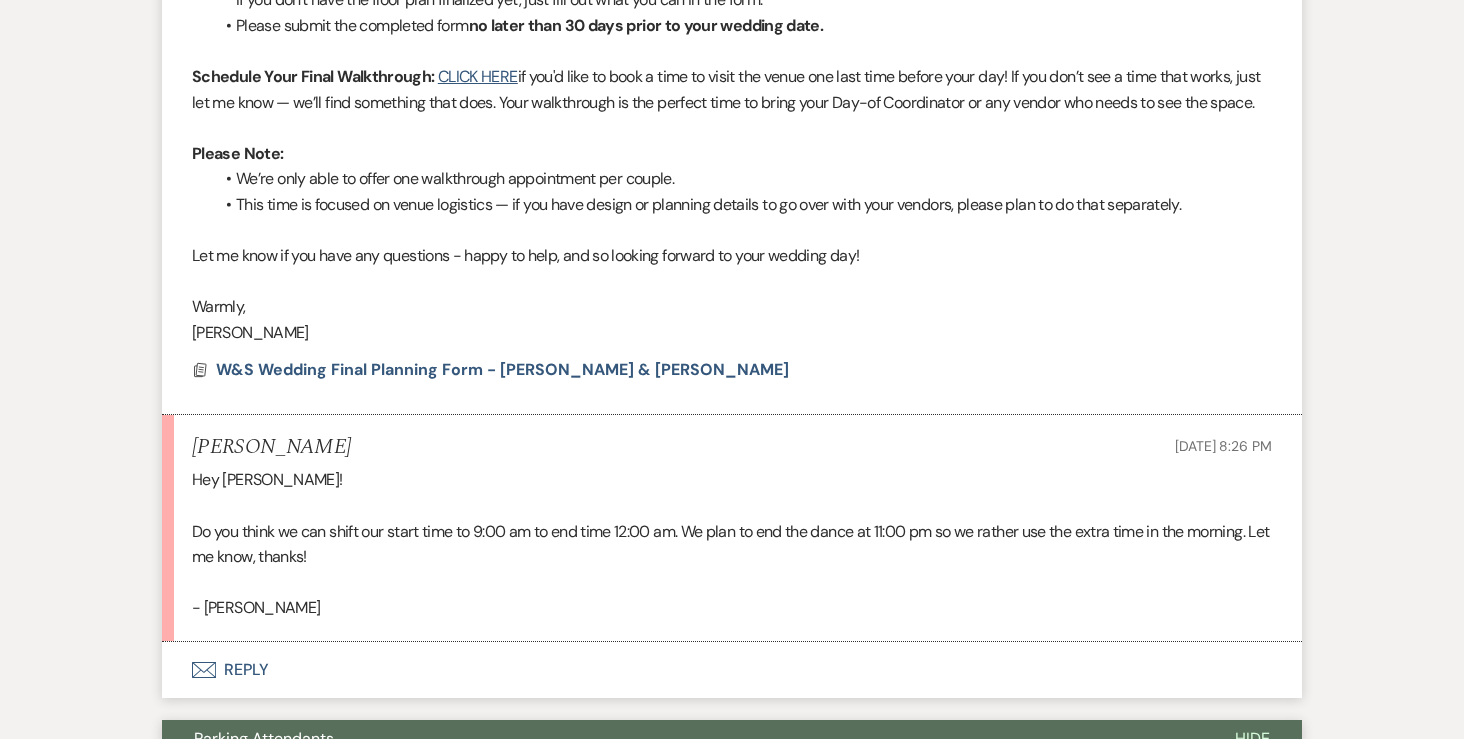 scroll, scrollTop: 981, scrollLeft: 0, axis: vertical 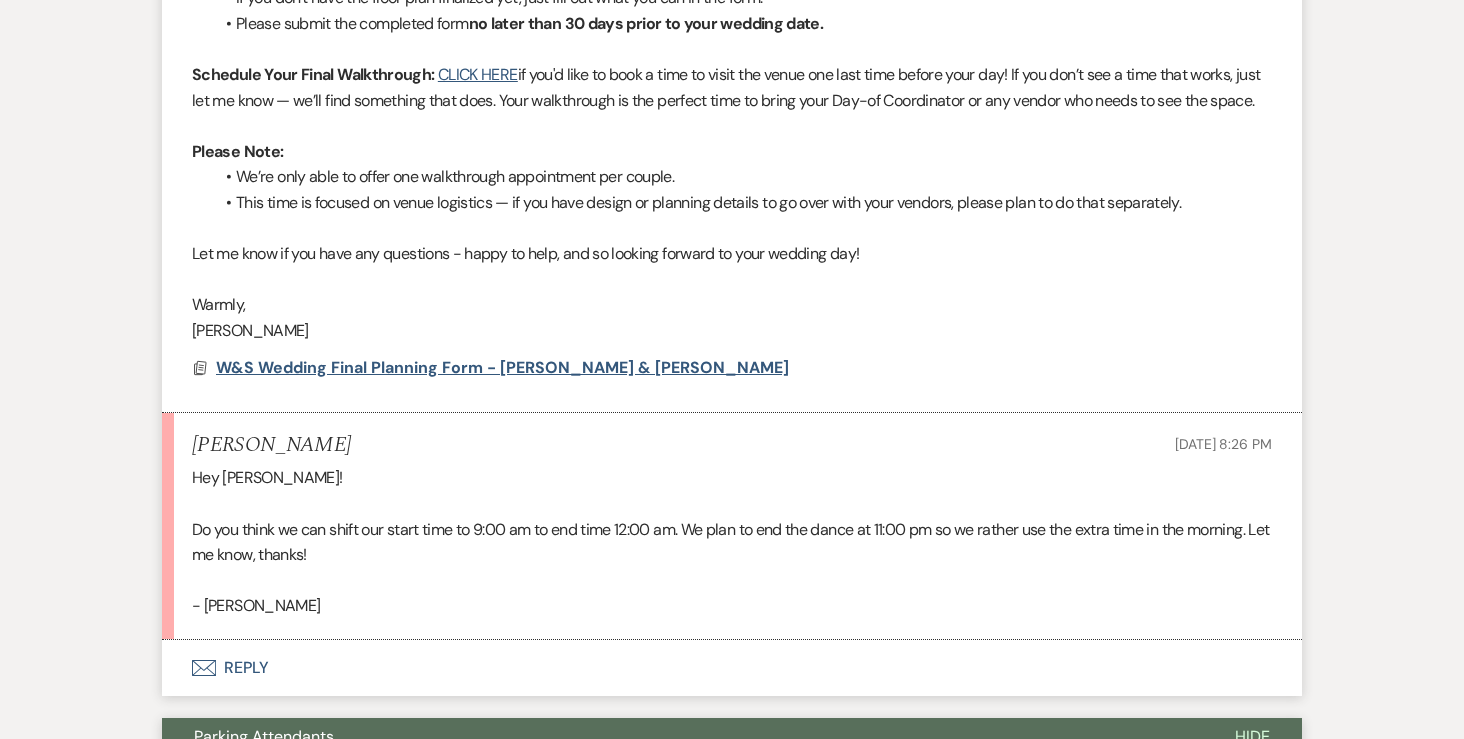 click on "W&S Wedding Final Planning Form - Lindsey & Cory" at bounding box center (502, 367) 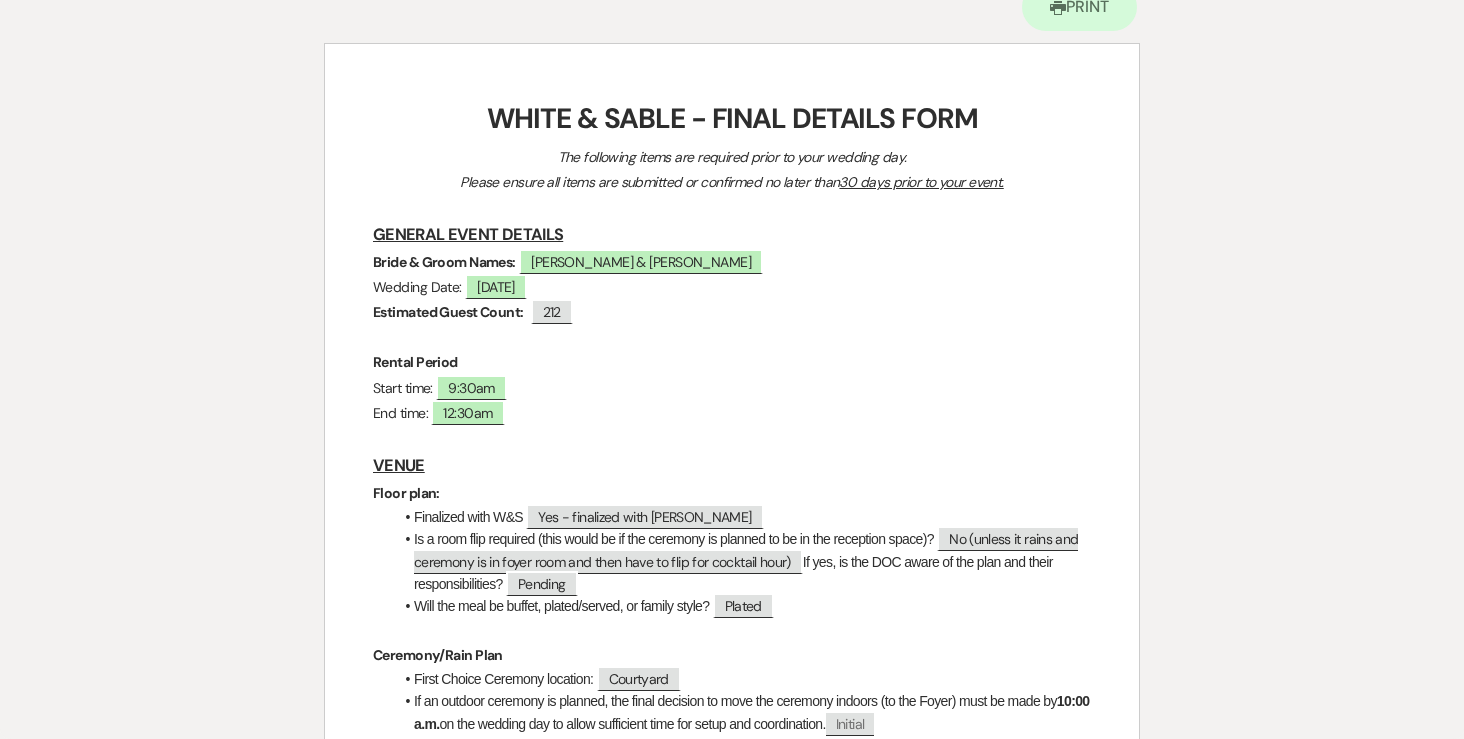 scroll, scrollTop: 0, scrollLeft: 0, axis: both 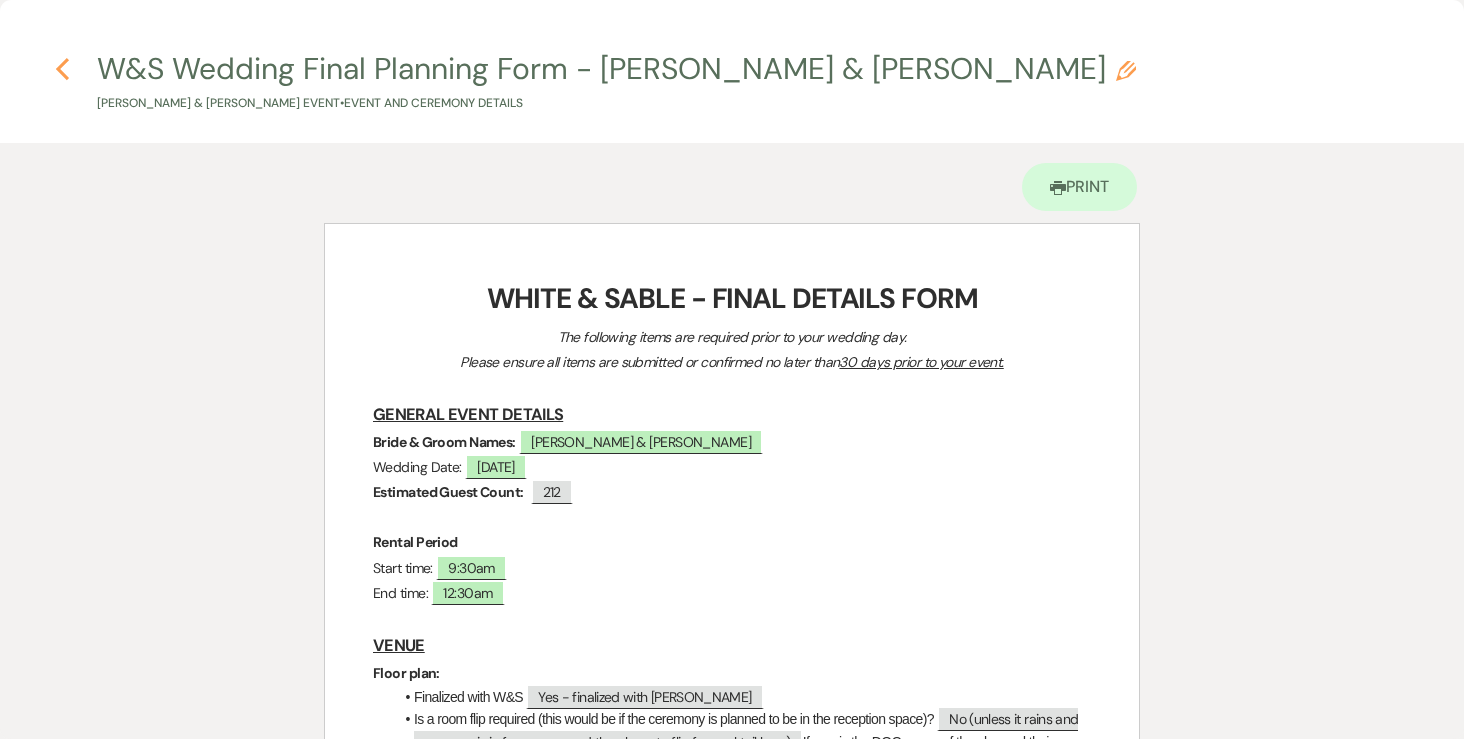 click on "Previous" 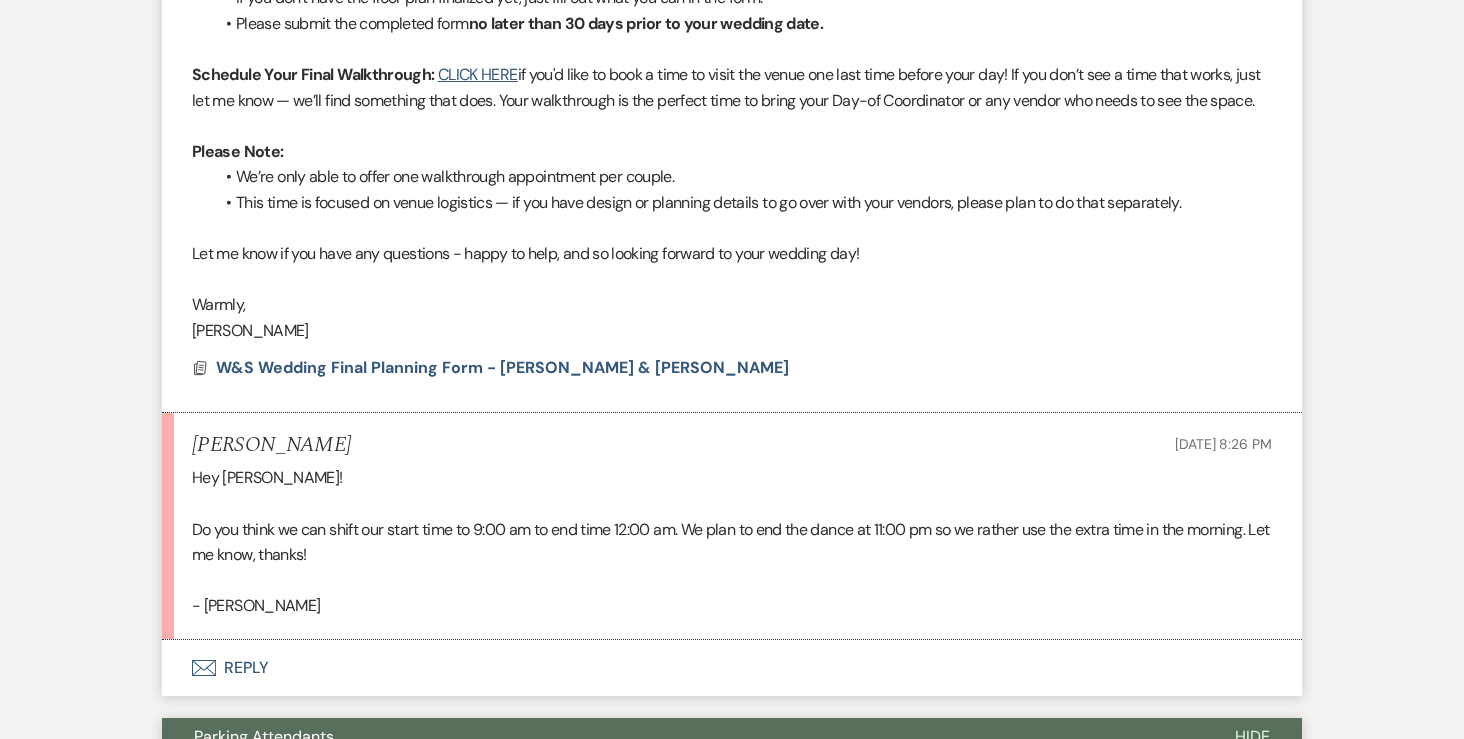 click on "Envelope Reply" at bounding box center (732, 668) 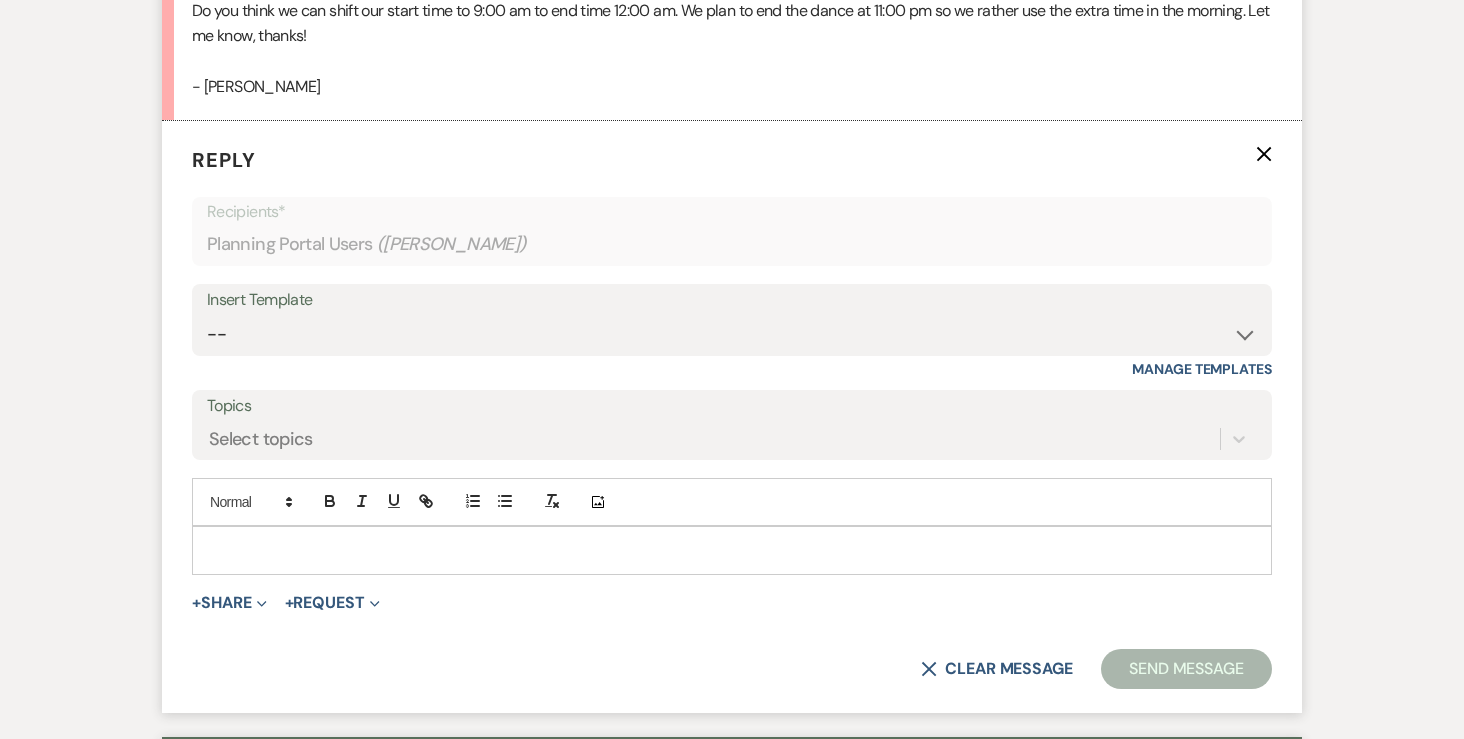 scroll, scrollTop: 1525, scrollLeft: 0, axis: vertical 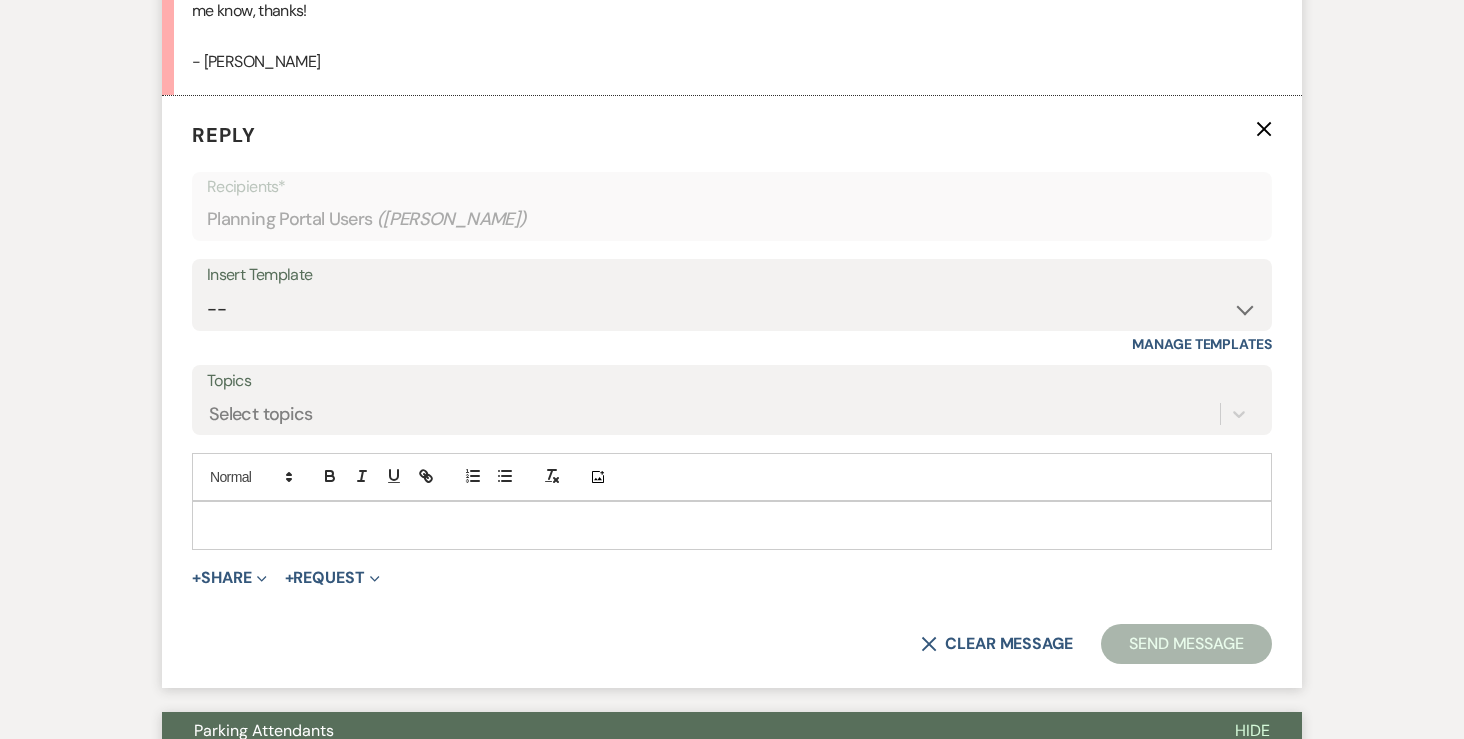 click at bounding box center [732, 525] 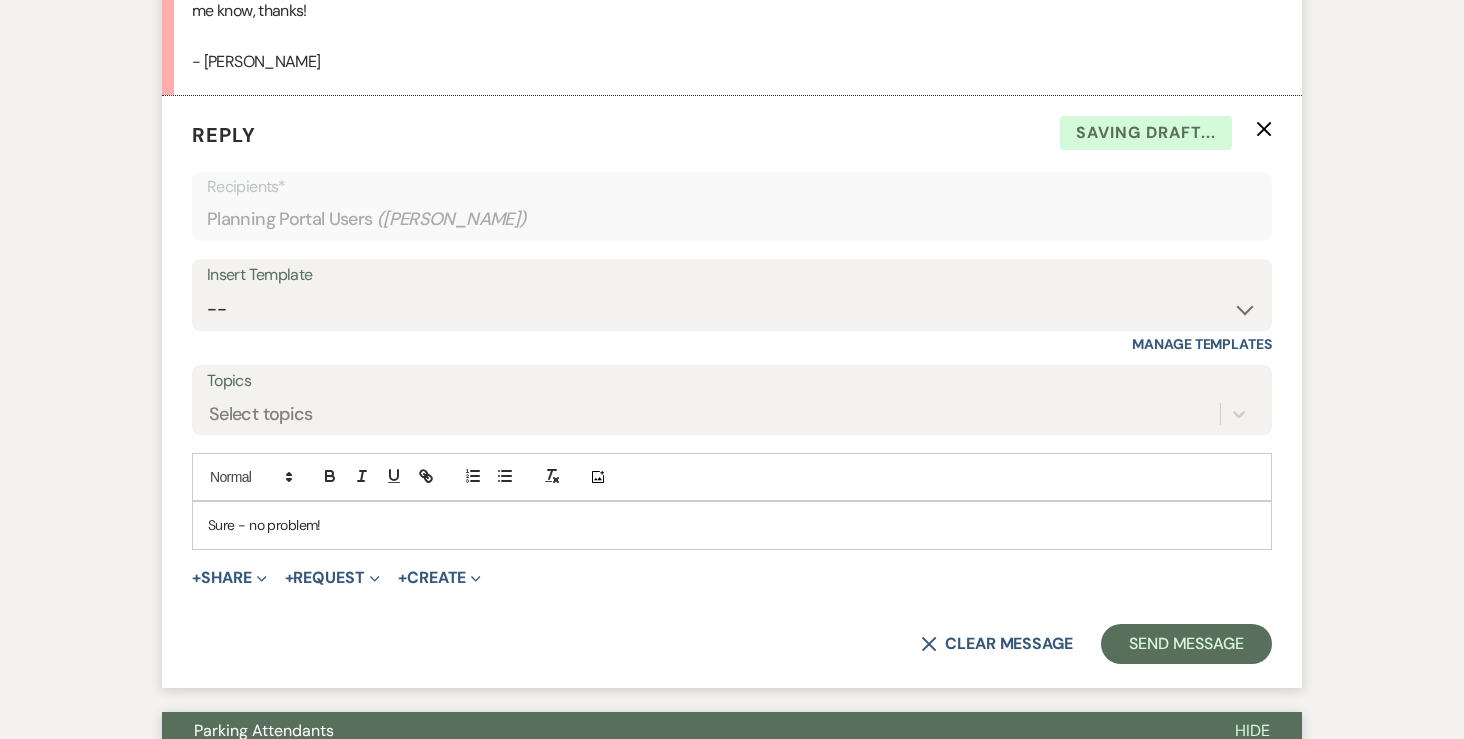 scroll, scrollTop: 0, scrollLeft: 0, axis: both 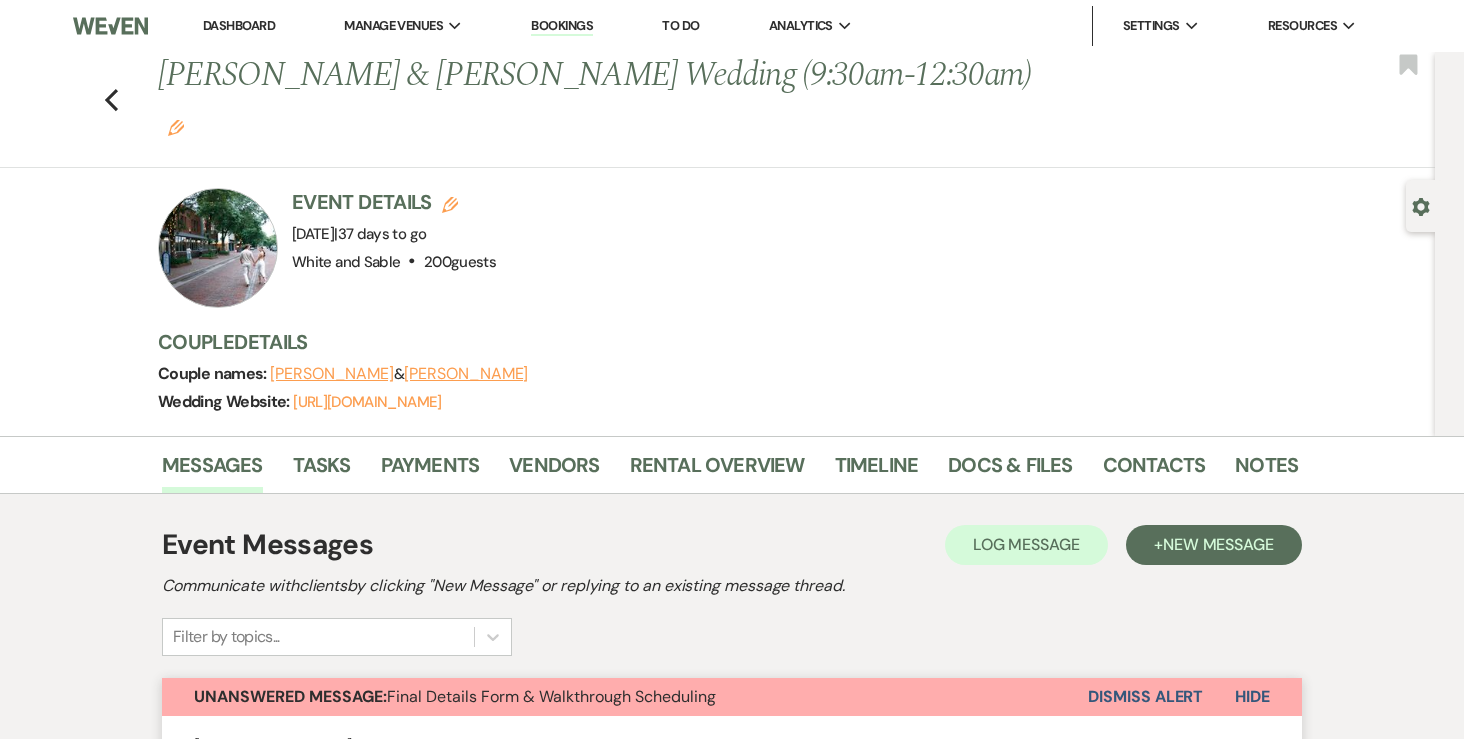 click on "Edit" 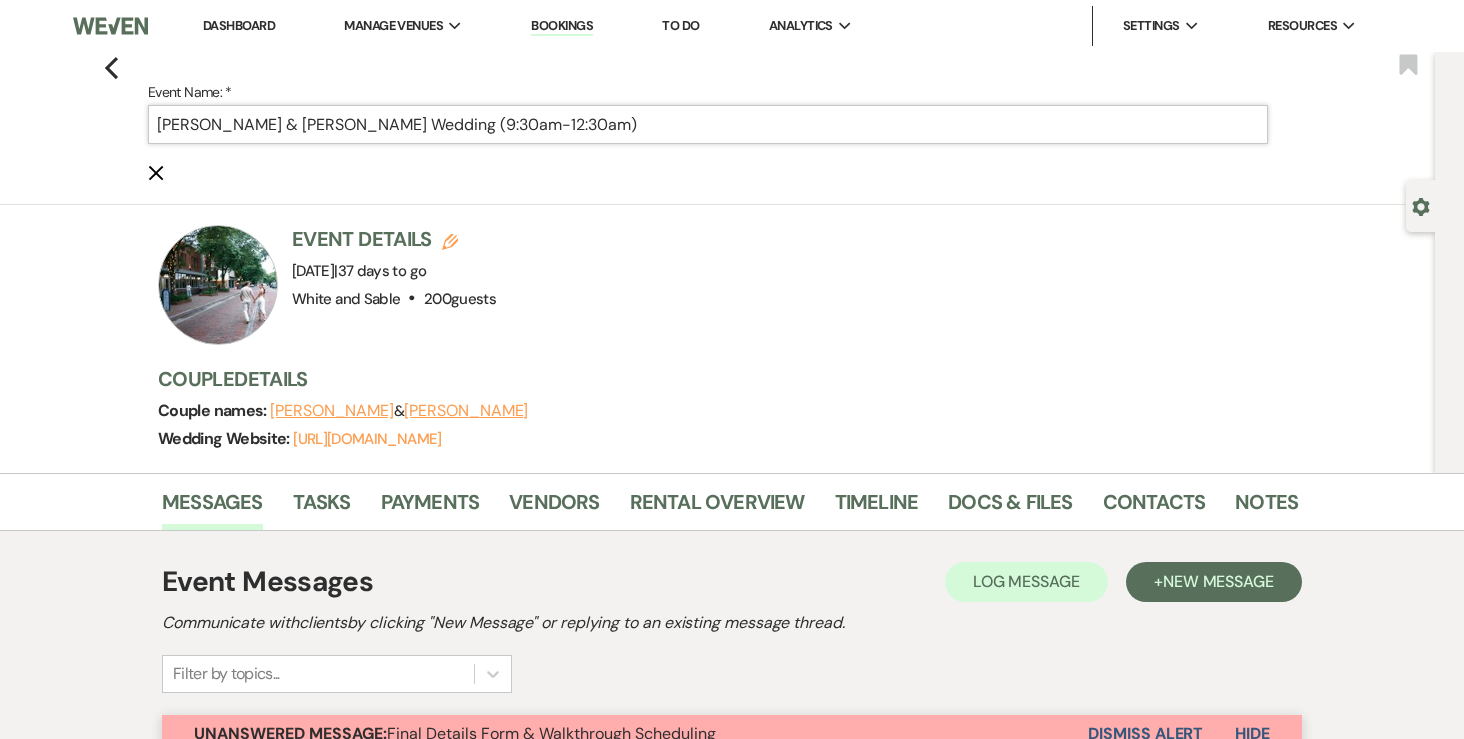 click on "[PERSON_NAME] & [PERSON_NAME] Wedding (9:30am-12:30am)" at bounding box center [708, 124] 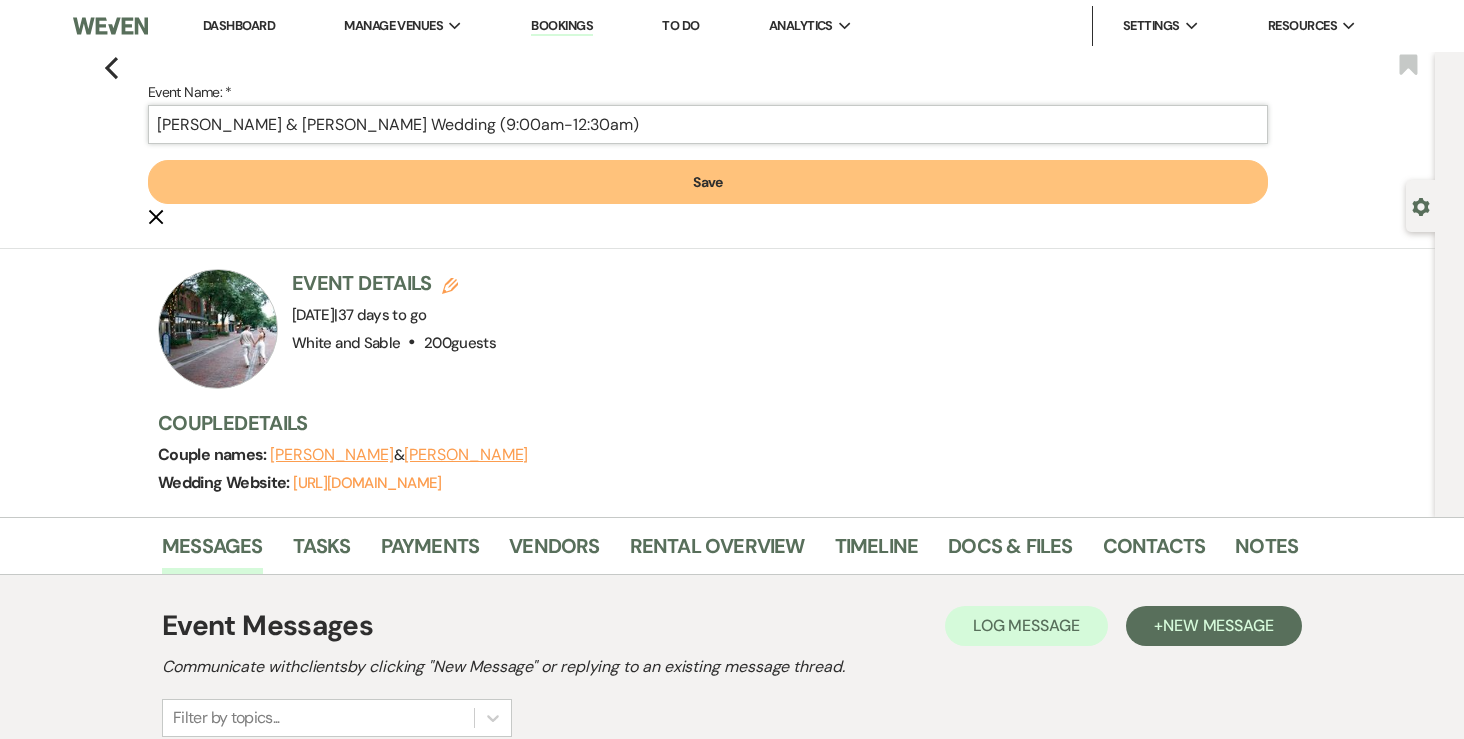 click on "Lindsey Atchison & Cory Lushanko's Wedding (9:00am-12:30am)" at bounding box center [708, 124] 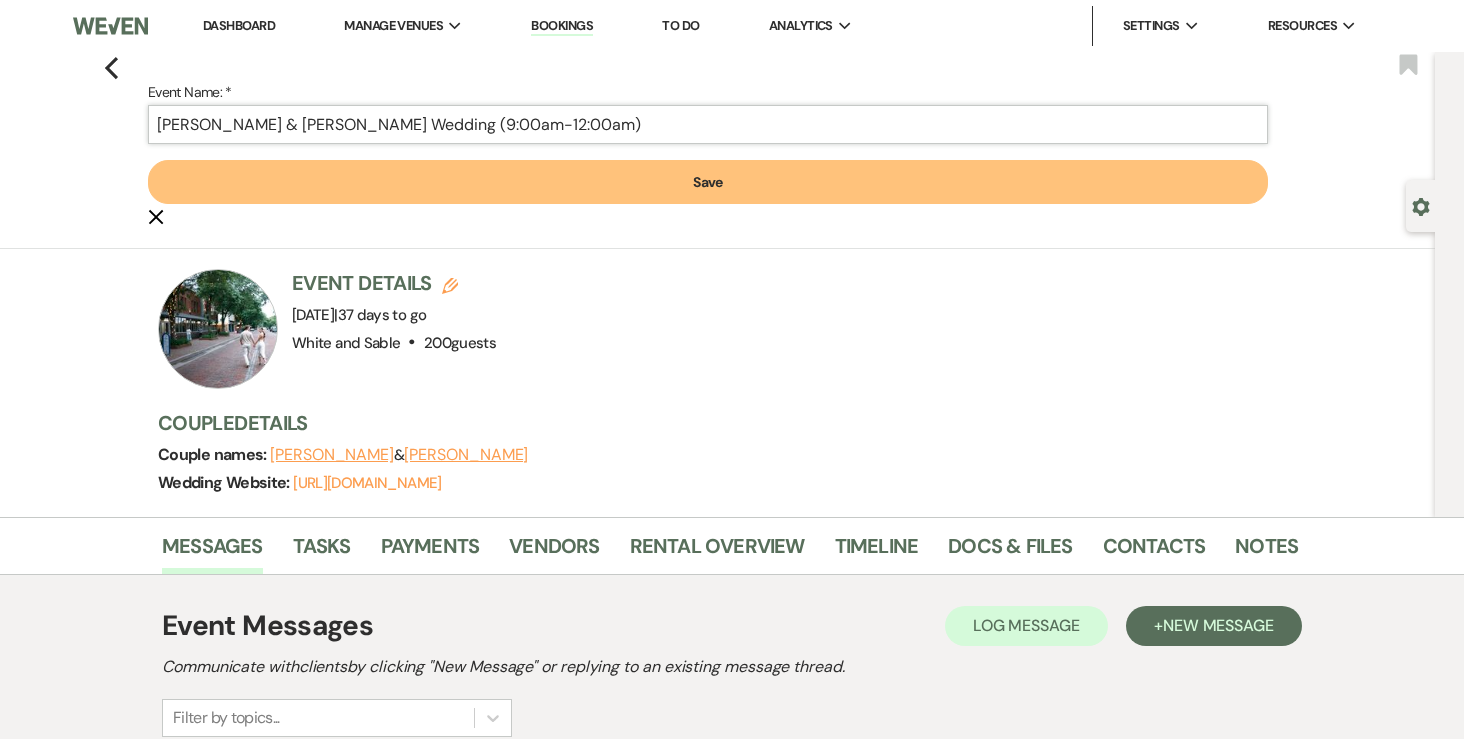 type on "Lindsey Atchison & Cory Lushanko's Wedding (9:00am-12:00am)" 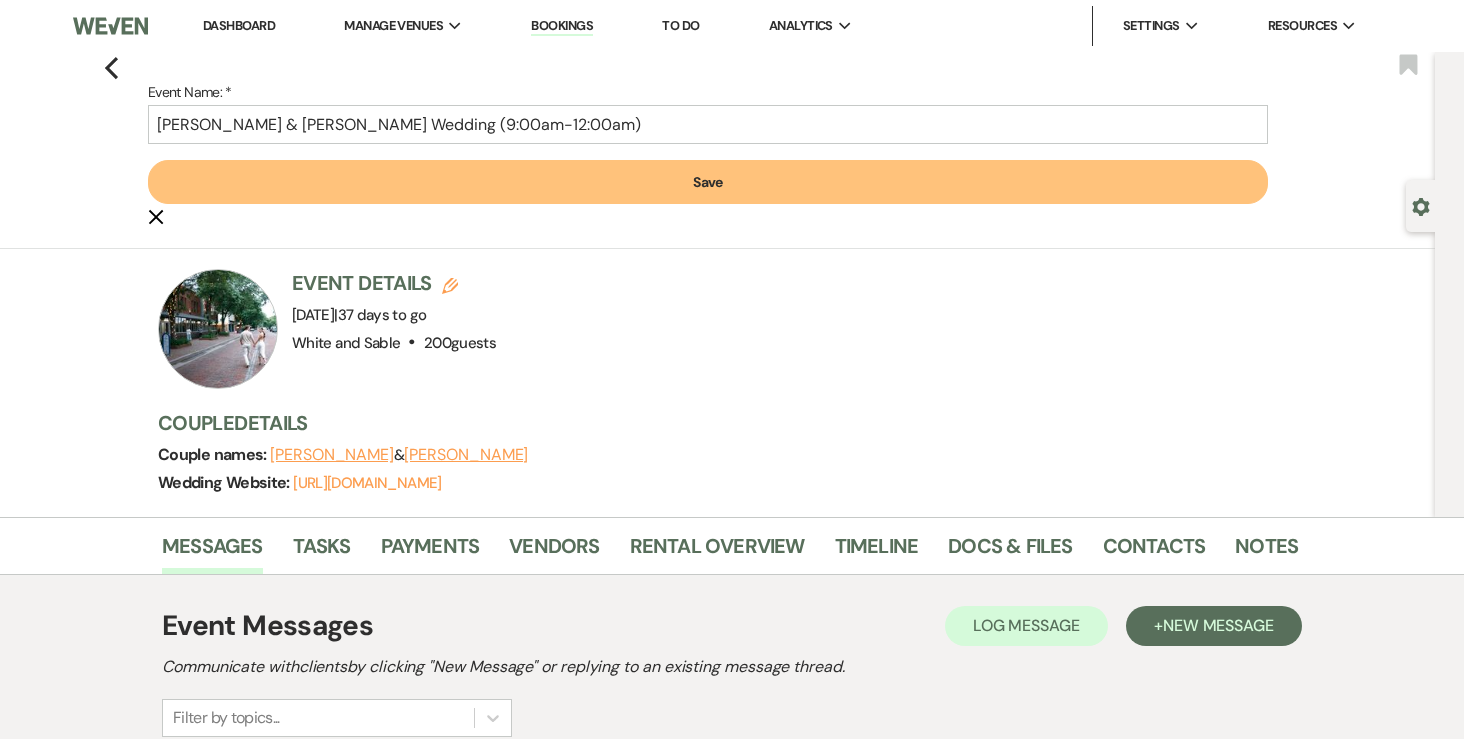 click on "Save" at bounding box center (708, 182) 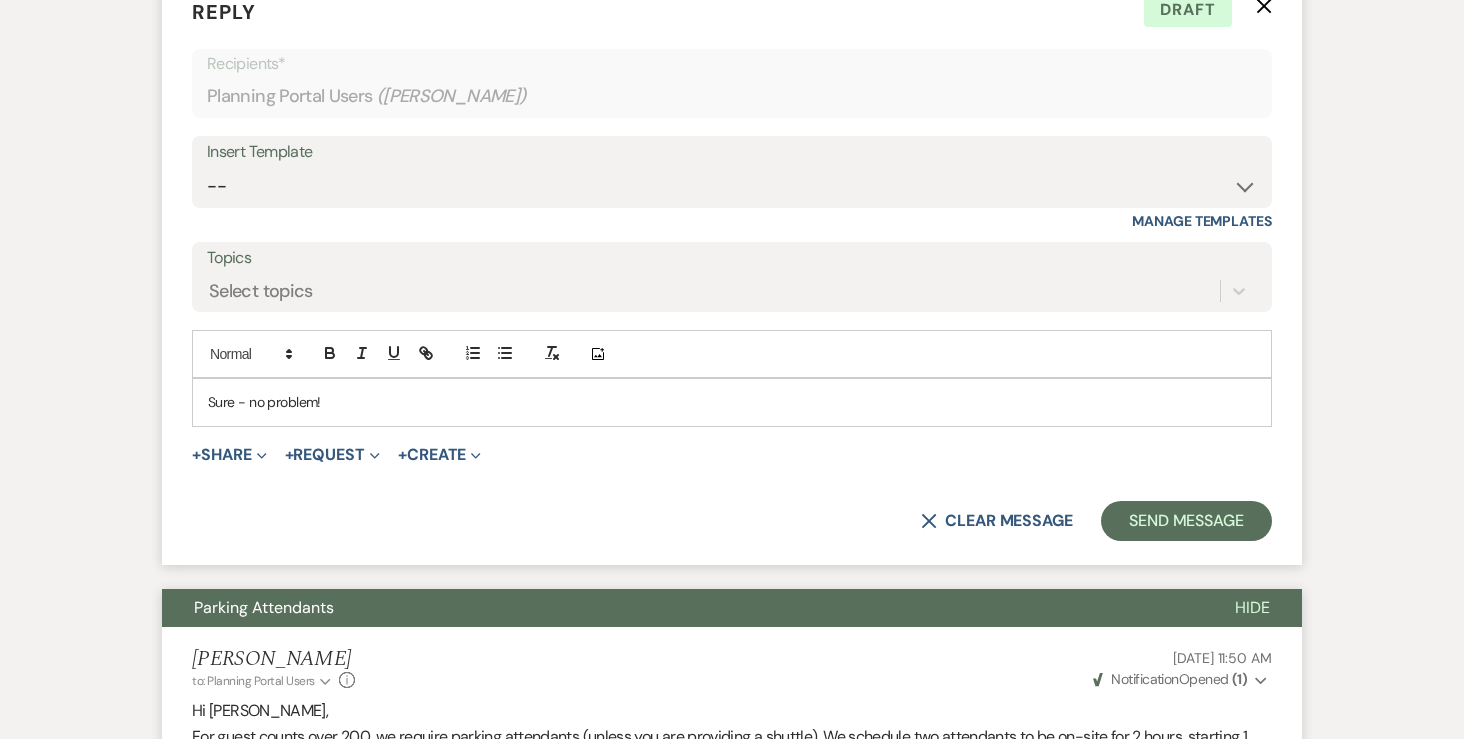 scroll, scrollTop: 1650, scrollLeft: 0, axis: vertical 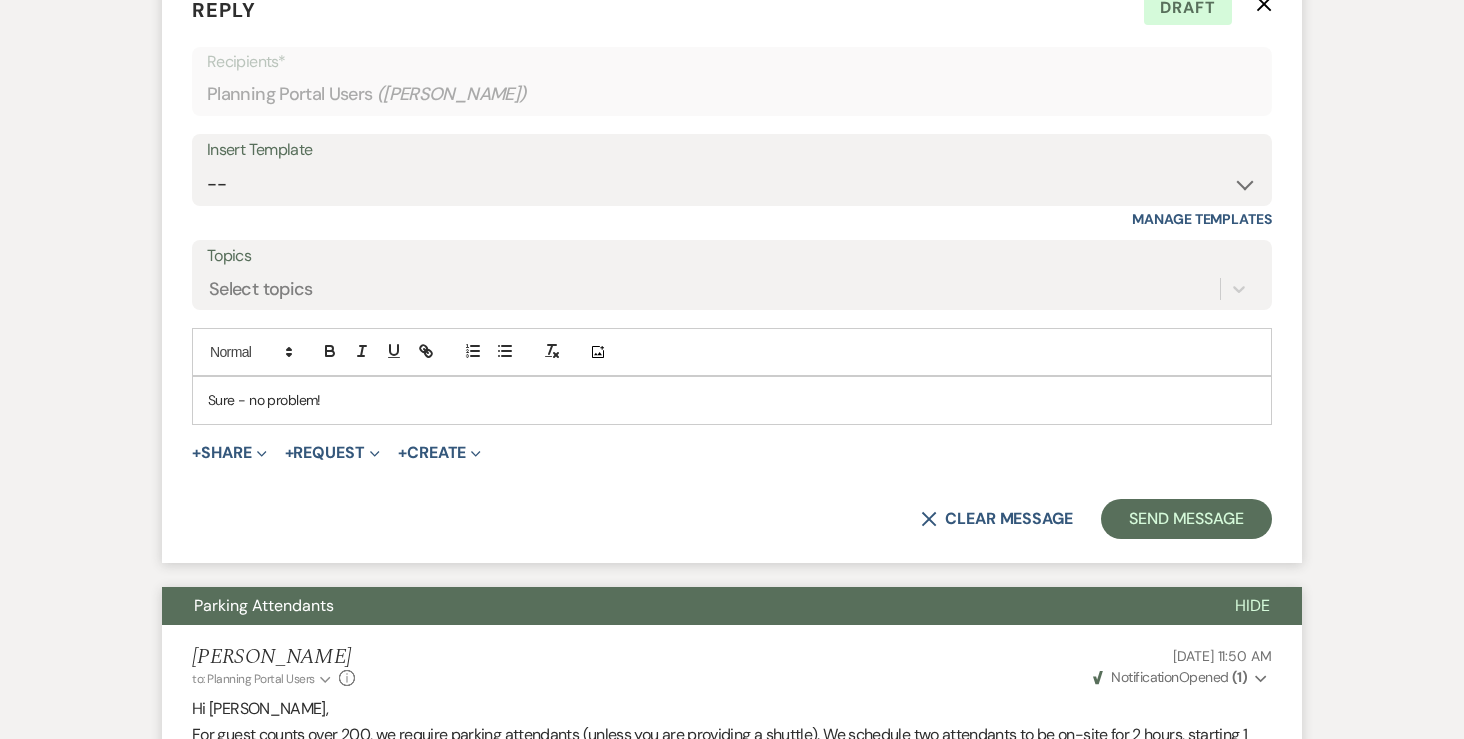 click on "Sure - no problem!" at bounding box center (732, 400) 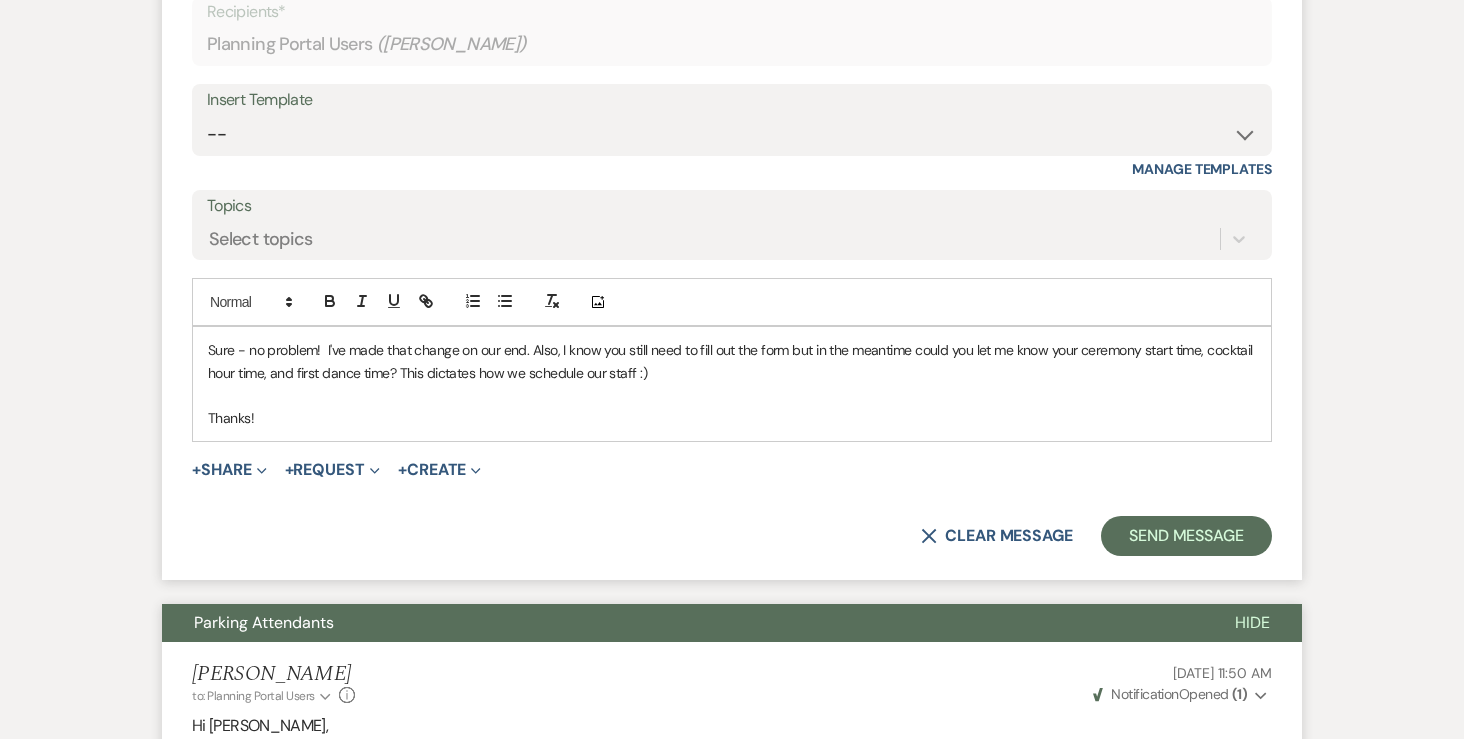 scroll, scrollTop: 1718, scrollLeft: 0, axis: vertical 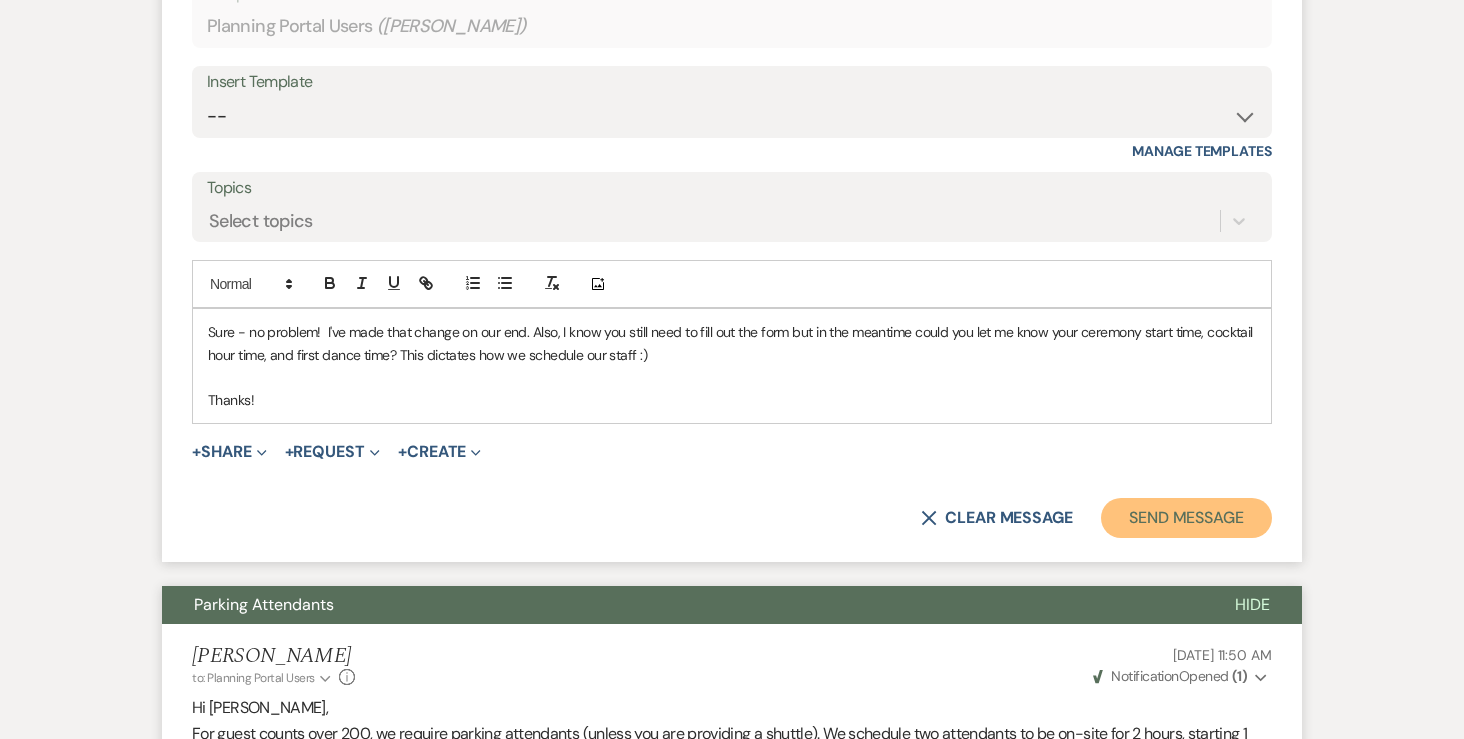 click on "Send Message" at bounding box center [1186, 518] 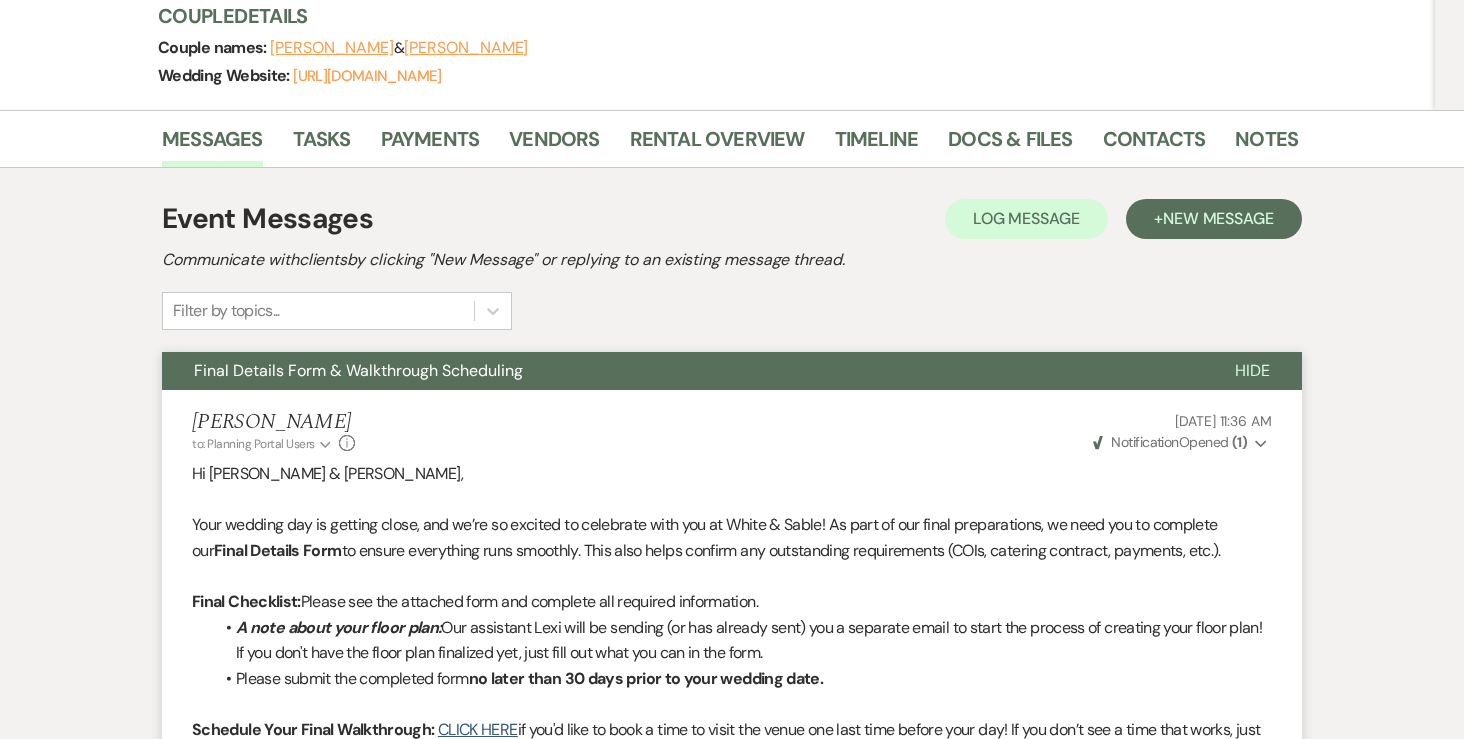 scroll, scrollTop: 0, scrollLeft: 0, axis: both 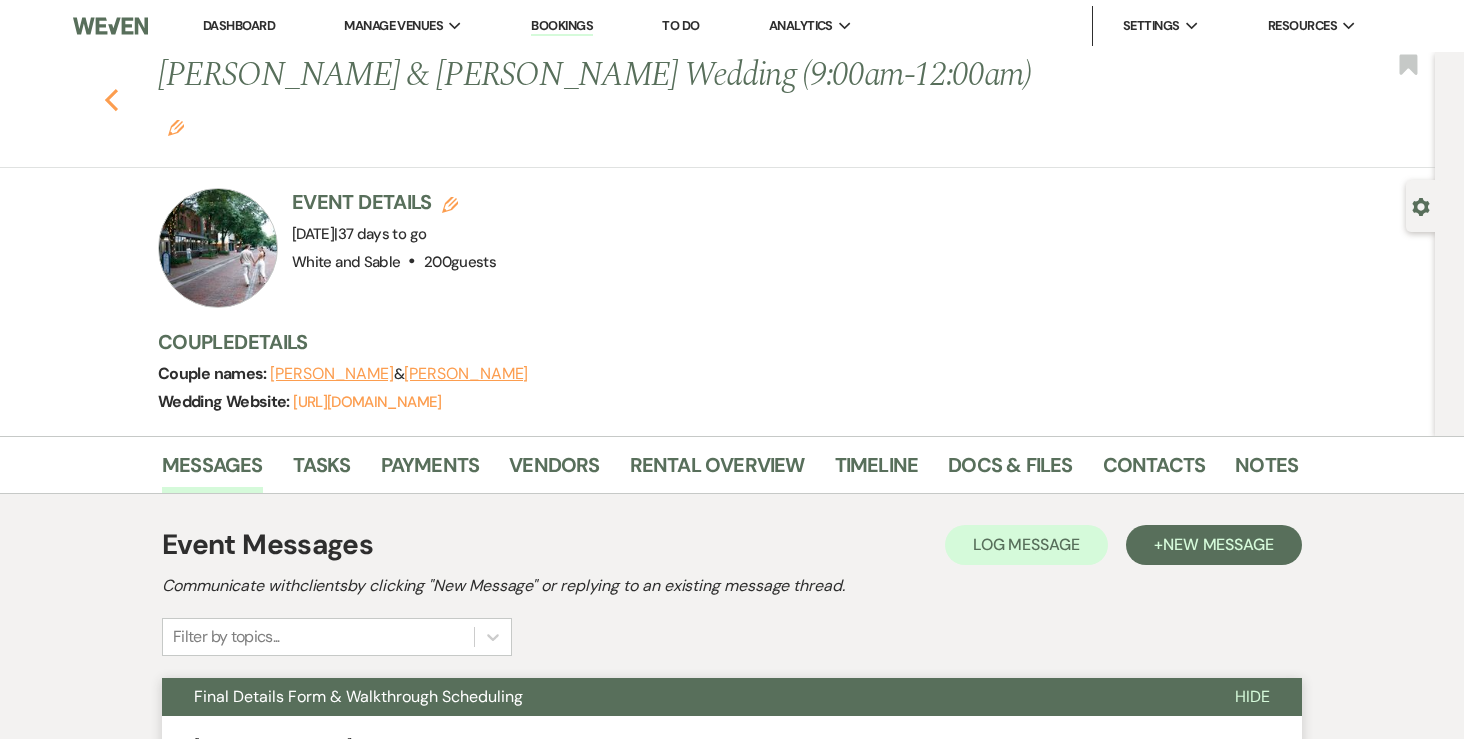click 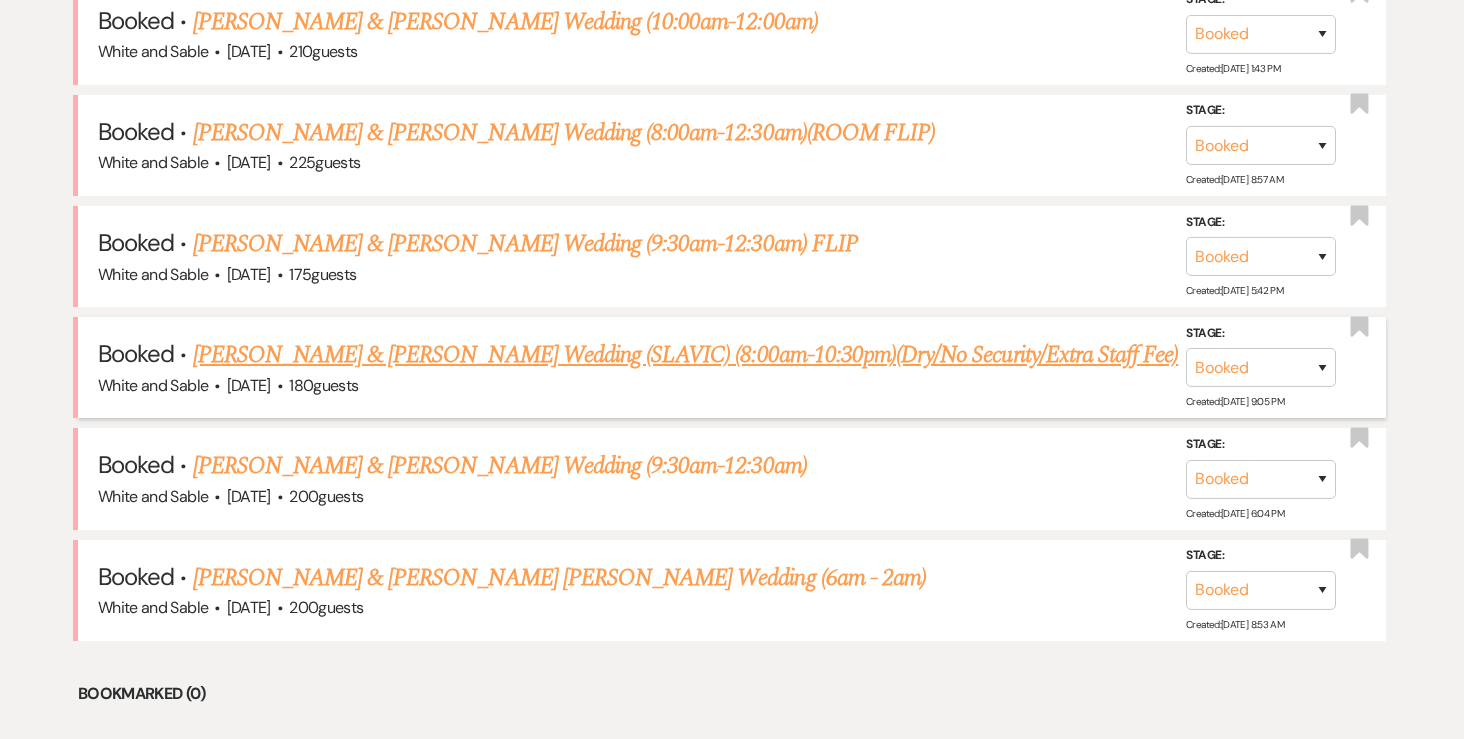 scroll, scrollTop: 1144, scrollLeft: 0, axis: vertical 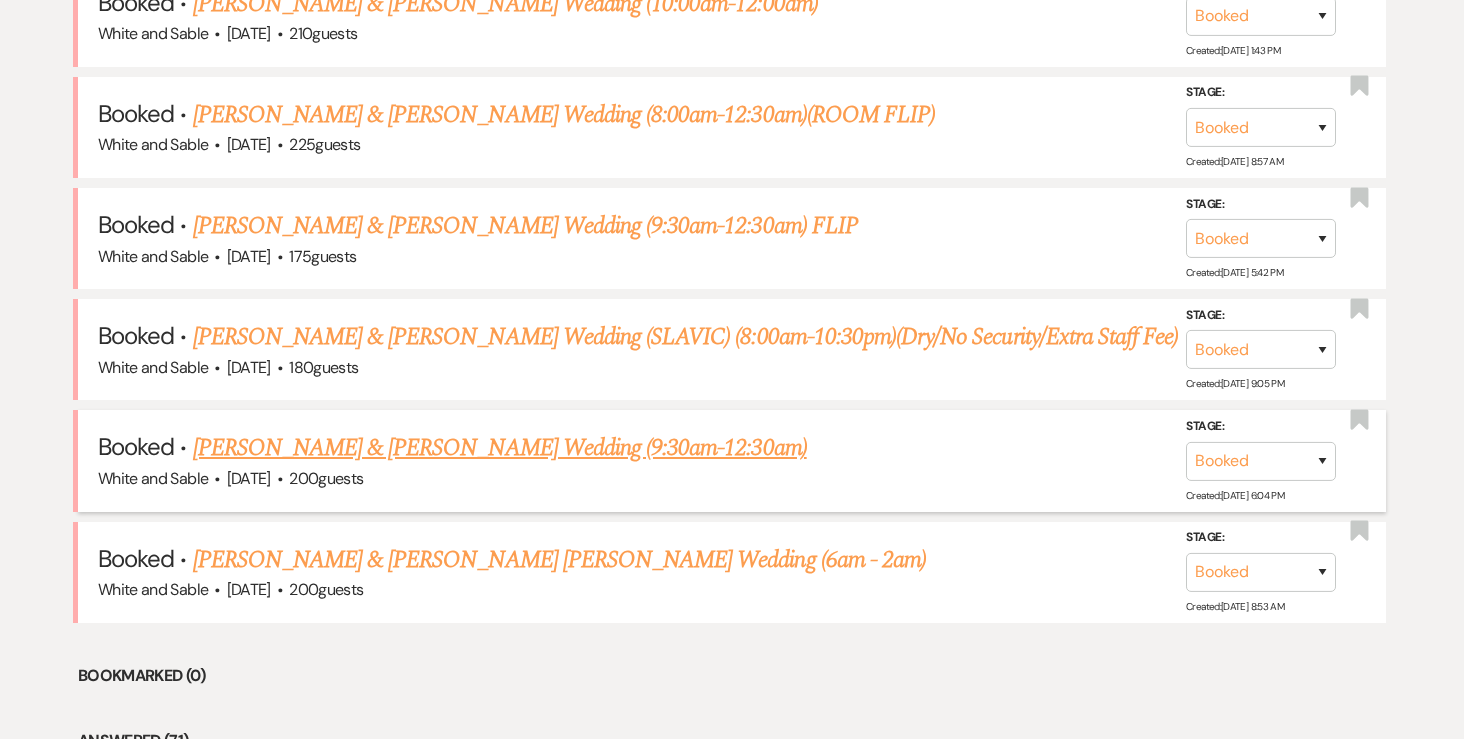 click on "[PERSON_NAME] & [PERSON_NAME] Wedding (9:30am-12:30am)" at bounding box center (500, 448) 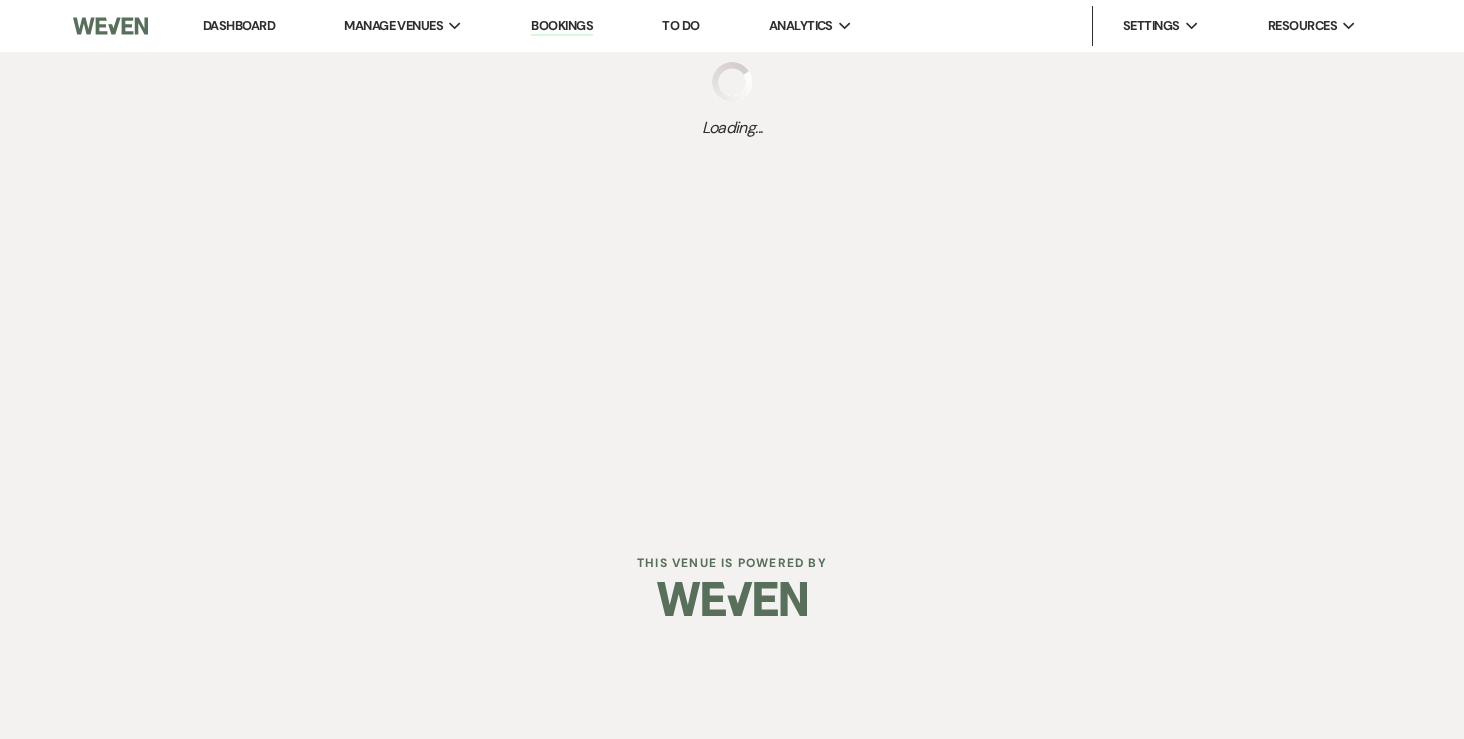 scroll, scrollTop: 0, scrollLeft: 0, axis: both 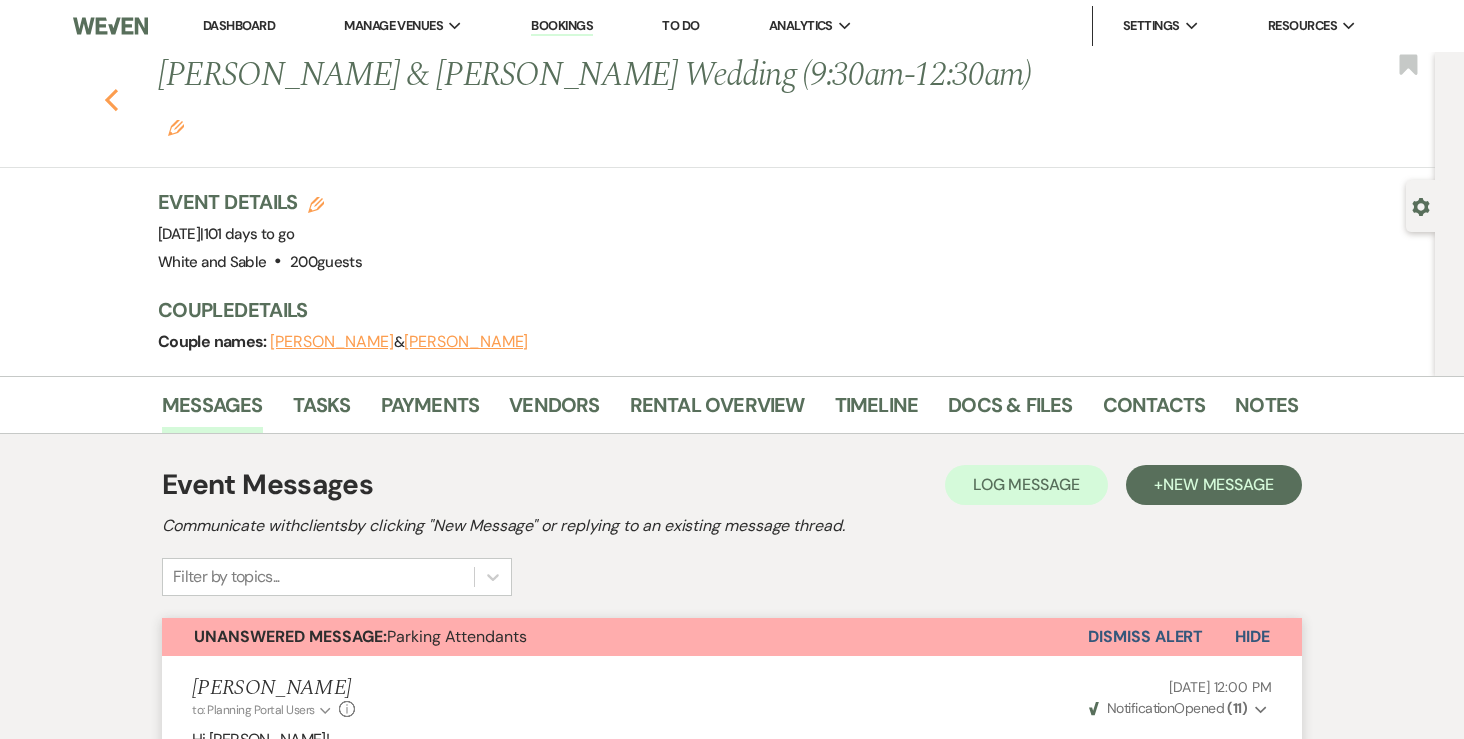 click on "Previous" 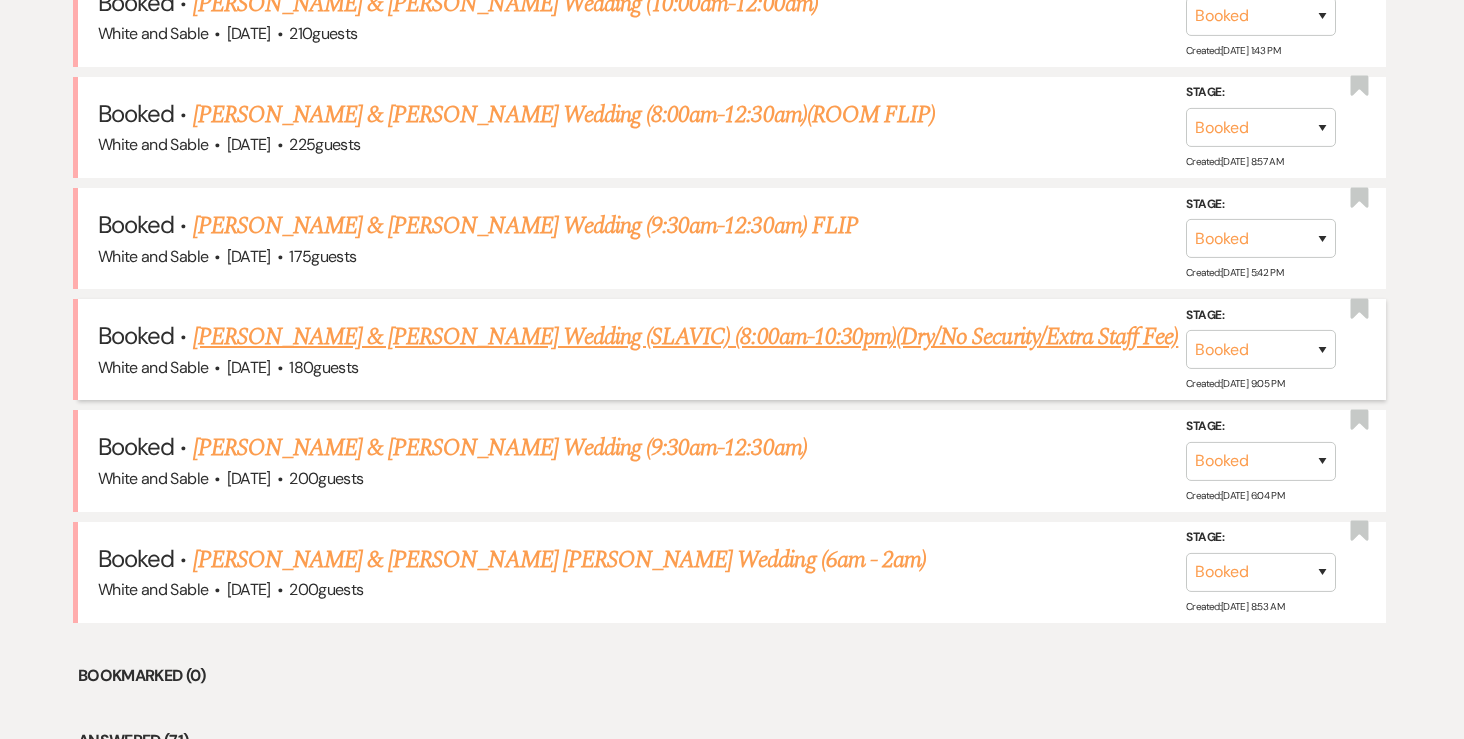 scroll, scrollTop: 1124, scrollLeft: 0, axis: vertical 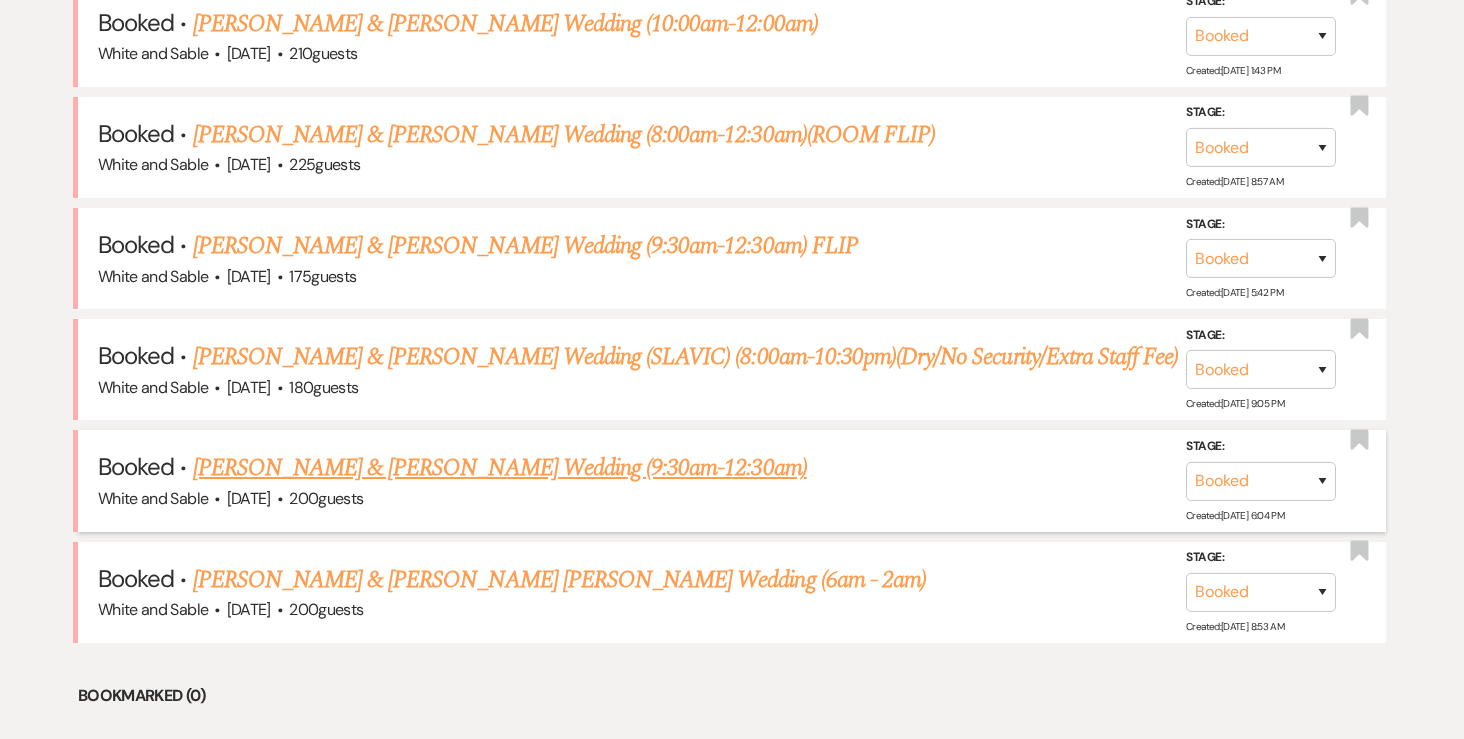 click on "[PERSON_NAME] & [PERSON_NAME] Wedding (9:30am-12:30am)" at bounding box center [500, 468] 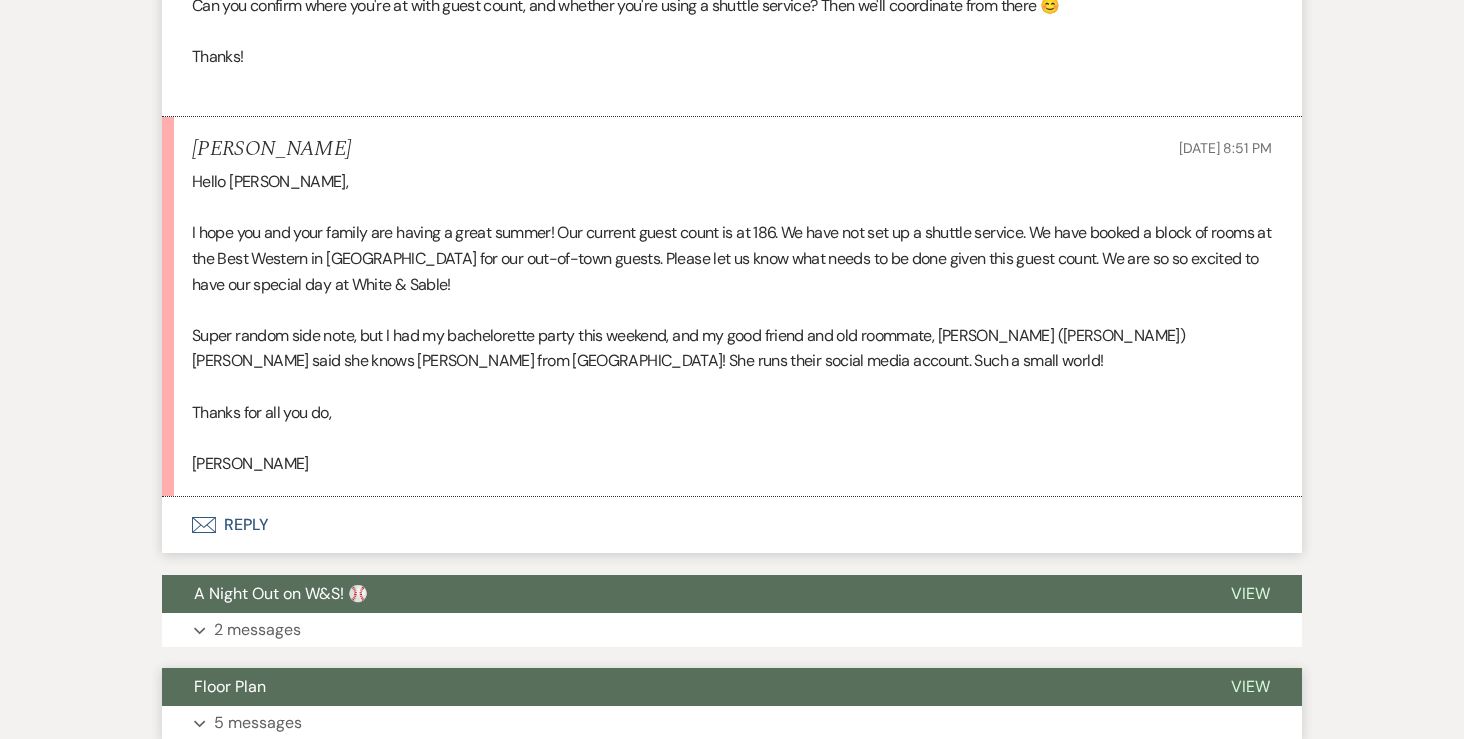scroll, scrollTop: 0, scrollLeft: 0, axis: both 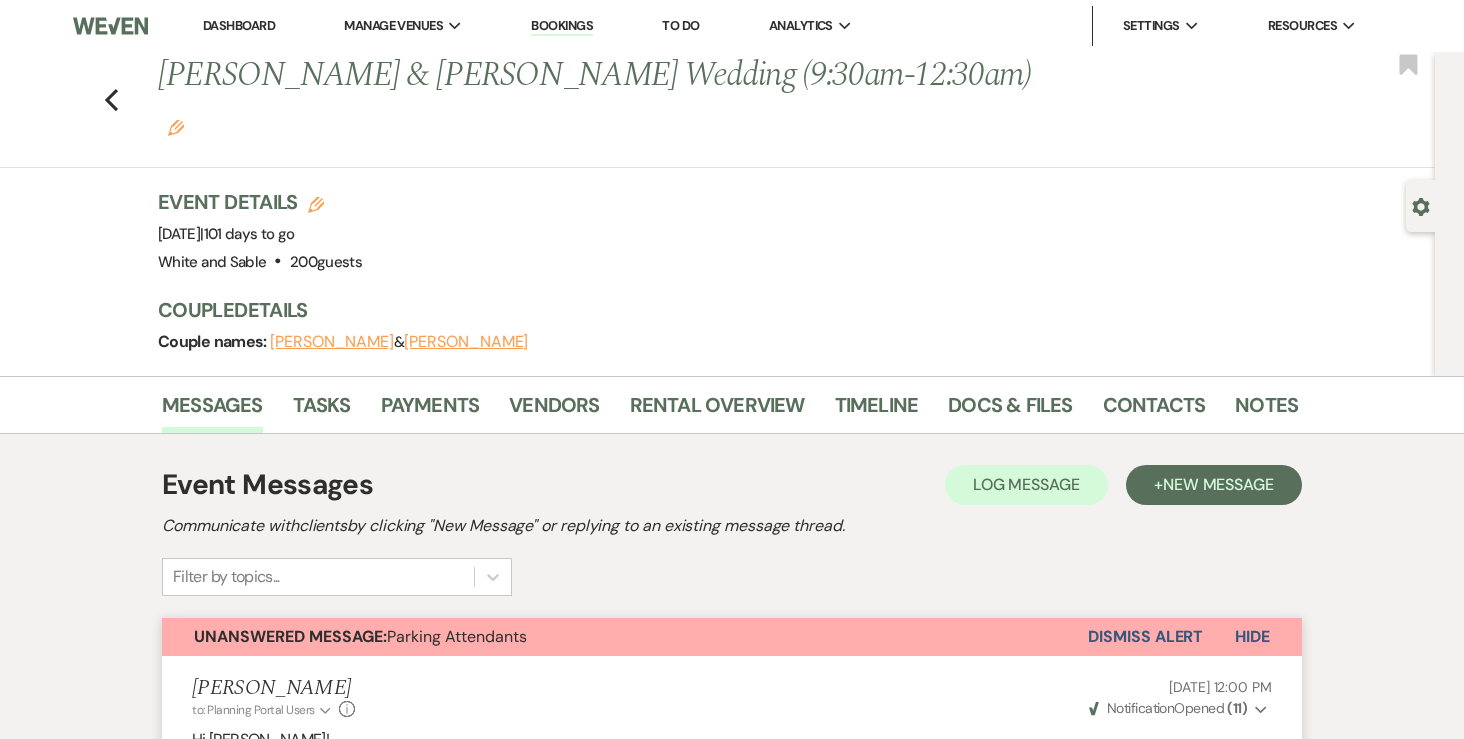 click on "Event Details Edit" at bounding box center (260, 202) 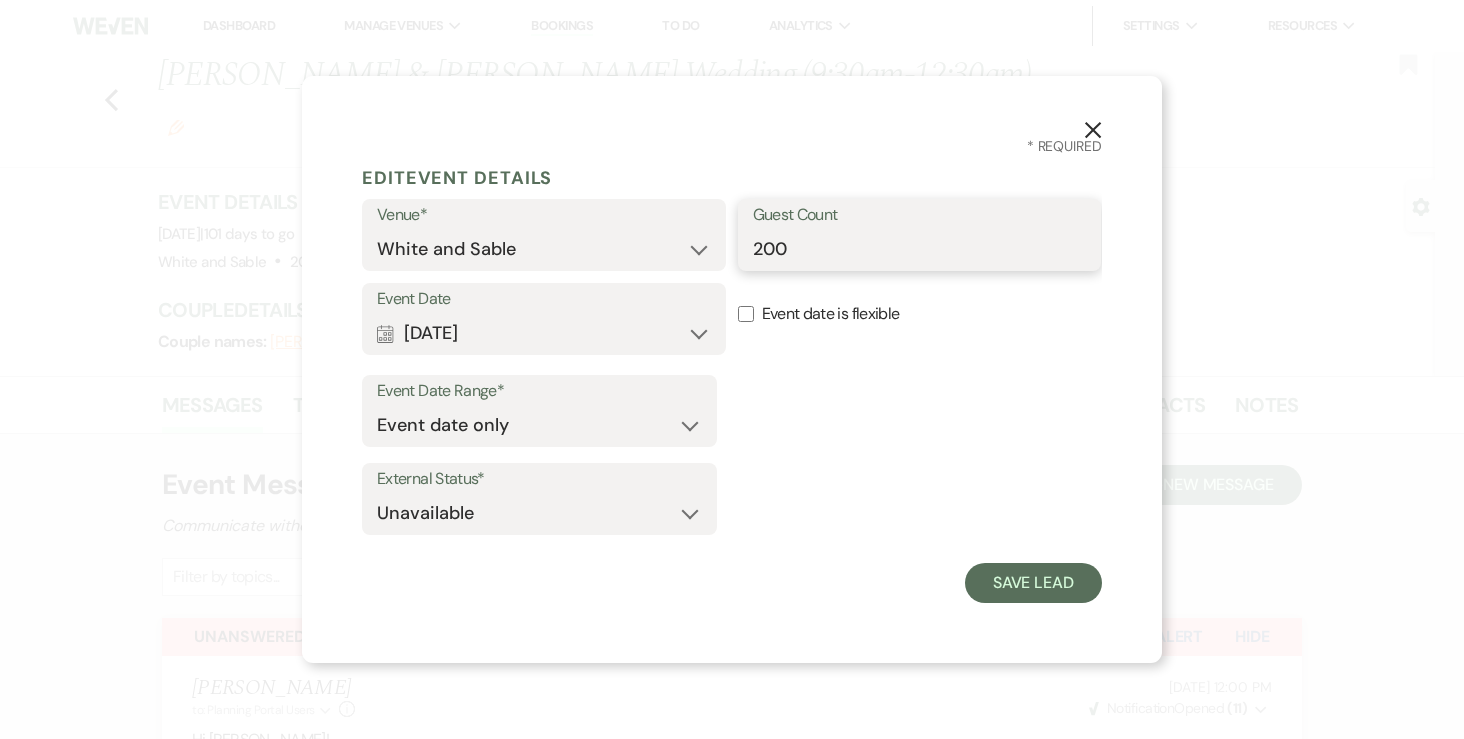 click on "200" at bounding box center (920, 249) 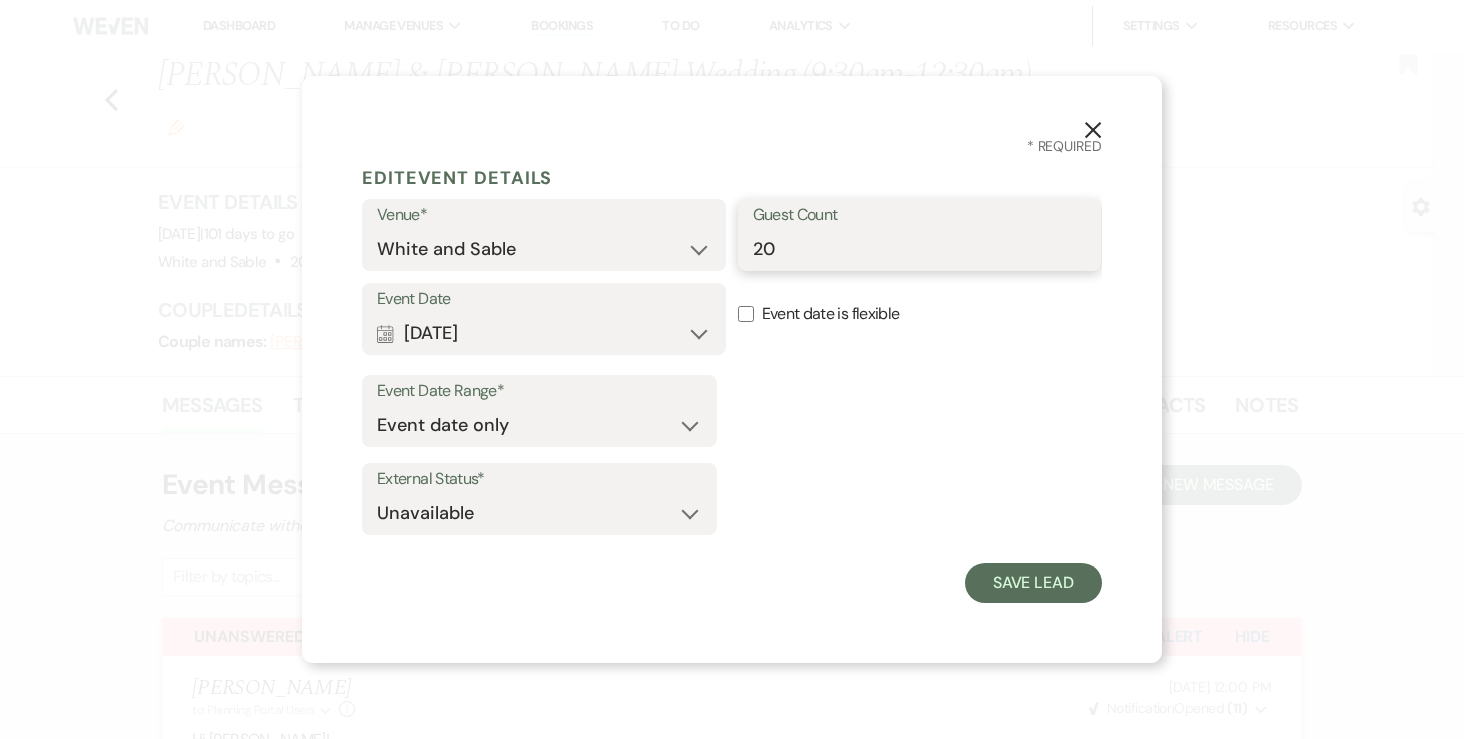 type on "2" 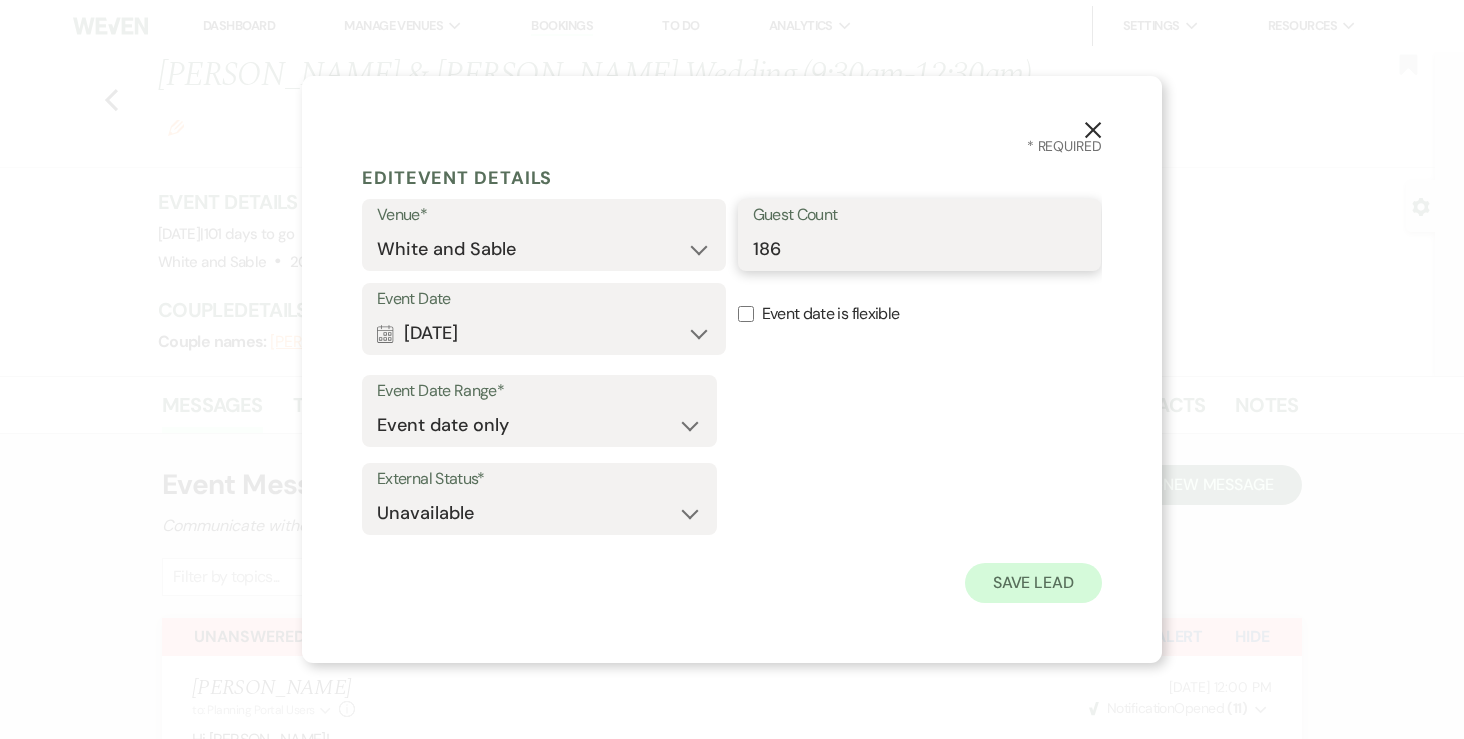 type on "186" 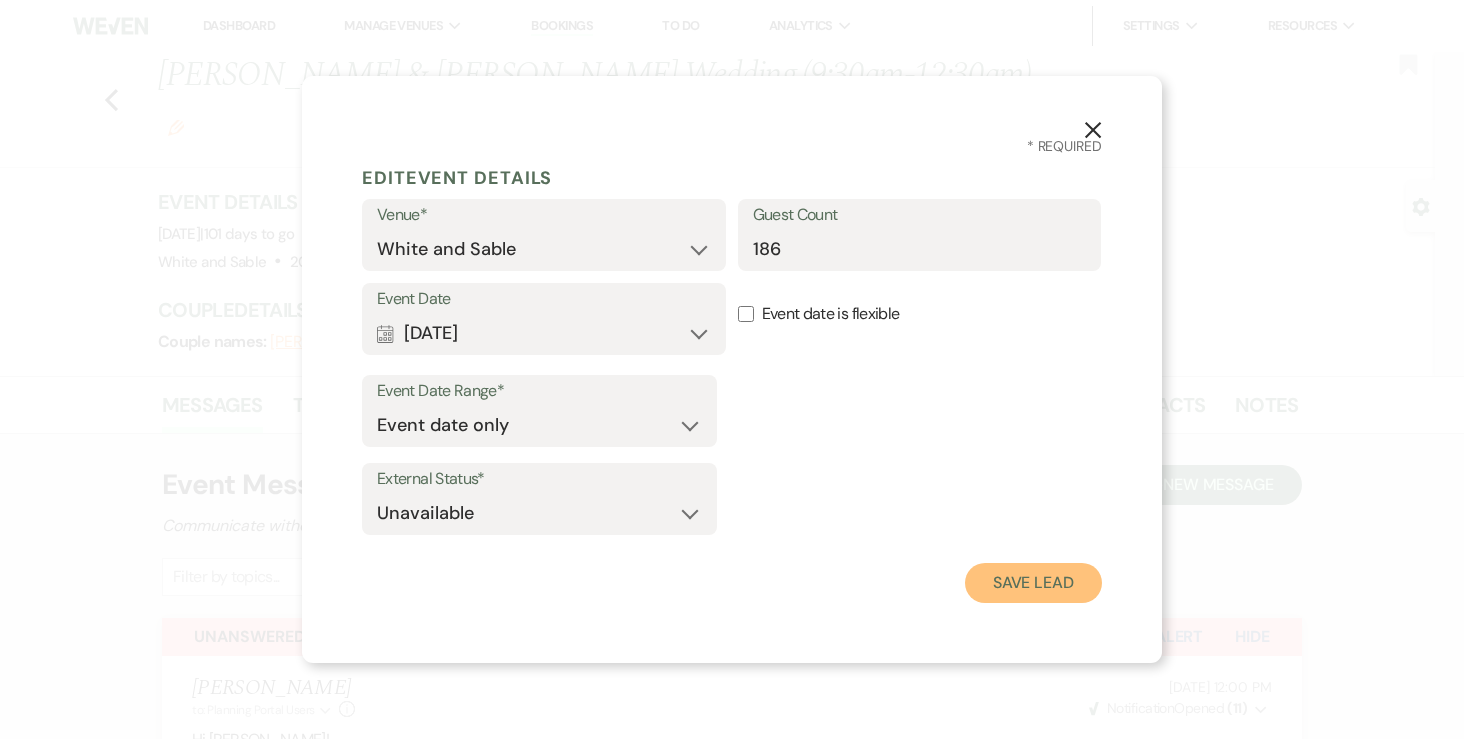 click on "Save Lead" at bounding box center [1033, 583] 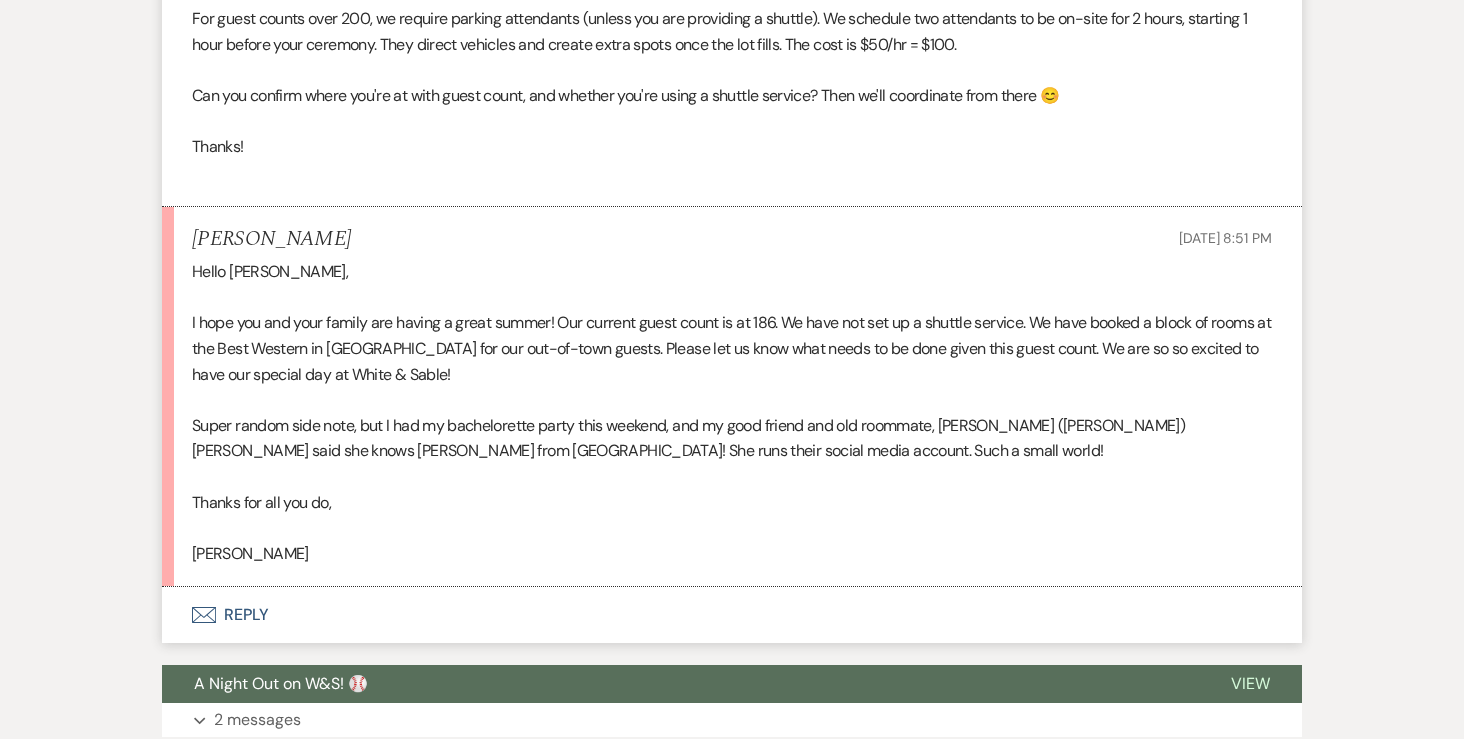 scroll, scrollTop: 769, scrollLeft: 0, axis: vertical 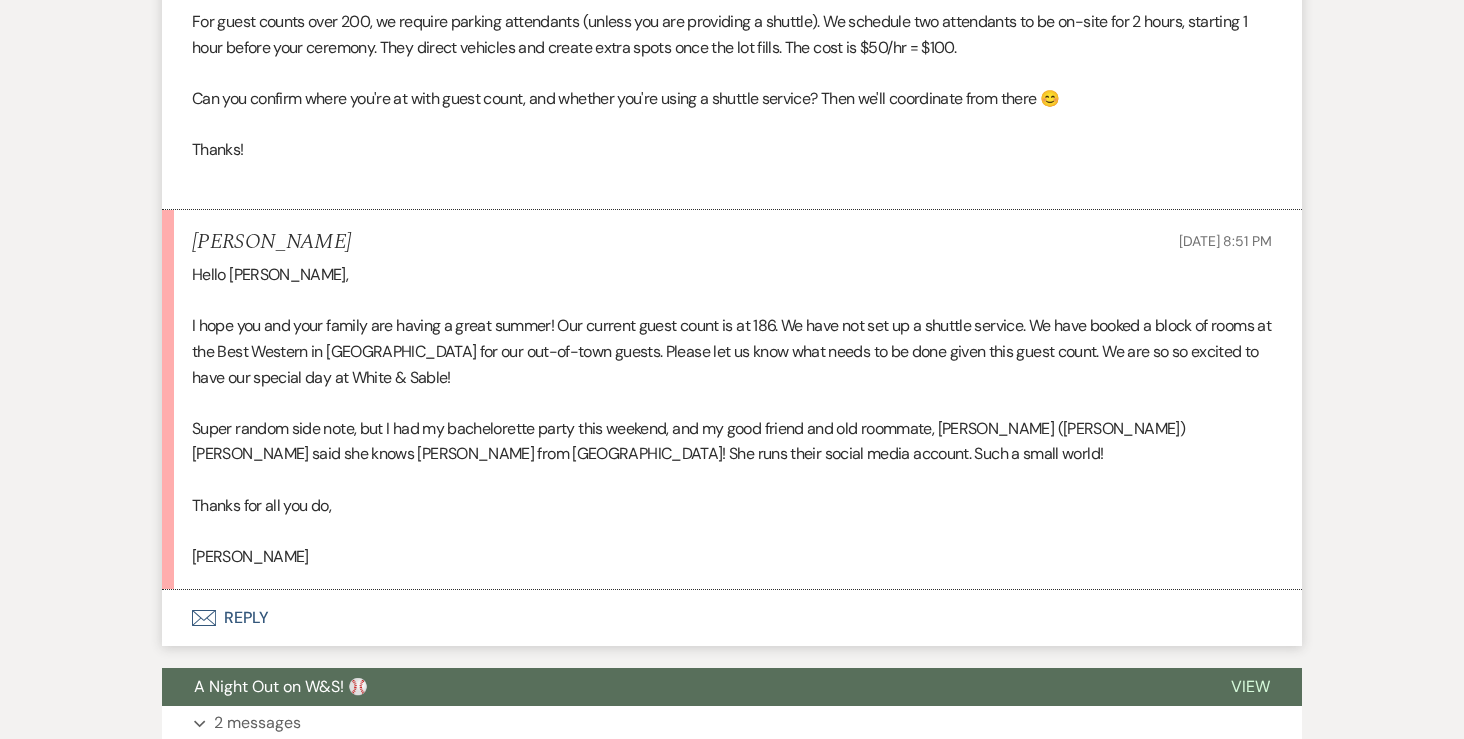 click on "Envelope Reply" at bounding box center [732, 618] 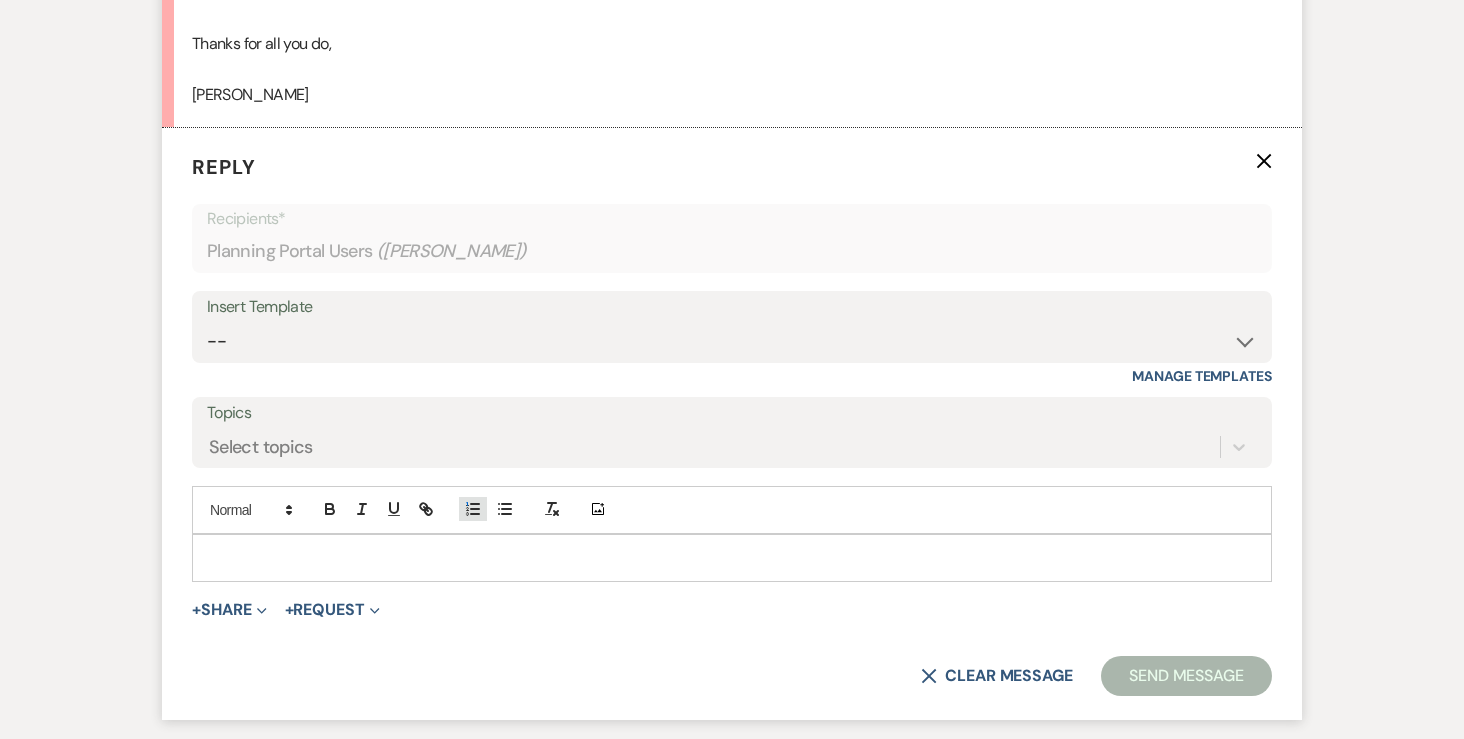 scroll, scrollTop: 1238, scrollLeft: 0, axis: vertical 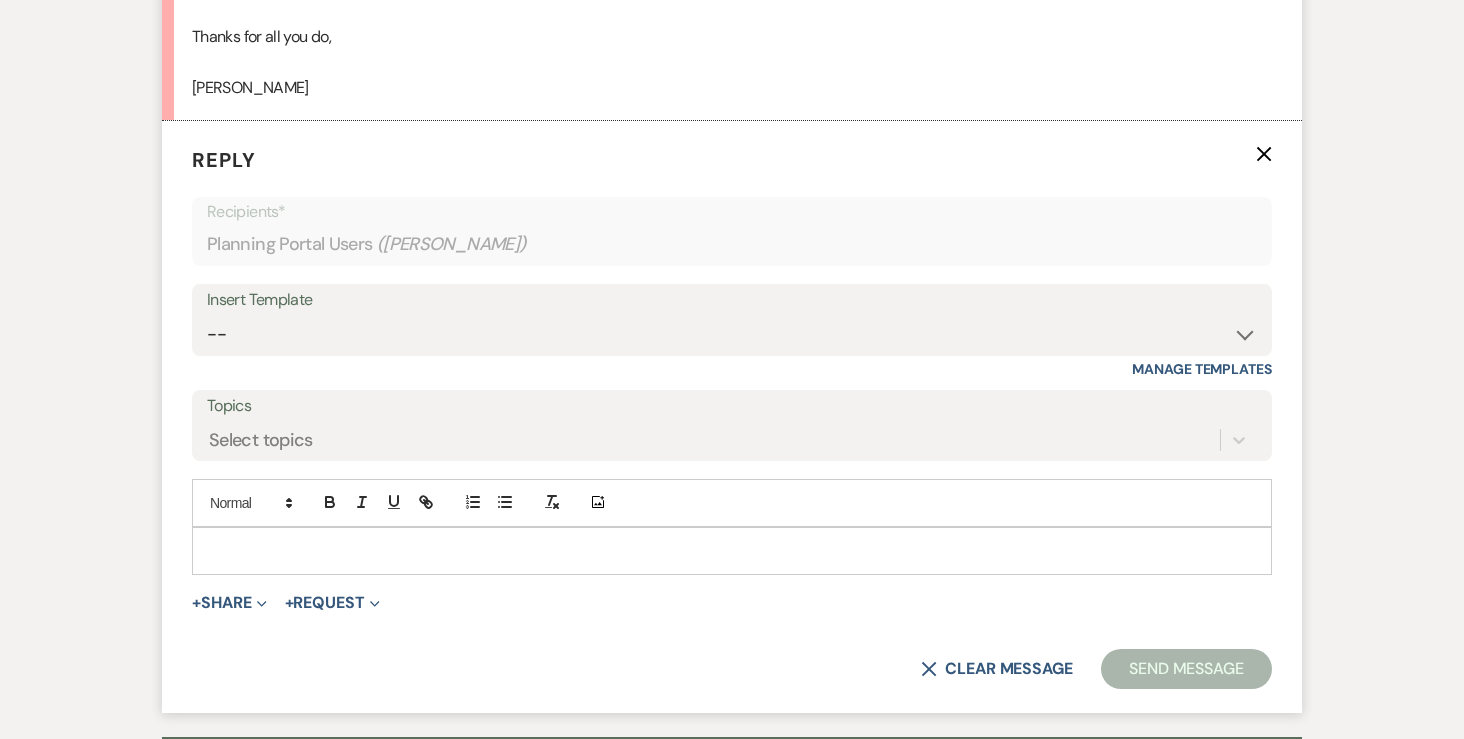 click at bounding box center (732, 551) 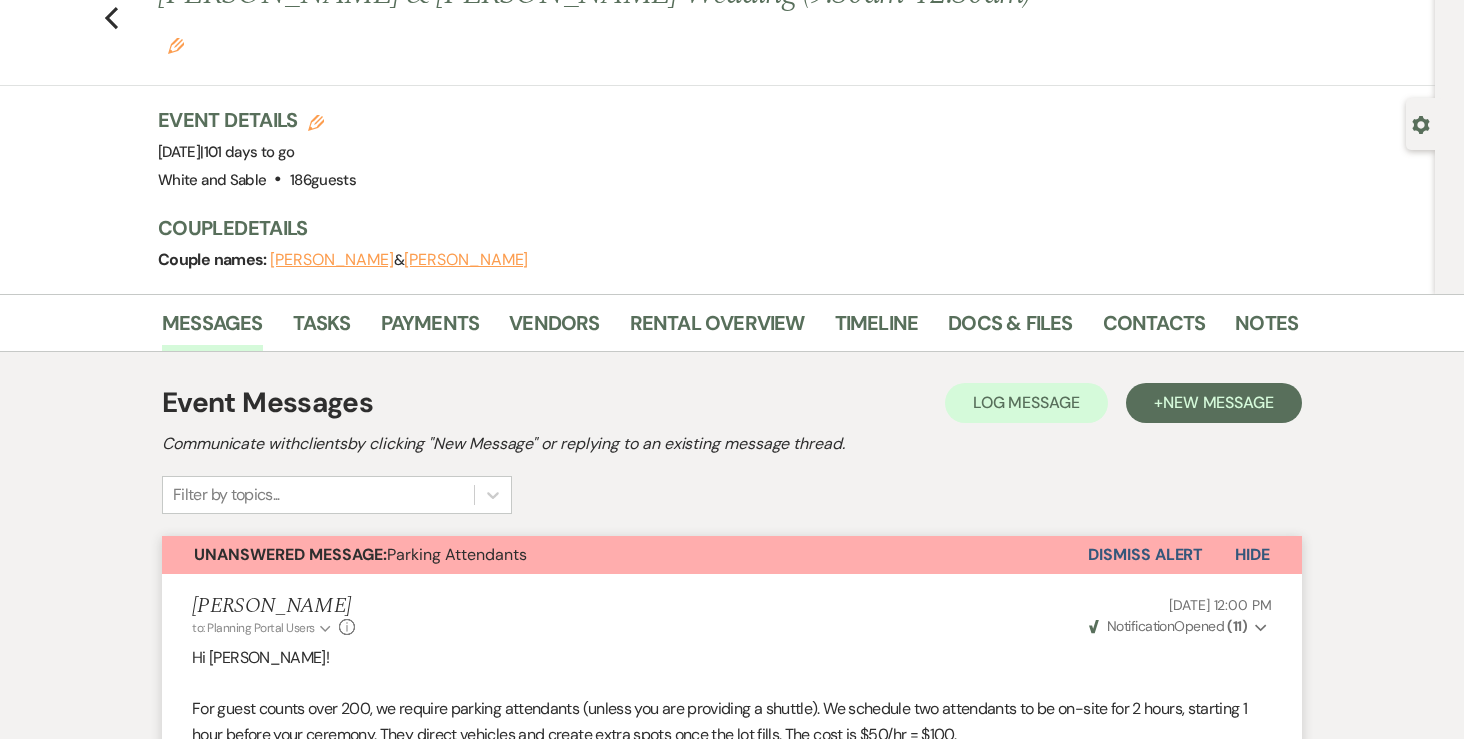 scroll, scrollTop: 111, scrollLeft: 0, axis: vertical 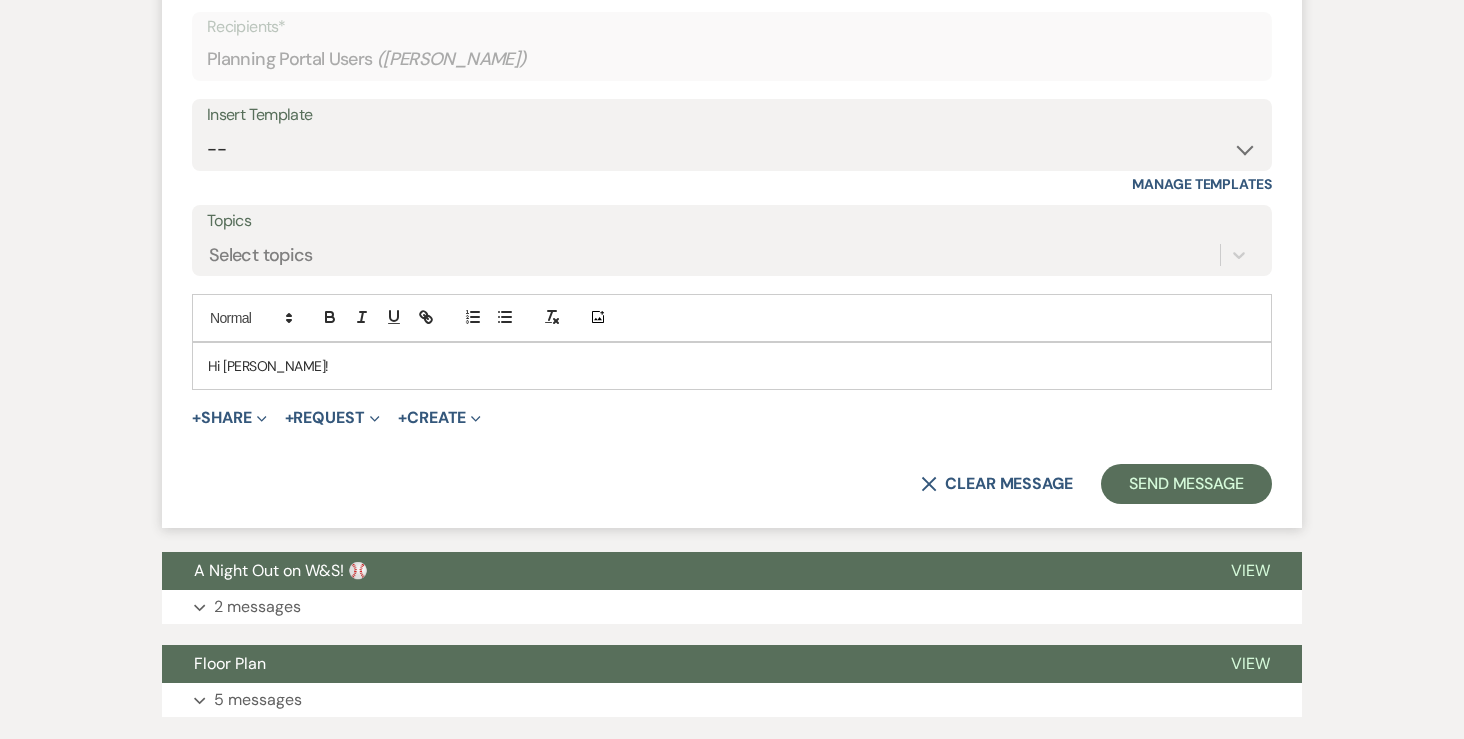 click on "Hi Lainie!" at bounding box center (732, 366) 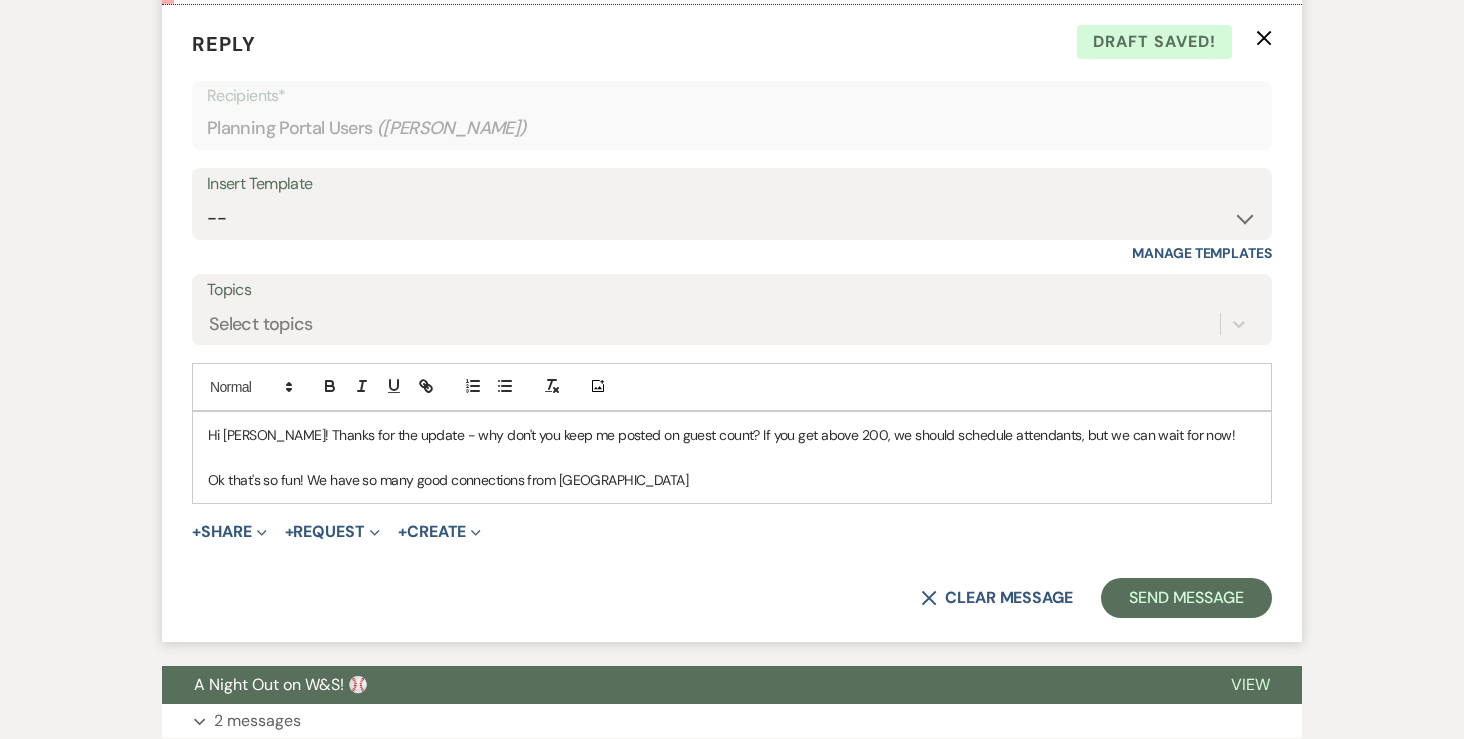scroll, scrollTop: 1447, scrollLeft: 0, axis: vertical 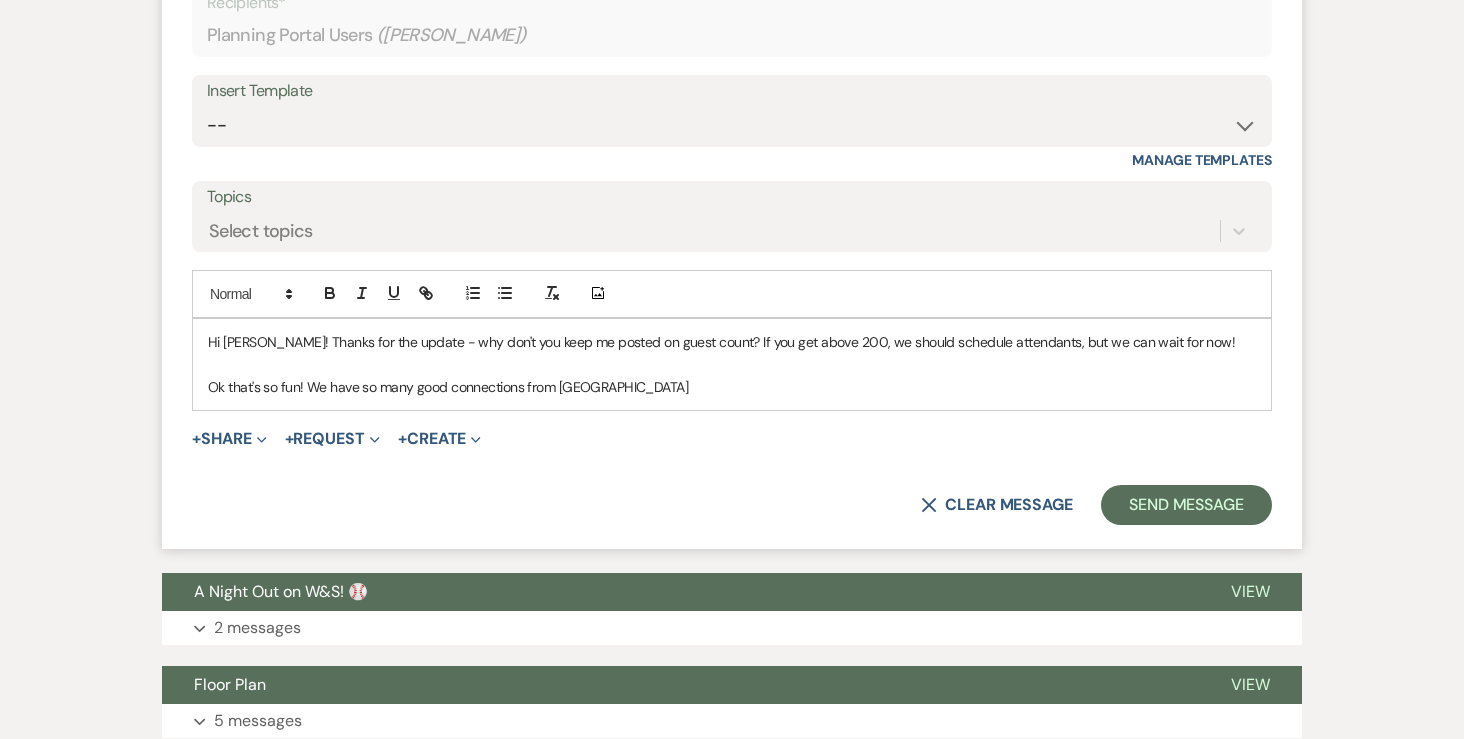 click at bounding box center [732, 364] 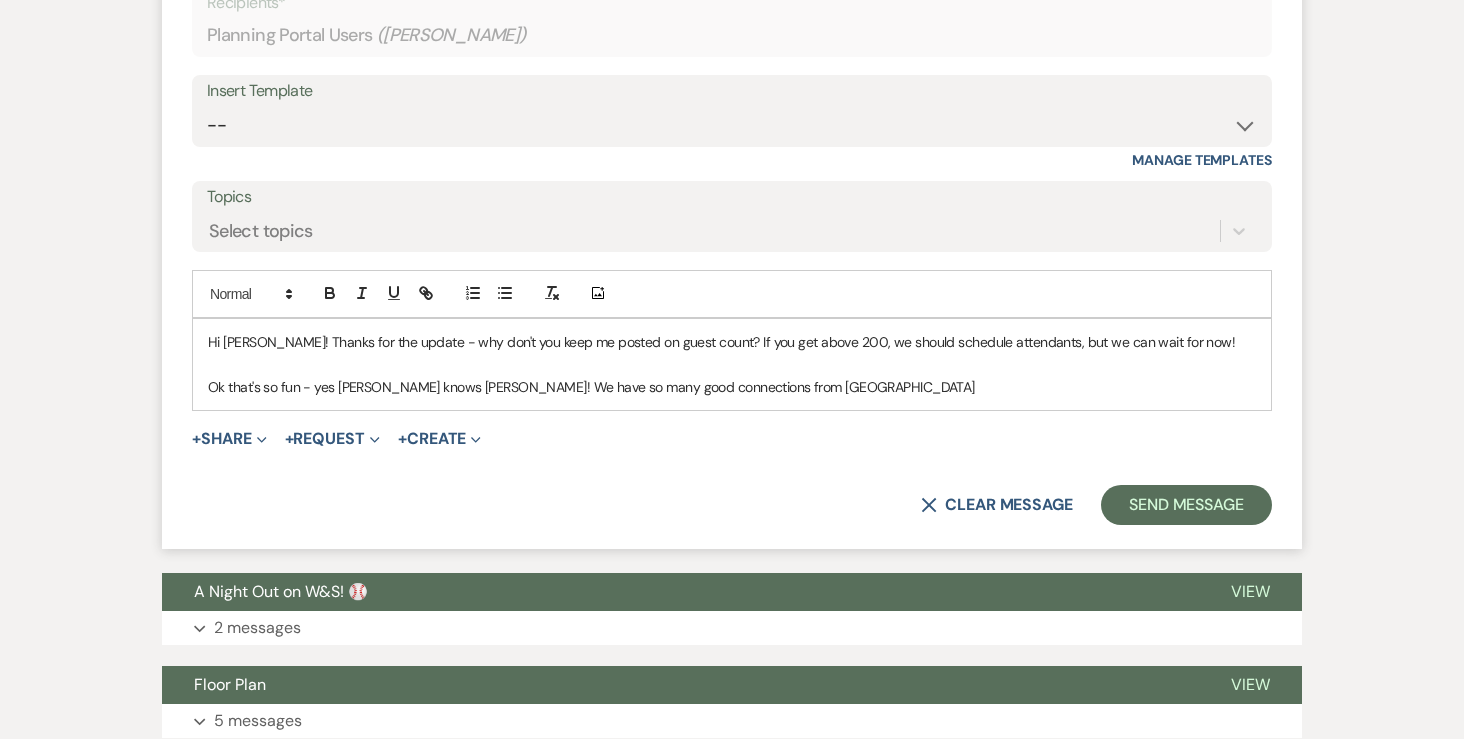 click on "Ok that's so fun - yes Landon knows Emma! We have so many good connections from EBC" at bounding box center [732, 387] 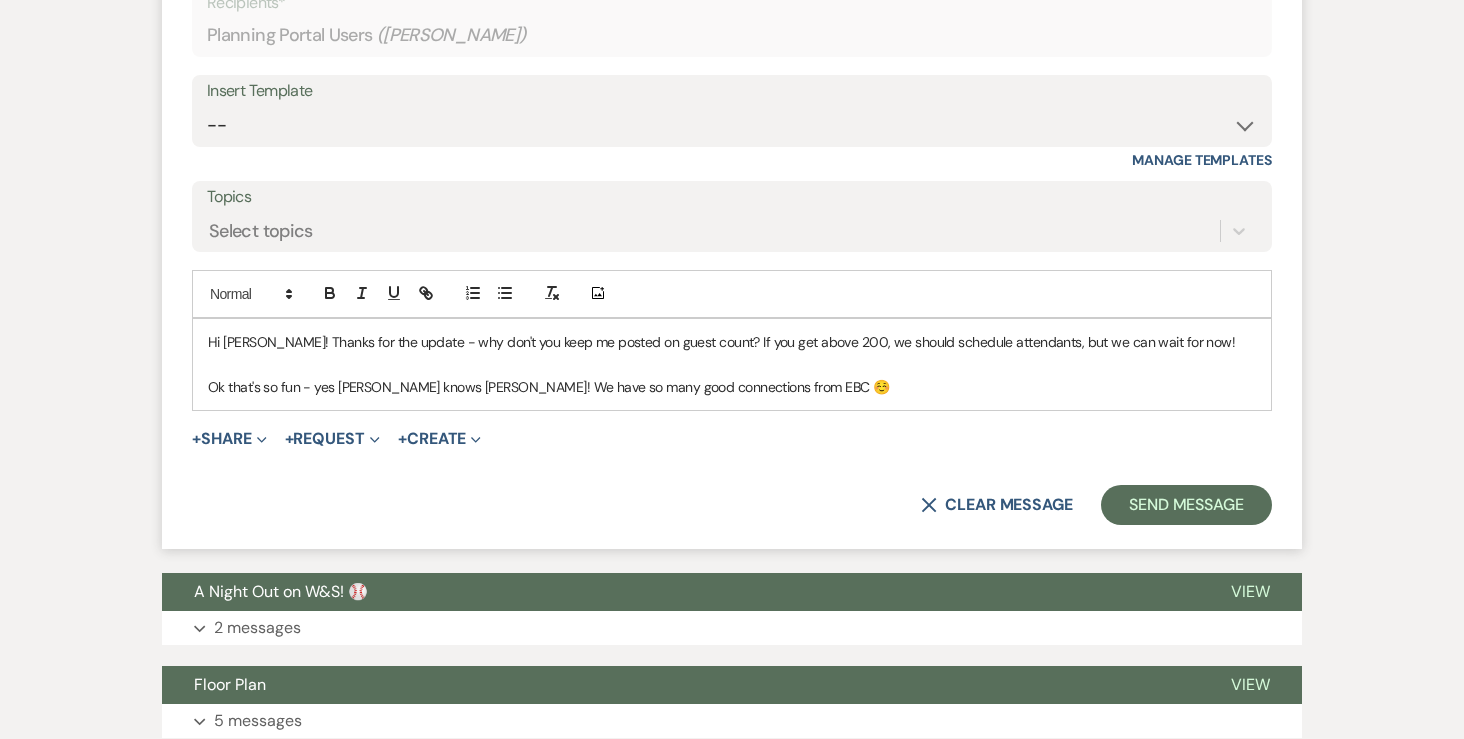 click on "Ok that's so fun - yes Landon knows Emma! We have so many good connections from EBC ☺️" at bounding box center [732, 387] 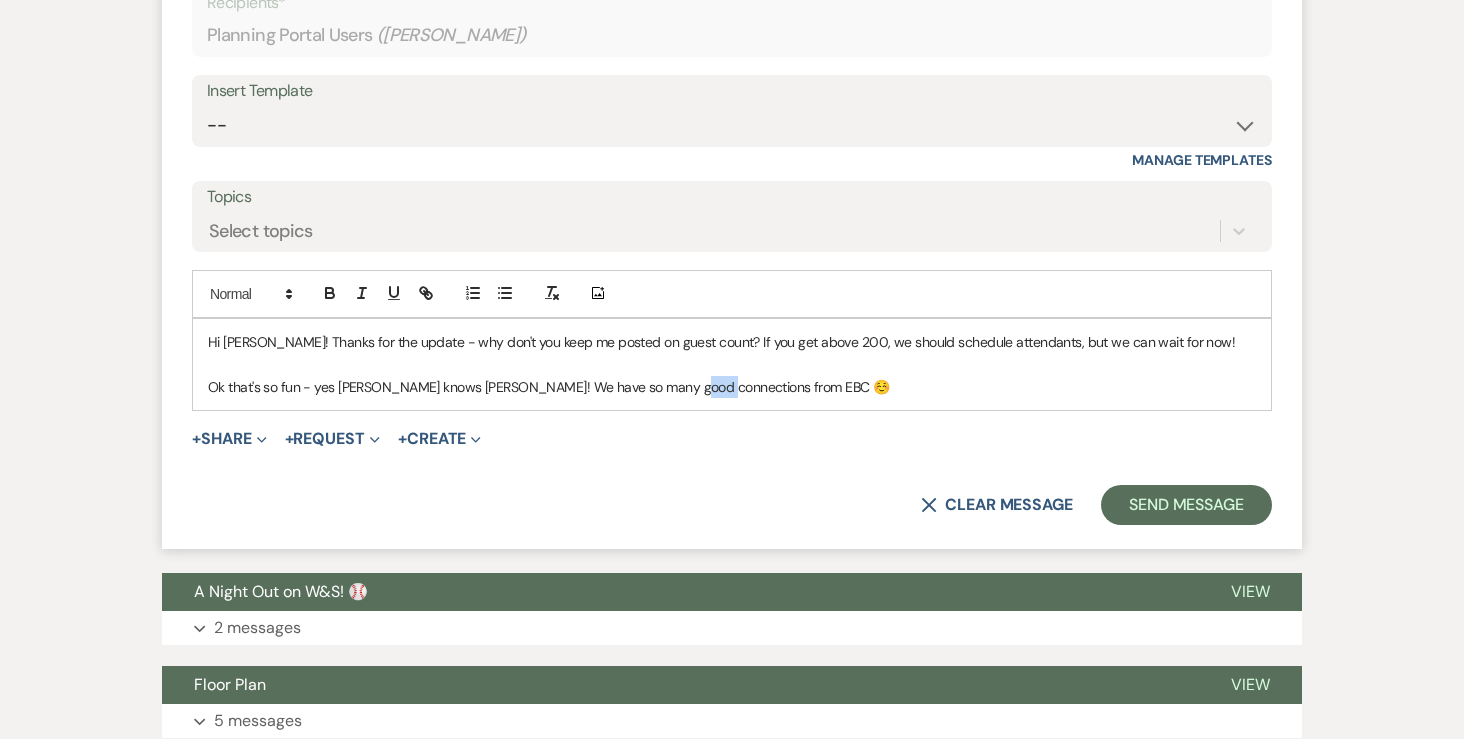 click on "Ok that's so fun - yes Landon knows Emma! We have so many good connections from EBC ☺️" at bounding box center [732, 387] 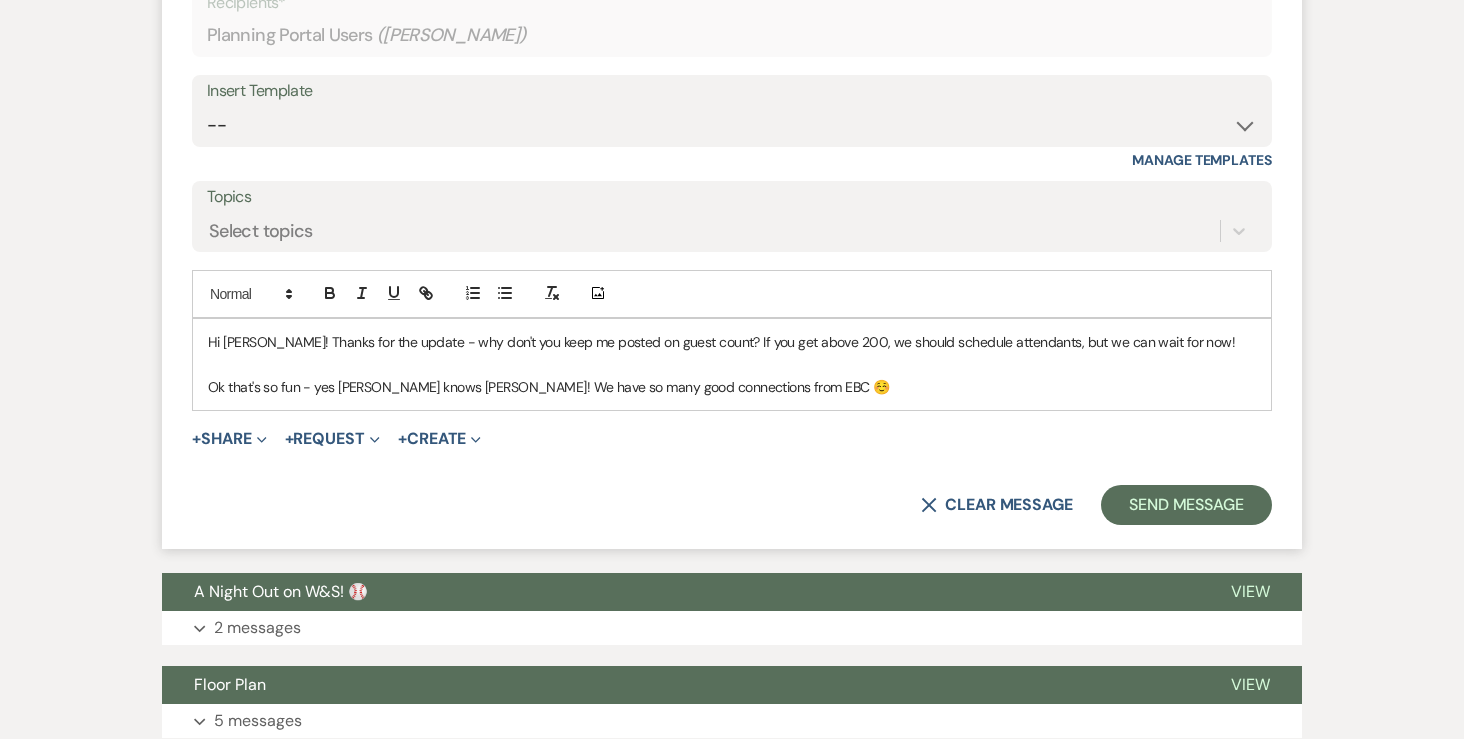 click on "Ok that's so fun - yes Landon knows Emma! We have so many good connections from EBC ☺️" at bounding box center [732, 387] 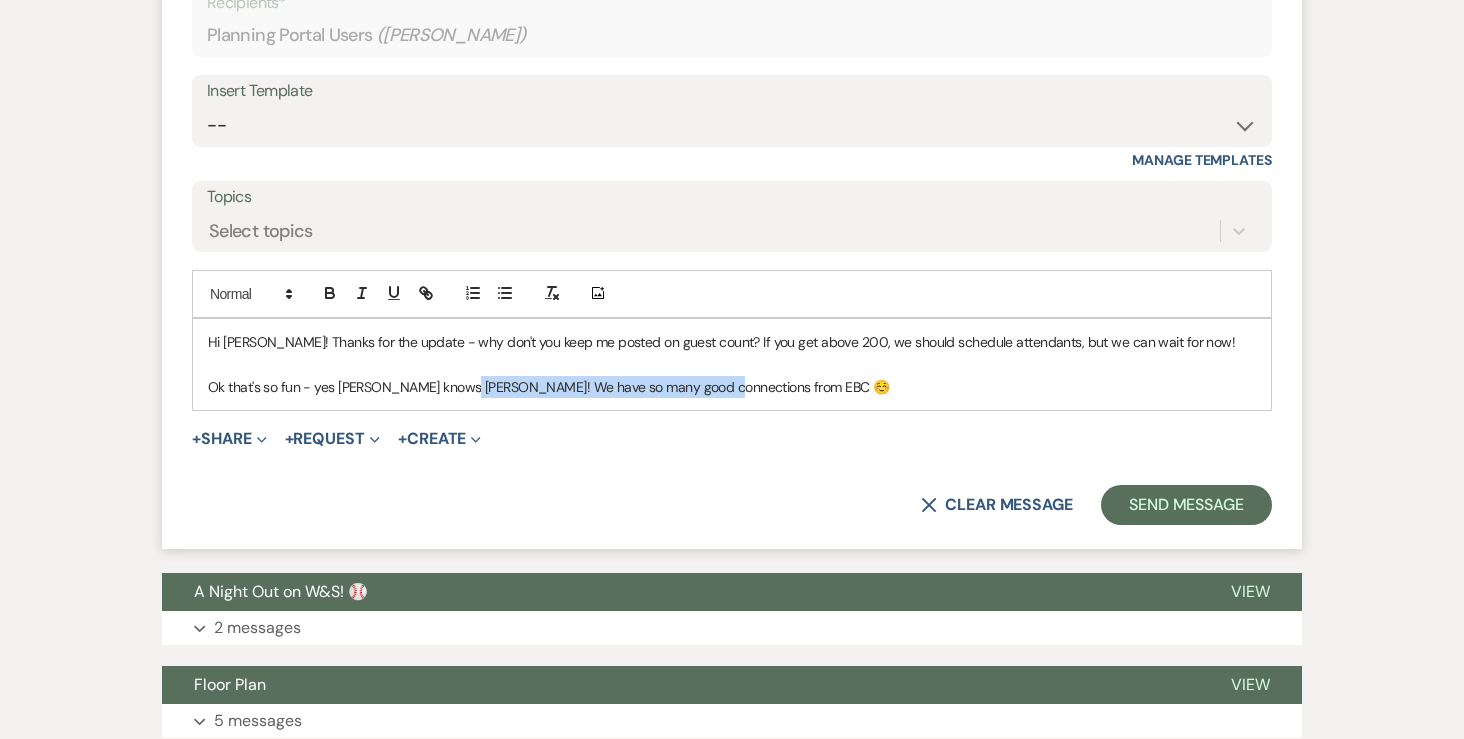 drag, startPoint x: 721, startPoint y: 339, endPoint x: 473, endPoint y: 335, distance: 248.03226 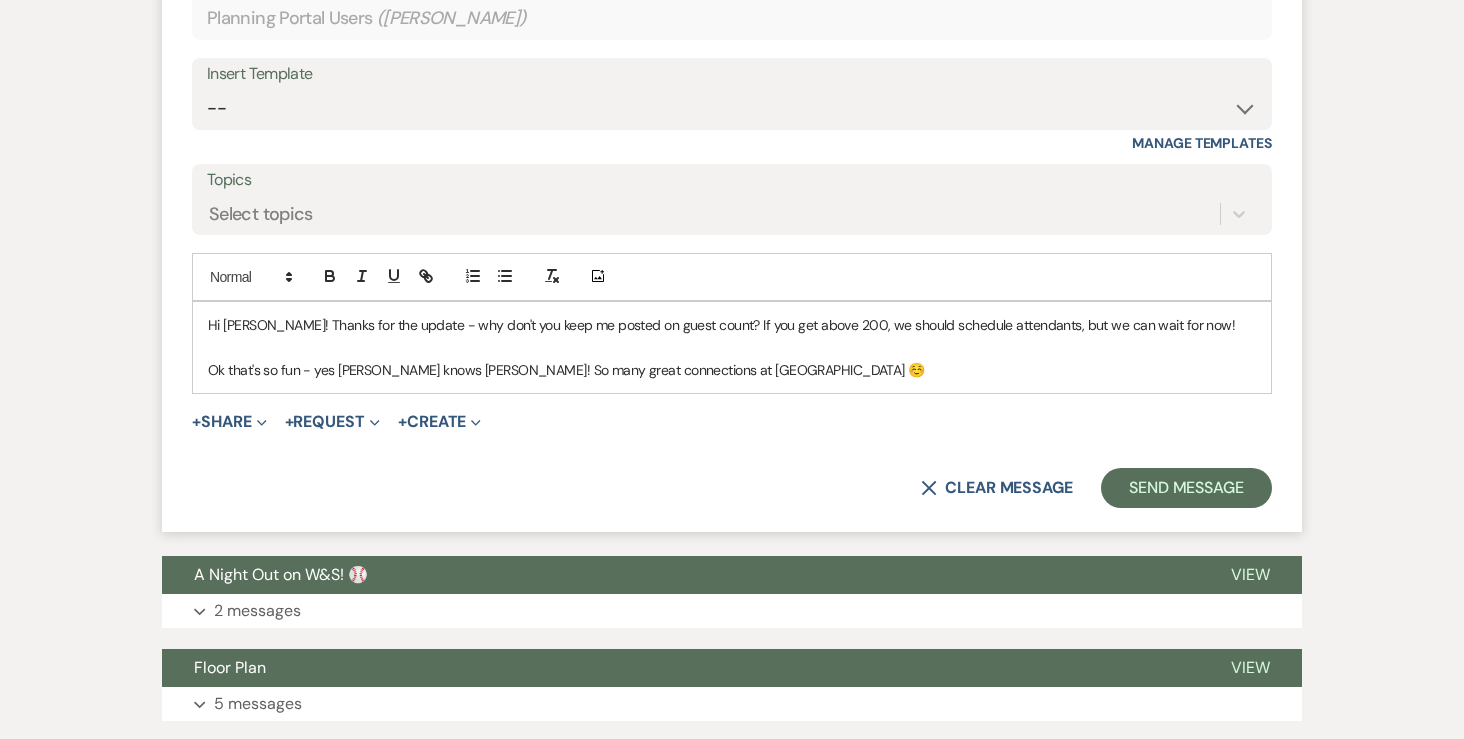scroll, scrollTop: 1465, scrollLeft: 0, axis: vertical 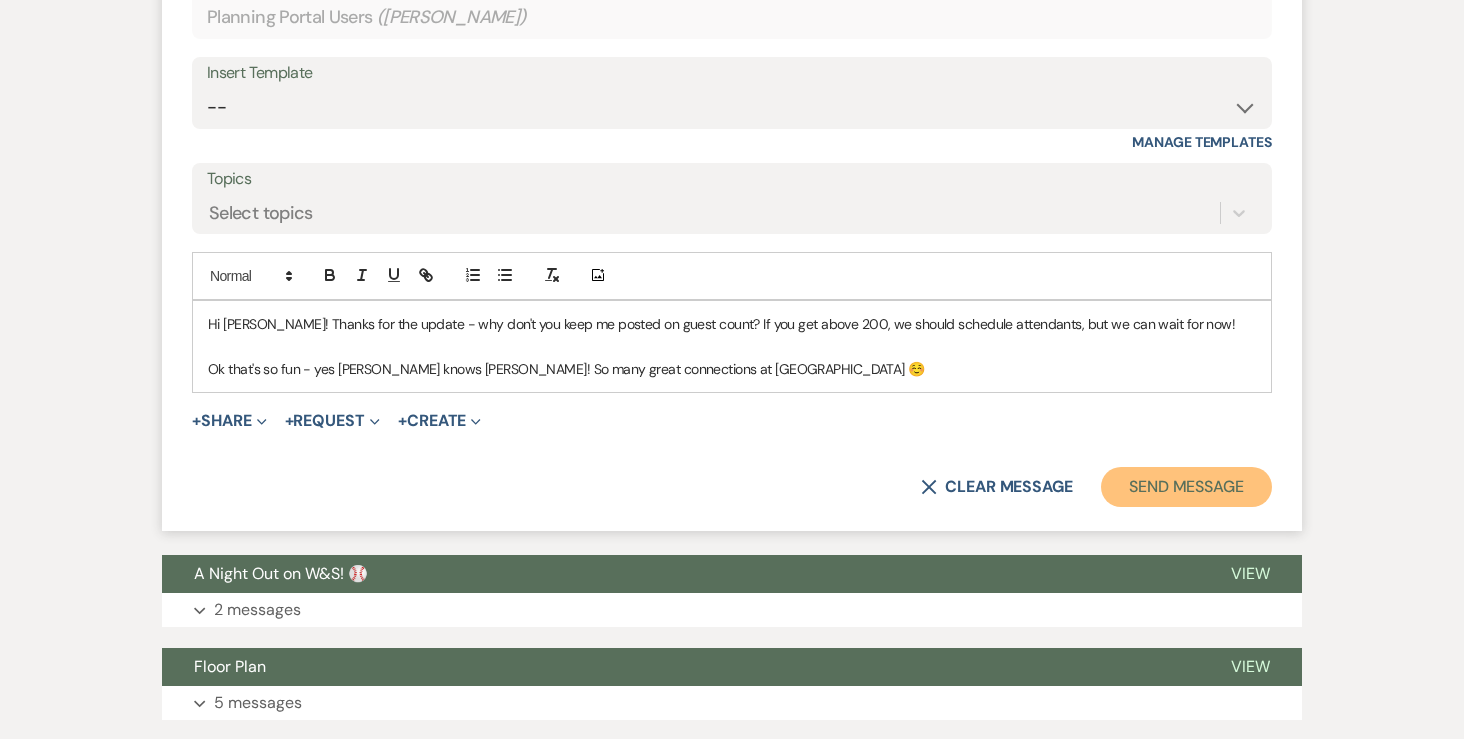 click on "Send Message" at bounding box center [1186, 487] 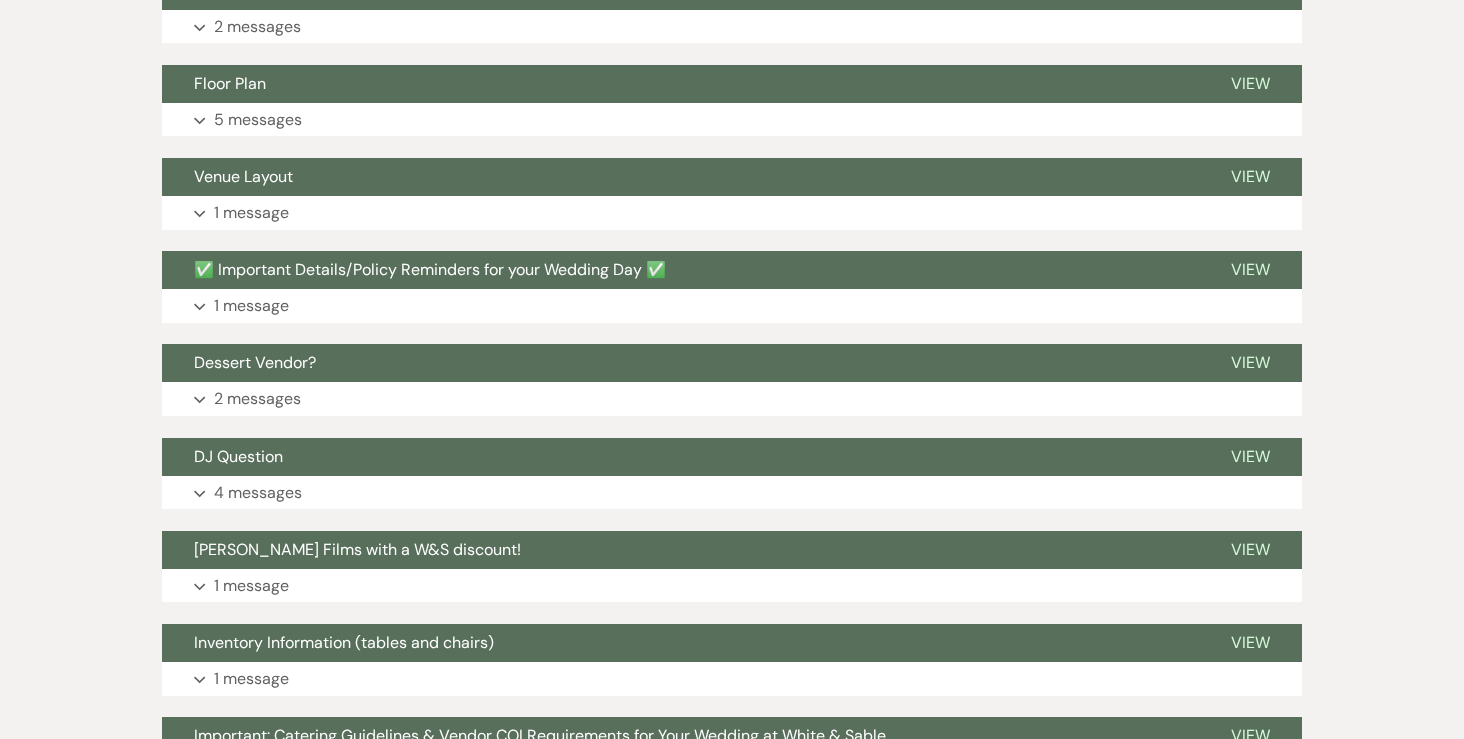 scroll, scrollTop: 0, scrollLeft: 0, axis: both 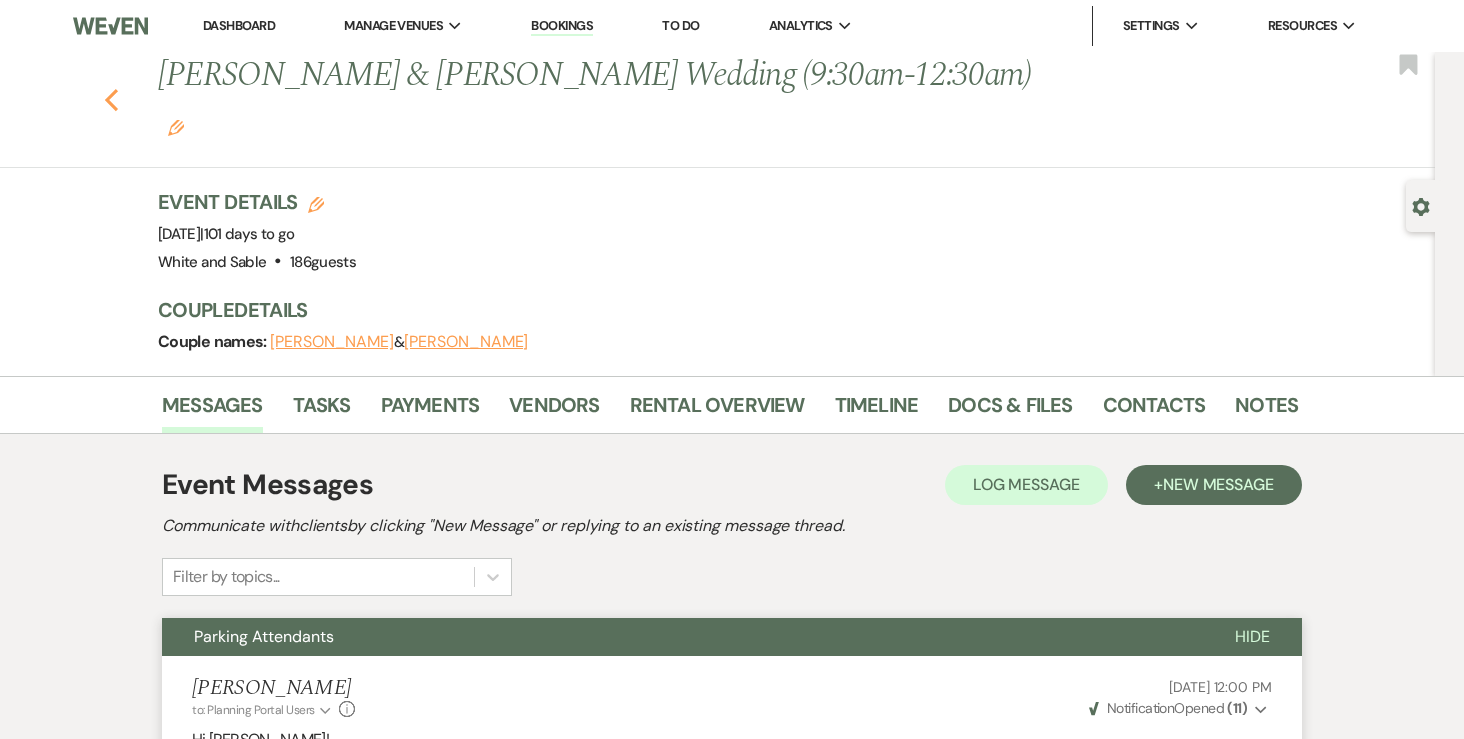 click 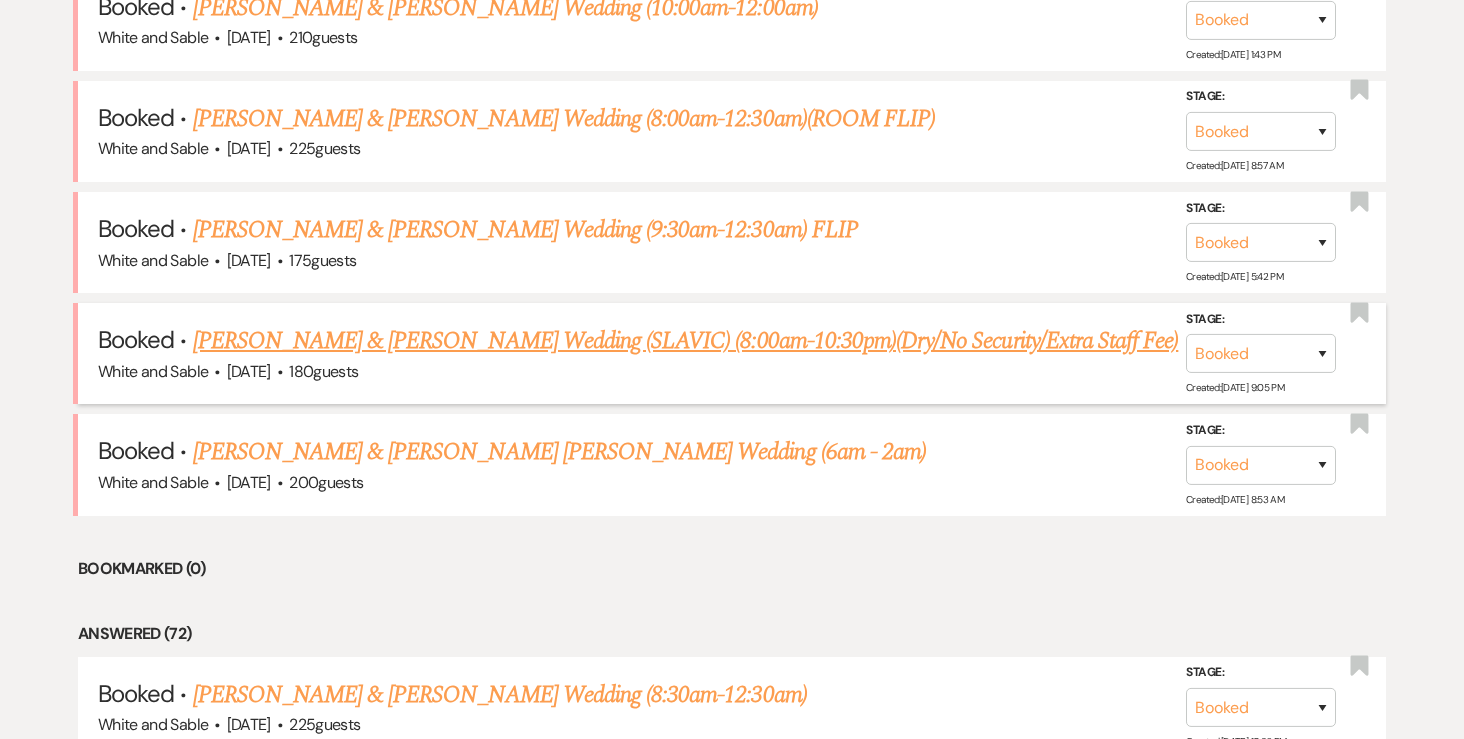 scroll, scrollTop: 1131, scrollLeft: 0, axis: vertical 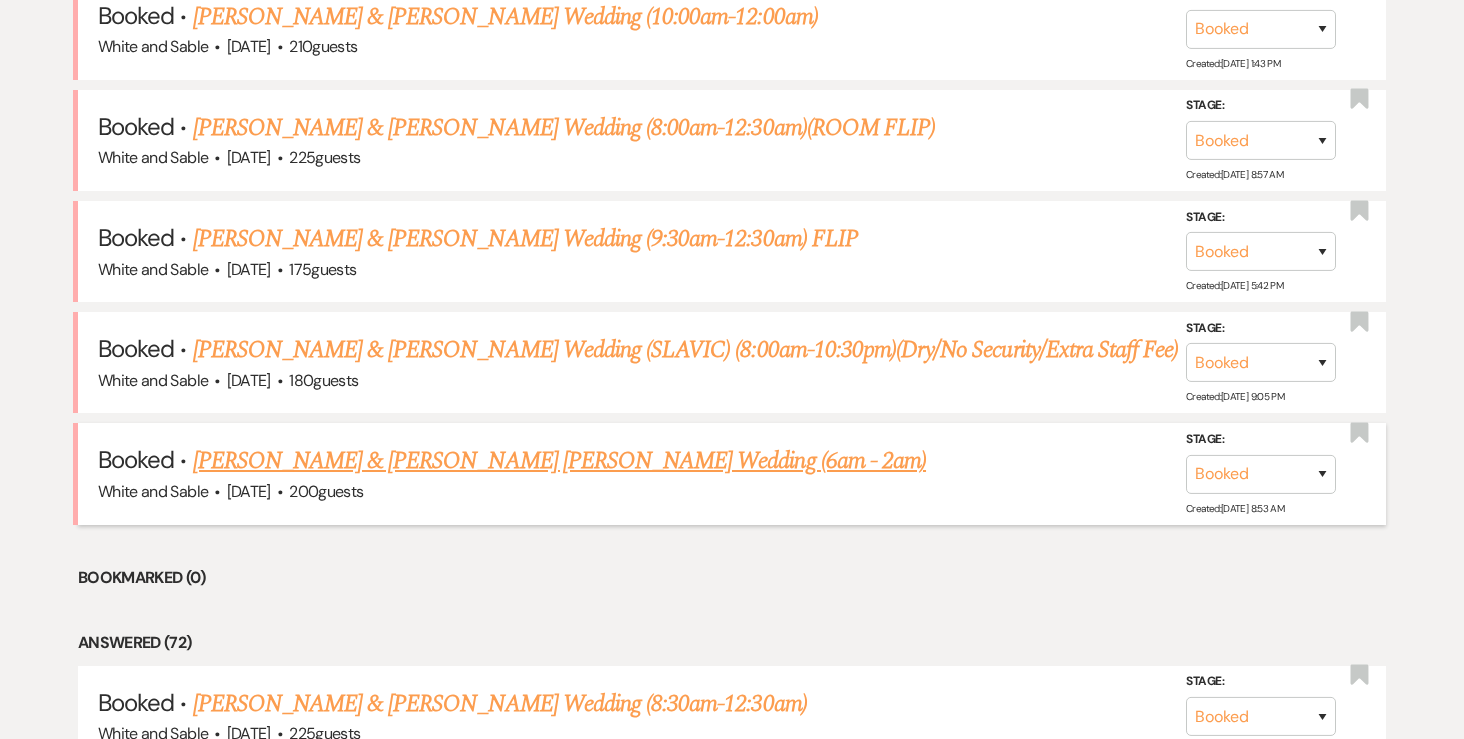 click on "[PERSON_NAME] & [PERSON_NAME] [PERSON_NAME] Wedding (6am - 2am)" at bounding box center (560, 461) 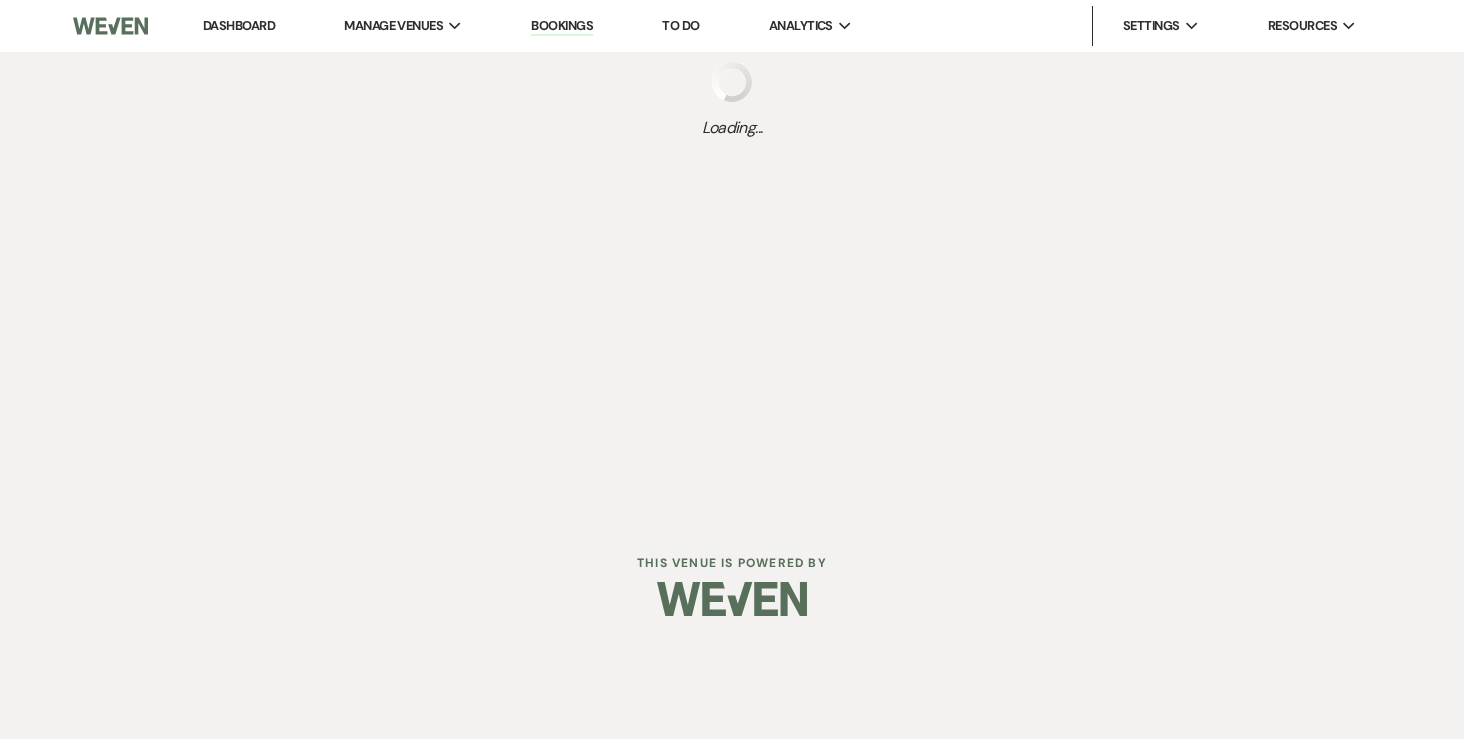 scroll, scrollTop: 0, scrollLeft: 0, axis: both 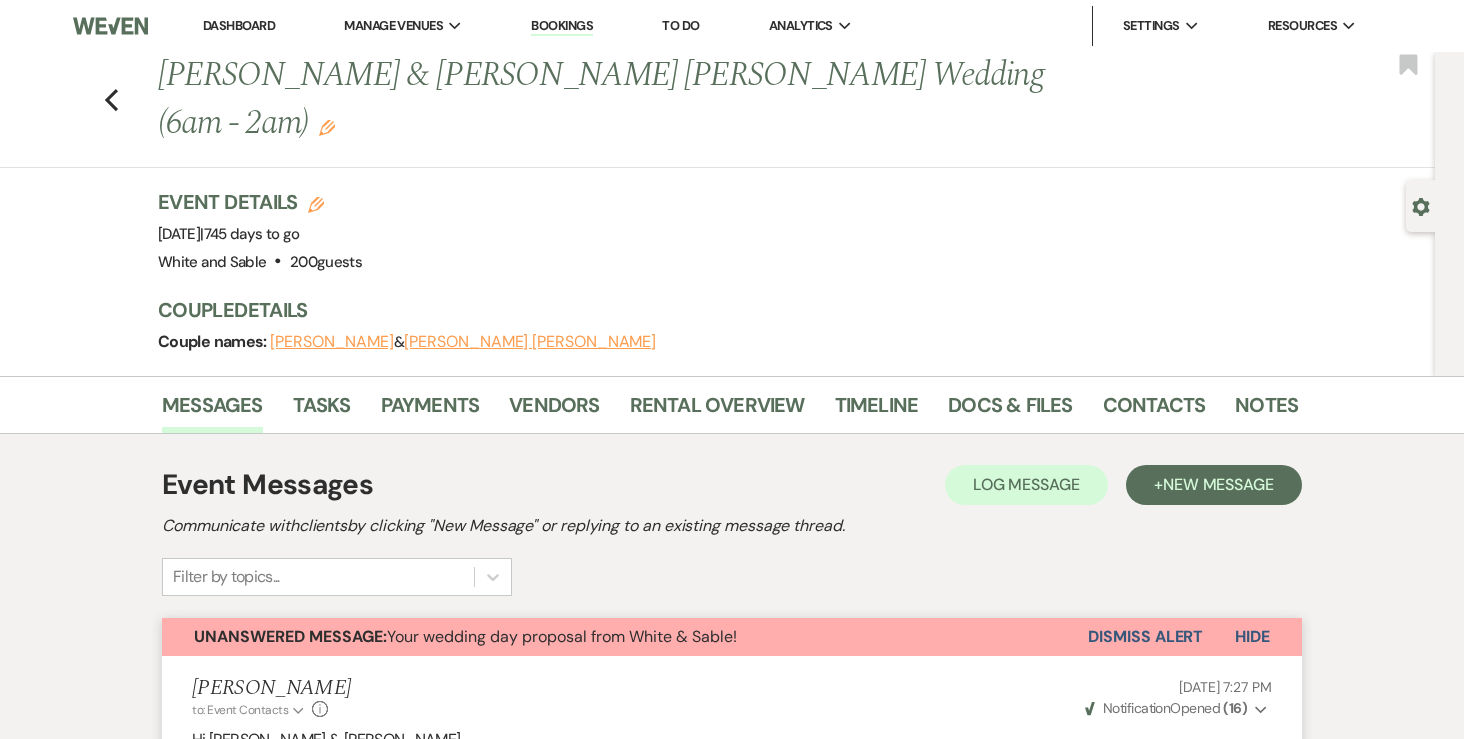 click on "Dismiss Alert" at bounding box center [1145, 637] 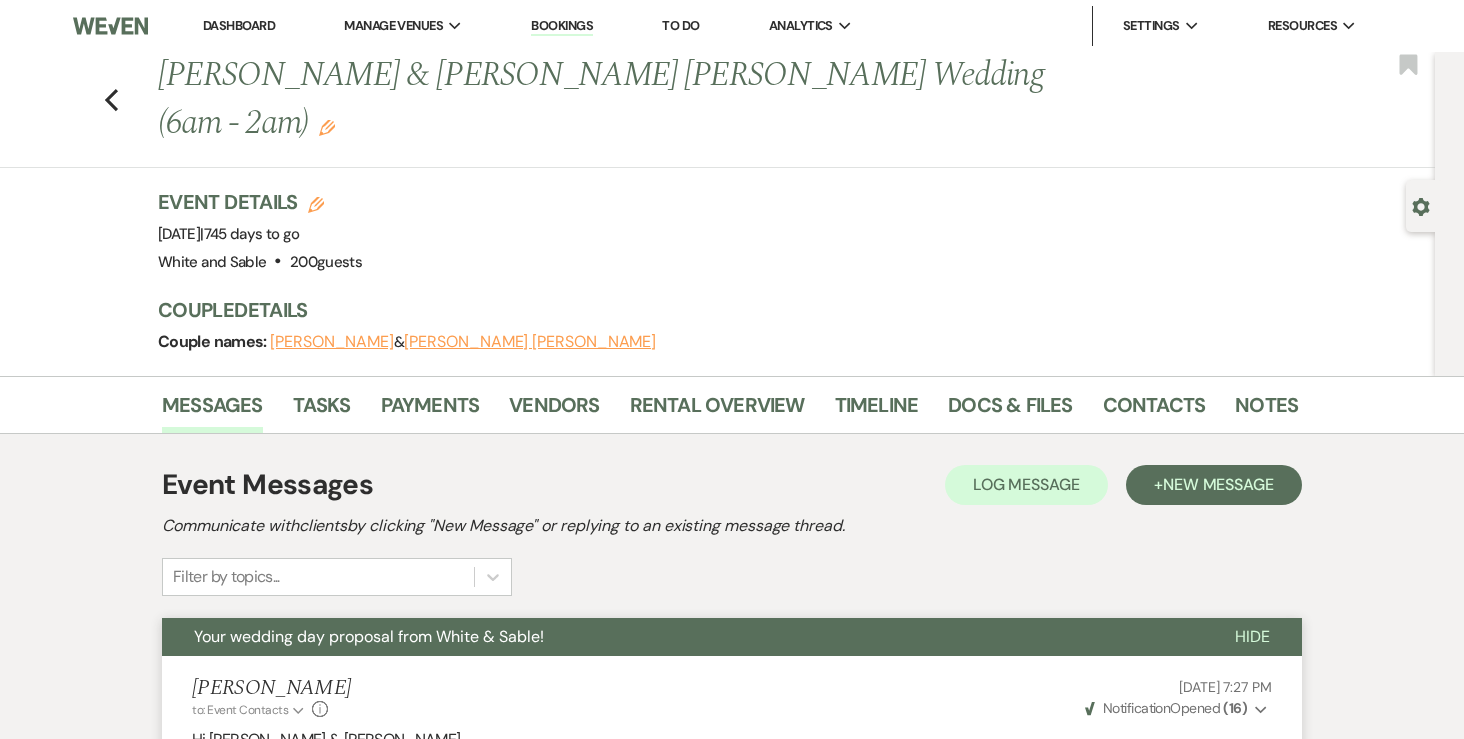 click on "Previous Mary Ballah & Arrington Johnson's Wedding (6am - 2am) Edit Bookmark" at bounding box center (712, 110) 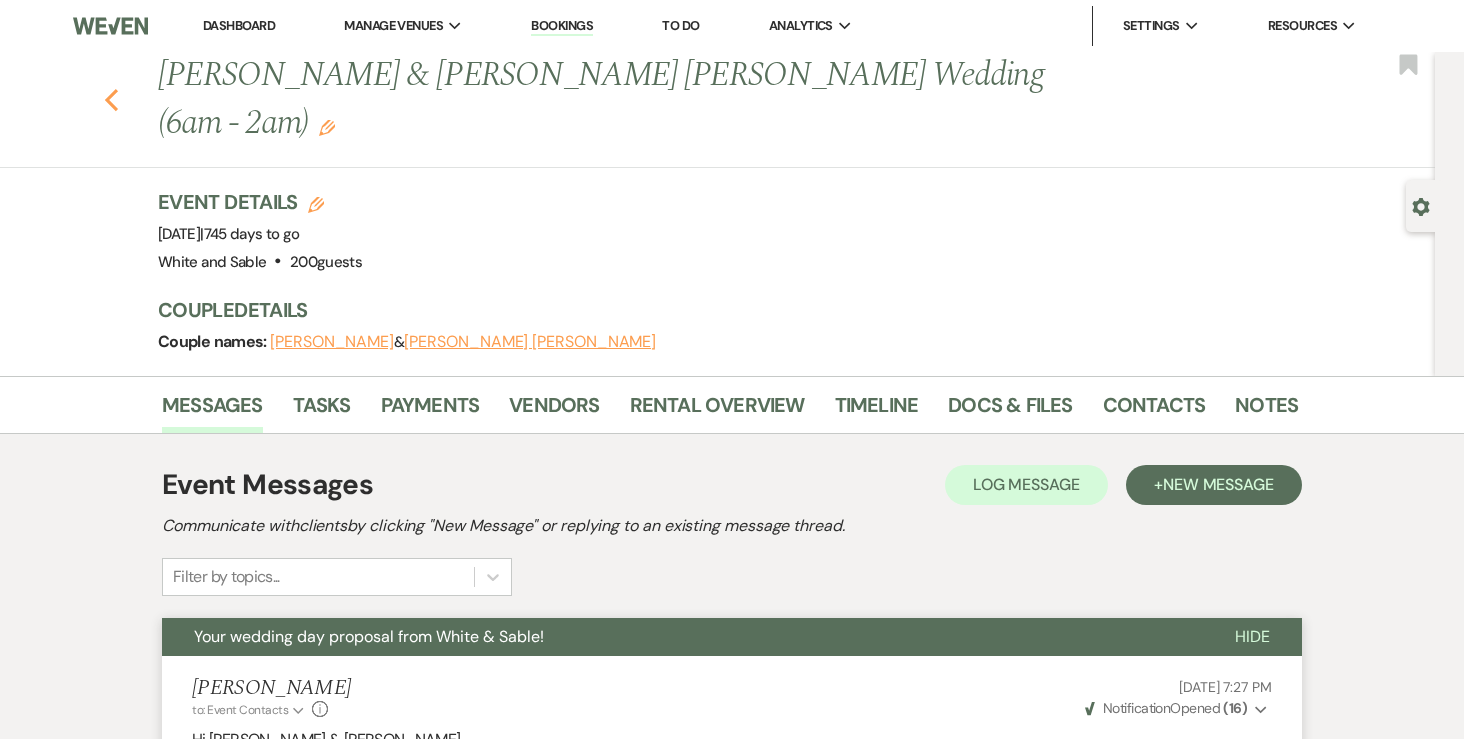 click on "Previous" 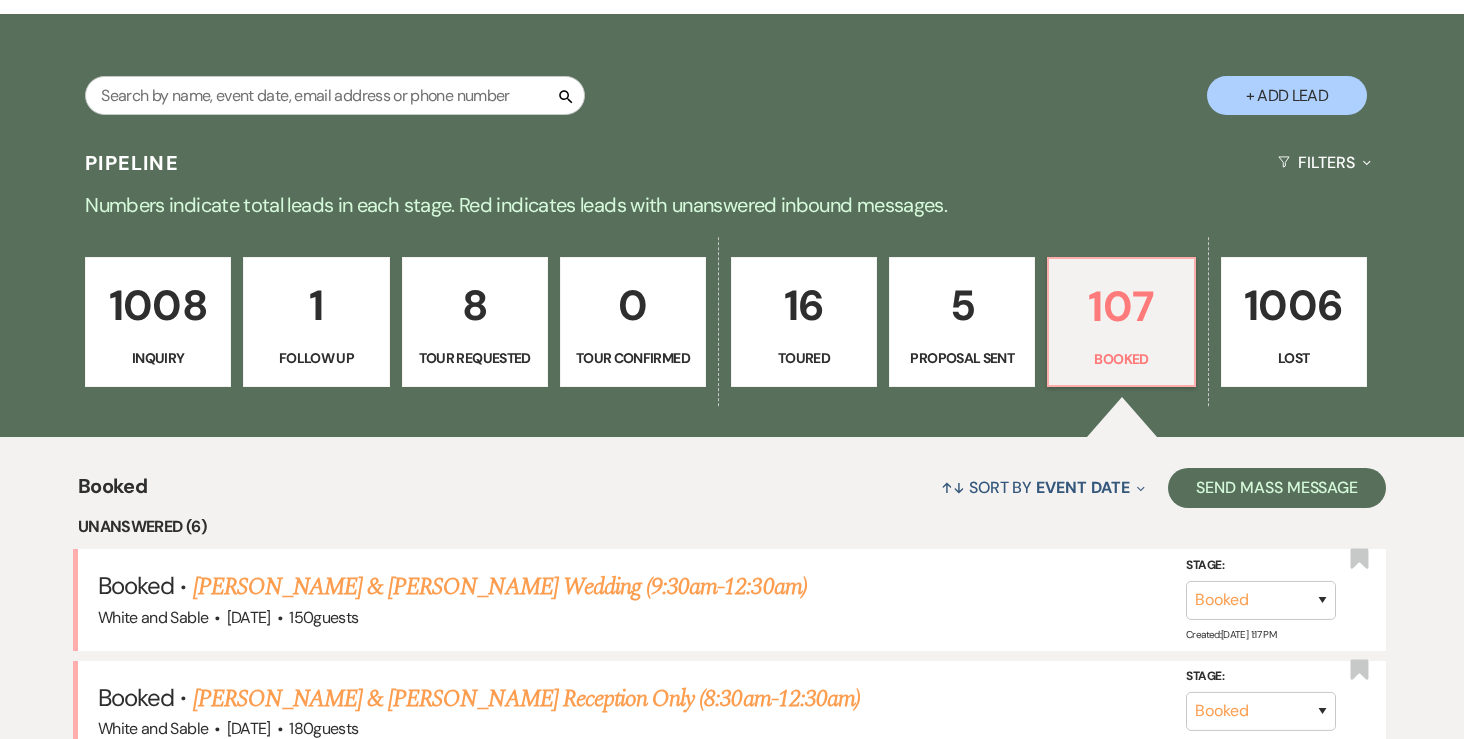 scroll, scrollTop: 274, scrollLeft: 0, axis: vertical 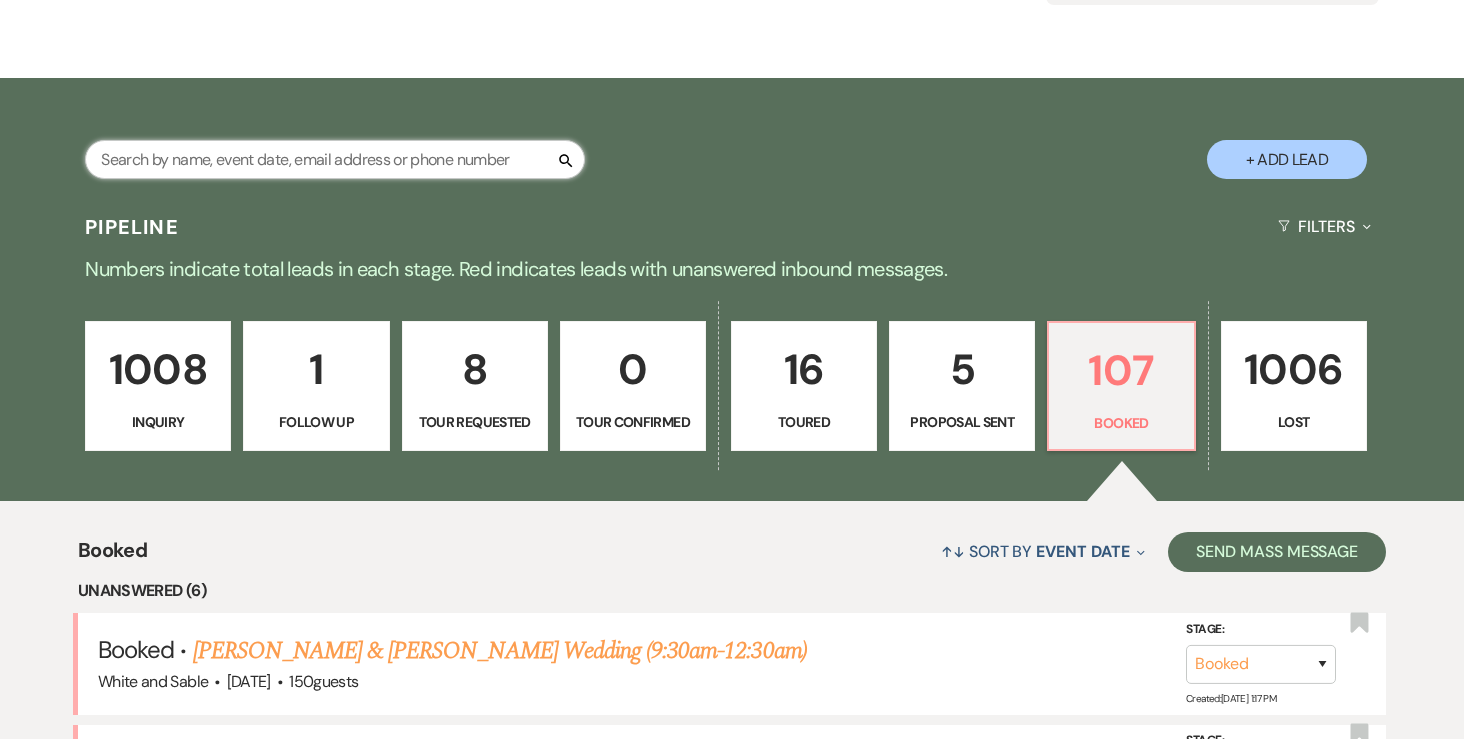 click at bounding box center (335, 159) 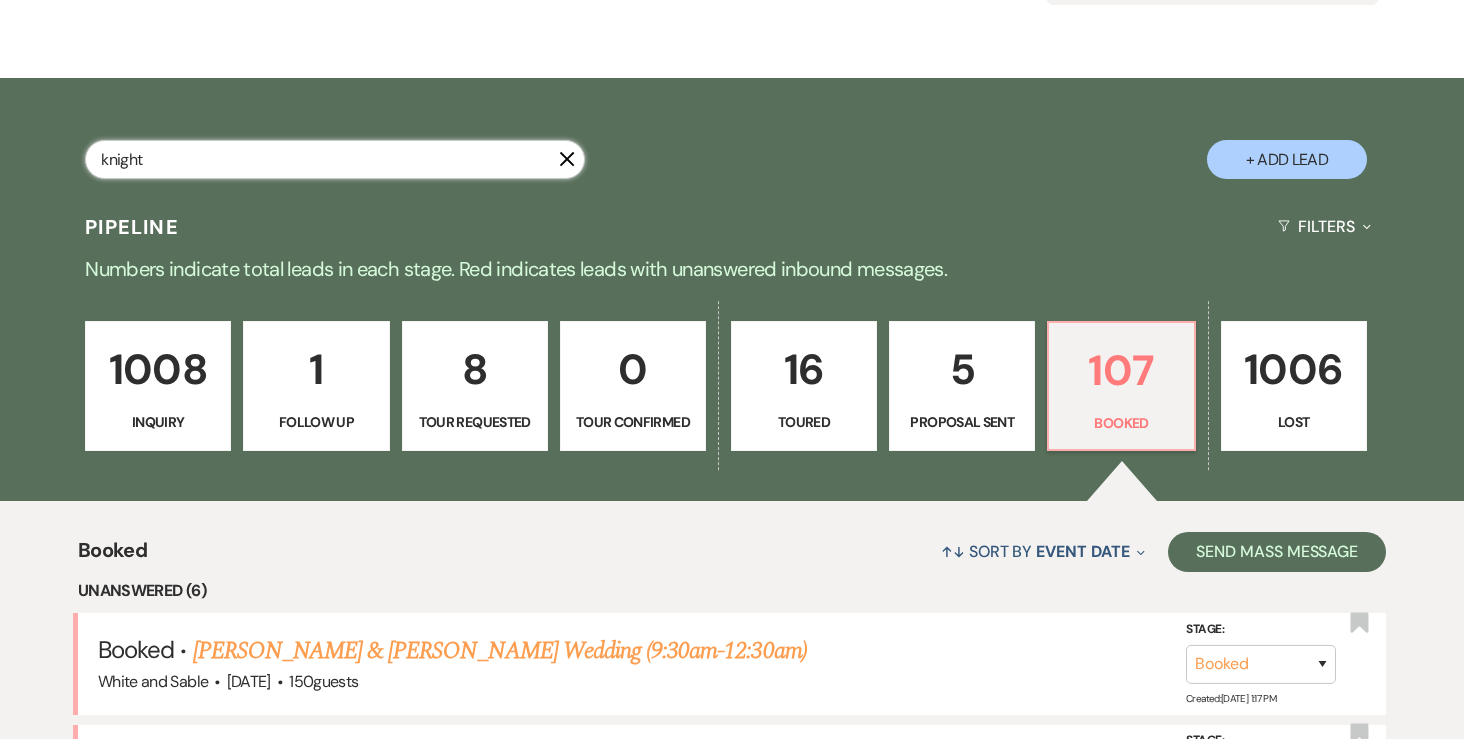type on "knight" 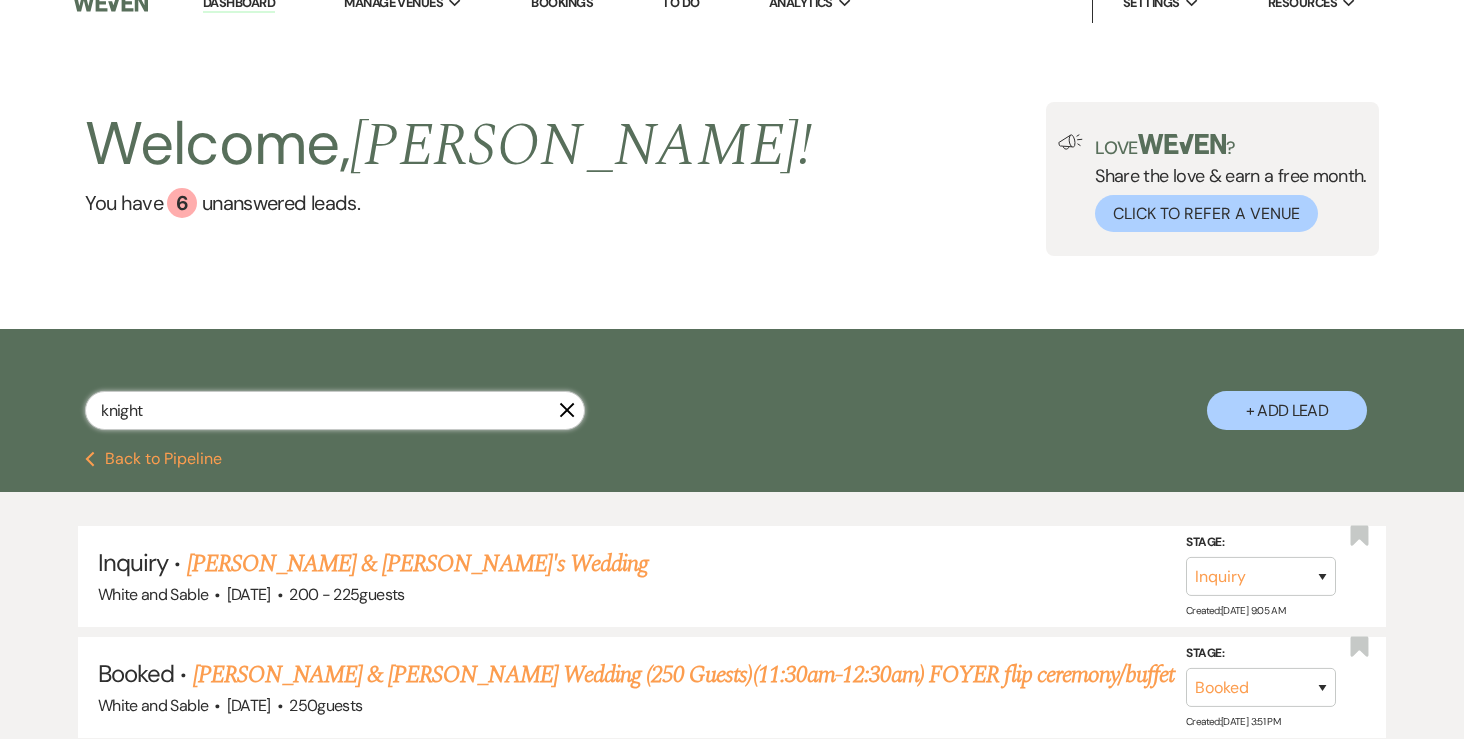 scroll, scrollTop: 183, scrollLeft: 0, axis: vertical 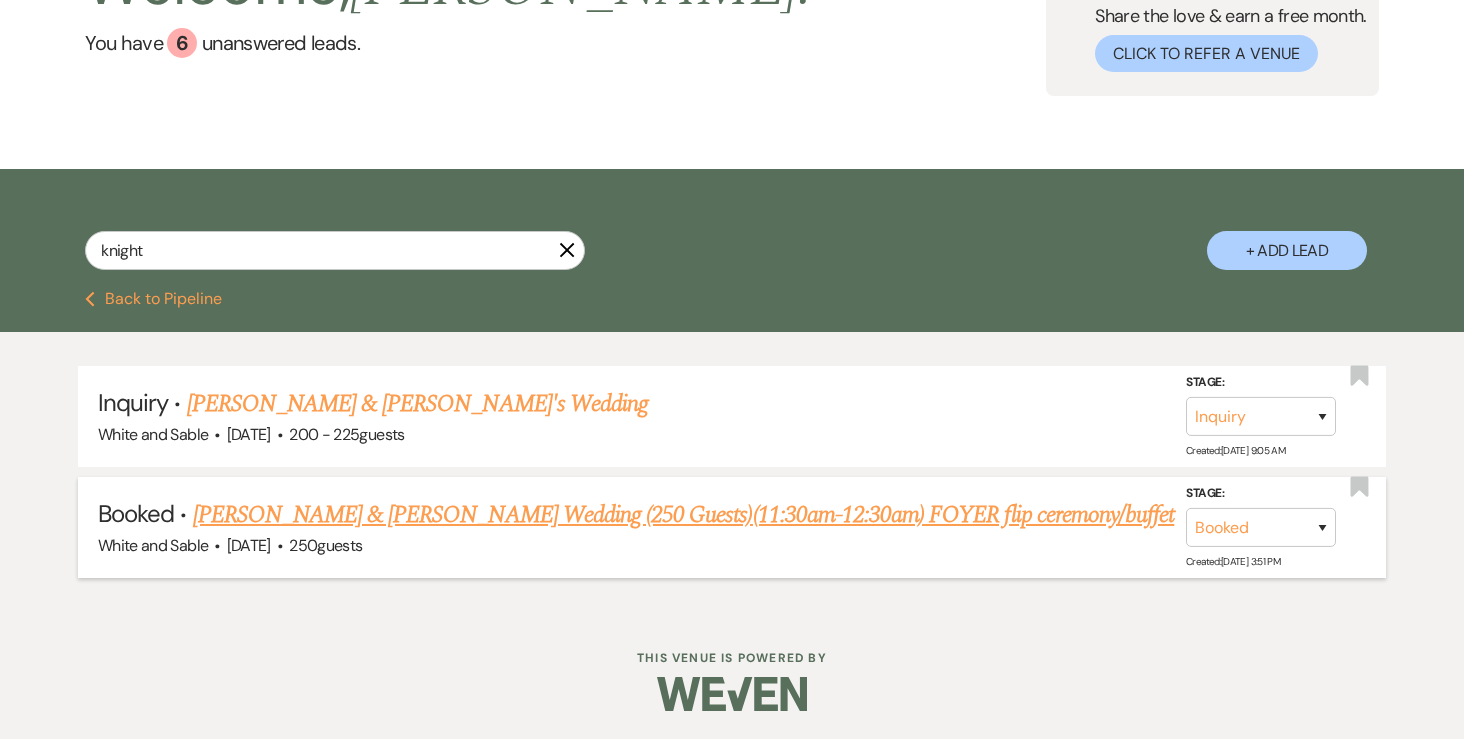 click on "[PERSON_NAME] & [PERSON_NAME] Wedding (250 Guests)(11:30am-12:30am) FOYER flip ceremony/buffet" at bounding box center [684, 515] 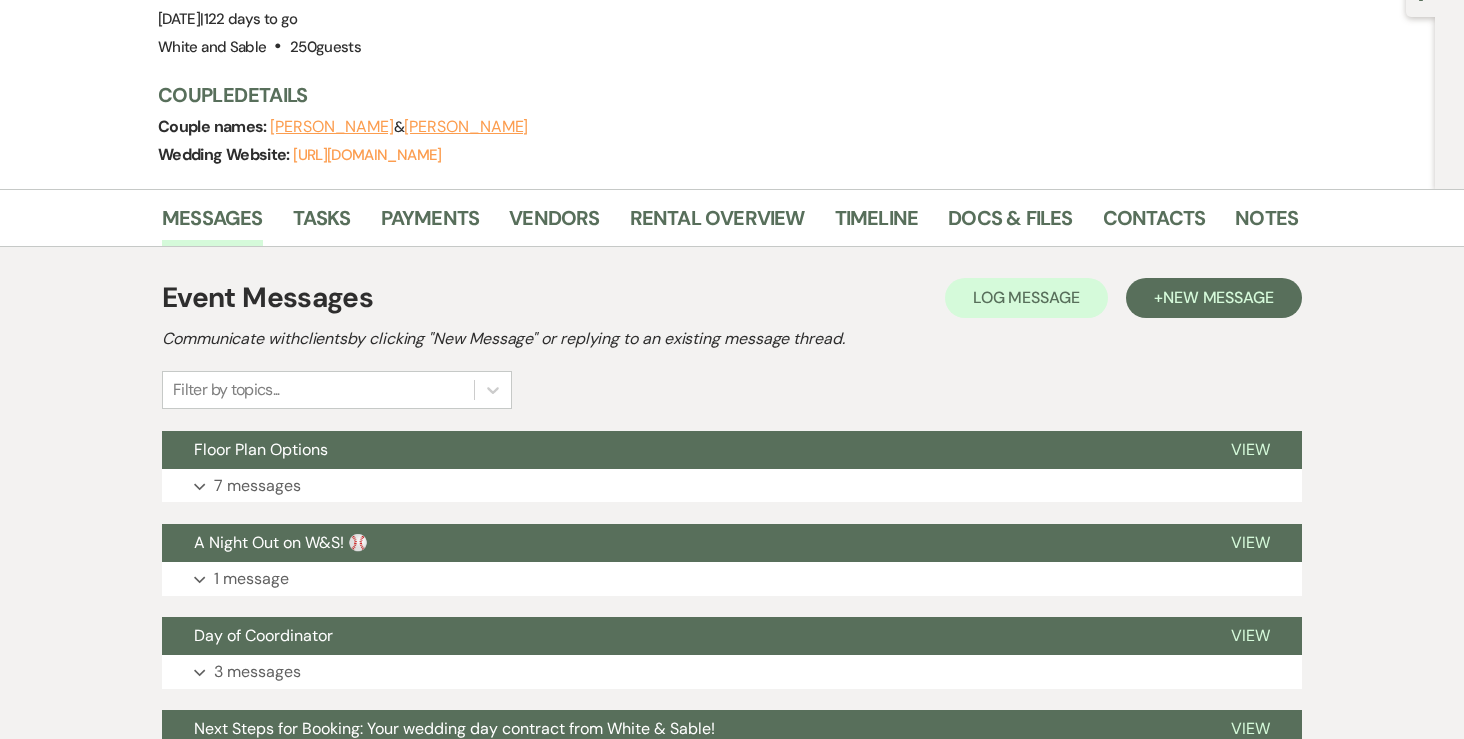scroll, scrollTop: 0, scrollLeft: 0, axis: both 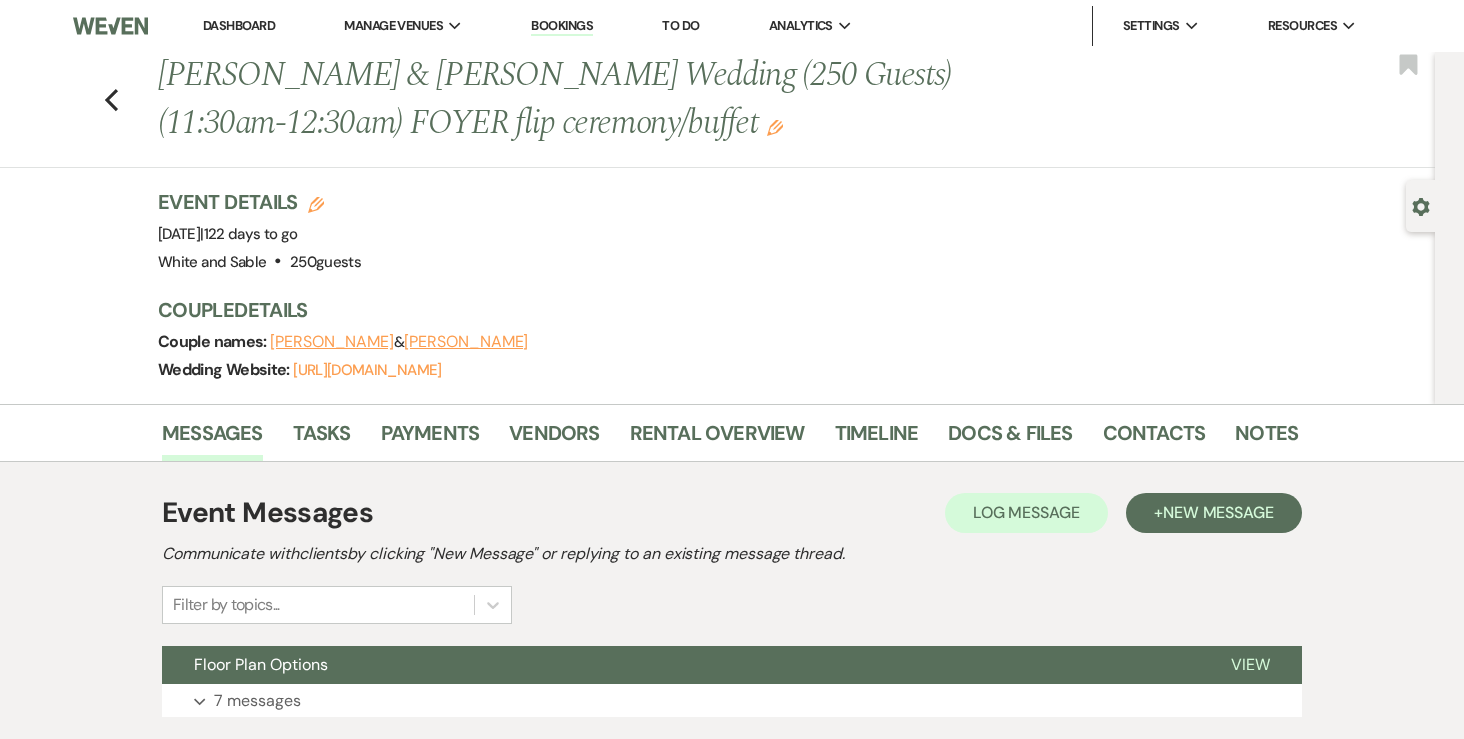 click on "Dashboard" at bounding box center [239, 26] 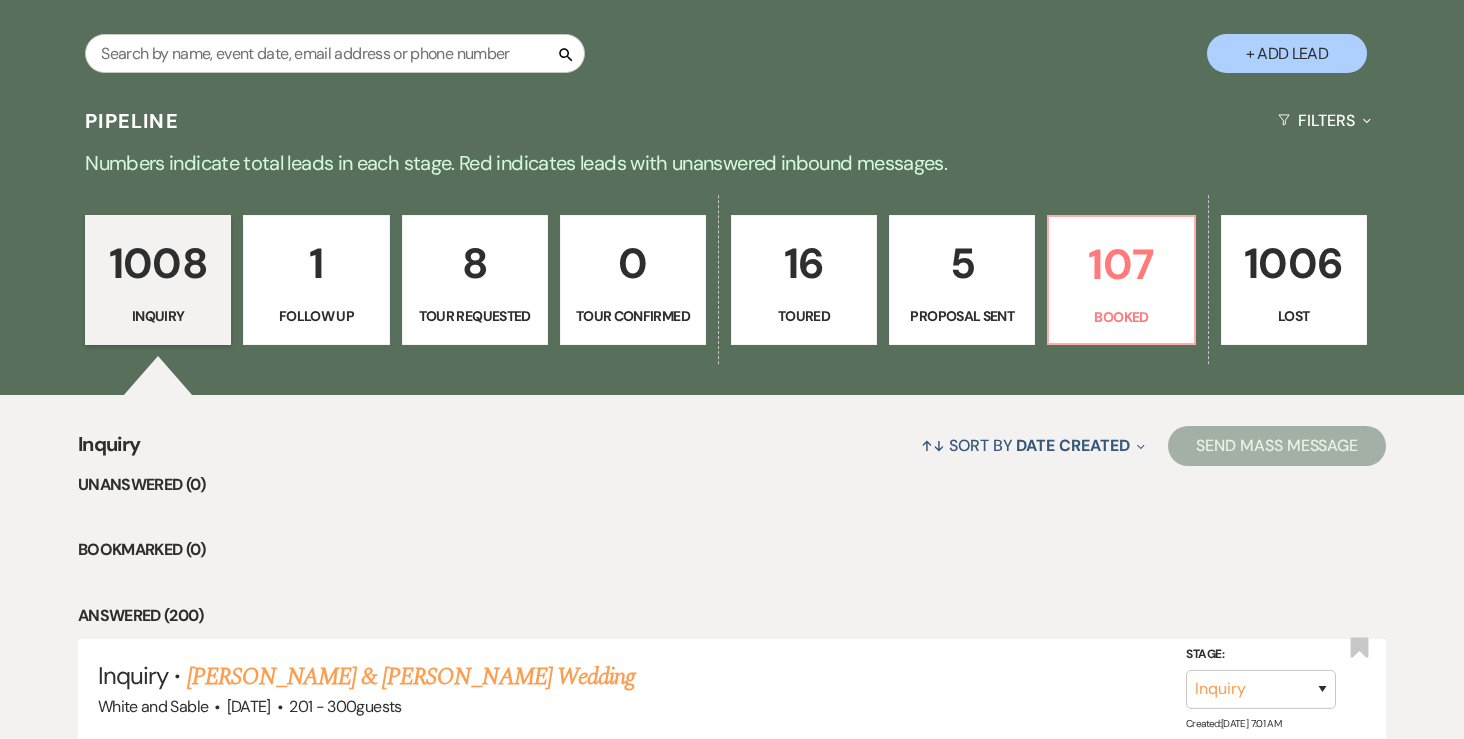 scroll, scrollTop: 404, scrollLeft: 0, axis: vertical 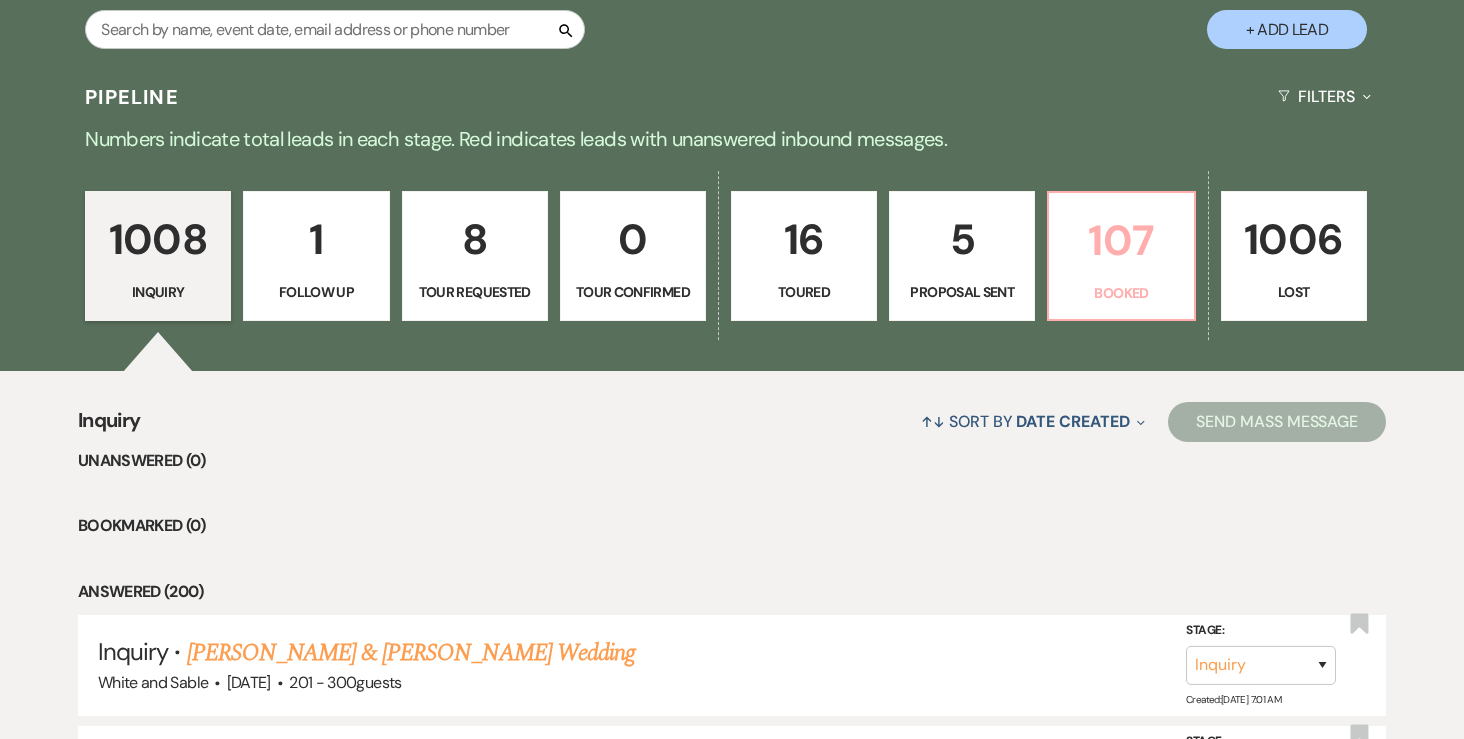 click on "107" at bounding box center (1121, 240) 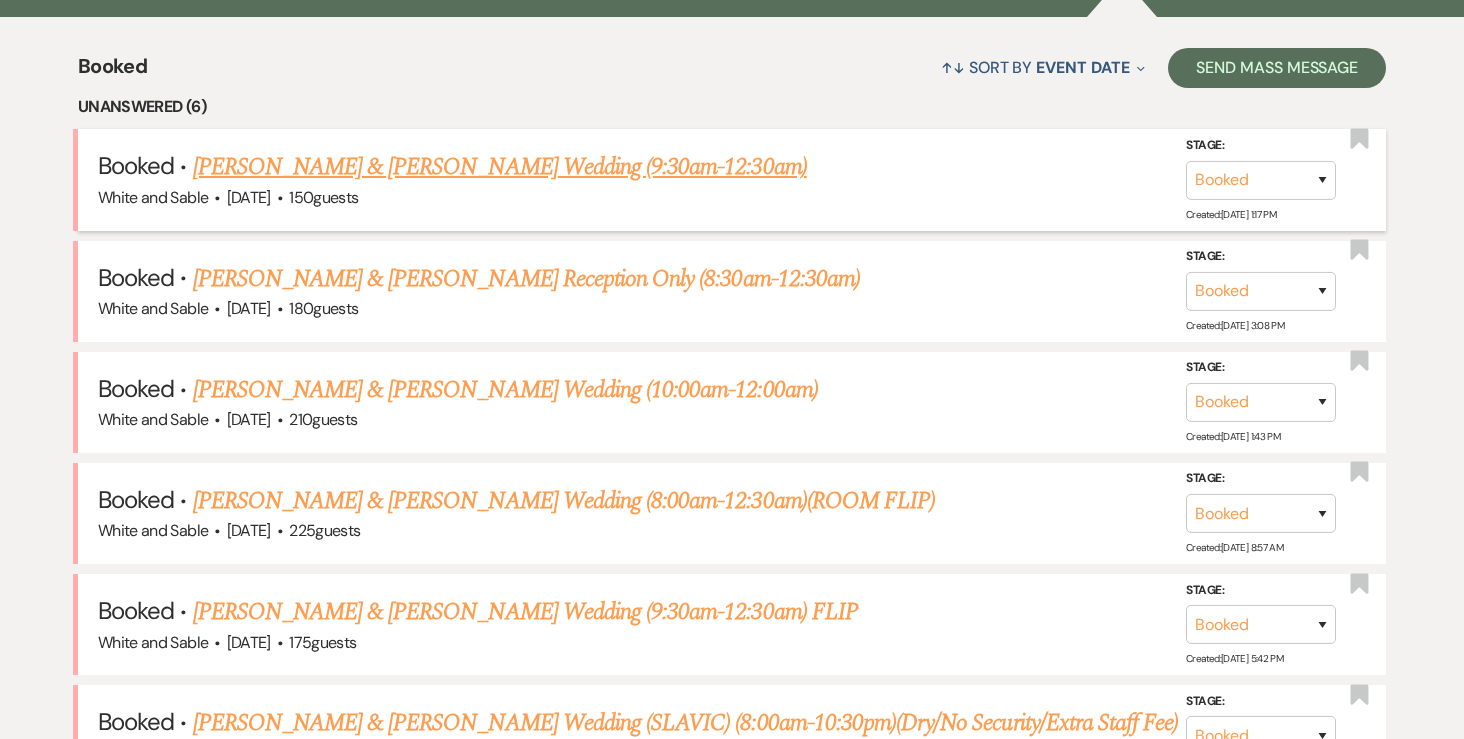 scroll, scrollTop: 737, scrollLeft: 0, axis: vertical 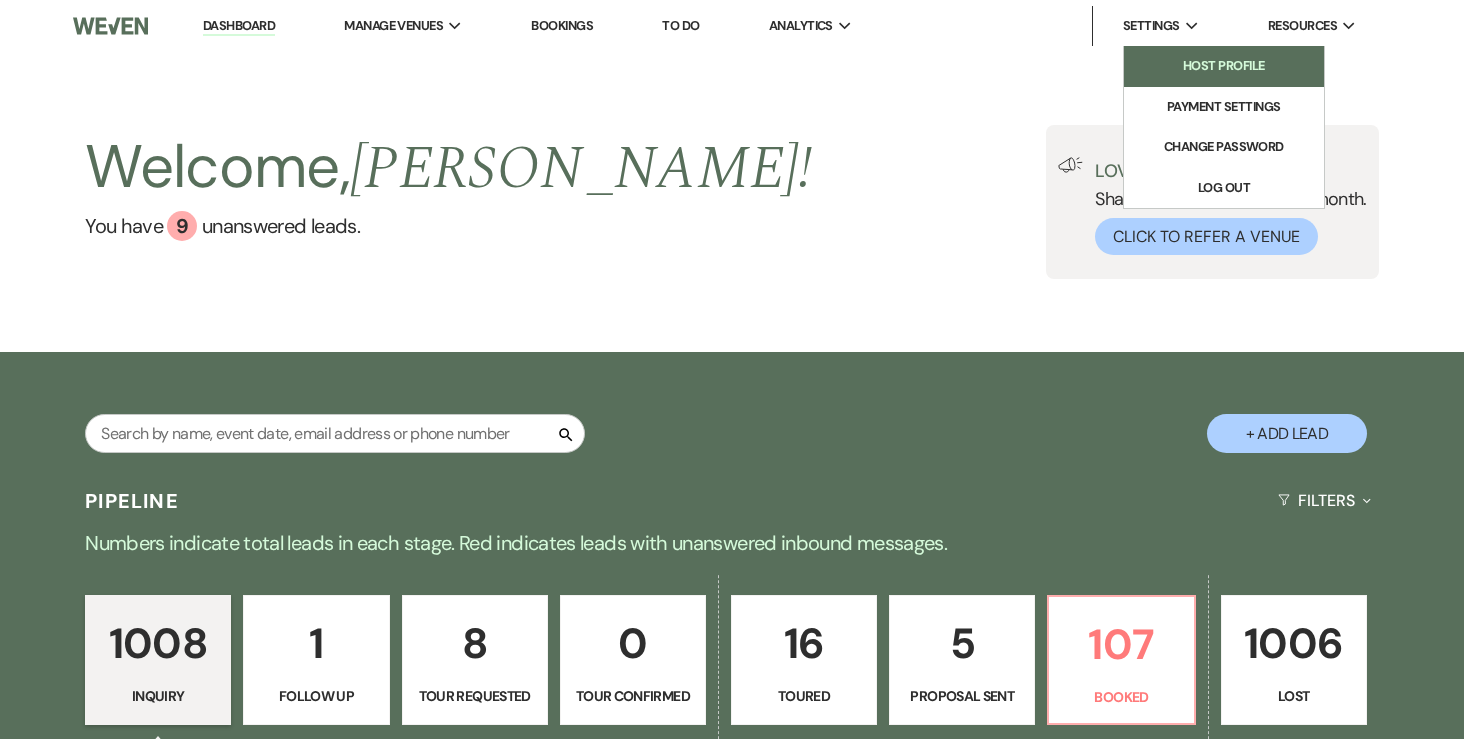 click on "Host Profile" at bounding box center (1224, 66) 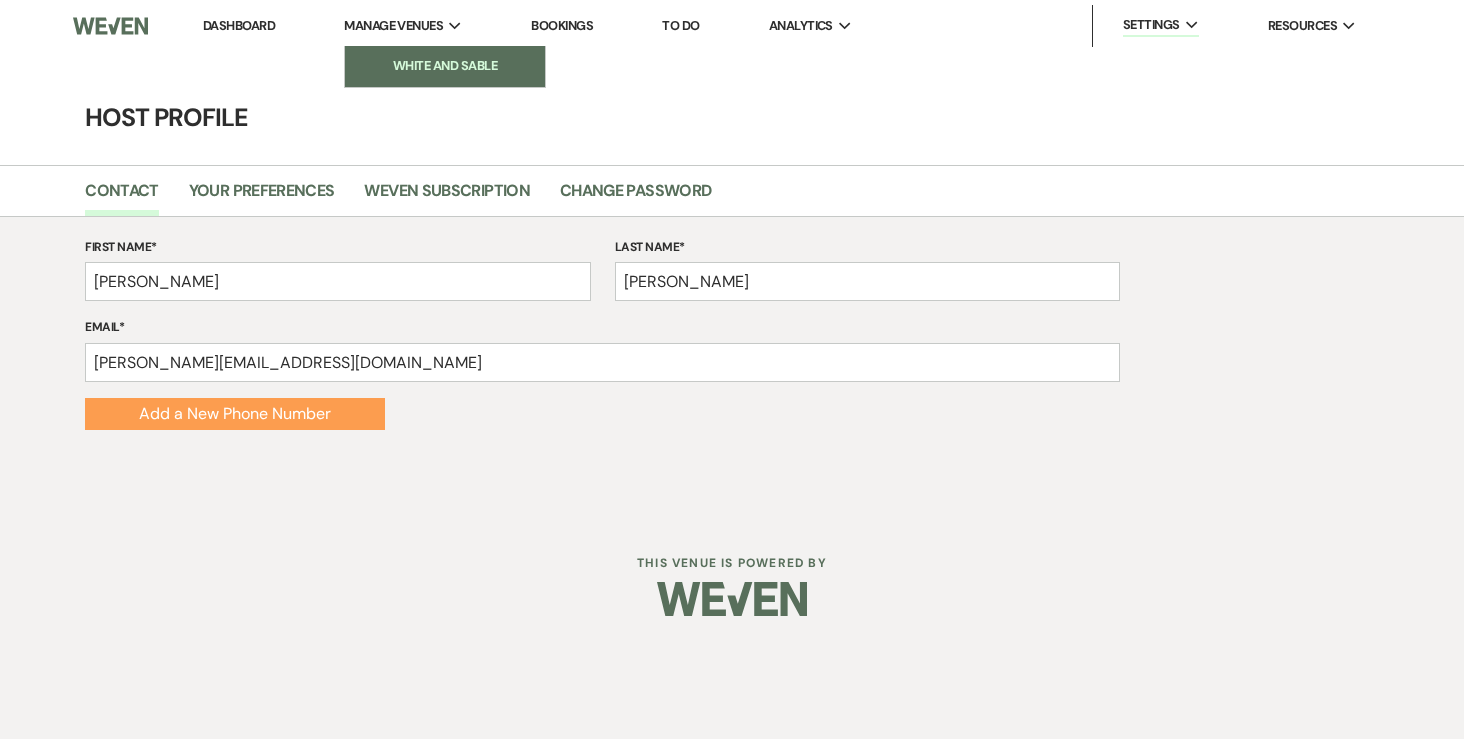 click on "White and Sable" at bounding box center [445, 66] 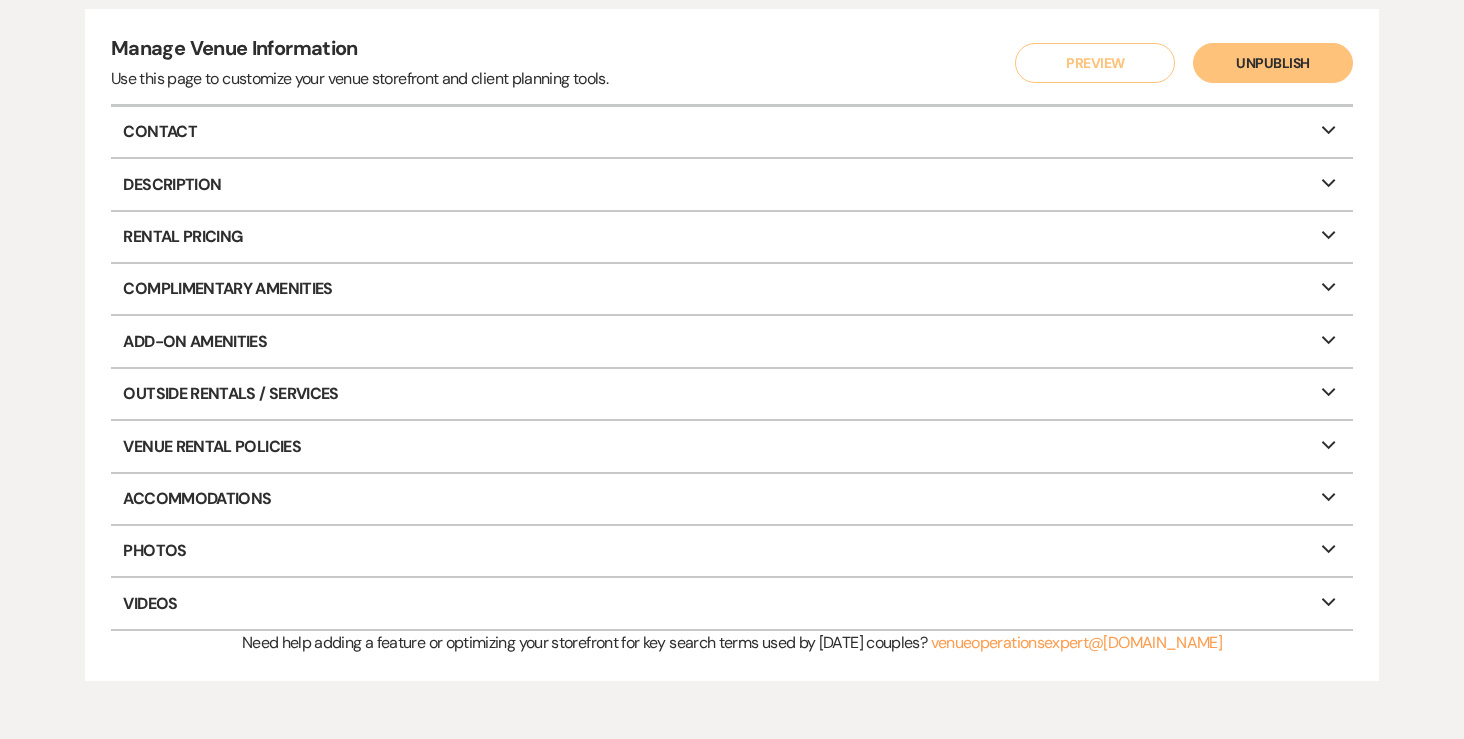 scroll, scrollTop: 230, scrollLeft: 0, axis: vertical 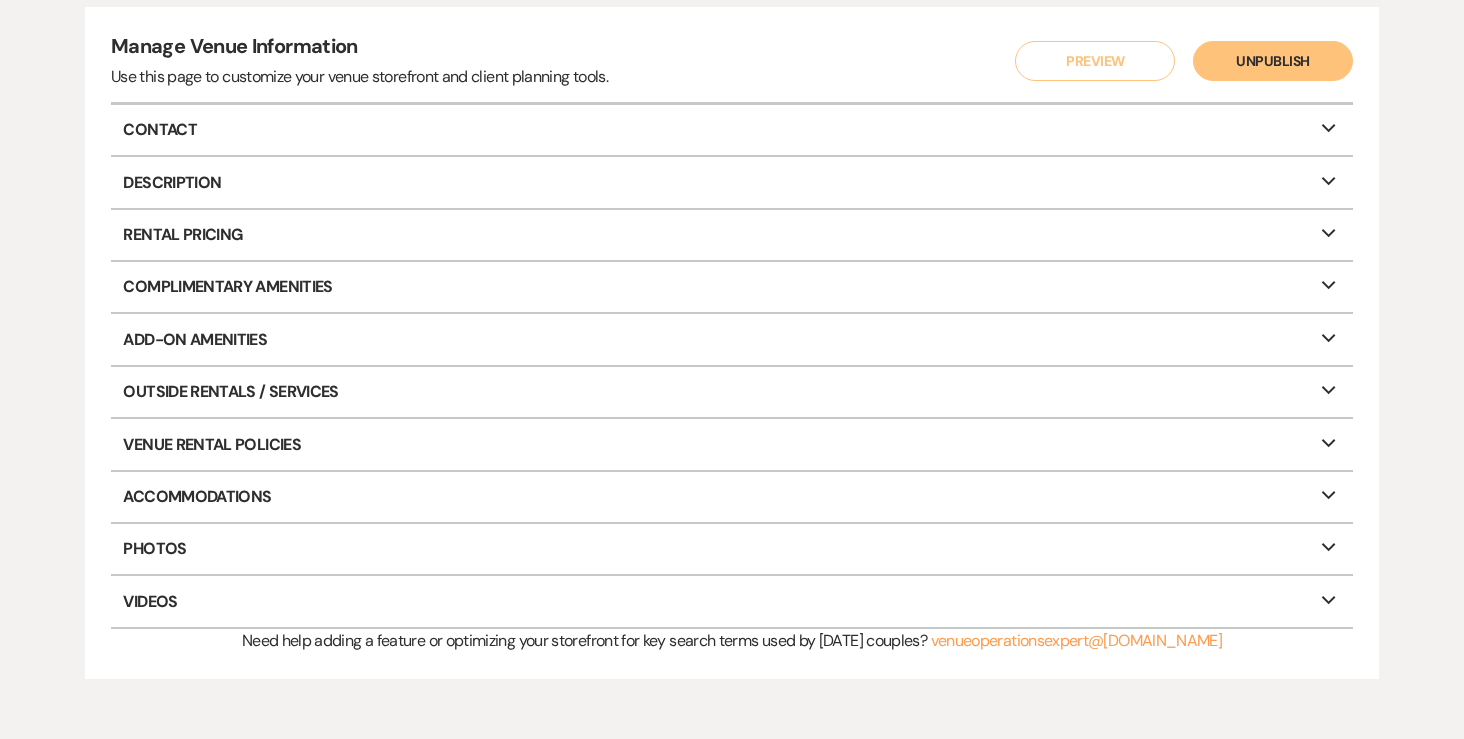 click on "Photos   Expand" at bounding box center (732, 549) 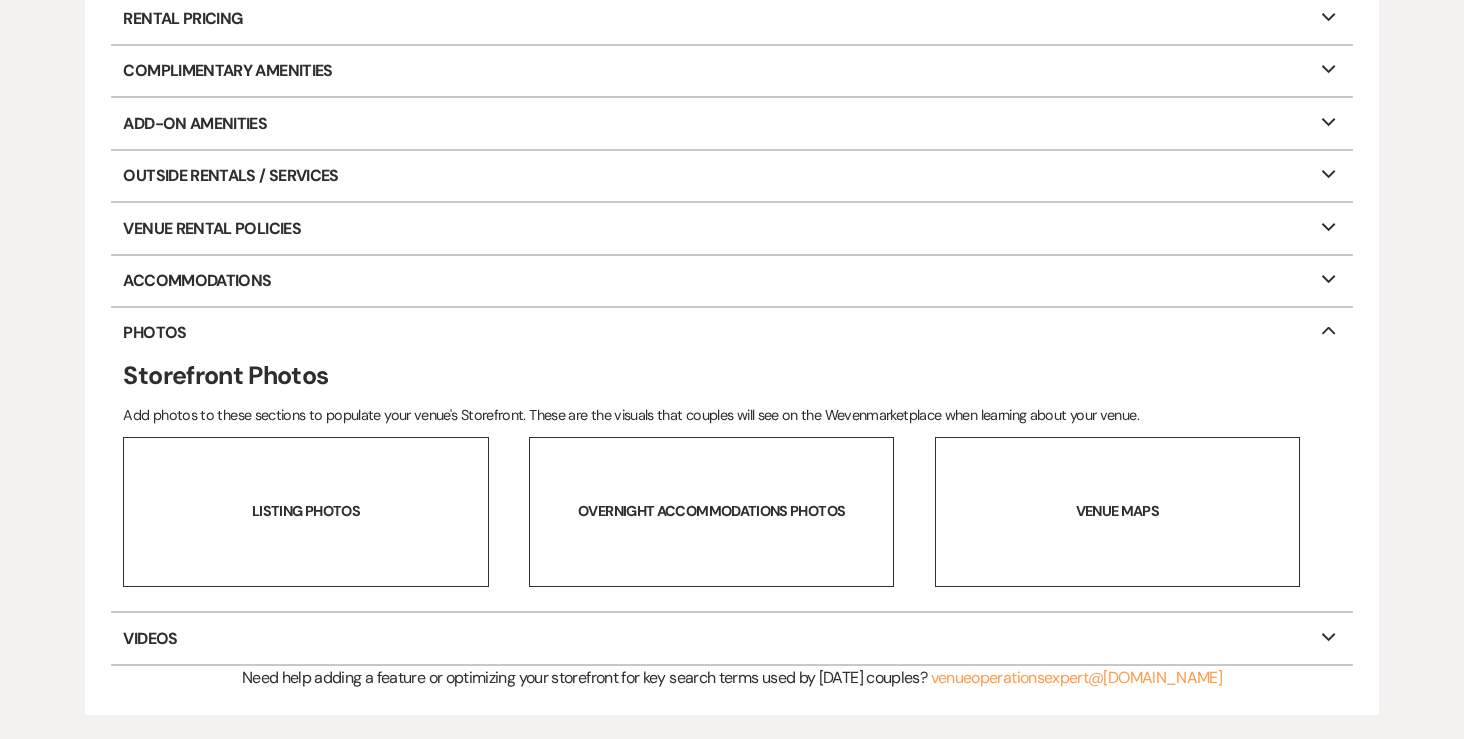 scroll, scrollTop: 571, scrollLeft: 0, axis: vertical 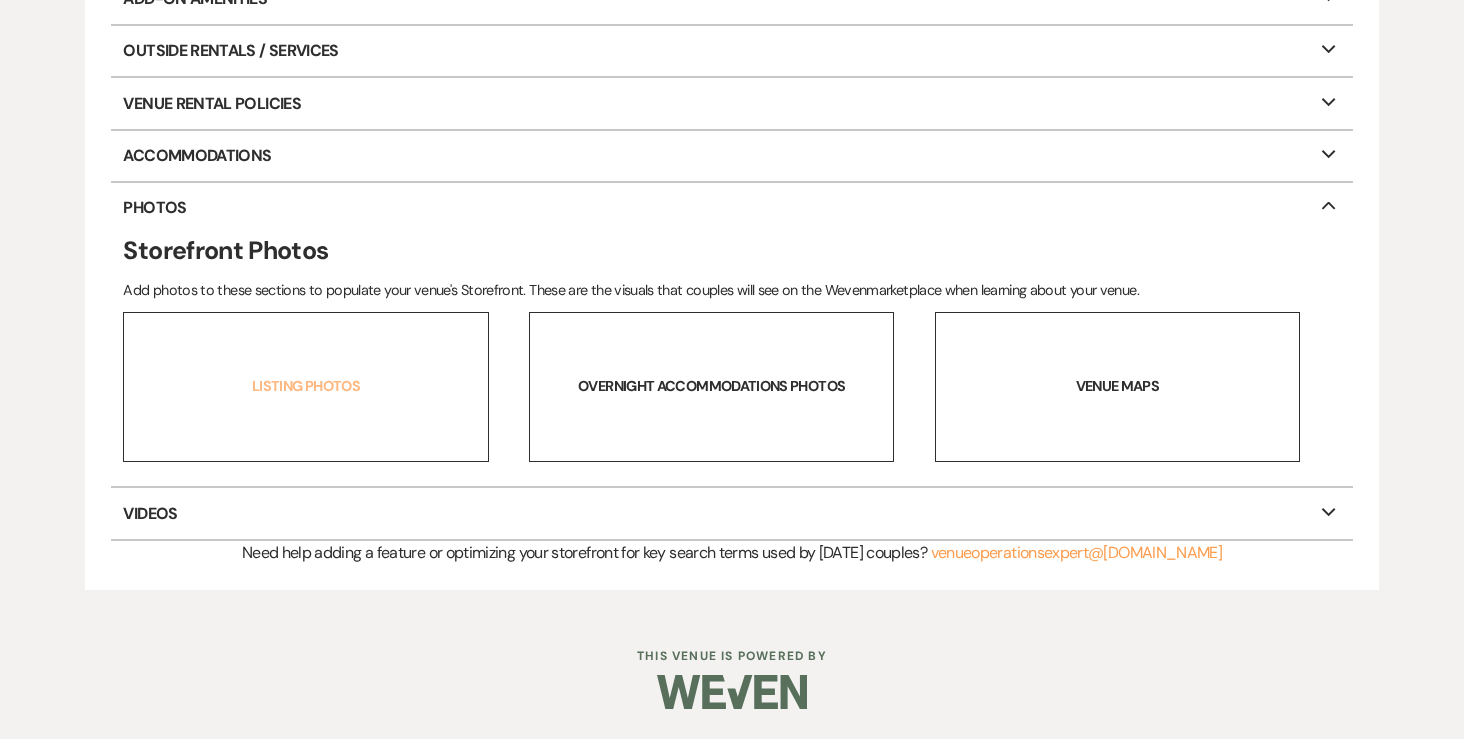 click on "Listing Photos" at bounding box center [305, 387] 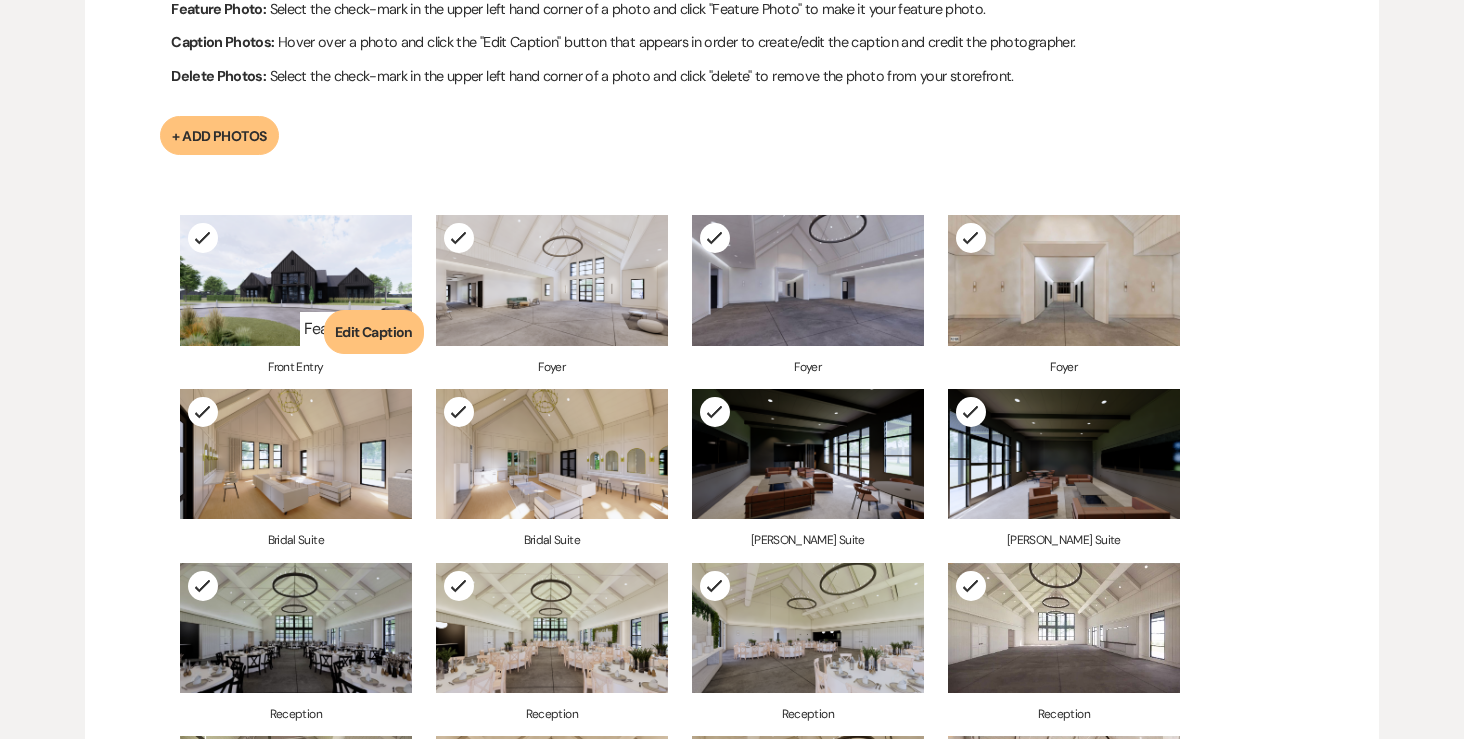 scroll, scrollTop: 1397, scrollLeft: 0, axis: vertical 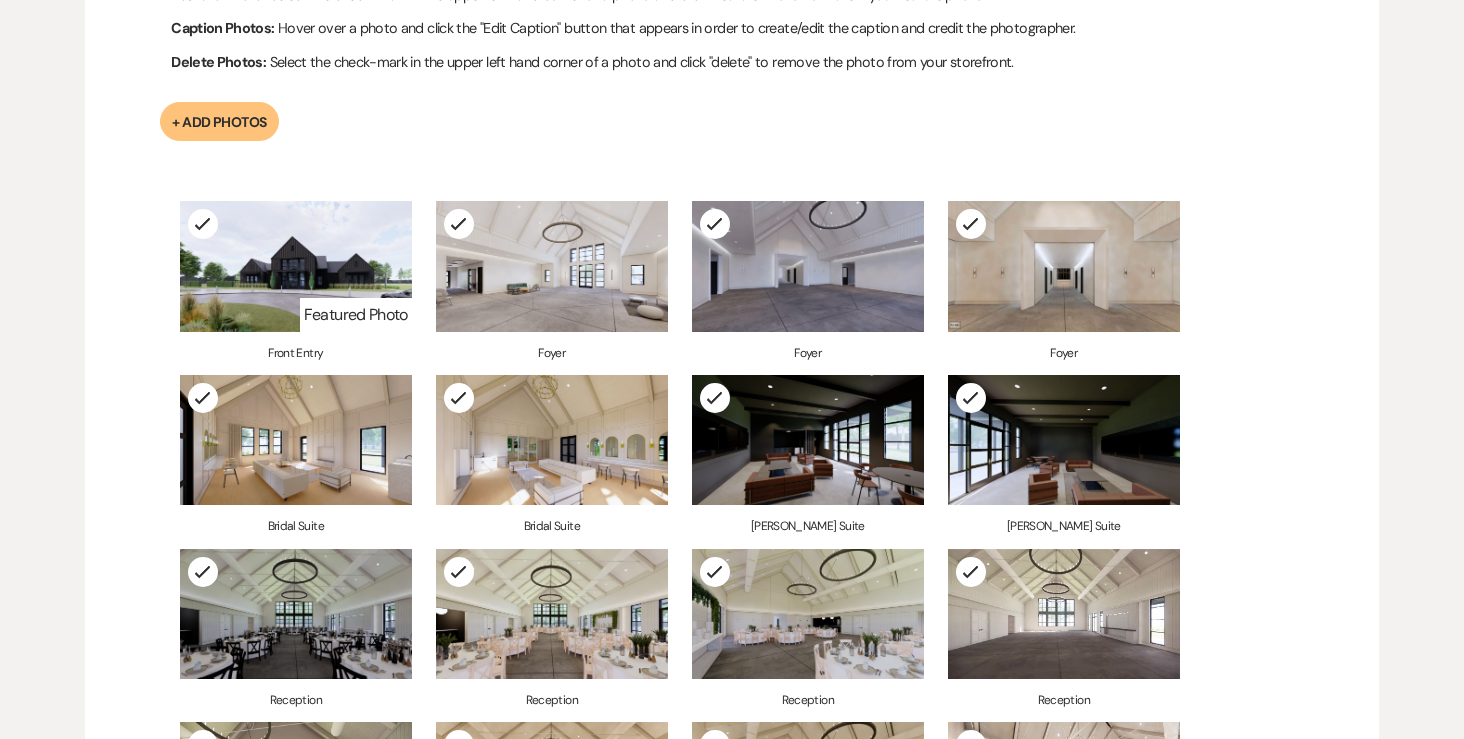 click on "Check Mark Featured Photo Edit Caption Front Entry Check Mark Edit Caption Foyer Check Mark Edit Caption Foyer Check Mark Edit Caption Foyer Check Mark Edit Caption Bridal Suite Check Mark Edit Caption Bridal Suite Check Mark Edit Caption [PERSON_NAME] Suite Check Mark Edit Caption [PERSON_NAME] Suite Check Mark Edit Caption Reception Check Mark Edit Caption Reception Check Mark Edit Caption Reception Check Mark Edit Caption Reception Check Mark Edit Caption Reception Check Mark Edit Caption Reception Check Mark Edit Caption Reception Check Mark Edit Caption Reception & Bar Check Mark Edit Caption Bar Check Mark Edit Caption Courtyard Check Mark Edit Caption Courtyard Check Mark Edit Caption Courtyard Check Mark Edit Caption Front Entry Check Mark Edit Caption Courtyard Check Mark Edit Caption Family Suite" at bounding box center (680, 722) 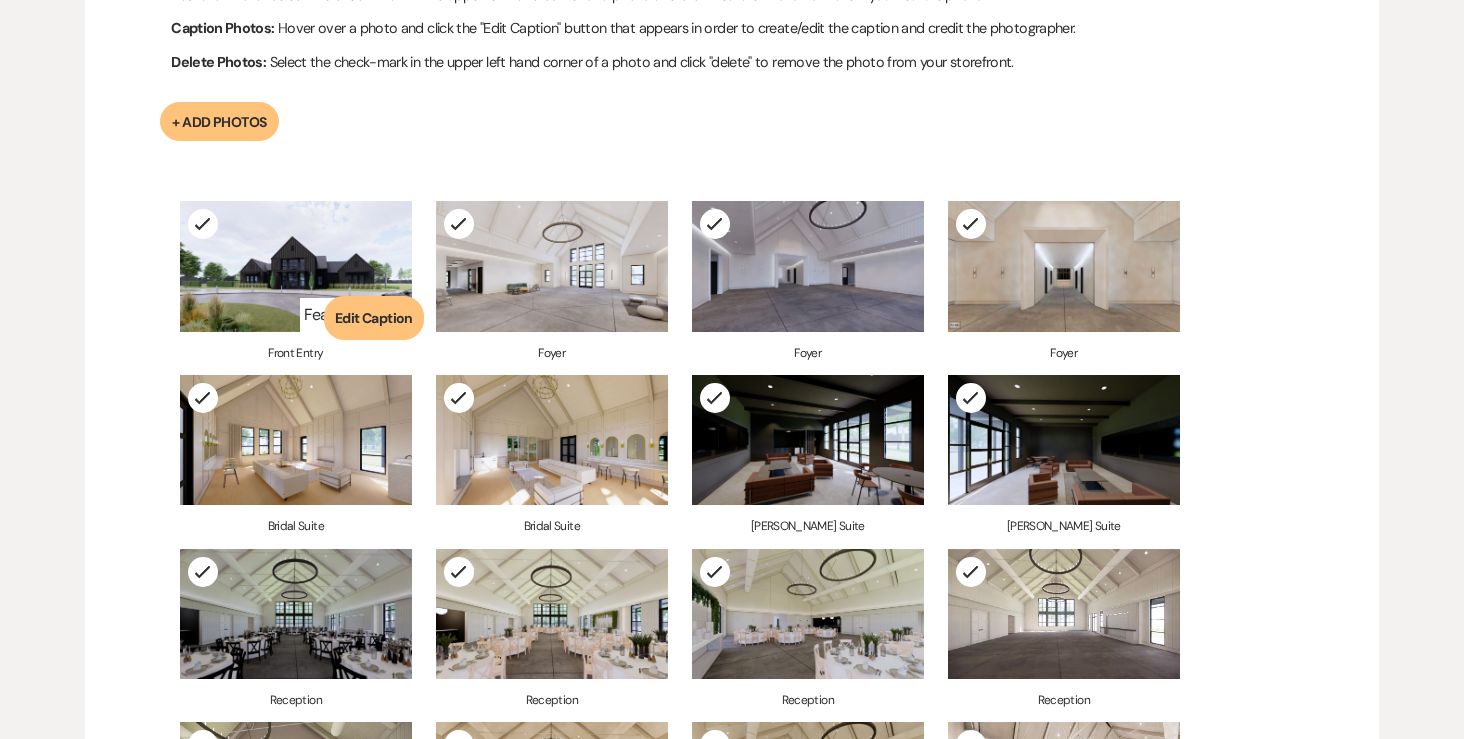 click on "Check Mark" at bounding box center [203, 224] 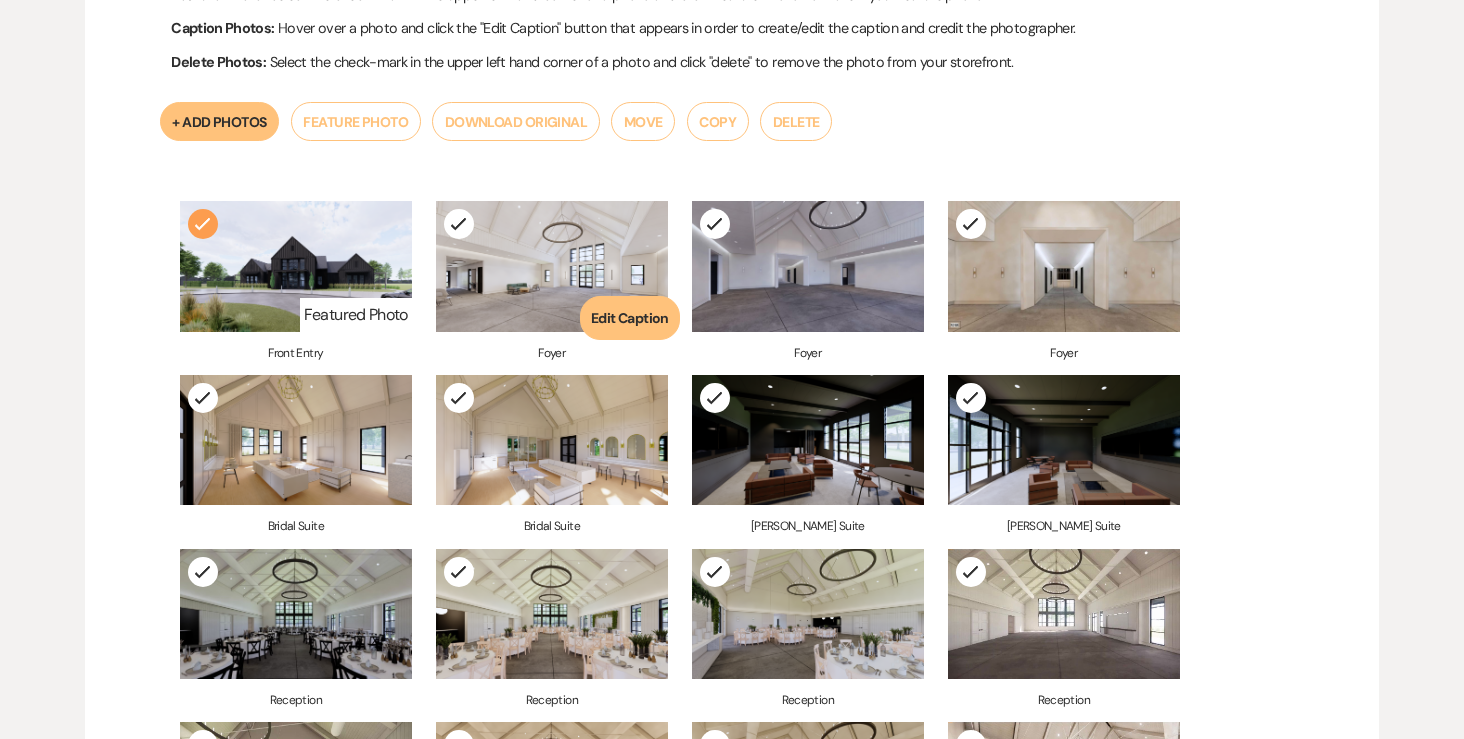 click on "Check Mark" 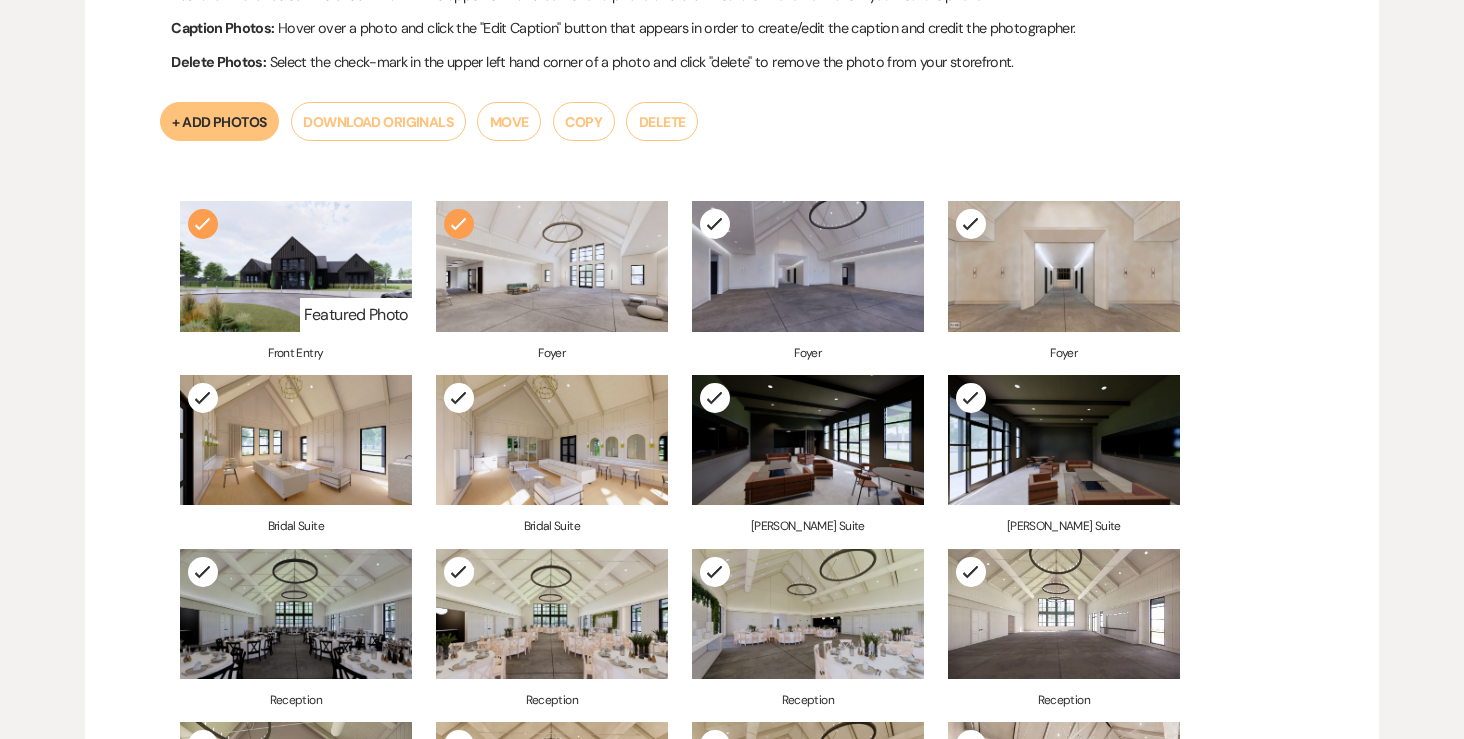 click on "Check Mark Featured Photo Edit Caption Front Entry Check Mark Edit Caption Foyer Check Mark Edit Caption Foyer Check Mark Edit Caption Foyer Check Mark Edit Caption Bridal Suite Check Mark Edit Caption Bridal Suite Check Mark Edit Caption [PERSON_NAME] Suite Check Mark Edit Caption [PERSON_NAME] Suite Check Mark Edit Caption Reception Check Mark Edit Caption Reception Check Mark Edit Caption Reception Check Mark Edit Caption Reception Check Mark Edit Caption Reception Check Mark Edit Caption Reception Check Mark Edit Caption Reception Check Mark Edit Caption Reception & Bar Check Mark Edit Caption Bar Check Mark Edit Caption Courtyard Check Mark Edit Caption Courtyard Check Mark Edit Caption Courtyard Check Mark Edit Caption Front Entry Check Mark Edit Caption Courtyard Check Mark Edit Caption Family Suite" at bounding box center (680, 722) 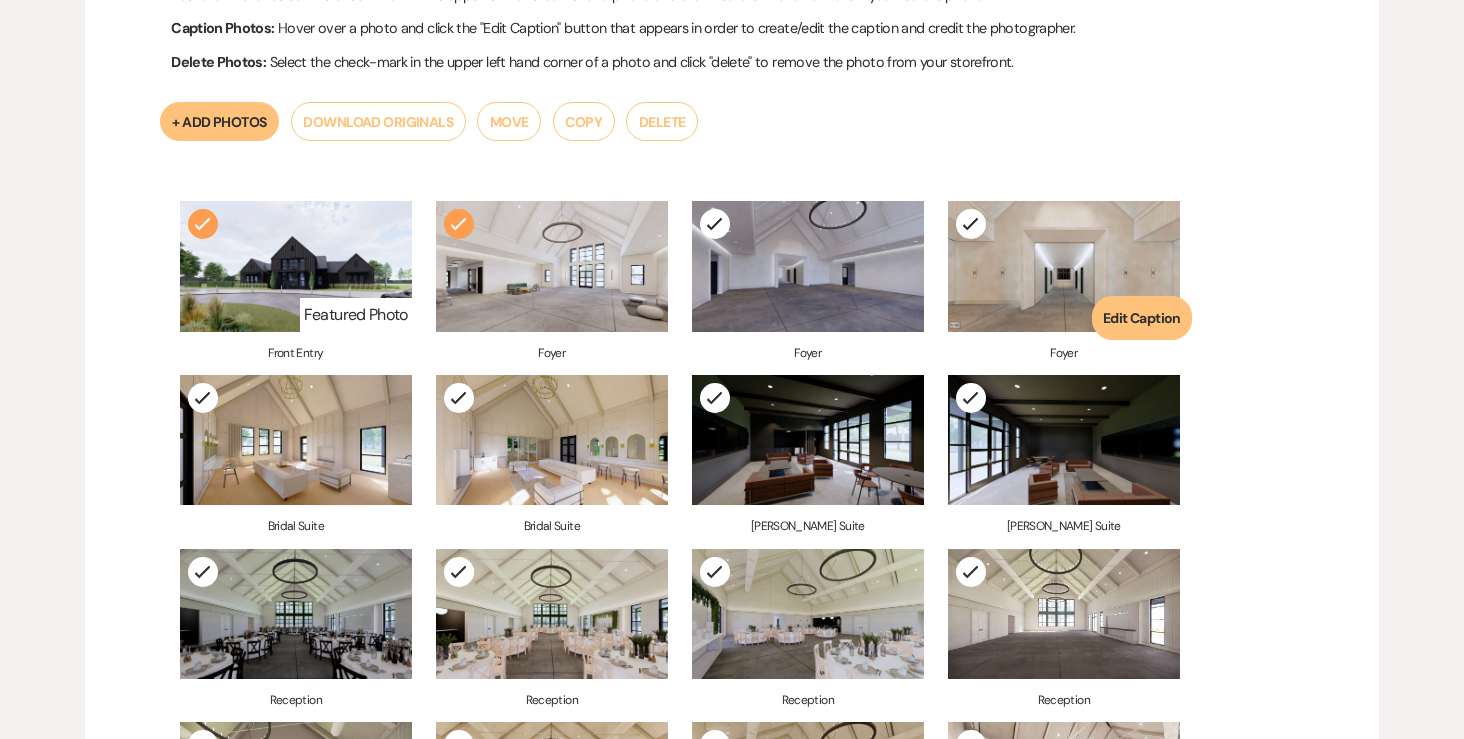 click on "Check Mark Featured Photo Edit Caption Front Entry Check Mark Edit Caption Foyer Check Mark Edit Caption Foyer Check Mark Edit Caption Foyer Check Mark Edit Caption Bridal Suite Check Mark Edit Caption Bridal Suite Check Mark Edit Caption [PERSON_NAME] Suite Check Mark Edit Caption [PERSON_NAME] Suite Check Mark Edit Caption Reception Check Mark Edit Caption Reception Check Mark Edit Caption Reception Check Mark Edit Caption Reception Check Mark Edit Caption Reception Check Mark Edit Caption Reception Check Mark Edit Caption Reception Check Mark Edit Caption Reception & Bar Check Mark Edit Caption Bar Check Mark Edit Caption Courtyard Check Mark Edit Caption Courtyard Check Mark Edit Caption Courtyard Check Mark Edit Caption Front Entry Check Mark Edit Caption Courtyard Check Mark Edit Caption Family Suite" at bounding box center (680, 722) 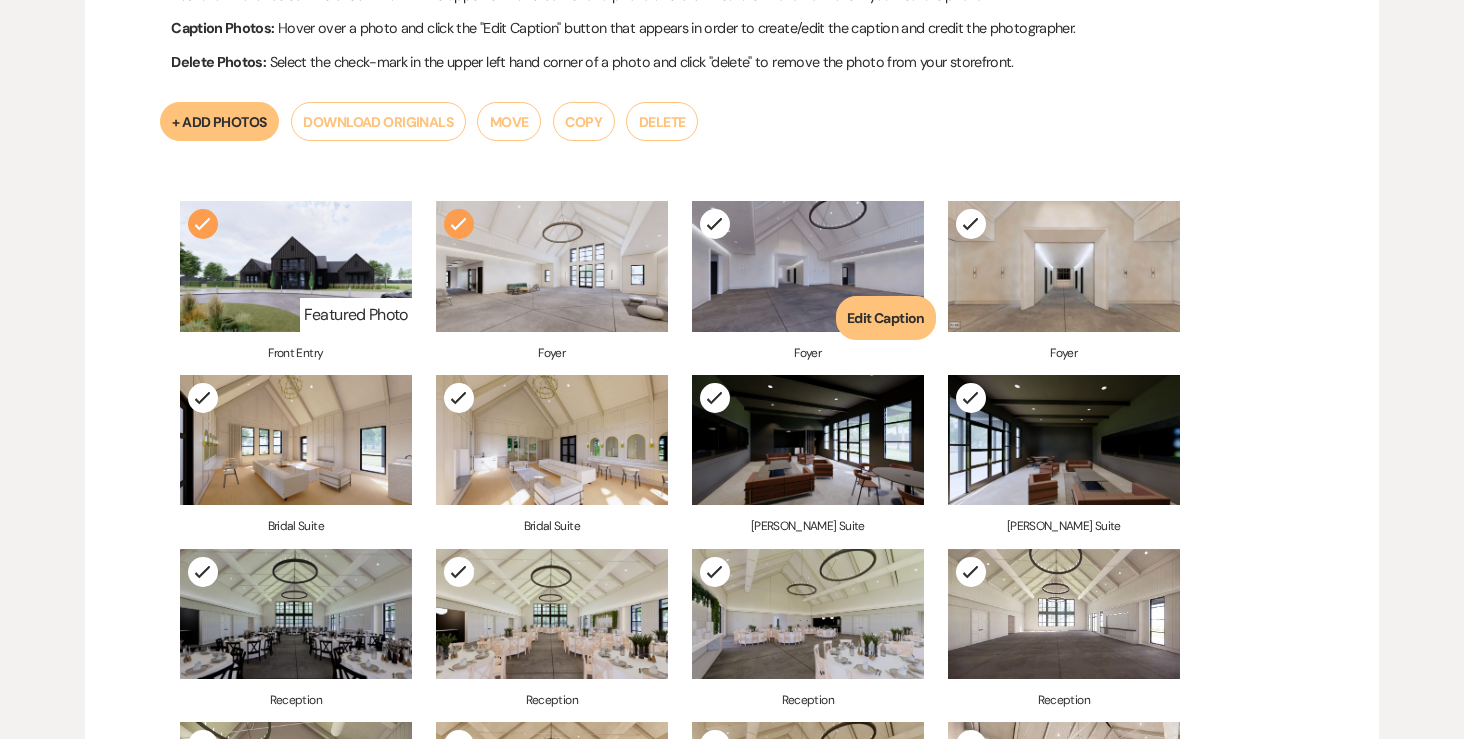 click on "Check Mark" 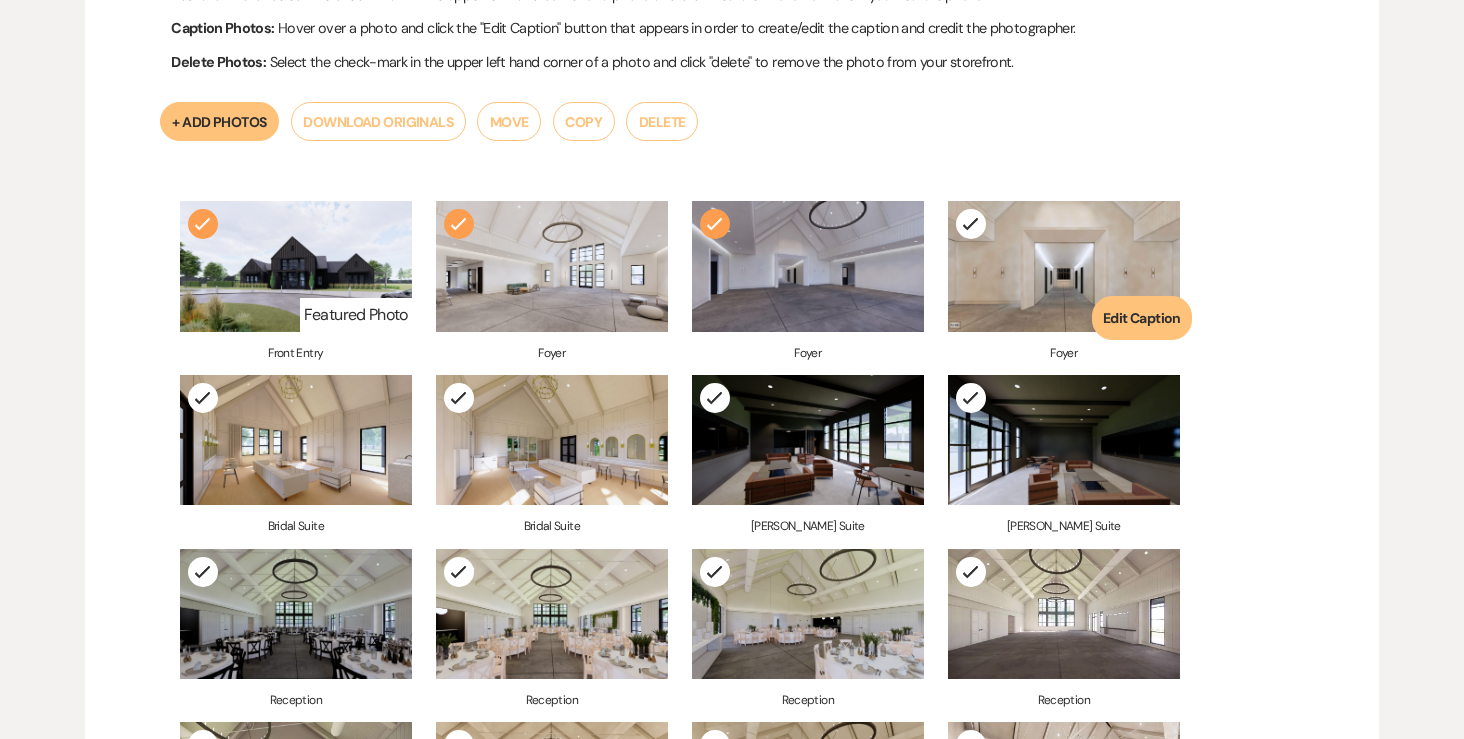 click on "Check Mark" 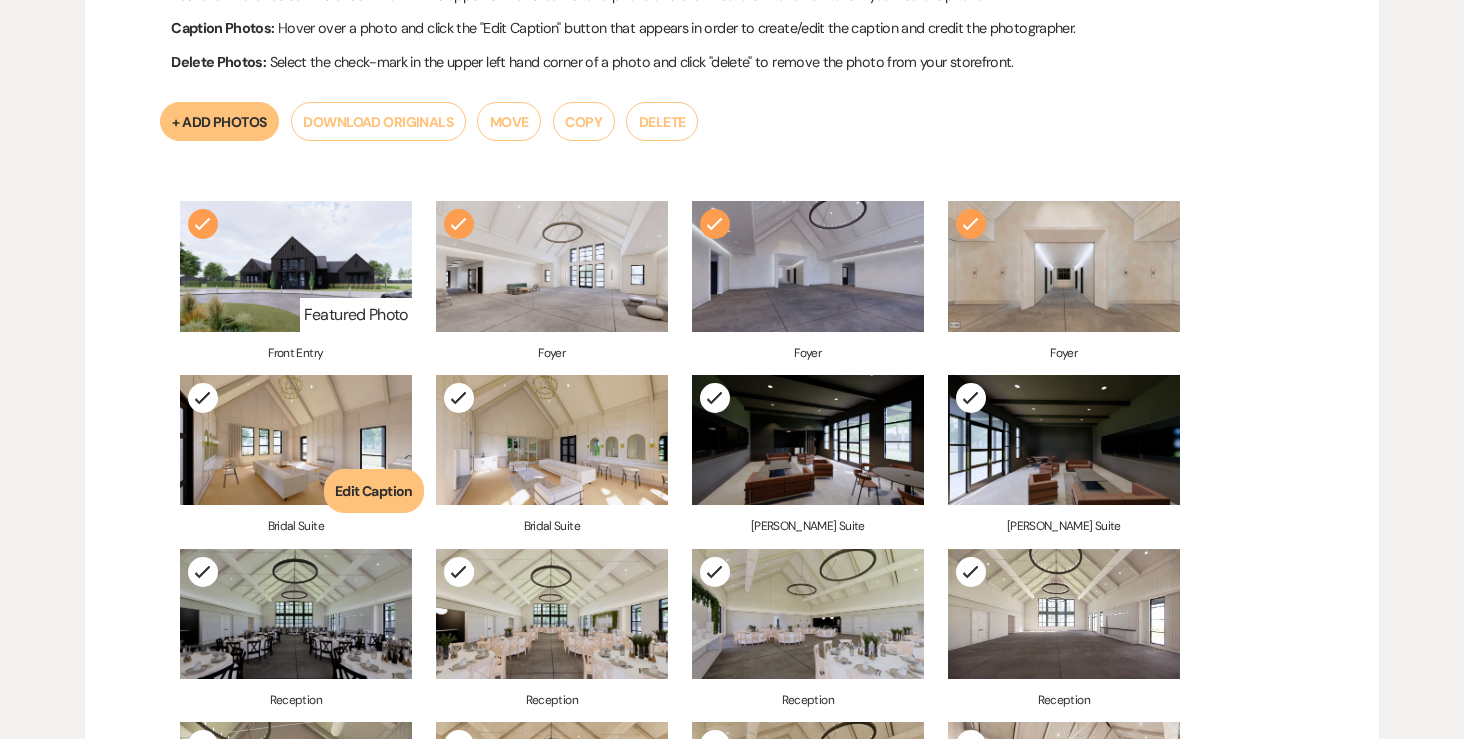 click 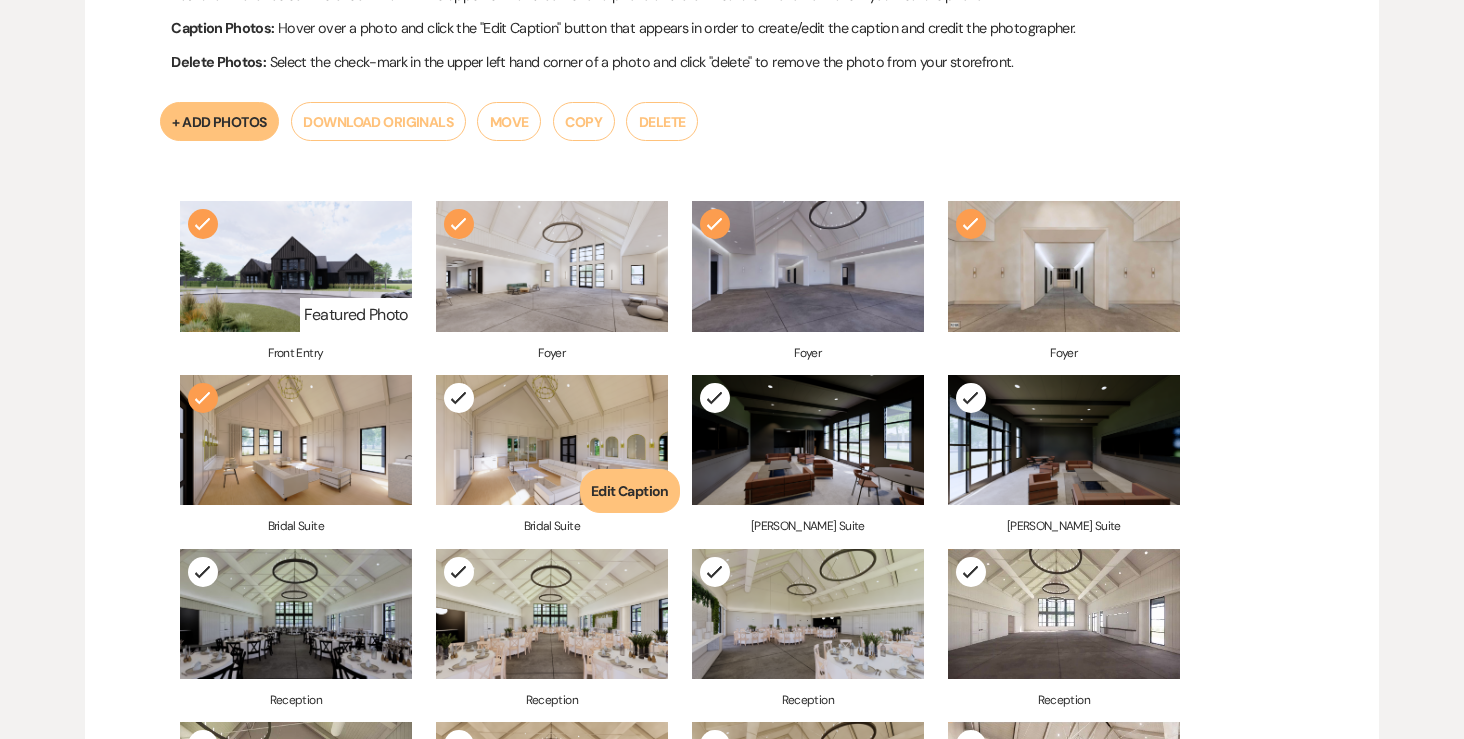 click on "Check Mark" at bounding box center [459, 398] 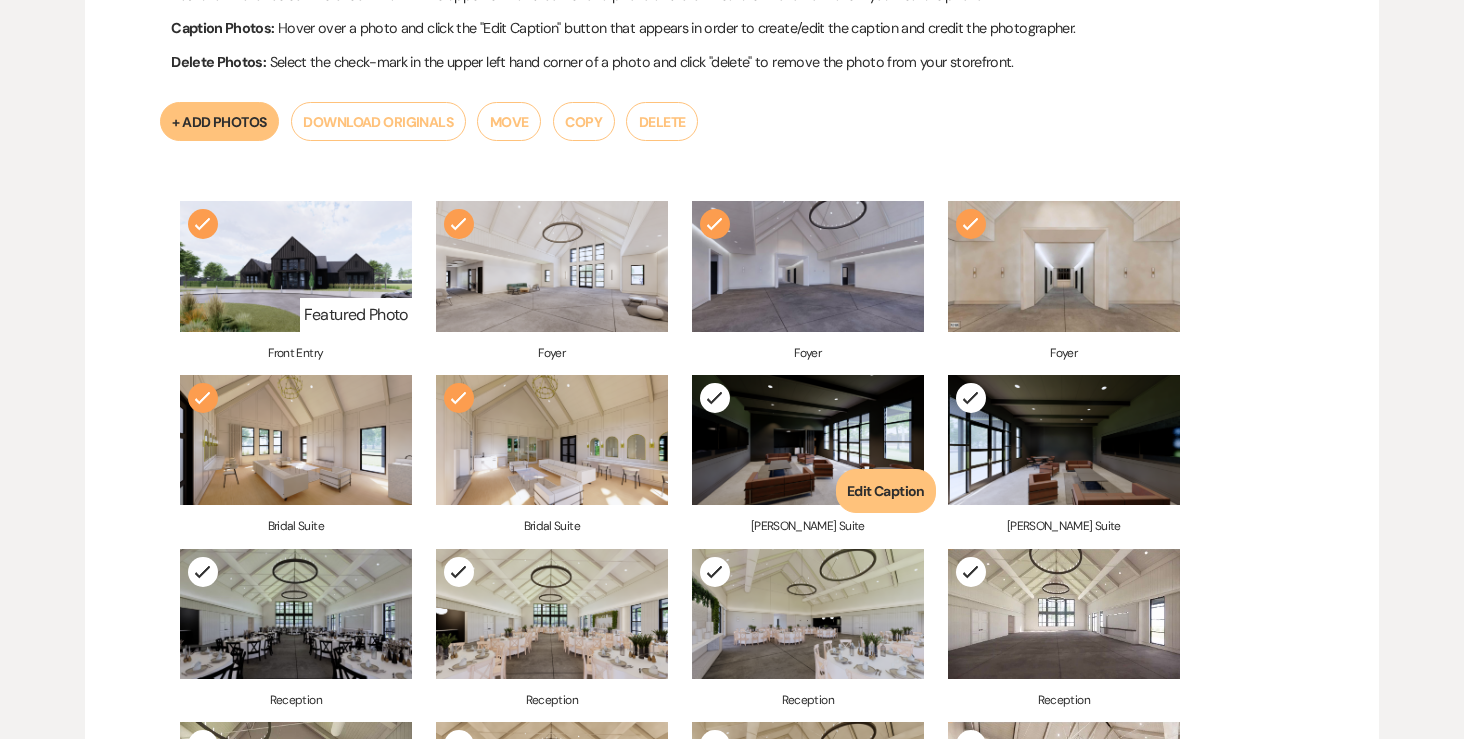 click on "Check Mark" 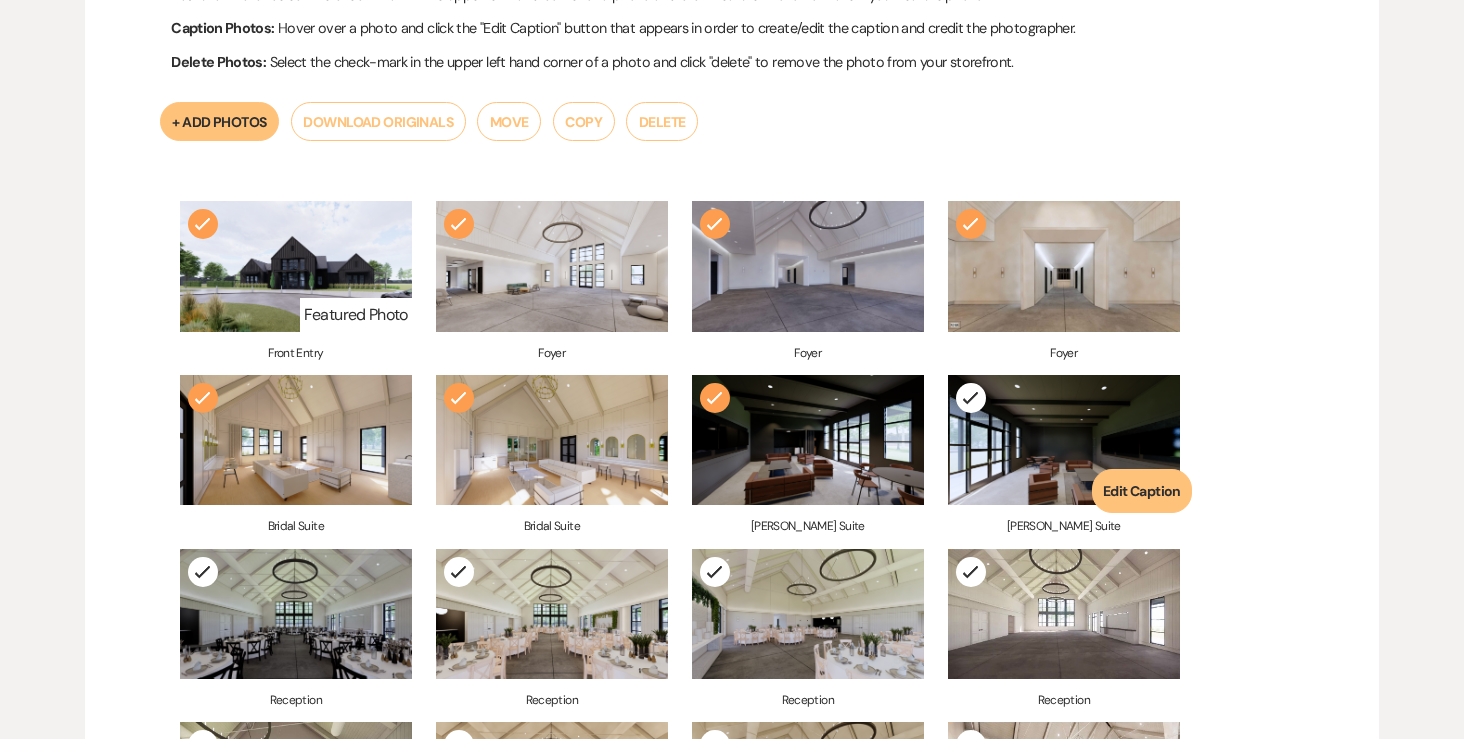 click on "Check Mark" 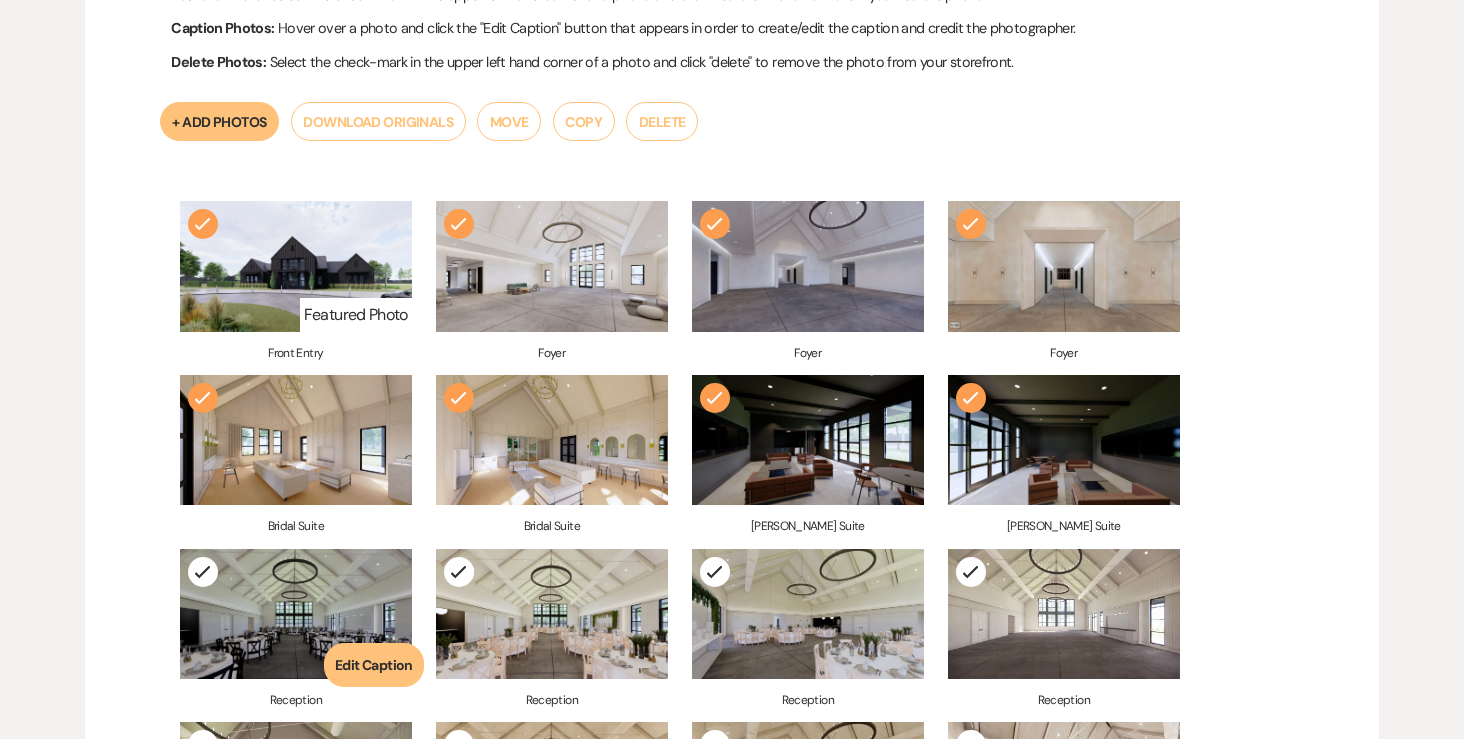 click on "Edit Caption" at bounding box center (374, 665) 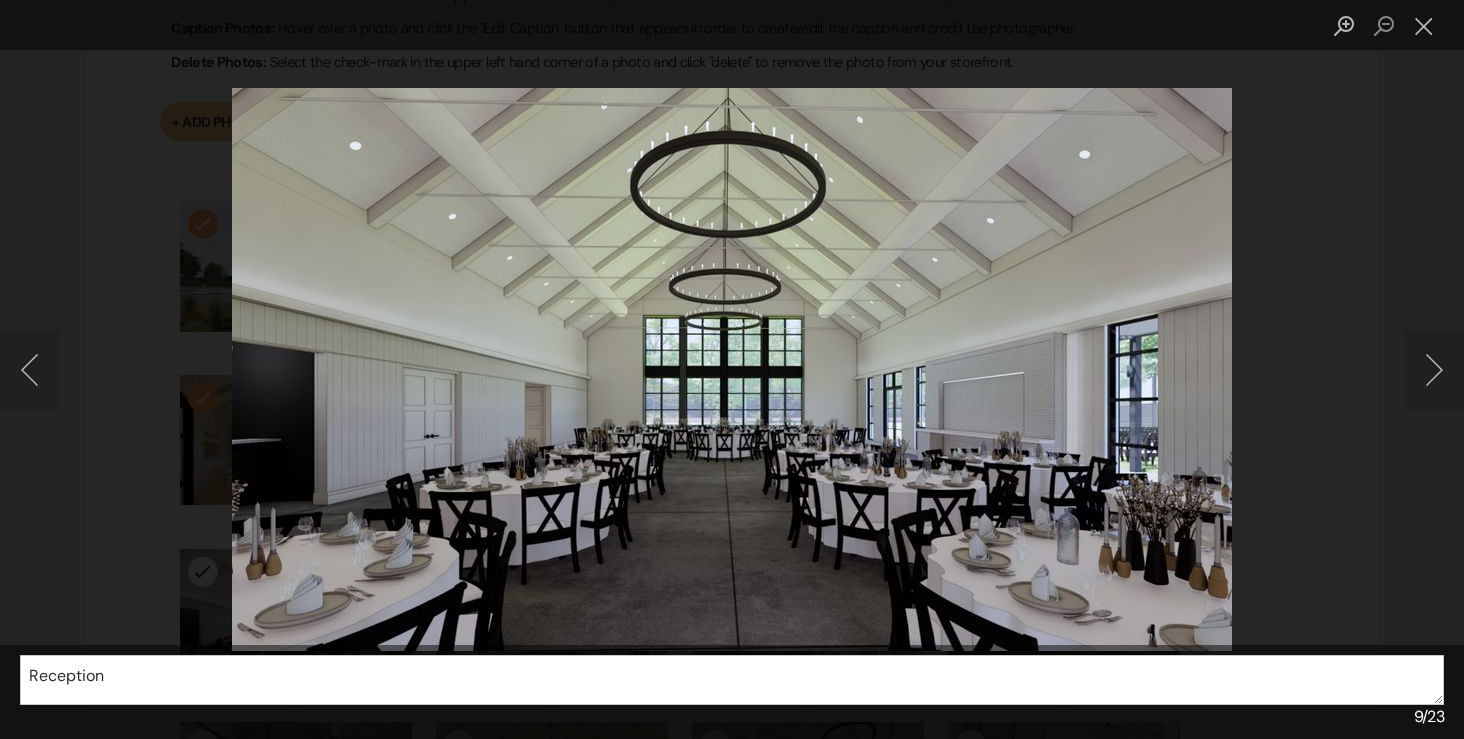scroll, scrollTop: 1409, scrollLeft: 0, axis: vertical 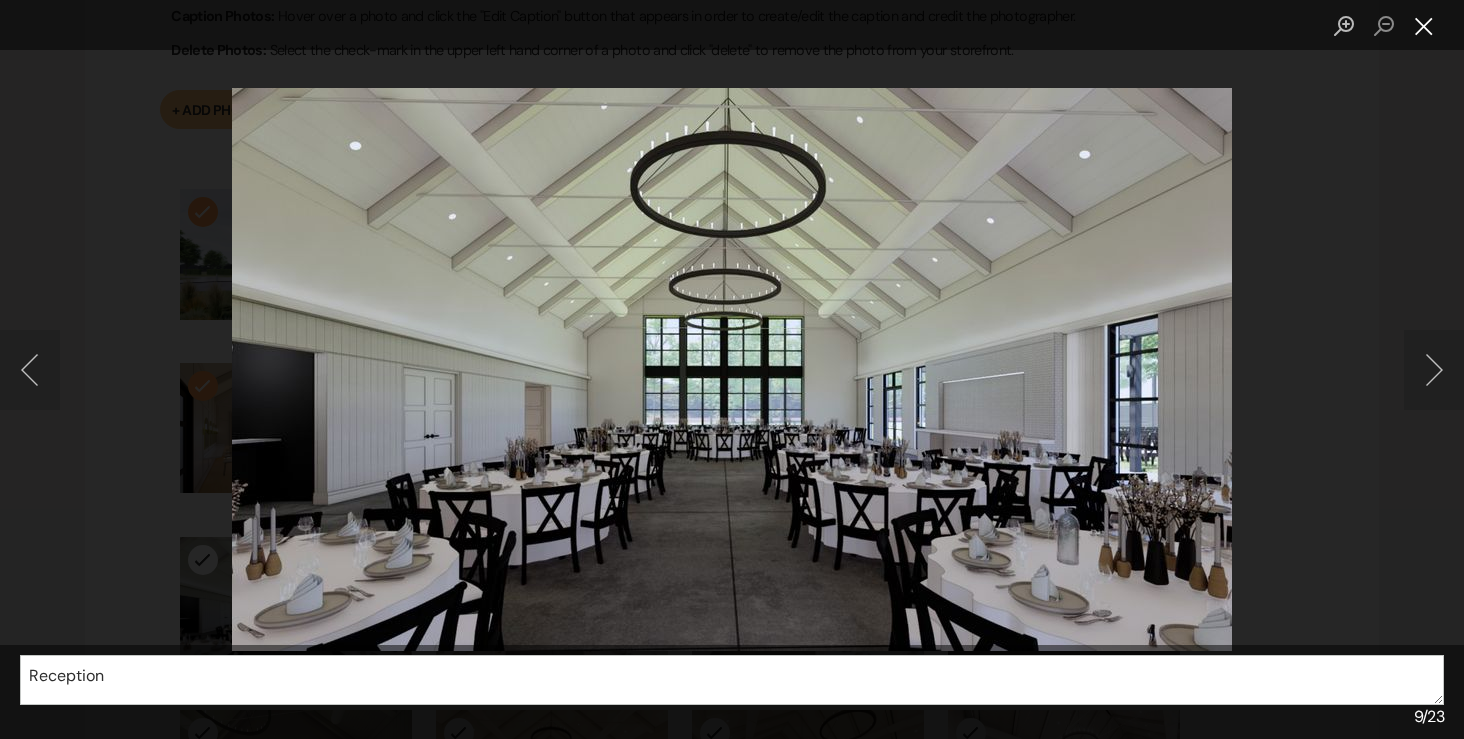 click at bounding box center (1424, 26) 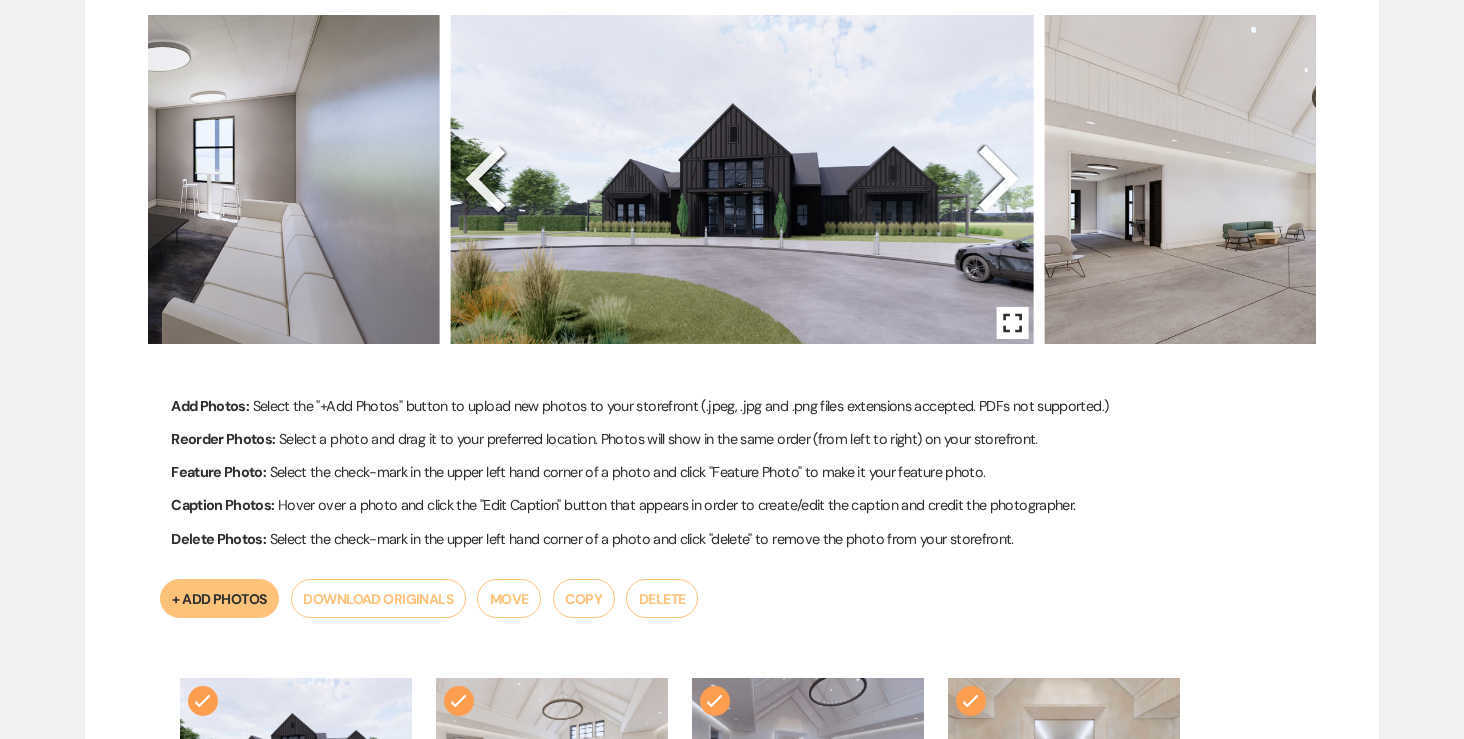 scroll, scrollTop: 926, scrollLeft: 0, axis: vertical 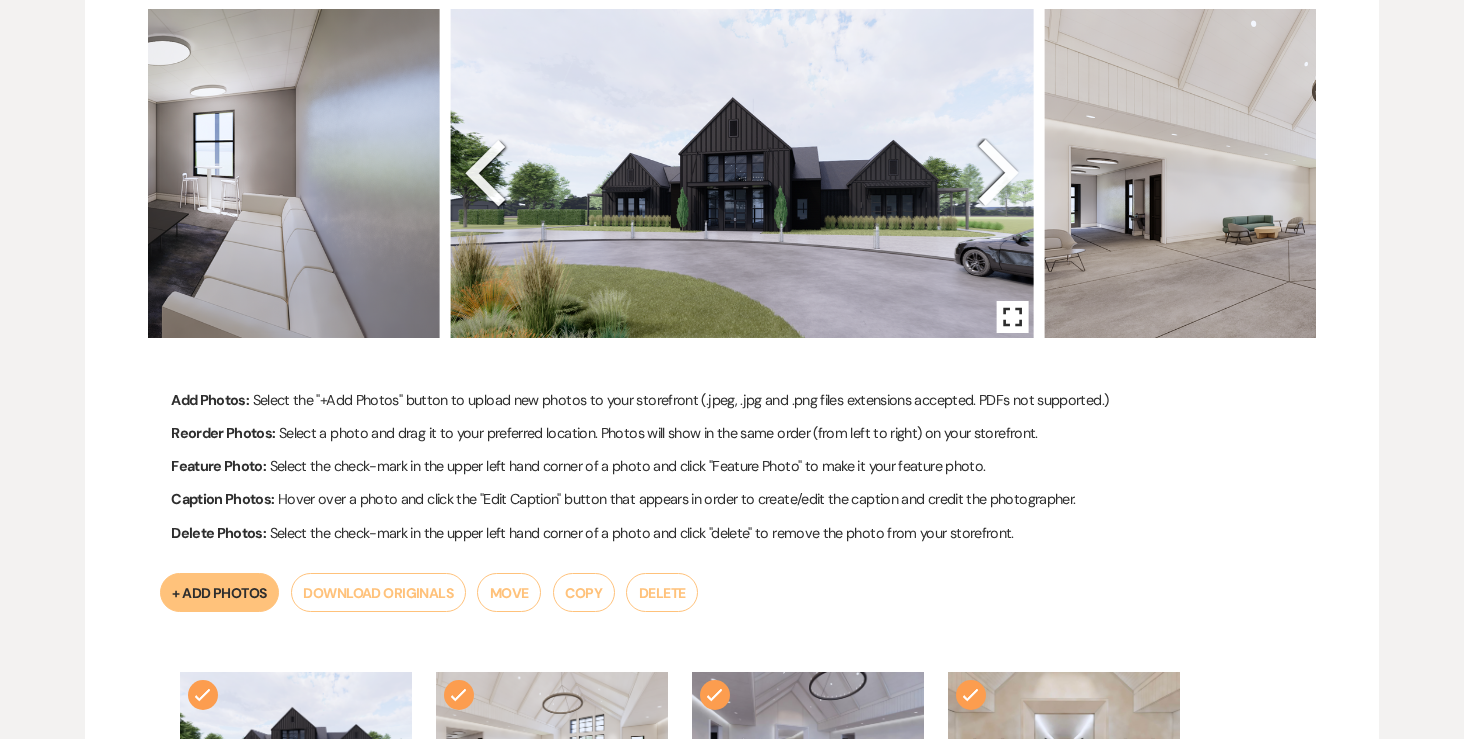 click at bounding box center (742, 173) 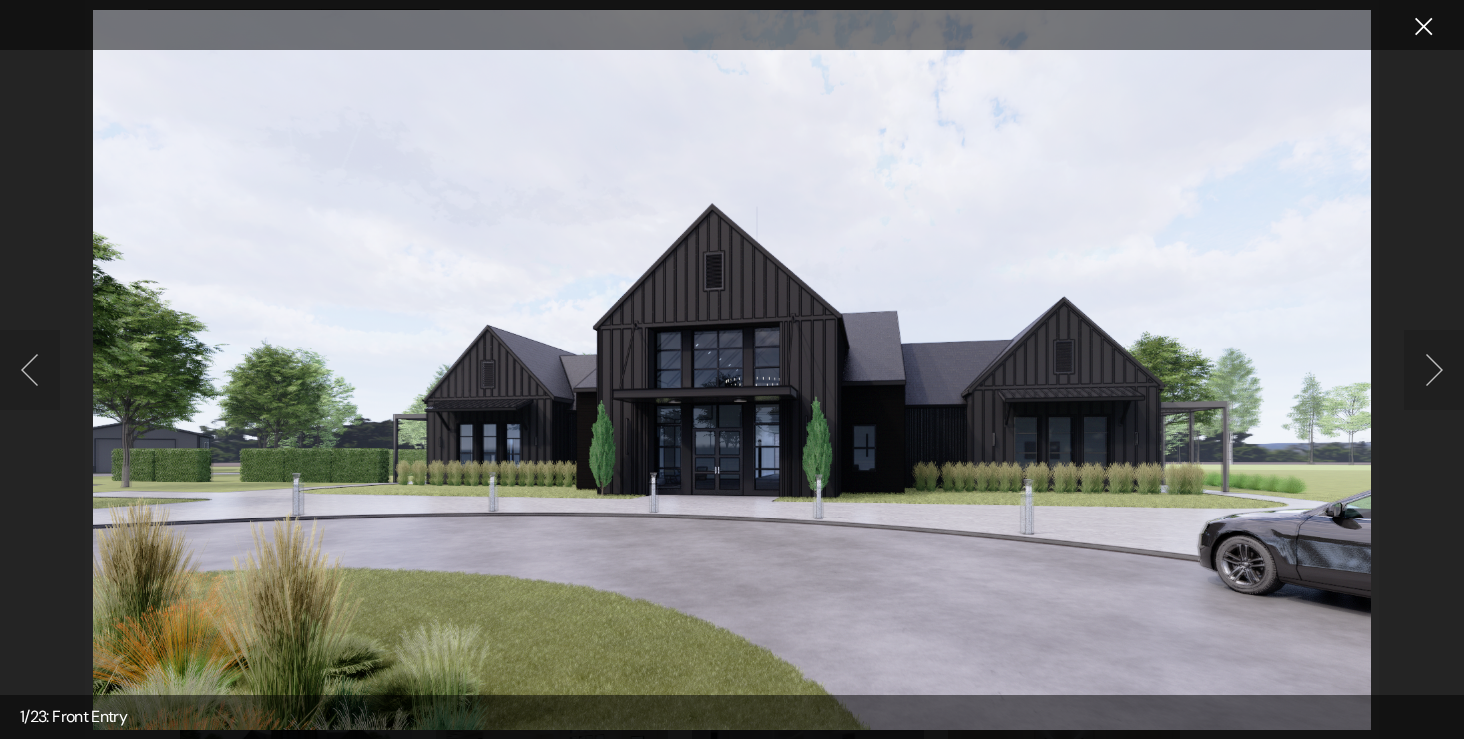 click at bounding box center (1424, 26) 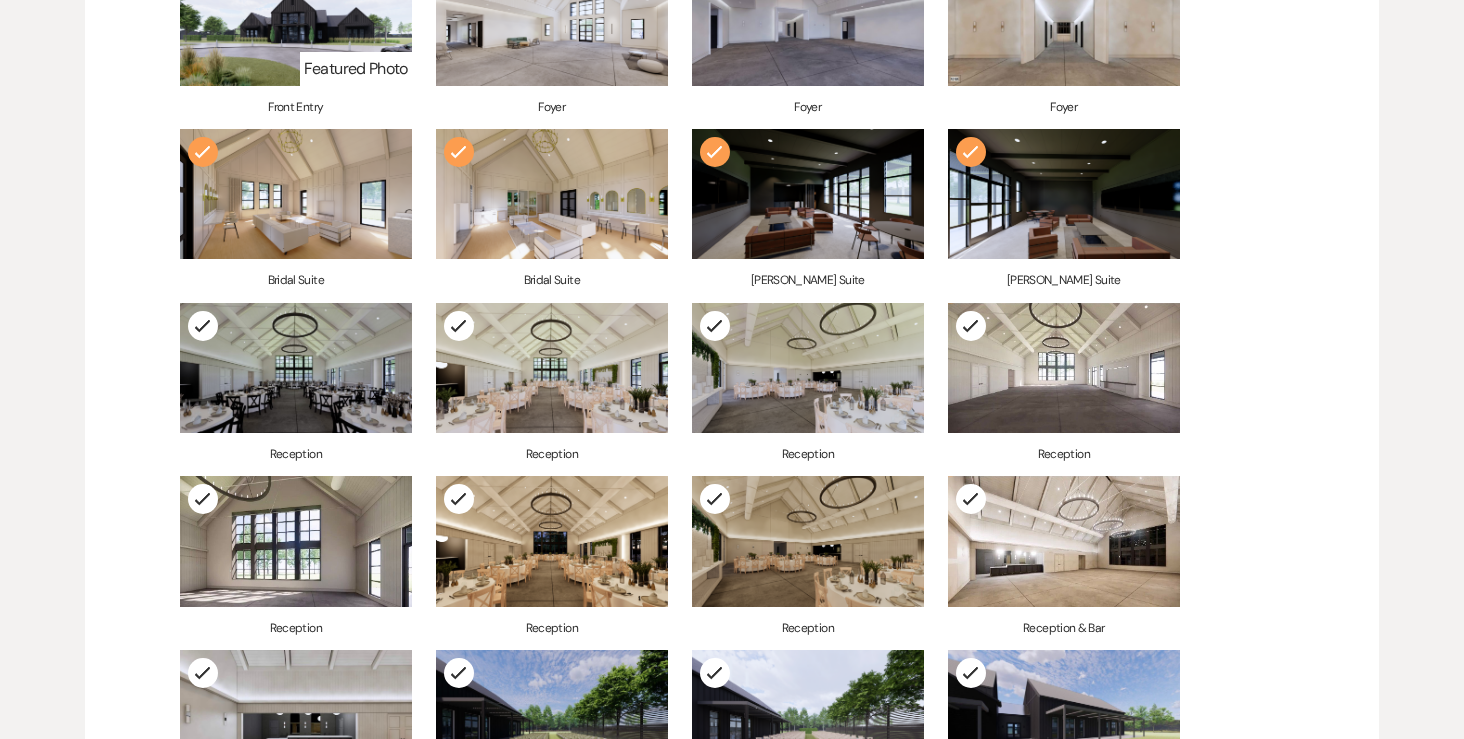 scroll, scrollTop: 1645, scrollLeft: 0, axis: vertical 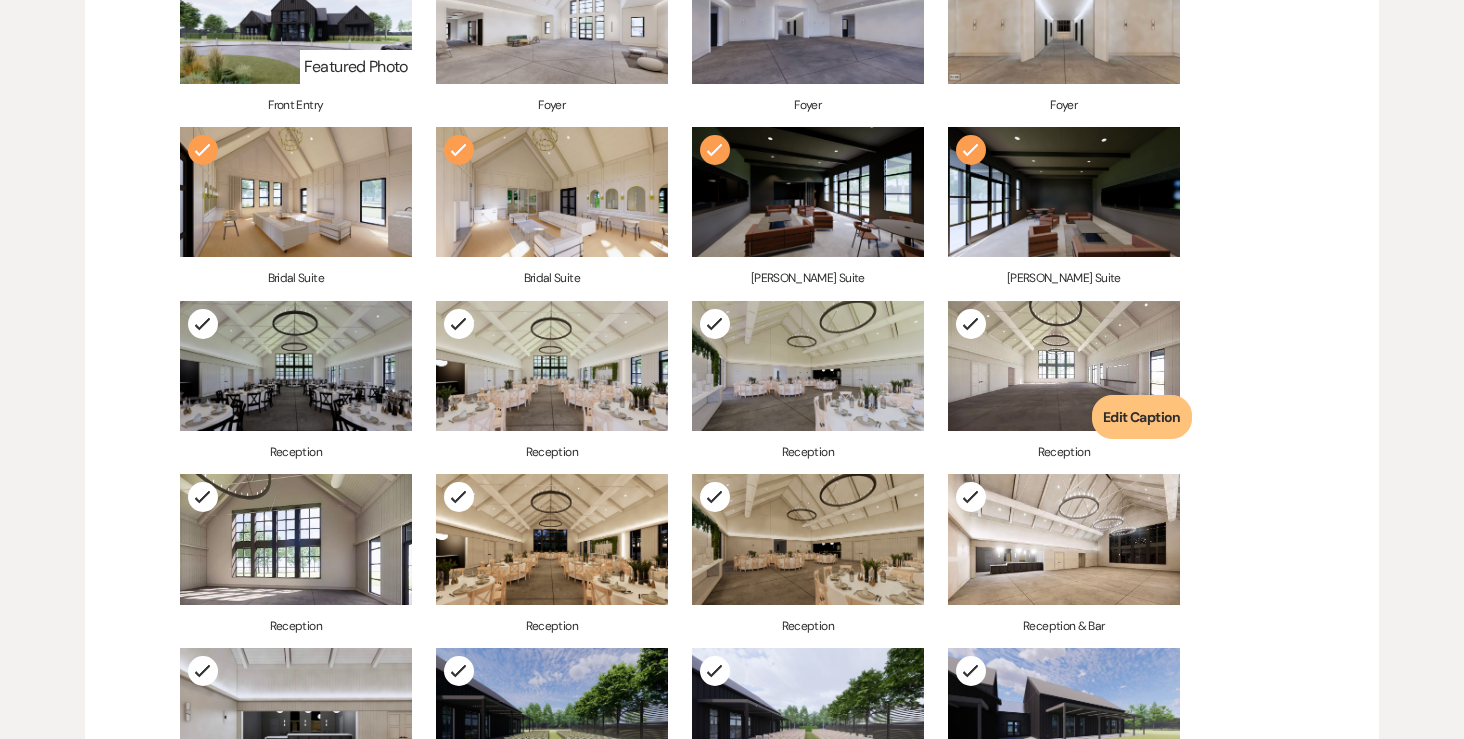 click on "Check Mark" 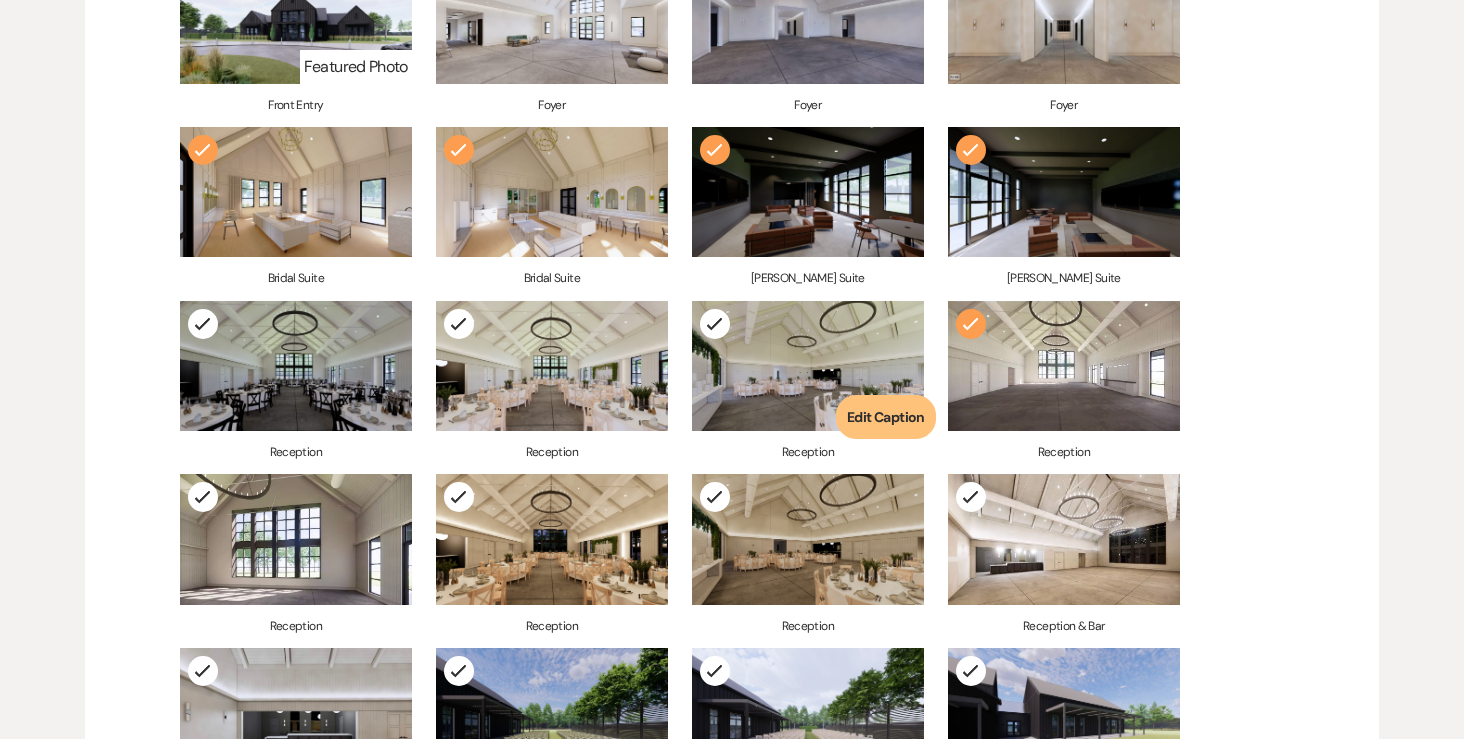 click on "Check Mark" 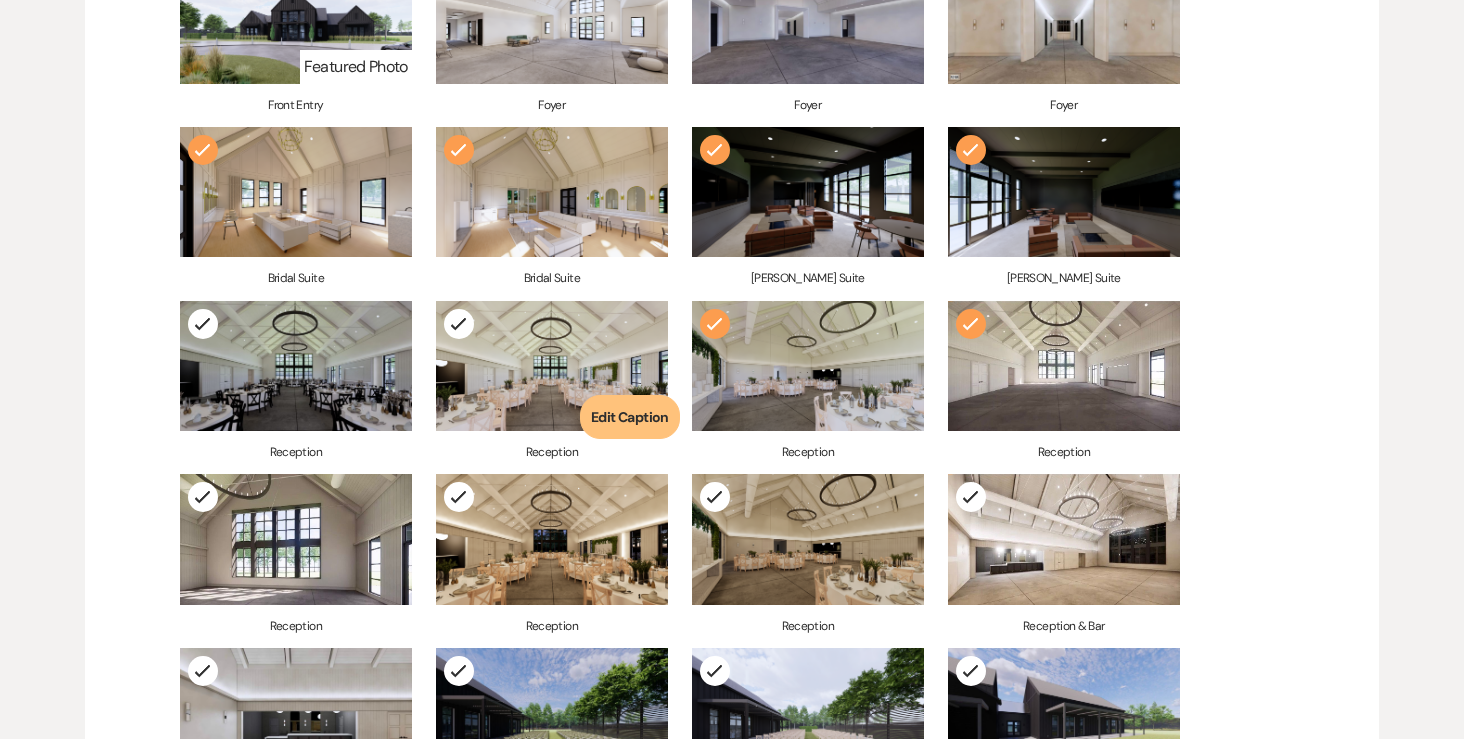 click on "Check Mark" 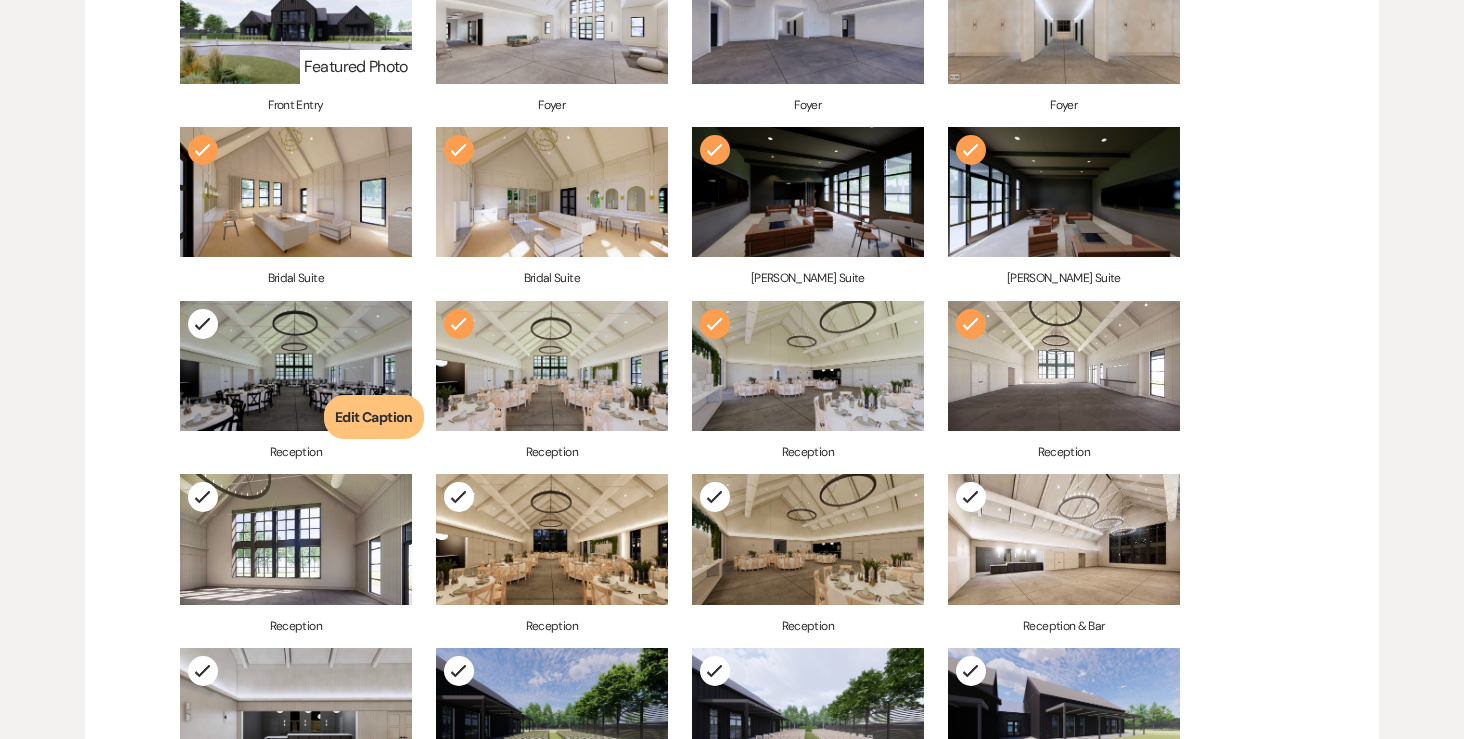 click on "Check Mark" 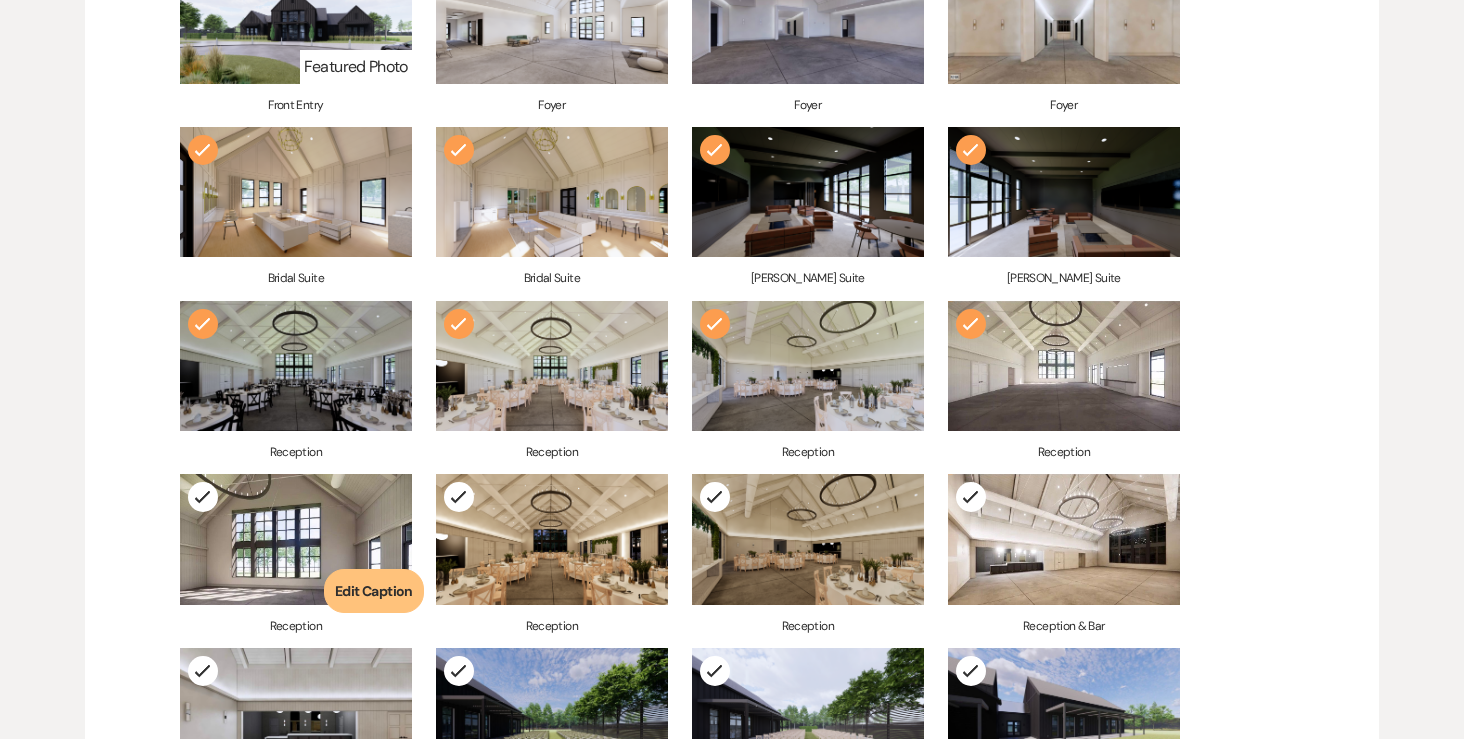 click on "Check Mark" 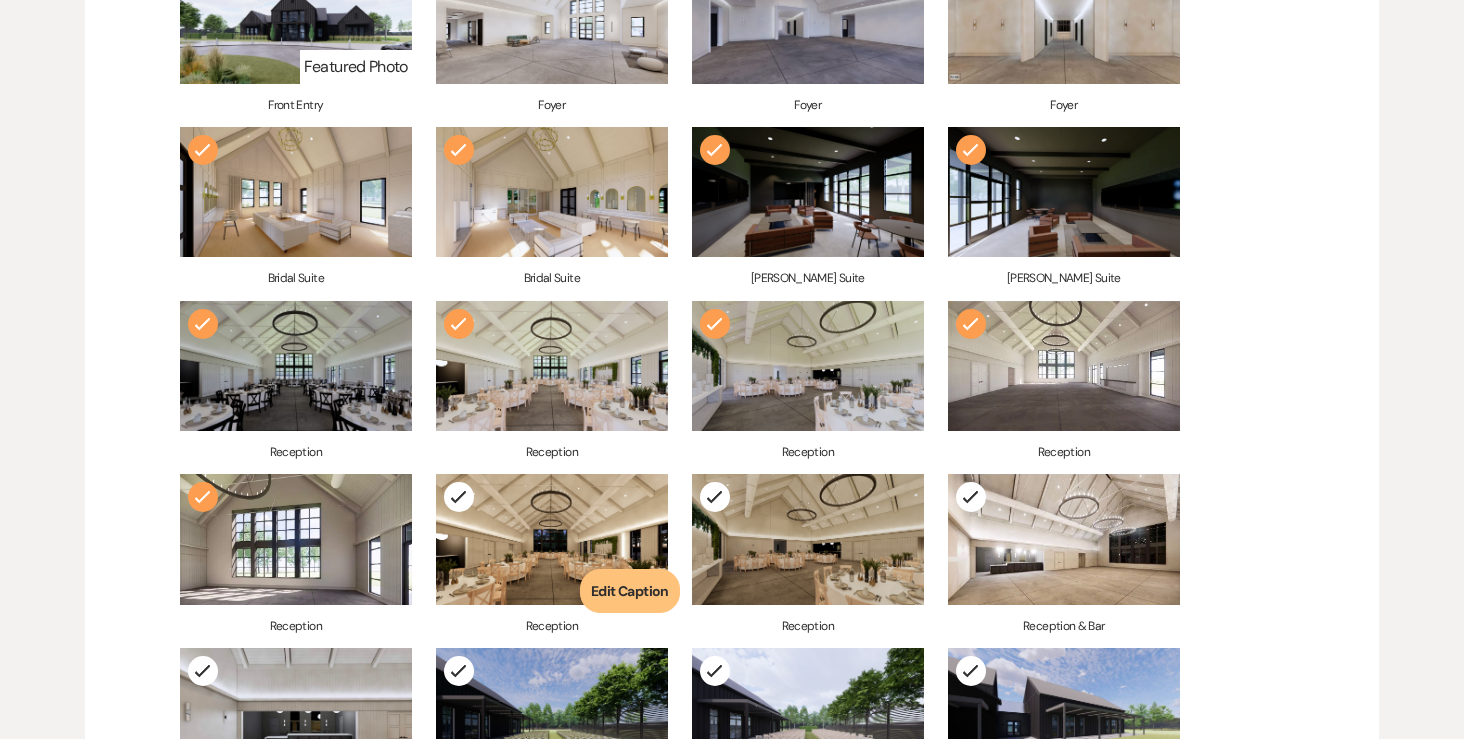 click on "Check Mark" 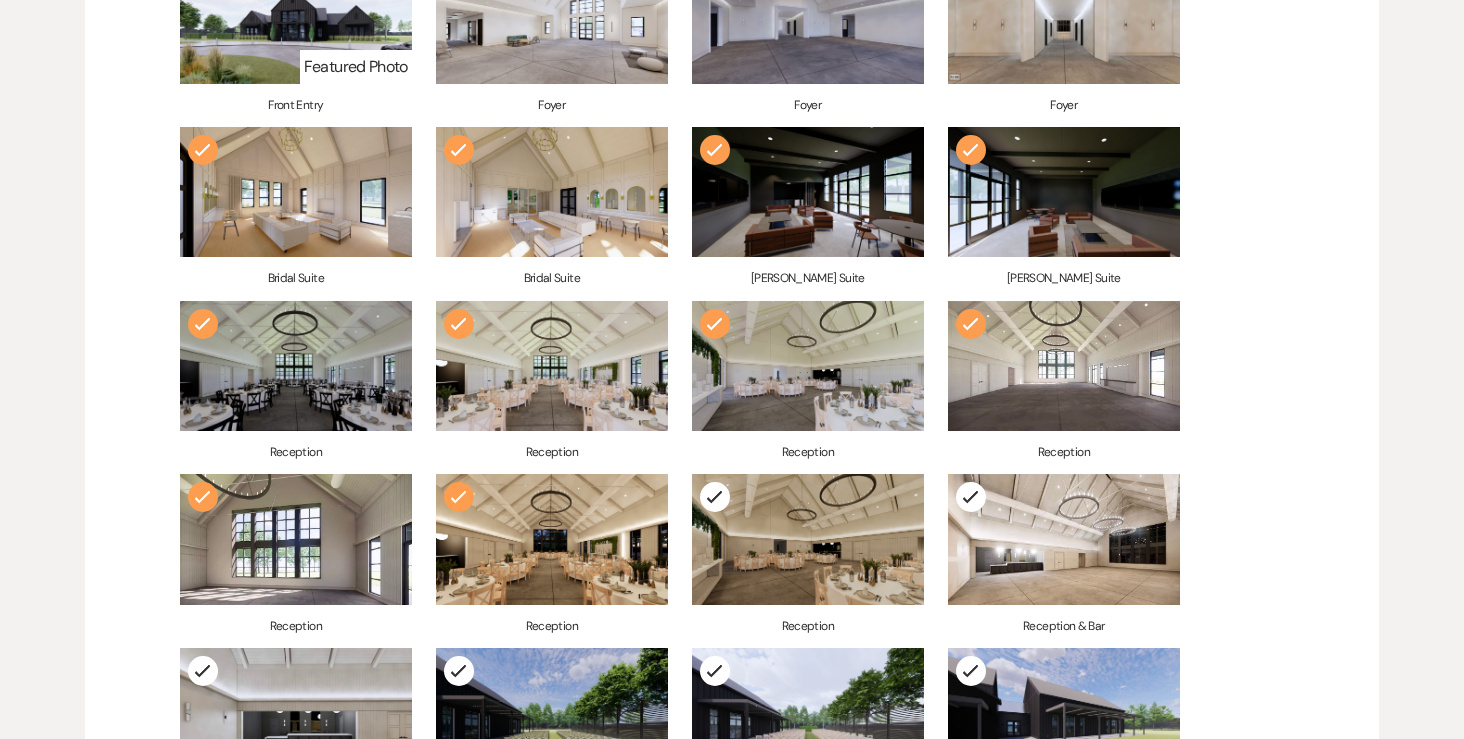 click on "Check Mark Featured Photo Edit Caption Front Entry Check Mark Edit Caption Foyer Check Mark Edit Caption Foyer Check Mark Edit Caption Foyer Check Mark Edit Caption Bridal Suite Check Mark Edit Caption Bridal Suite Check Mark Edit Caption [PERSON_NAME] Suite Check Mark Edit Caption [PERSON_NAME] Suite Check Mark Edit Caption Reception Check Mark Edit Caption Reception Check Mark Edit Caption Reception Check Mark Edit Caption Reception Check Mark Edit Caption Reception Check Mark Edit Caption Reception Check Mark Edit Caption Reception Check Mark Edit Caption Reception & Bar Check Mark Edit Caption Bar Check Mark Edit Caption Courtyard Check Mark Edit Caption Courtyard Check Mark Edit Caption Courtyard Check Mark Edit Caption Front Entry Check Mark Edit Caption Courtyard Check Mark Edit Caption Family Suite" at bounding box center (680, 474) 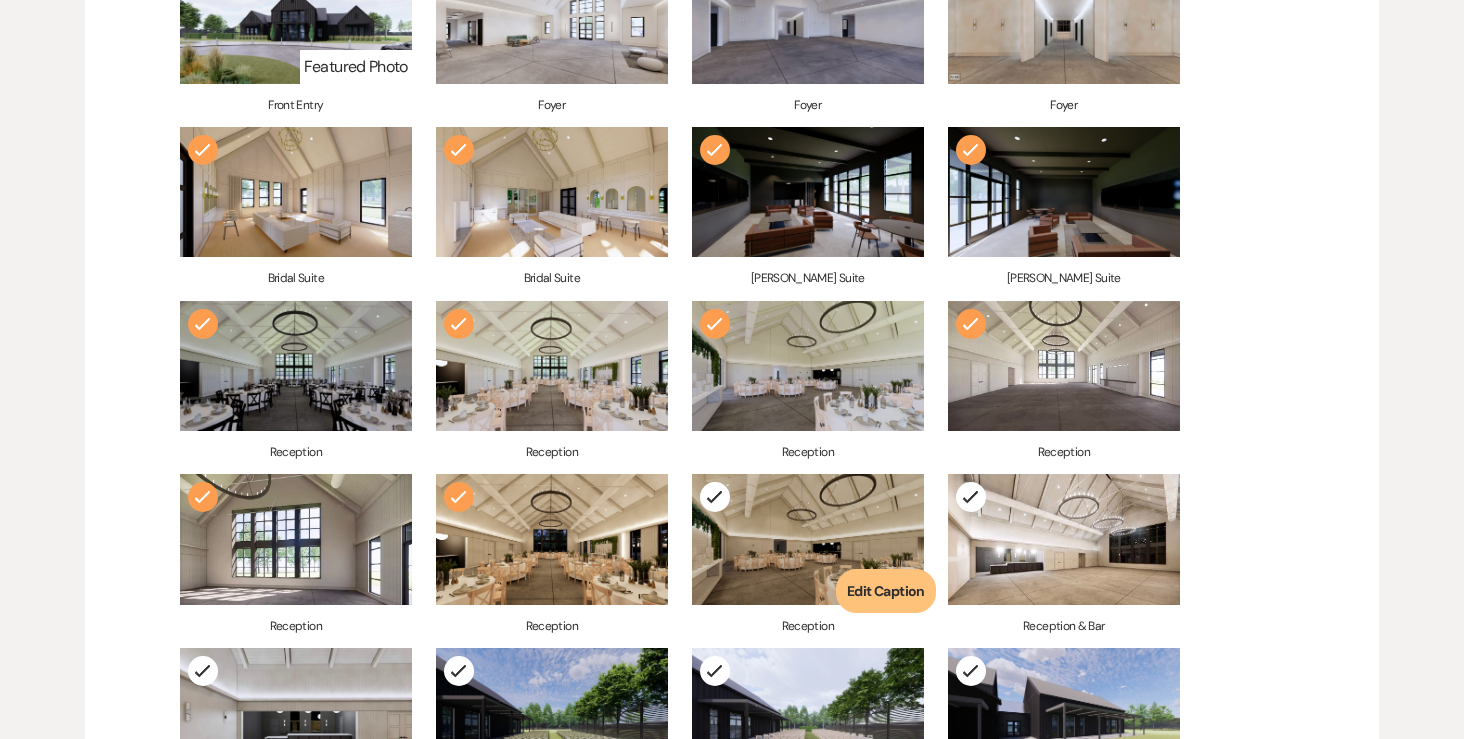 click on "Check Mark" 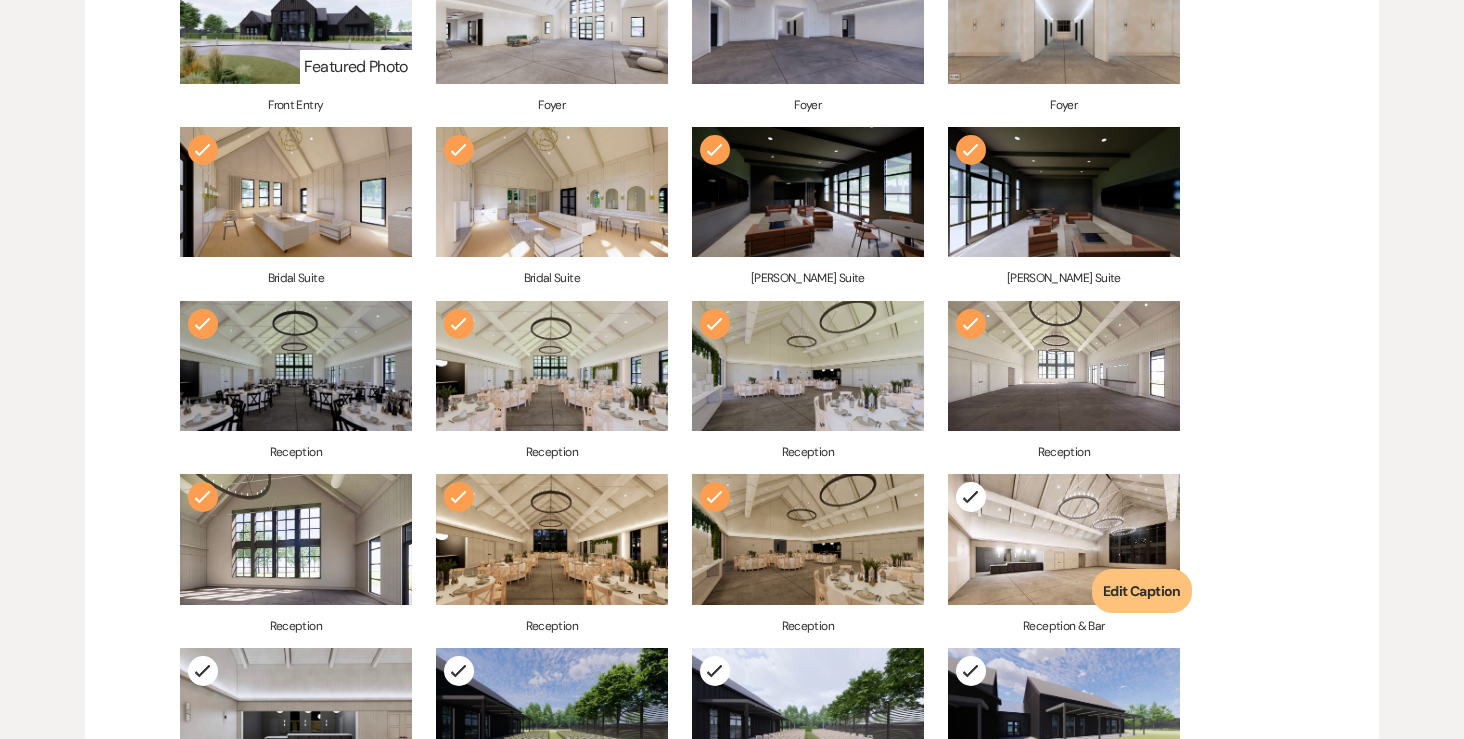 click on "Check Mark" 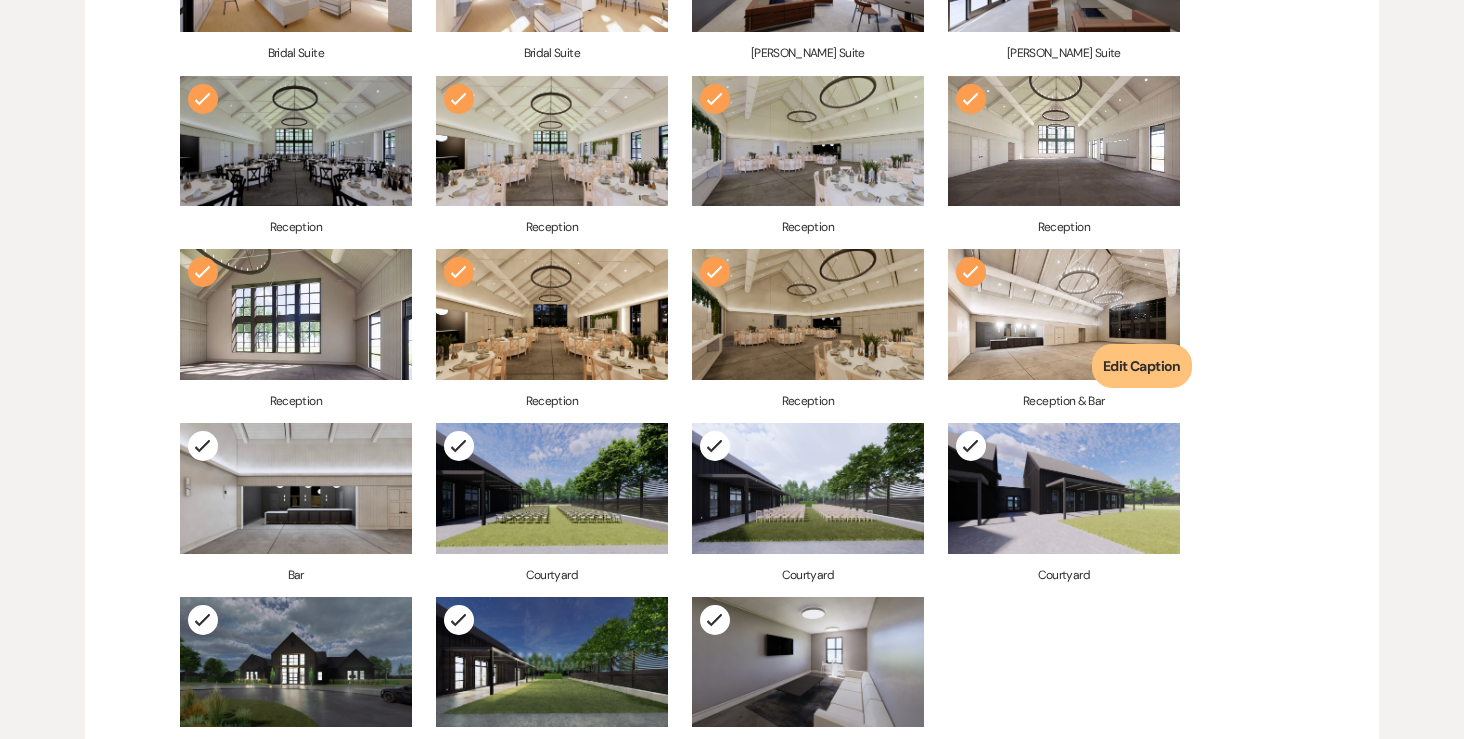scroll, scrollTop: 1897, scrollLeft: 0, axis: vertical 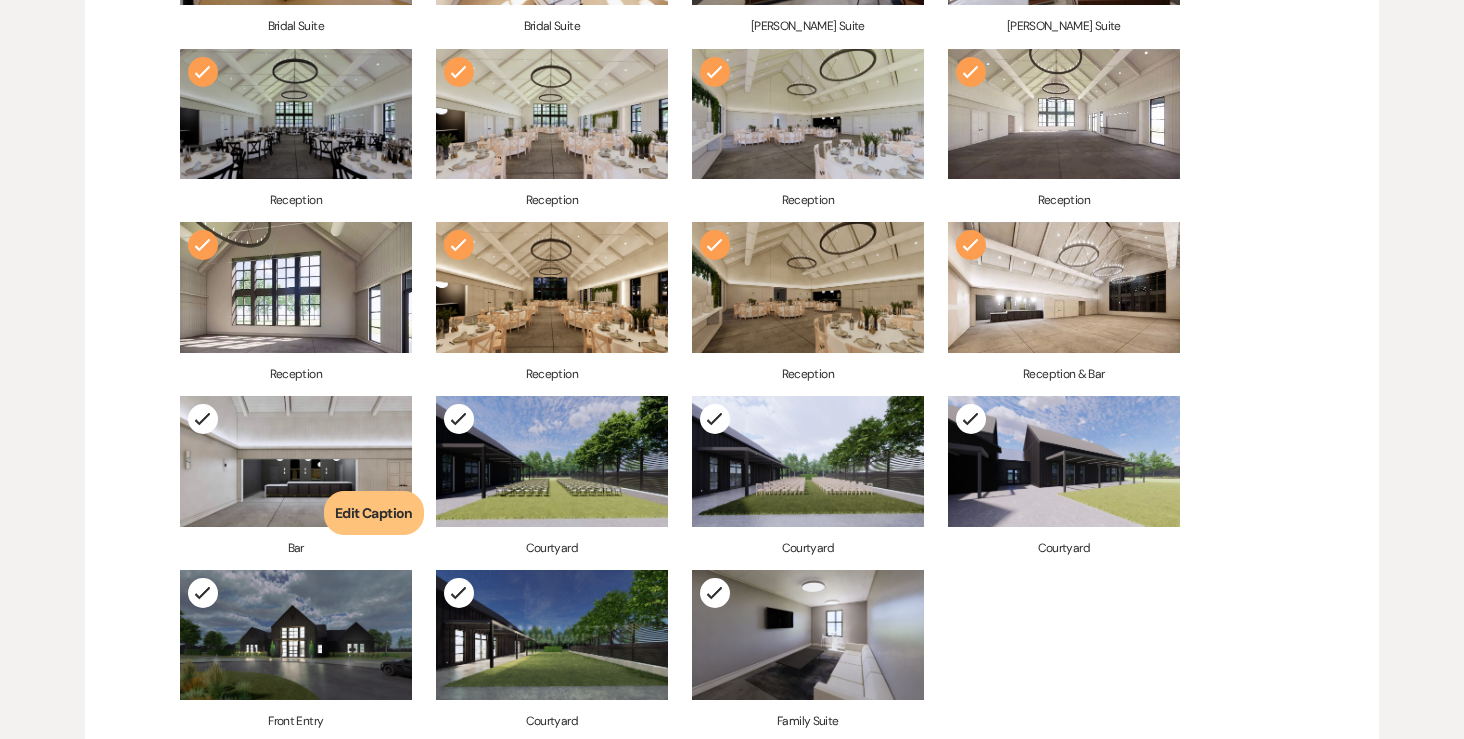 click on "Check Mark" 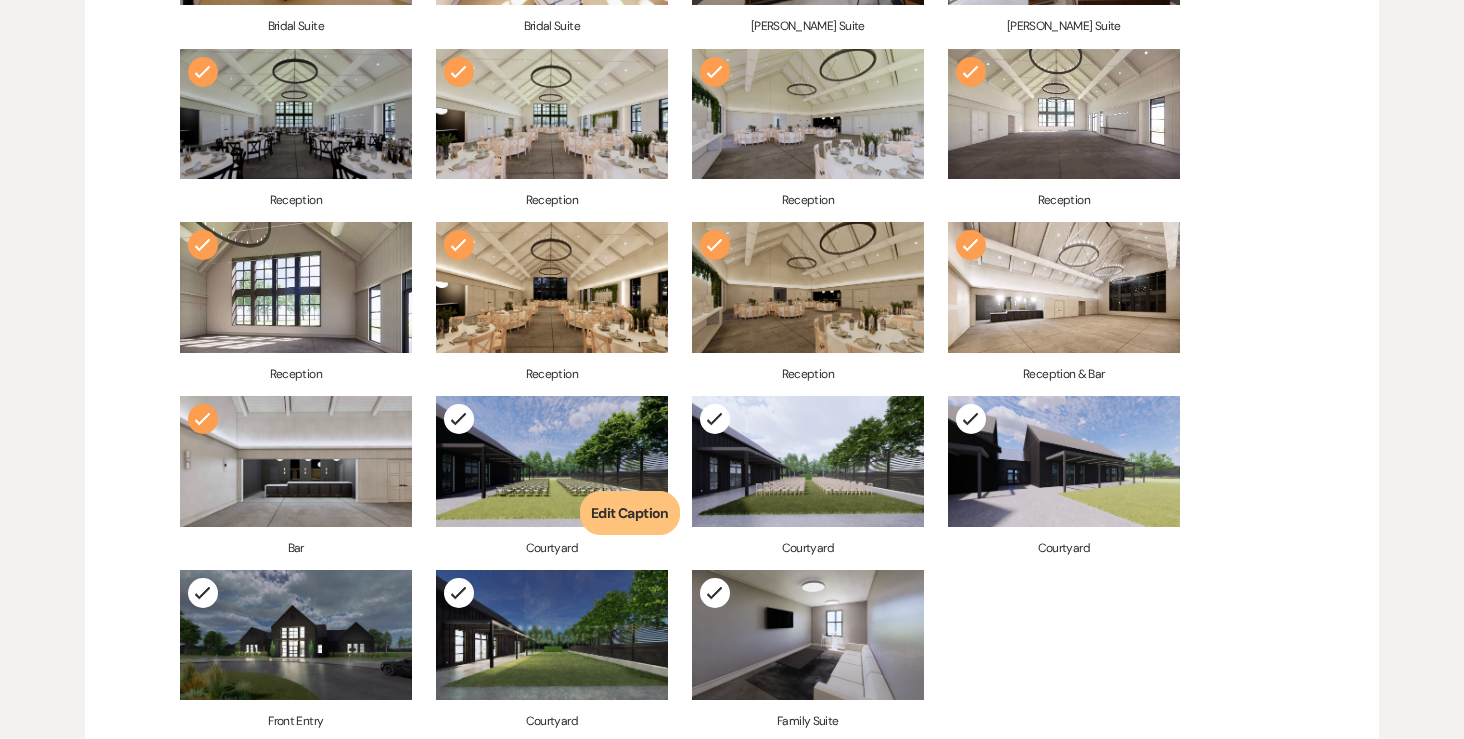 click on "Check Mark" 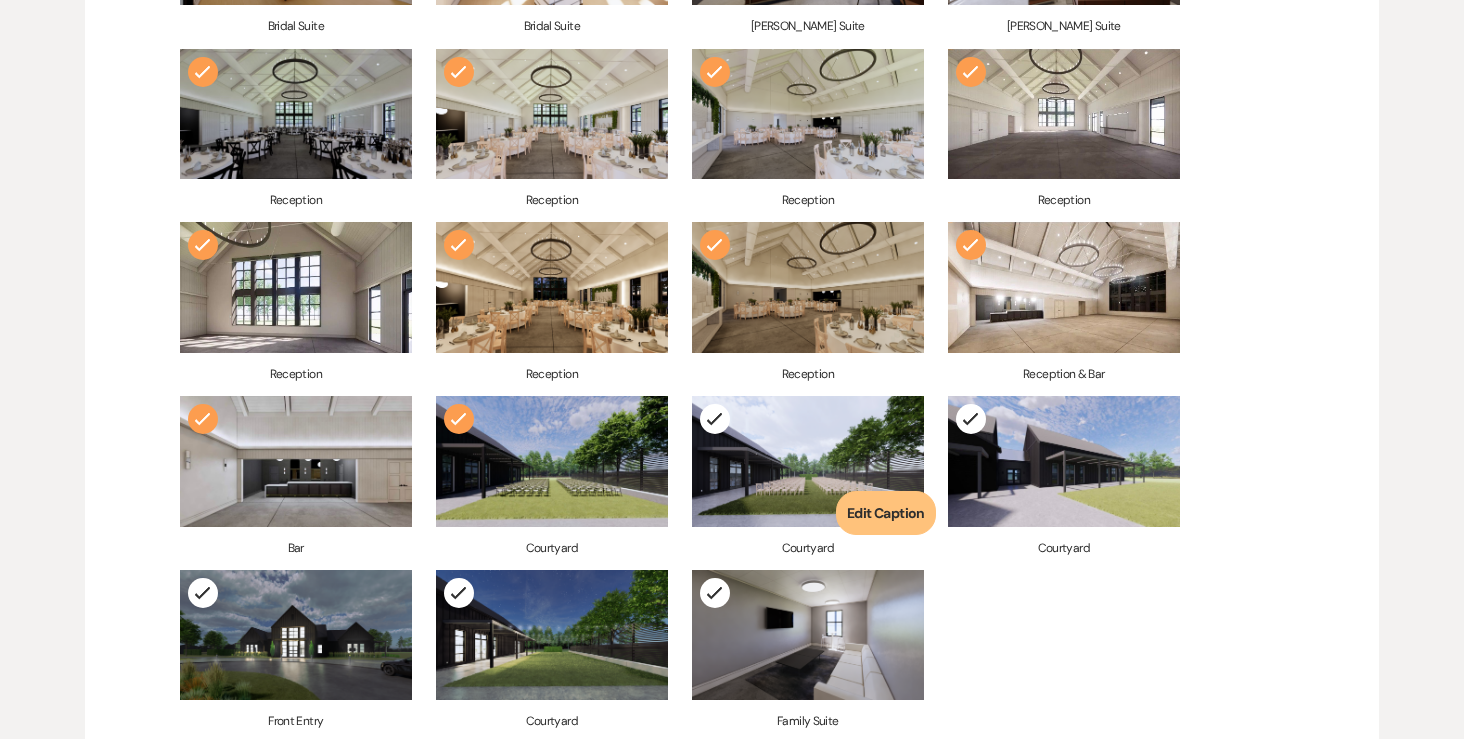click 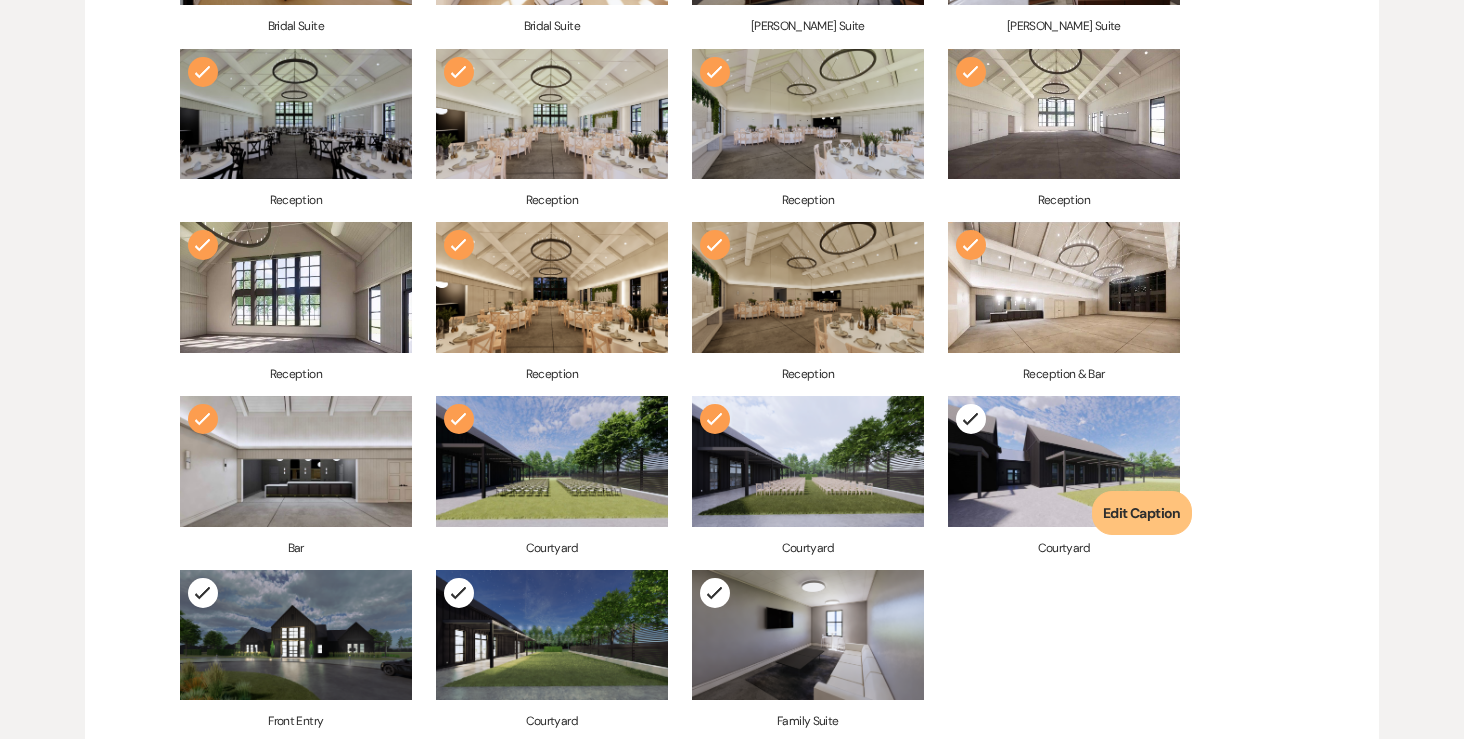 click on "Check Mark" 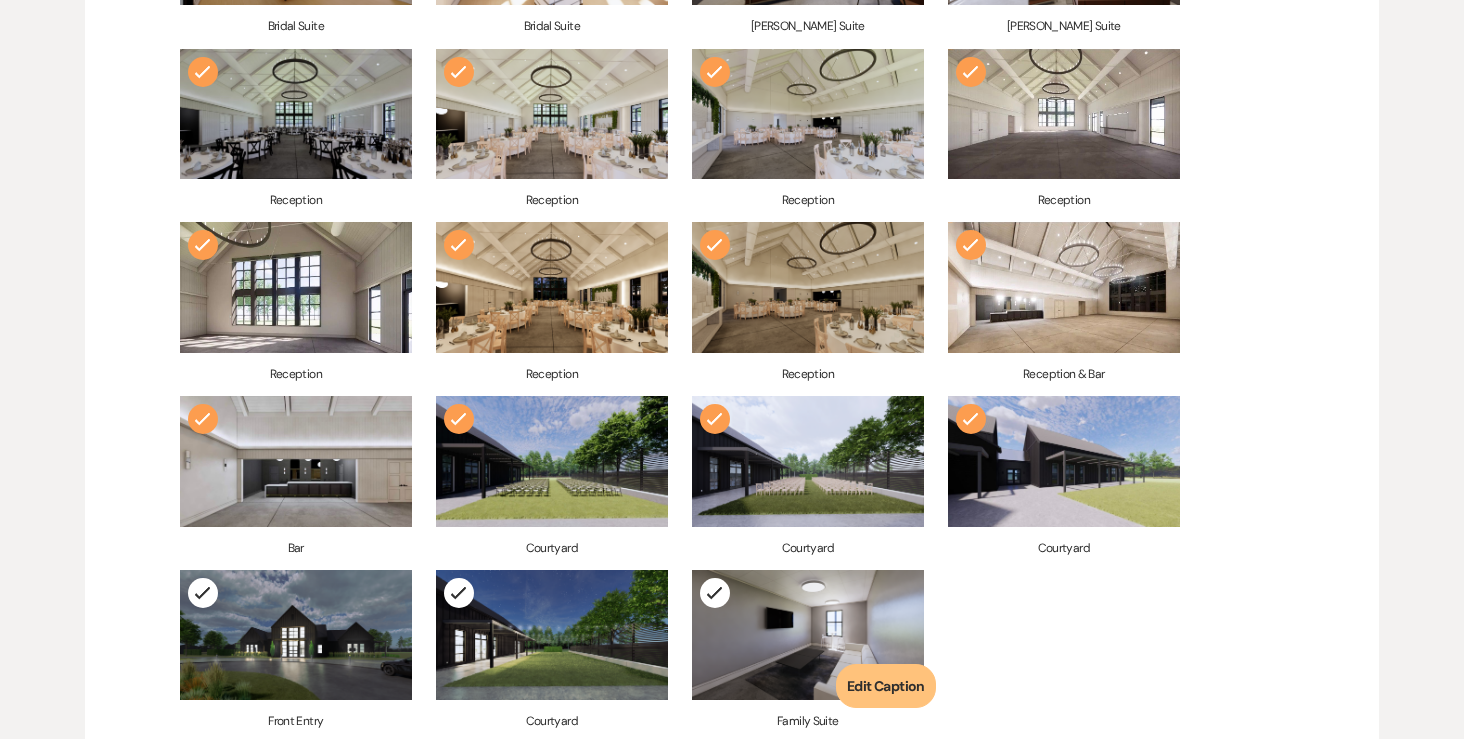 click 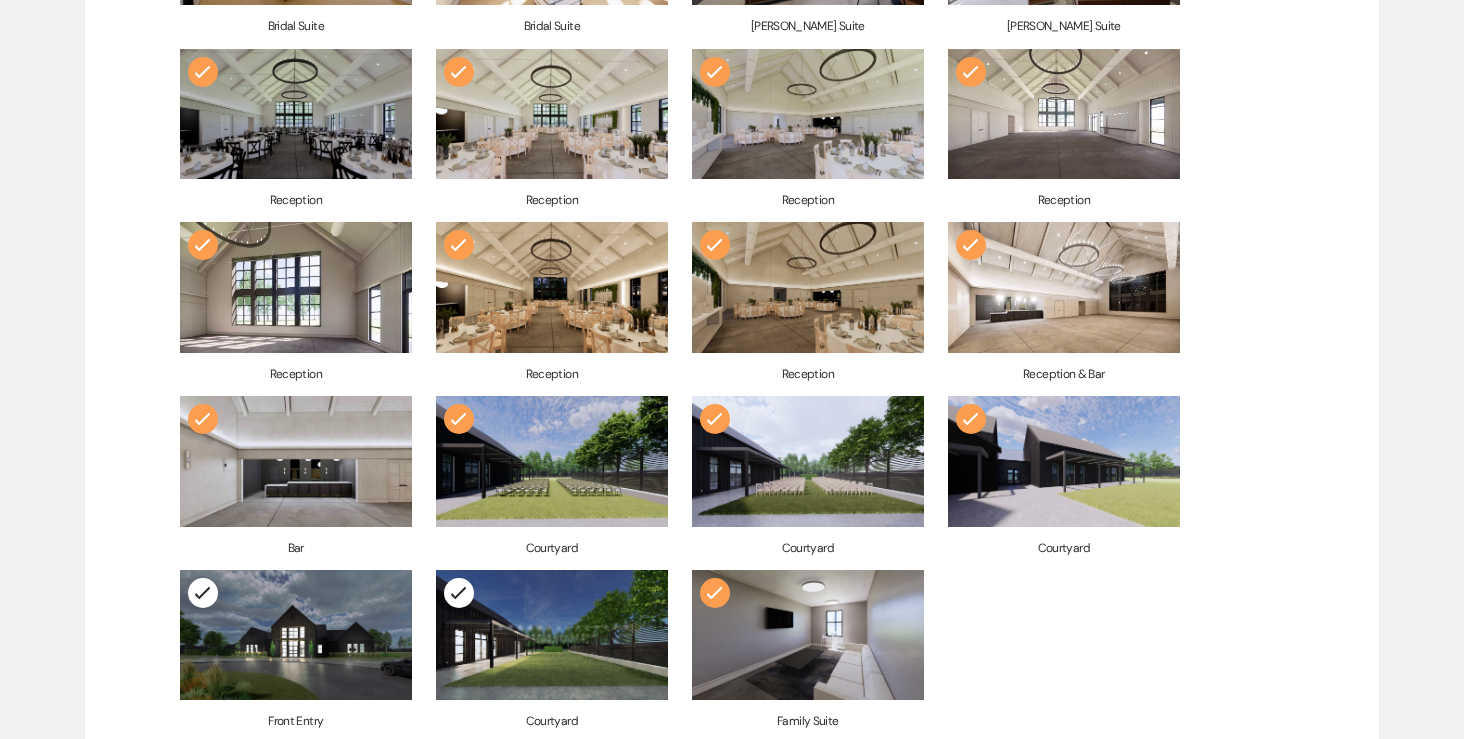click on "Check Mark Featured Photo Edit Caption Front Entry Check Mark Edit Caption Foyer Check Mark Edit Caption Foyer Check Mark Edit Caption Foyer Check Mark Edit Caption Bridal Suite Check Mark Edit Caption Bridal Suite Check Mark Edit Caption [PERSON_NAME] Suite Check Mark Edit Caption [PERSON_NAME] Suite Check Mark Edit Caption Reception Check Mark Edit Caption Reception Check Mark Edit Caption Reception Check Mark Edit Caption Reception Check Mark Edit Caption Reception Check Mark Edit Caption Reception Check Mark Edit Caption Reception Check Mark Edit Caption Reception & Bar Check Mark Edit Caption Bar Check Mark Edit Caption Courtyard Check Mark Edit Caption Courtyard Check Mark Edit Caption Courtyard Check Mark Edit Caption Front Entry Check Mark Edit Caption Courtyard Check Mark Edit Caption Family Suite" at bounding box center [680, 222] 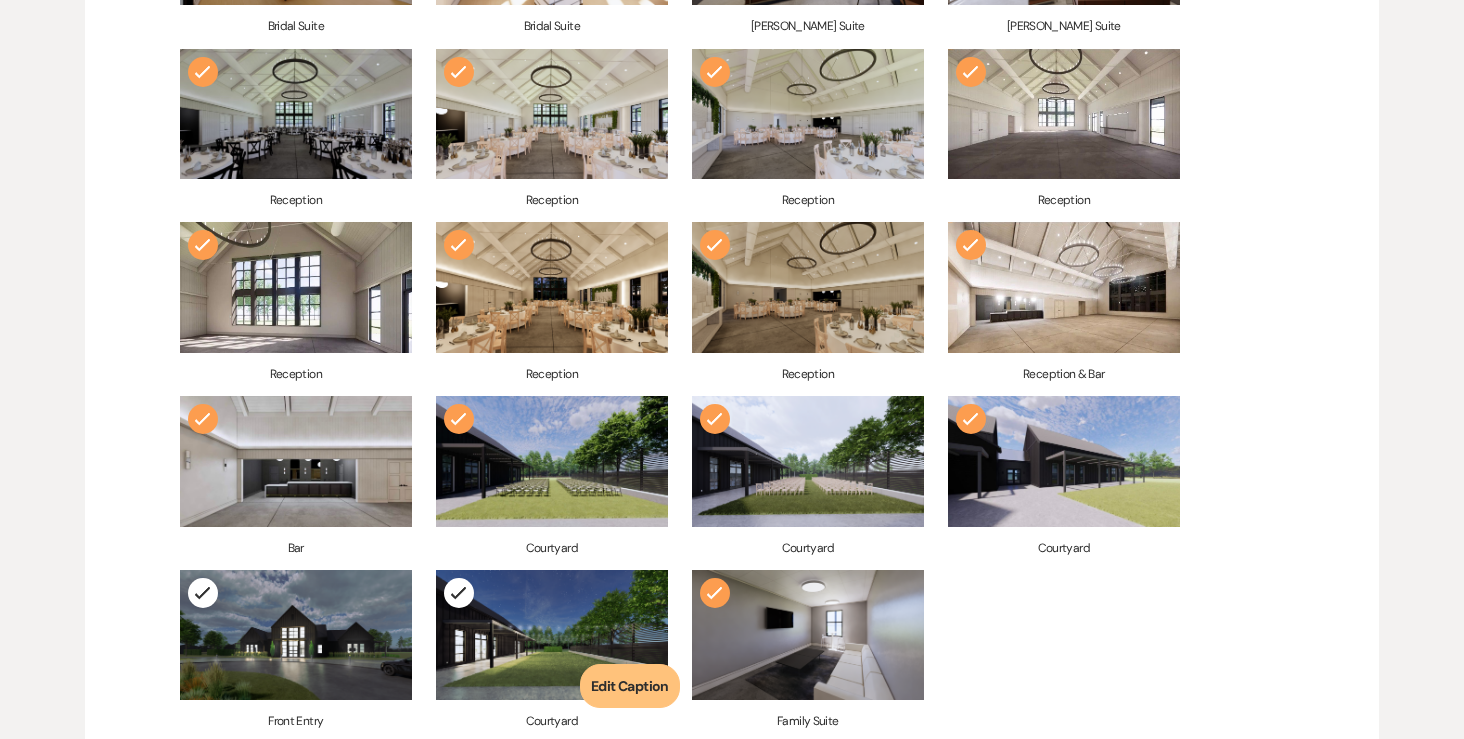 click on "Check Mark" 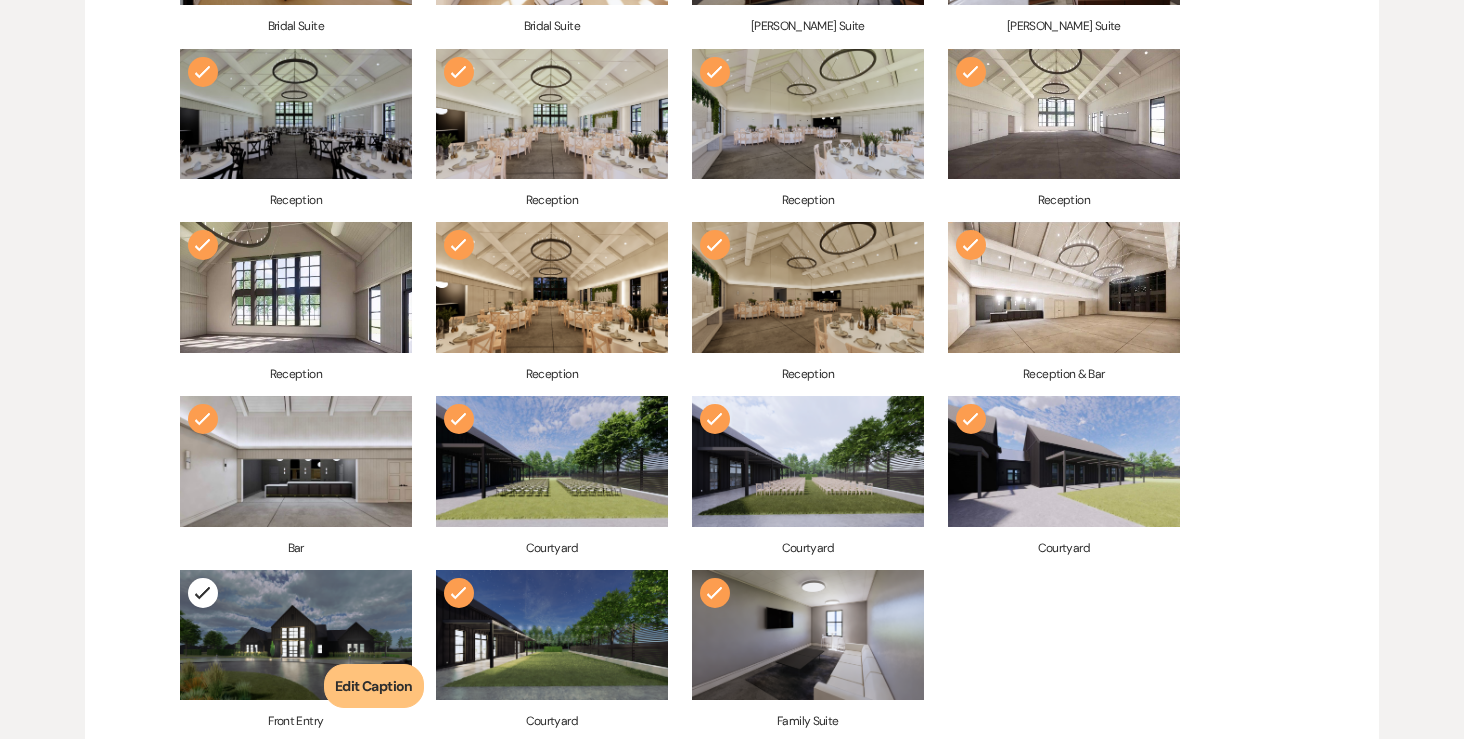 click on "Check Mark" 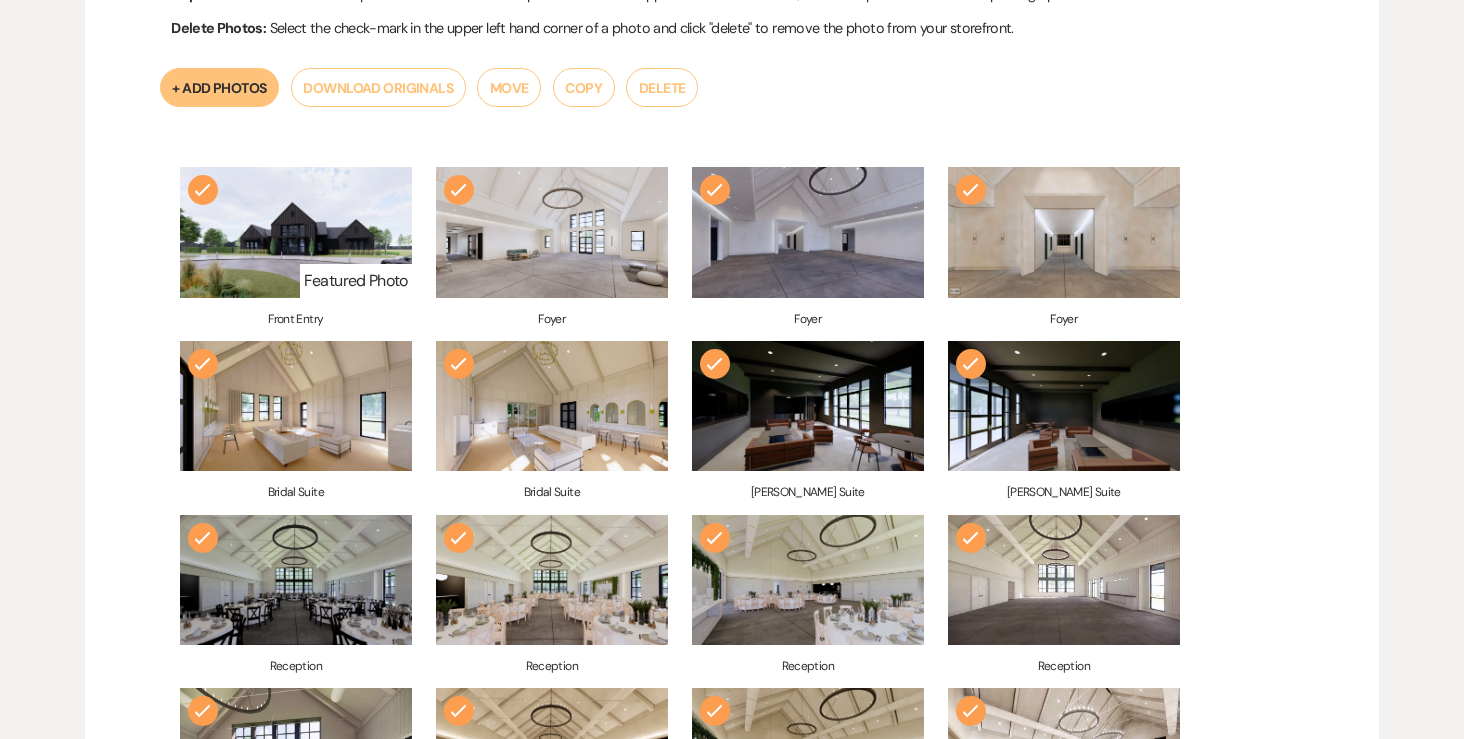 scroll, scrollTop: 1422, scrollLeft: 0, axis: vertical 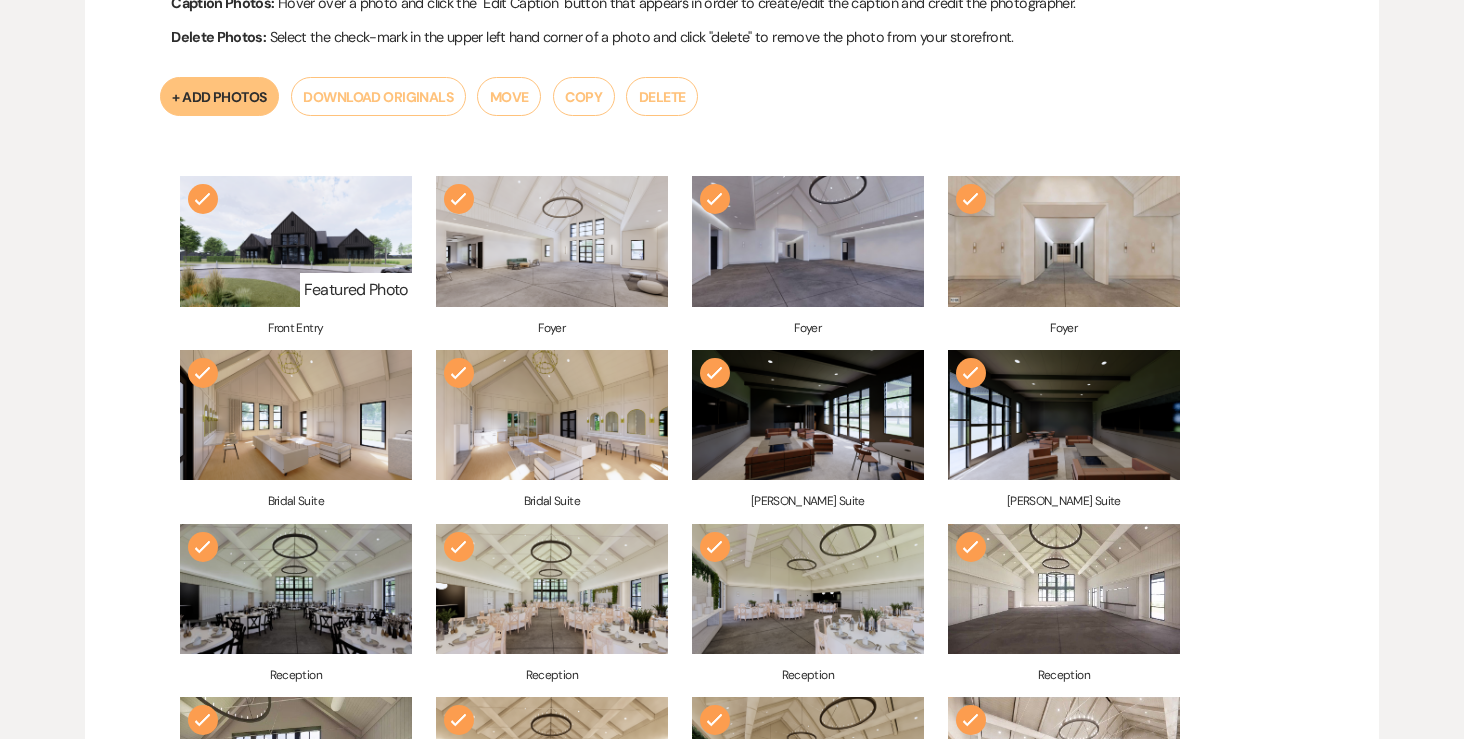 click on "Delete" at bounding box center (662, 96) 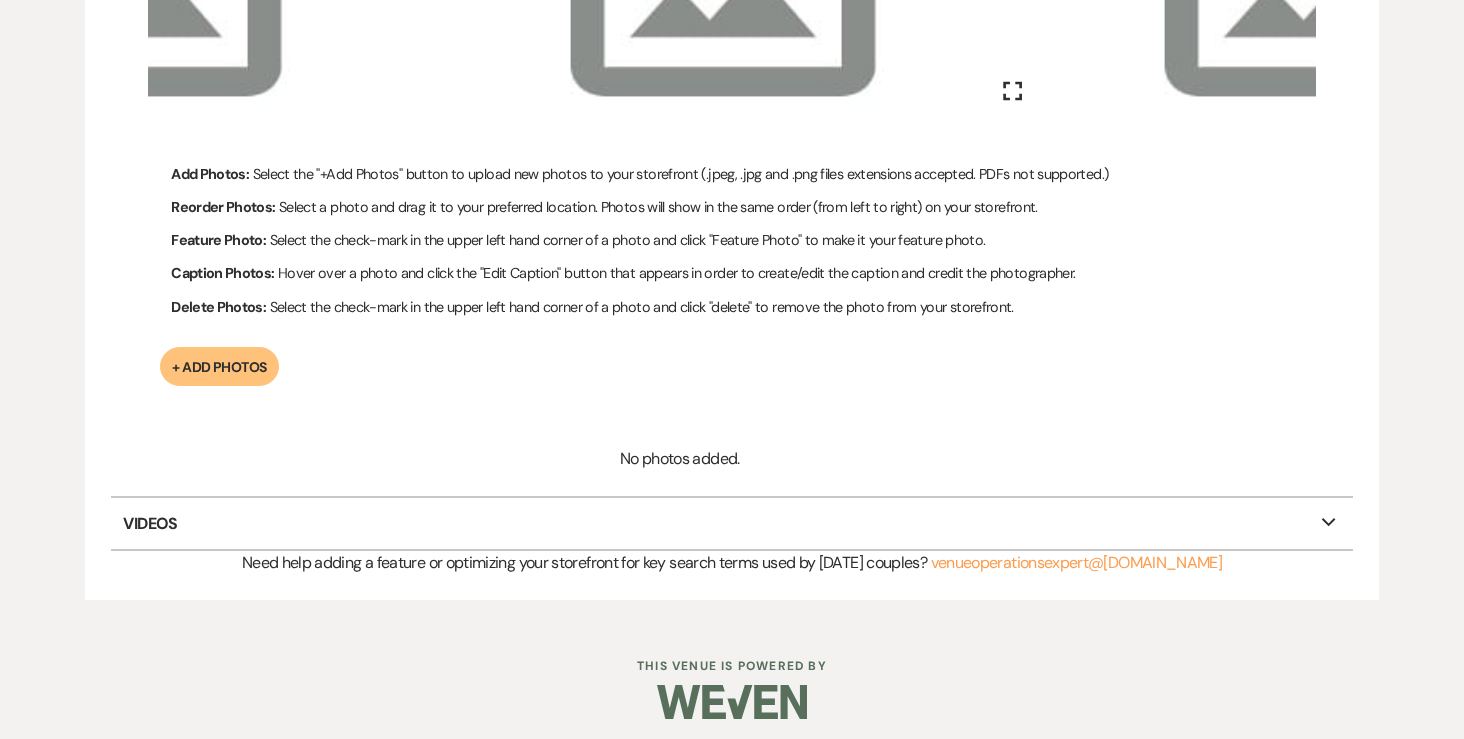 scroll, scrollTop: 1151, scrollLeft: 0, axis: vertical 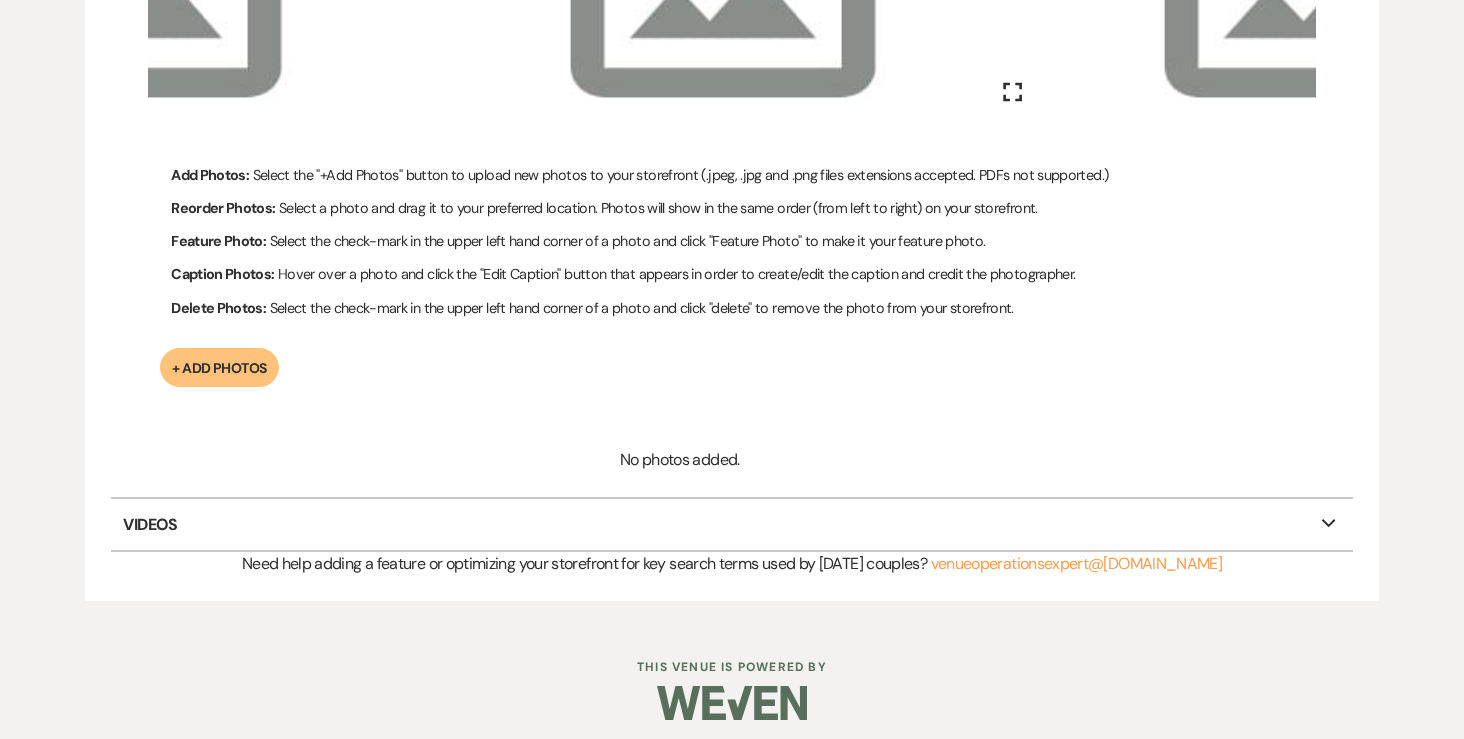 click on "+ Add Photos" at bounding box center (219, 367) 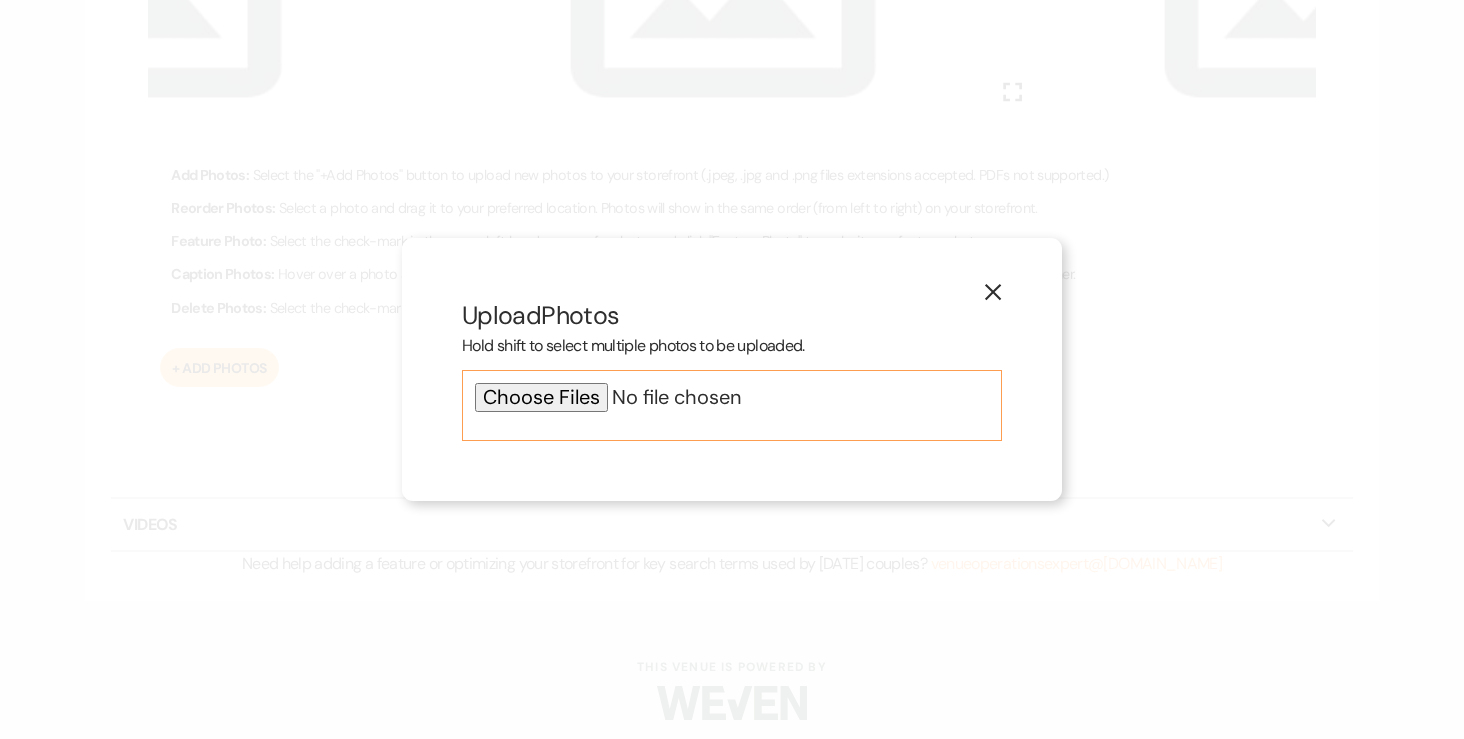 click at bounding box center [732, 397] 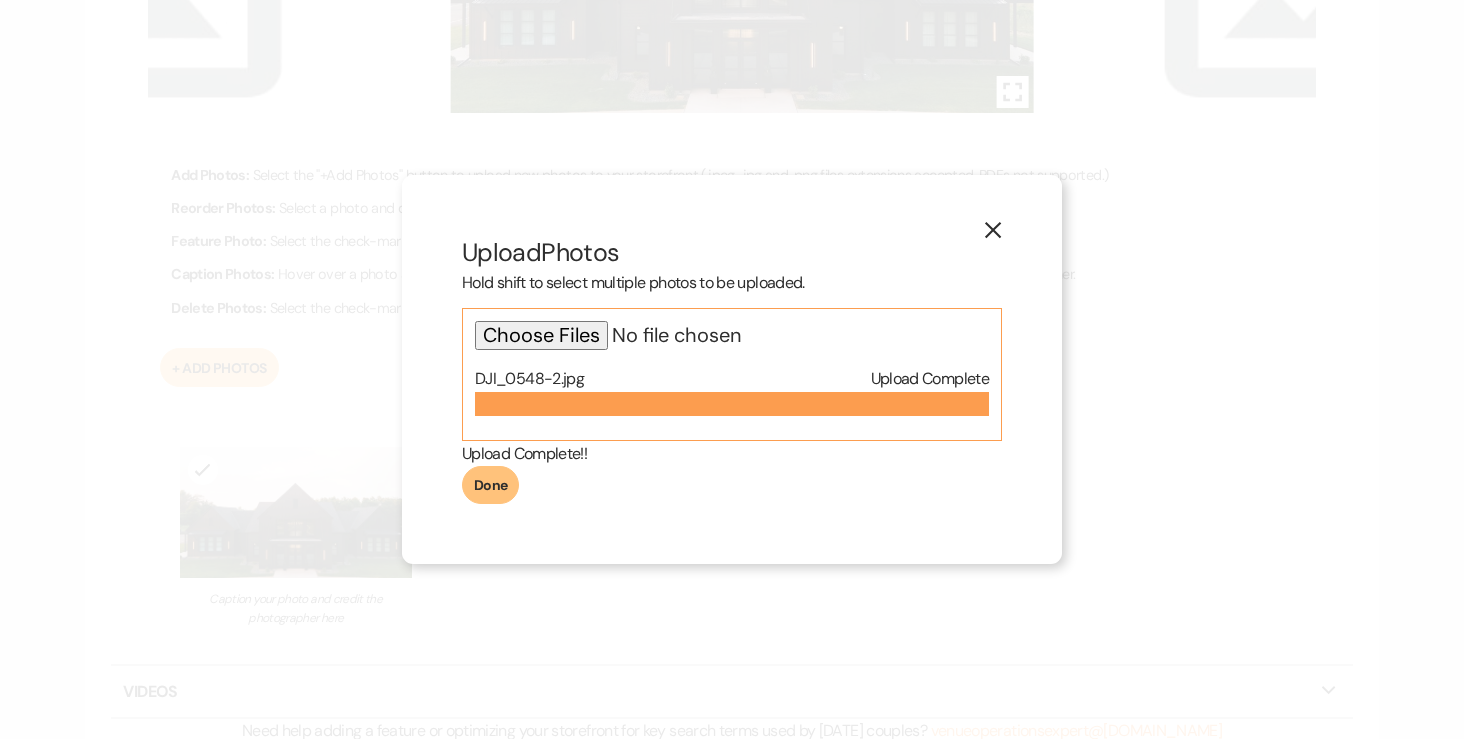click on "Done" 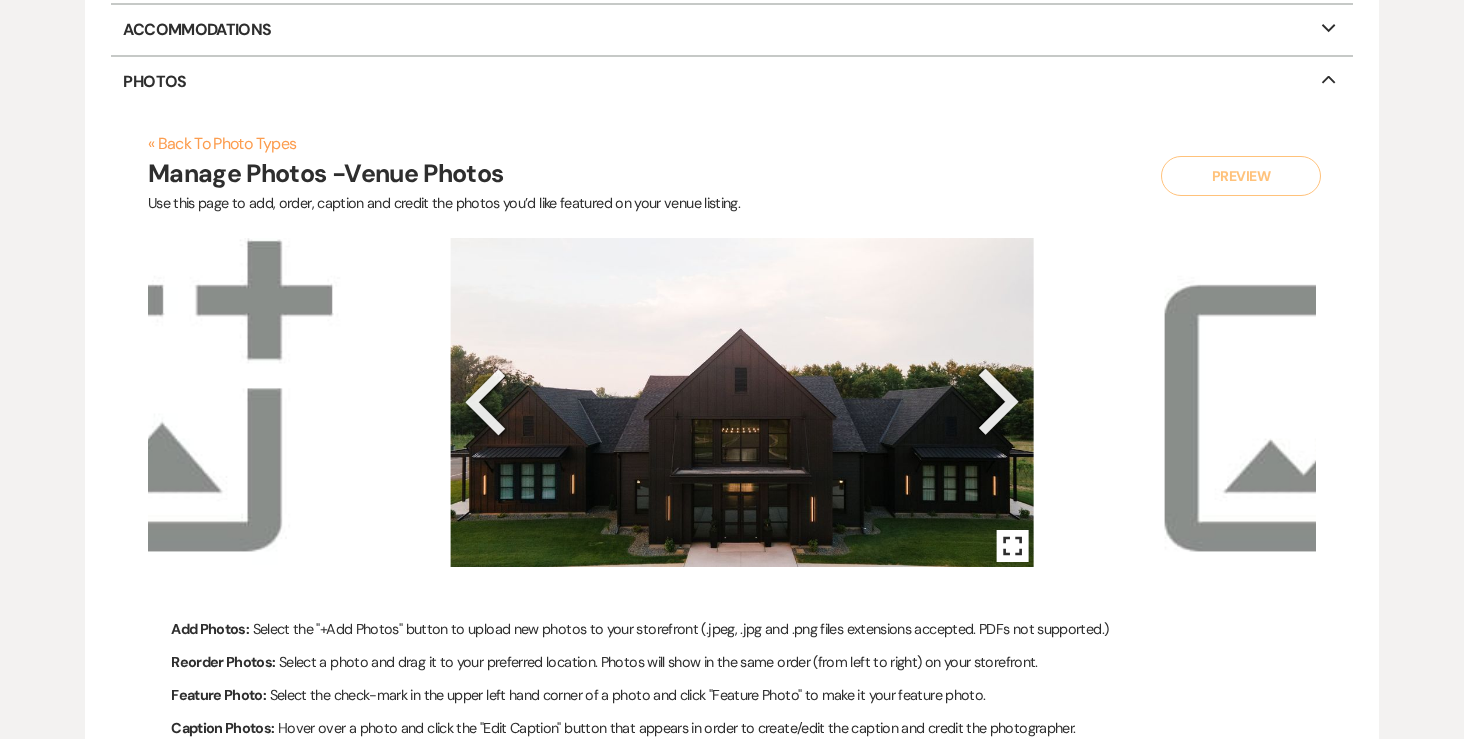scroll, scrollTop: 698, scrollLeft: 0, axis: vertical 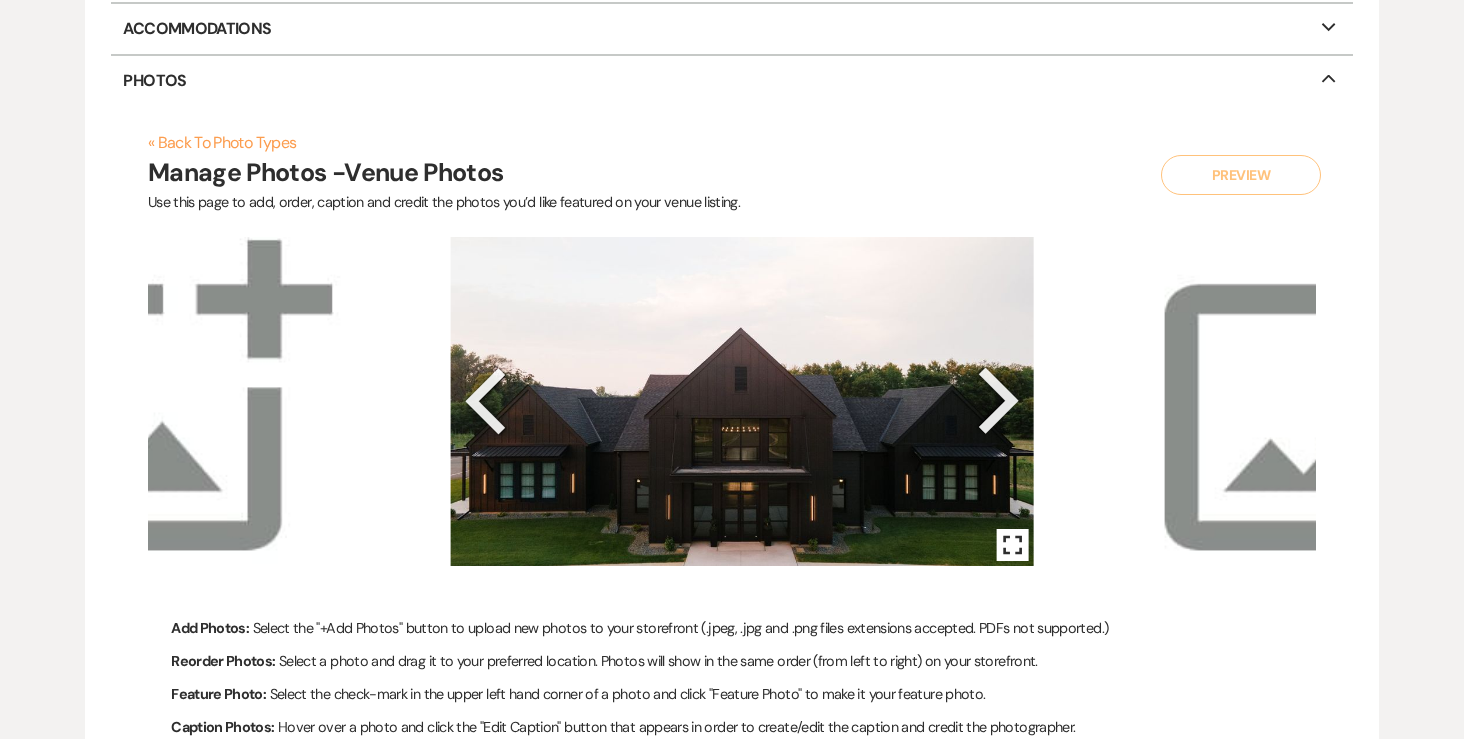 click on "Preview" at bounding box center [1241, 175] 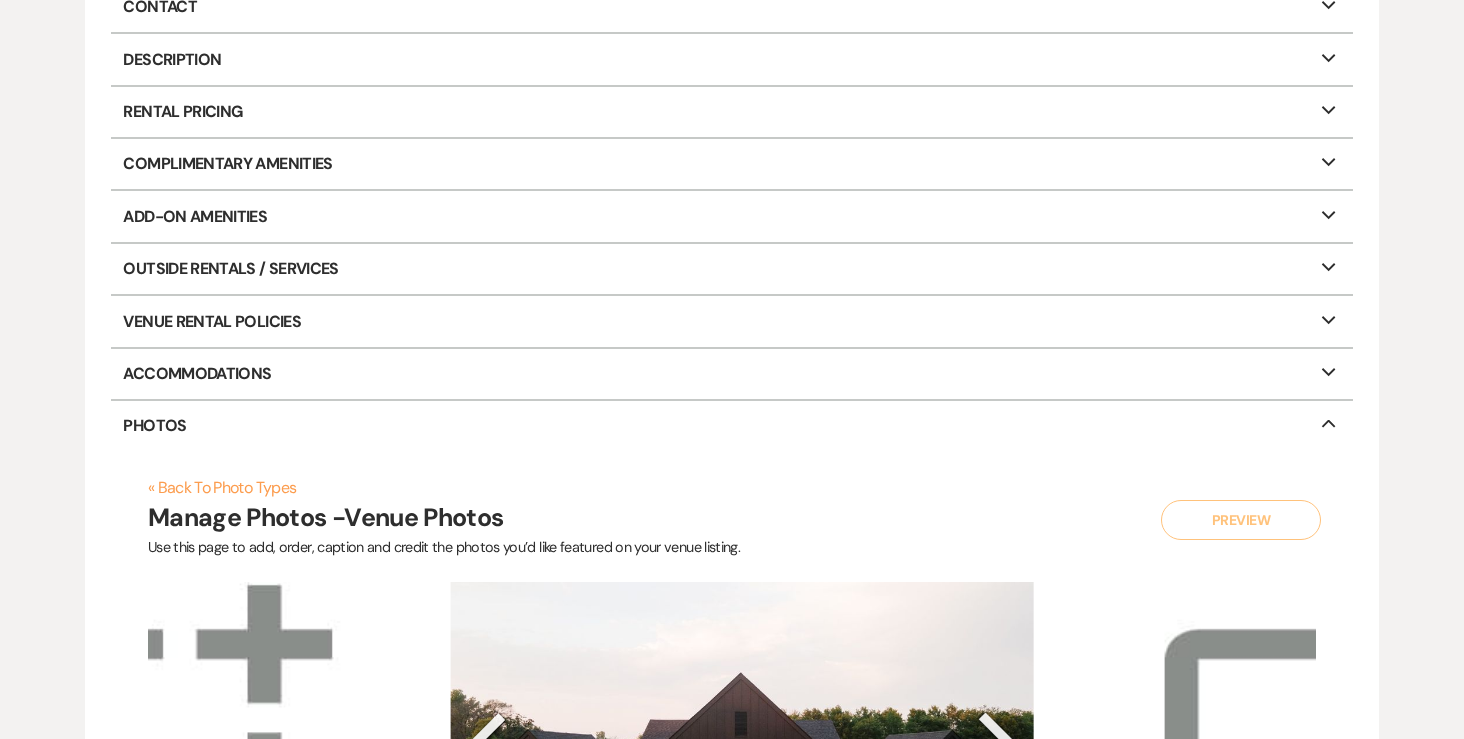 scroll, scrollTop: 0, scrollLeft: 0, axis: both 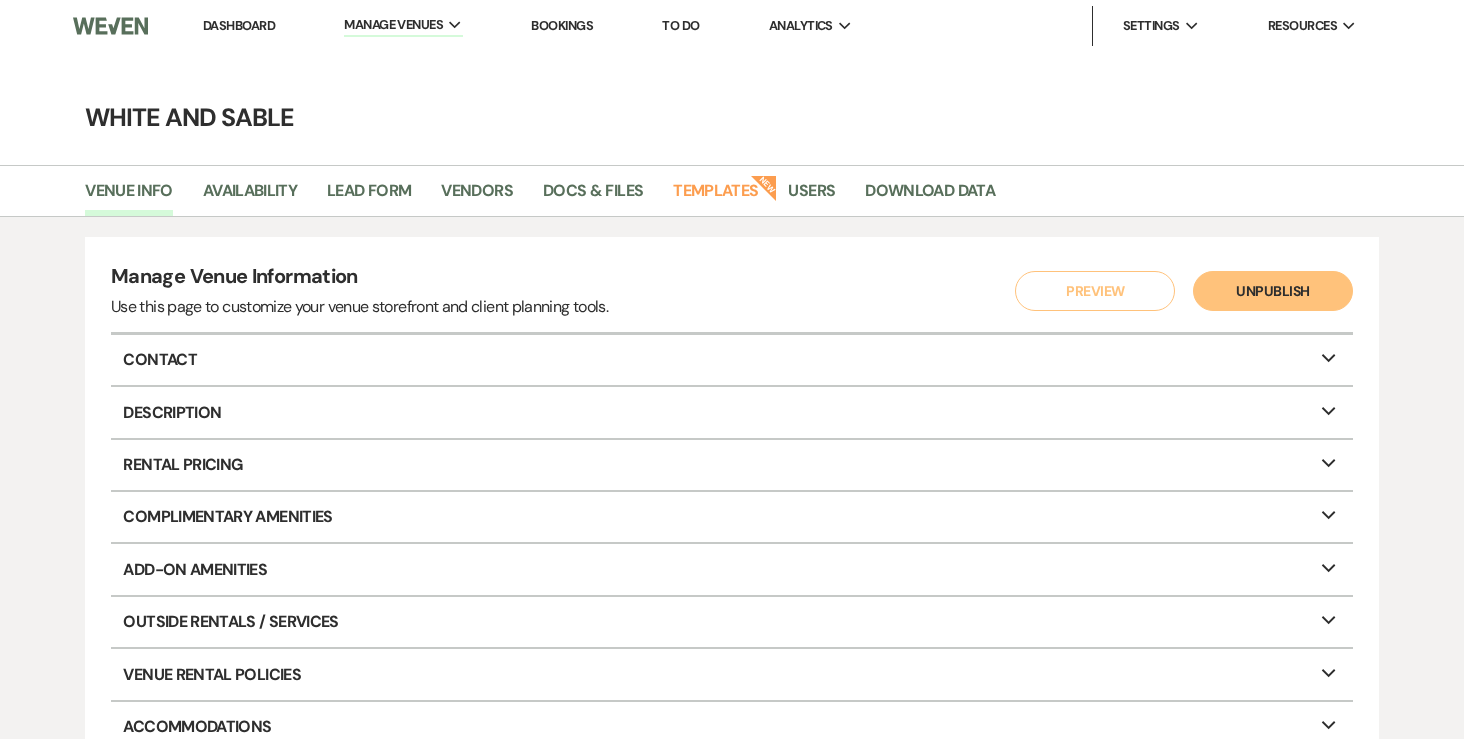 click on "Dashboard" at bounding box center [239, 25] 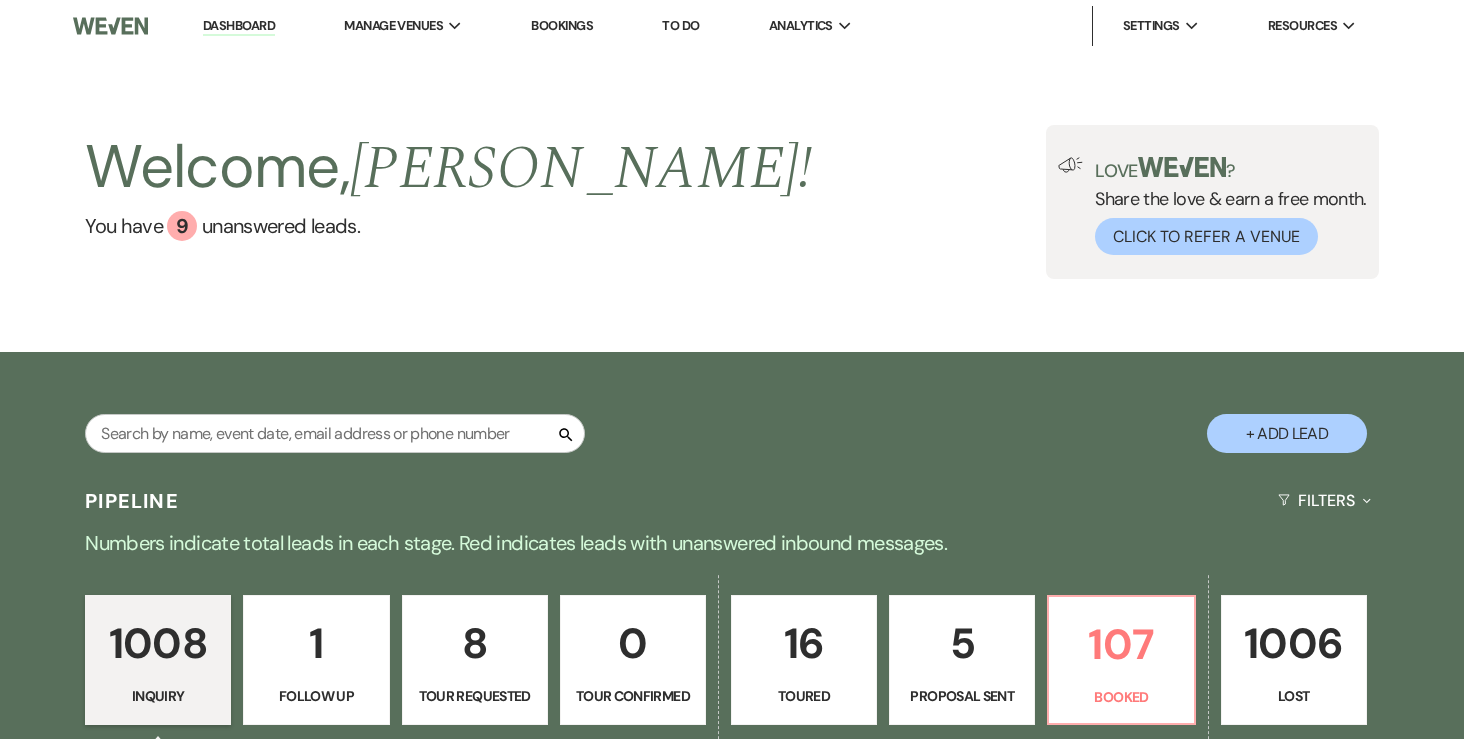 scroll, scrollTop: 174, scrollLeft: 0, axis: vertical 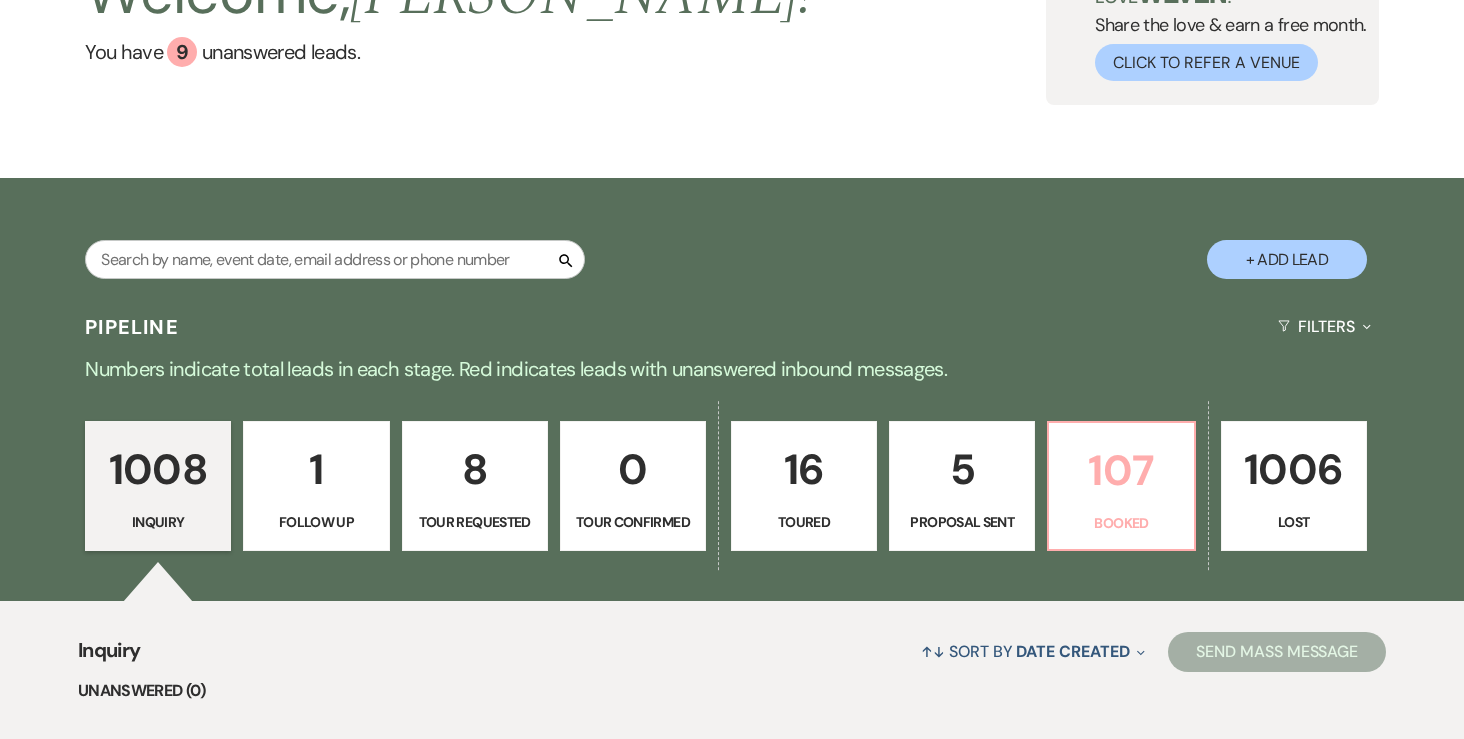 click on "107" at bounding box center (1121, 470) 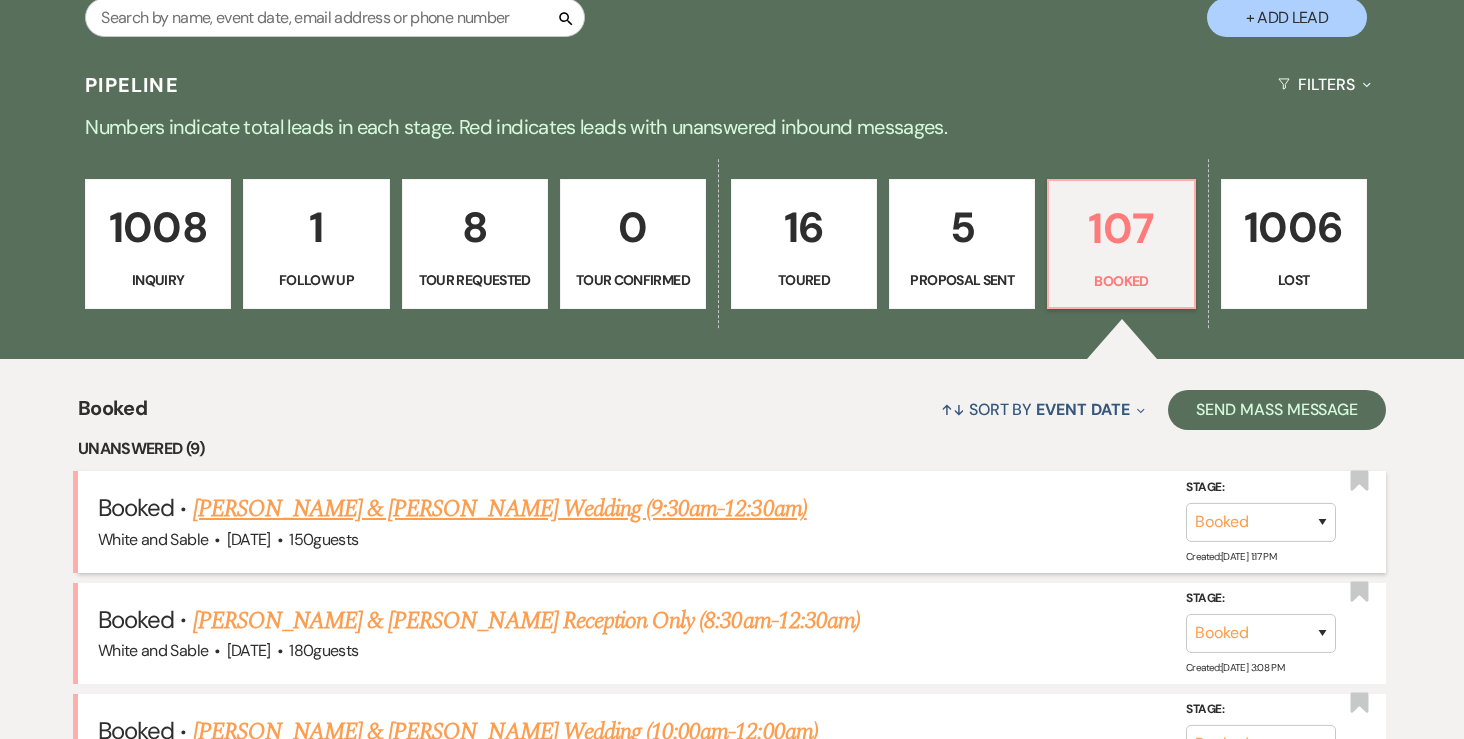 scroll, scrollTop: 528, scrollLeft: 0, axis: vertical 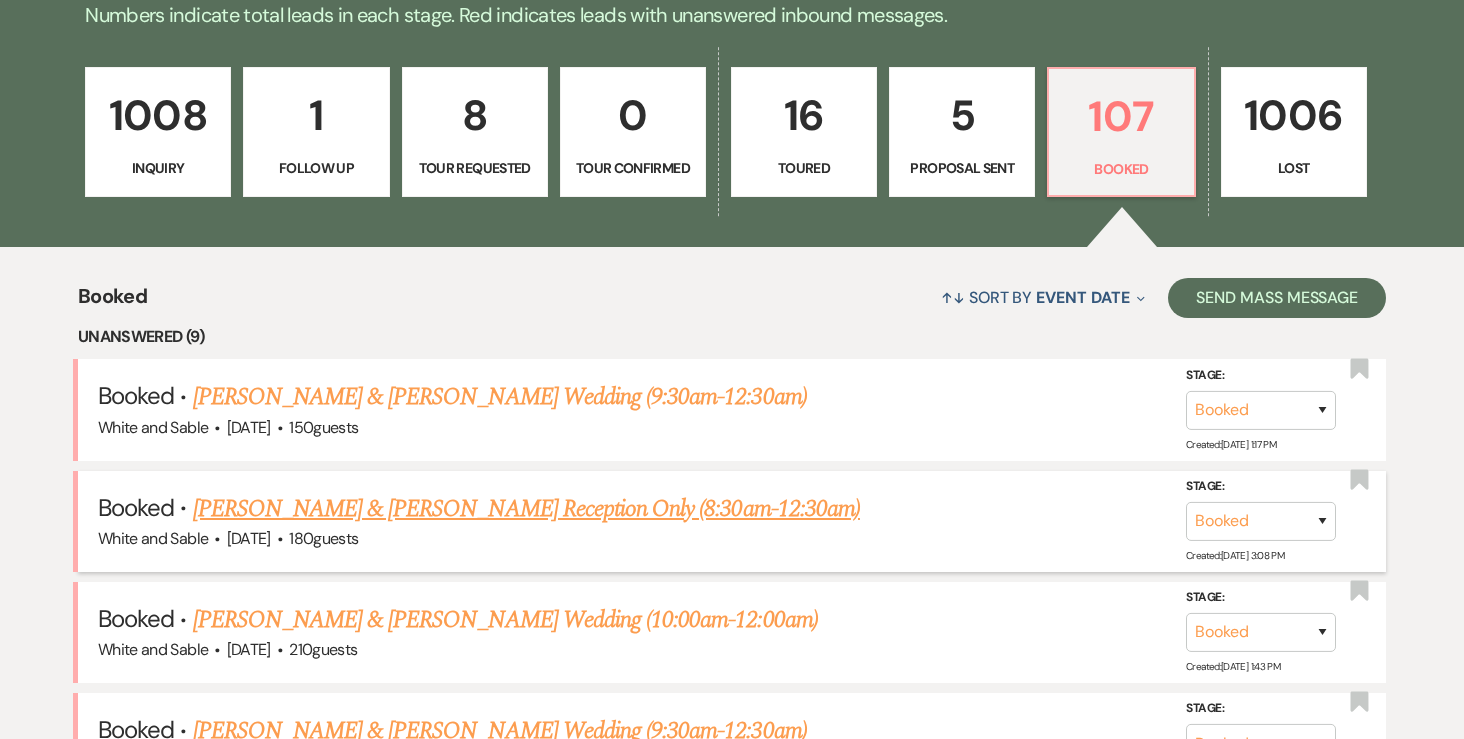 click on "[PERSON_NAME] & [PERSON_NAME] Reception Only (8:30am-12:30am)" at bounding box center [526, 509] 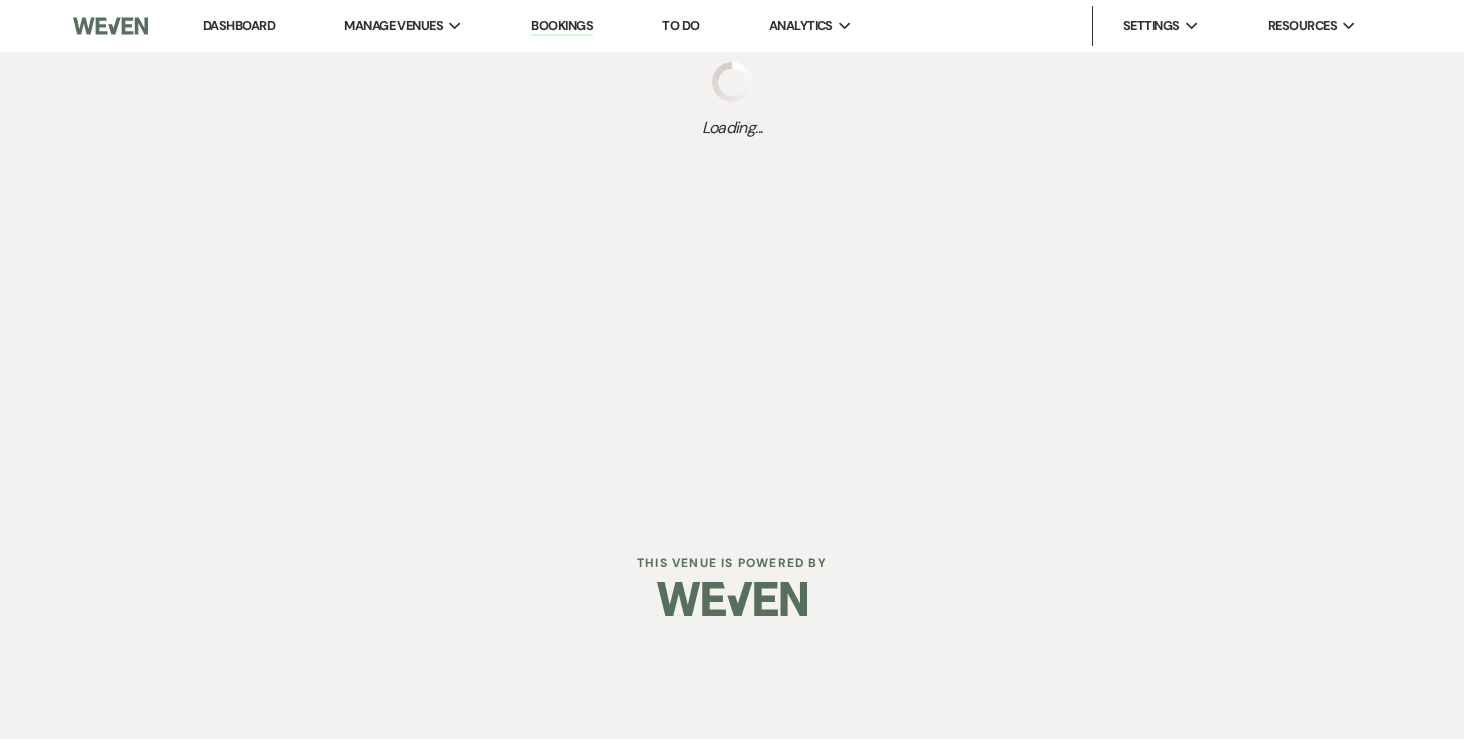scroll, scrollTop: 0, scrollLeft: 0, axis: both 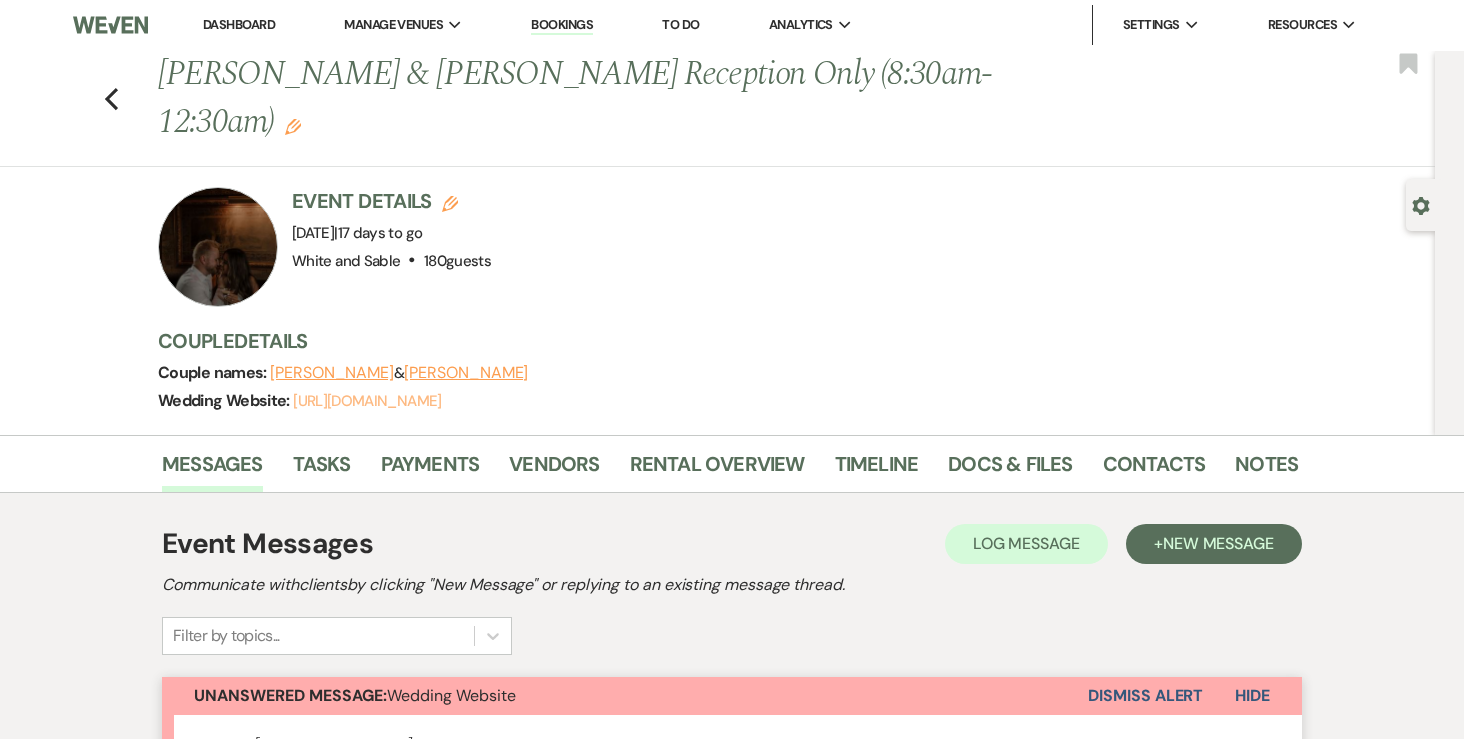 click on "[URL][DOMAIN_NAME]" at bounding box center [367, 401] 